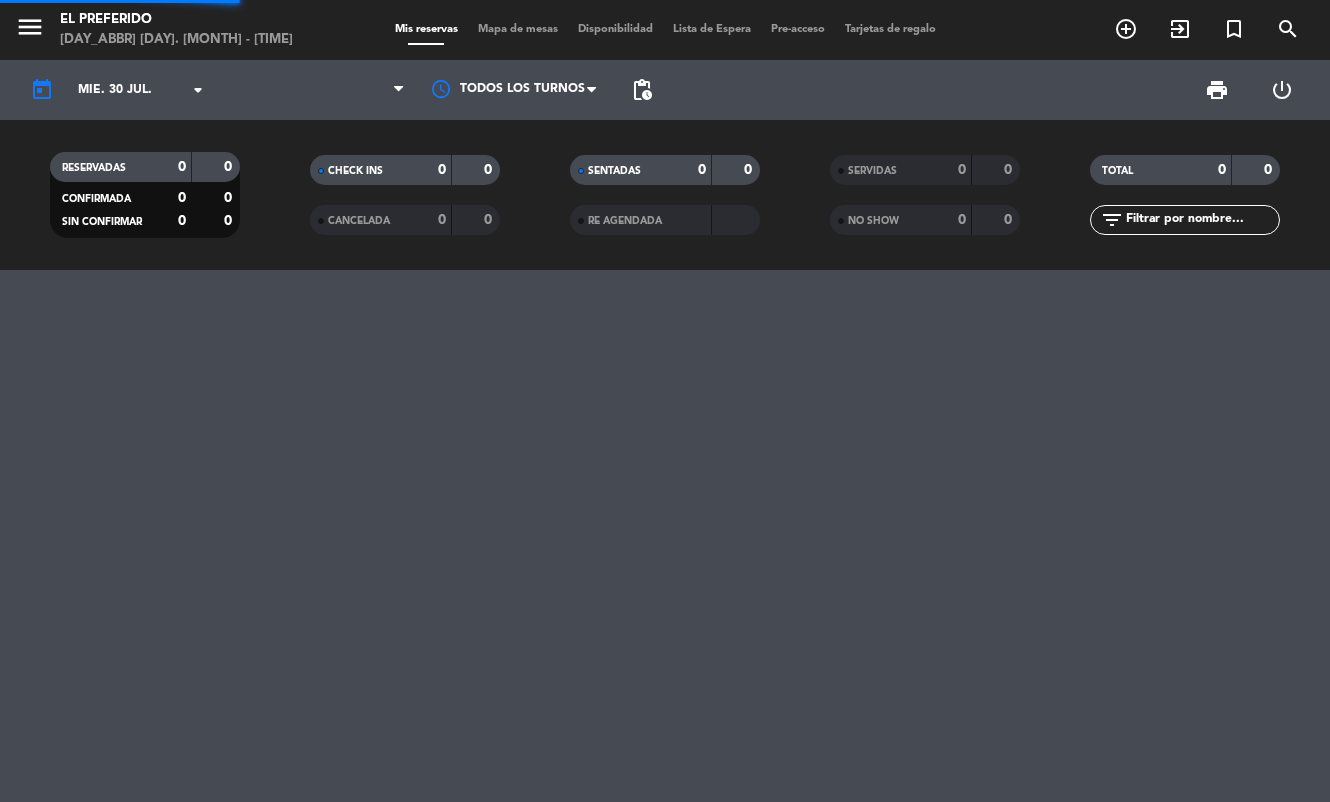 scroll, scrollTop: 0, scrollLeft: 0, axis: both 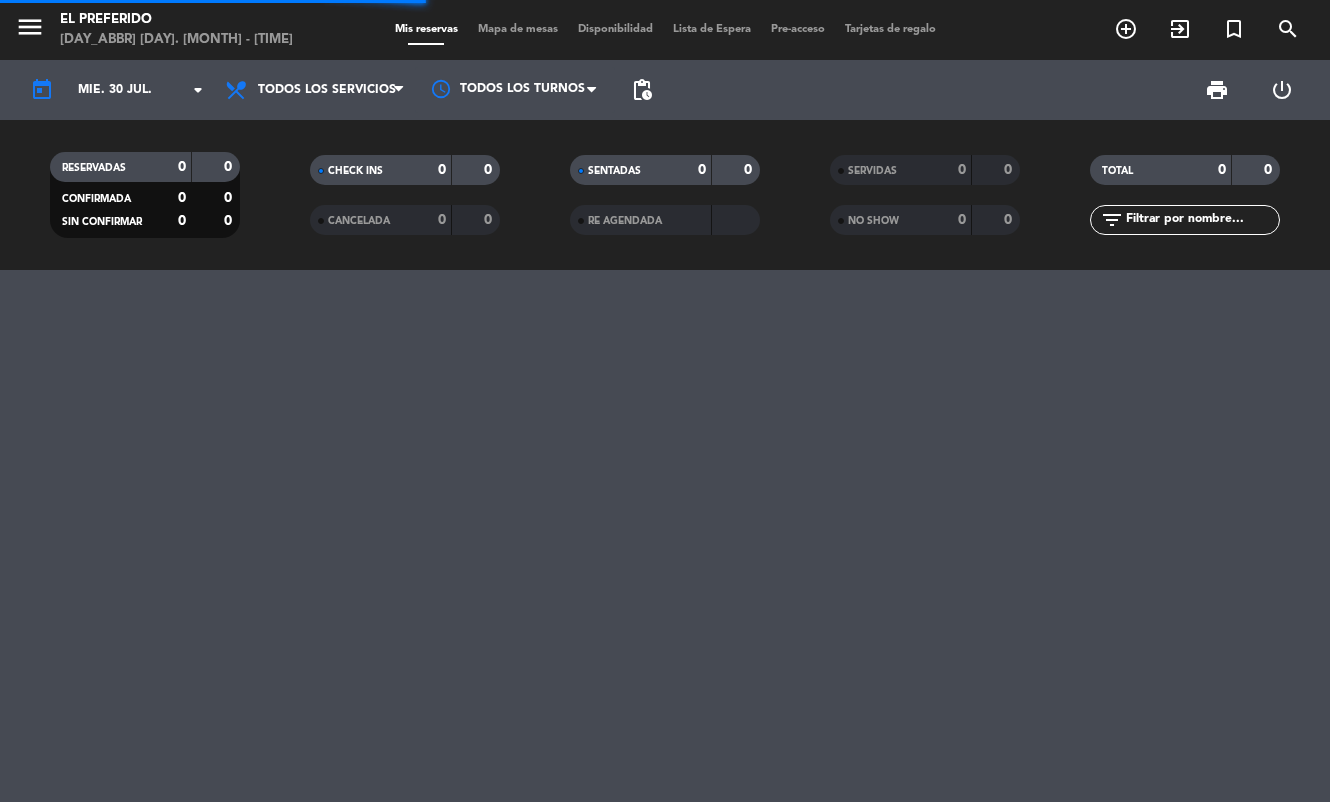 click 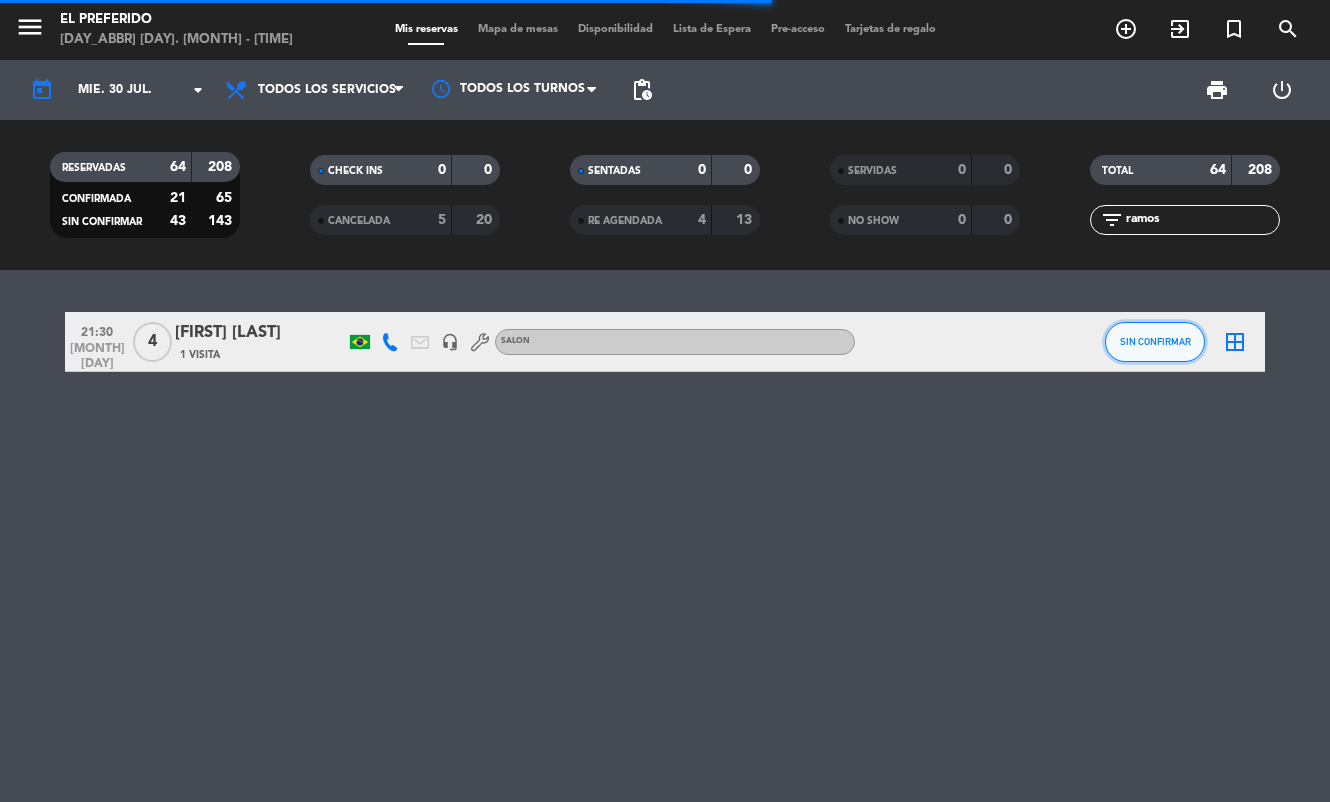 click on "SIN CONFIRMAR" 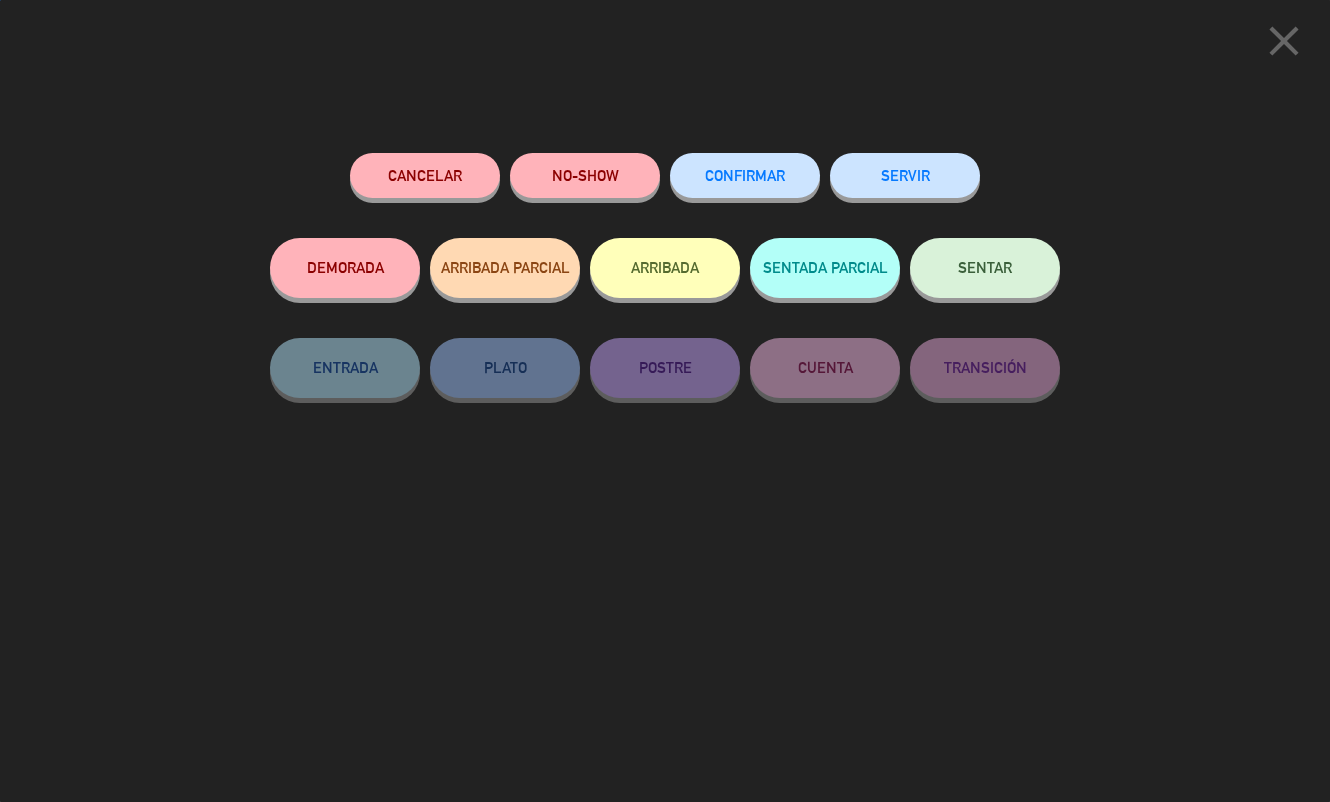 click on "NO-SHOW" 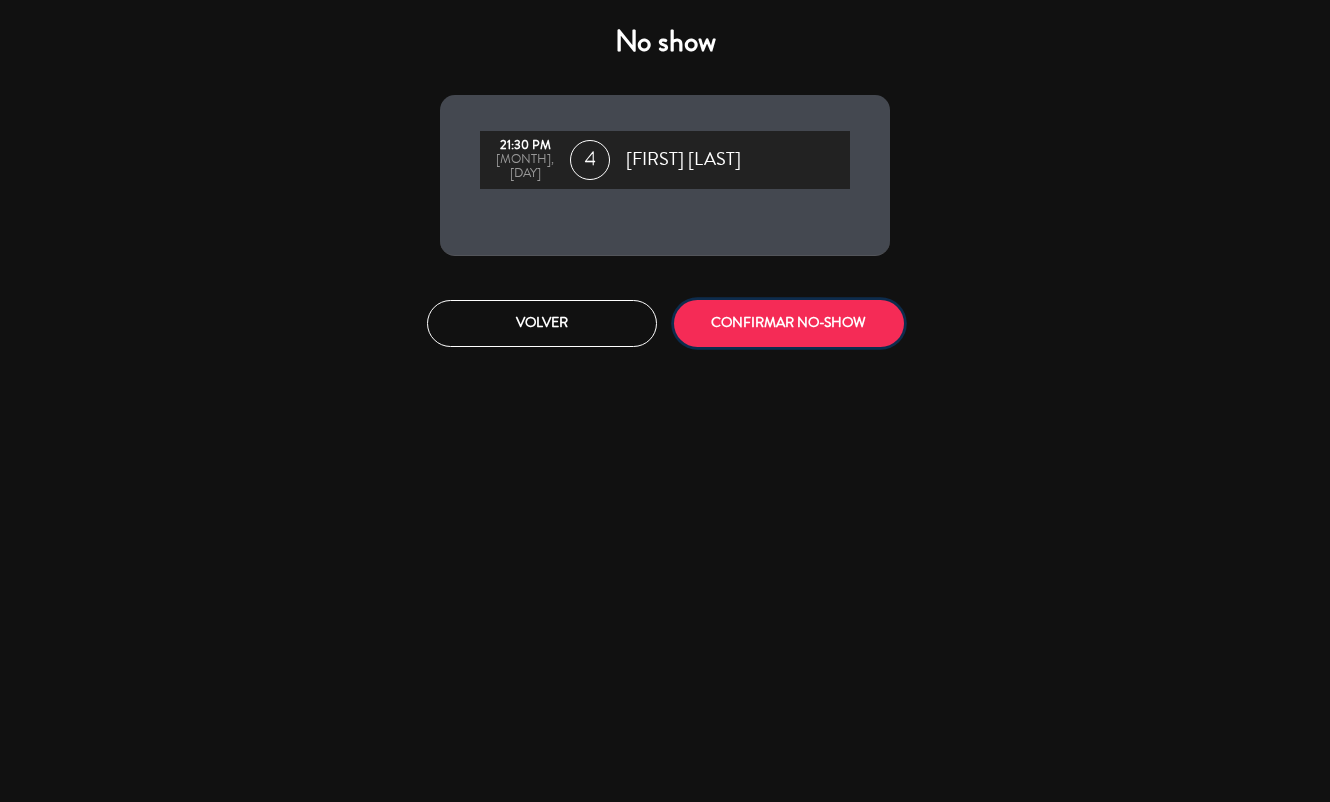 click on "CONFIRMAR NO-SHOW" 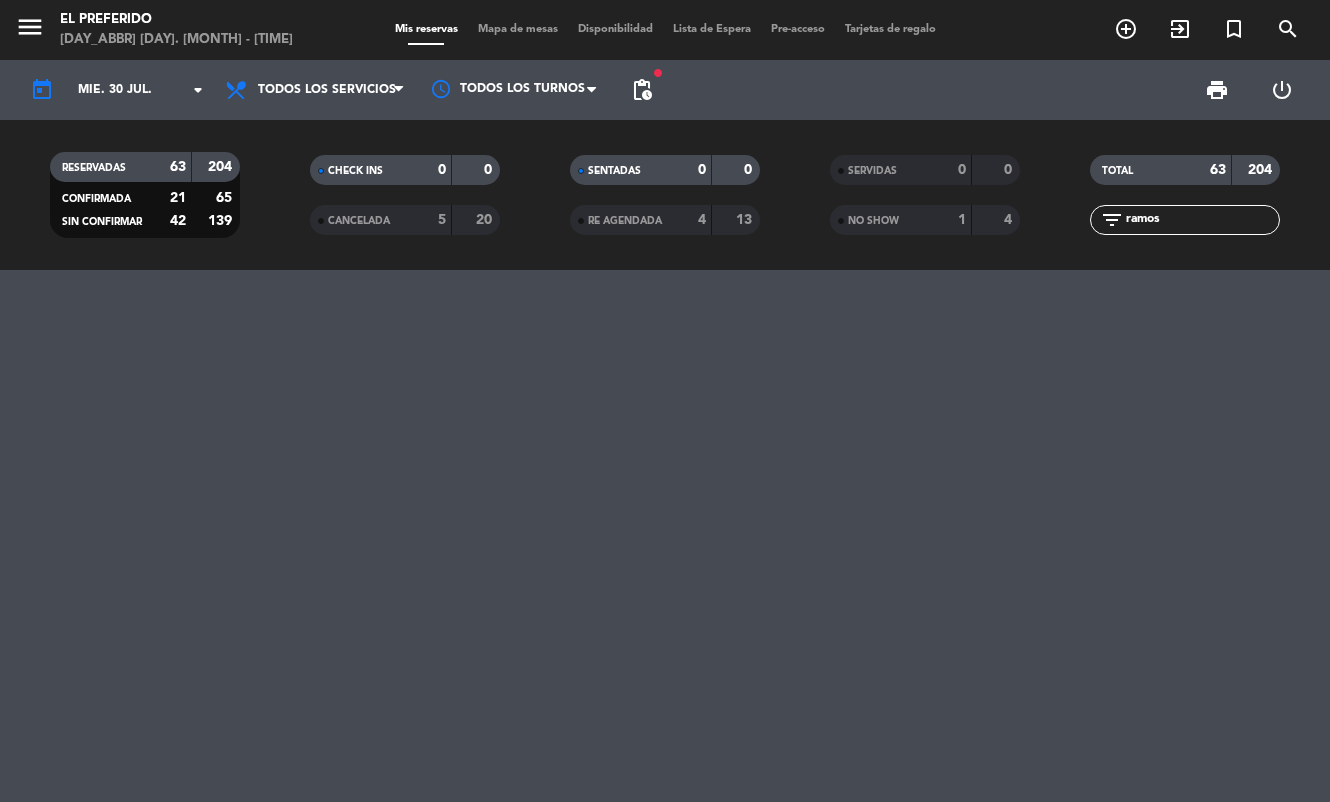 click on "ramos" 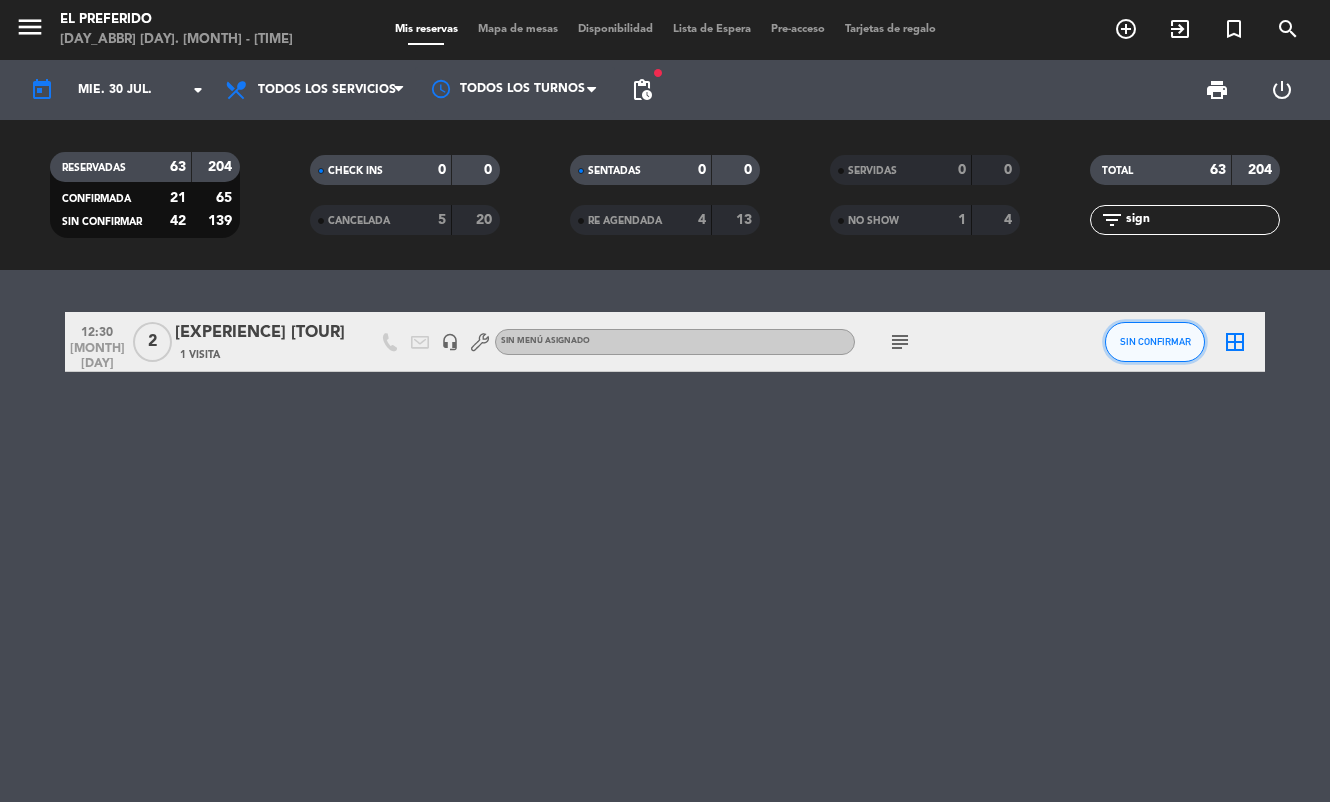 click on "SIN CONFIRMAR" 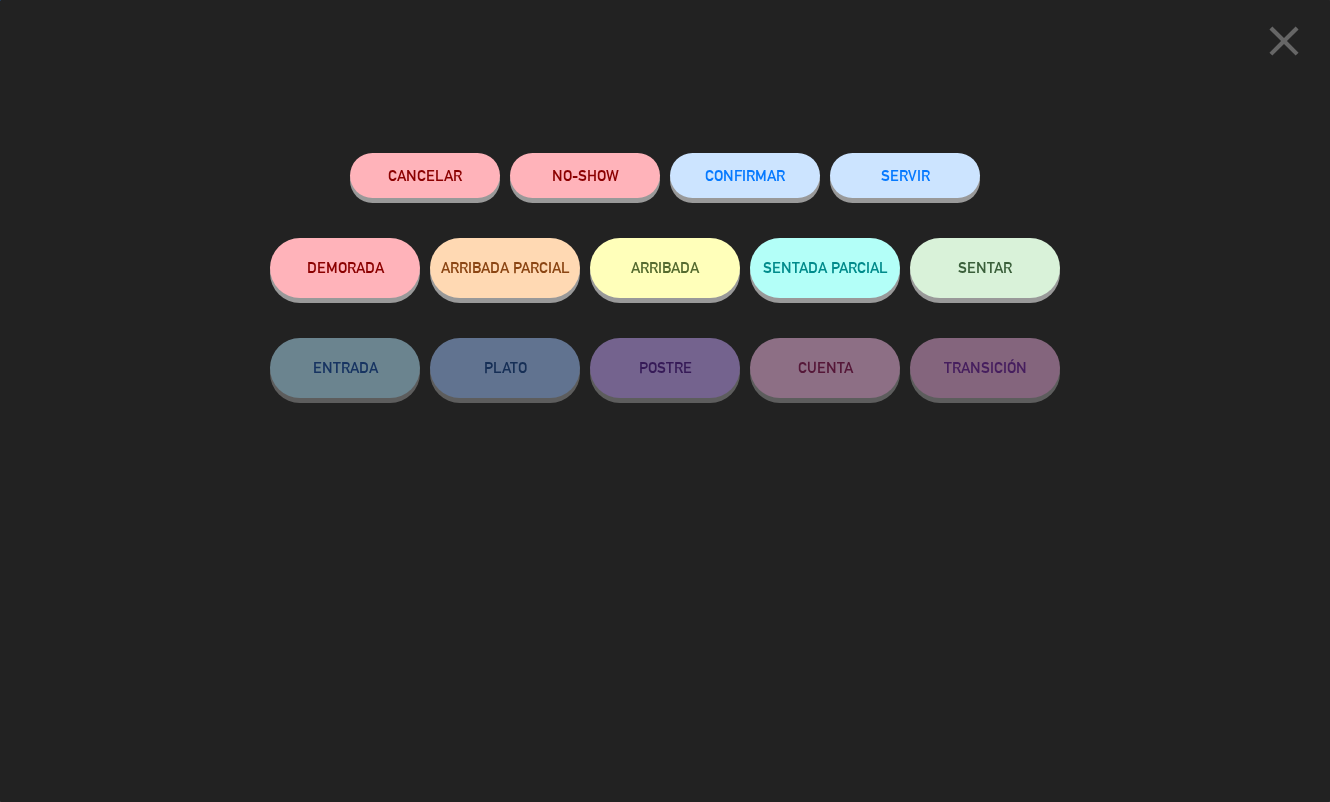 click on "NO-SHOW" 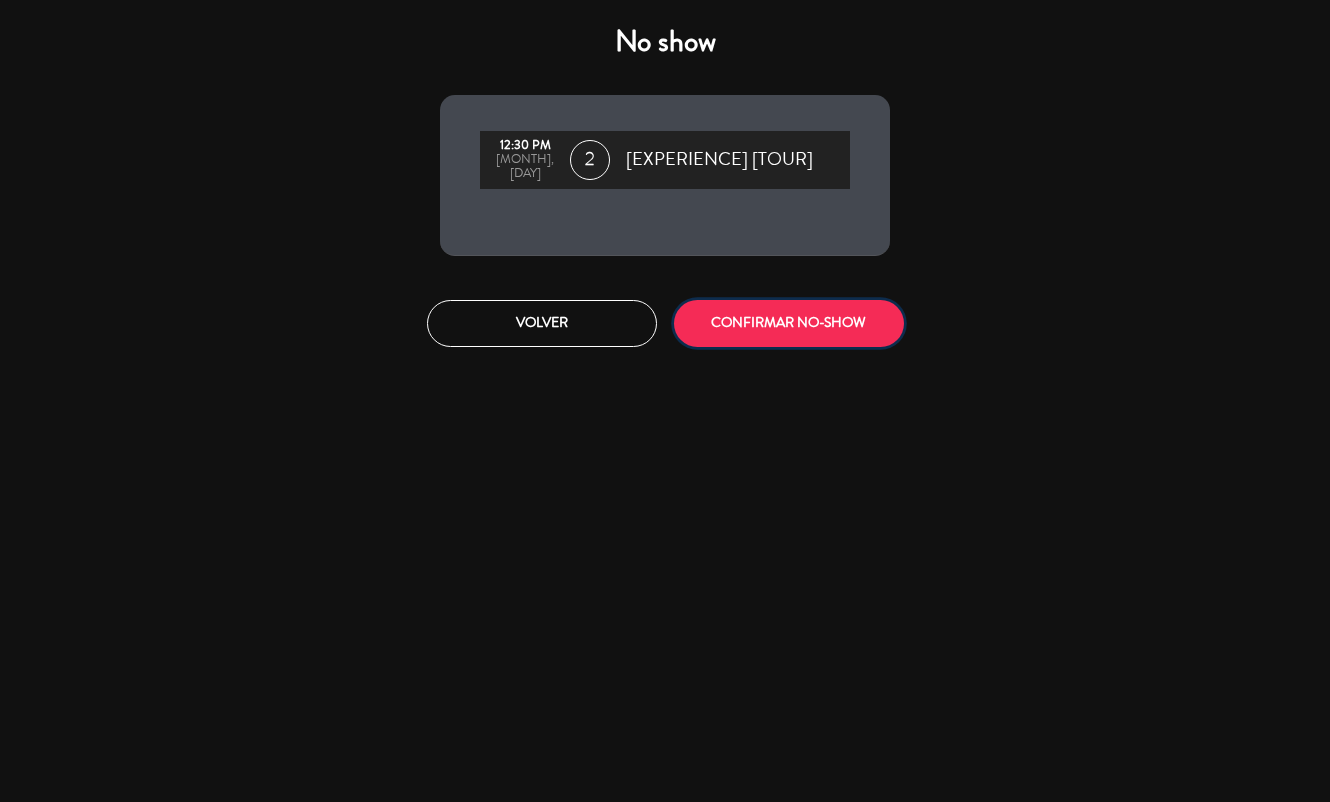 click on "CONFIRMAR NO-SHOW" 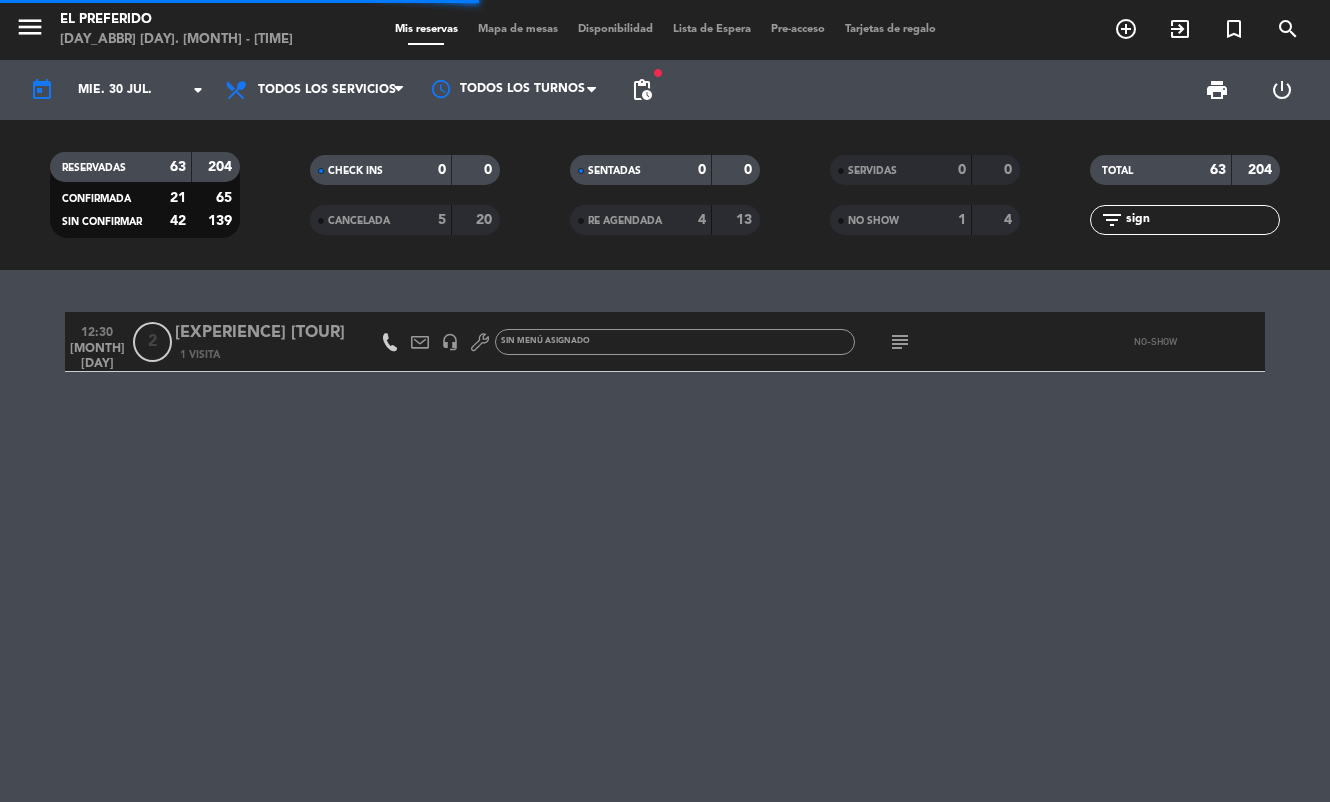 drag, startPoint x: 1181, startPoint y: 236, endPoint x: 1167, endPoint y: 227, distance: 16.643316 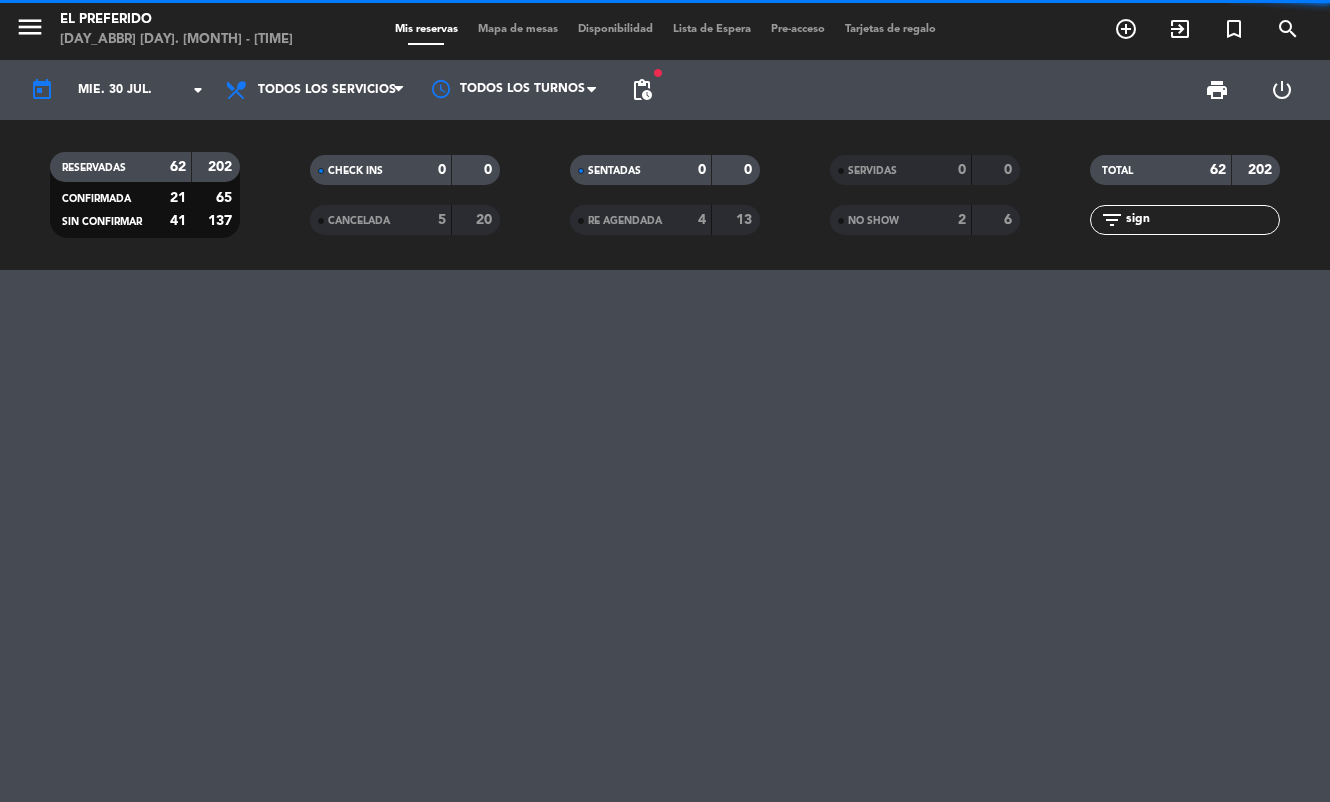click on "sign" 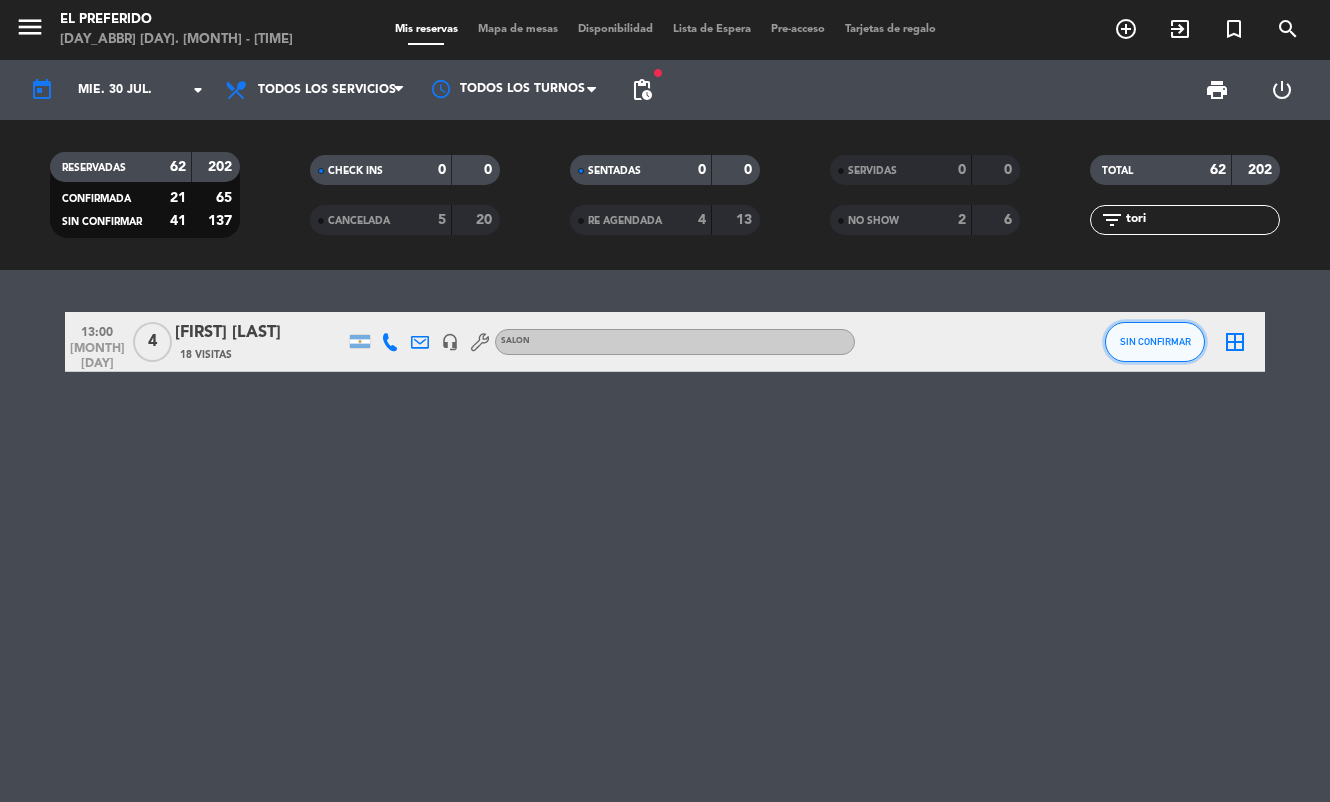 click on "SIN CONFIRMAR" 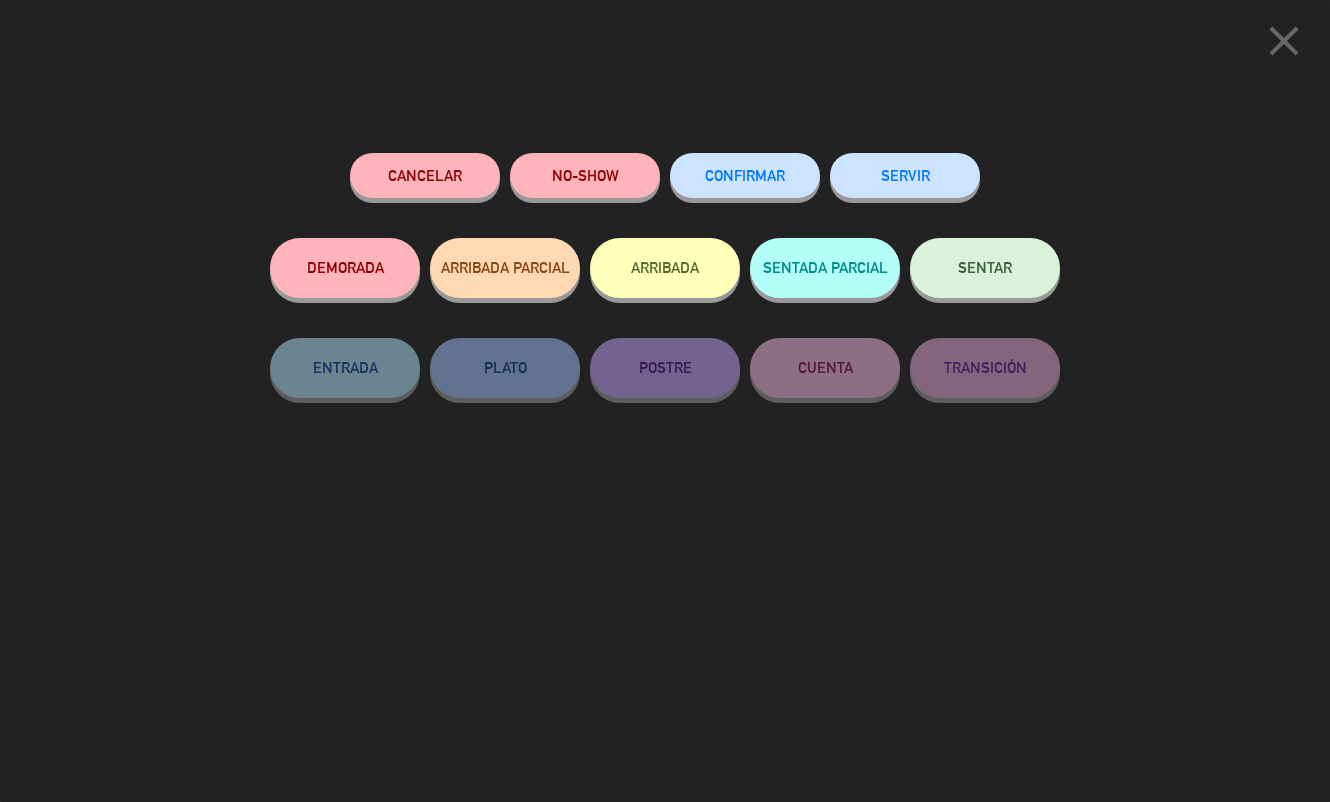 click on "NO-SHOW" 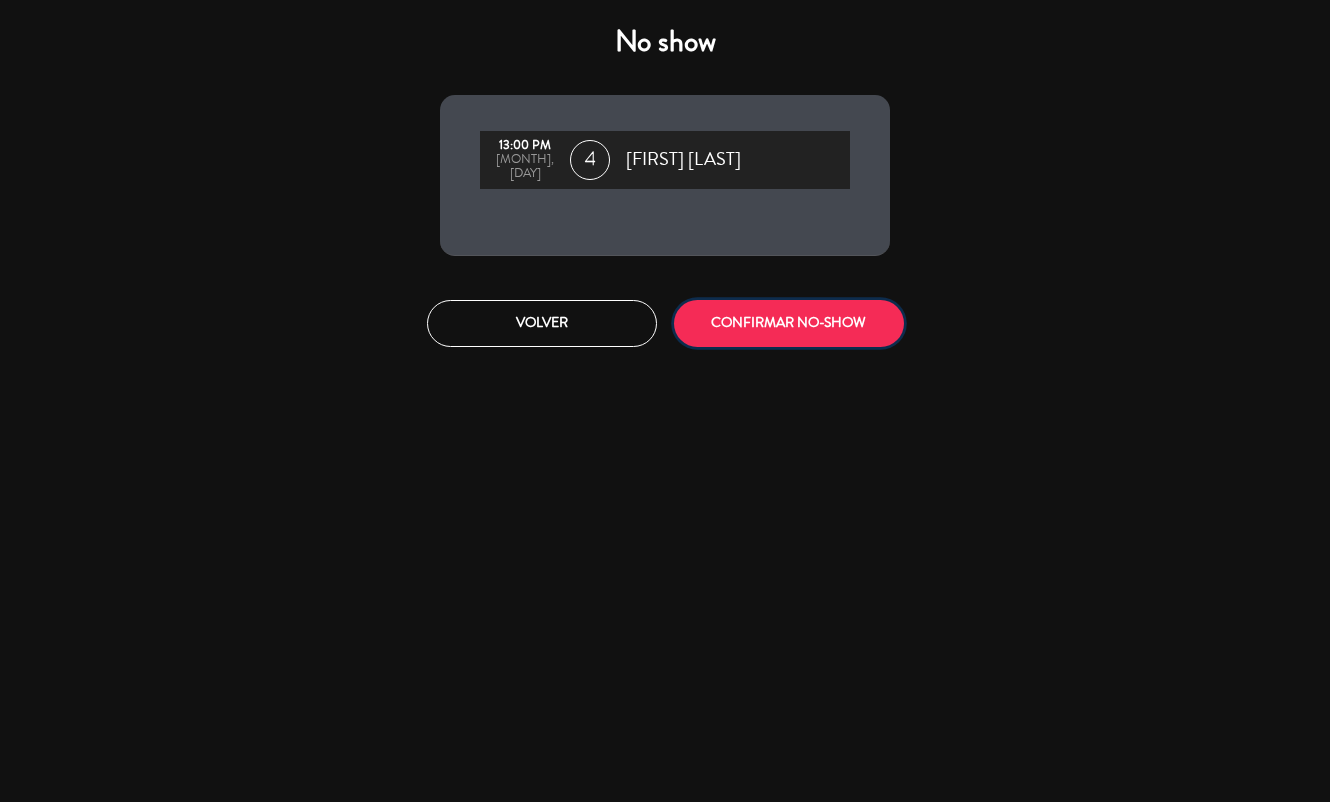 click on "CONFIRMAR NO-SHOW" 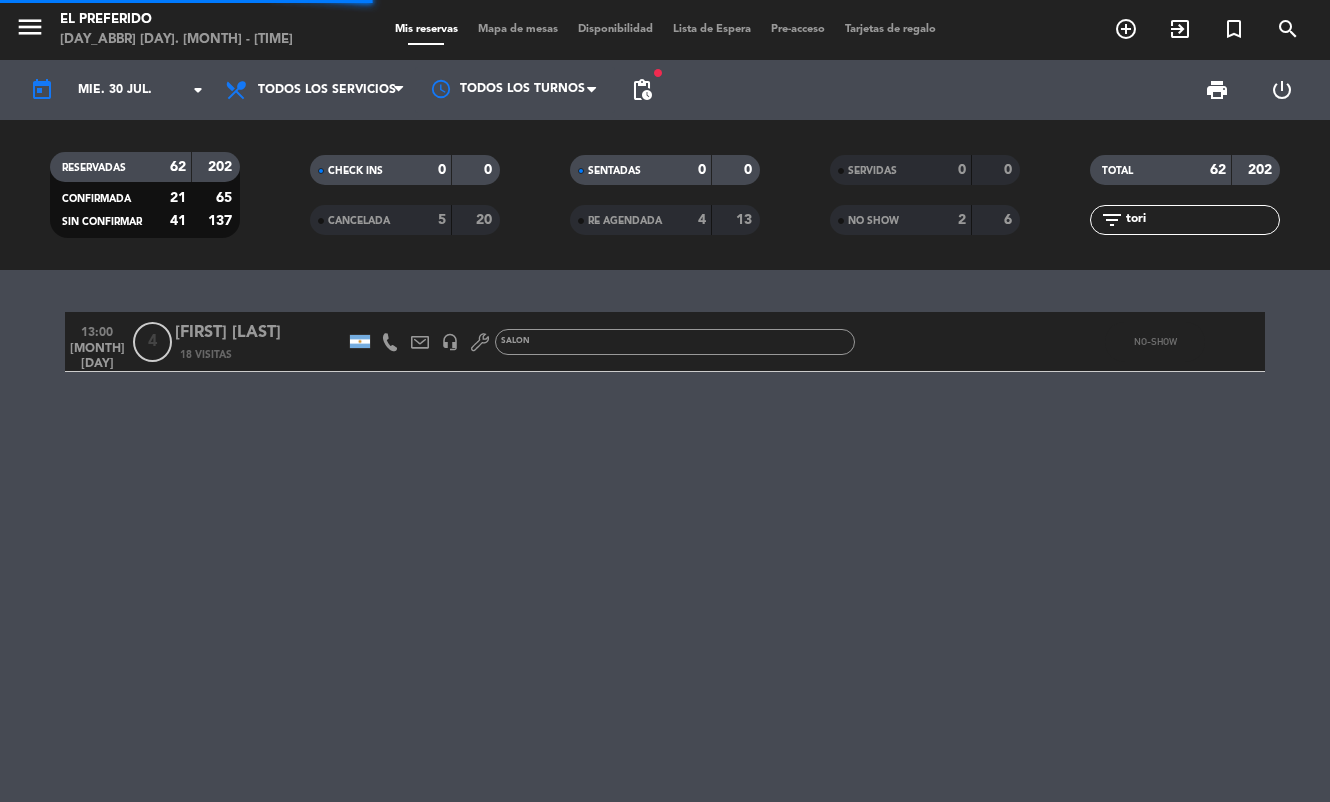 click on "tori" 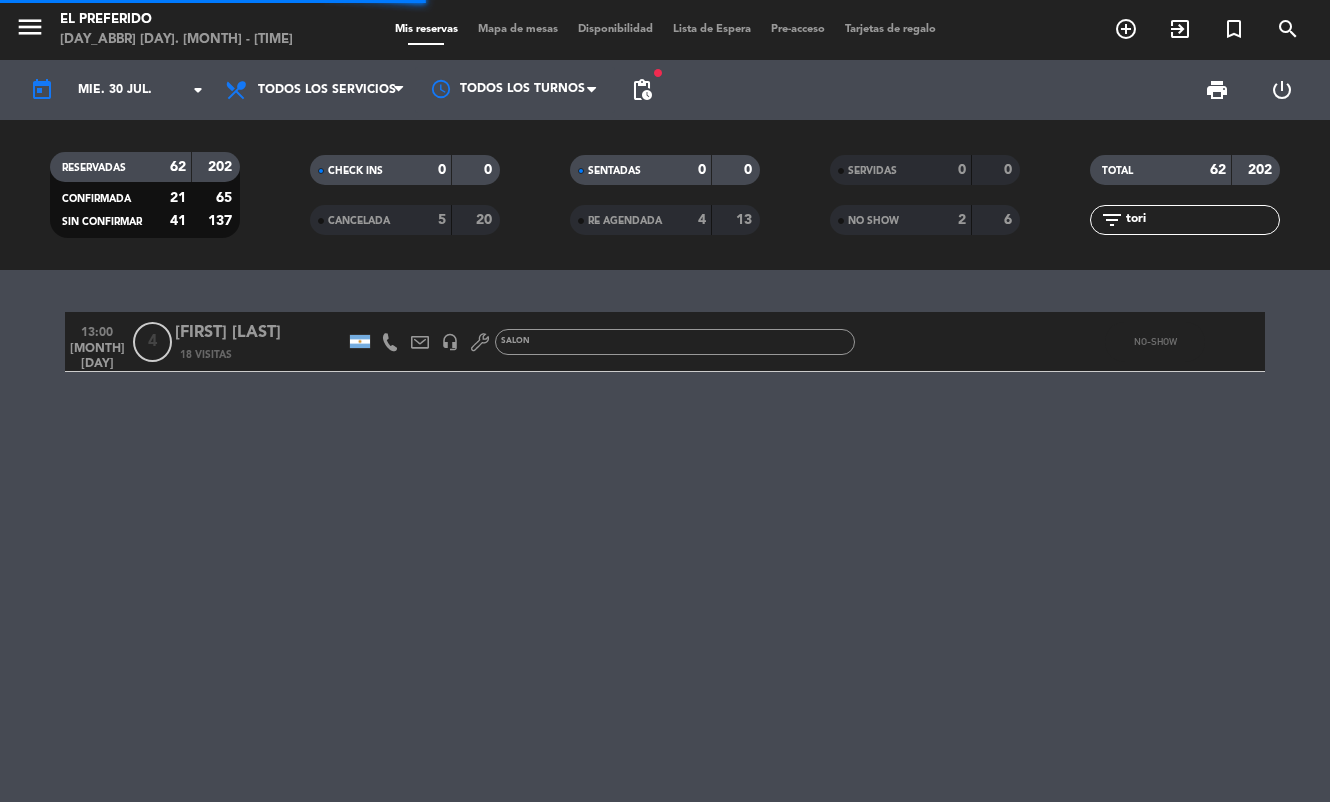 click on "tori" 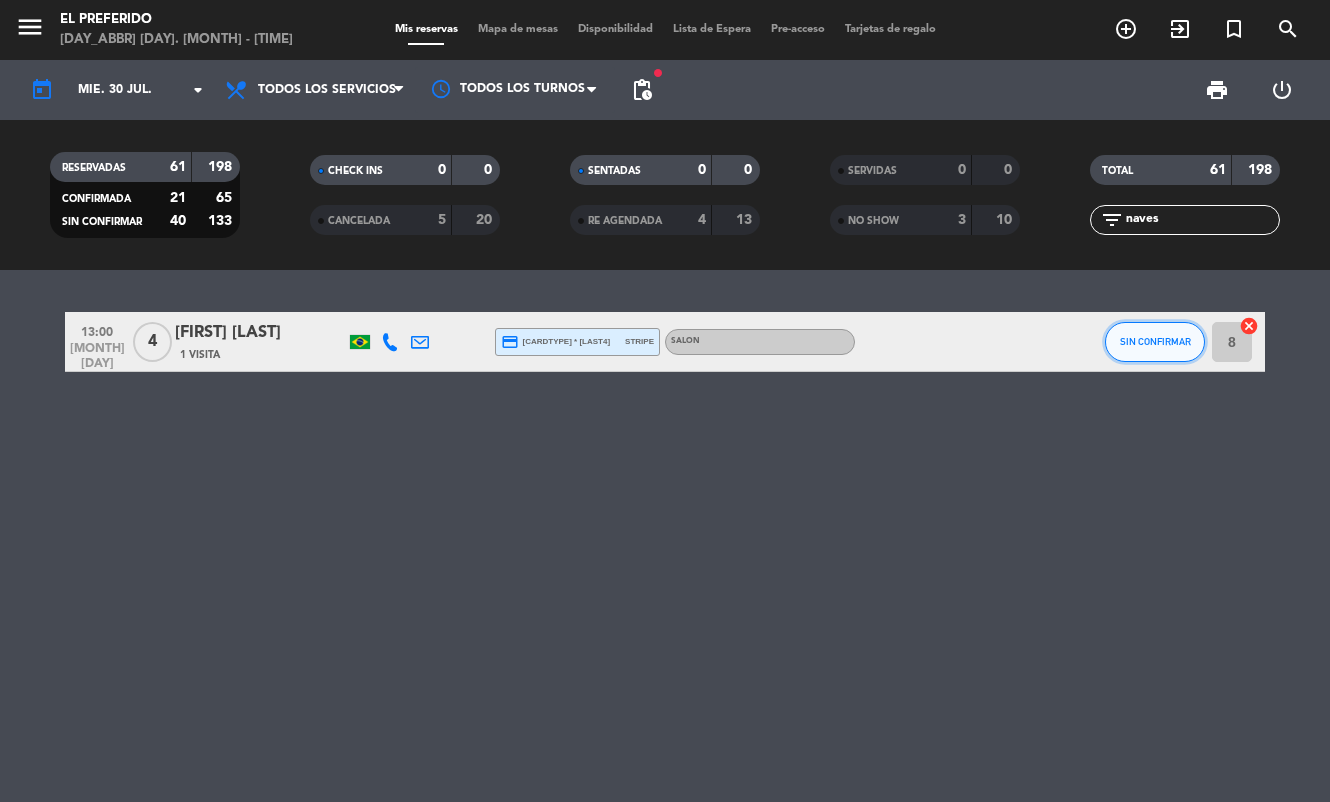 click on "SIN CONFIRMAR" 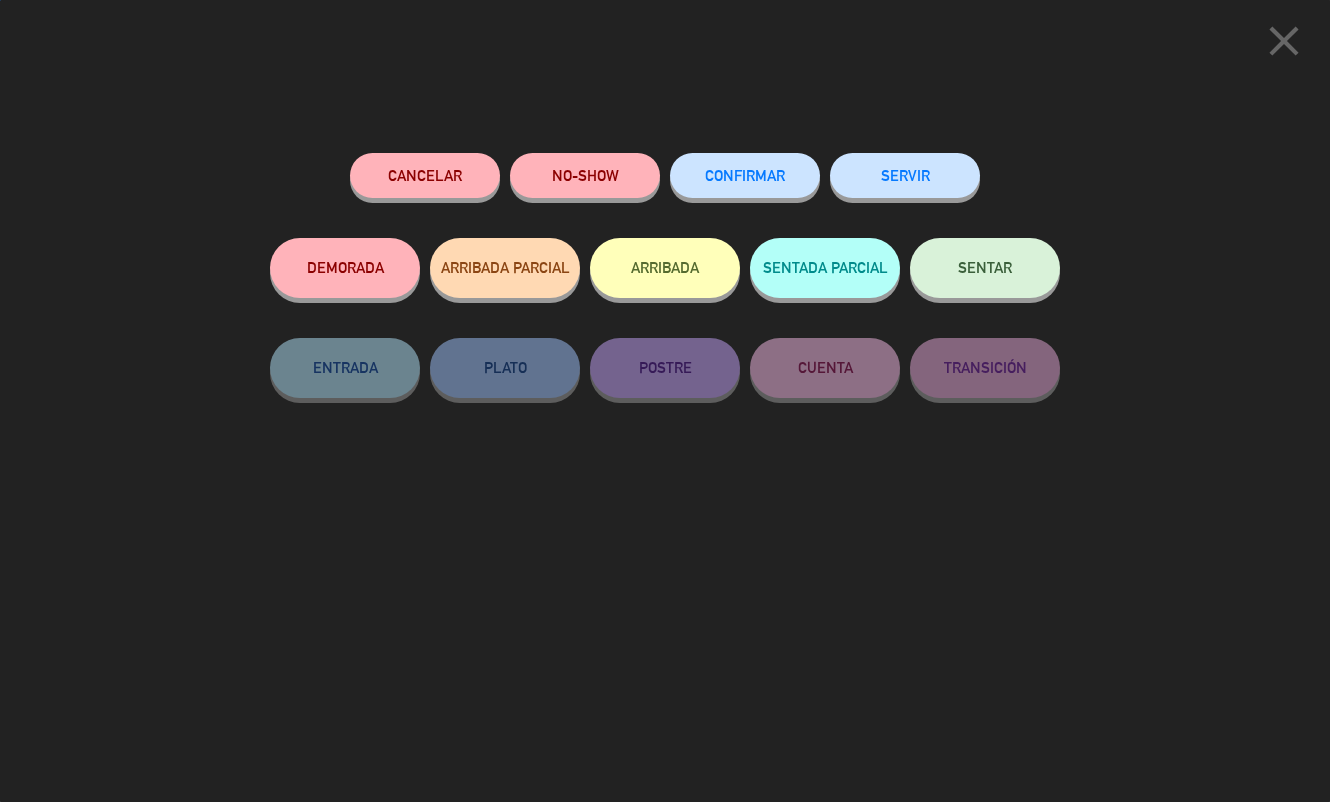 click on "NO-SHOW" 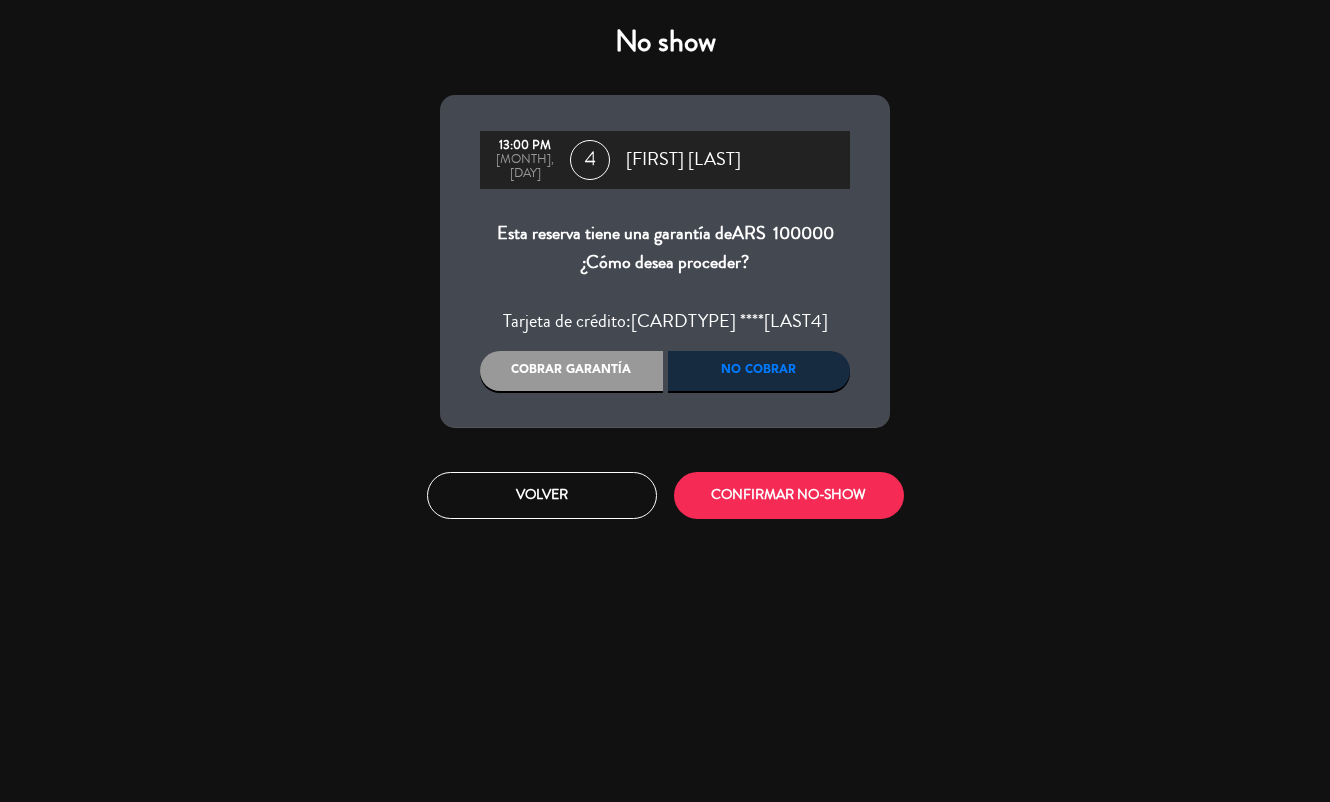drag, startPoint x: 539, startPoint y: 359, endPoint x: 552, endPoint y: 363, distance: 13.601471 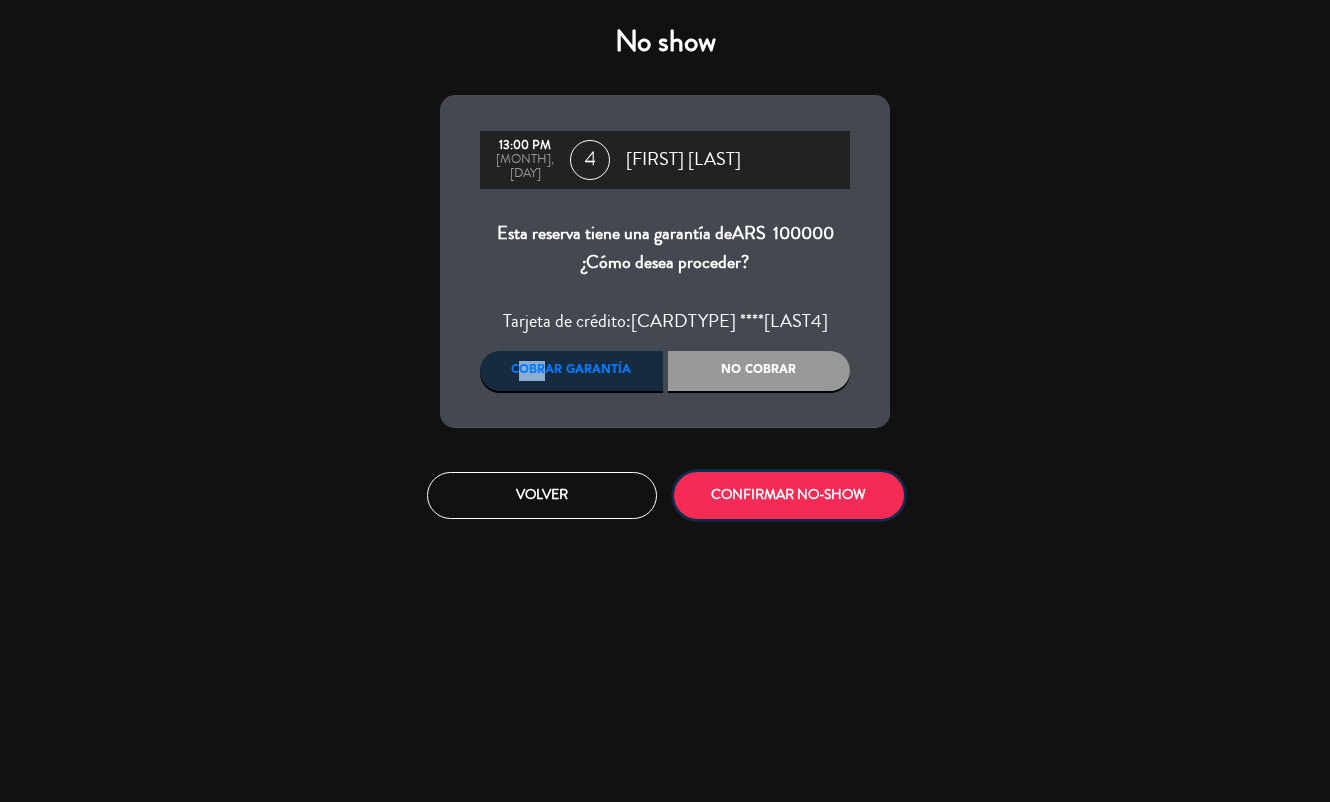 click on "CONFIRMAR NO-SHOW" 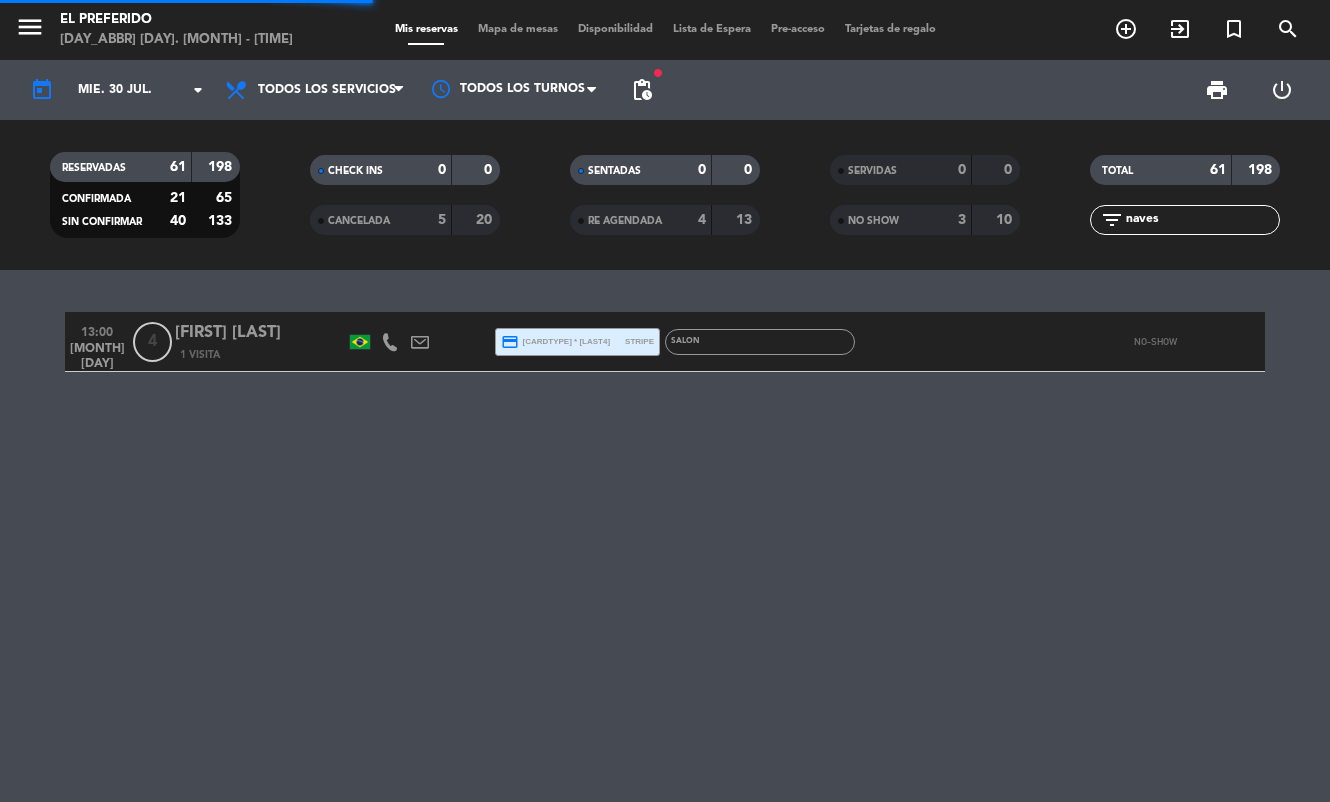 click on "naves" 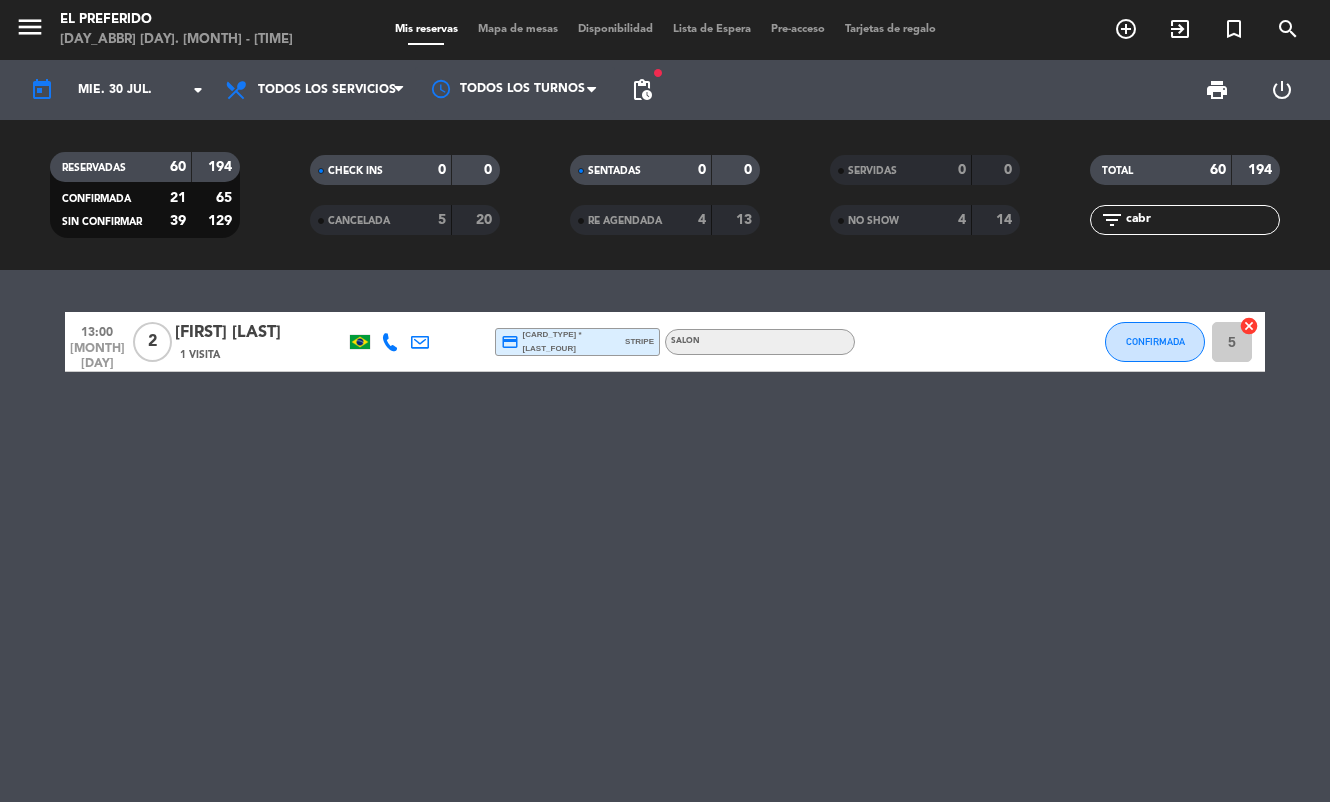 type on "cabr" 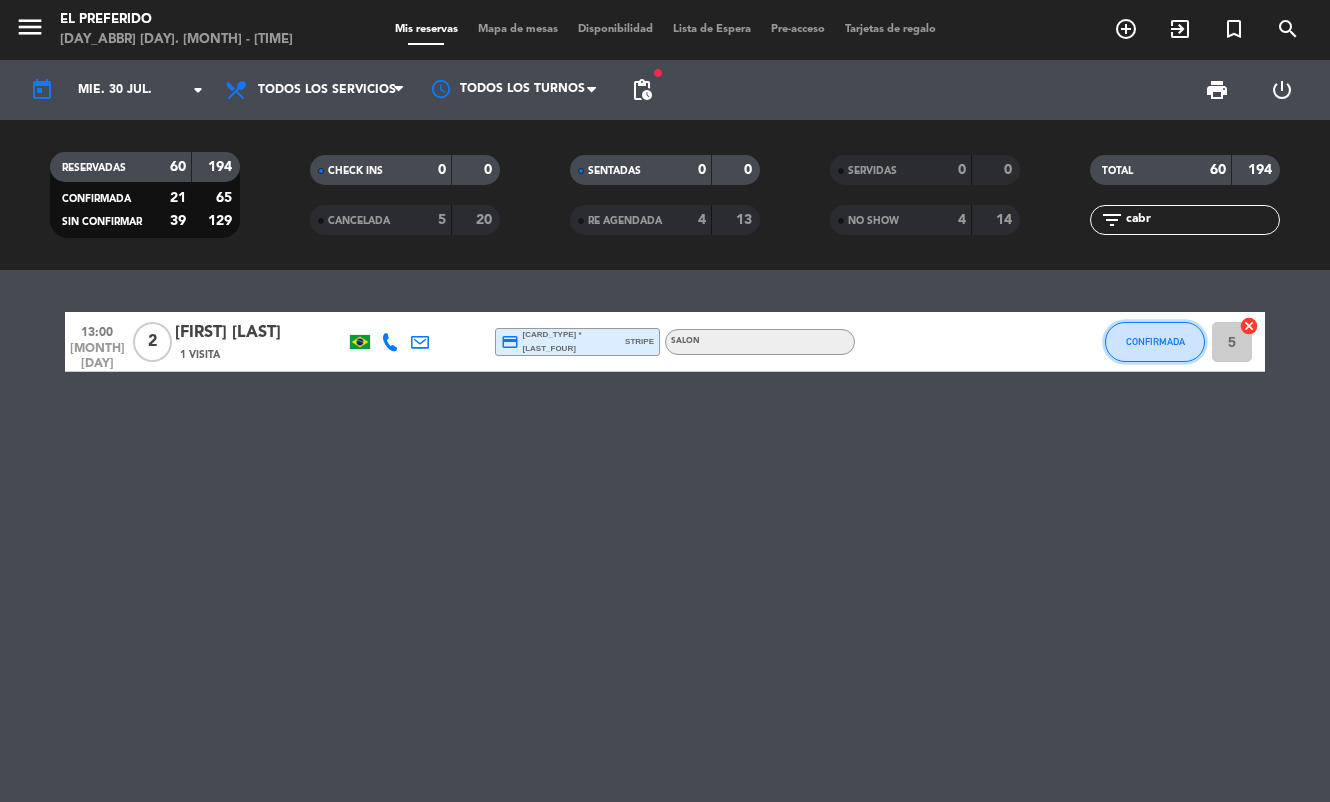 click on "CONFIRMADA" 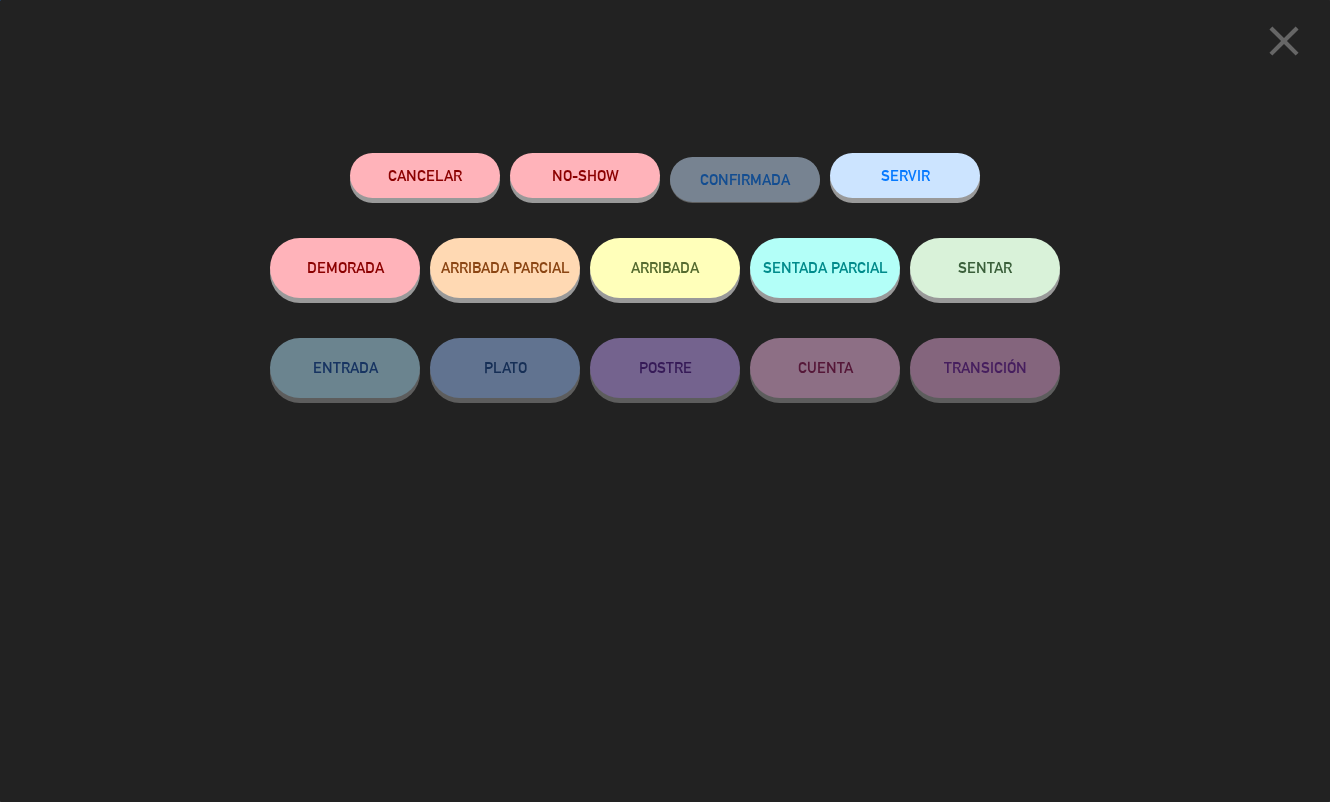 click on "NO-SHOW" 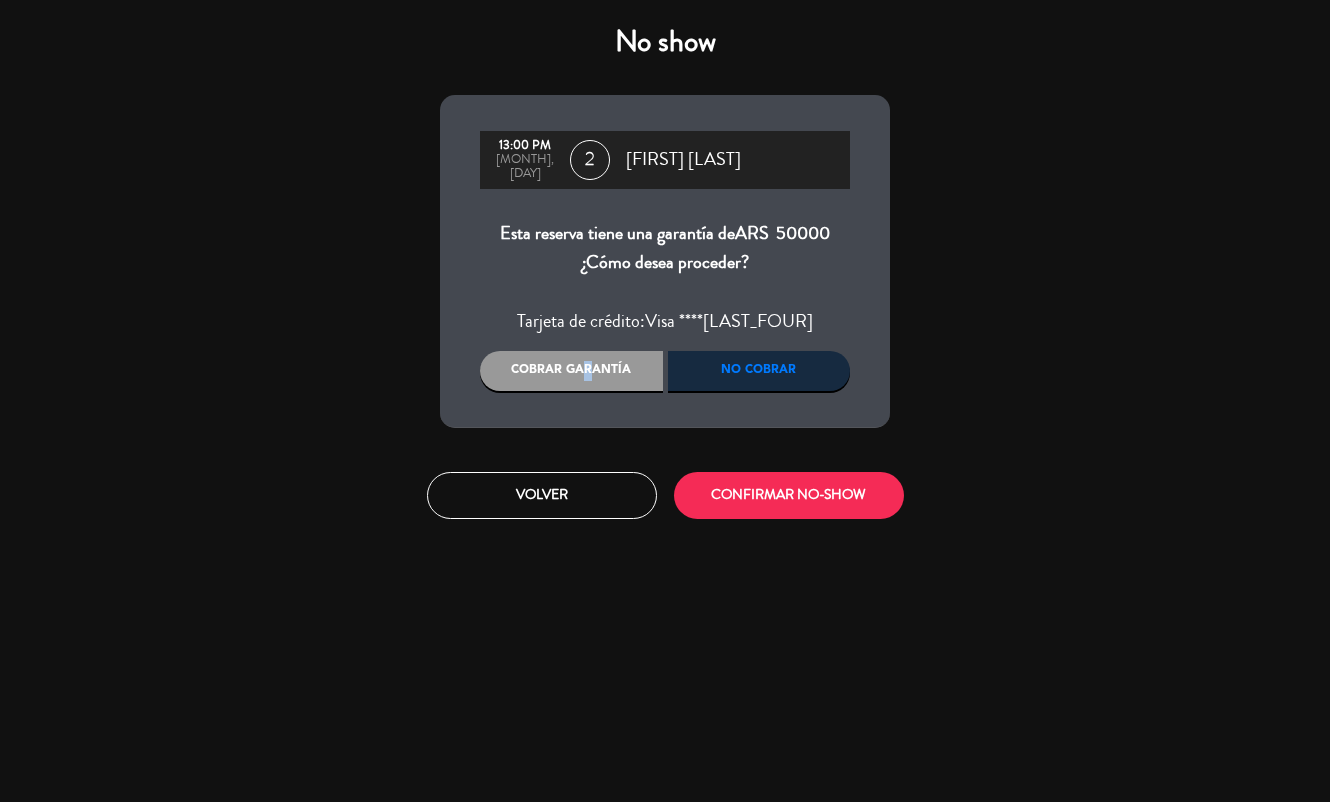 drag, startPoint x: 578, startPoint y: 370, endPoint x: 705, endPoint y: 443, distance: 146.48549 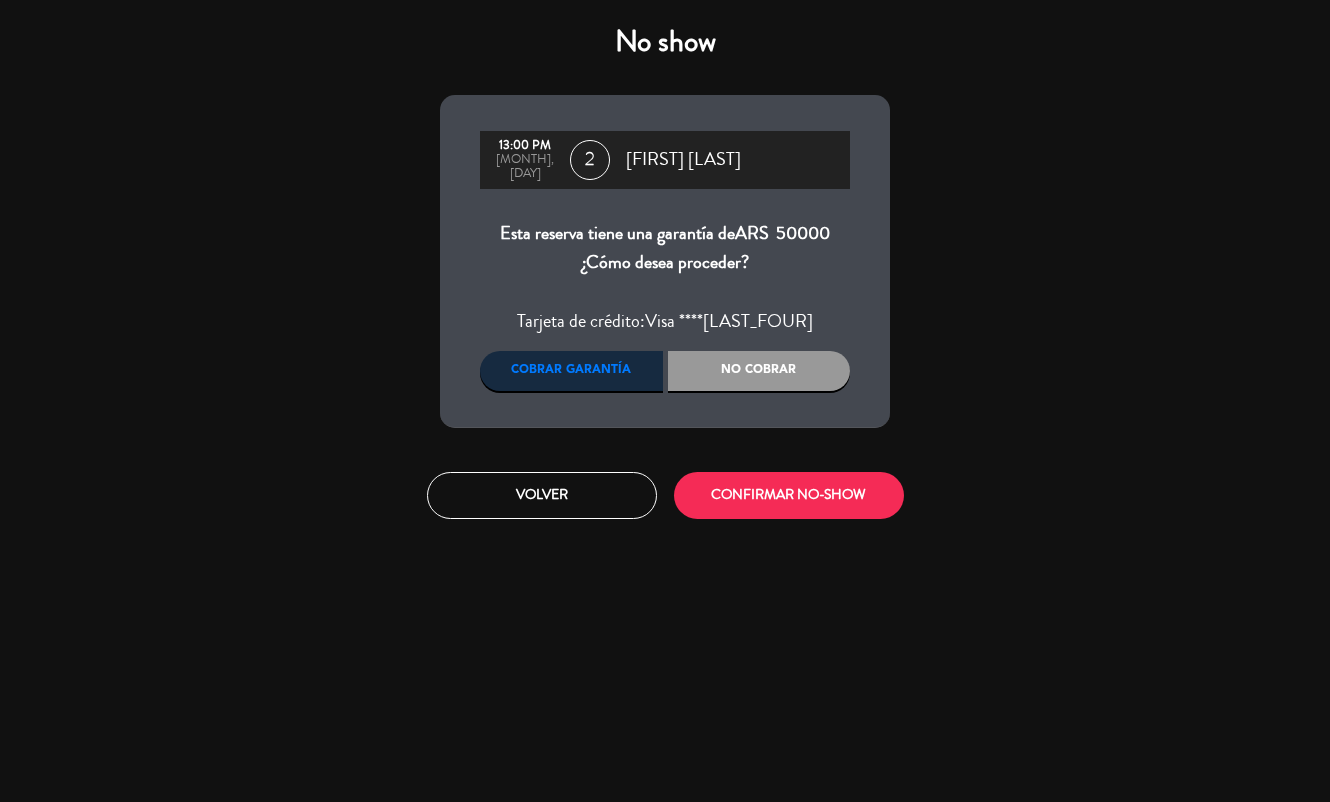 drag, startPoint x: 747, startPoint y: 463, endPoint x: 758, endPoint y: 484, distance: 23.70654 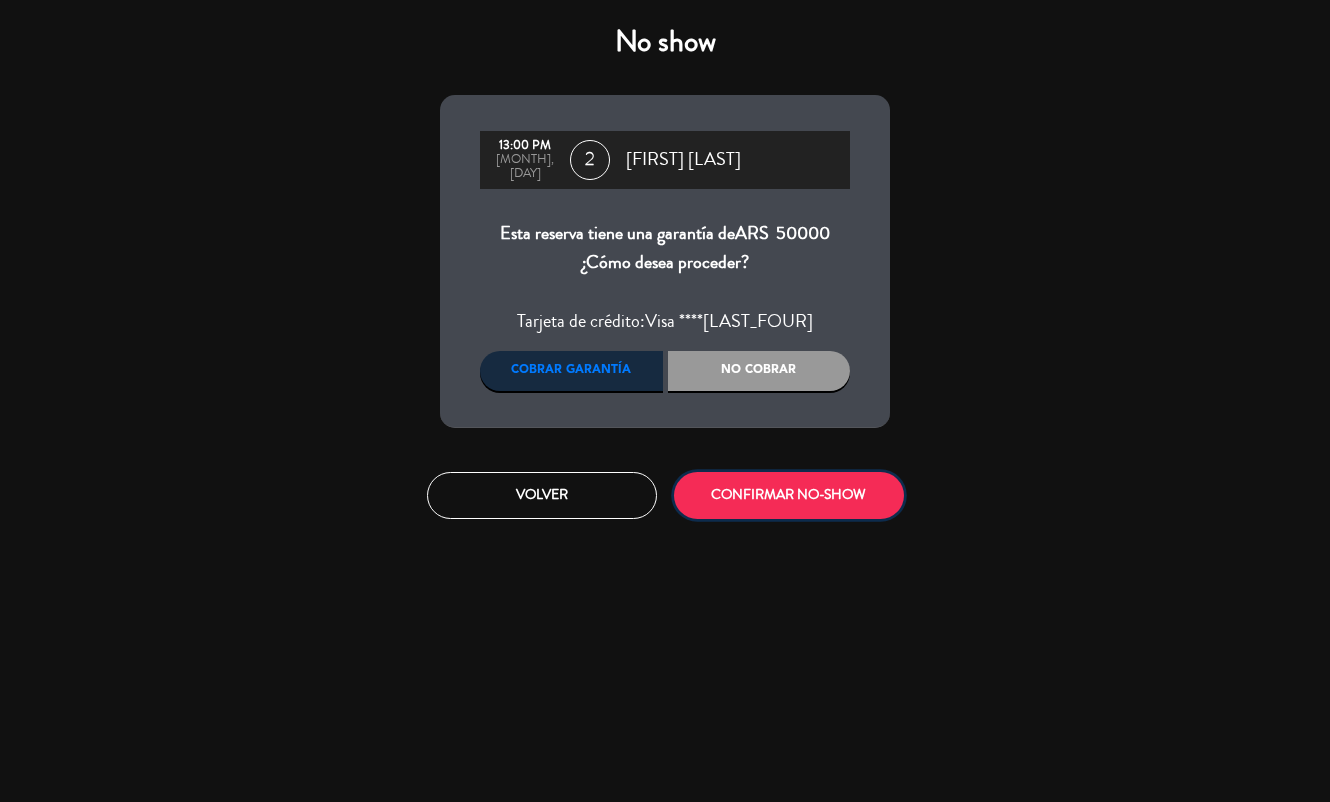 drag, startPoint x: 760, startPoint y: 499, endPoint x: 751, endPoint y: 485, distance: 16.643316 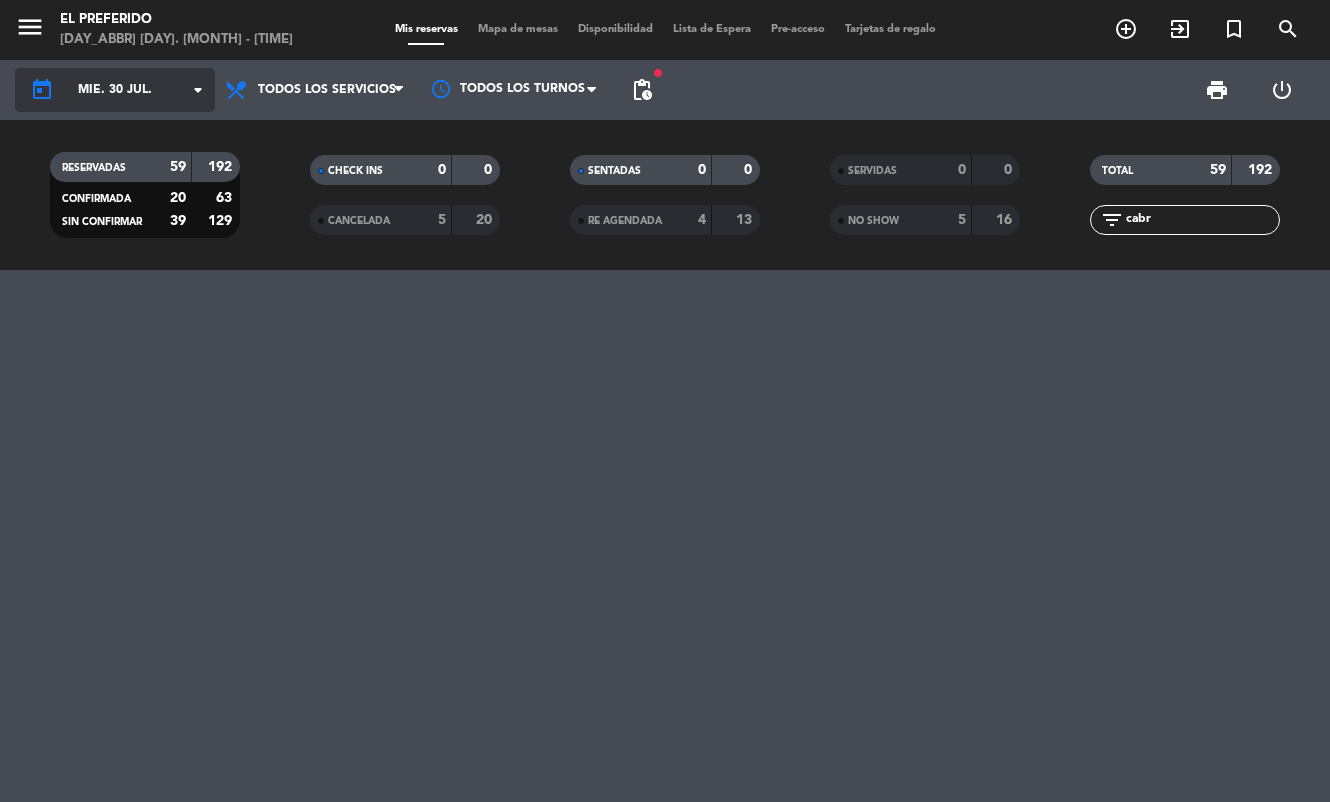 click on "mié. 30 jul." 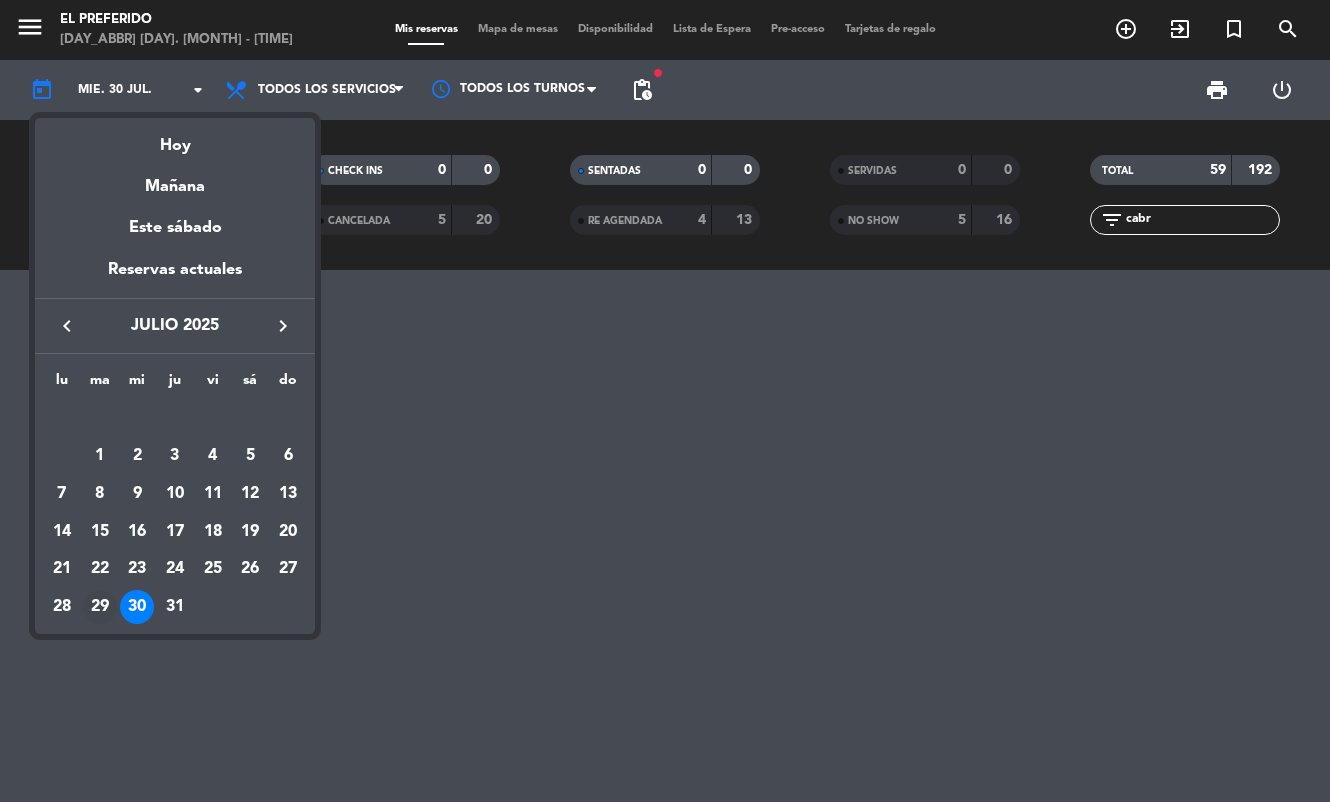 click on "29" at bounding box center [100, 607] 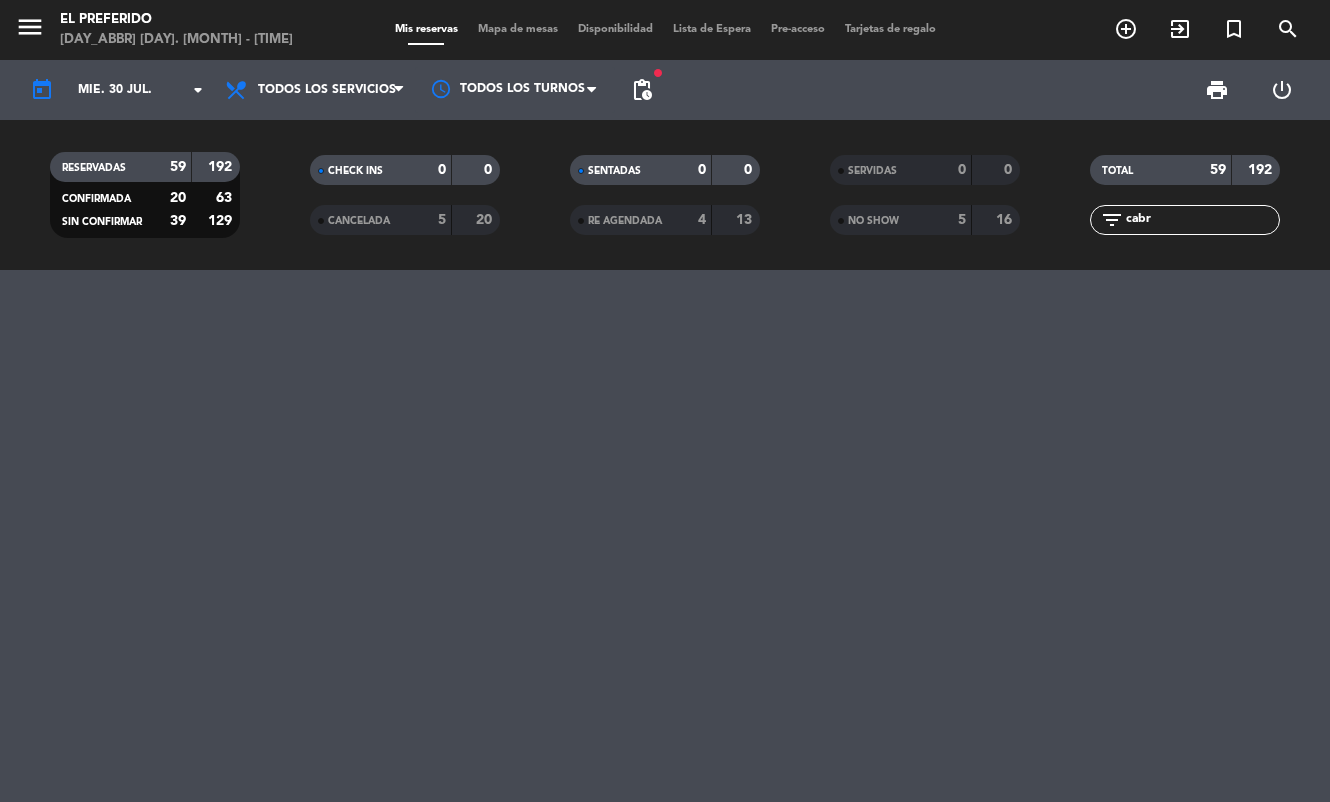 type on "[DAY_ABBR]. [DAY] [MONTH_ABBR]" 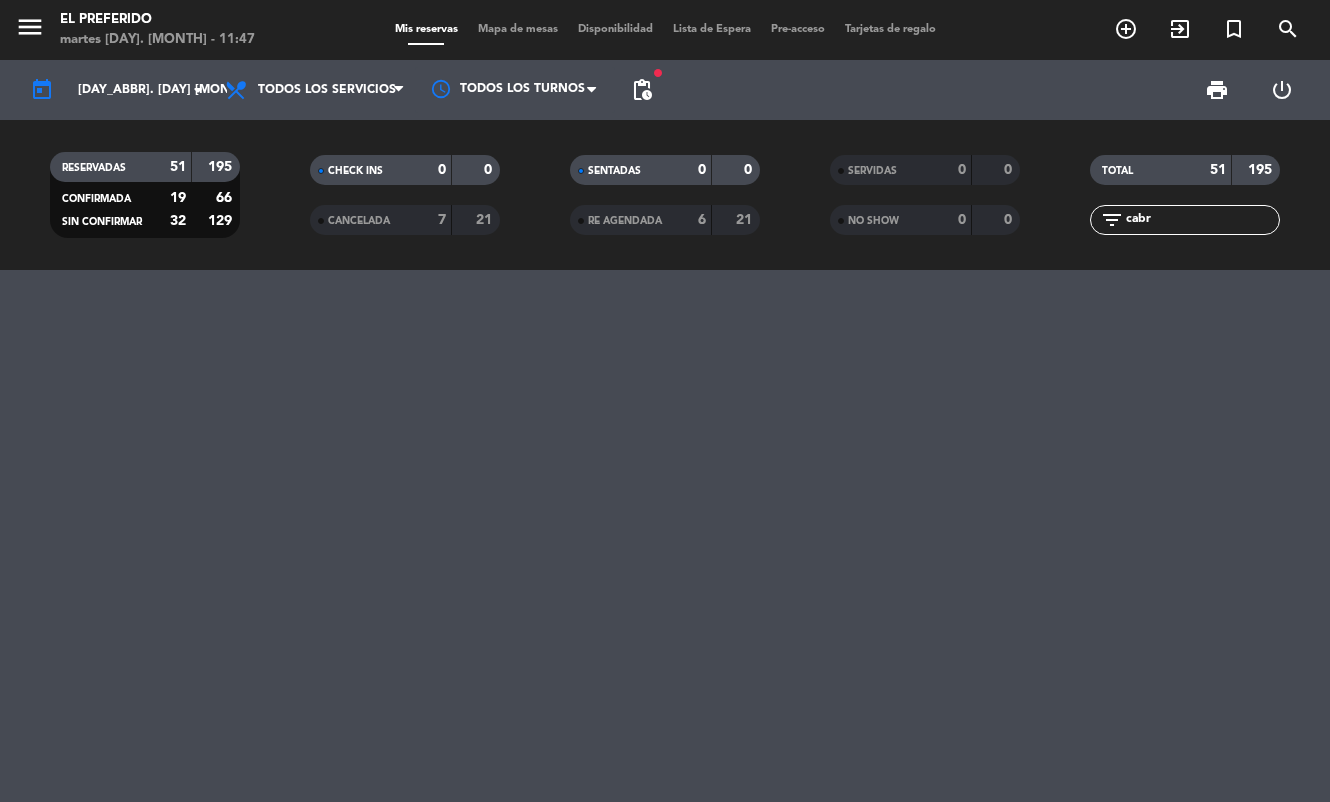 click on "cabr" 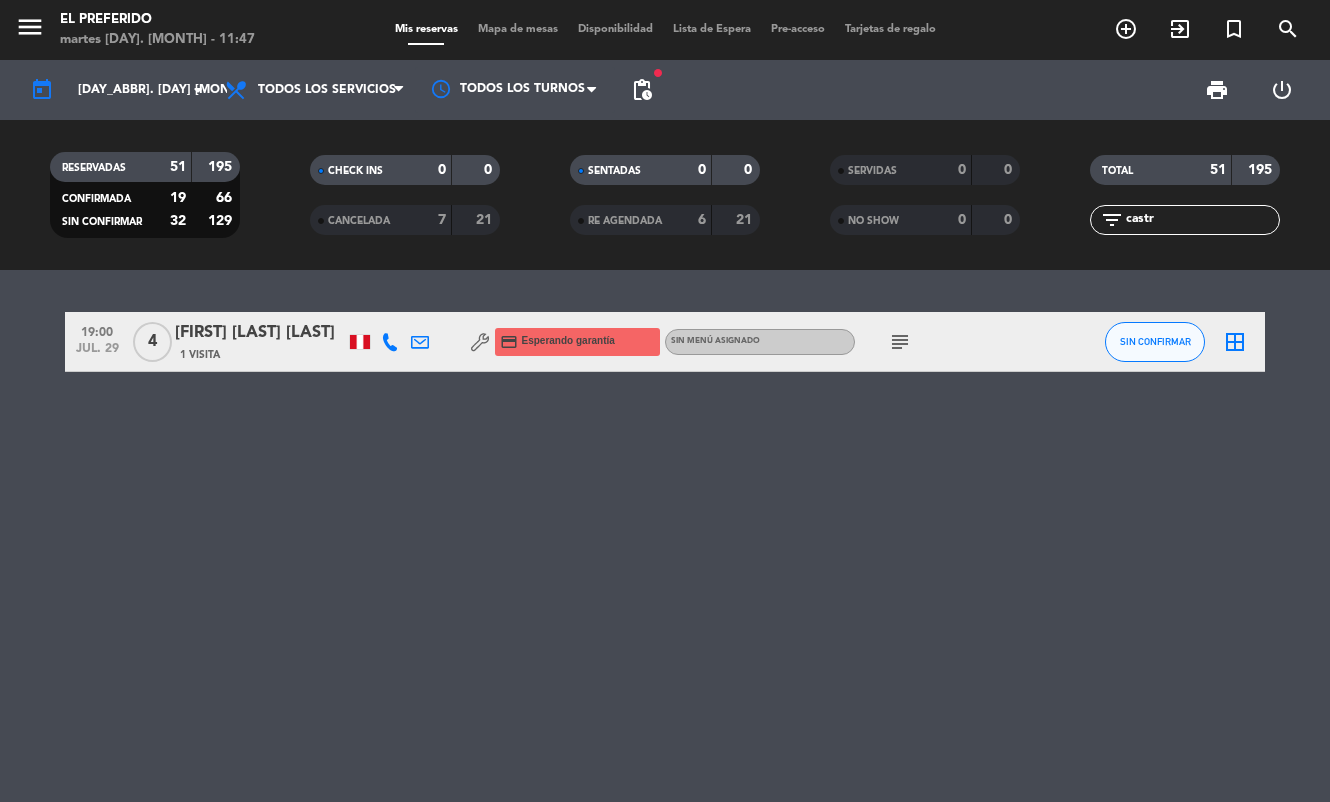 type on "castr" 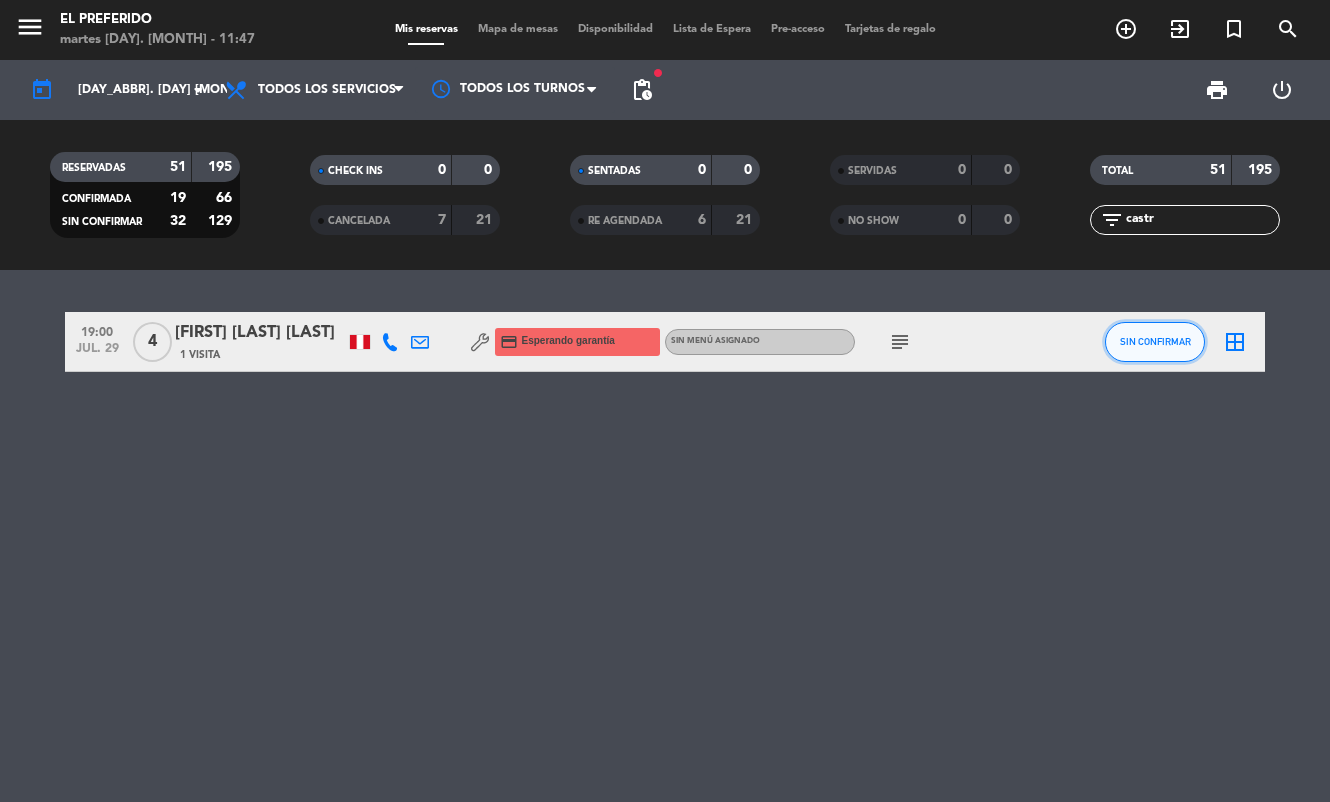 click on "SIN CONFIRMAR" 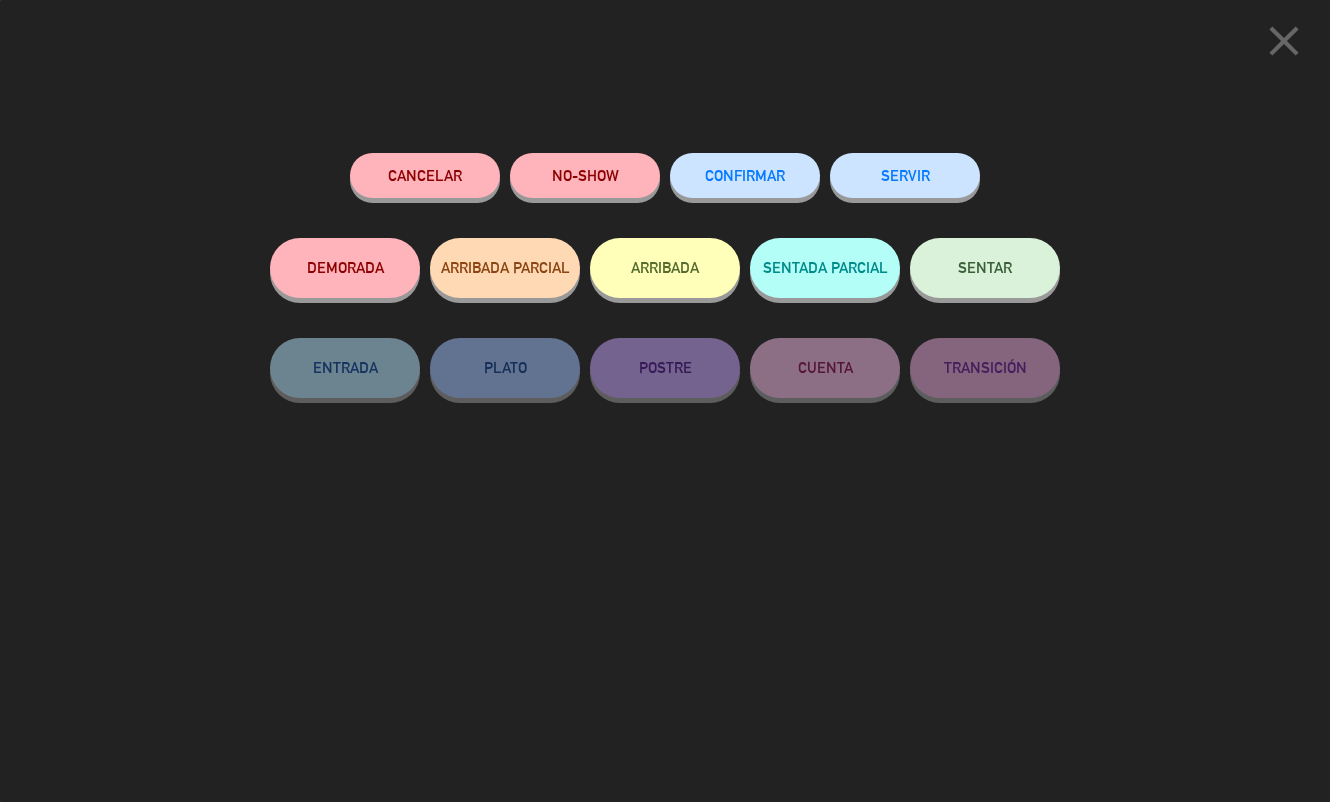 click on "NO-SHOW" 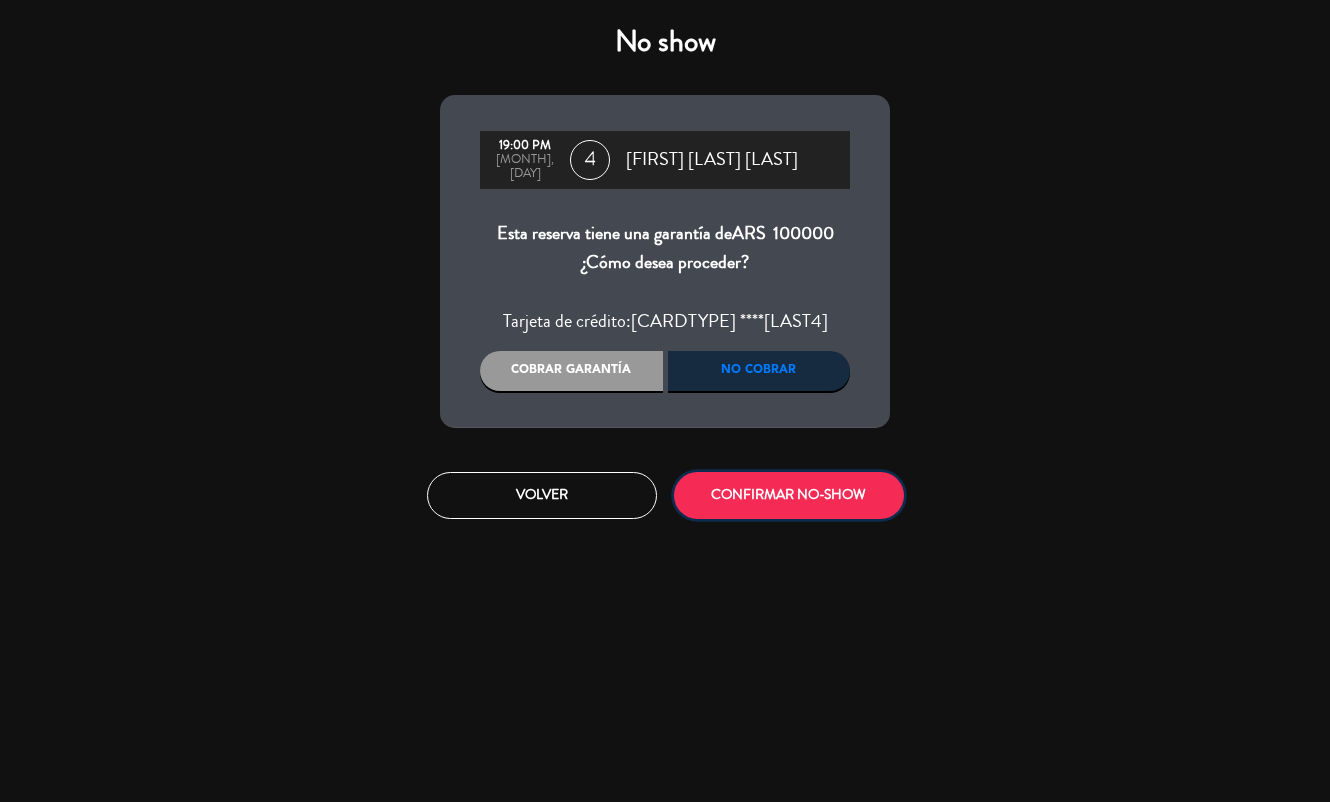 drag, startPoint x: 793, startPoint y: 494, endPoint x: 765, endPoint y: 476, distance: 33.286633 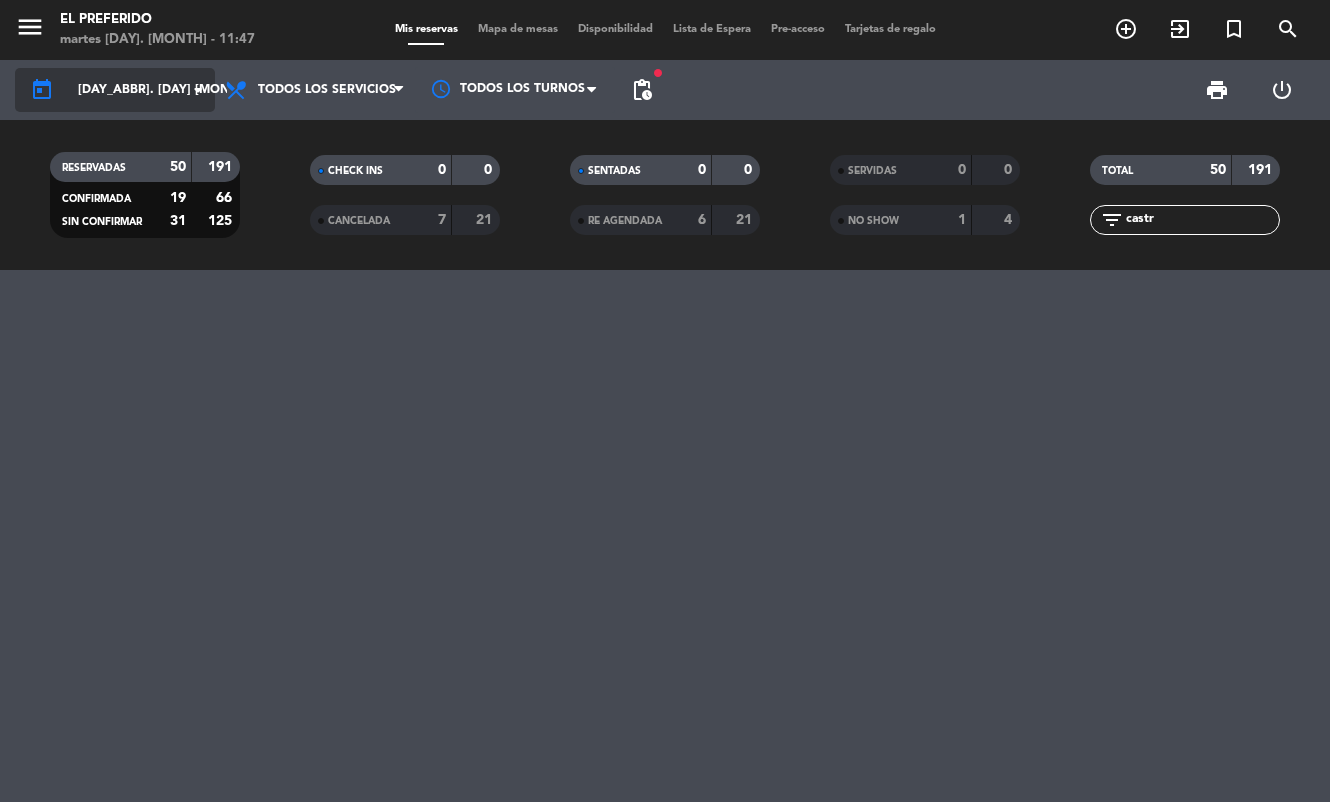 click on "[DAY_ABBR]. [DAY] [MONTH_ABBR]" 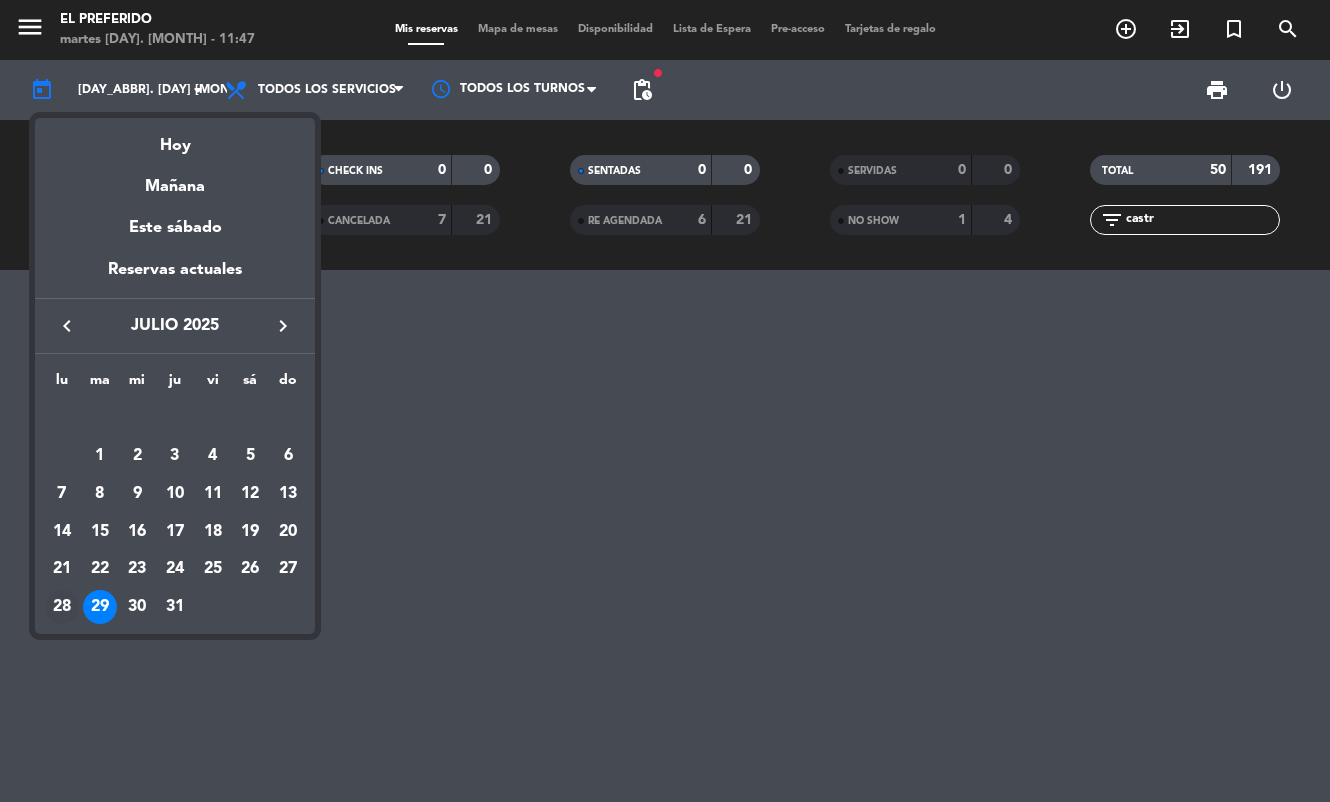 click on "28" at bounding box center (62, 607) 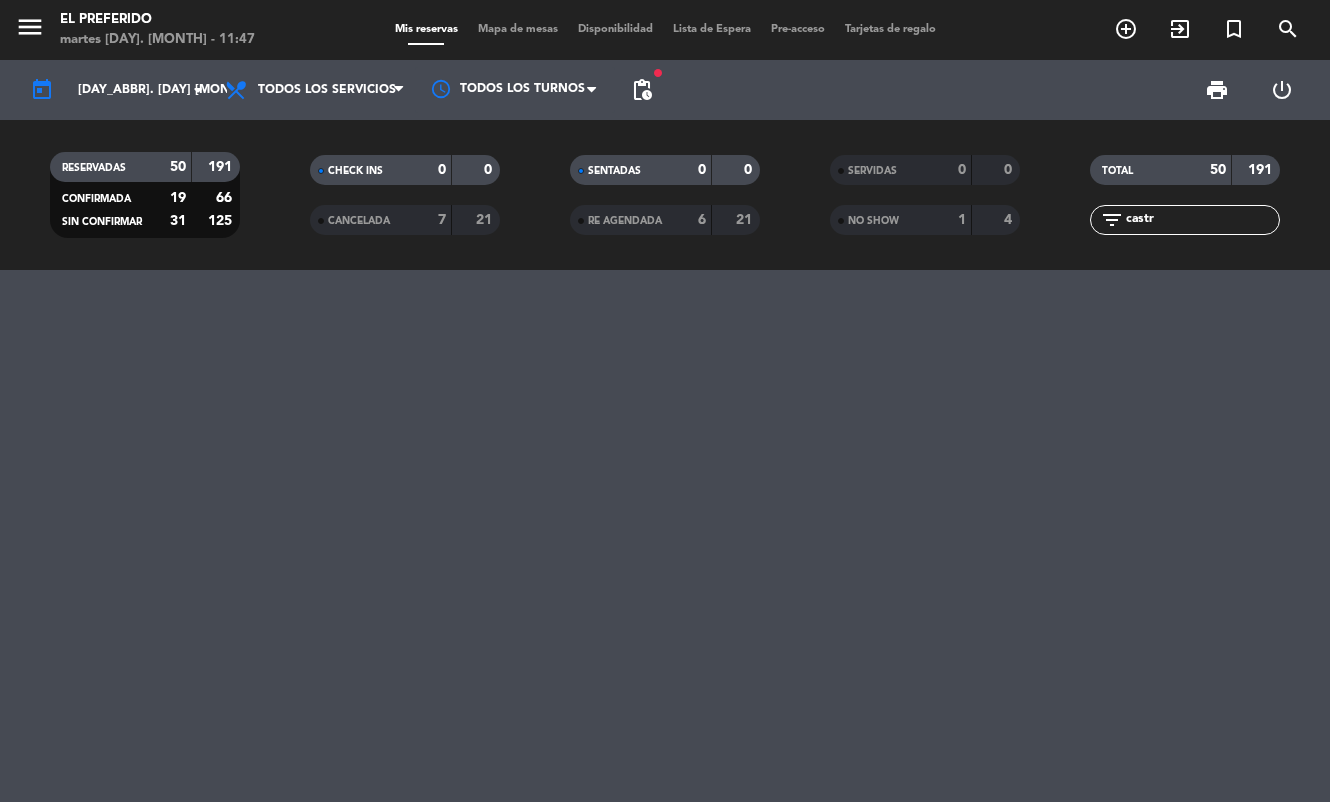 type on "[DAY]. [DAY] [MONTH]." 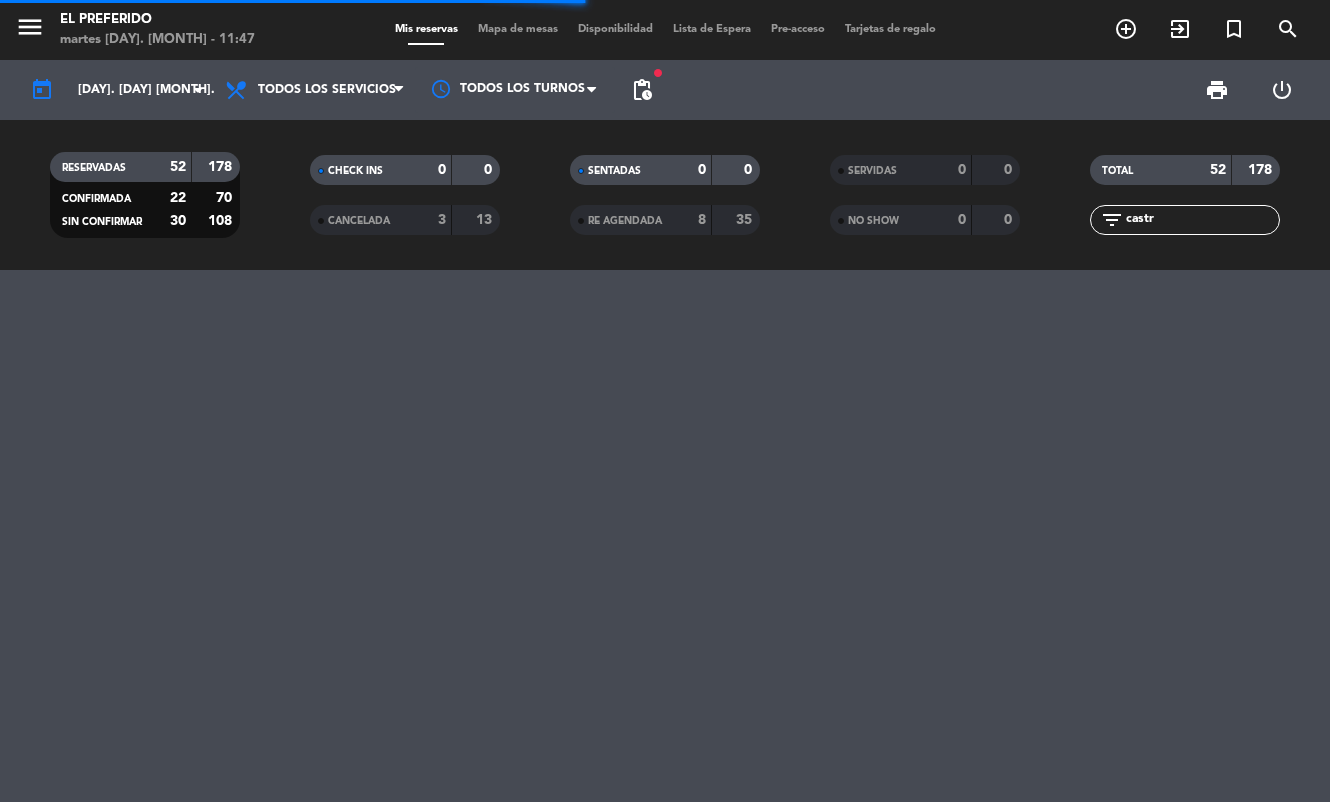 click on "castr" 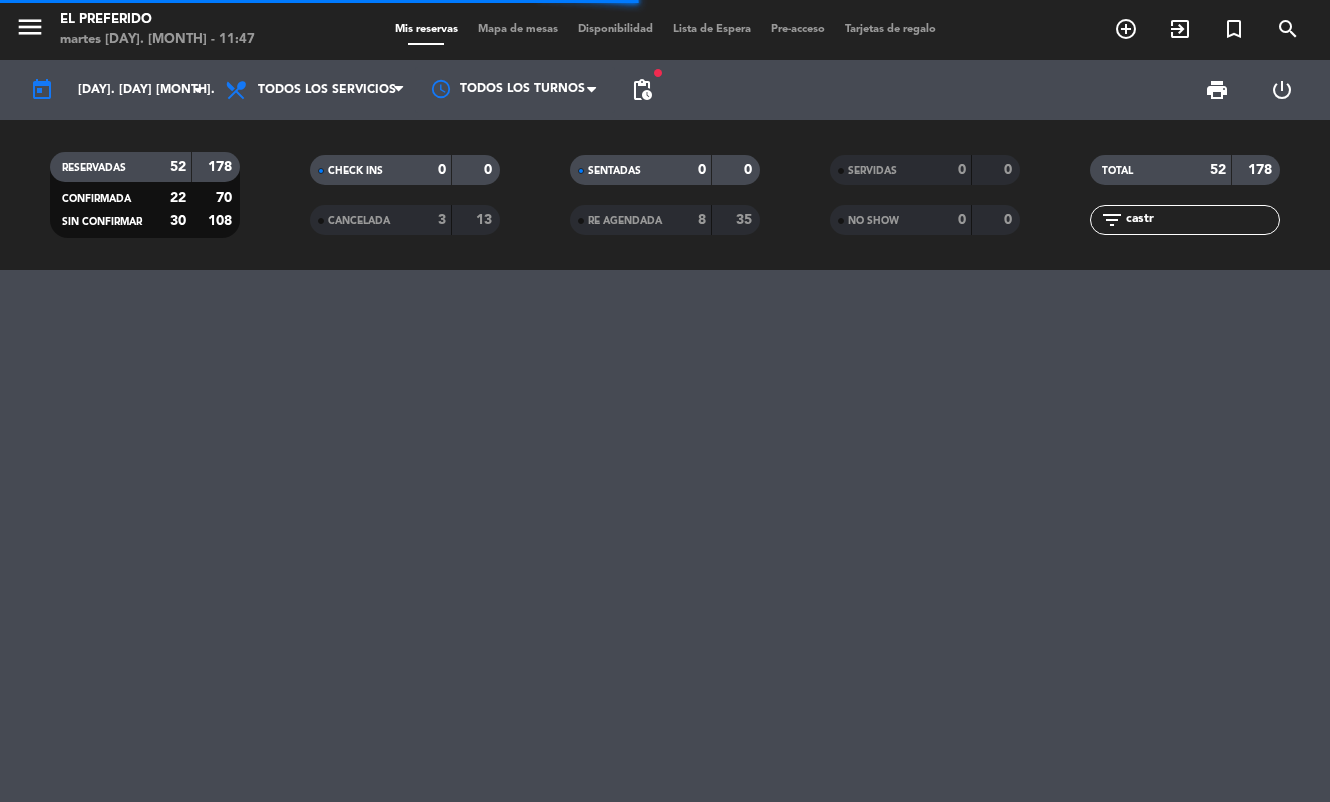 click on "castr" 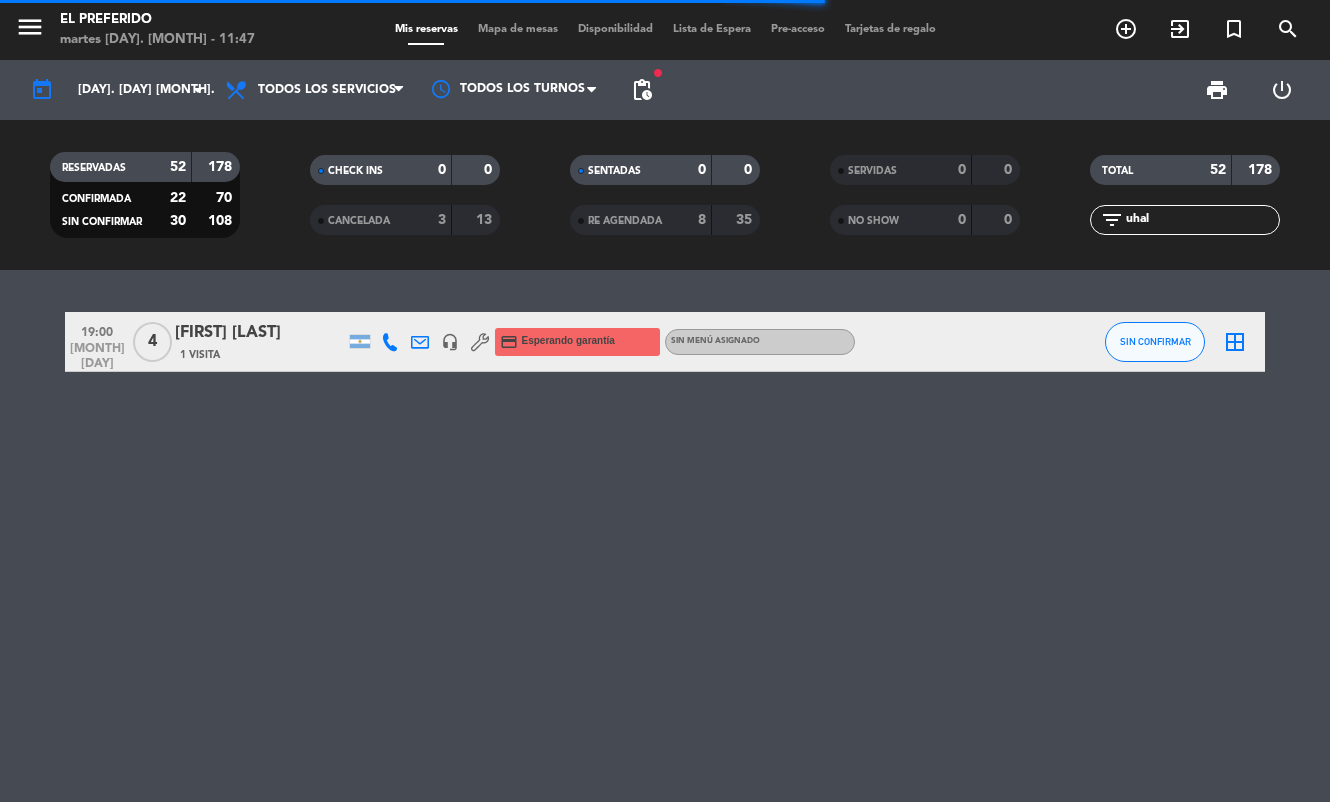 type on "uhal" 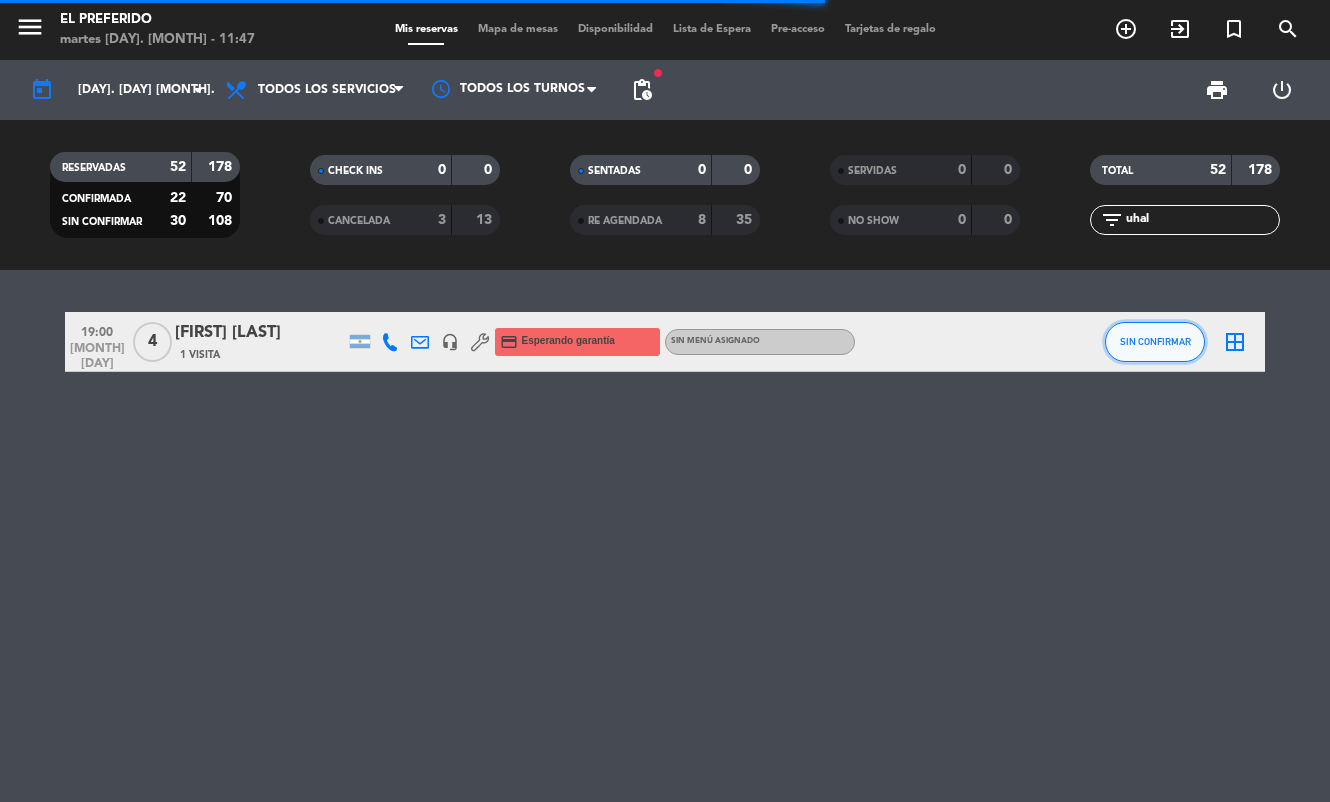 click on "SIN CONFIRMAR" 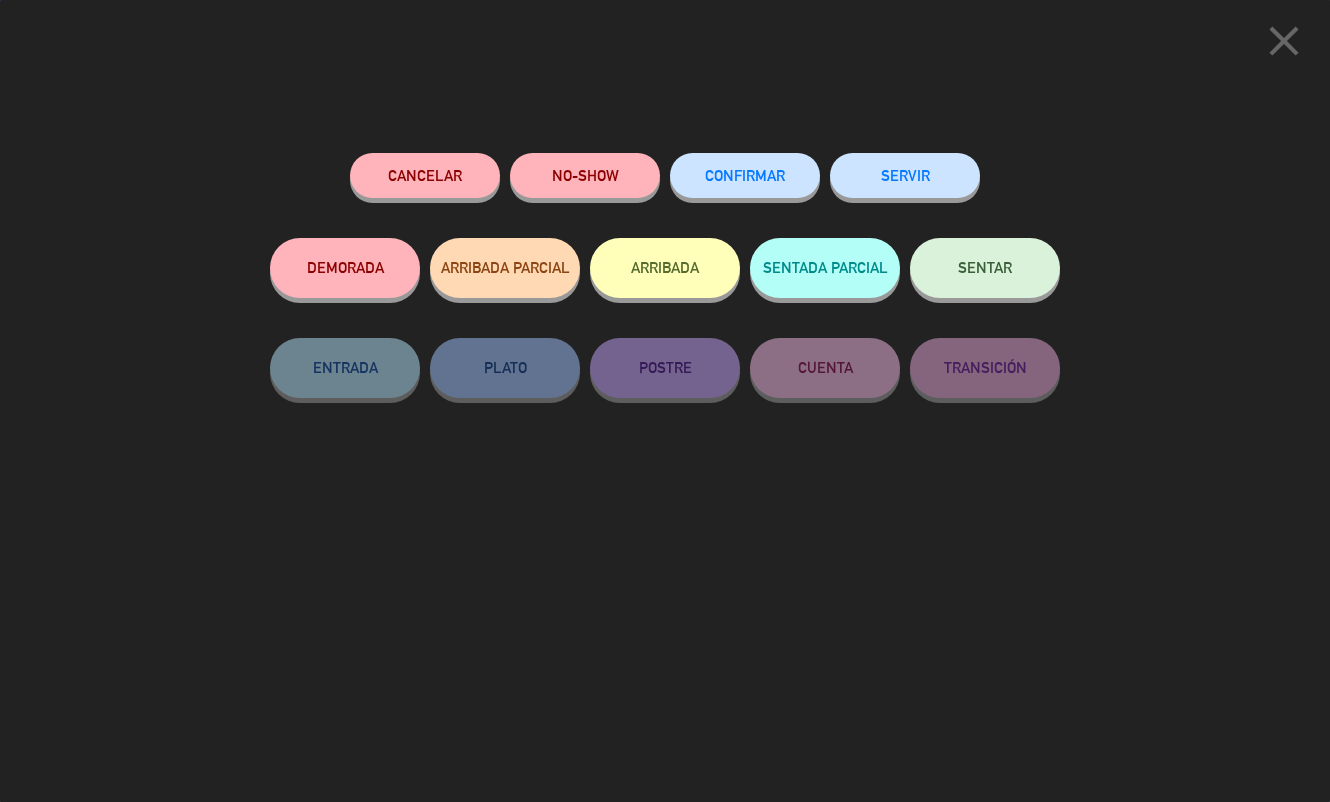click on "NO-SHOW" 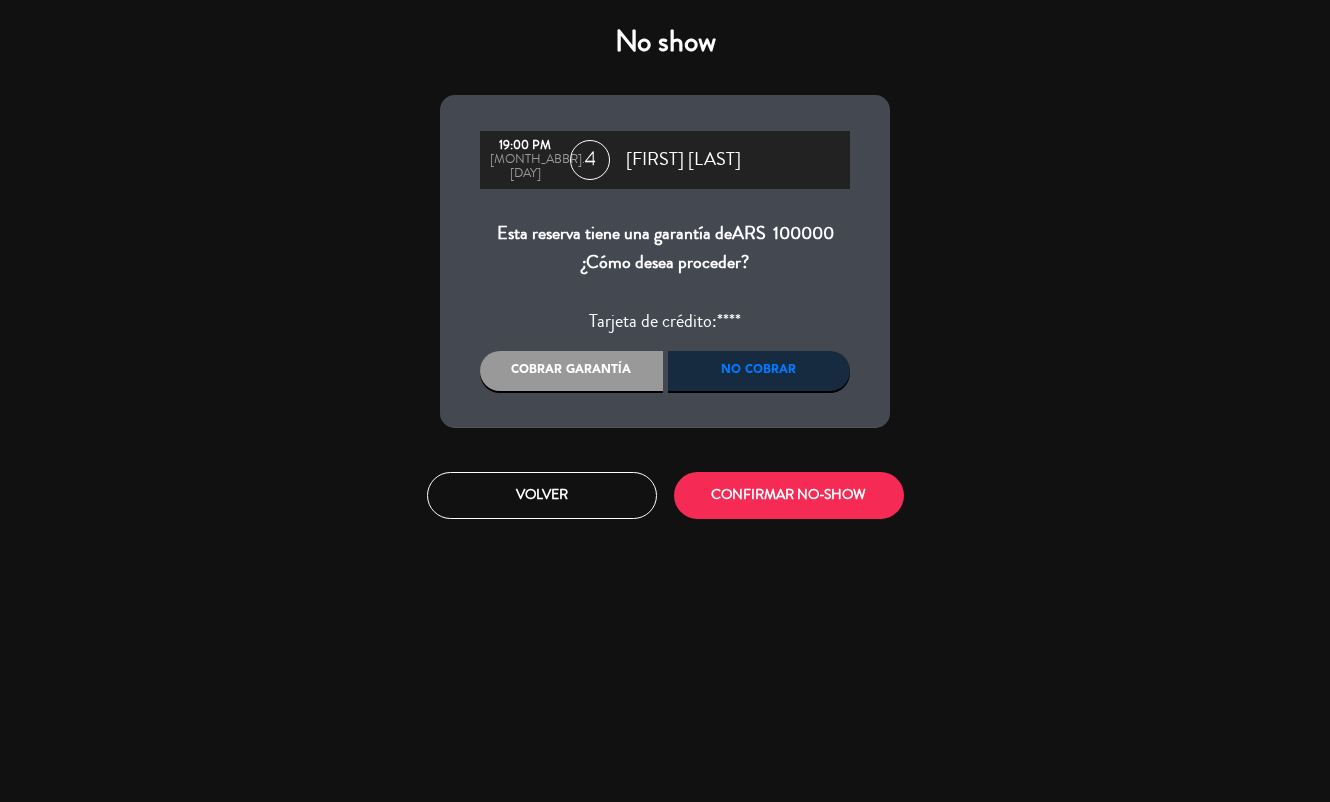 click on "Volver   CONFIRMAR NO-SHOW" 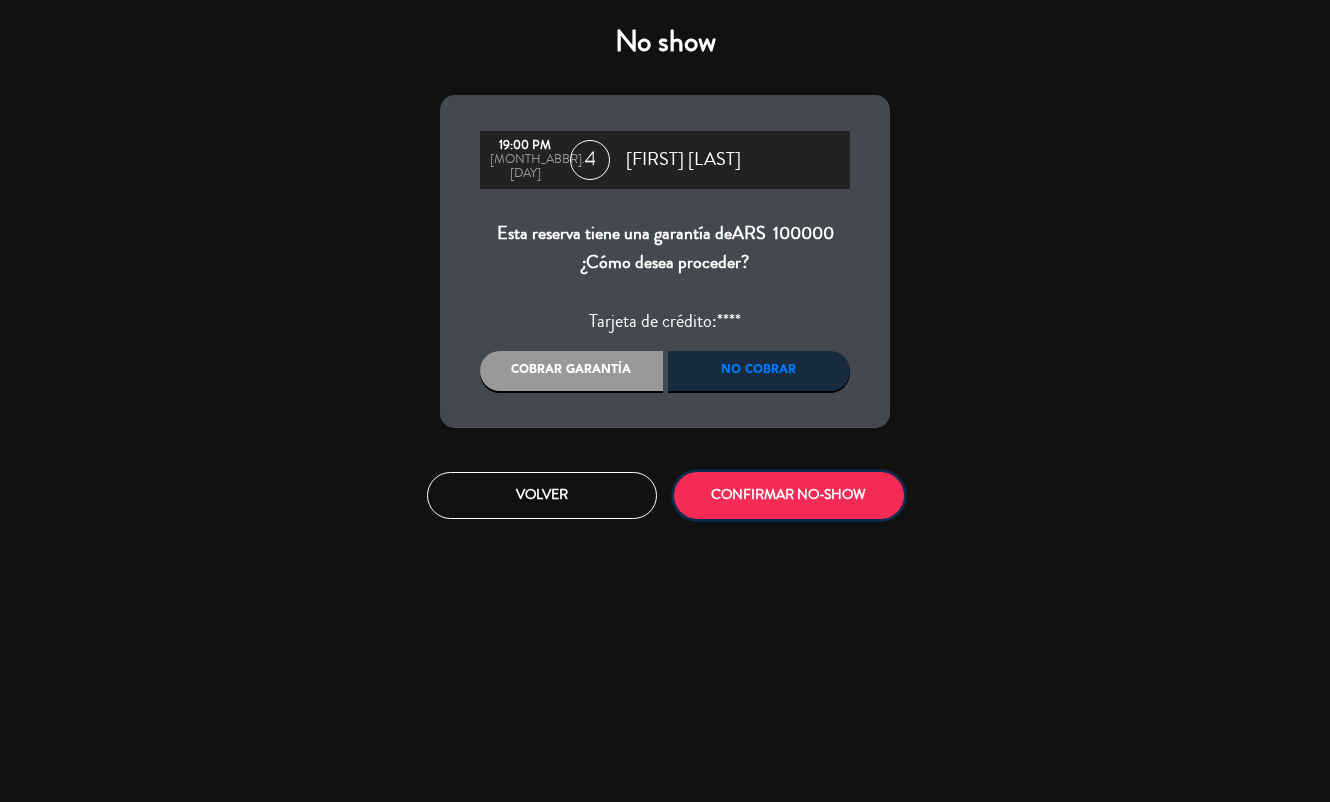 click on "CONFIRMAR NO-SHOW" 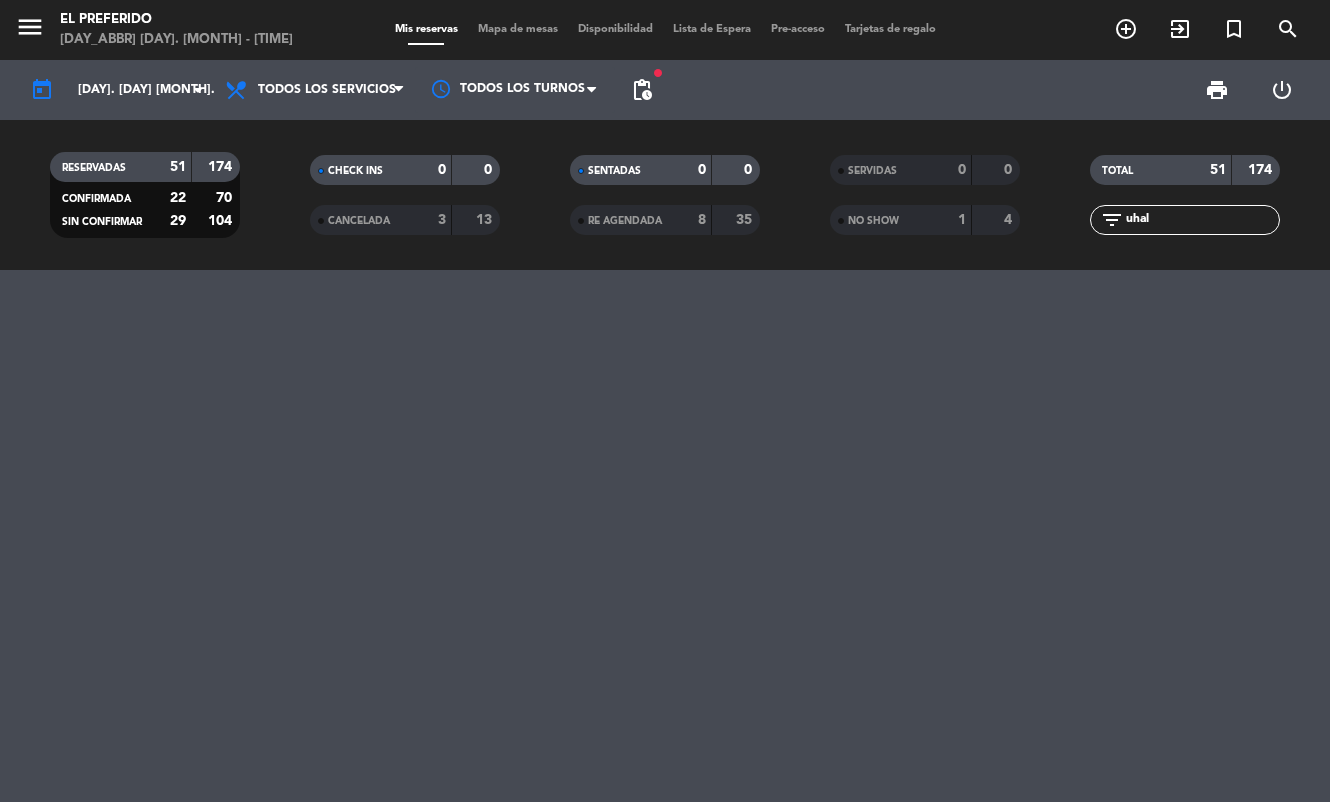 click on "uhal" 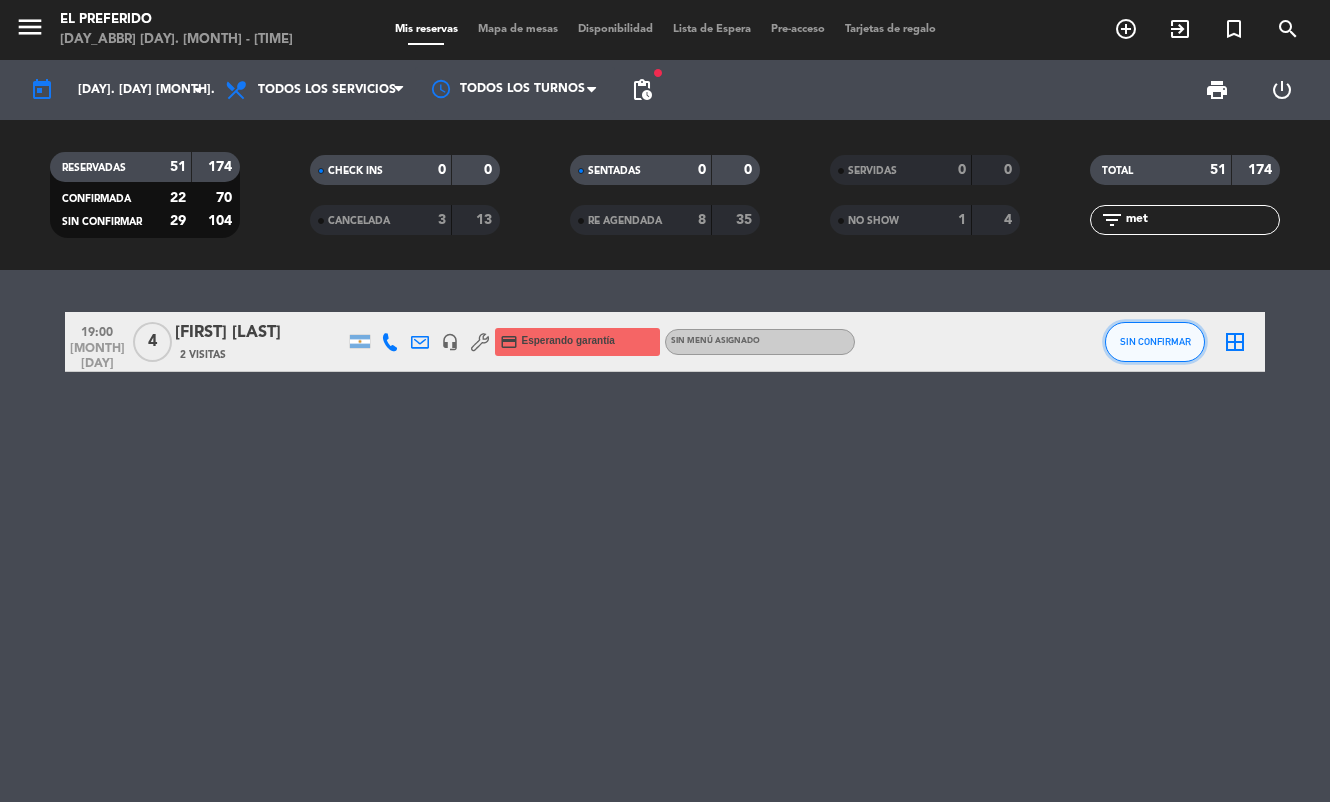 click on "SIN CONFIRMAR" 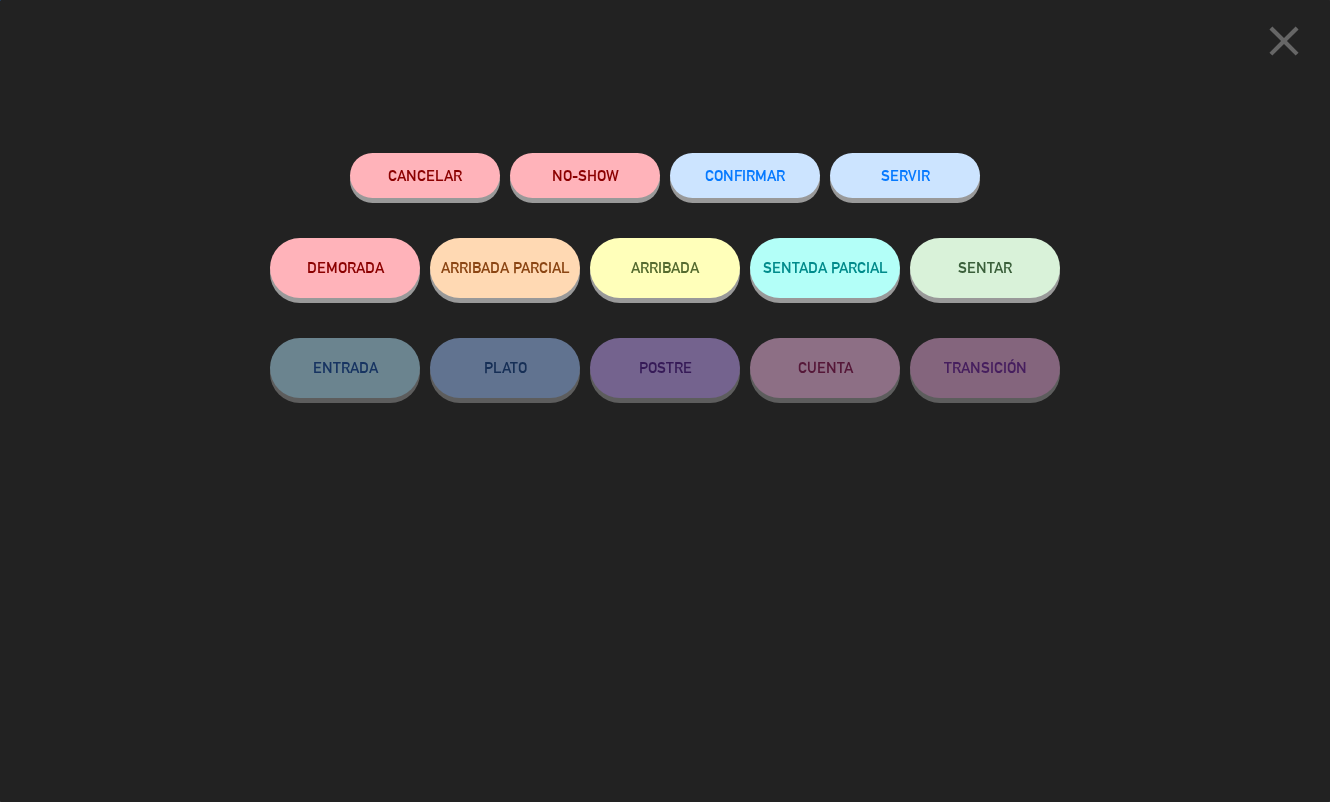 click on "NO-SHOW" 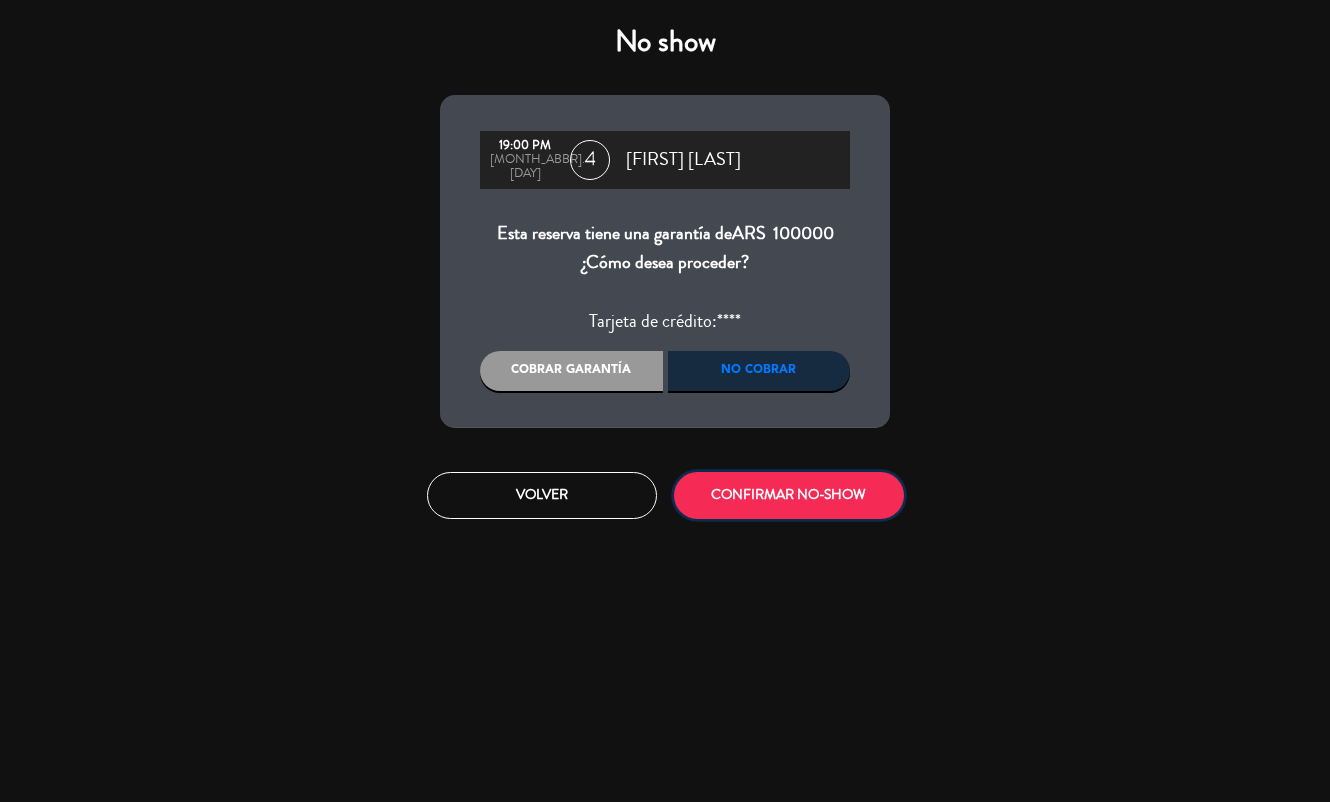 drag, startPoint x: 746, startPoint y: 483, endPoint x: 705, endPoint y: 449, distance: 53.263496 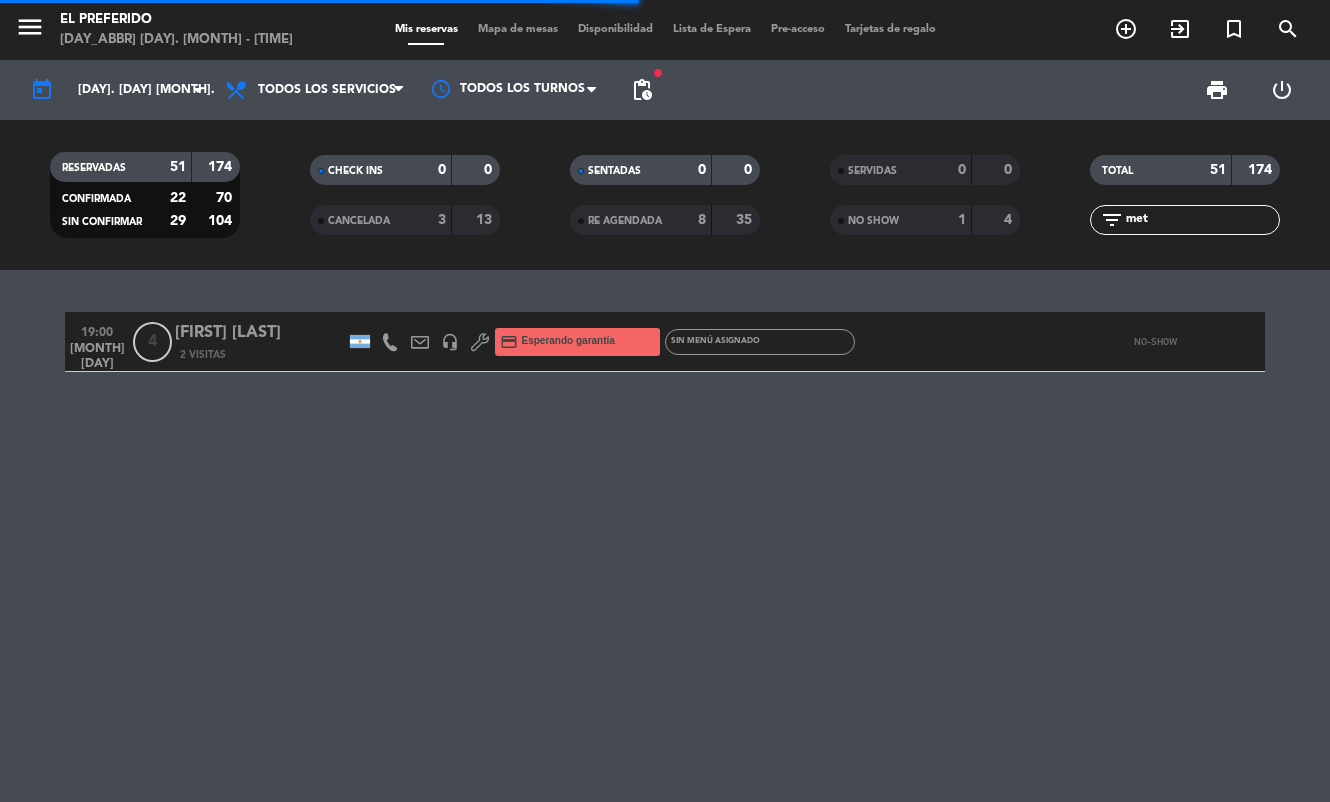 click on "TOTAL [NUMBER] [NUMBER] filter_list [FIRST]" 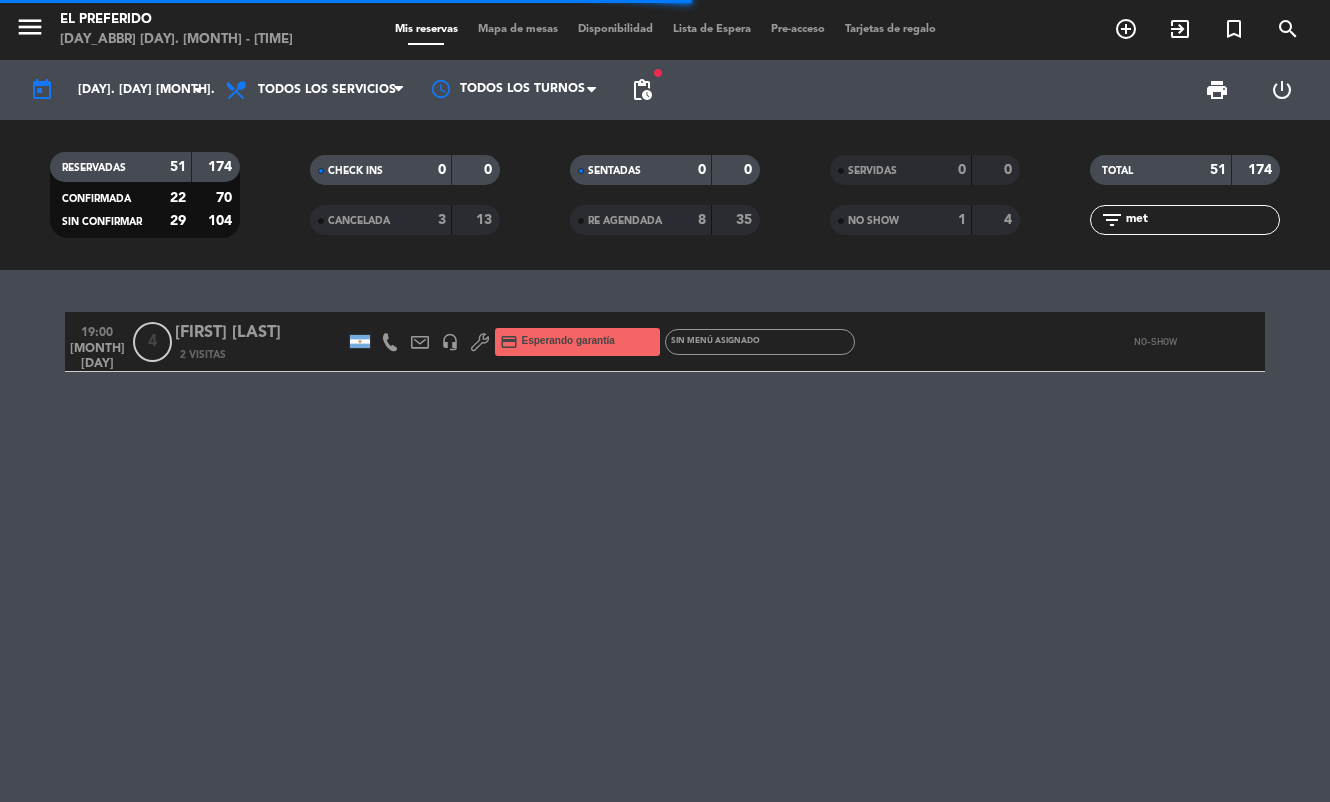 click on "met" 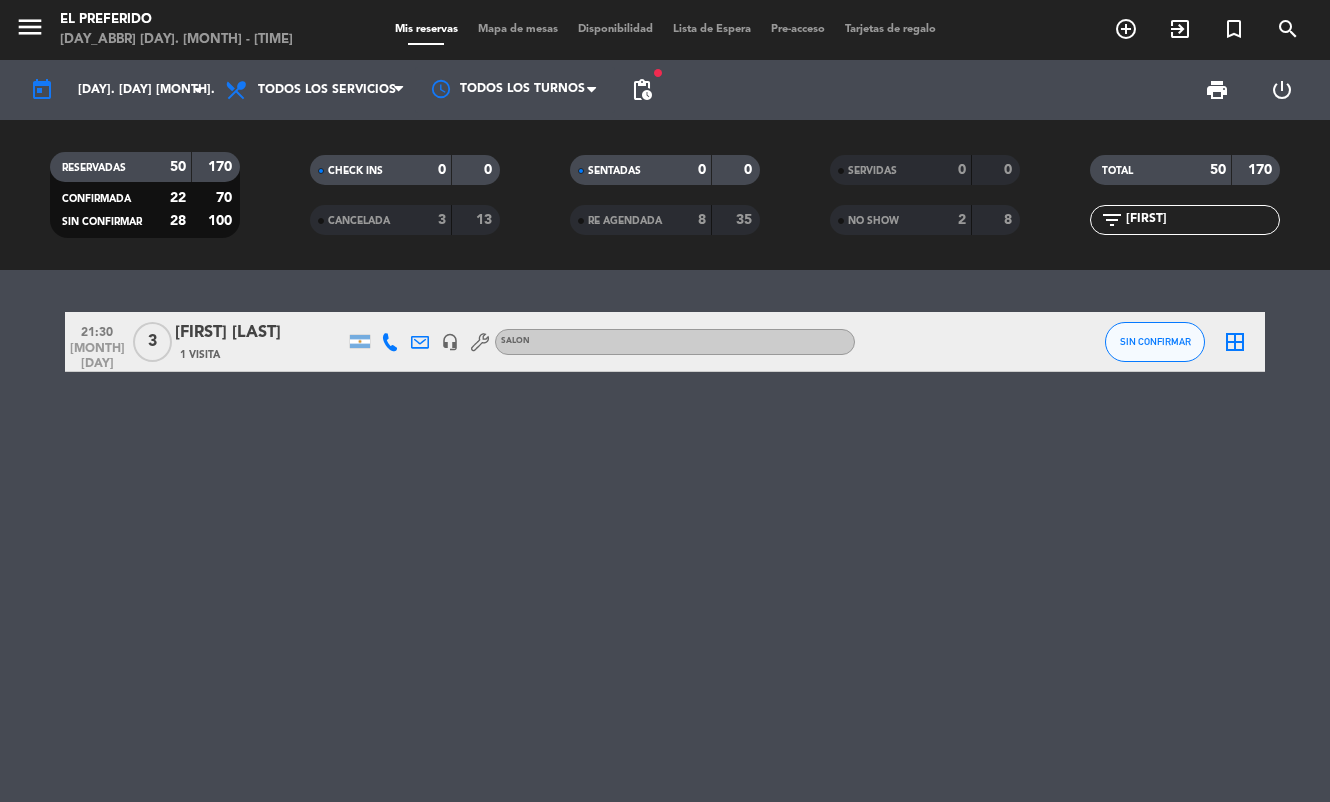 type on "[FIRST]" 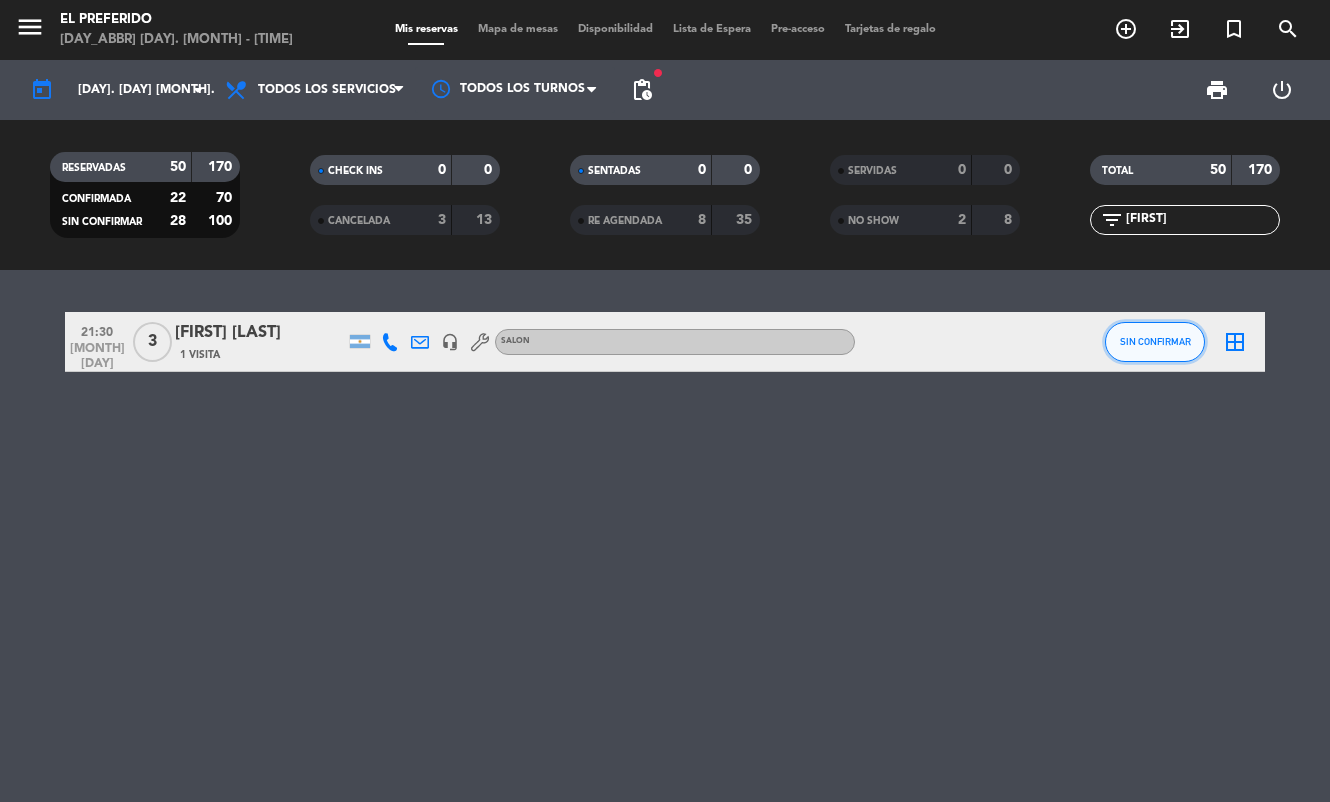 click on "SIN CONFIRMAR" 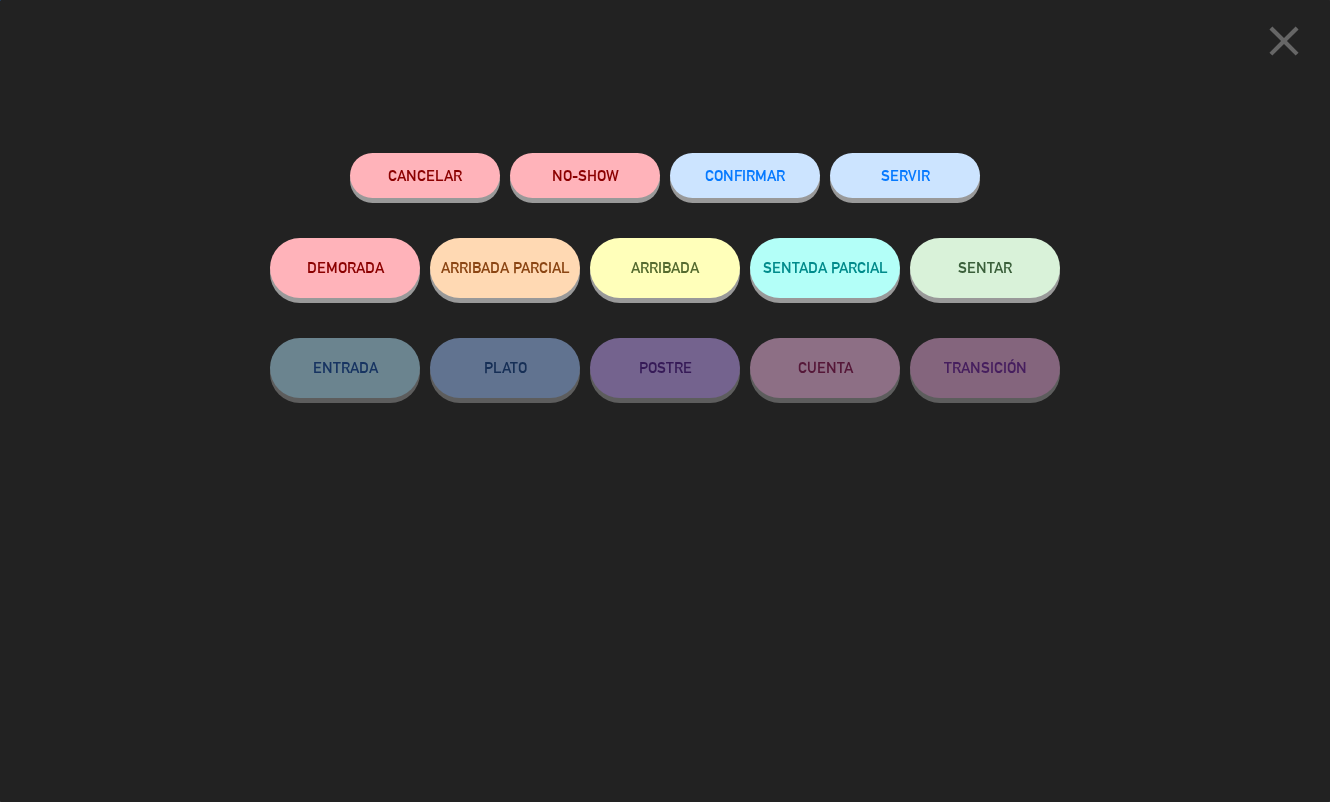 click on "NO-SHOW" 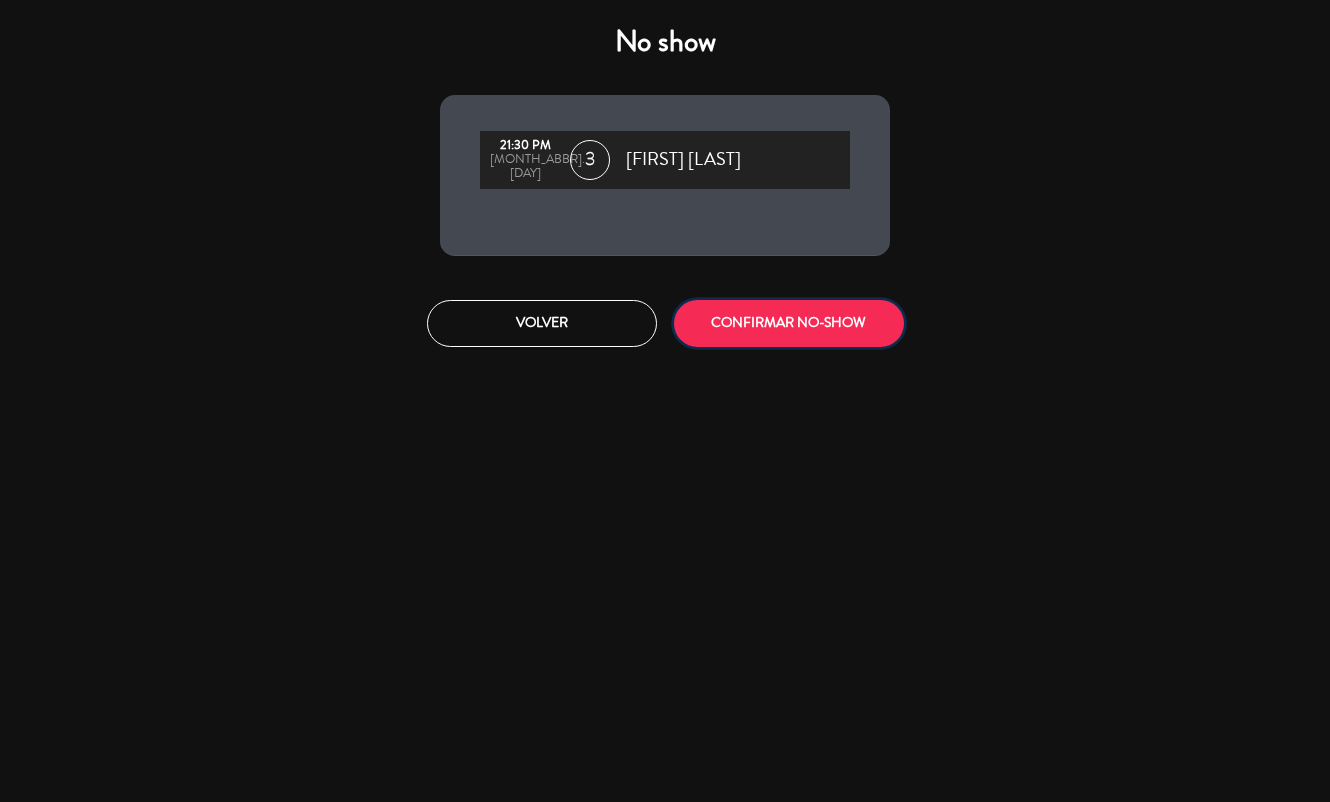 drag, startPoint x: 791, startPoint y: 326, endPoint x: 205, endPoint y: 445, distance: 597.9607 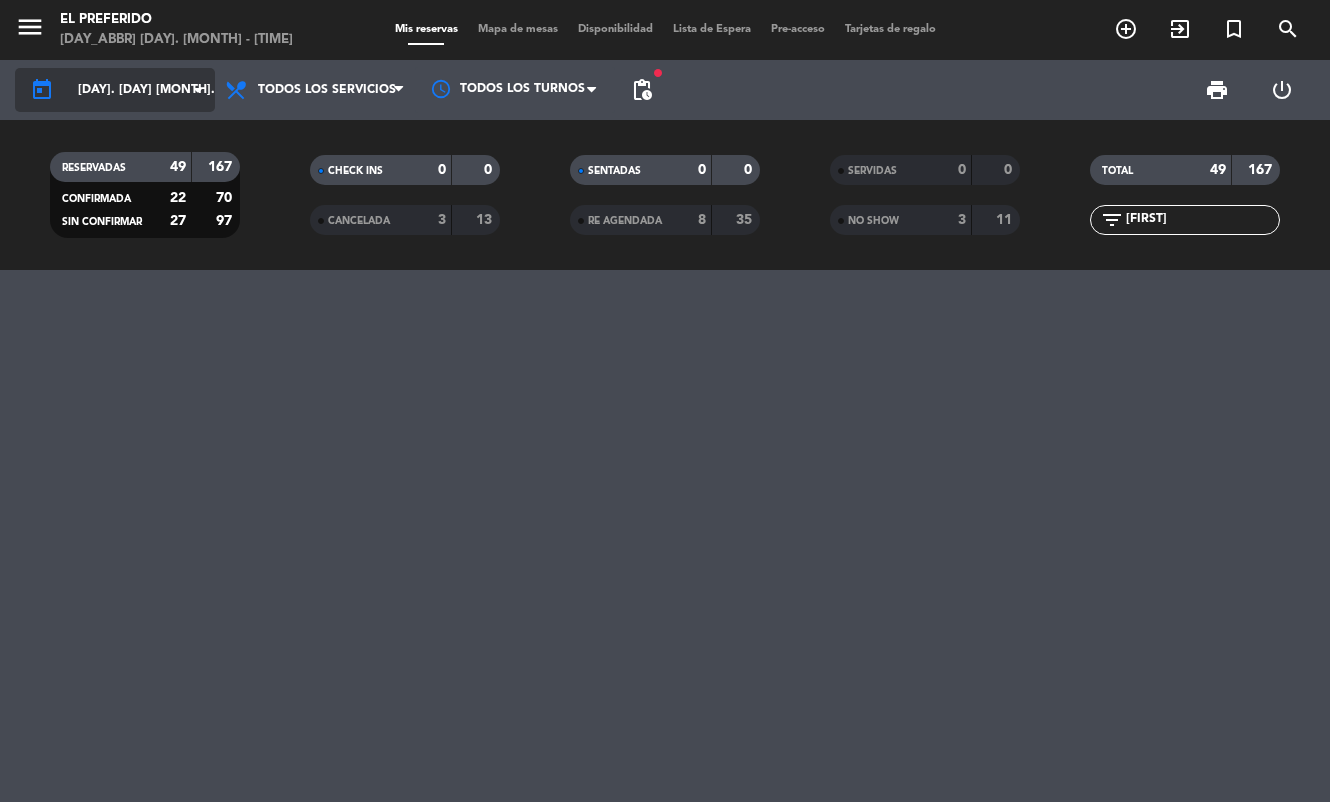 click on "[DAY]. [DAY] [MONTH]." 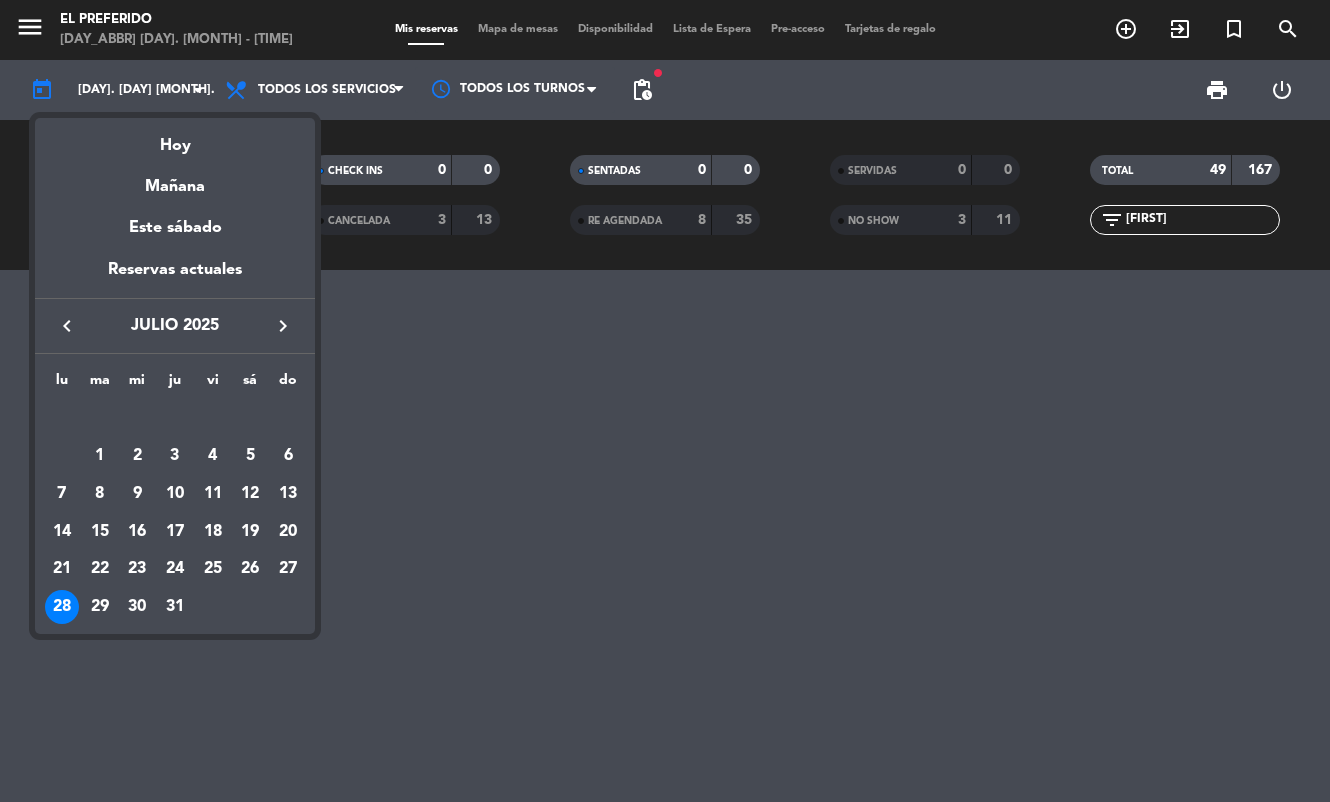 click on "keyboard_arrow_right" at bounding box center [283, 326] 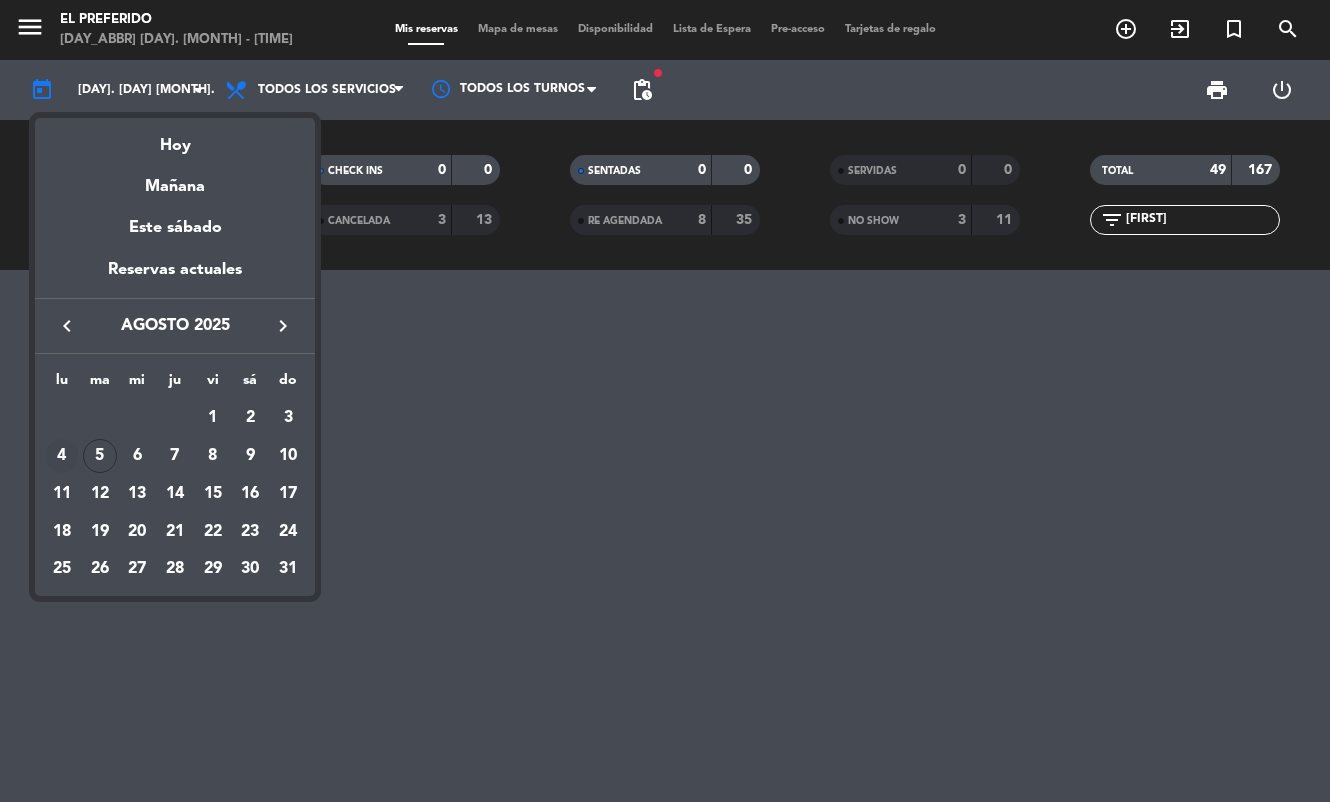 click on "4" at bounding box center [62, 456] 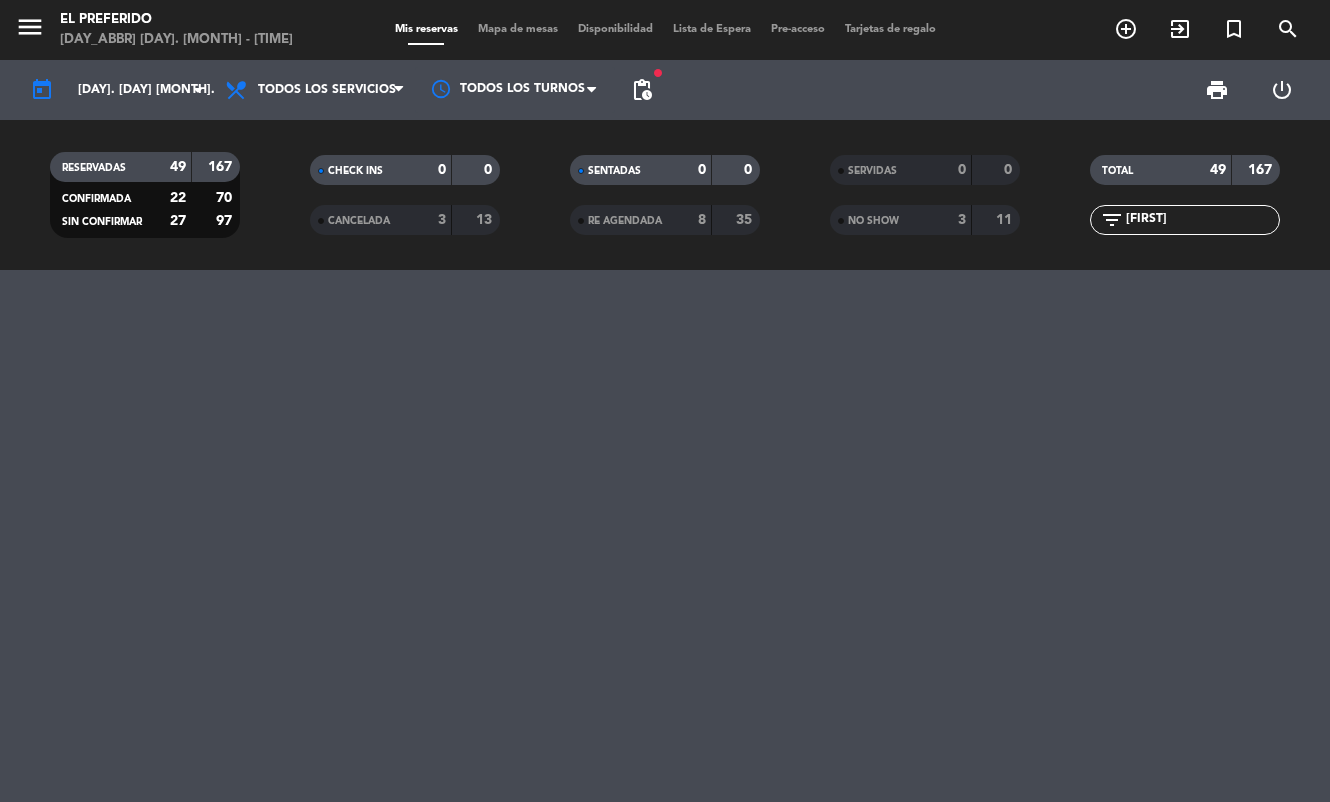 type on "lun. 4 ago." 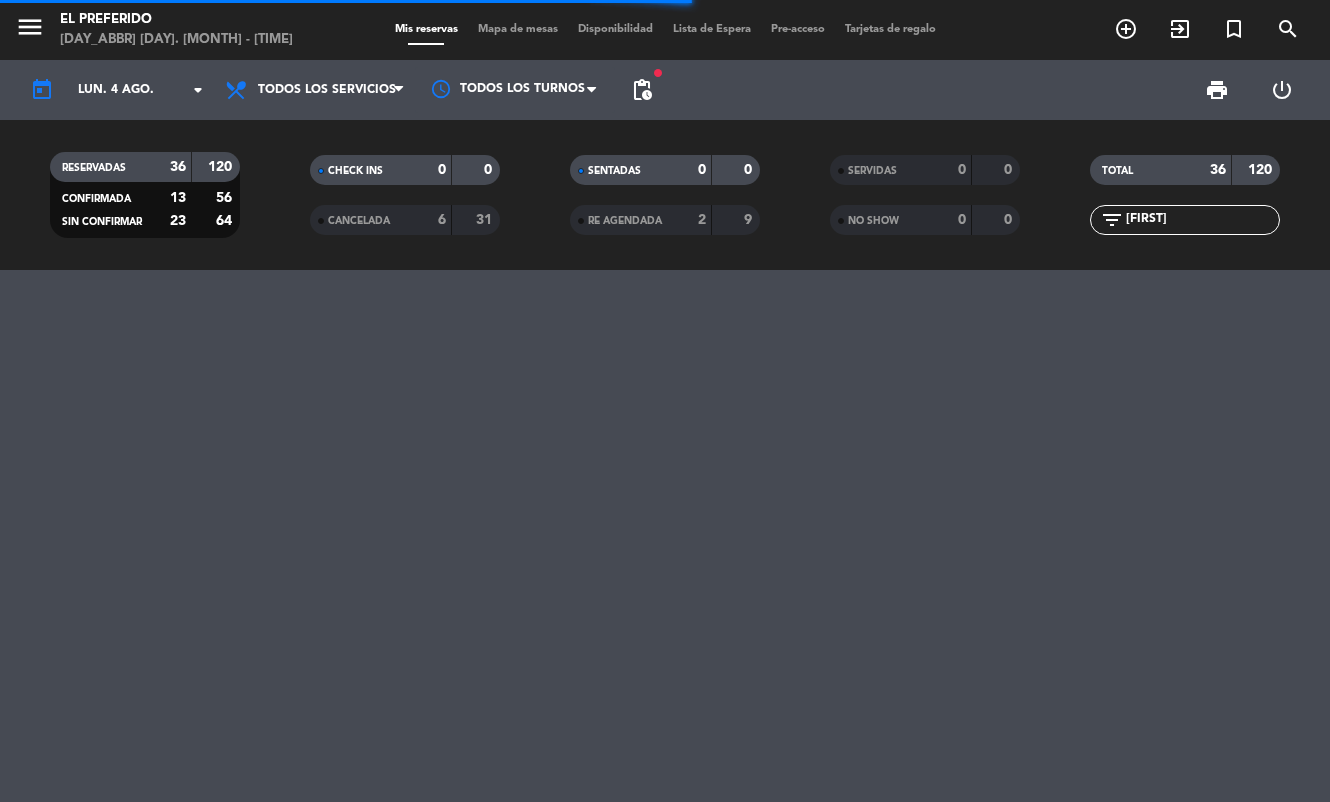 click on "[FIRST]" 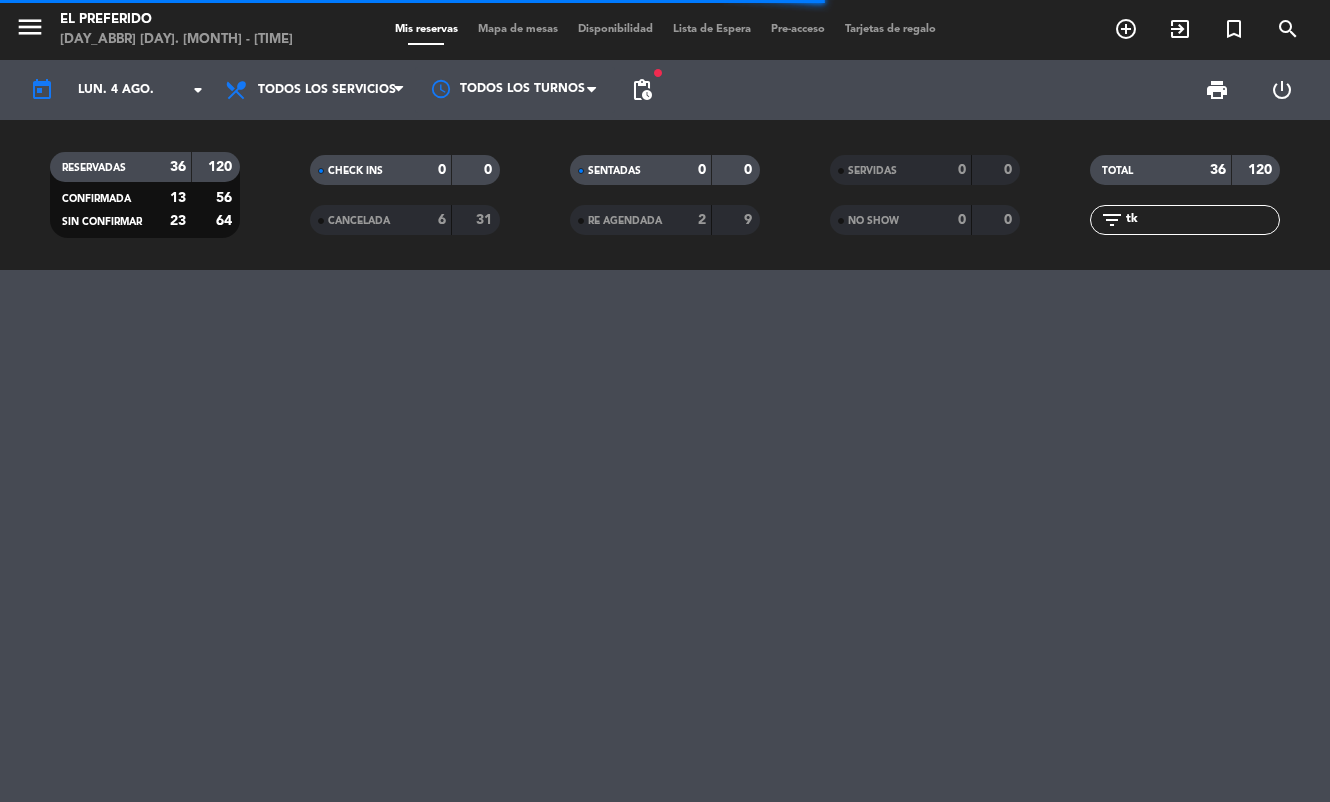 type on "t" 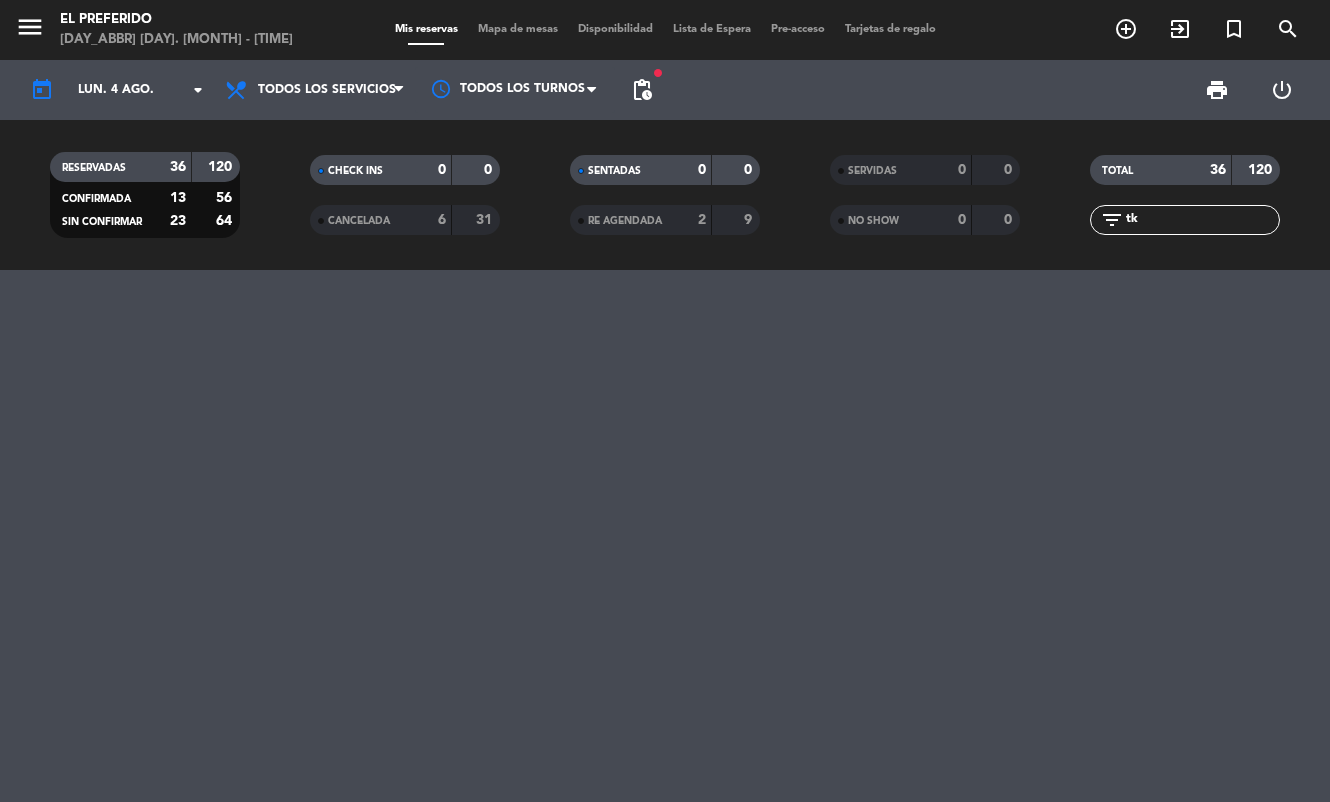 type on "t" 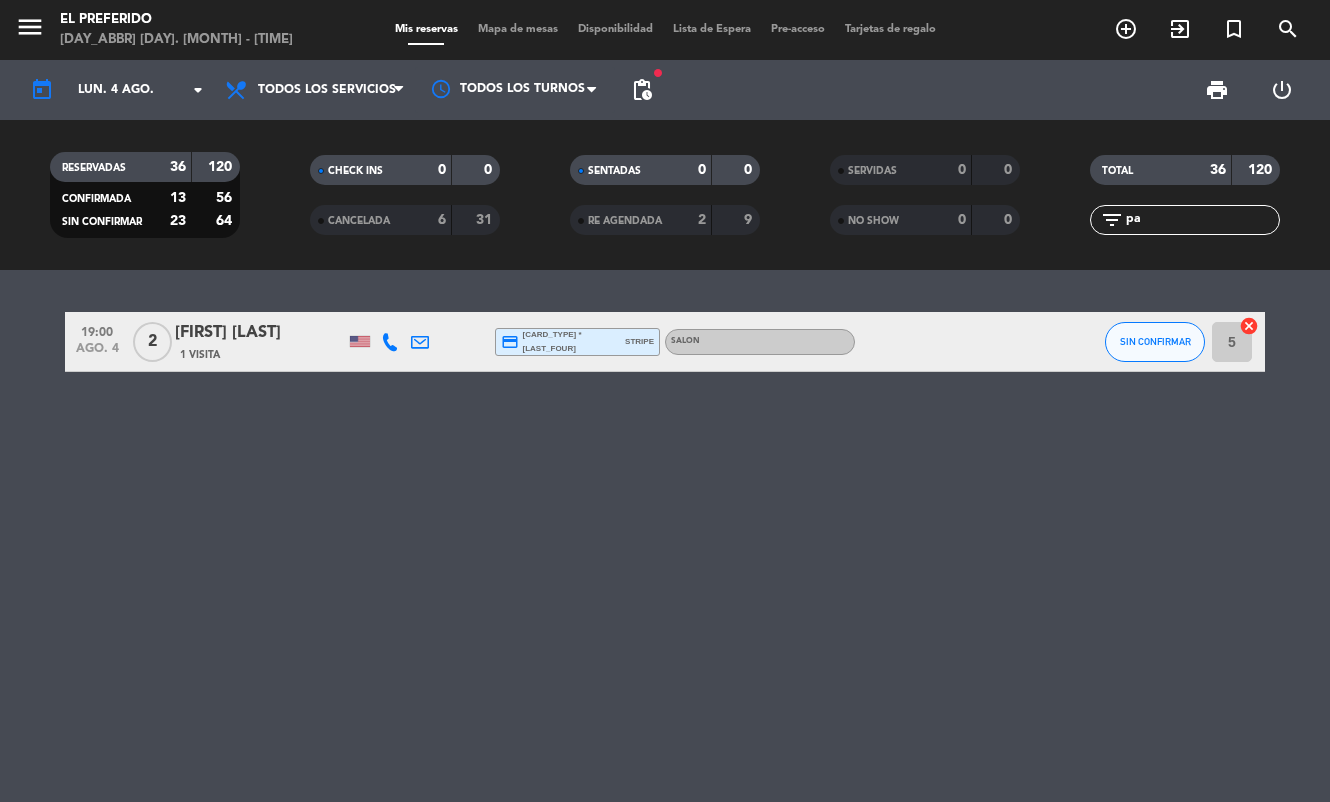 type on "p" 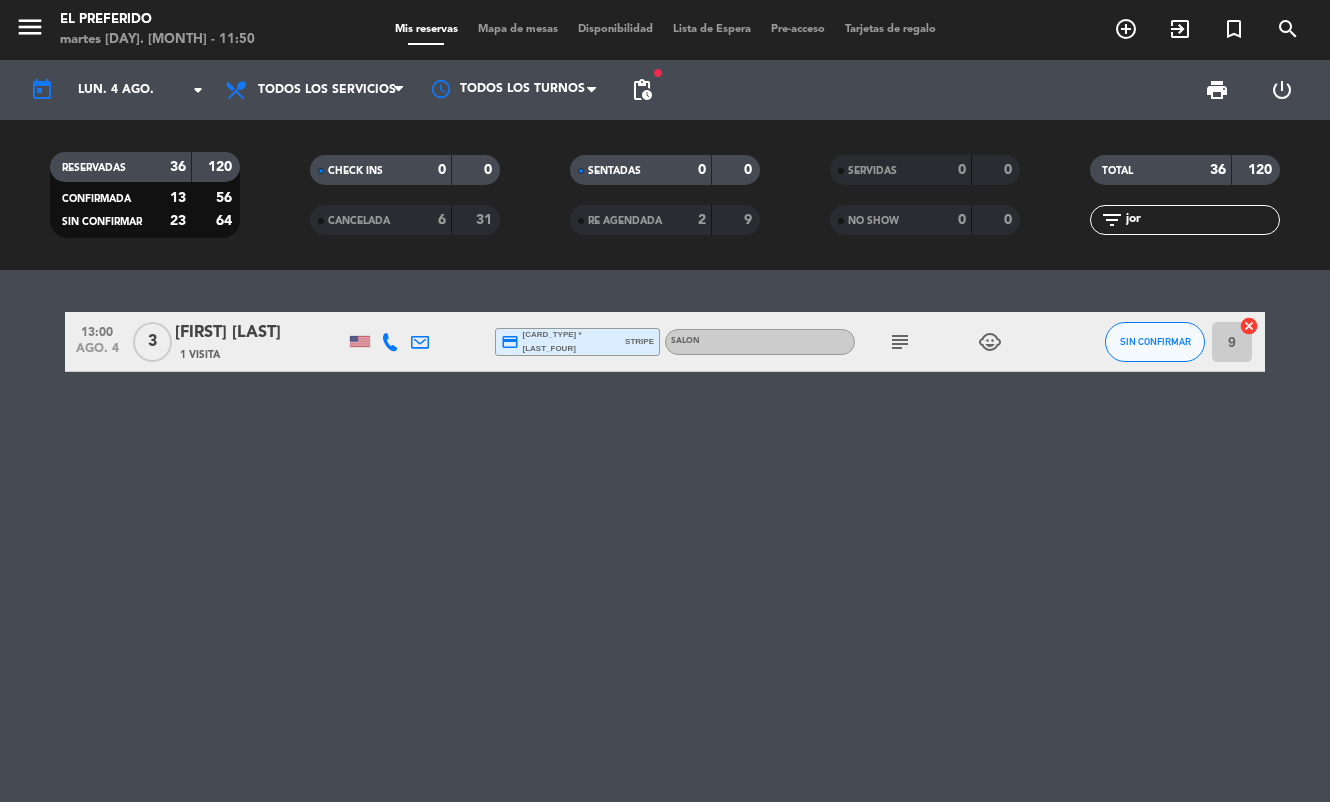 type on "jor" 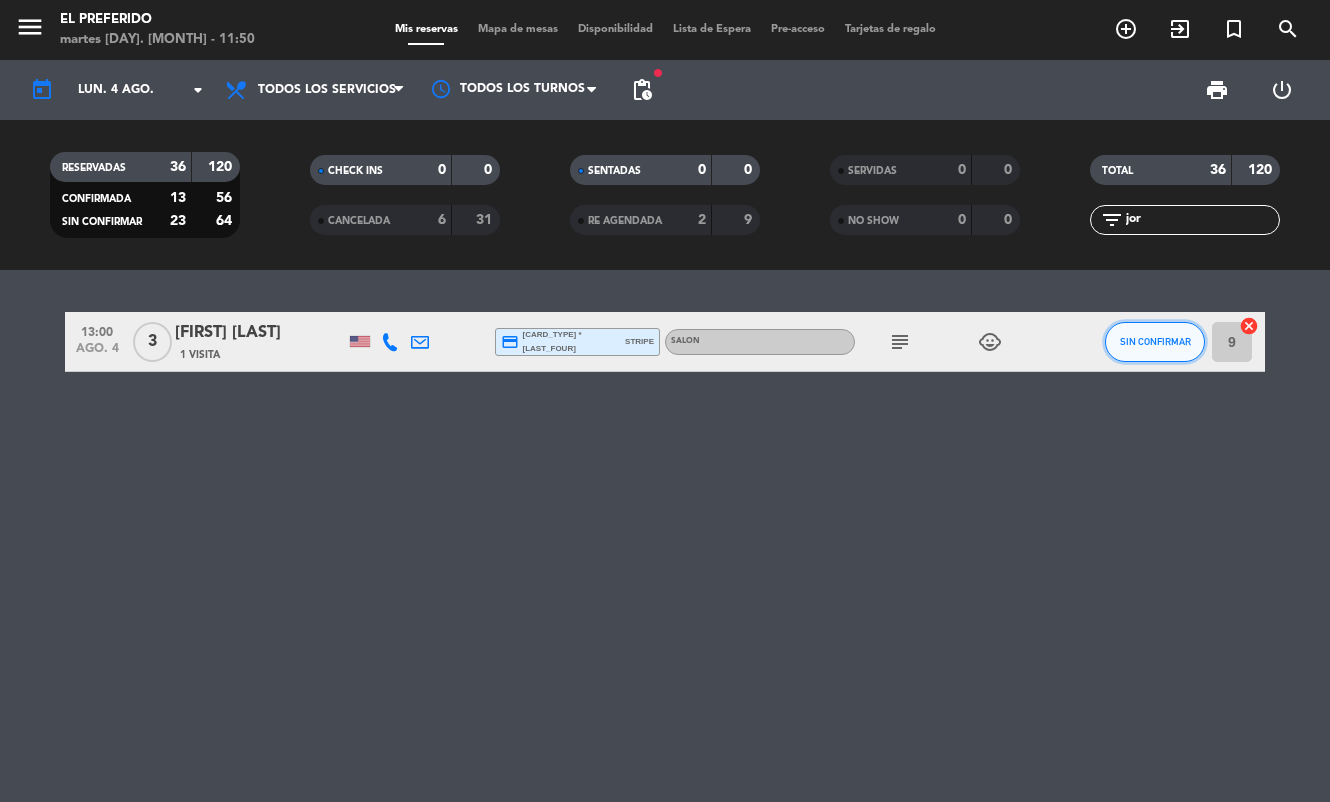 click on "SIN CONFIRMAR" 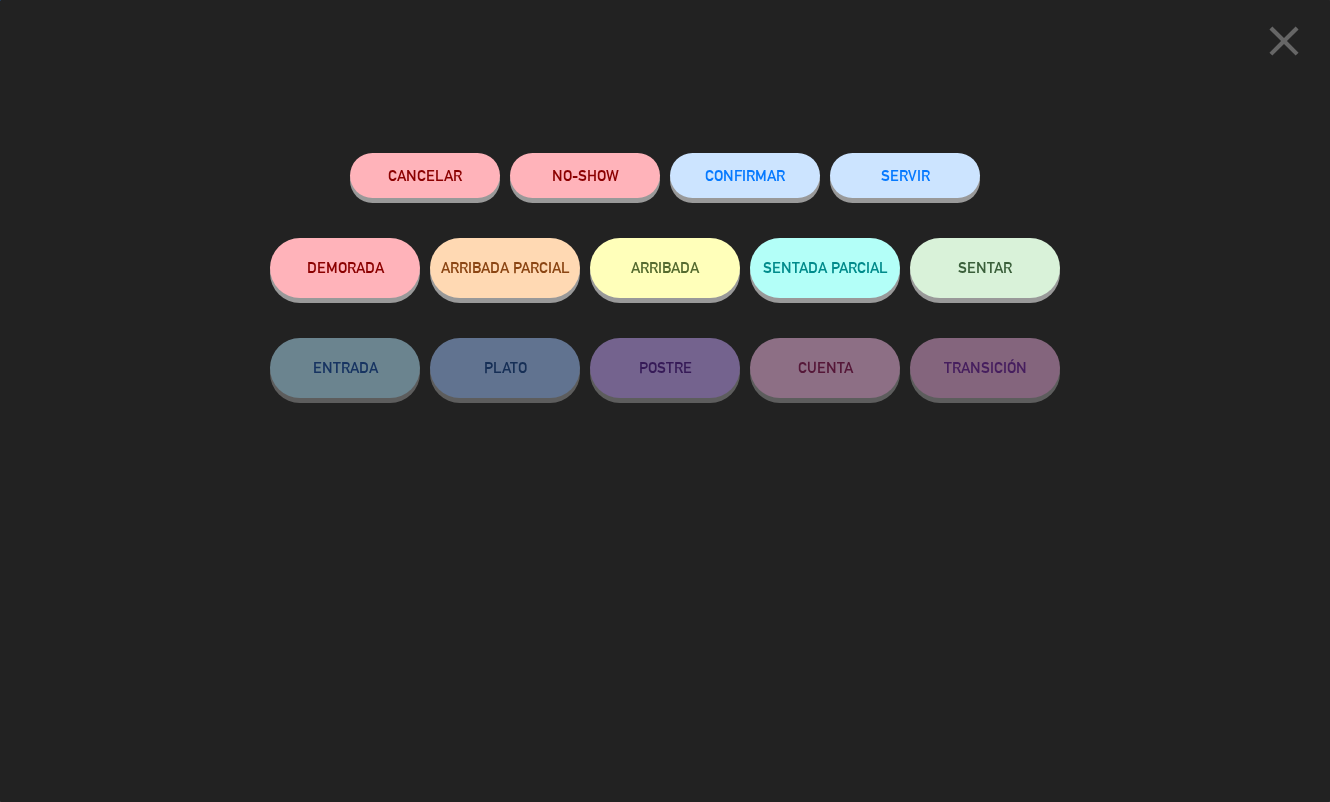 click on "NO-SHOW" 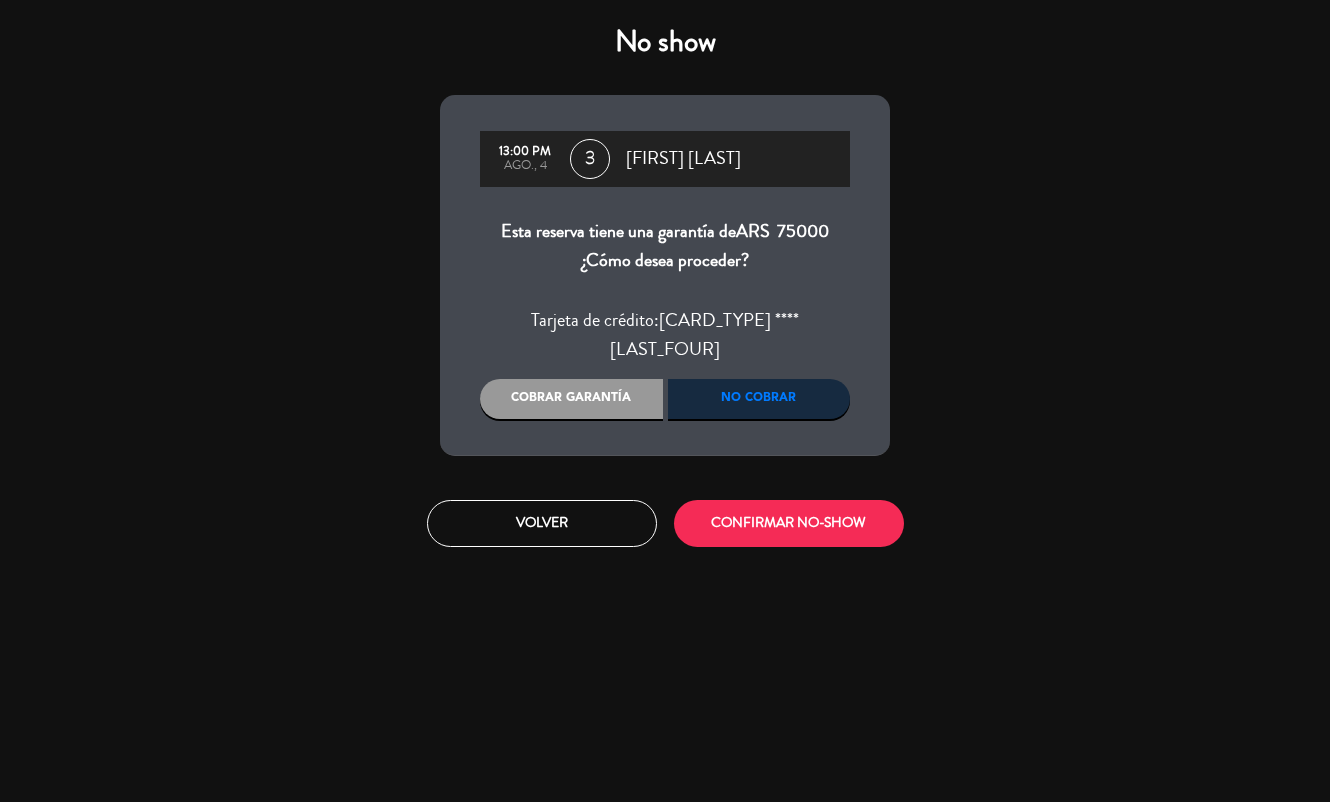 click on "Cobrar garantía" 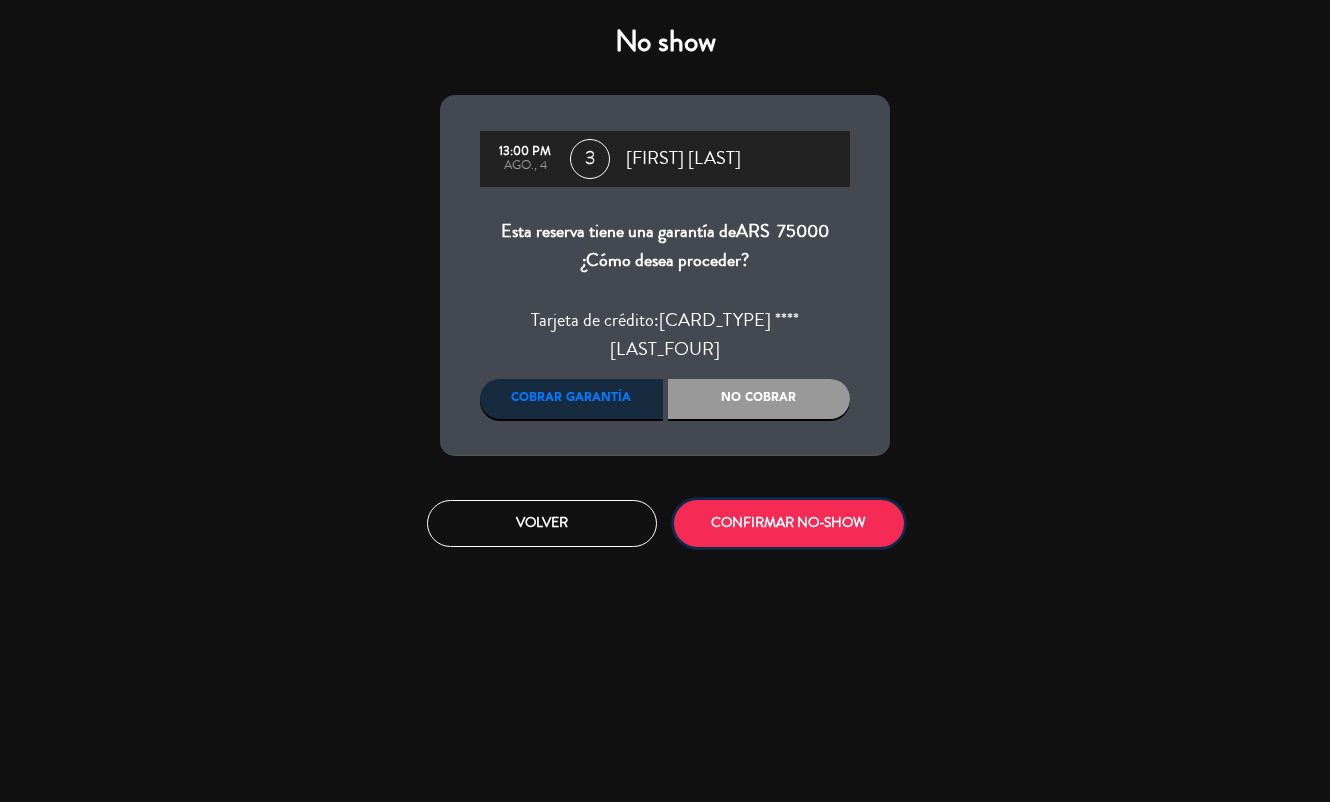 click on "CONFIRMAR NO-SHOW" 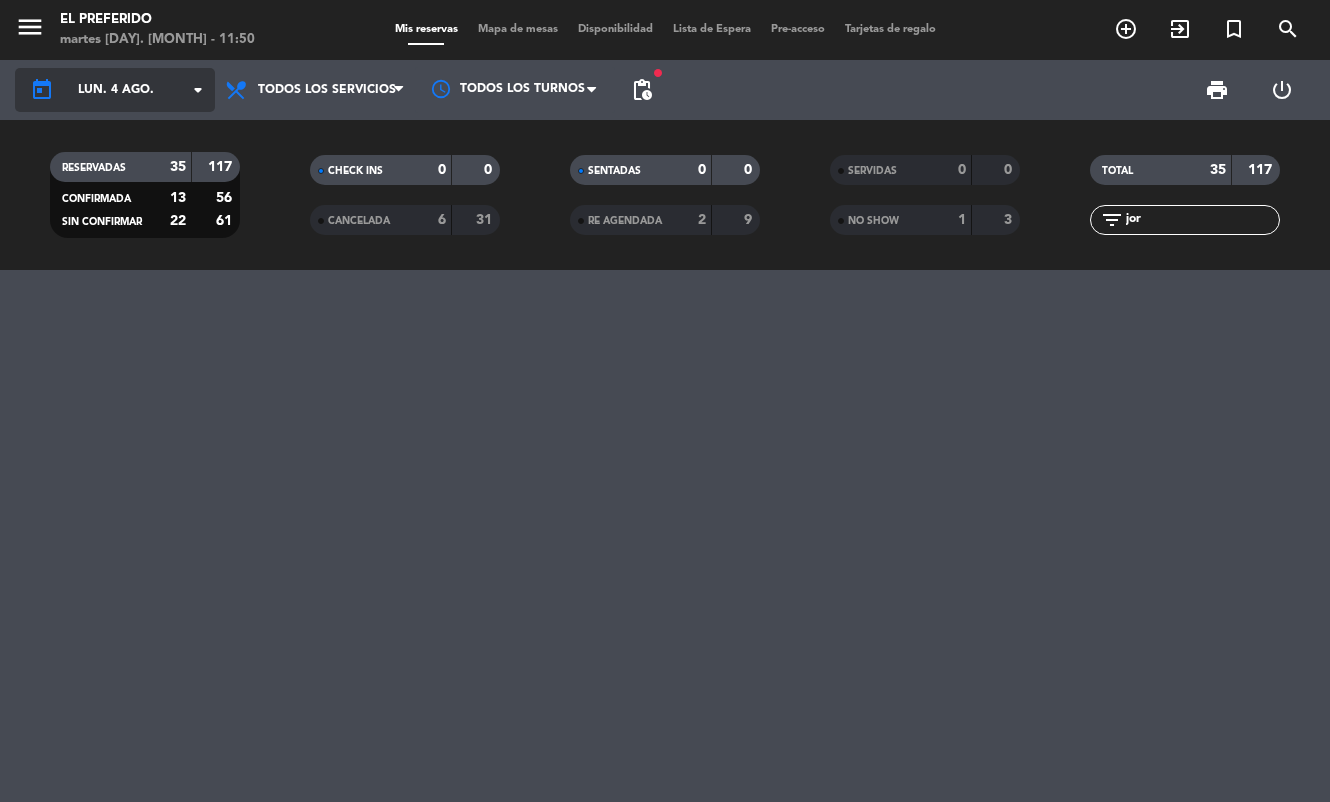 click on "lun. 4 ago." 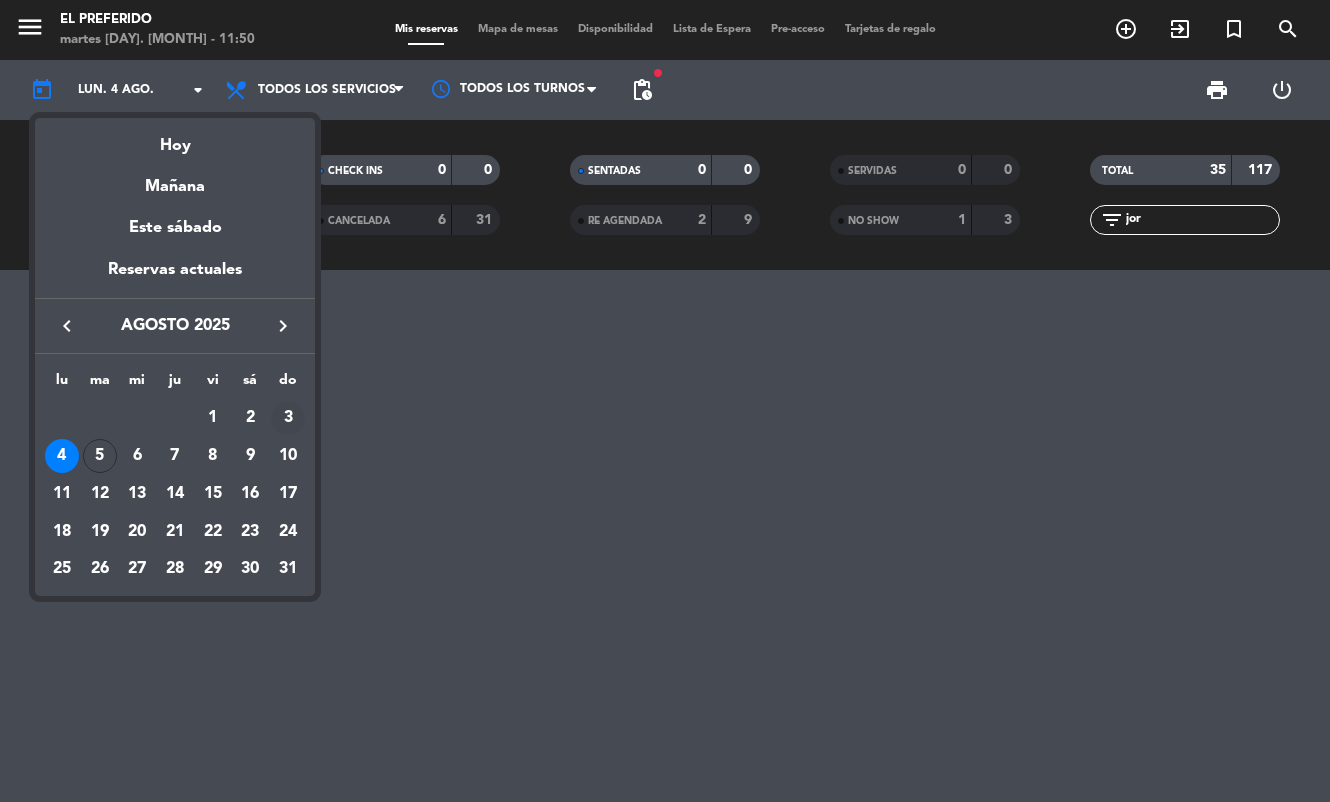 click on "3" at bounding box center [288, 419] 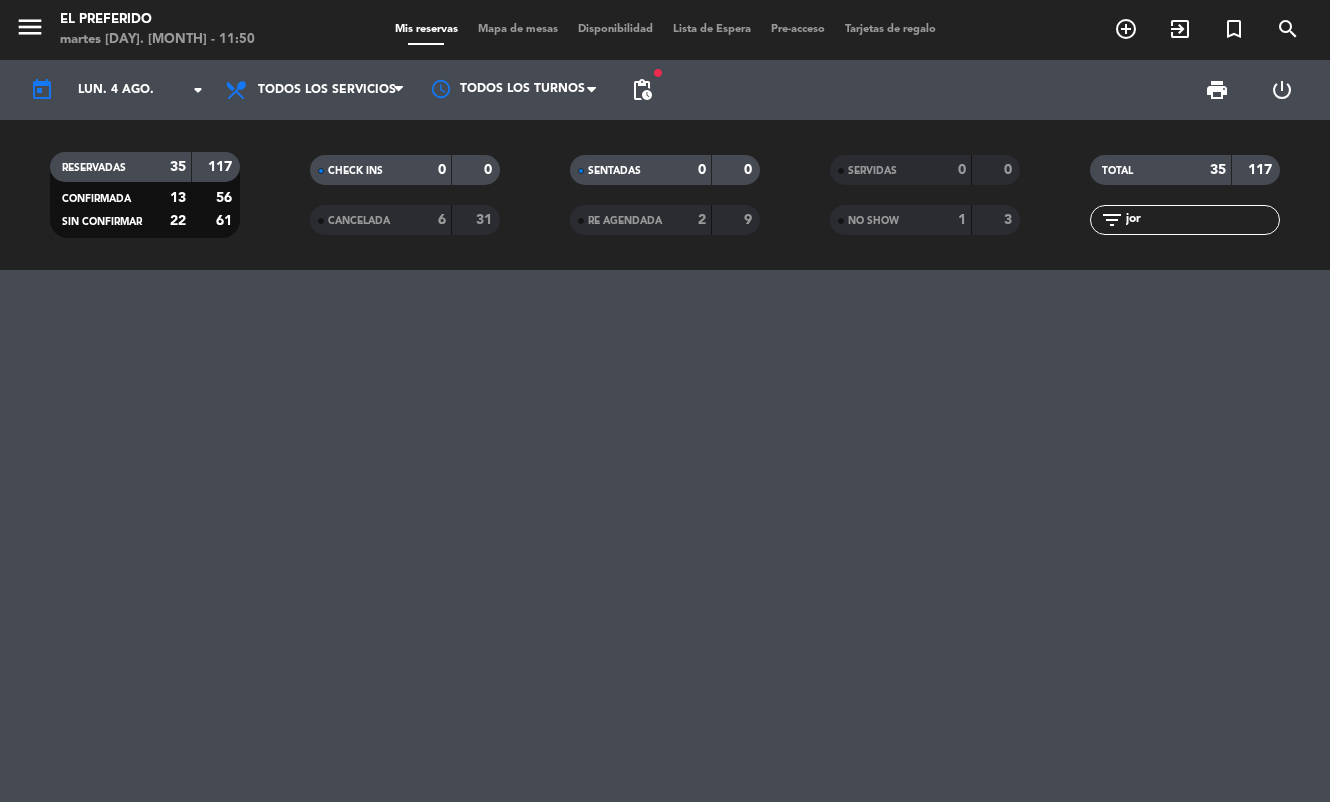 type on "dom. 3 ago." 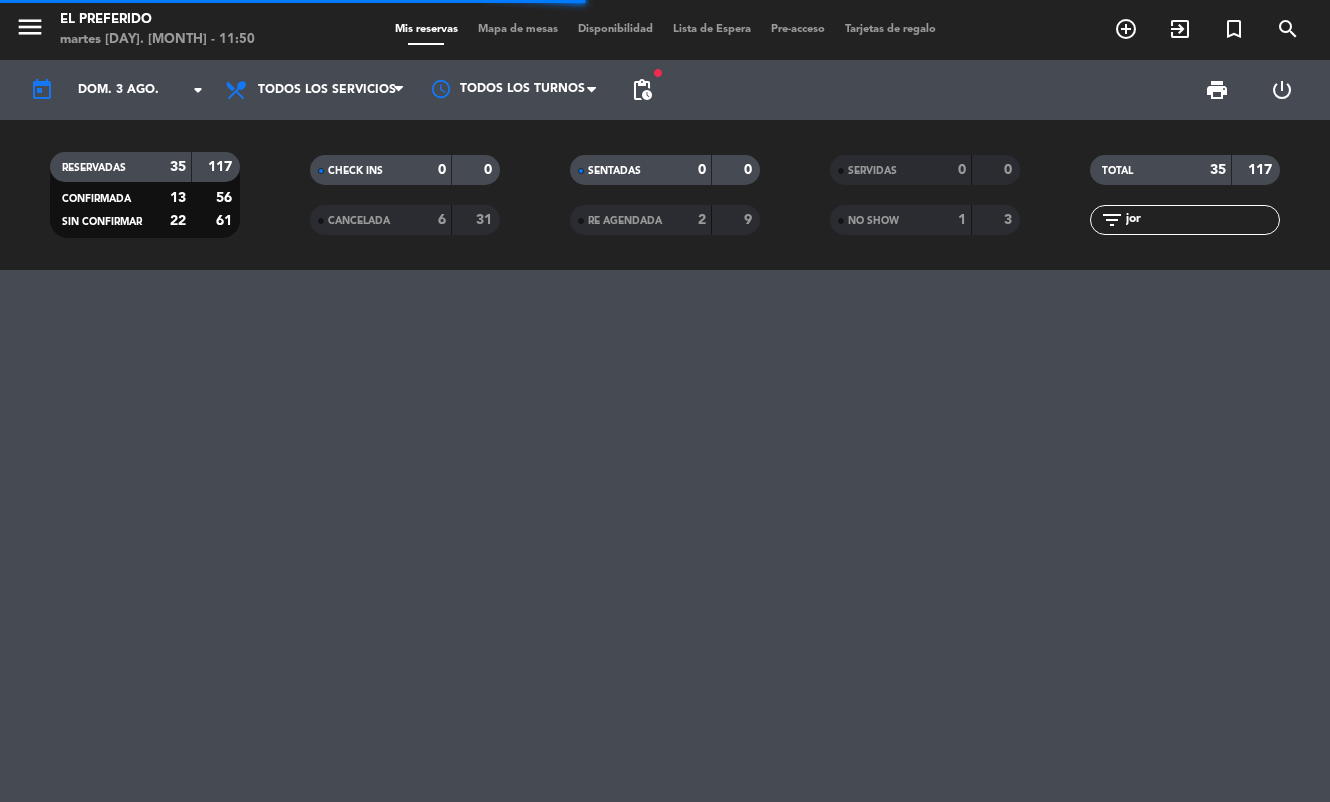 click on "jor" 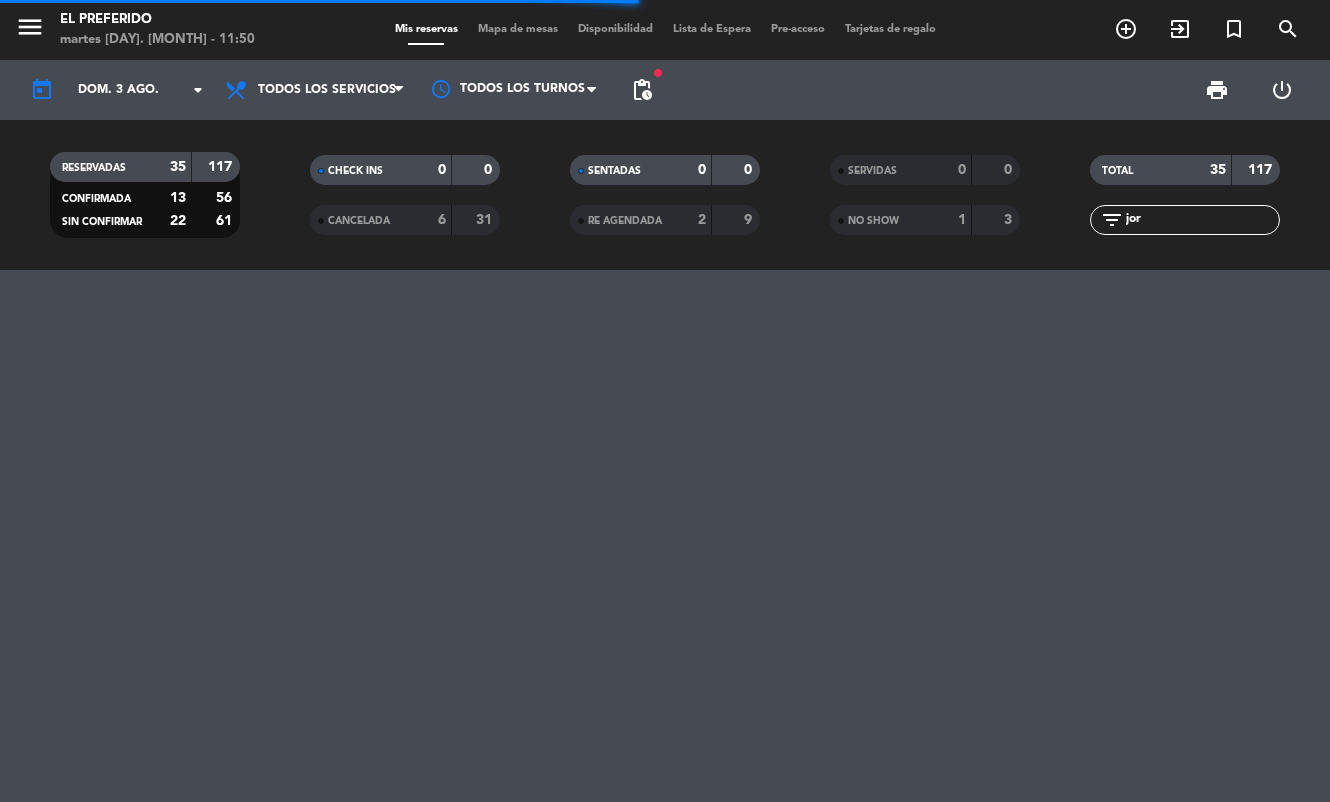 click on "jor" 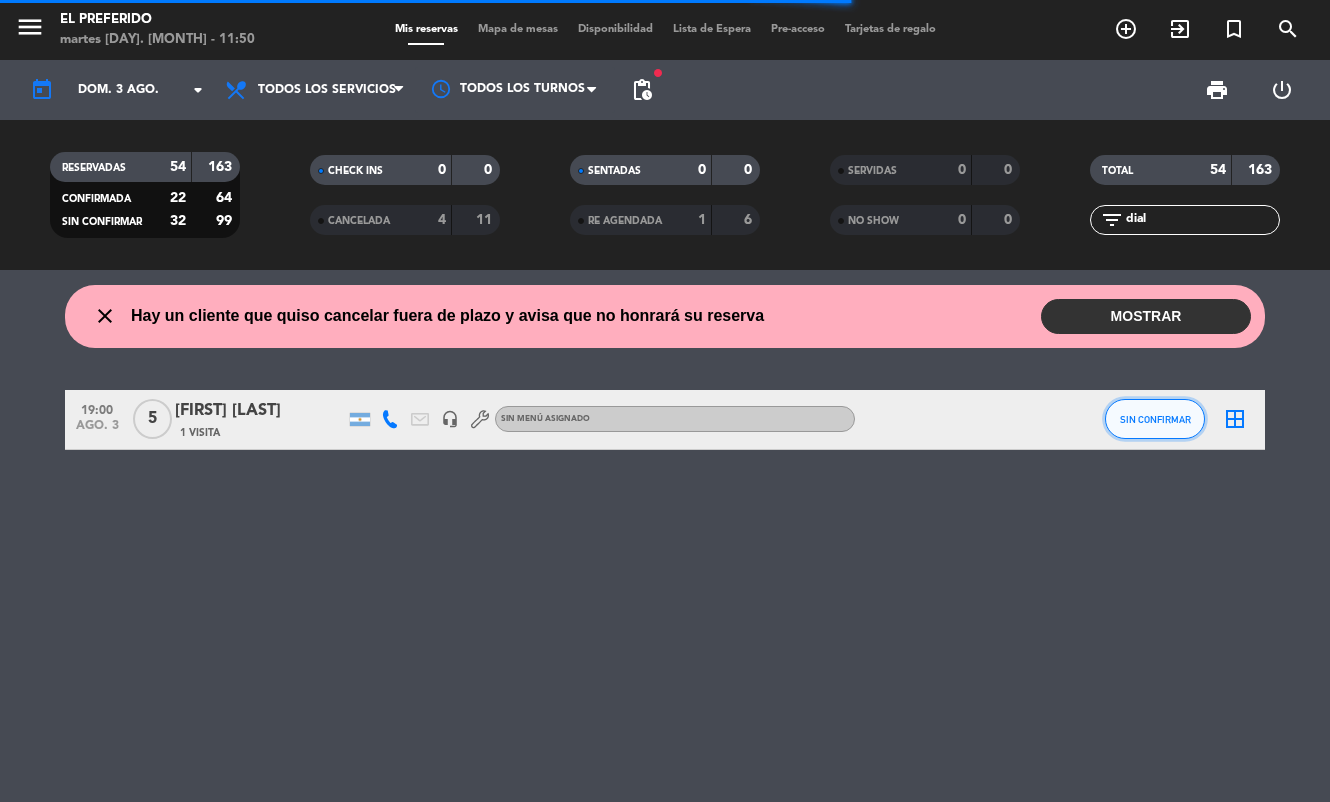 click on "SIN CONFIRMAR" 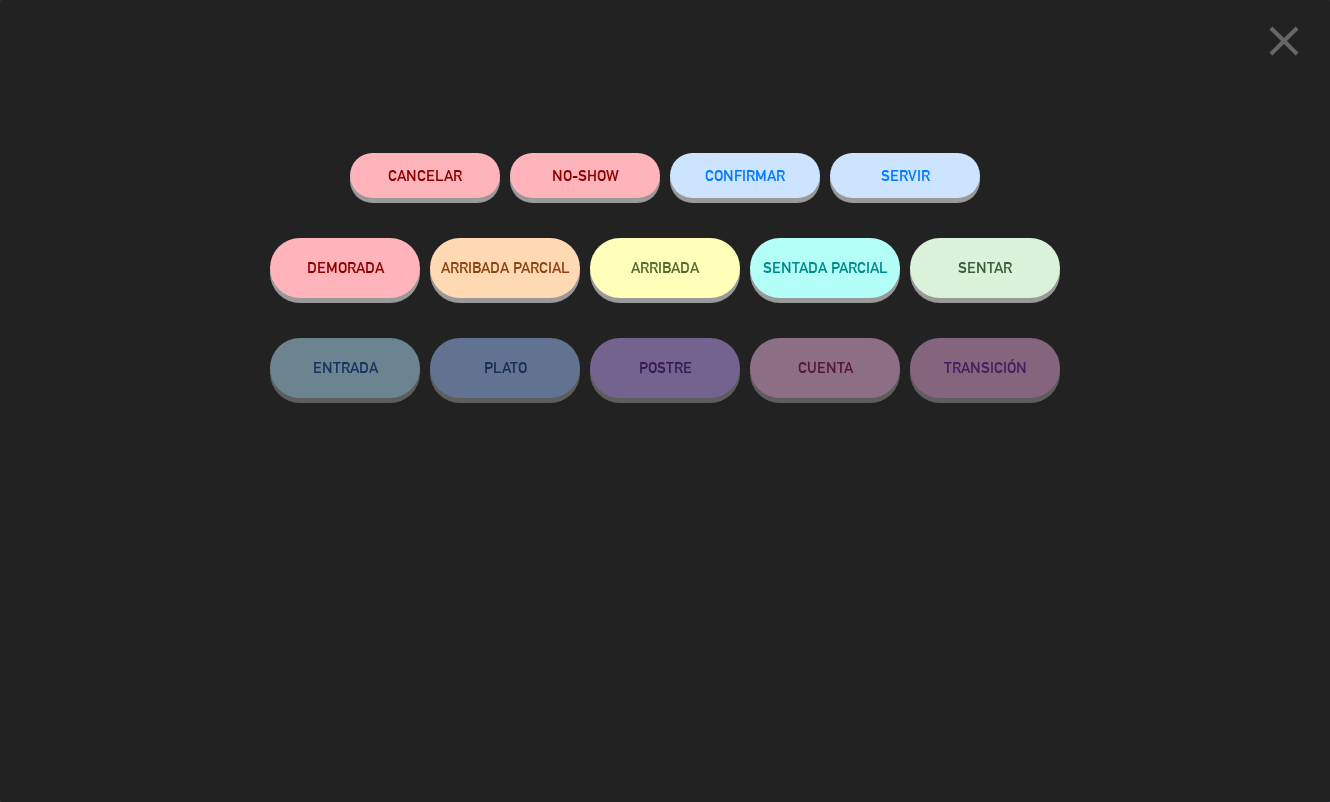 click on "NO-SHOW" 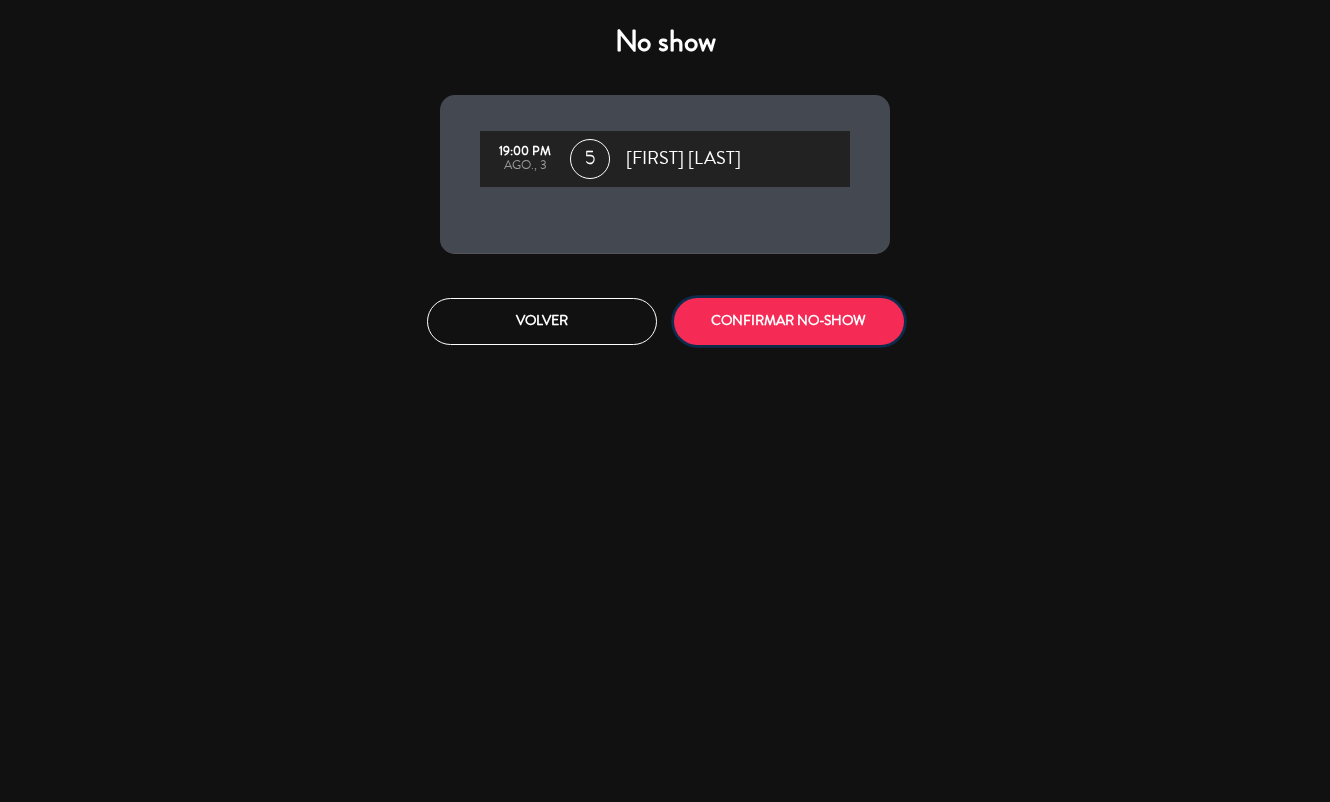 click on "CONFIRMAR NO-SHOW" 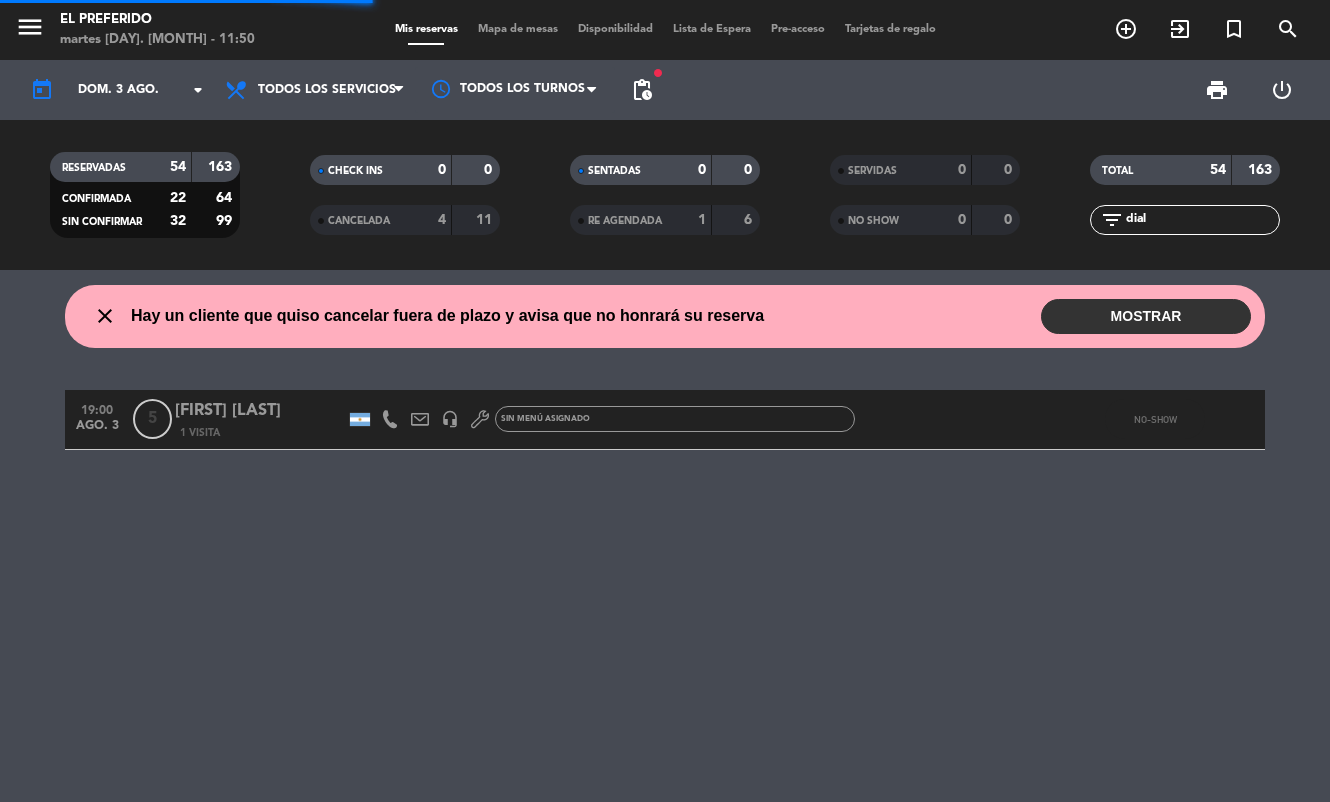 click on "dial" 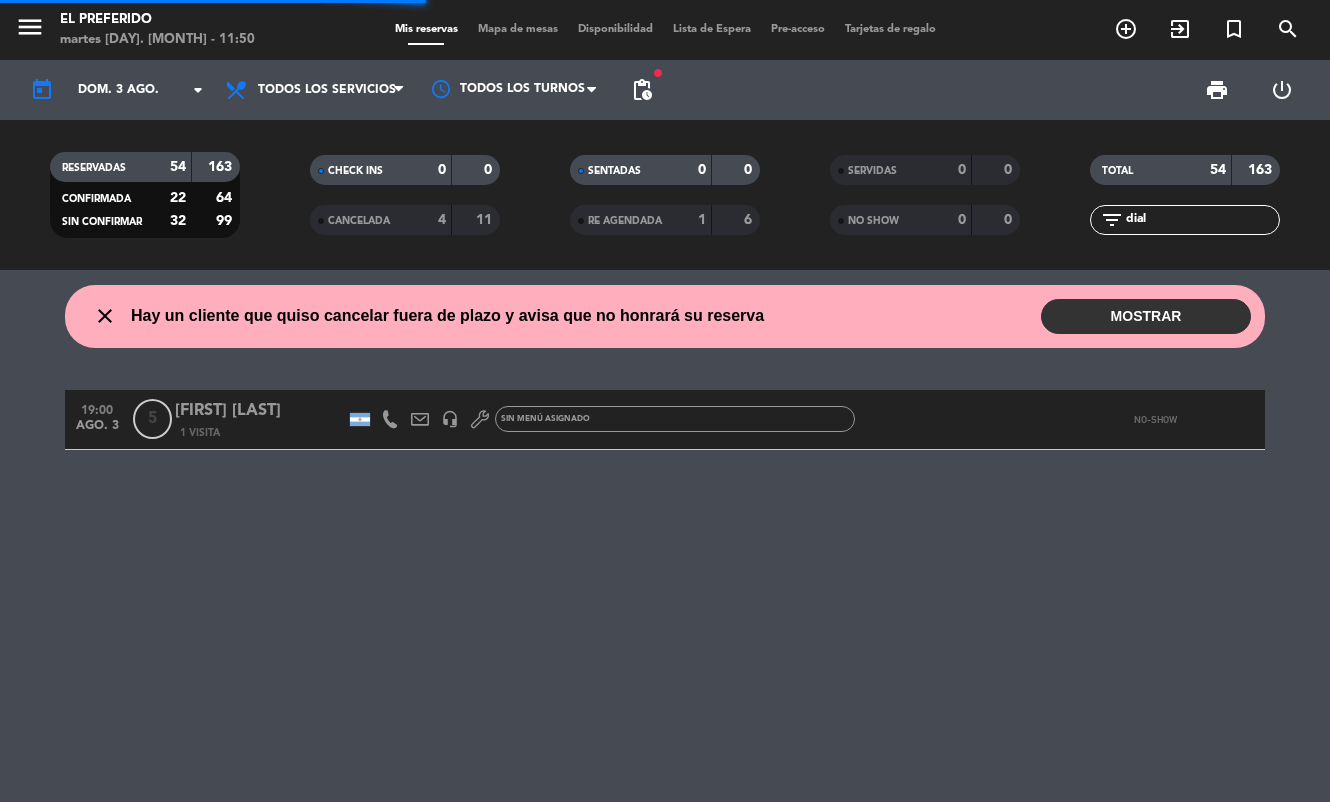 click on "dial" 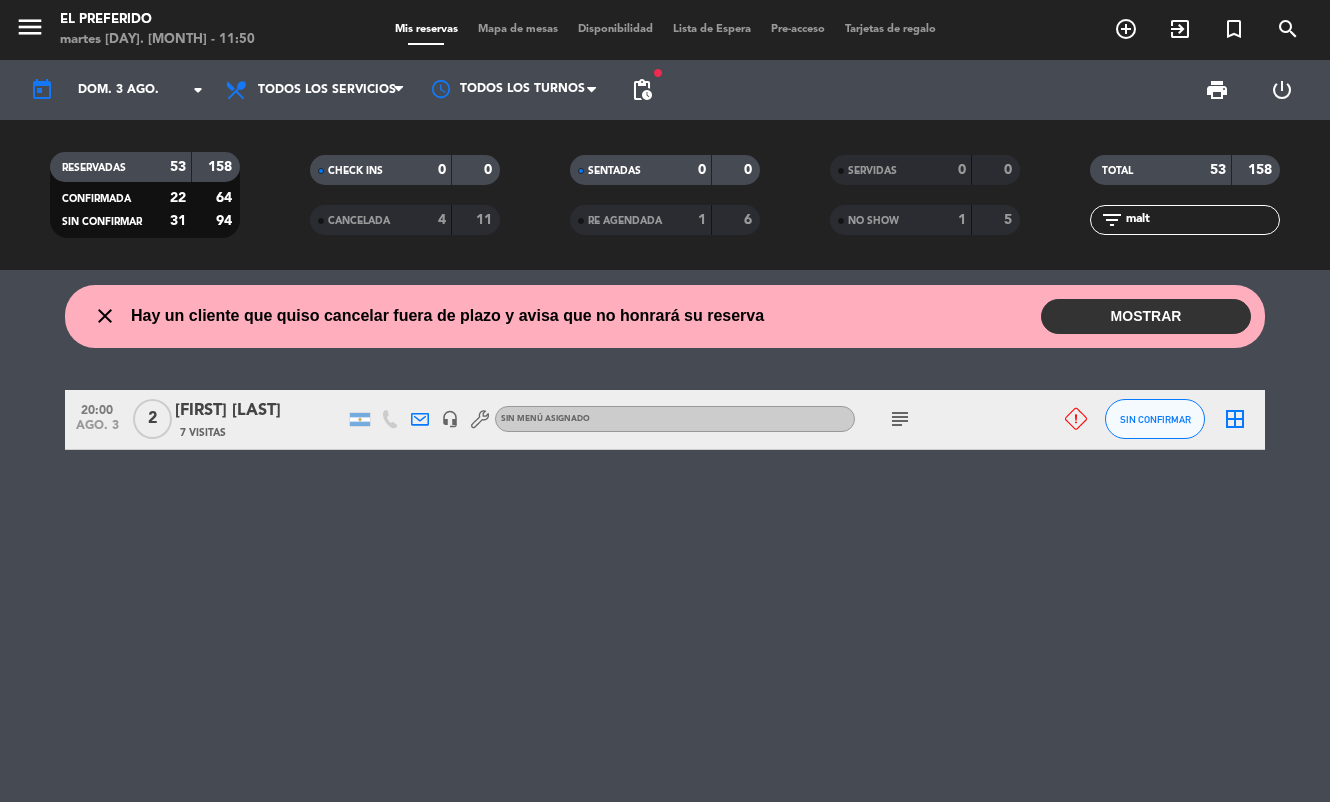 type on "malt" 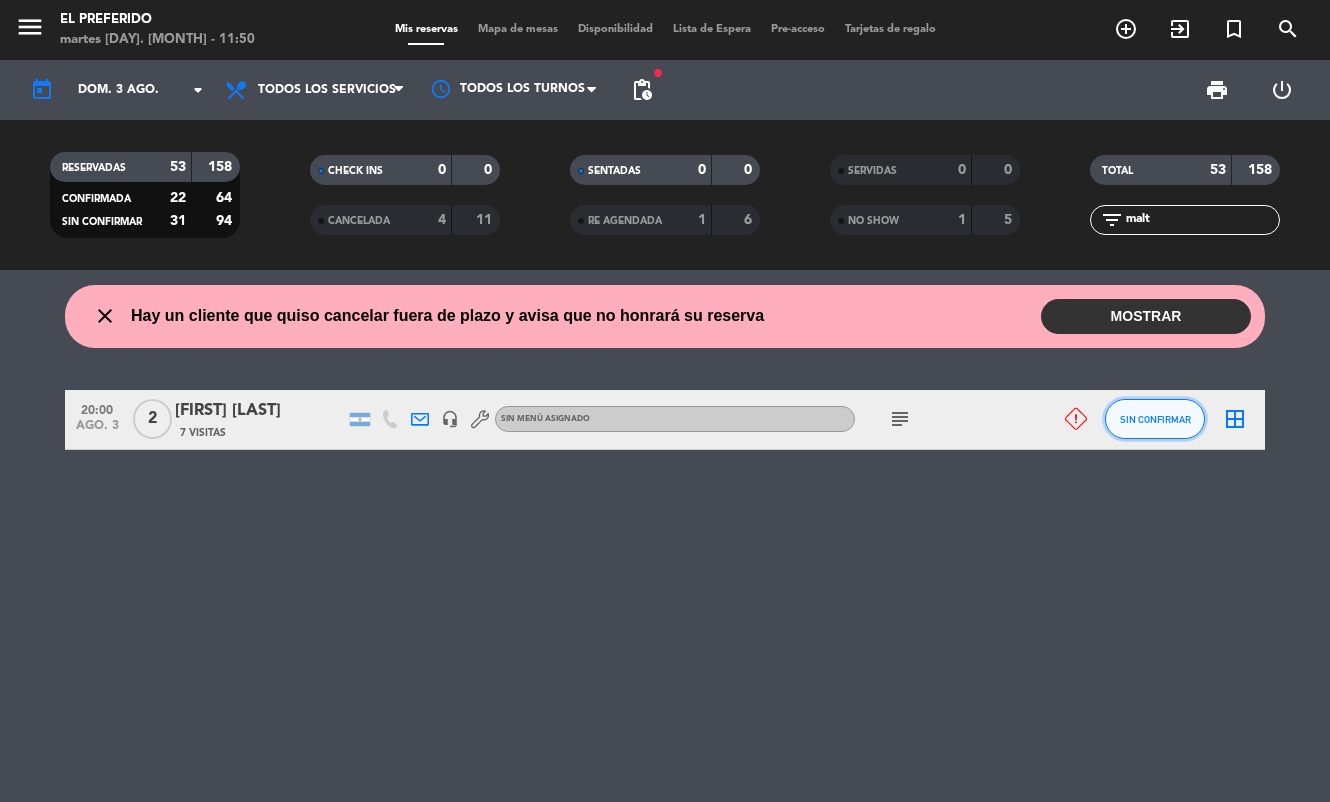 click on "SIN CONFIRMAR" 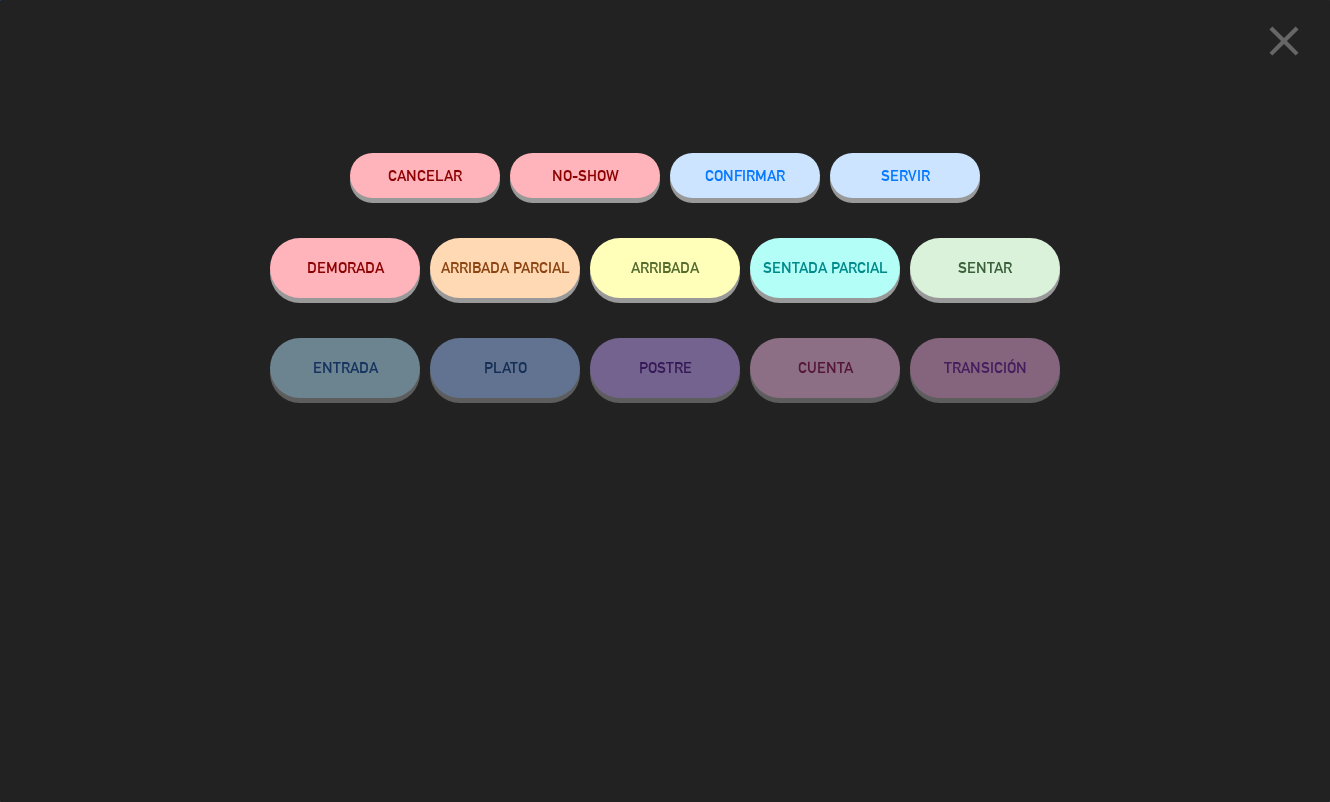 click on "NO-SHOW" 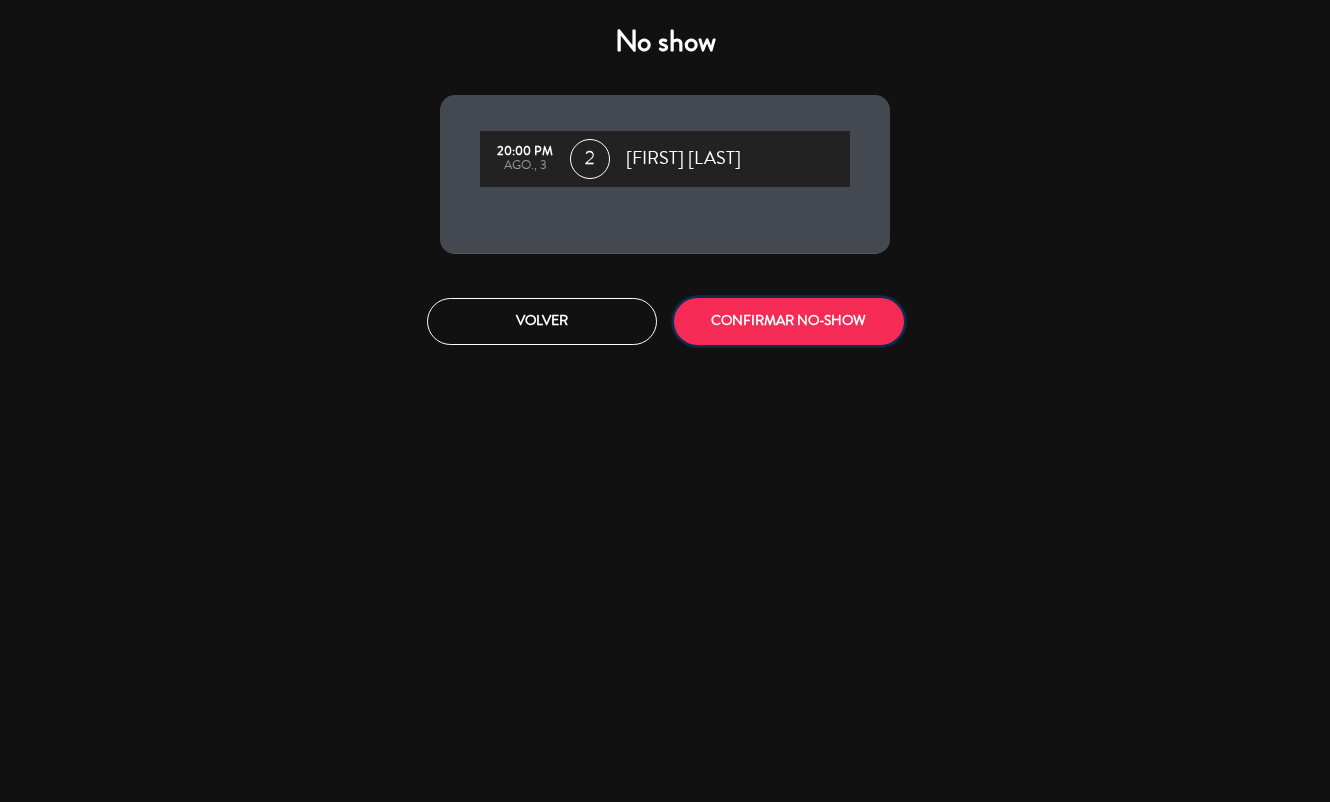 drag, startPoint x: 751, startPoint y: 312, endPoint x: 532, endPoint y: 323, distance: 219.27608 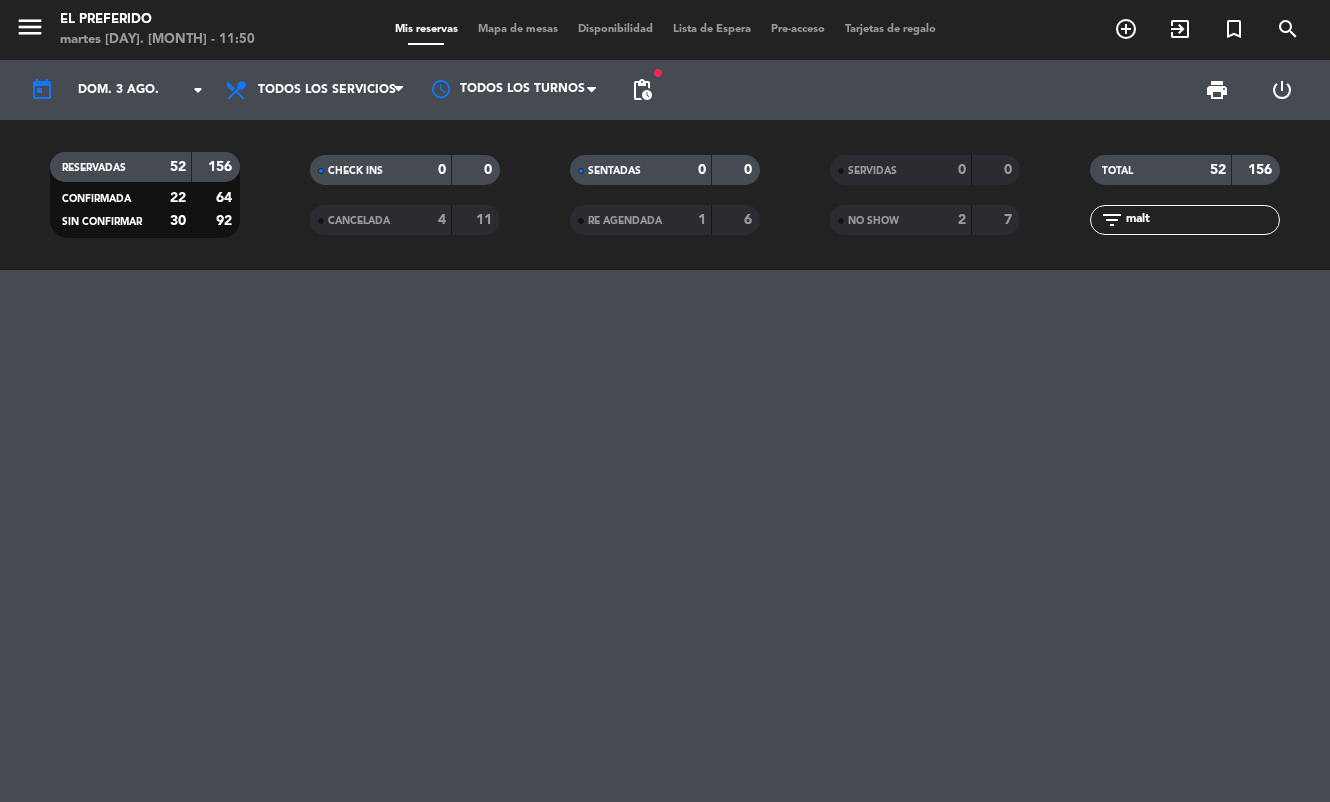 click on "malt" 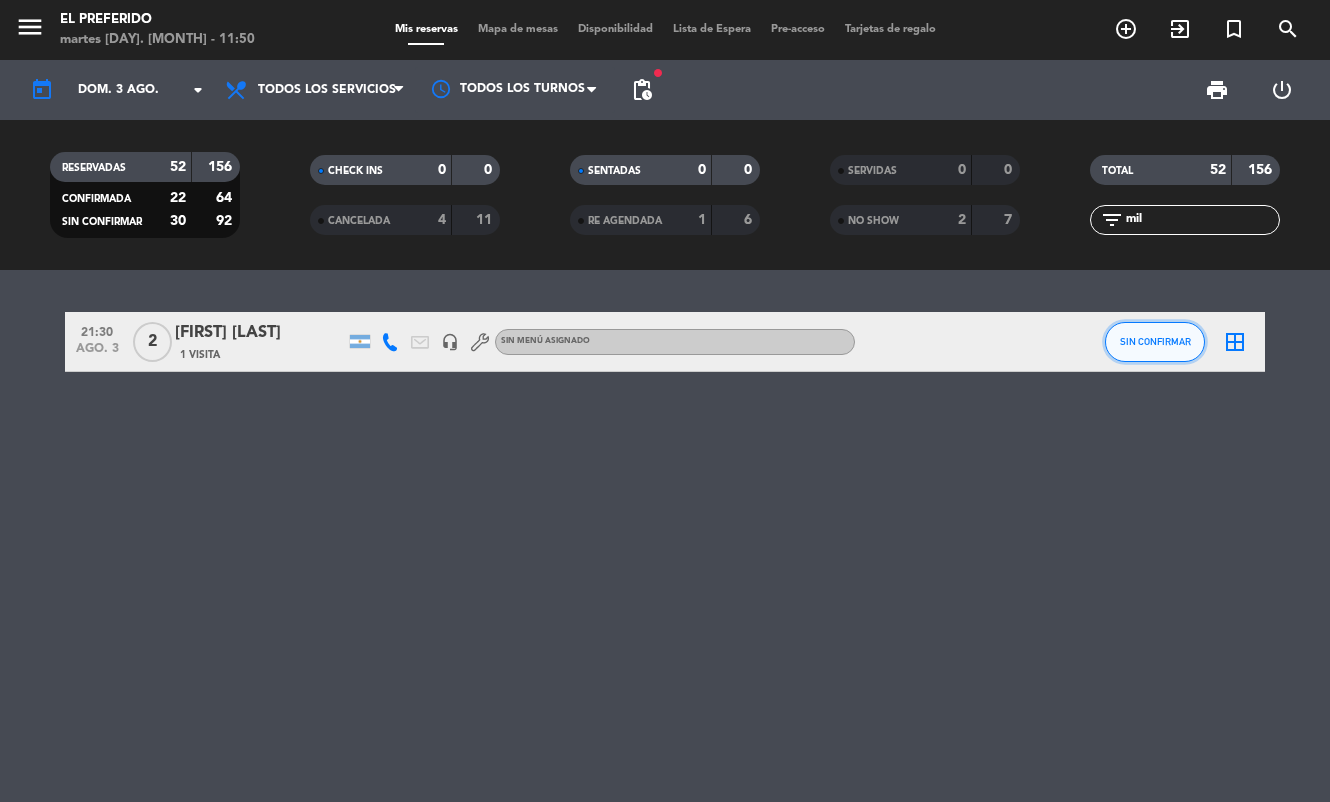 click on "SIN CONFIRMAR" 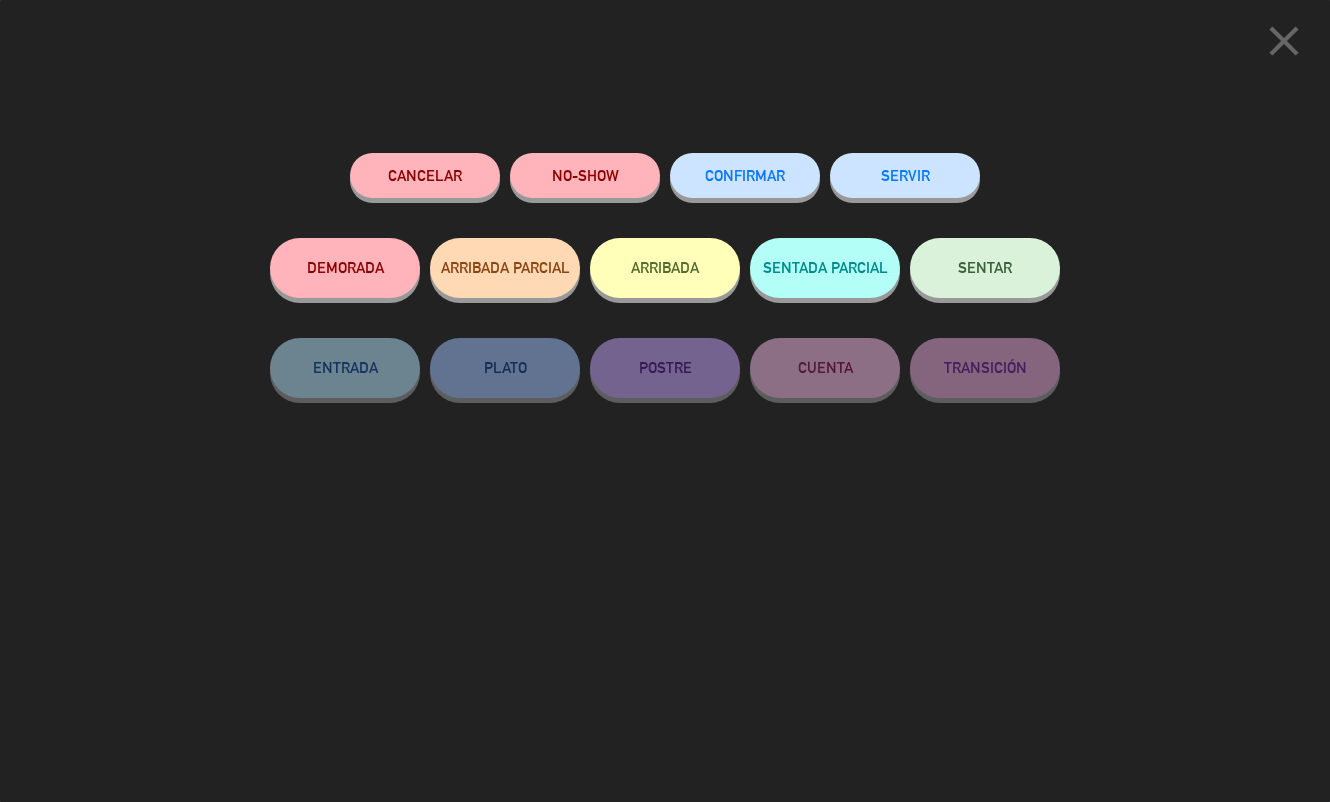 click on "NO-SHOW" 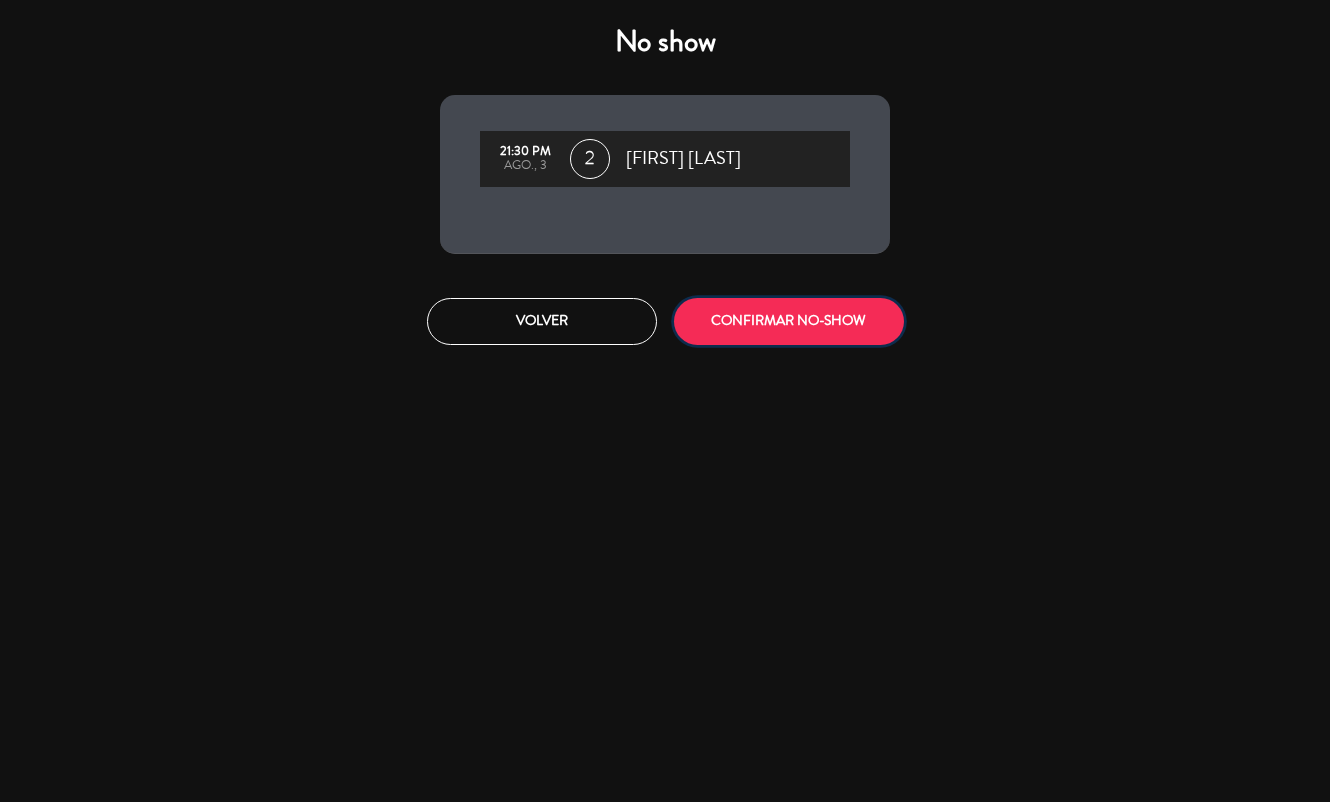 click on "CONFIRMAR NO-SHOW" 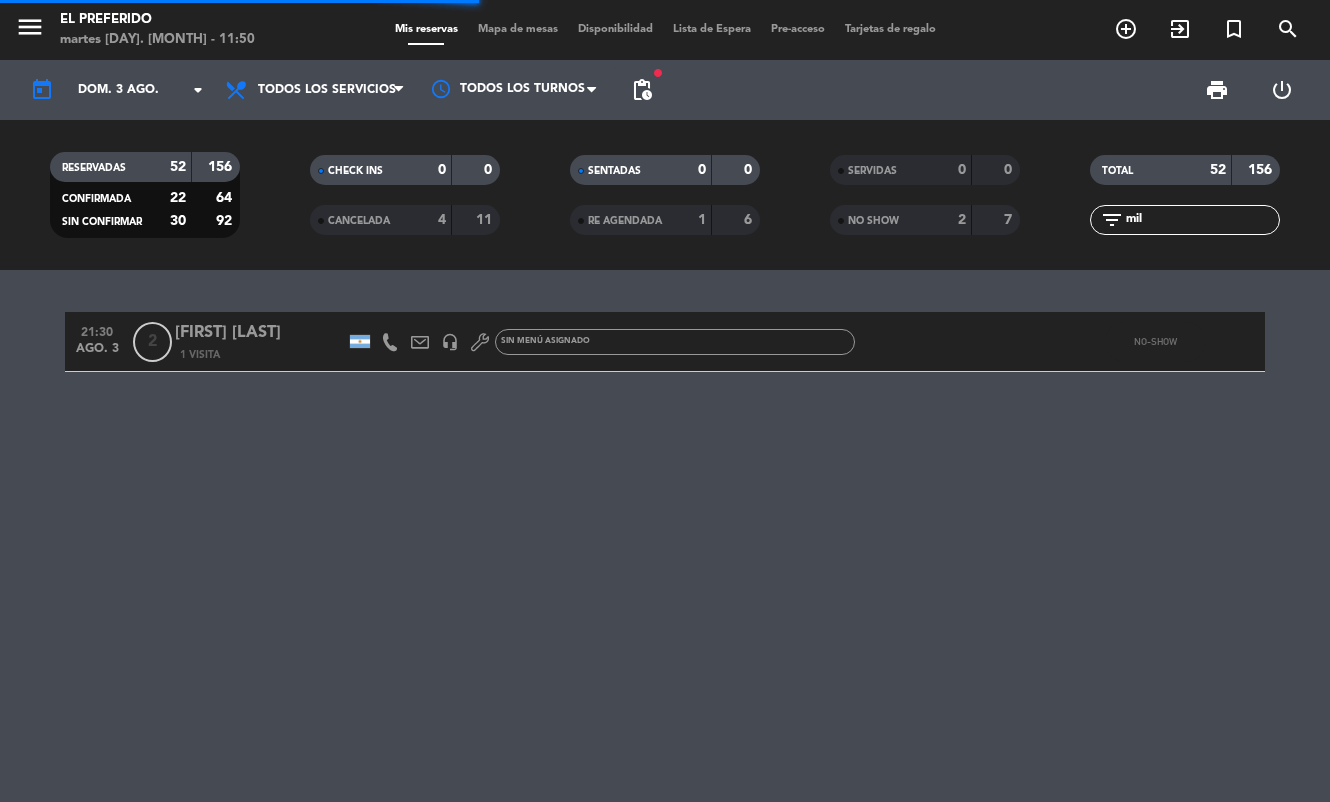 click on "mil" 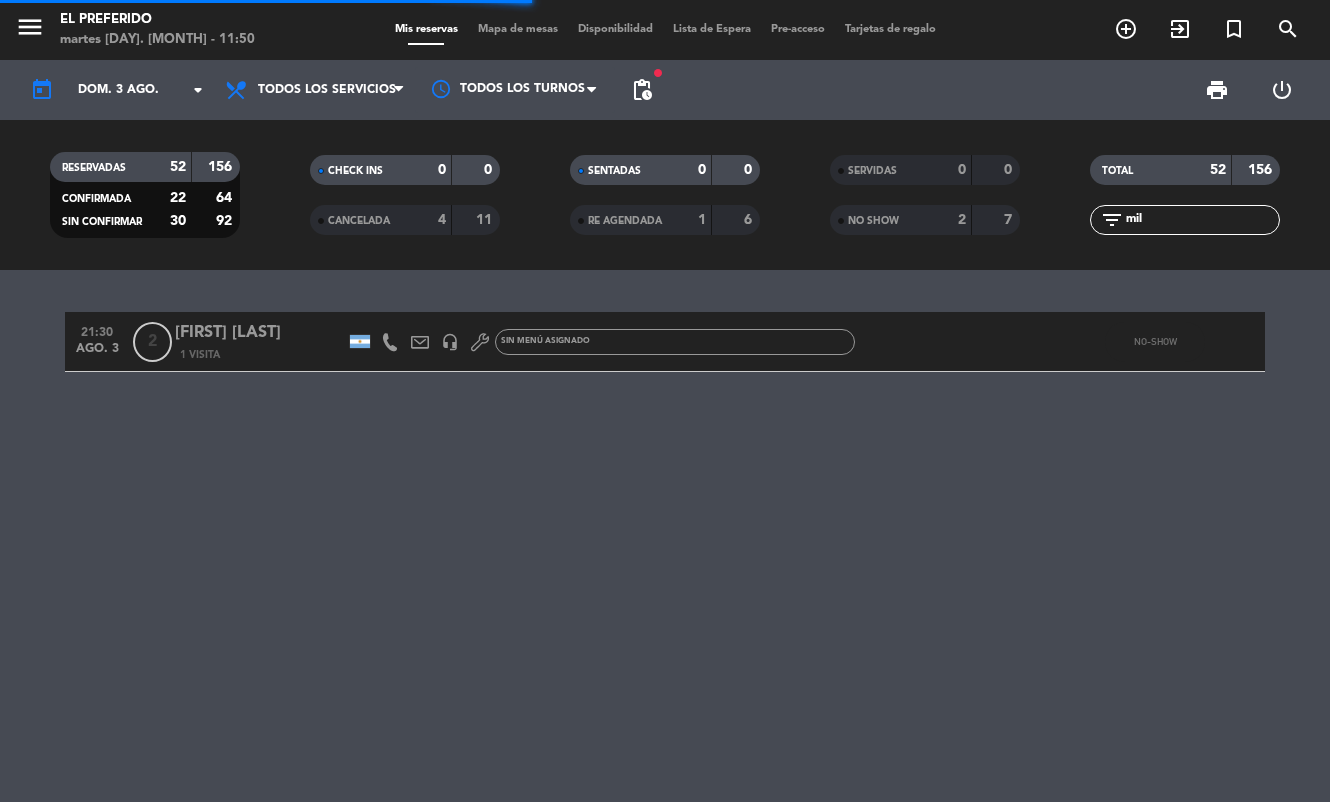 click on "mil" 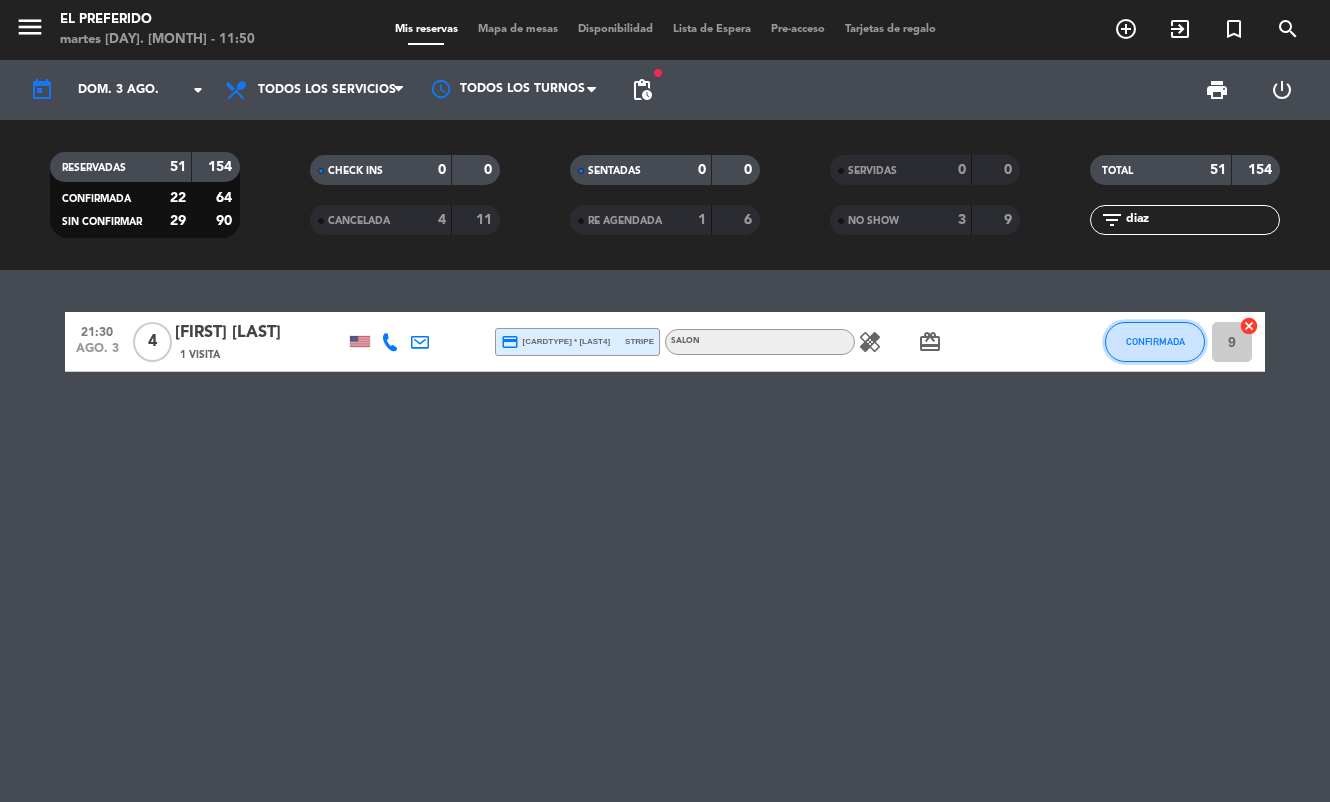 click on "CONFIRMADA" 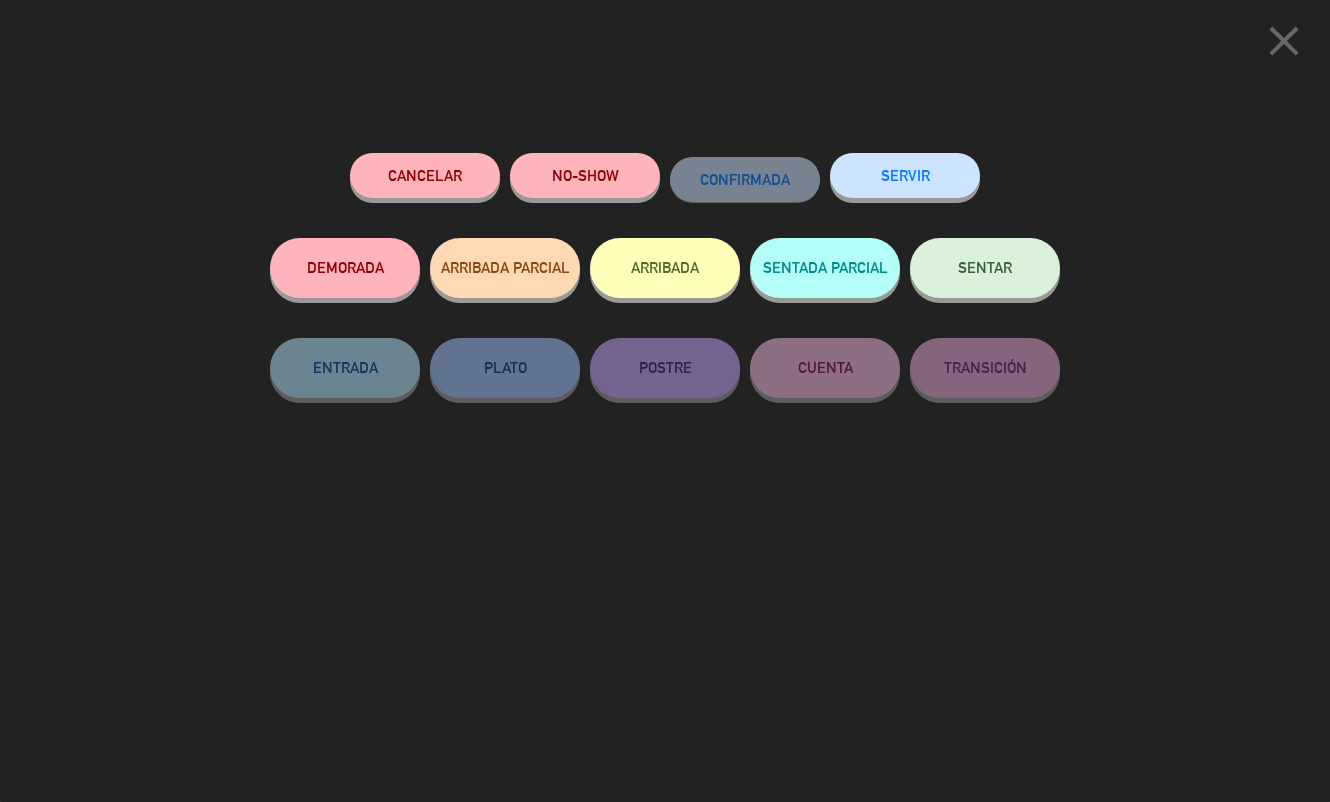 click on "NO-SHOW" 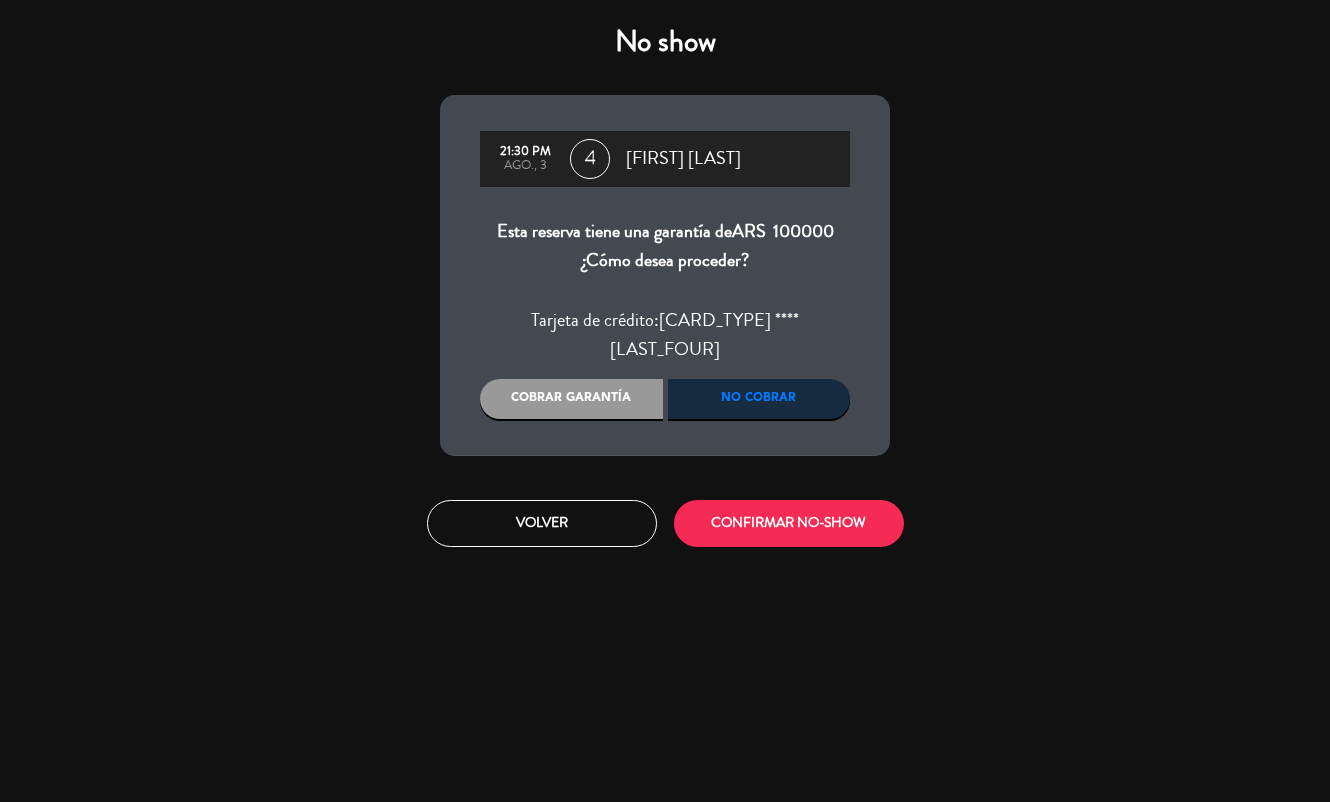 click on "Cobrar garantía" 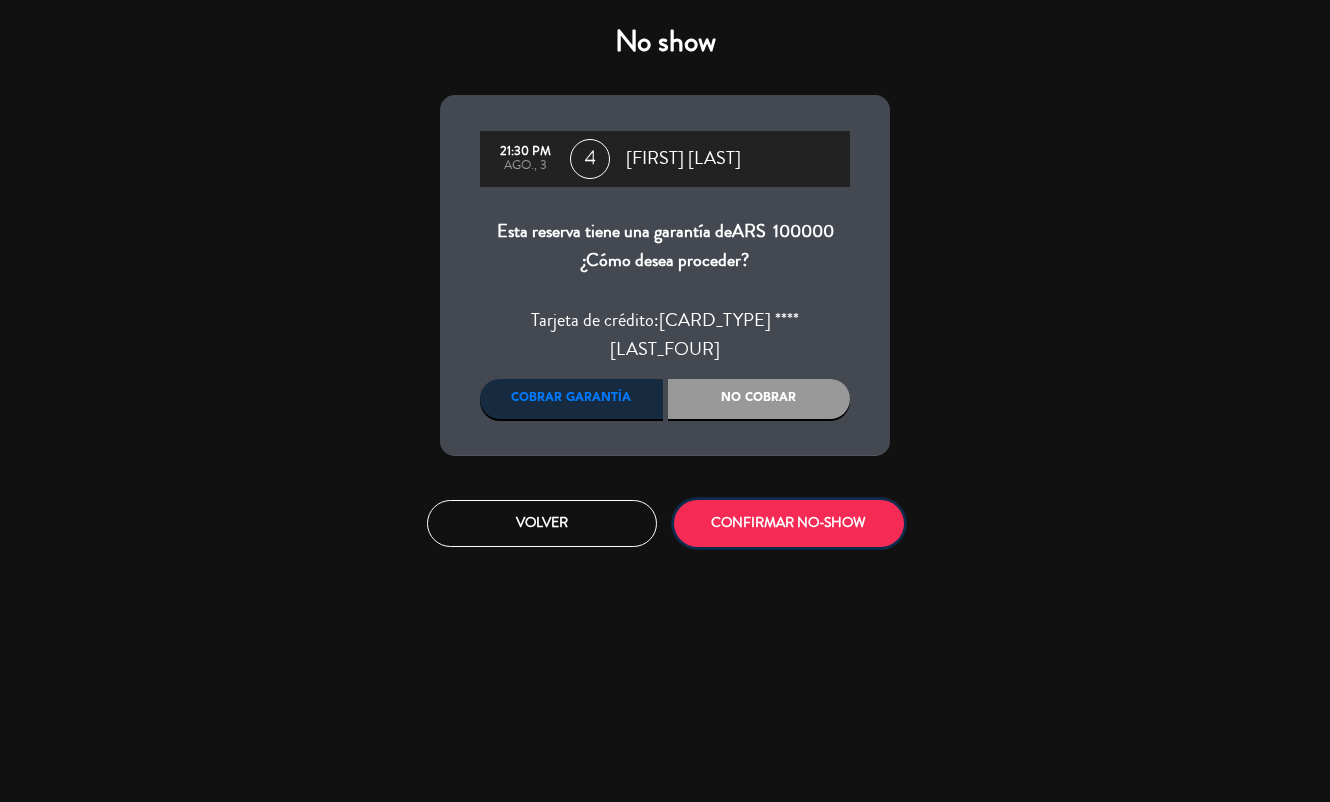 click on "CONFIRMAR NO-SHOW" 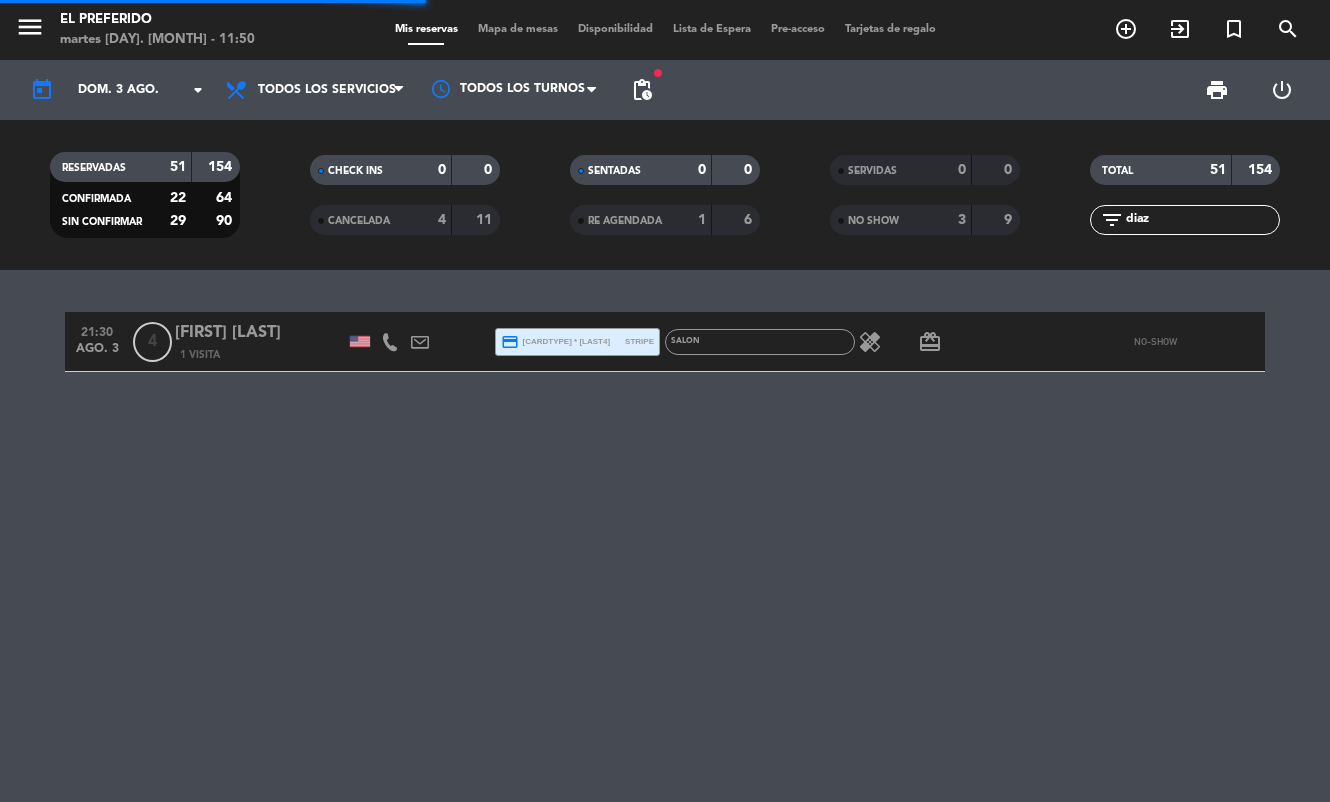 click on "diaz" 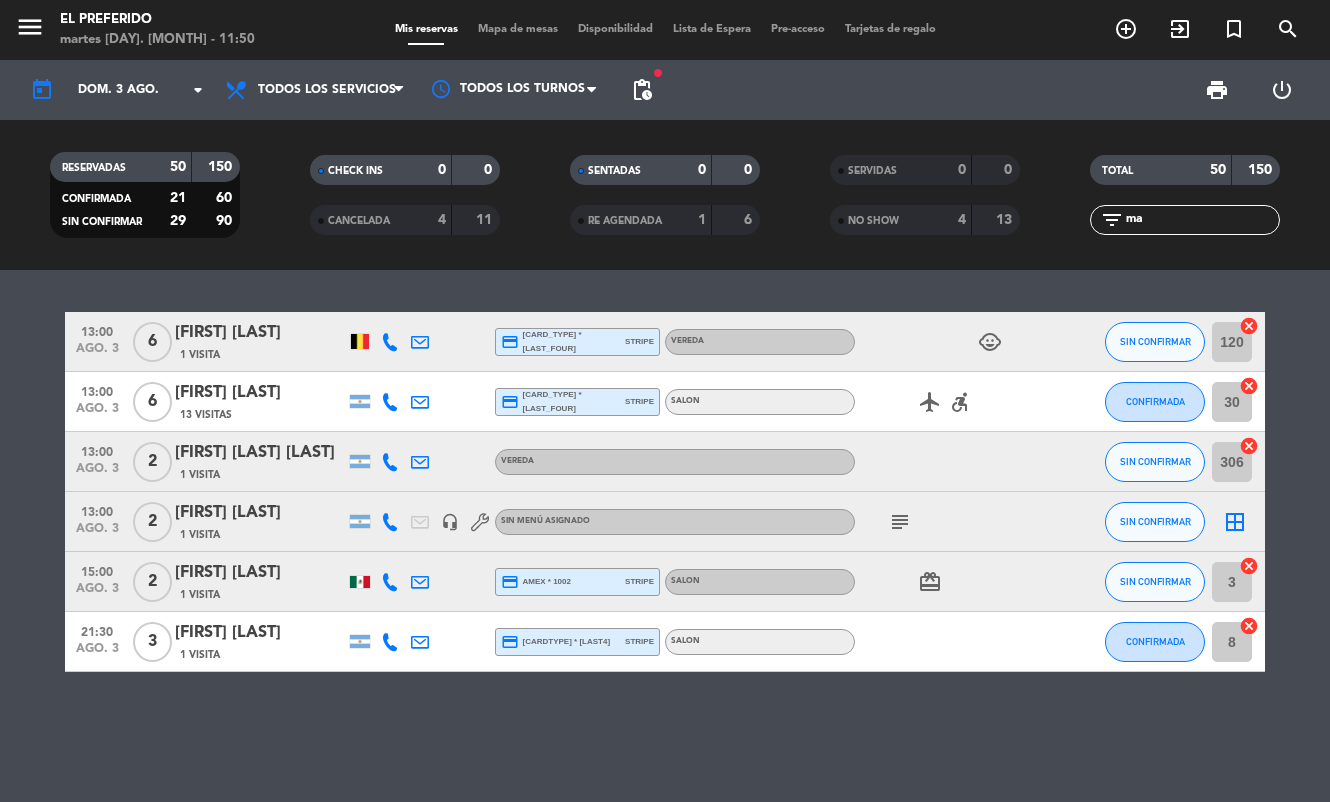 type on "m" 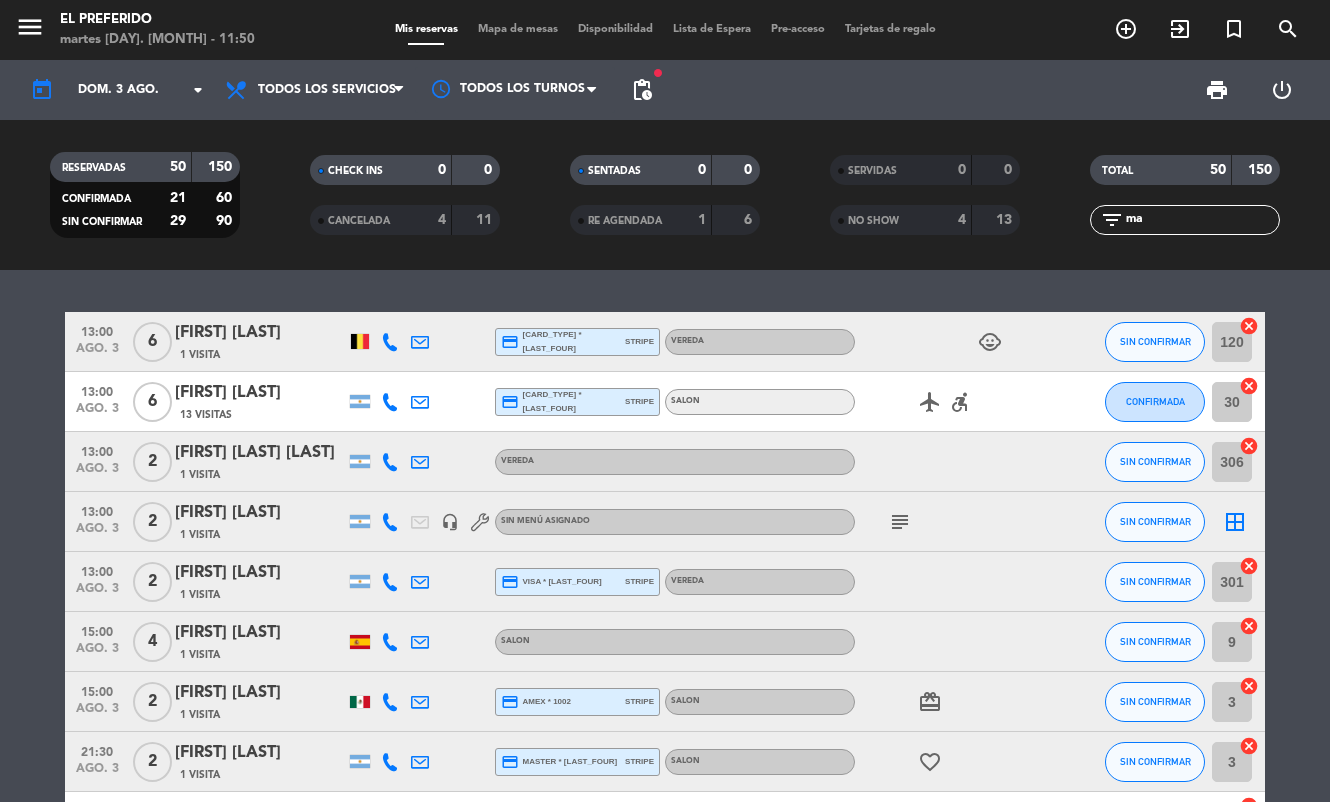 type on "m" 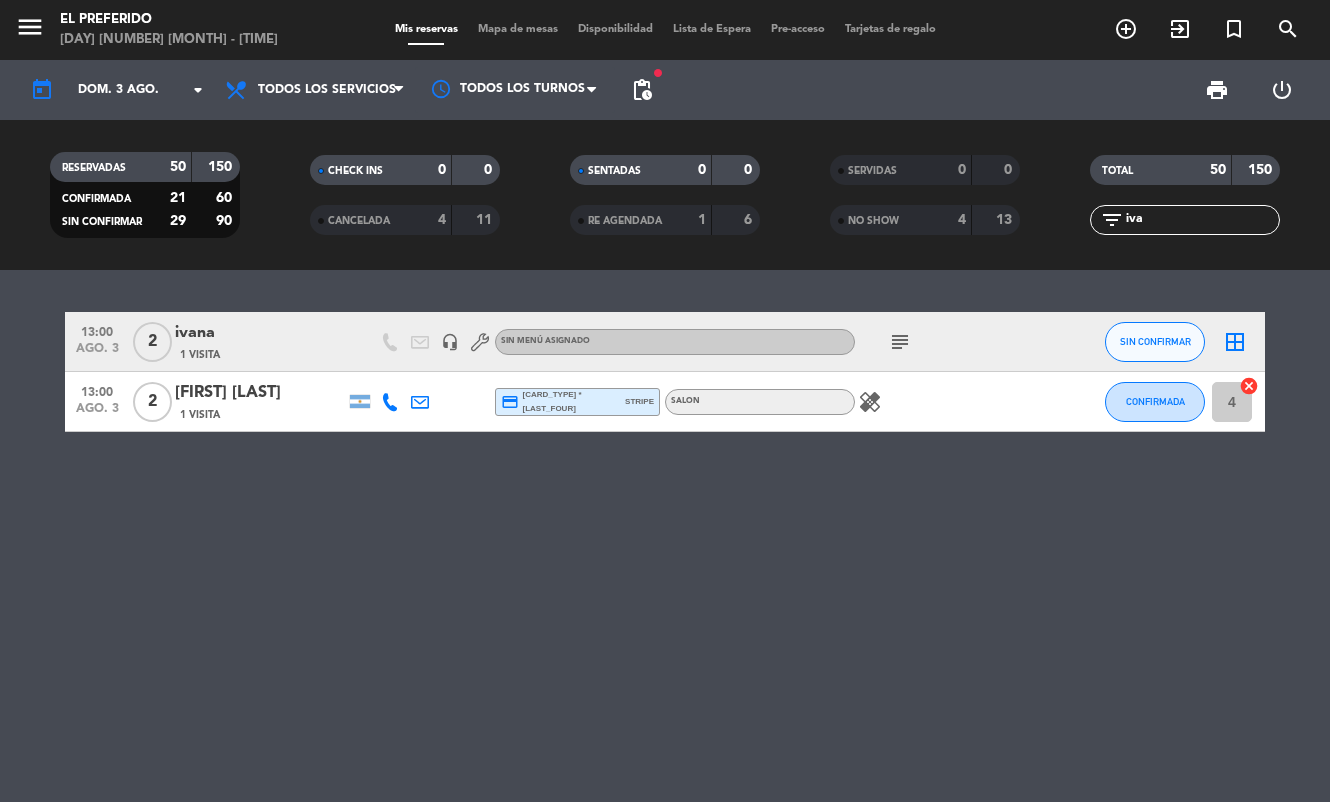 type on "iva" 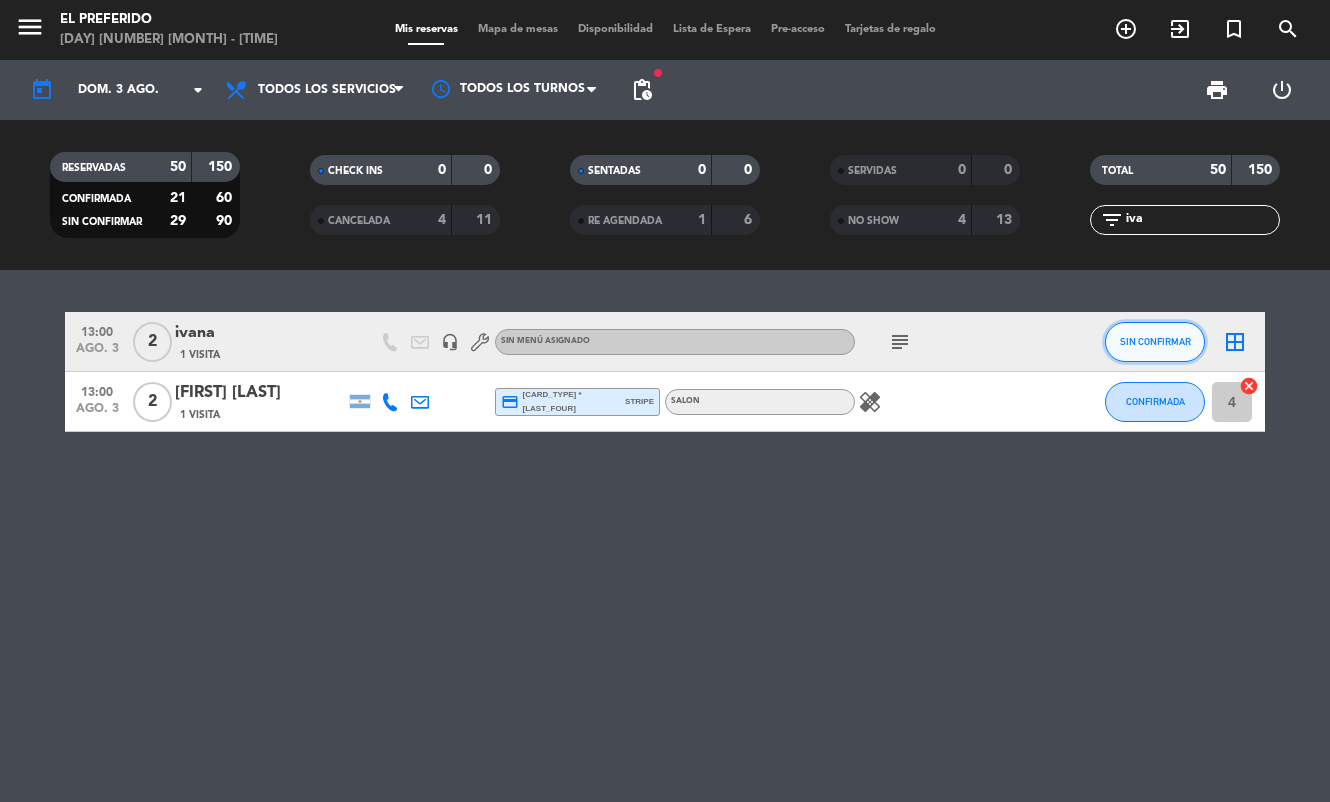 click on "SIN CONFIRMAR" 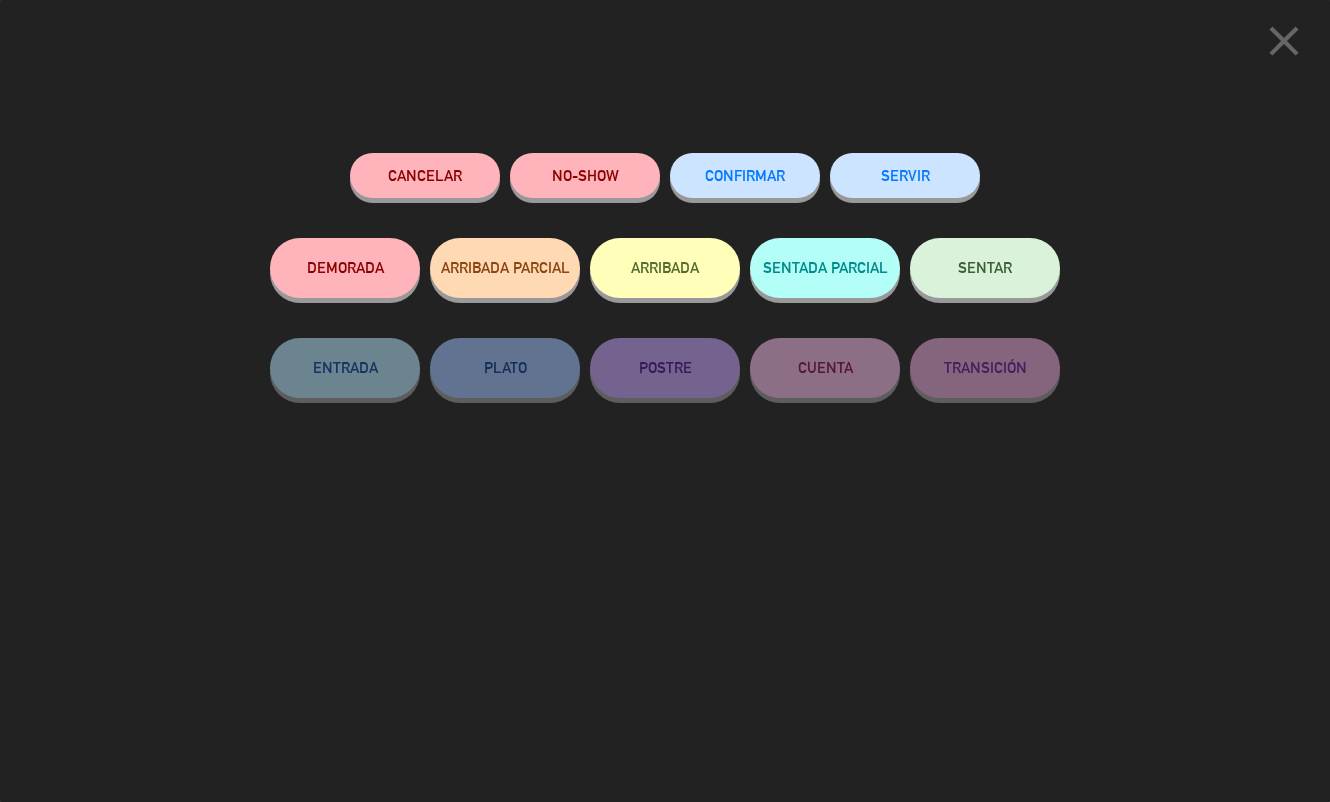 click on "NO-SHOW" 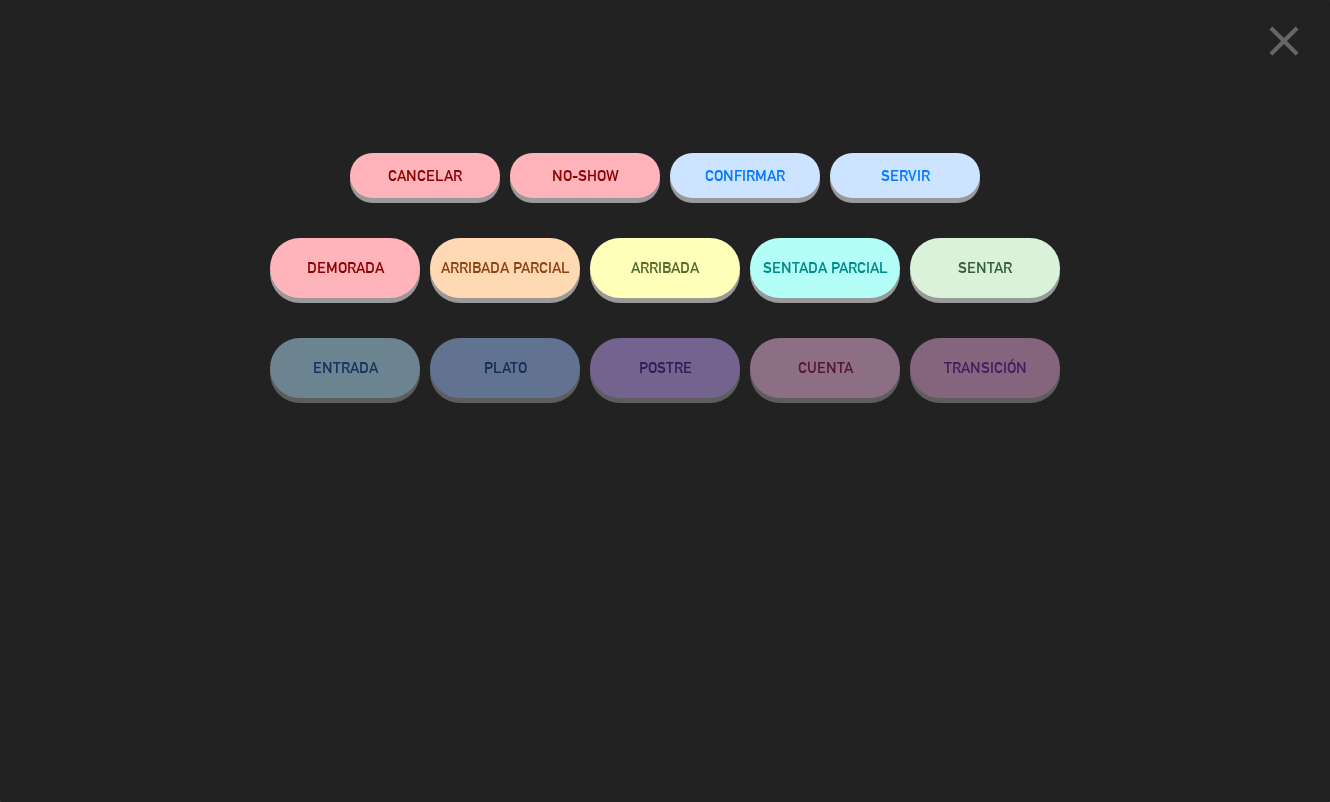 click on "NO-SHOW" 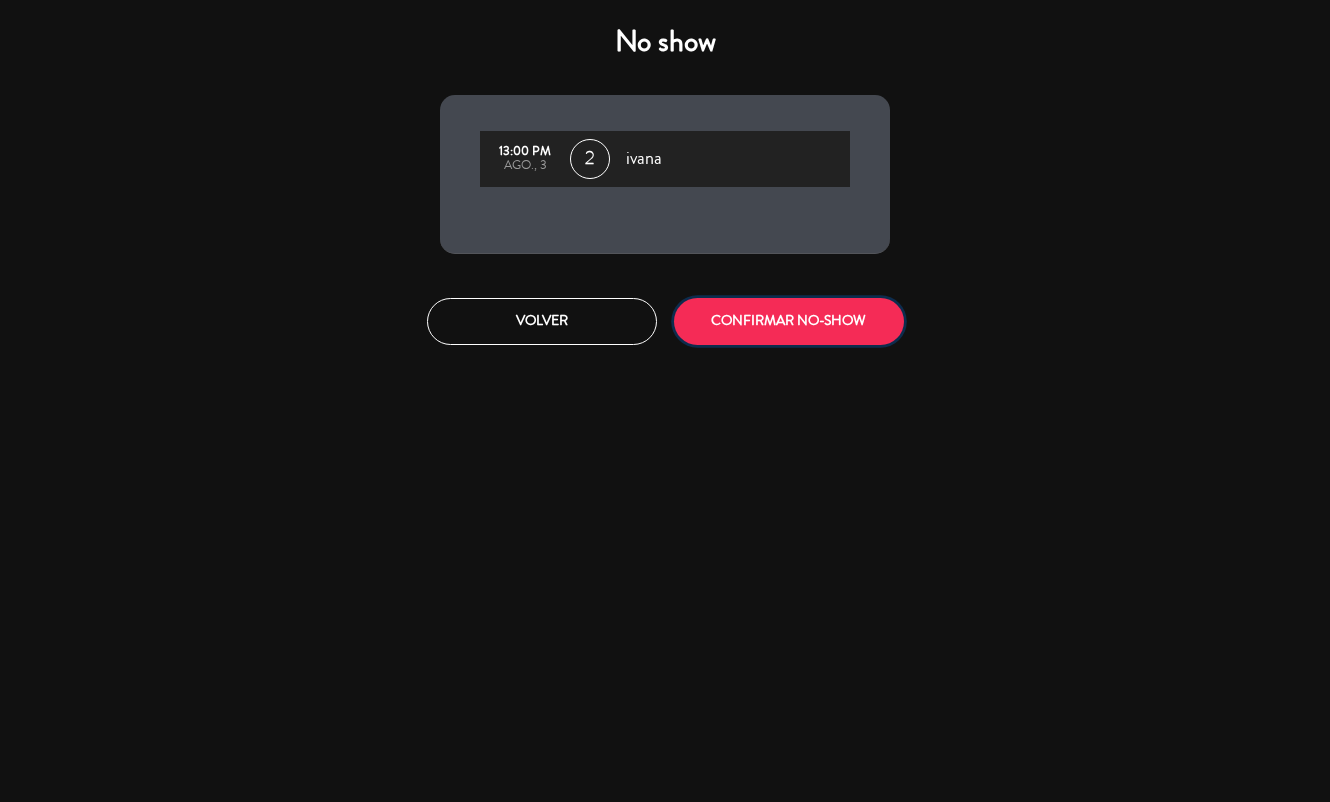 click on "CONFIRMAR NO-SHOW" 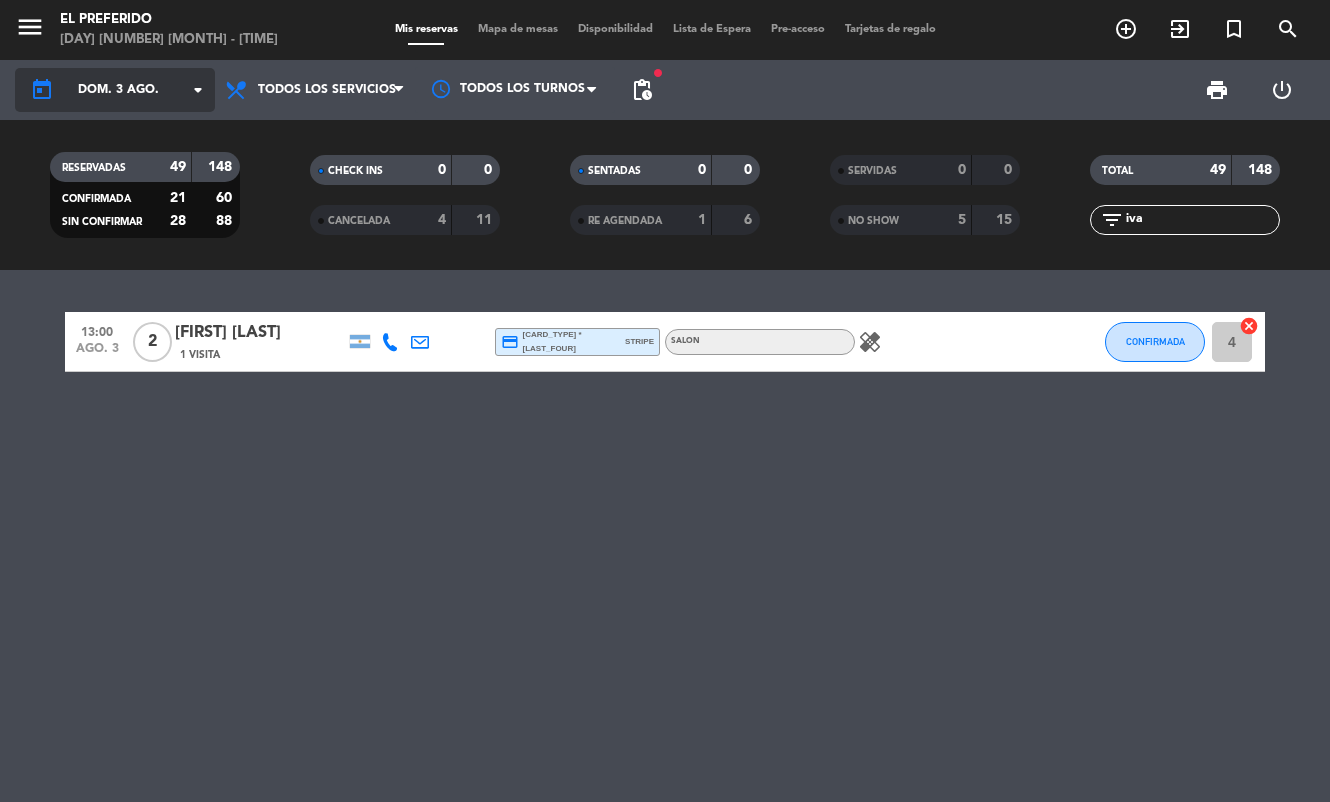 click on "dom. 3 ago." 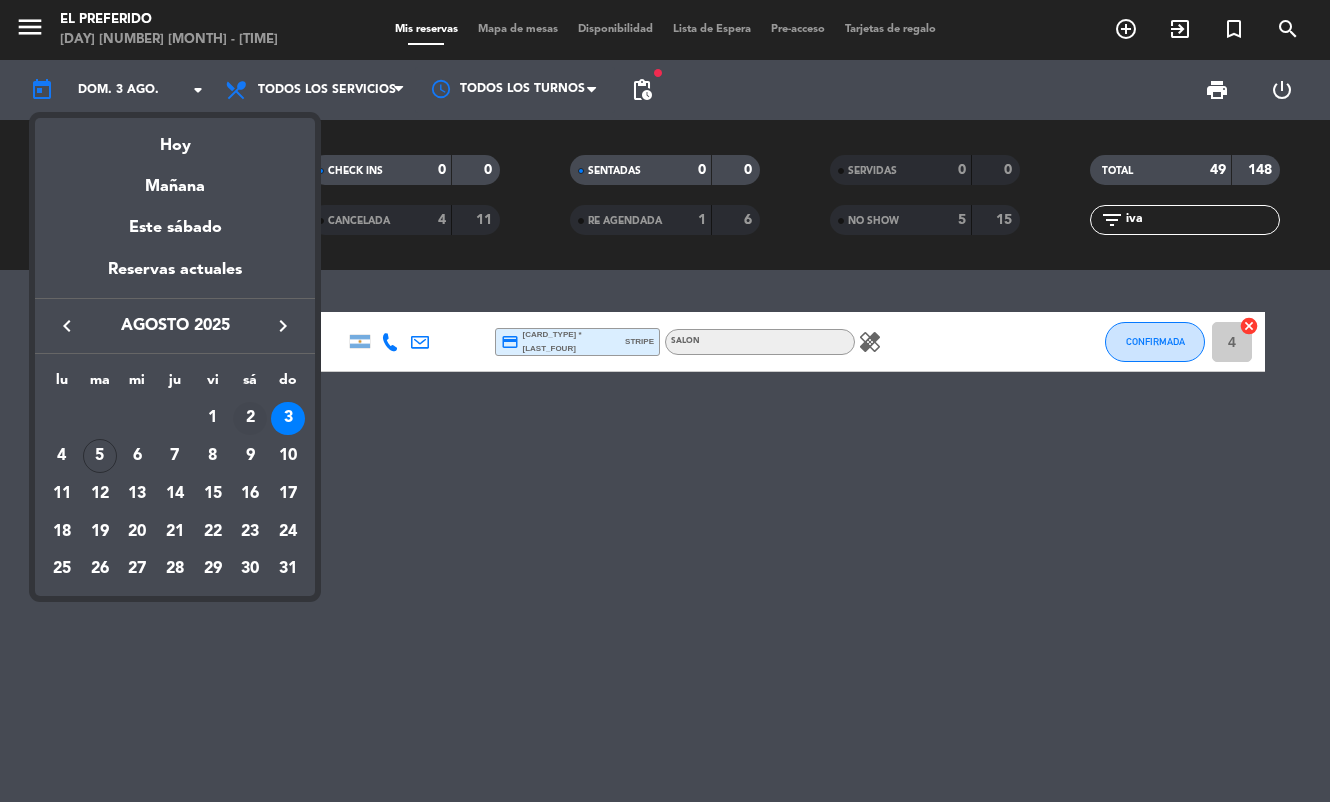 click on "2" at bounding box center (250, 419) 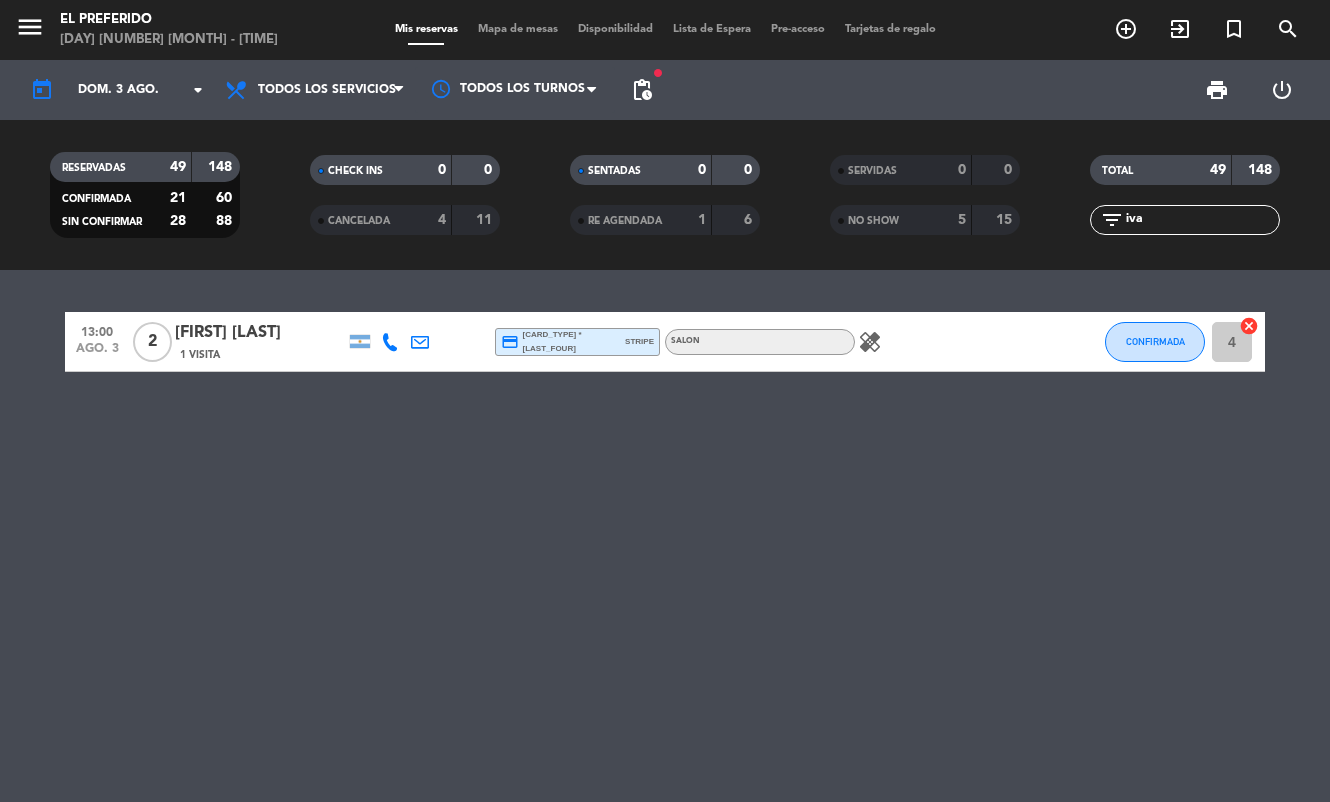 type on "sáb. 2 ago." 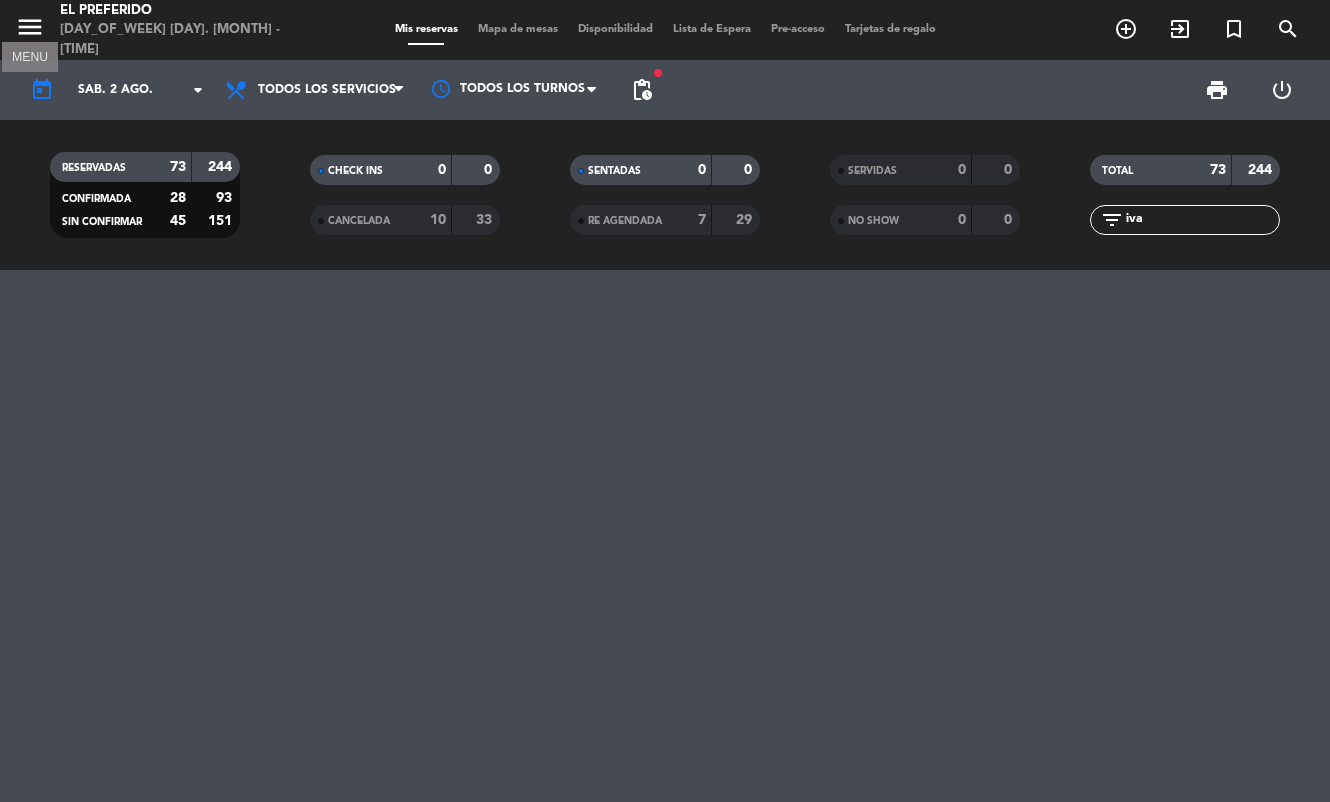 click on "menu" at bounding box center (30, 27) 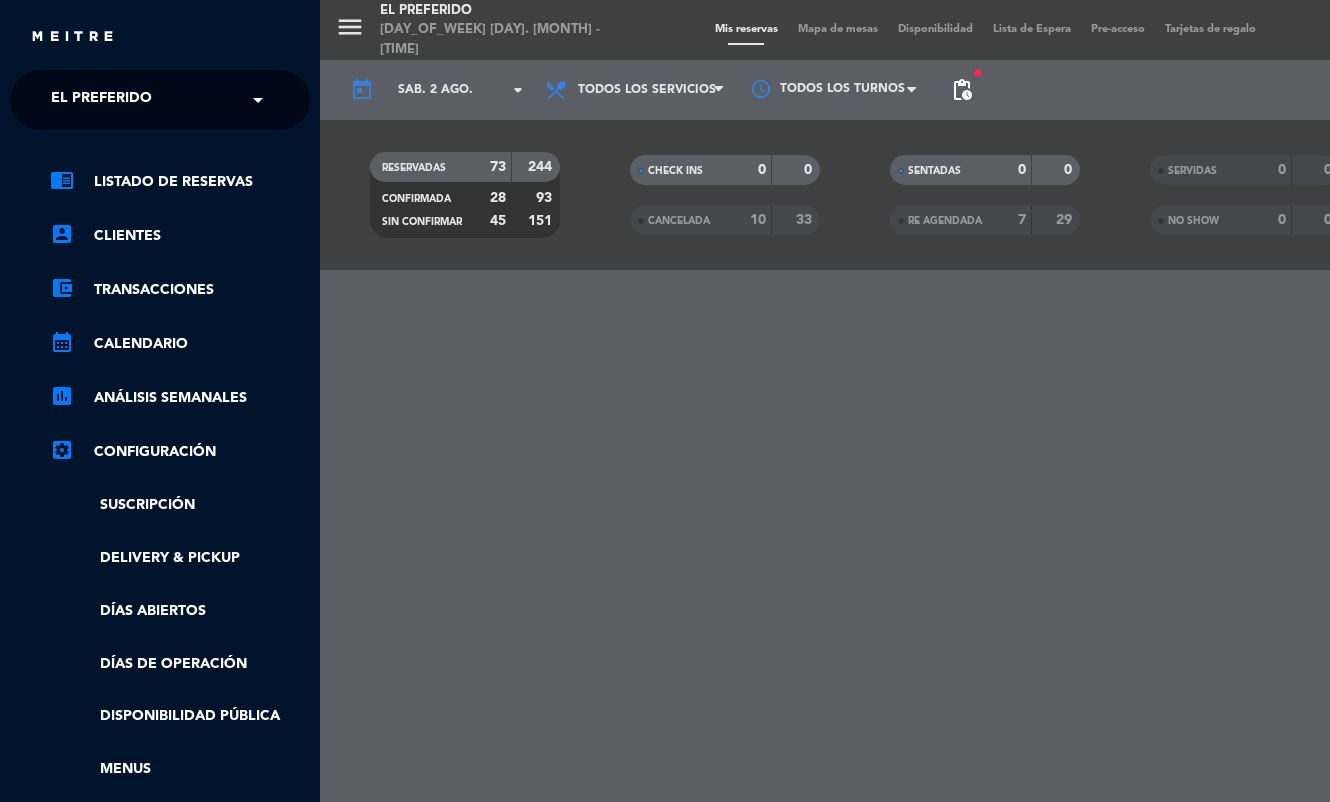 drag, startPoint x: 576, startPoint y: 467, endPoint x: 21, endPoint y: 570, distance: 564.47675 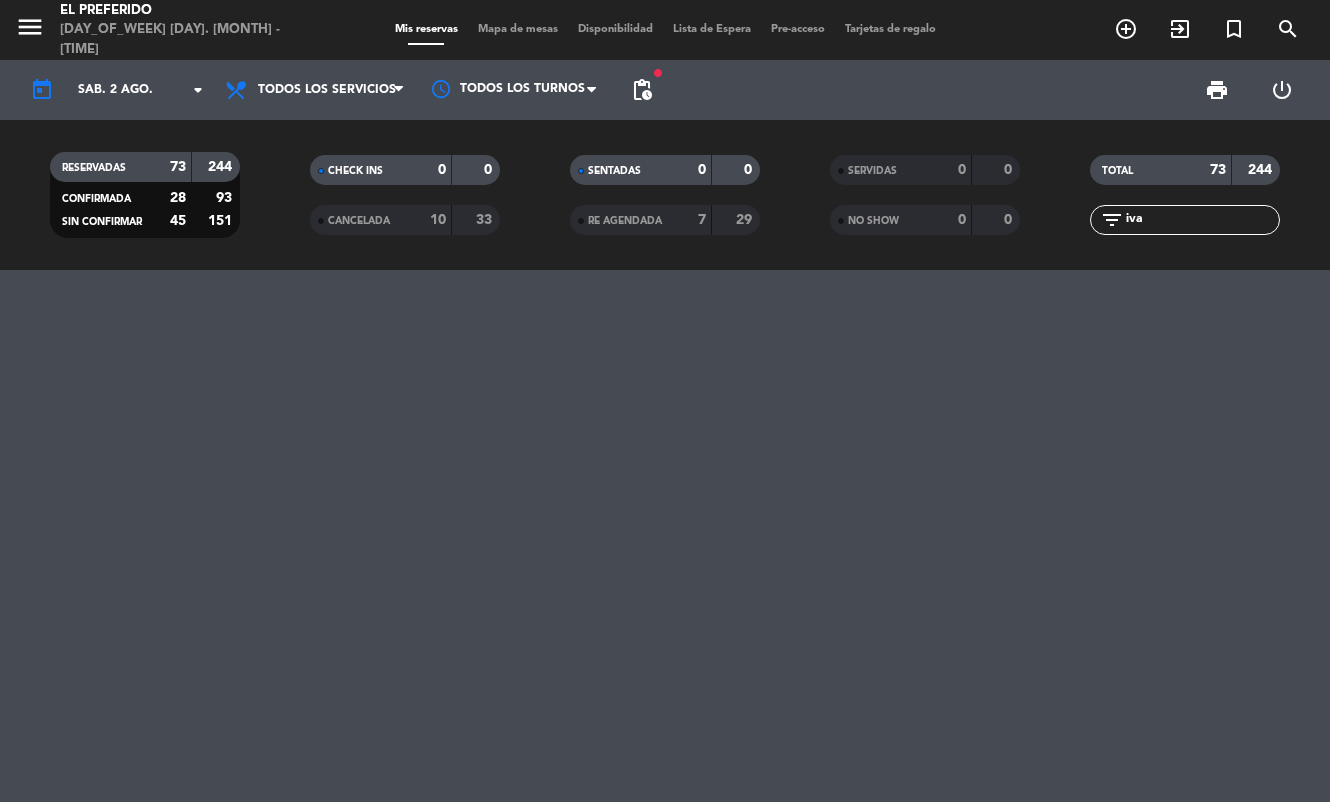 click on "iva" 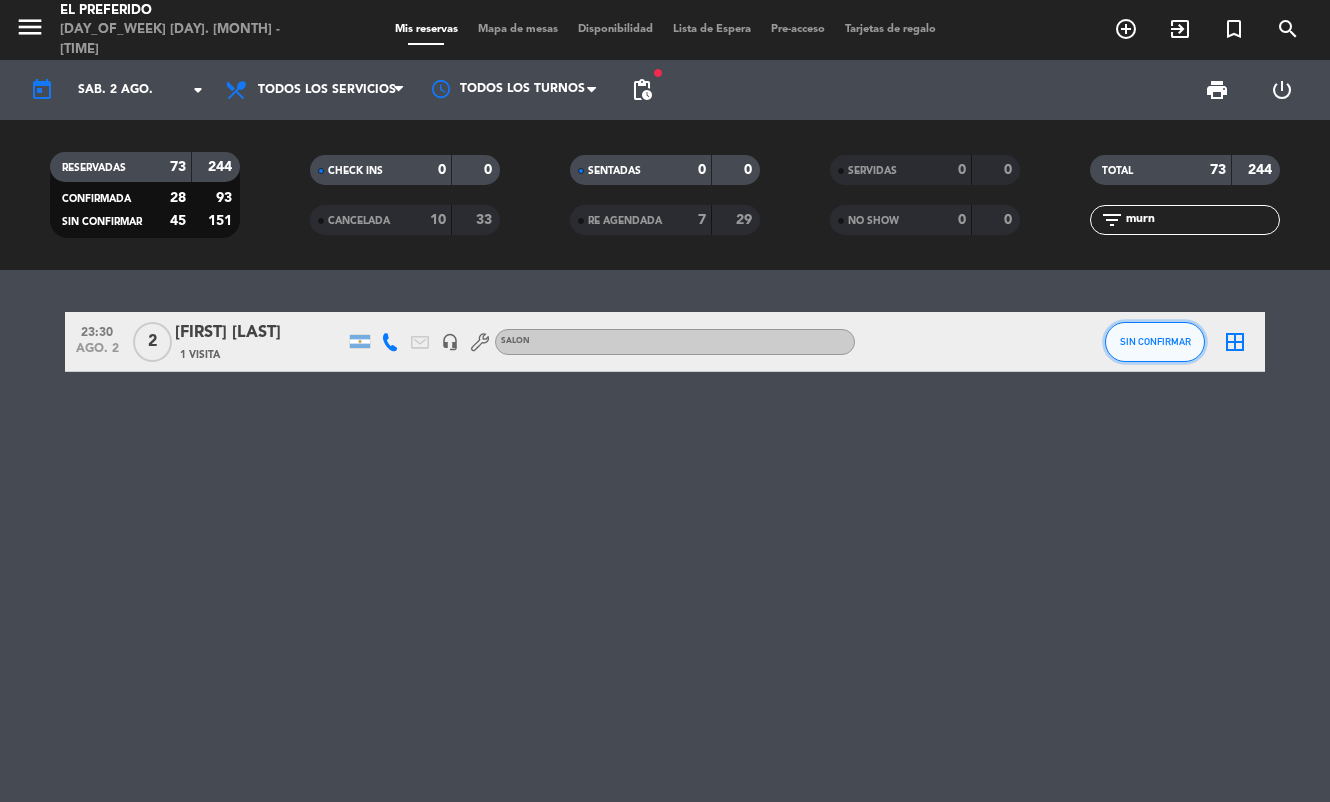 click on "SIN CONFIRMAR" 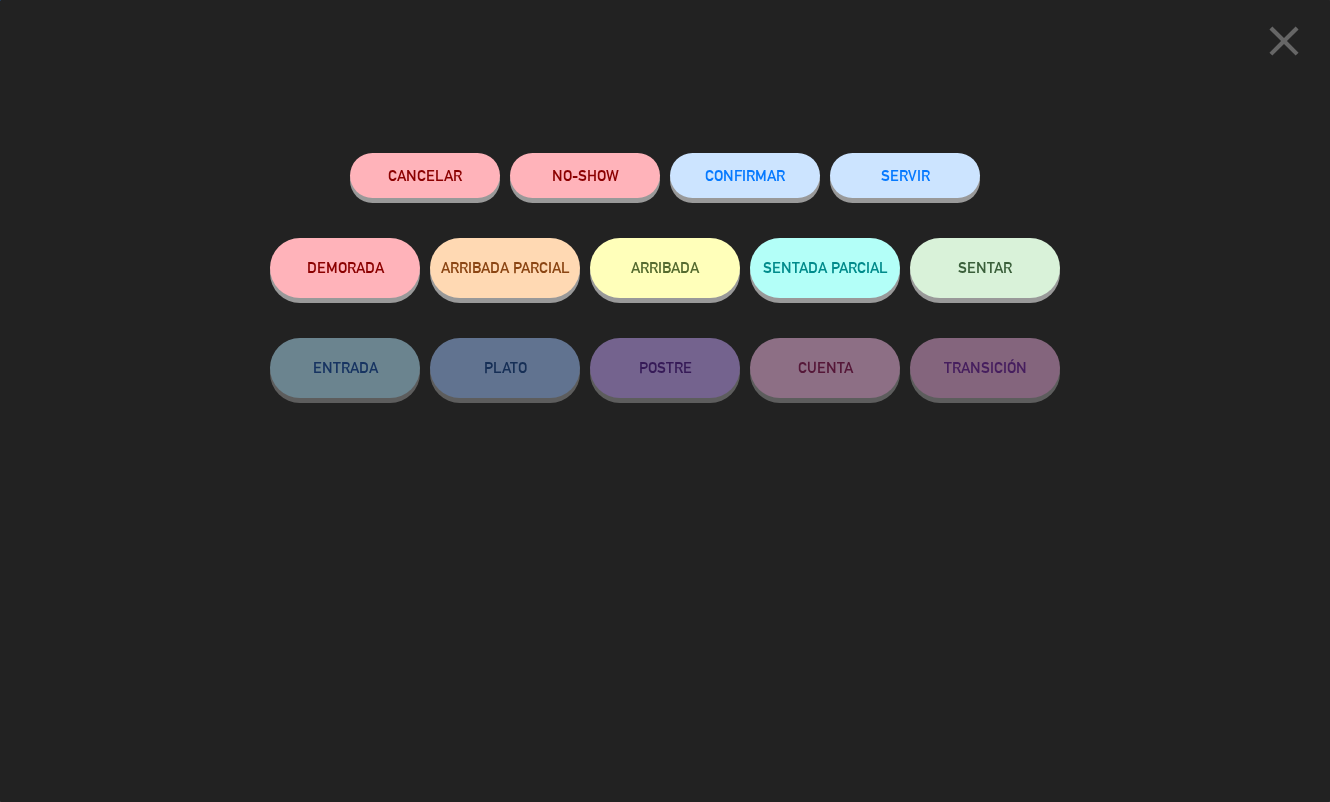 click on "NO-SHOW" 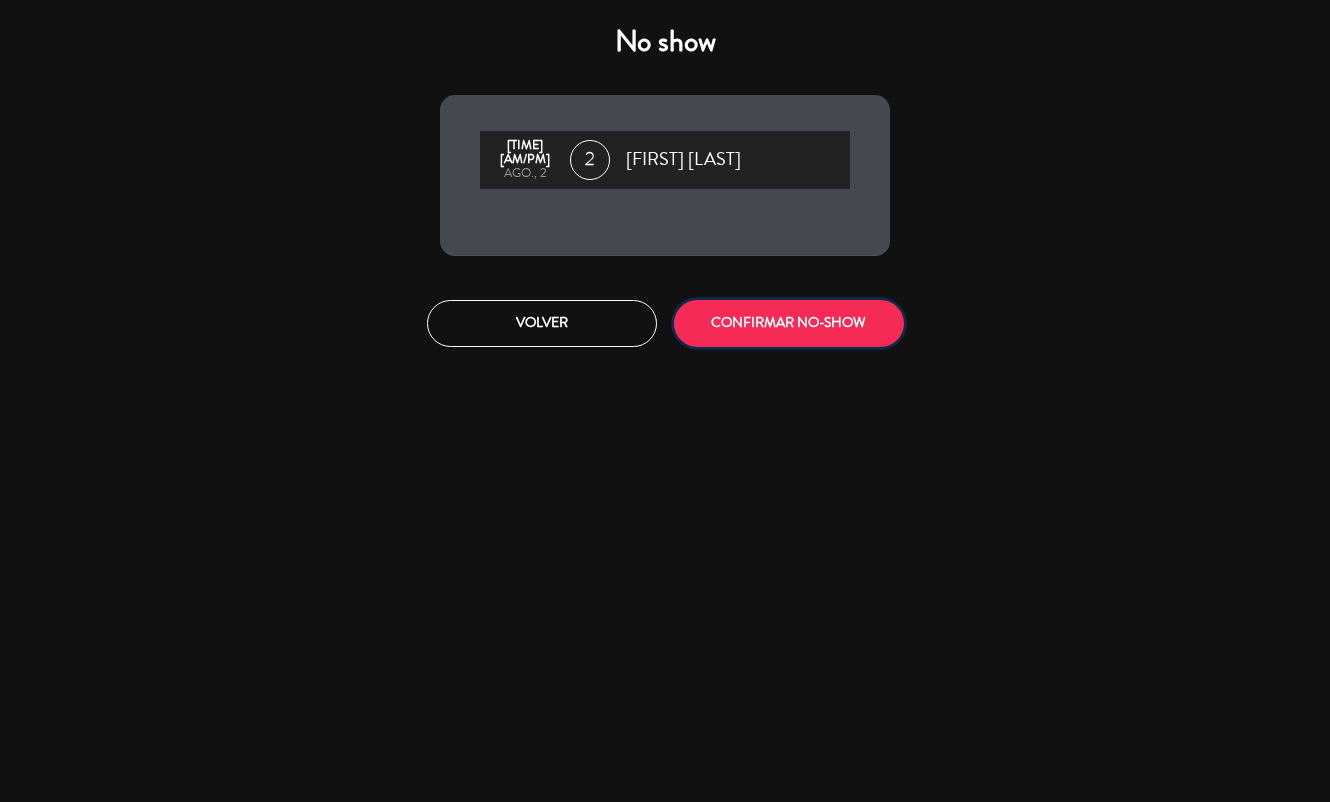 click on "CONFIRMAR NO-SHOW" 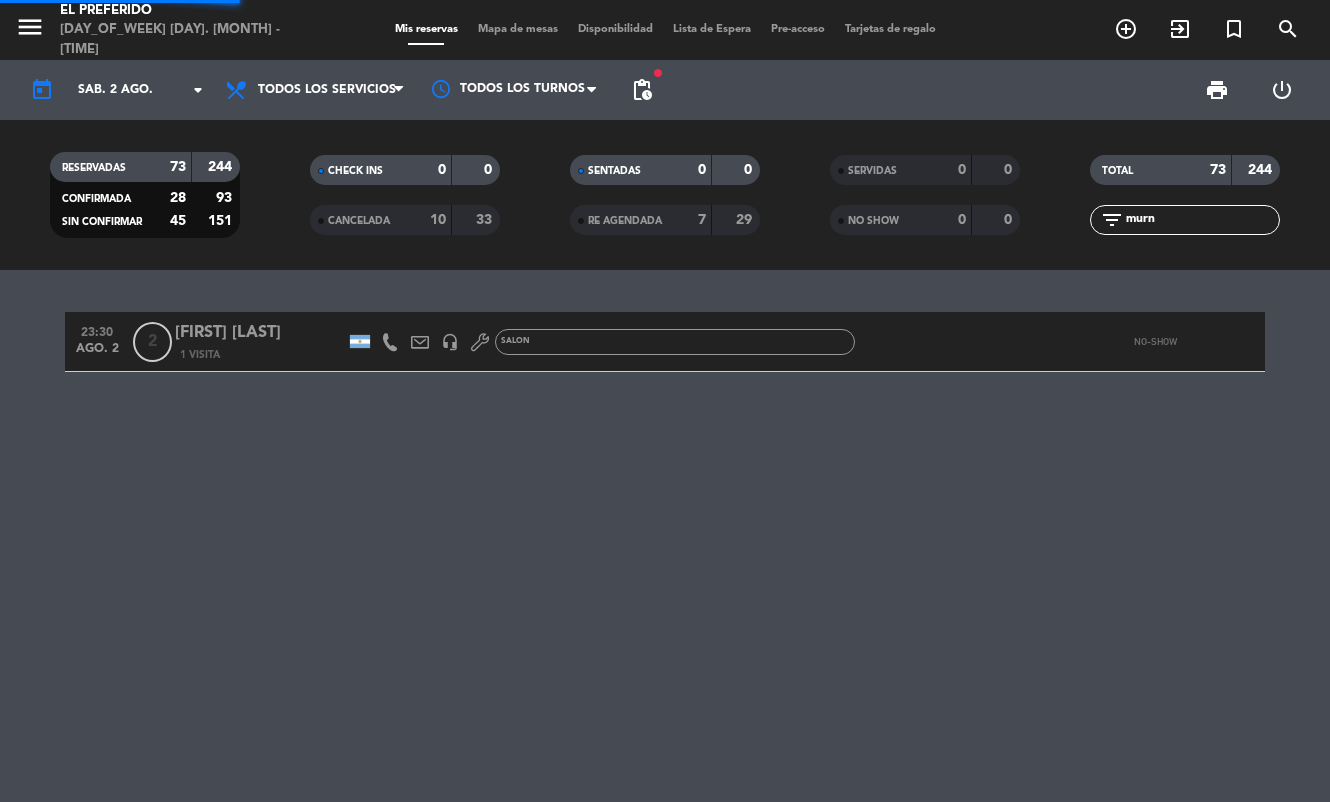 click on "TOTAL [NUMBER] [NUMBER] filter_list [FIRST]" 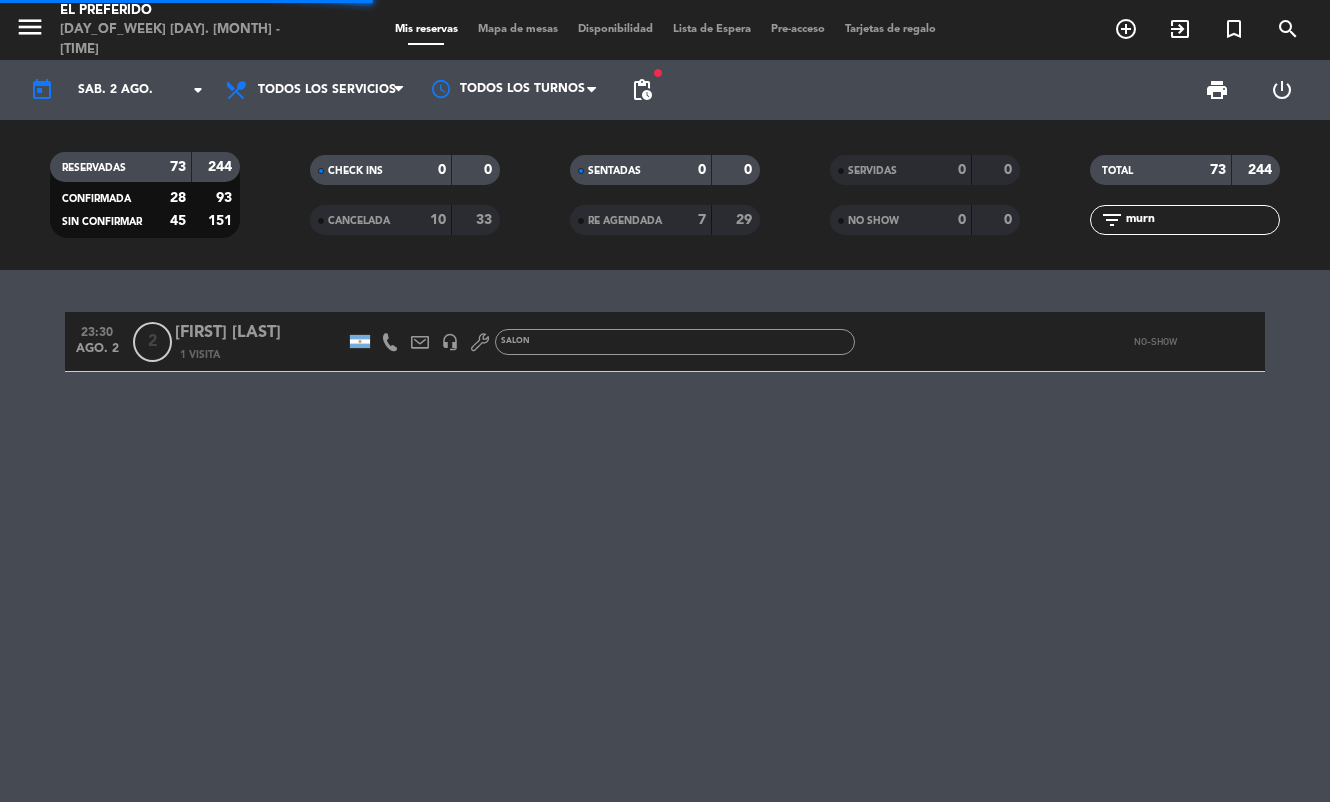 click on "murn" 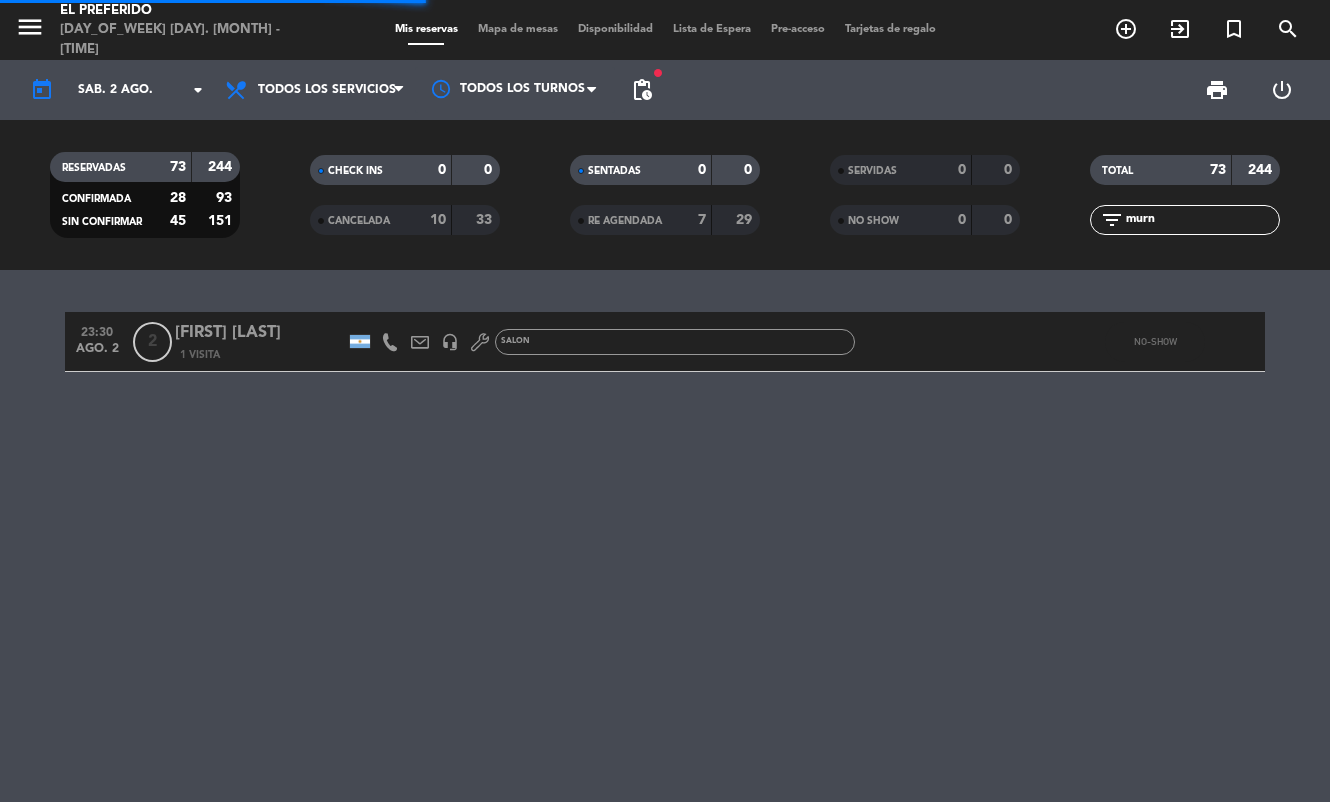 click on "murn" 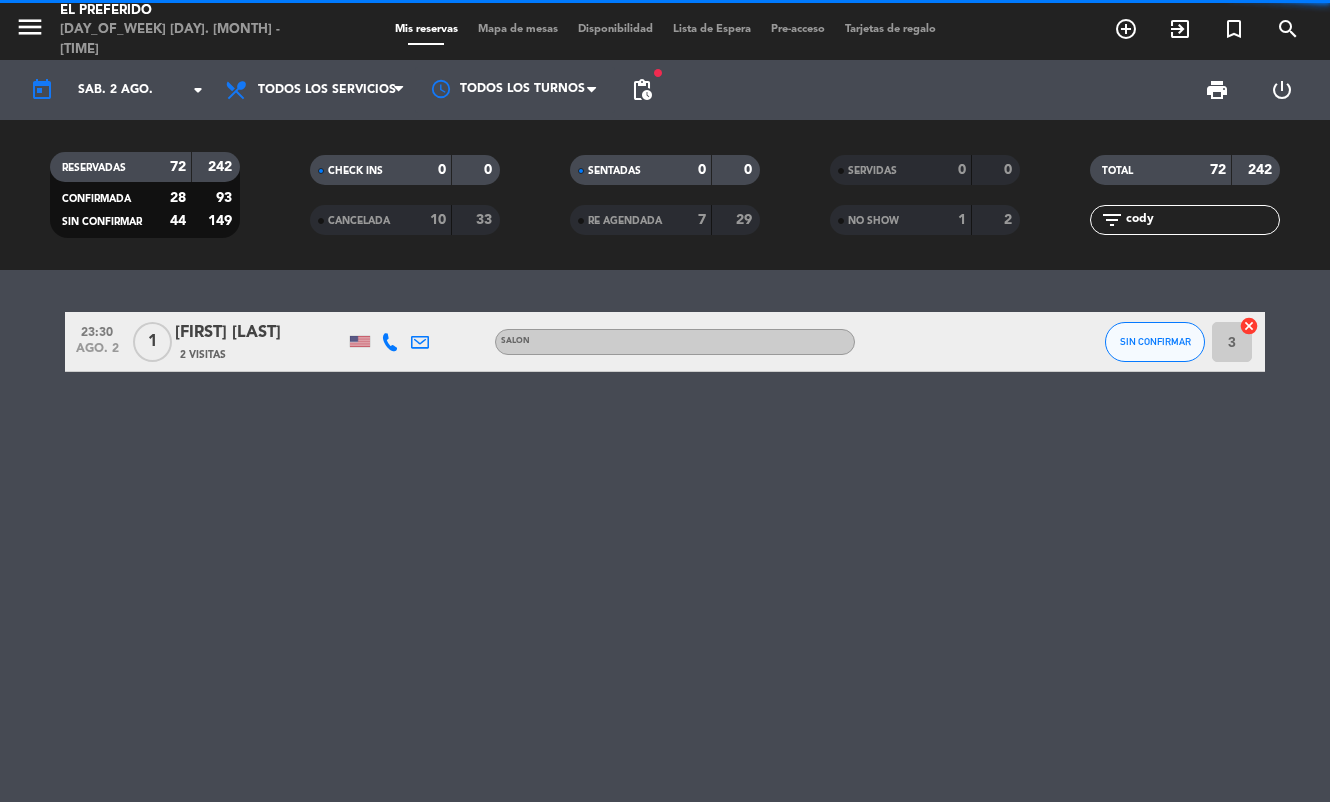 type on "cody" 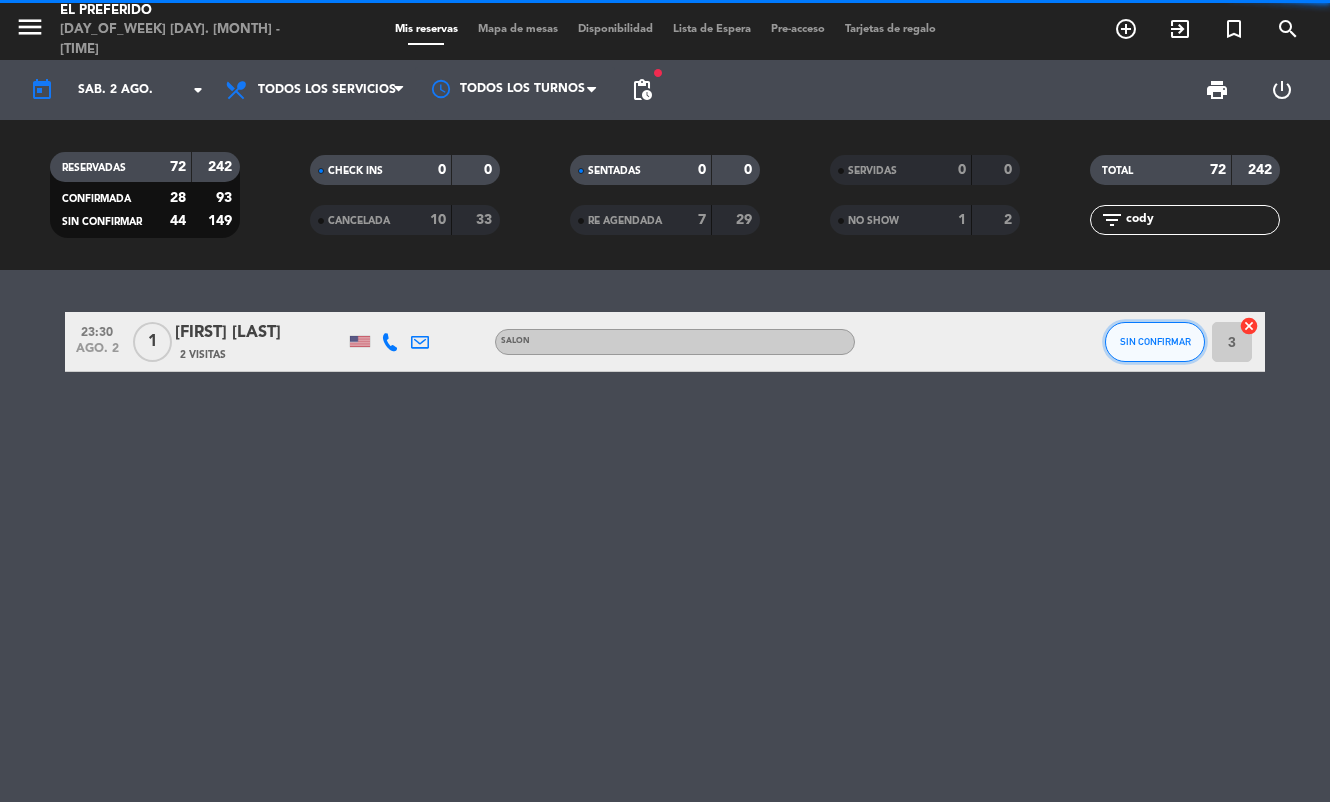 drag, startPoint x: 1147, startPoint y: 373, endPoint x: 1142, endPoint y: 346, distance: 27.45906 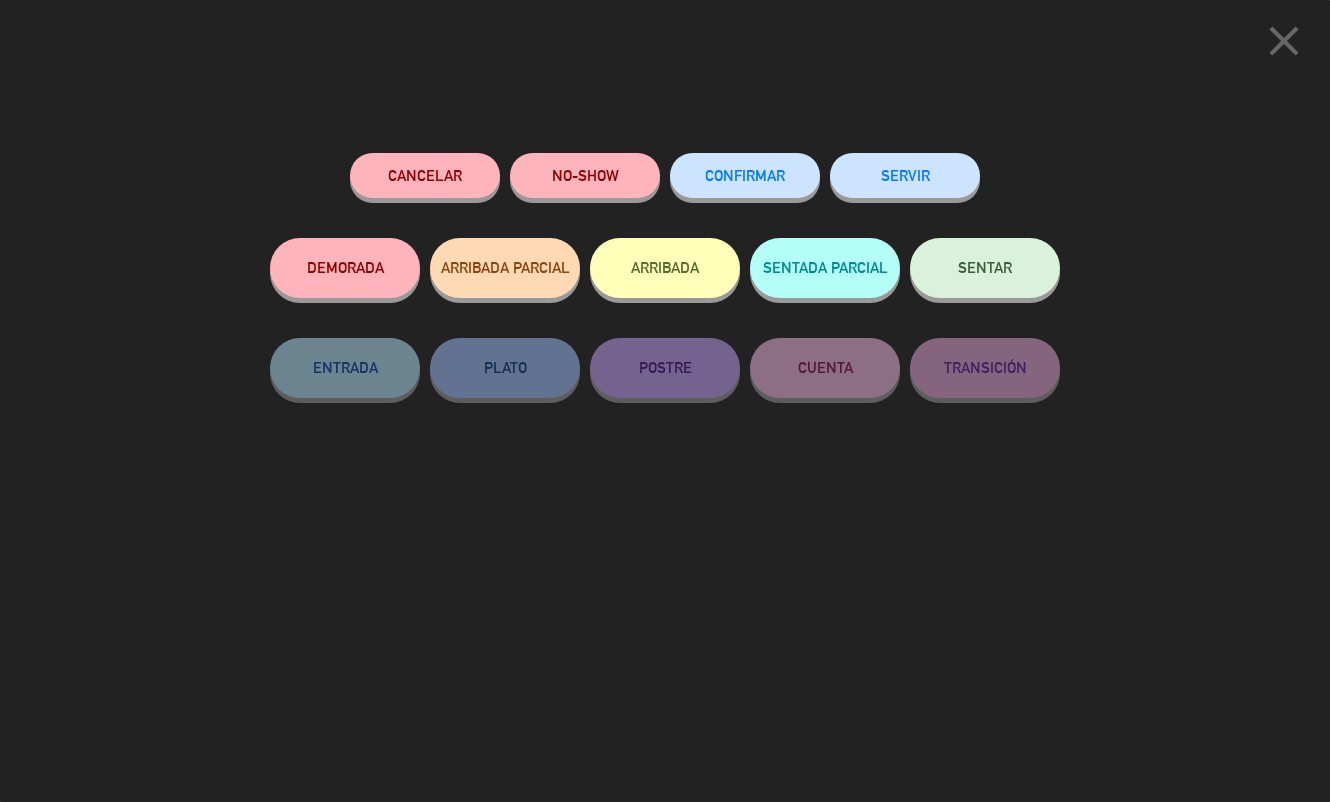 click on "NO-SHOW" 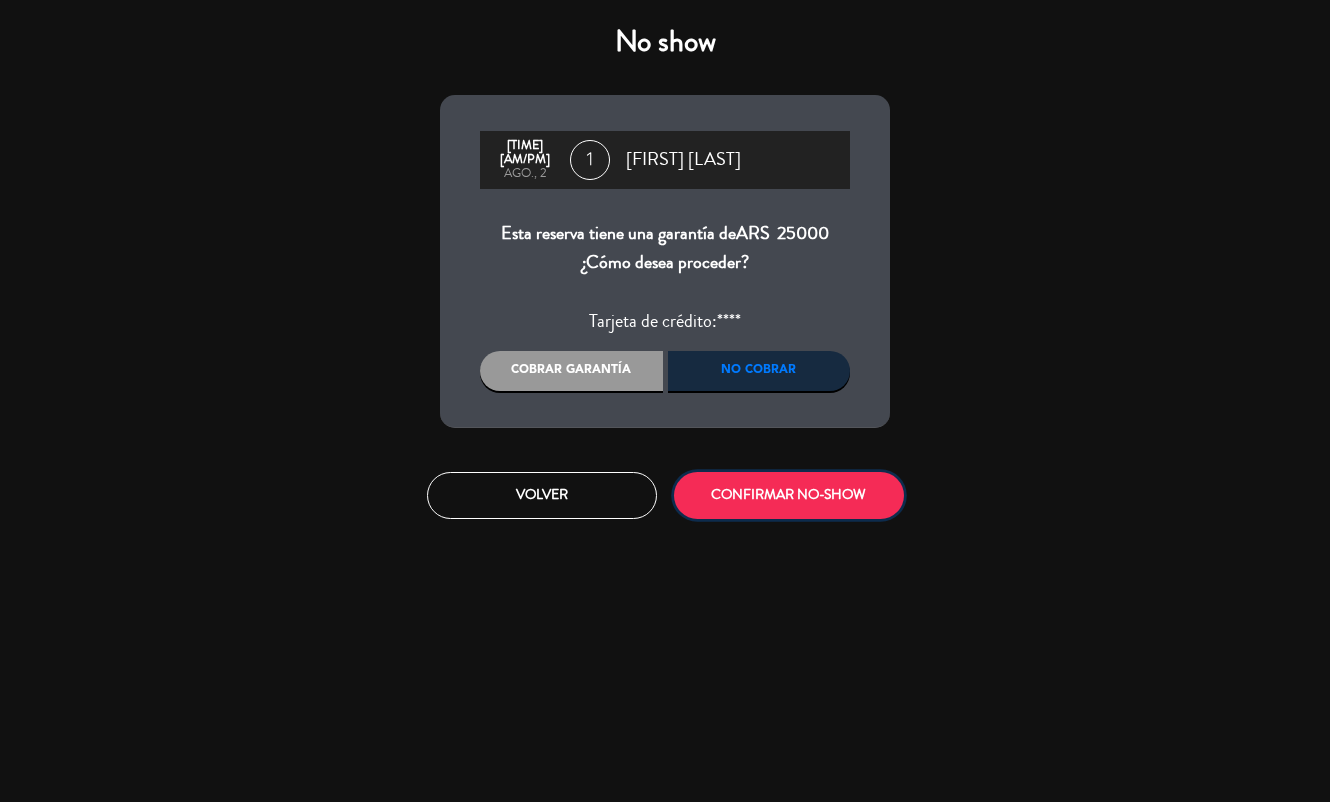 click on "CONFIRMAR NO-SHOW" 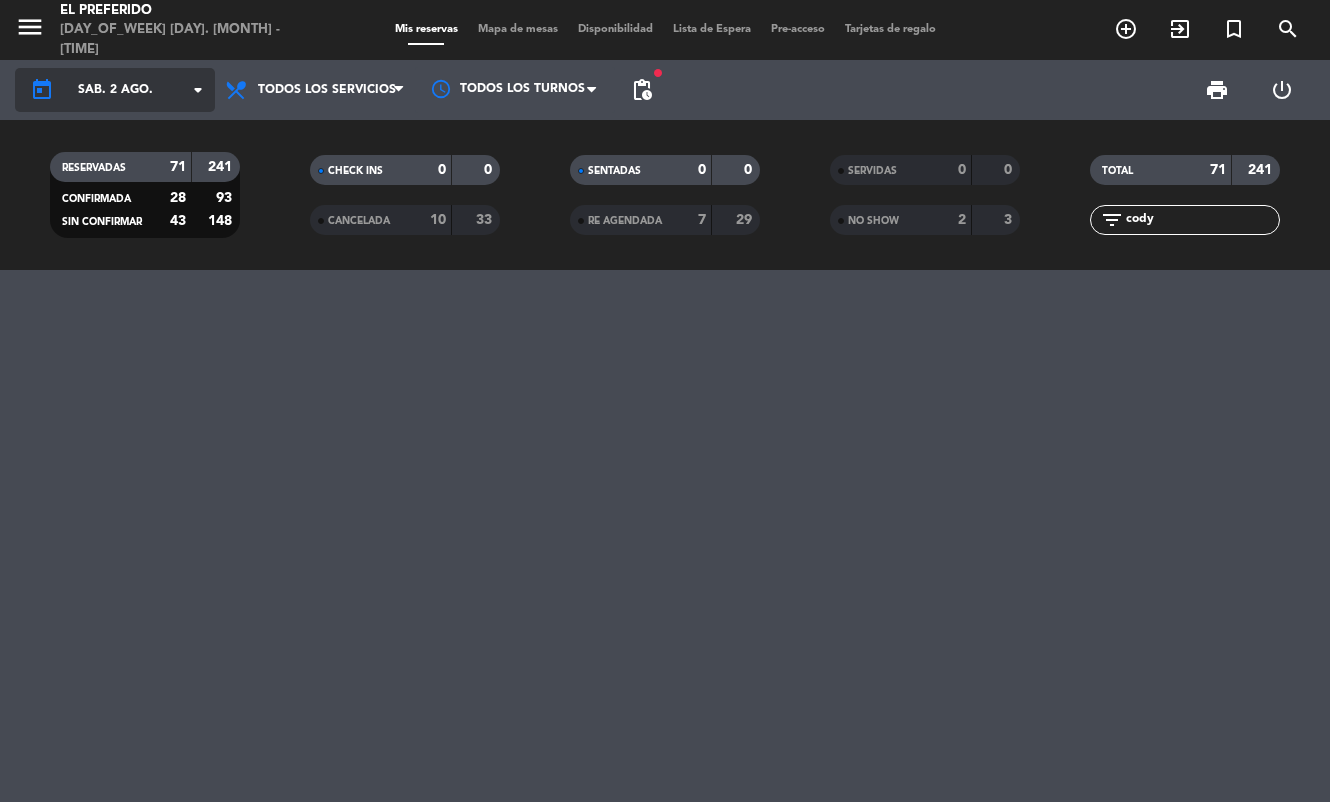 click on "sáb. 2 ago." 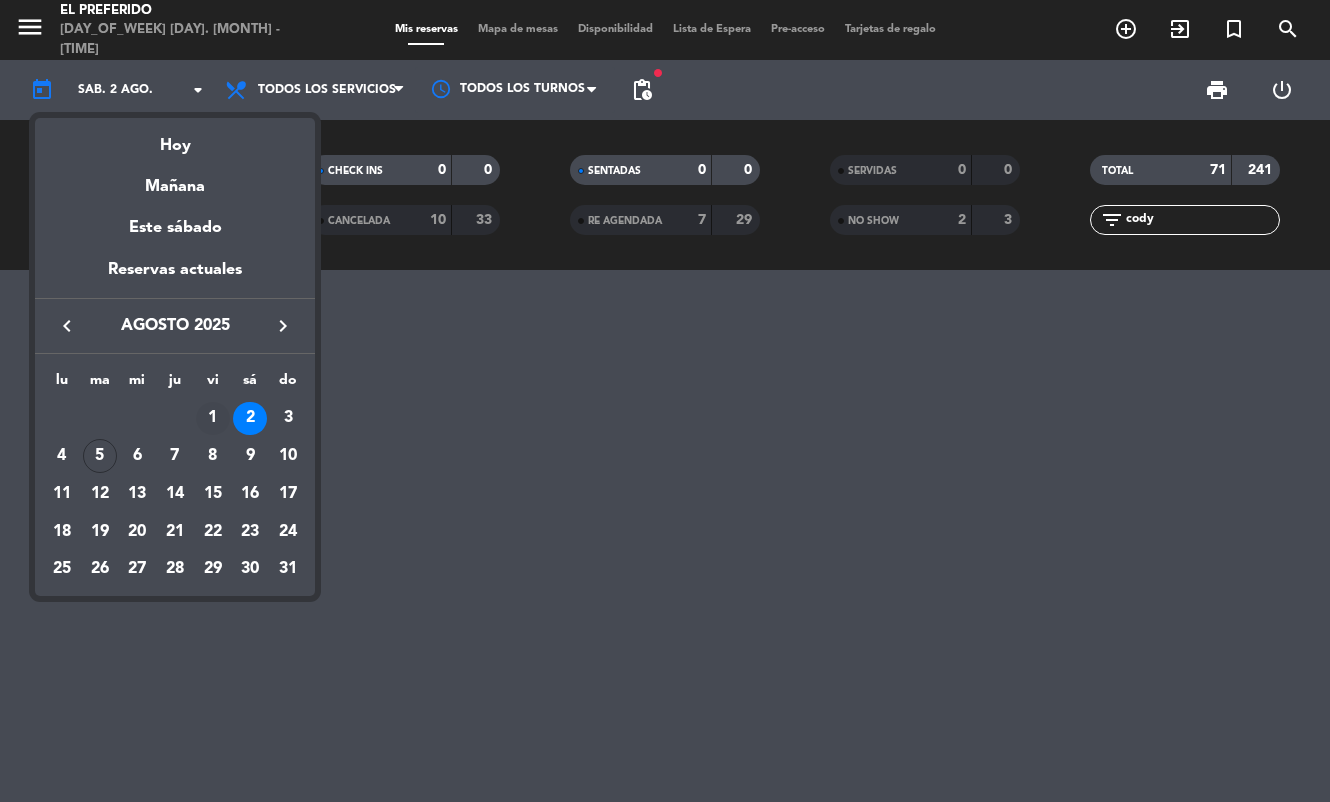 click on "1" at bounding box center (213, 419) 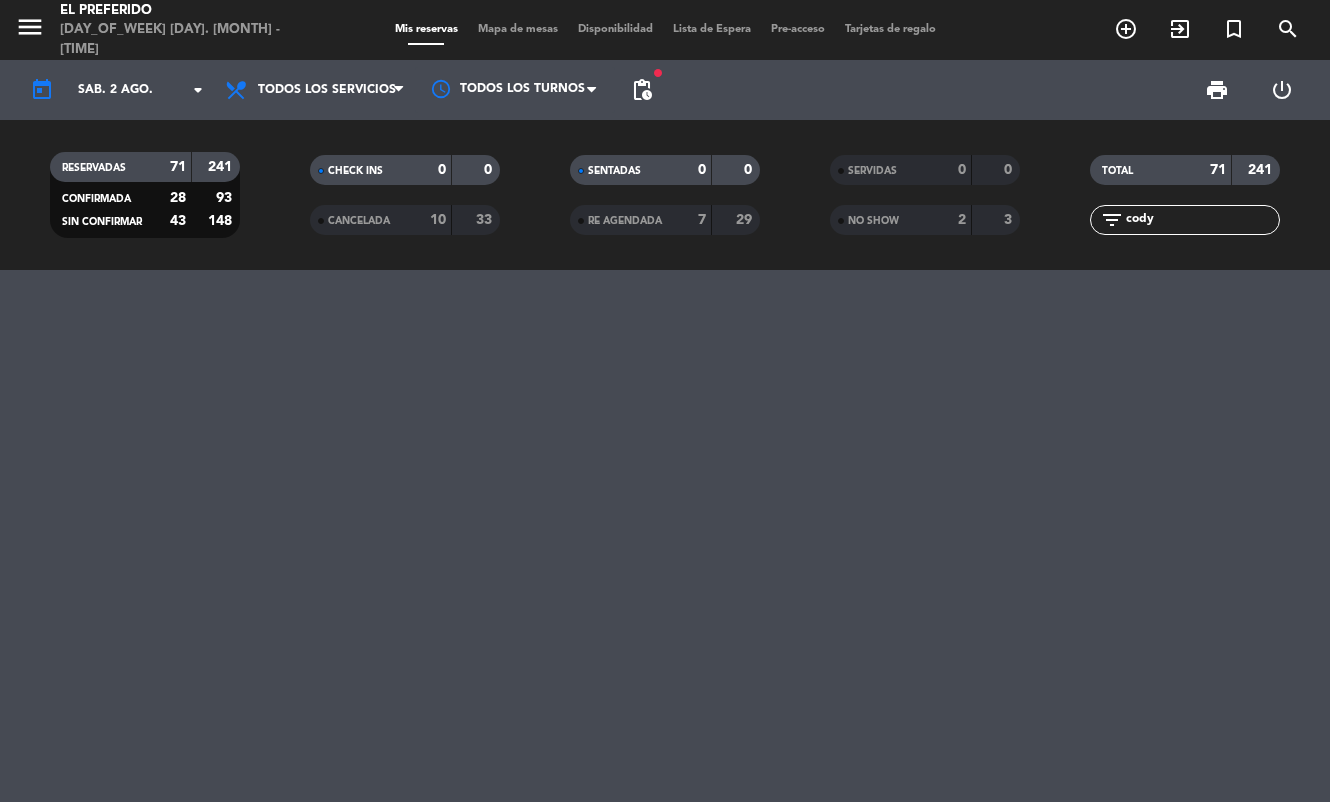 type on "vie. 1 ago." 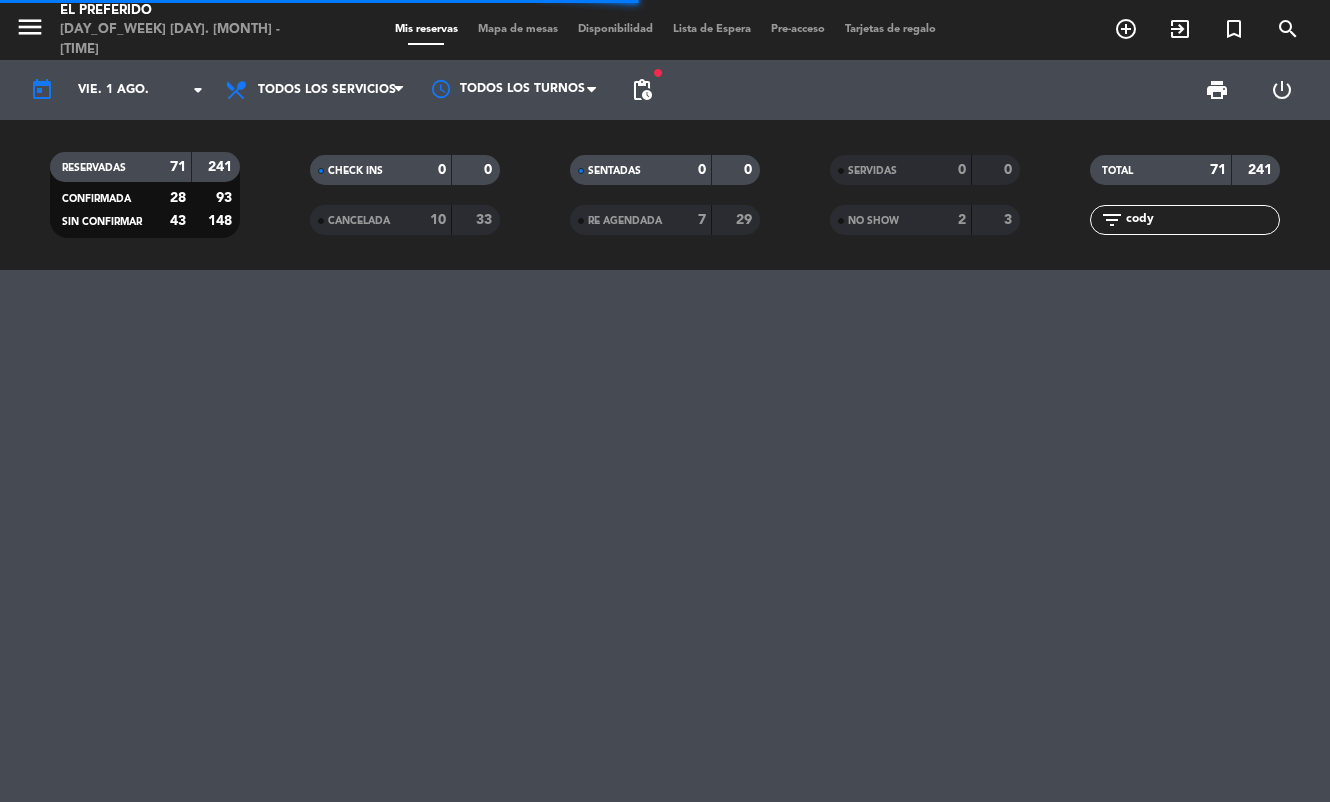 click on "cody" 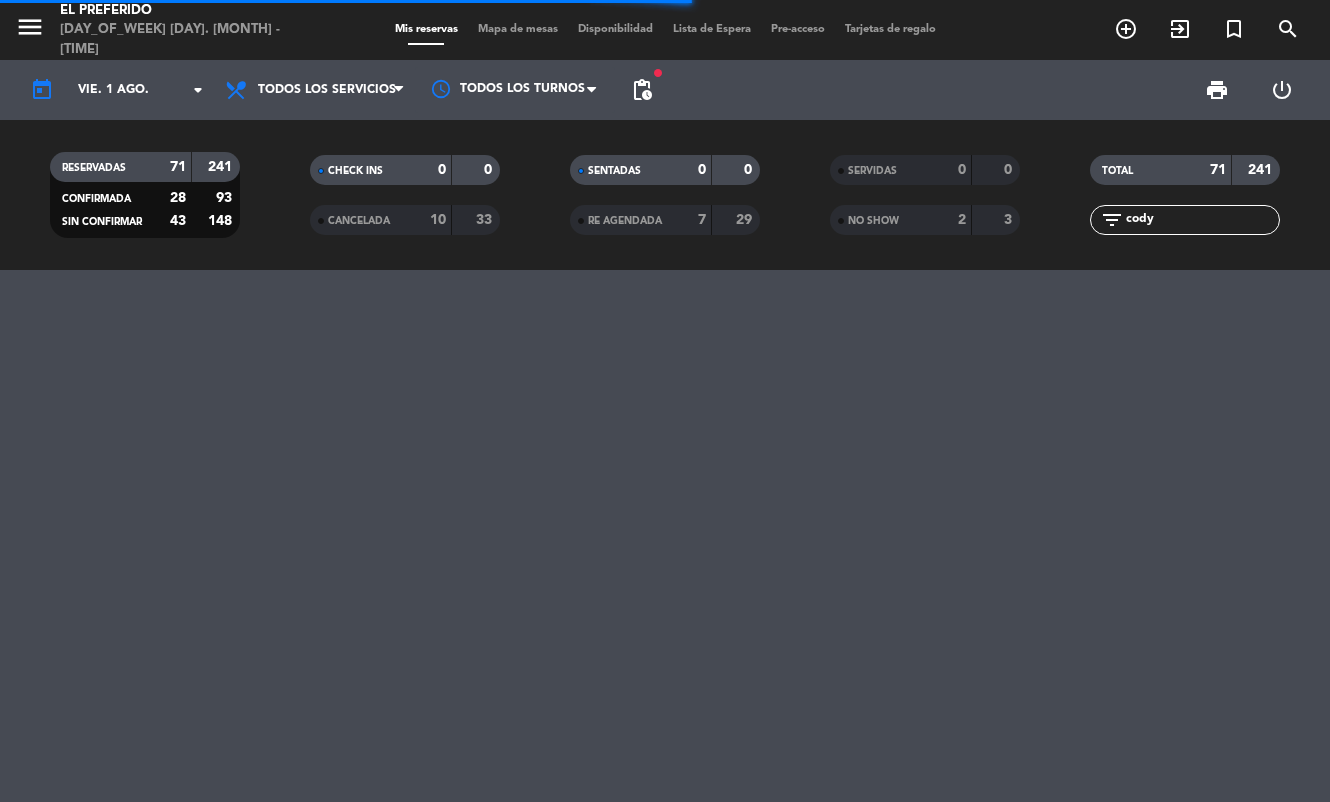 click on "cody" 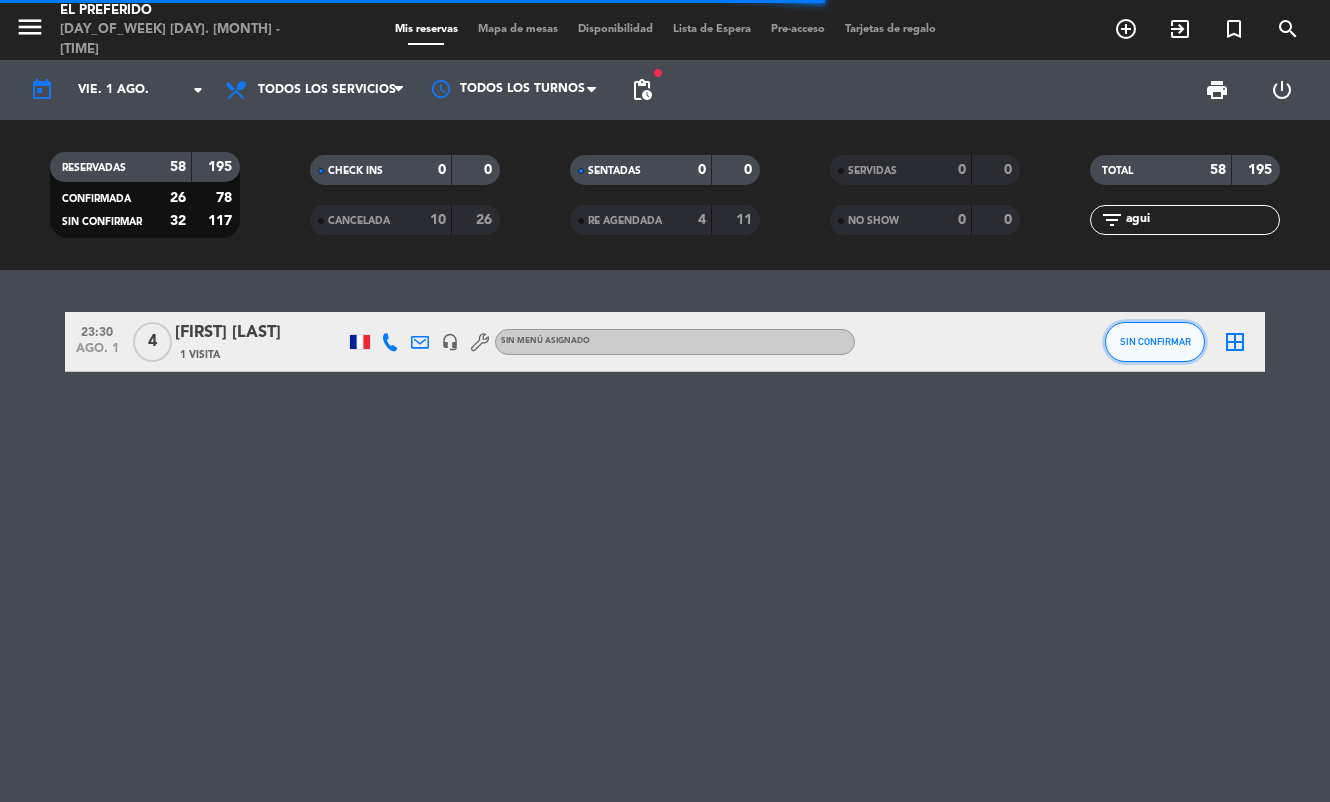 click on "SIN CONFIRMAR" 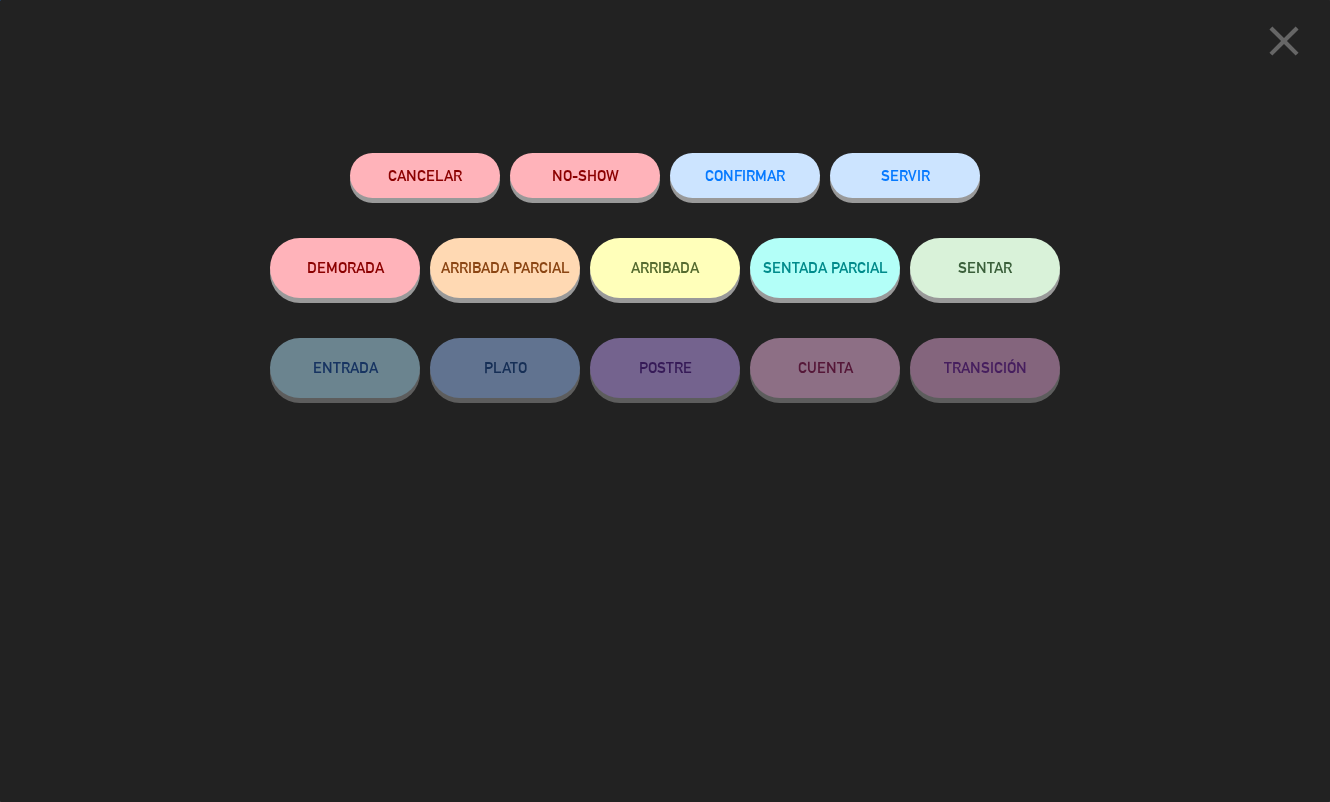 click on "NO-SHOW" 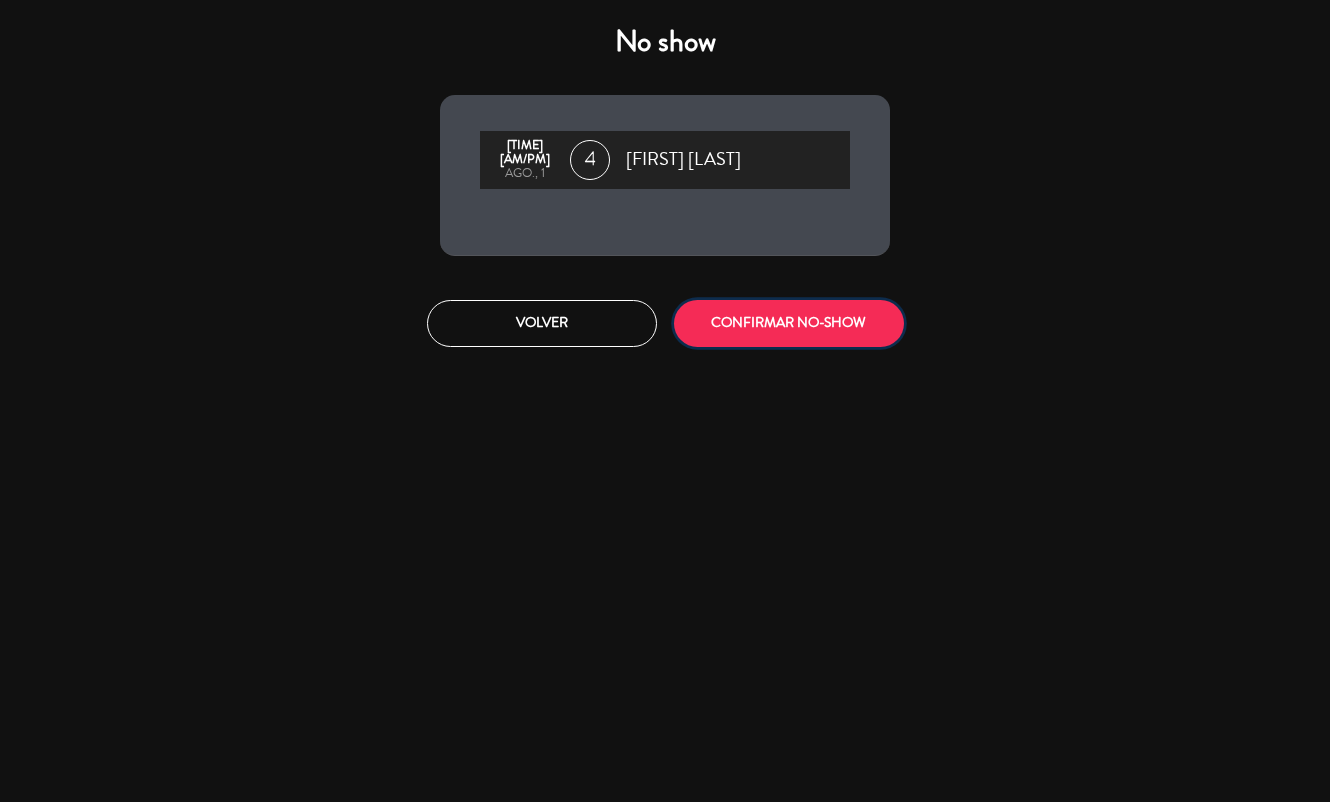 click on "CONFIRMAR NO-SHOW" 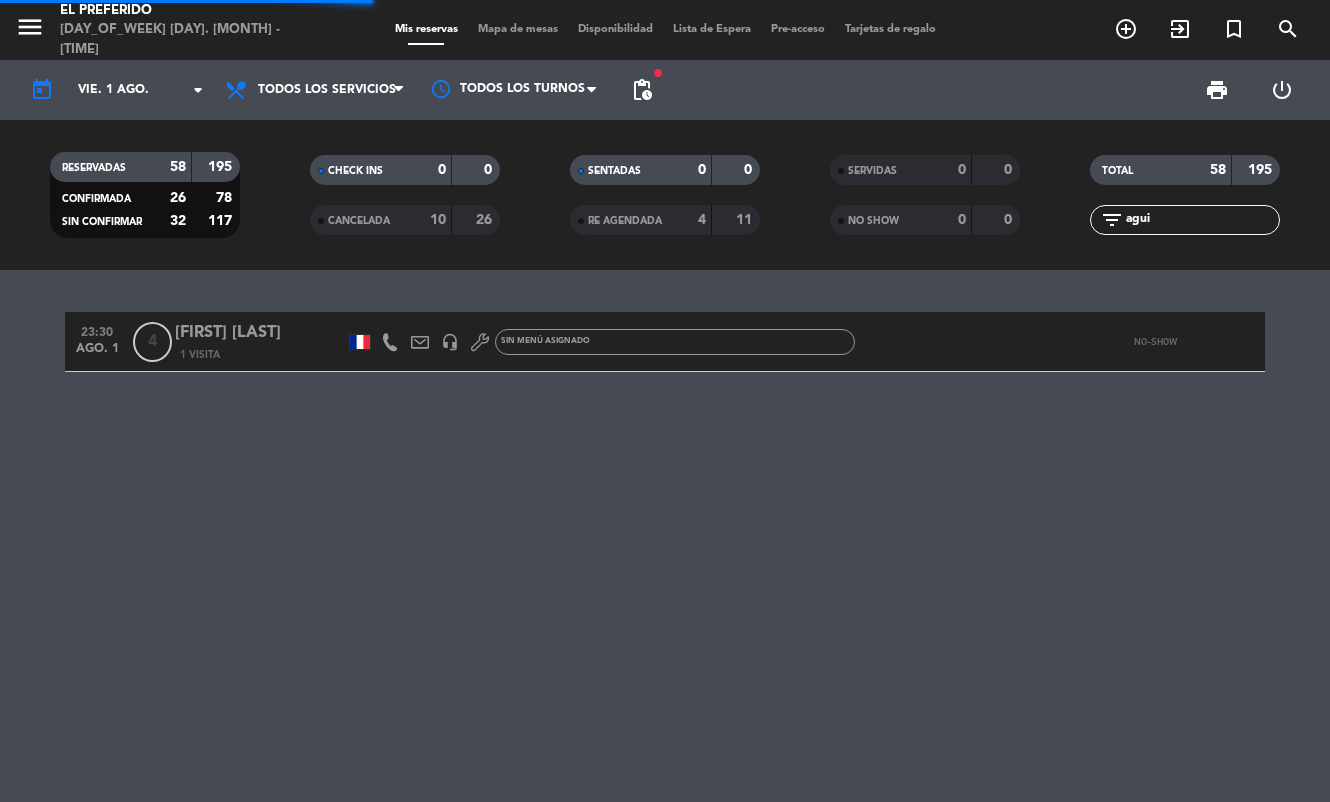 click on "agui" 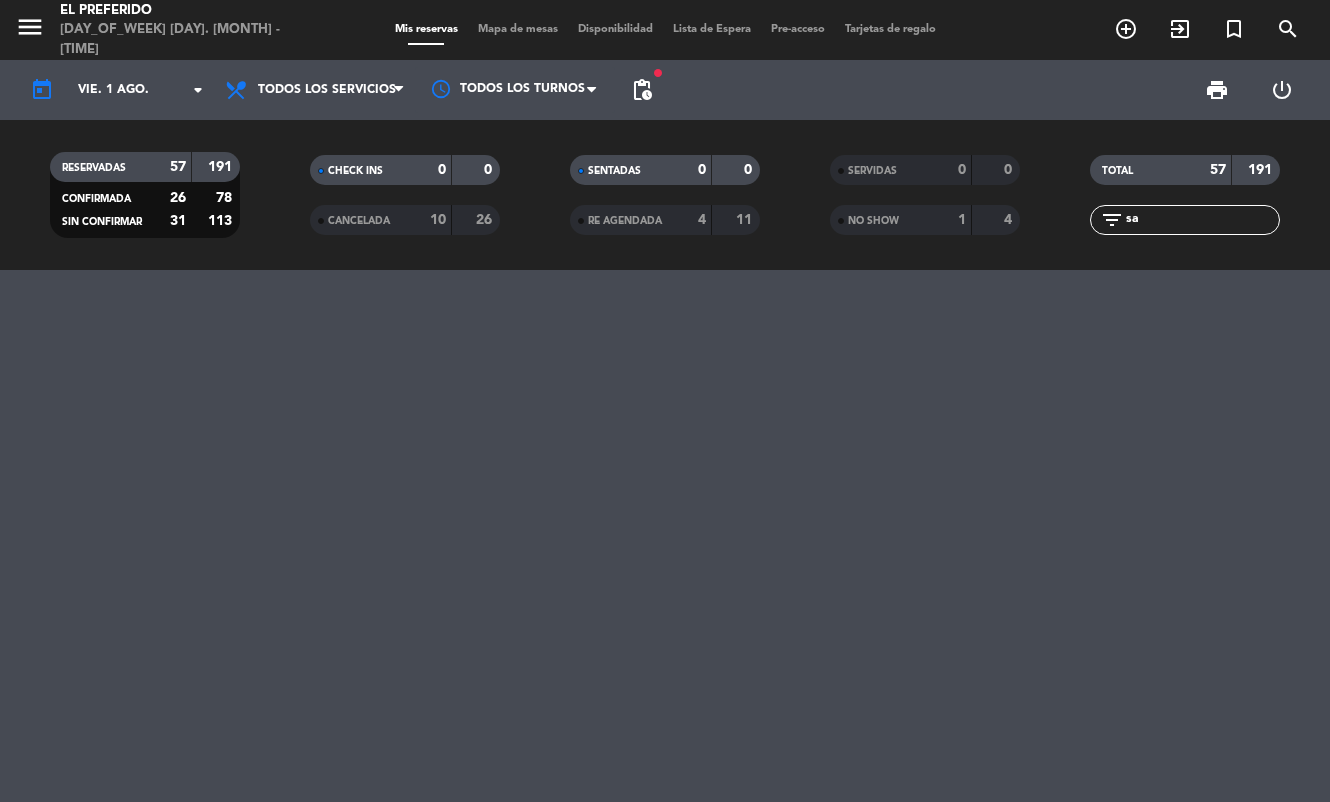type on "s" 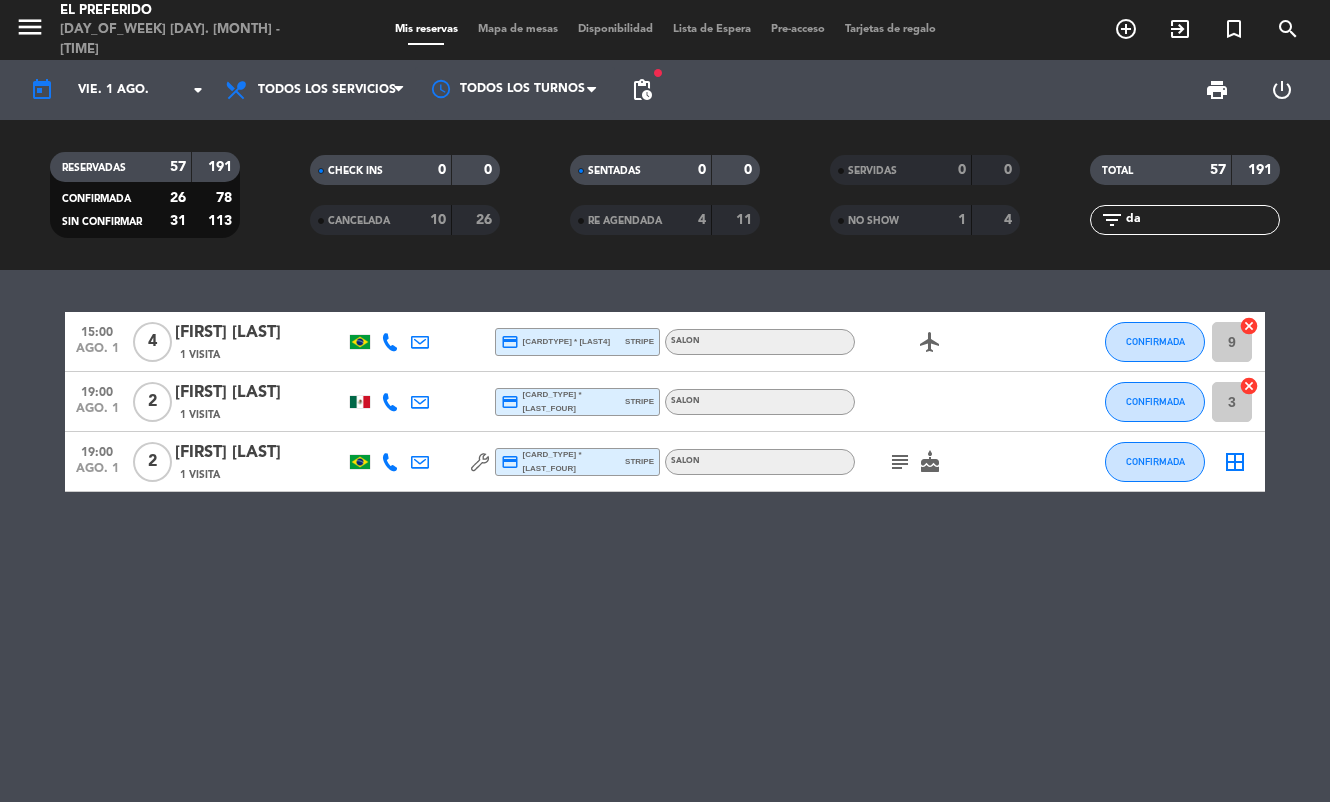 type on "d" 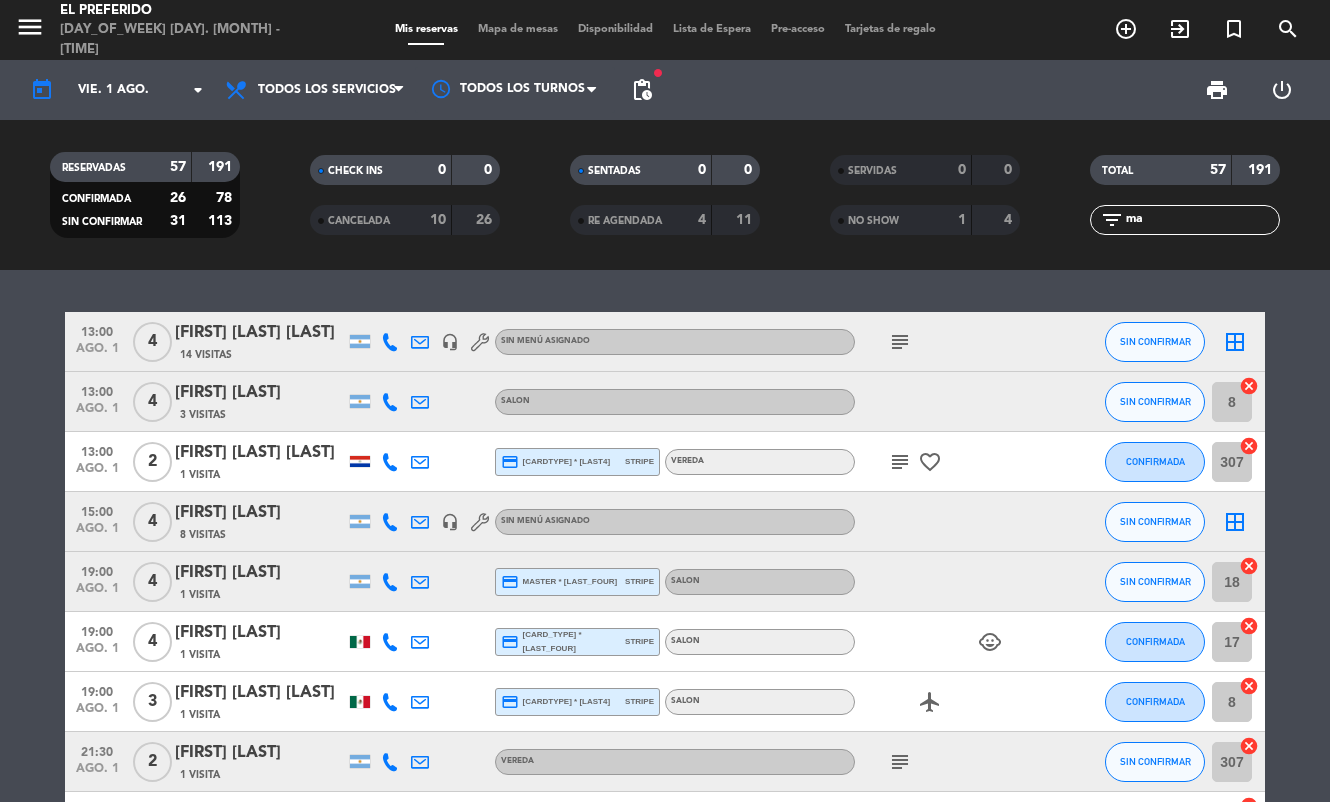 type on "m" 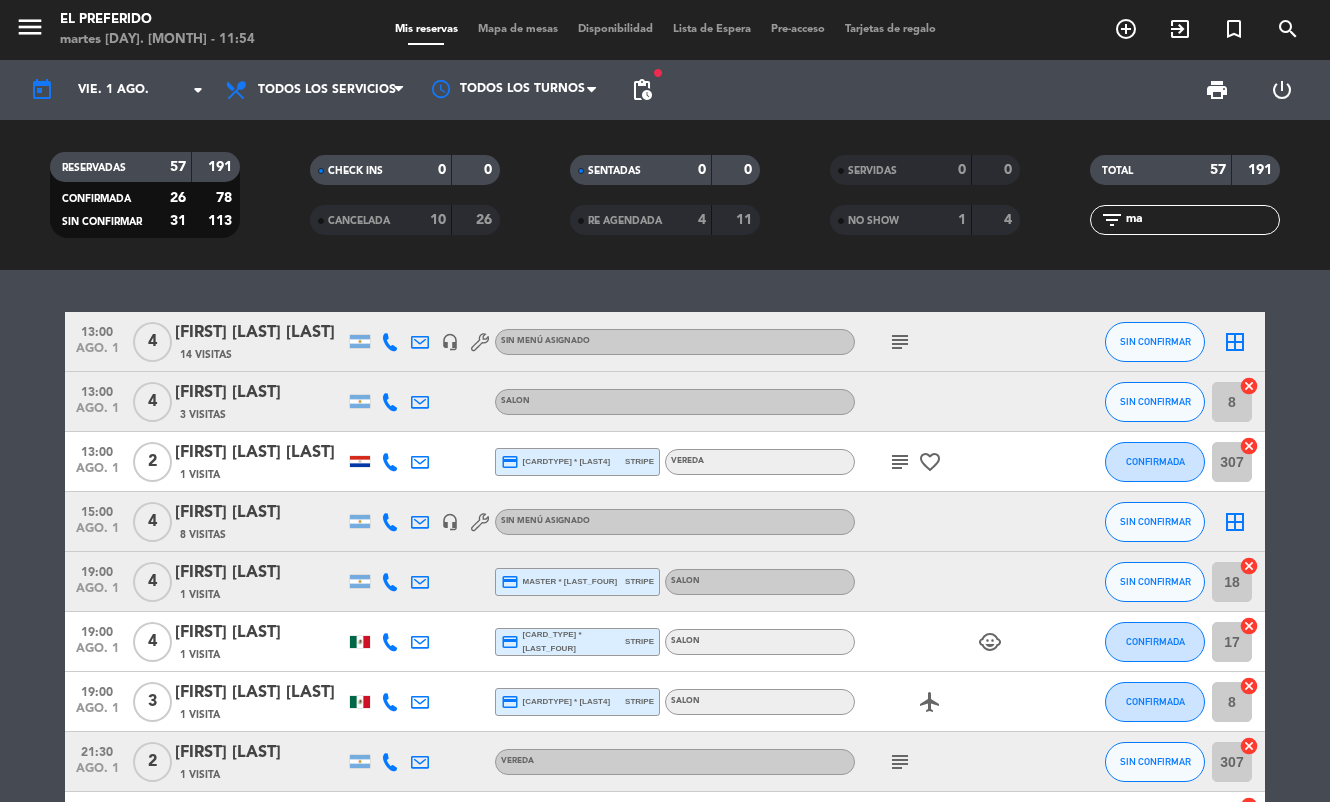 type on "m" 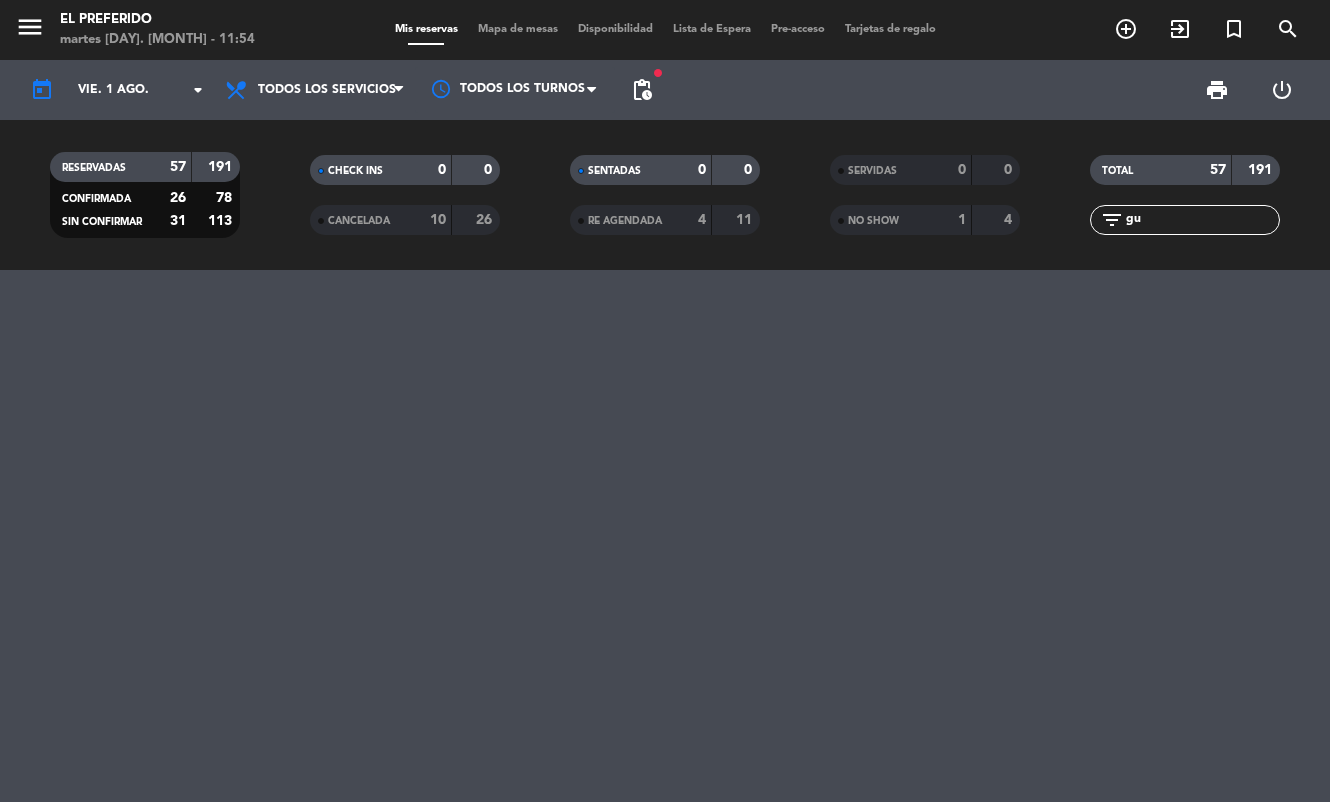 type on "g" 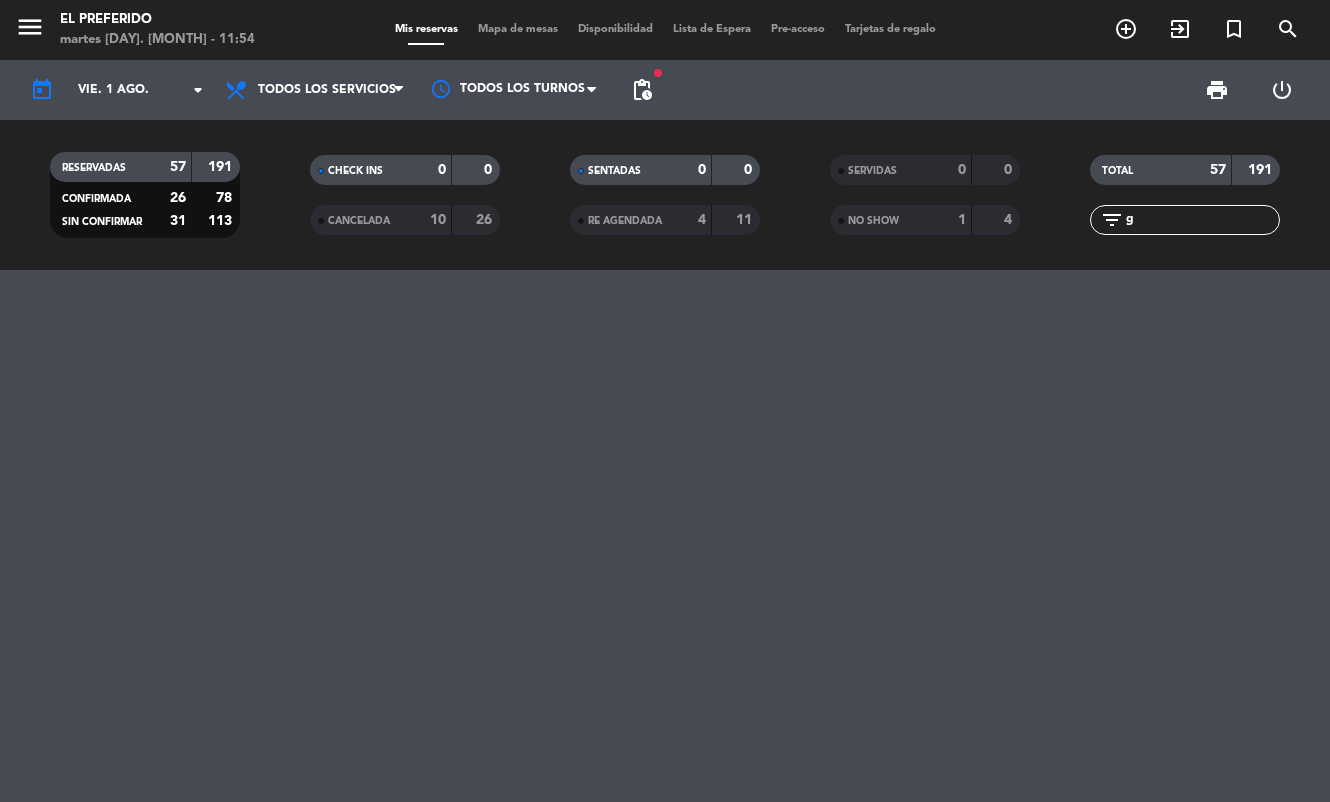 type 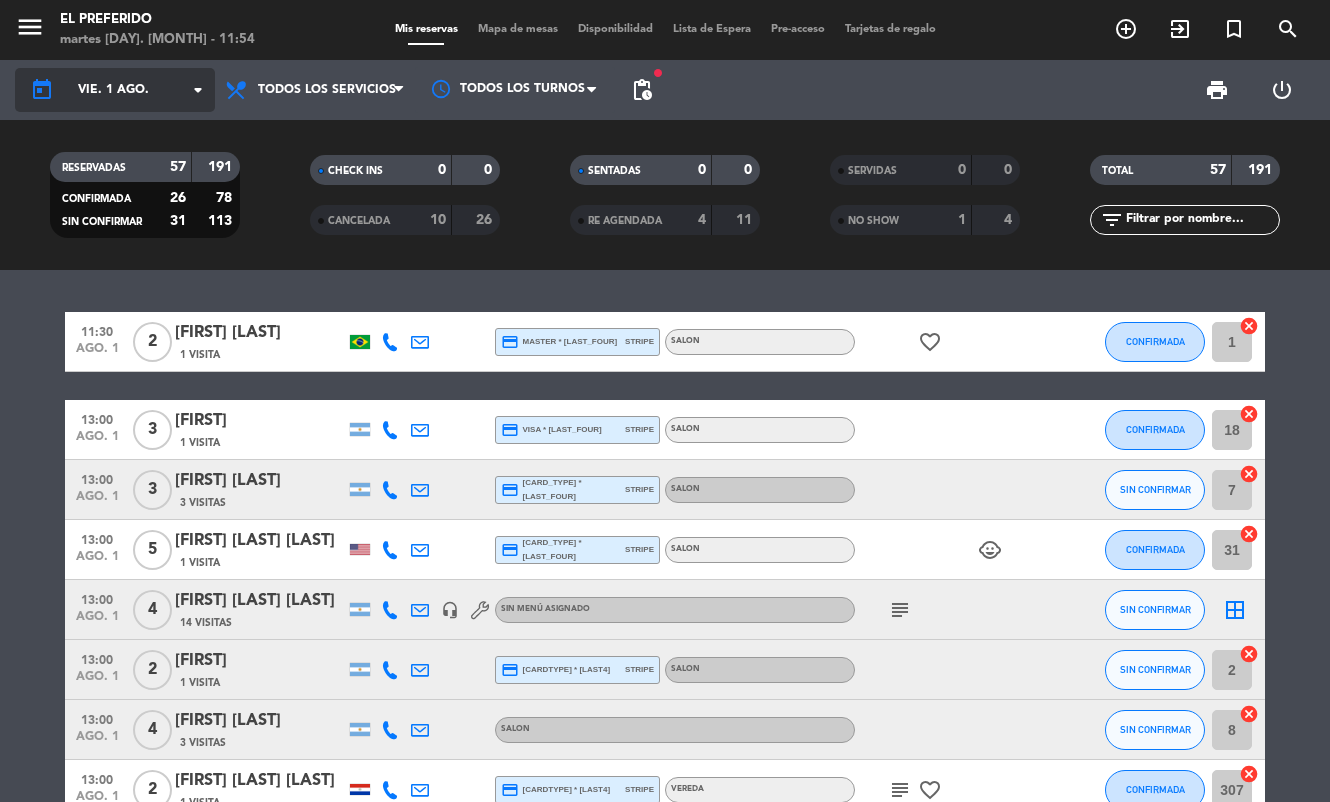 click on "vie. 1 ago." 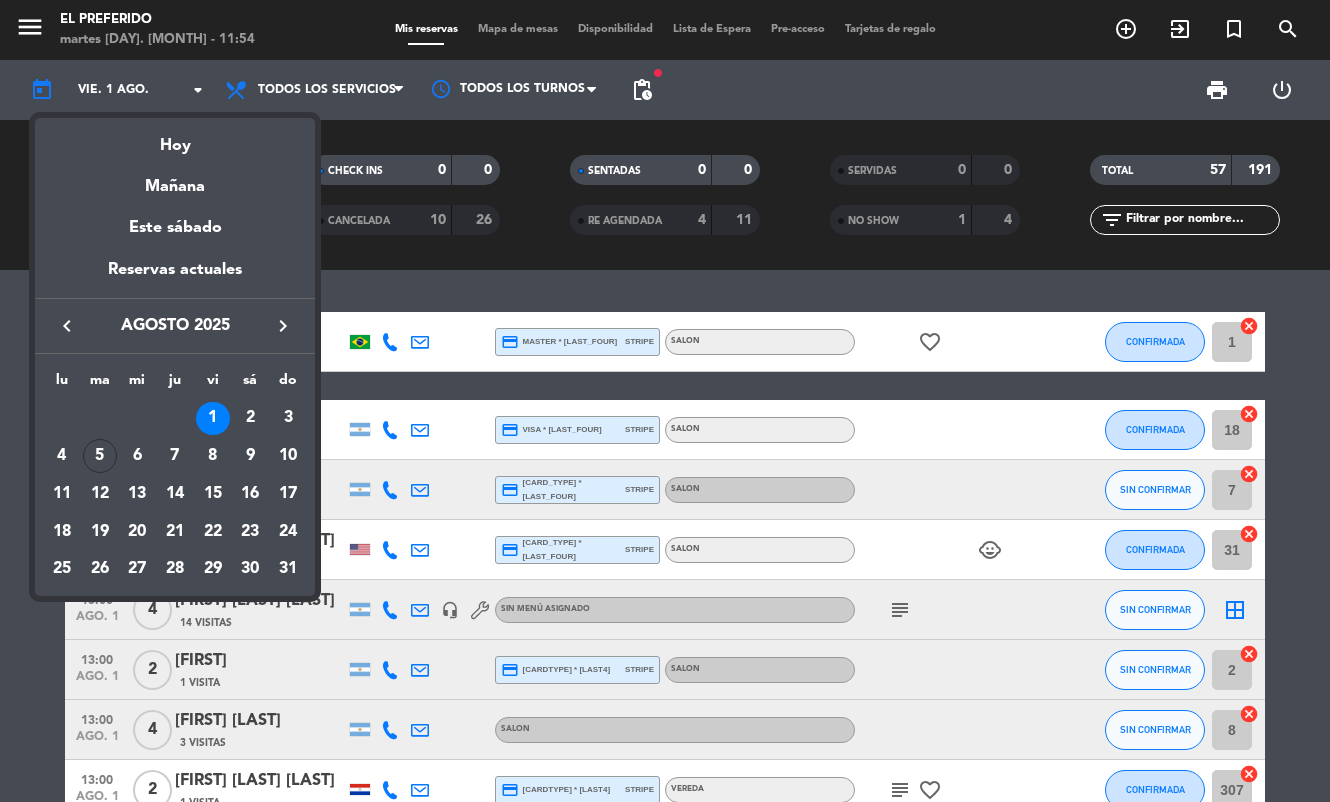 click on "keyboard_arrow_left" at bounding box center (67, 326) 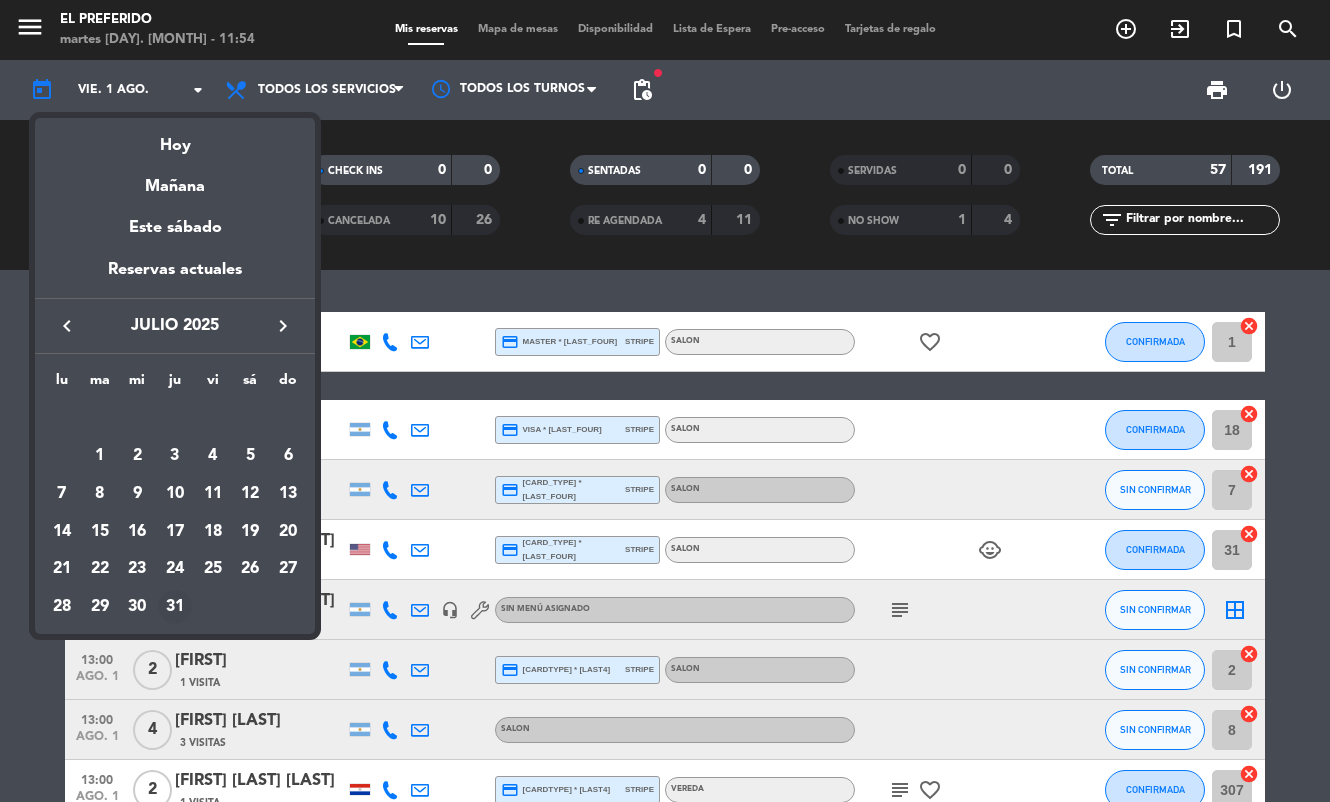 click on "31" at bounding box center [175, 607] 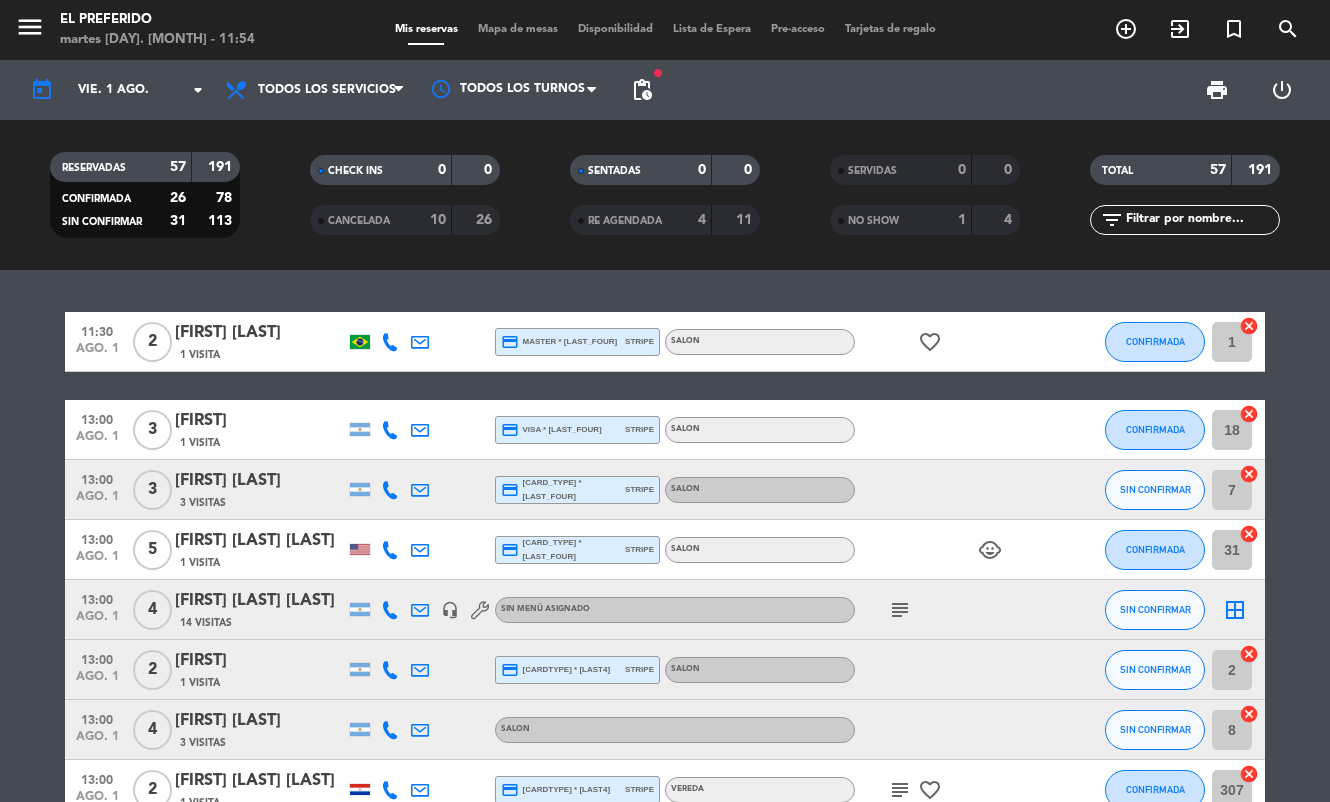 type on "jue. 31 jul." 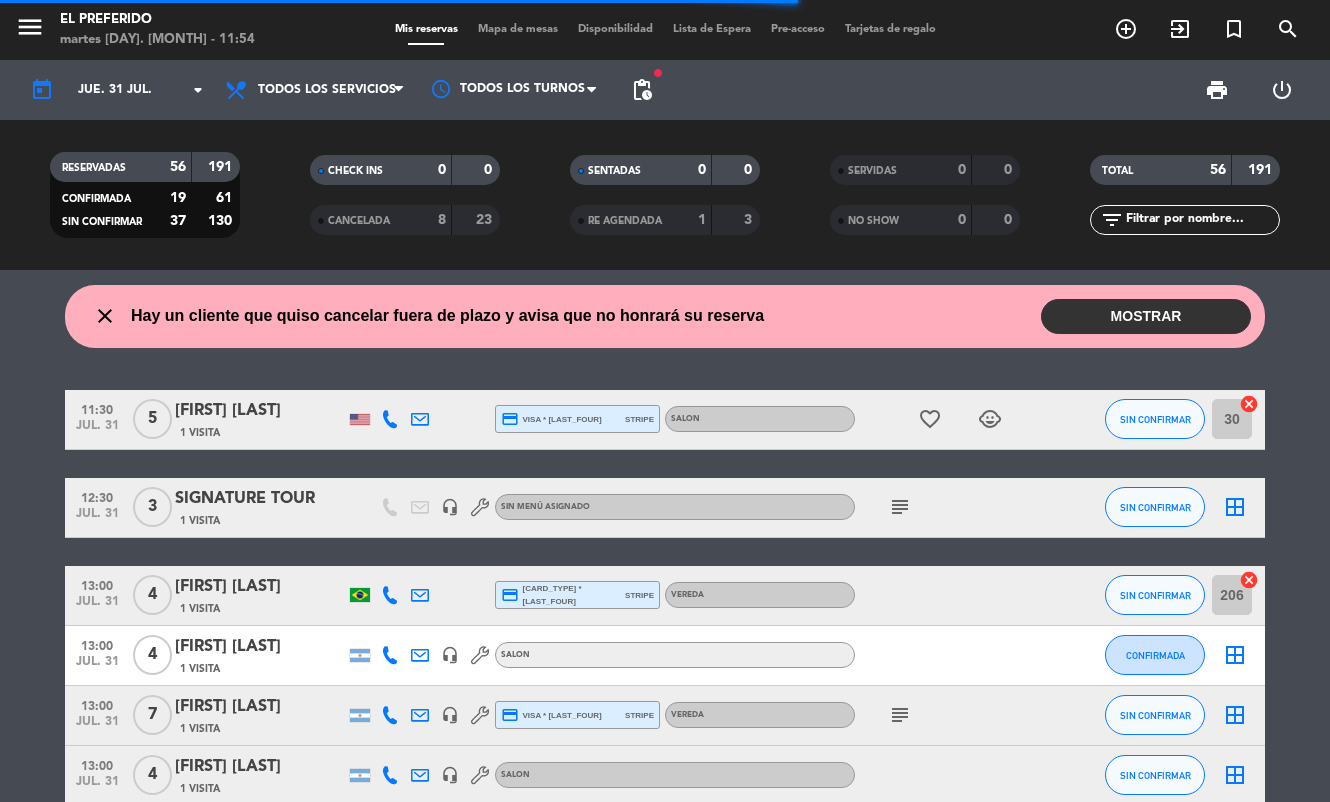 click 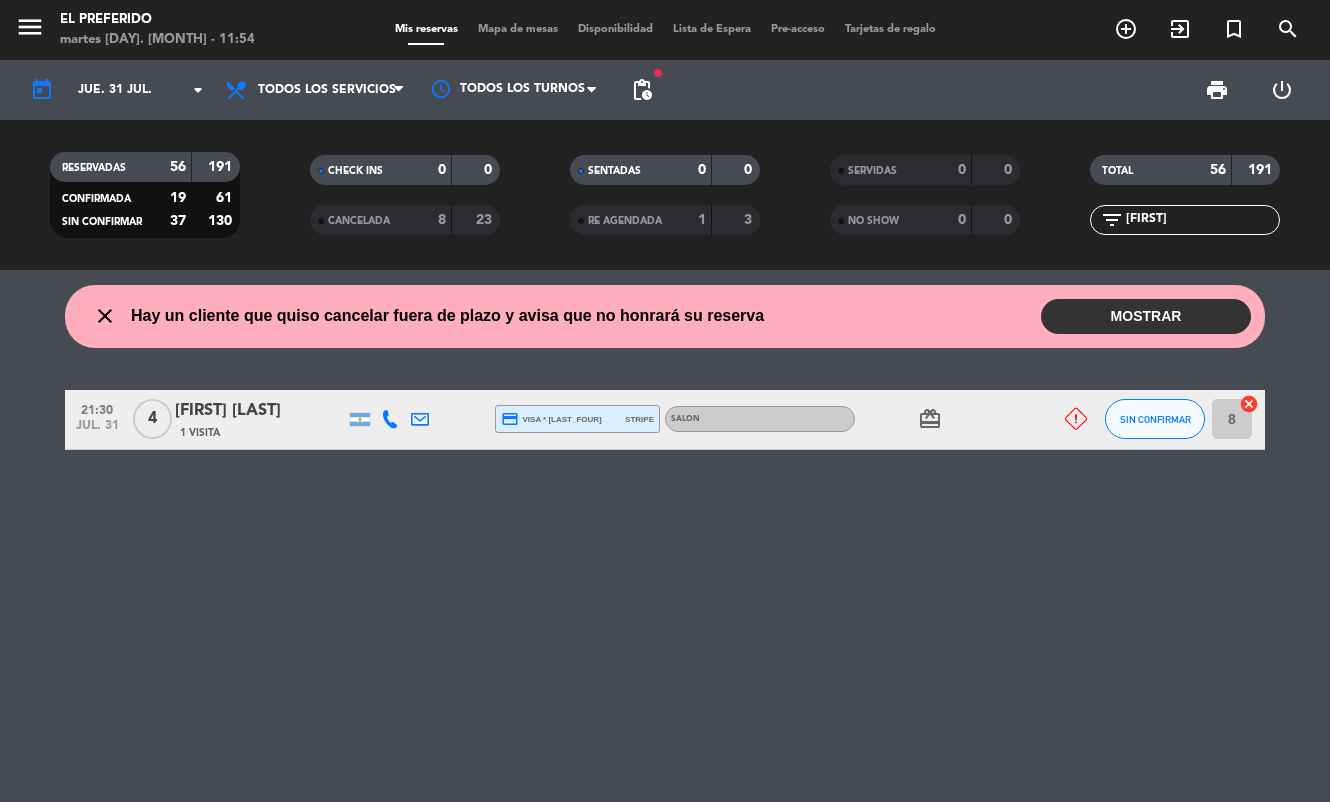 type on "[FIRST]" 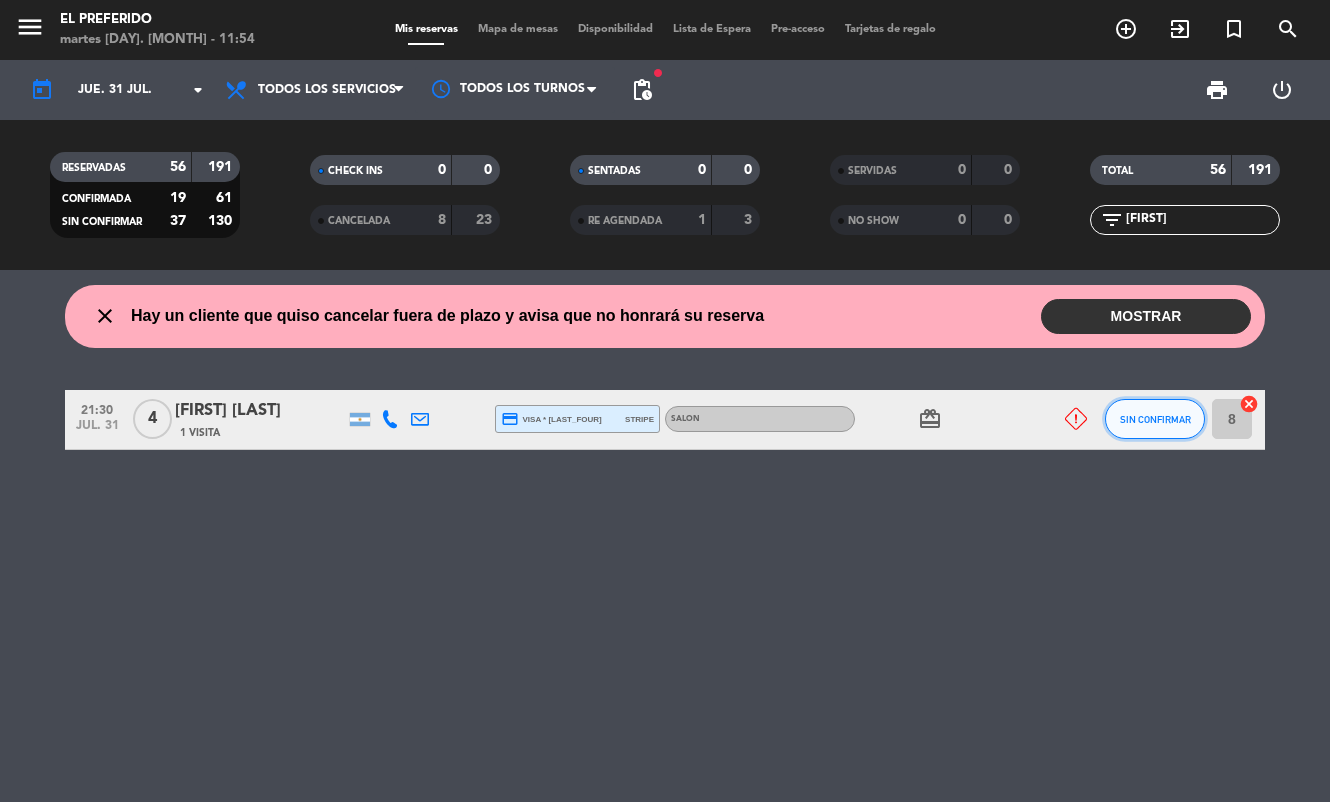 click on "SIN CONFIRMAR" 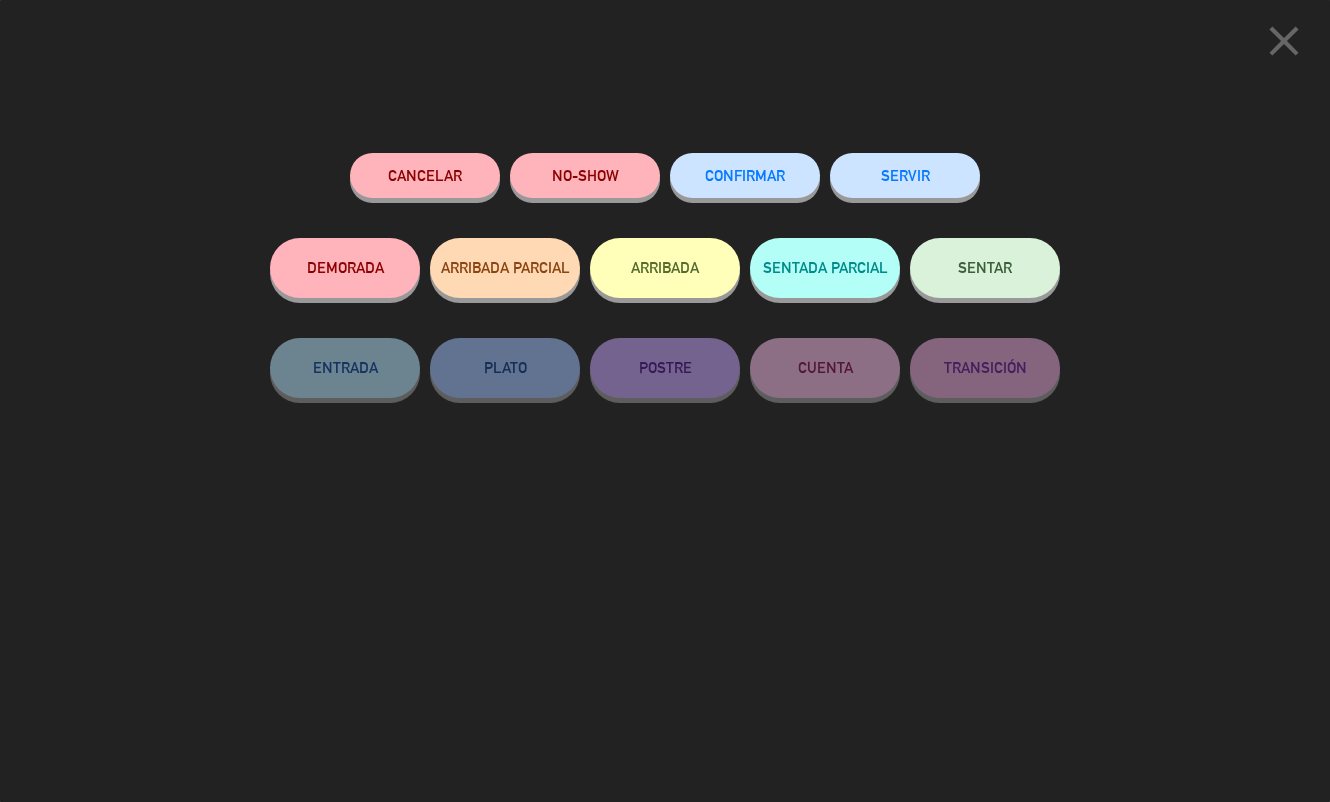 click on "NO-SHOW" 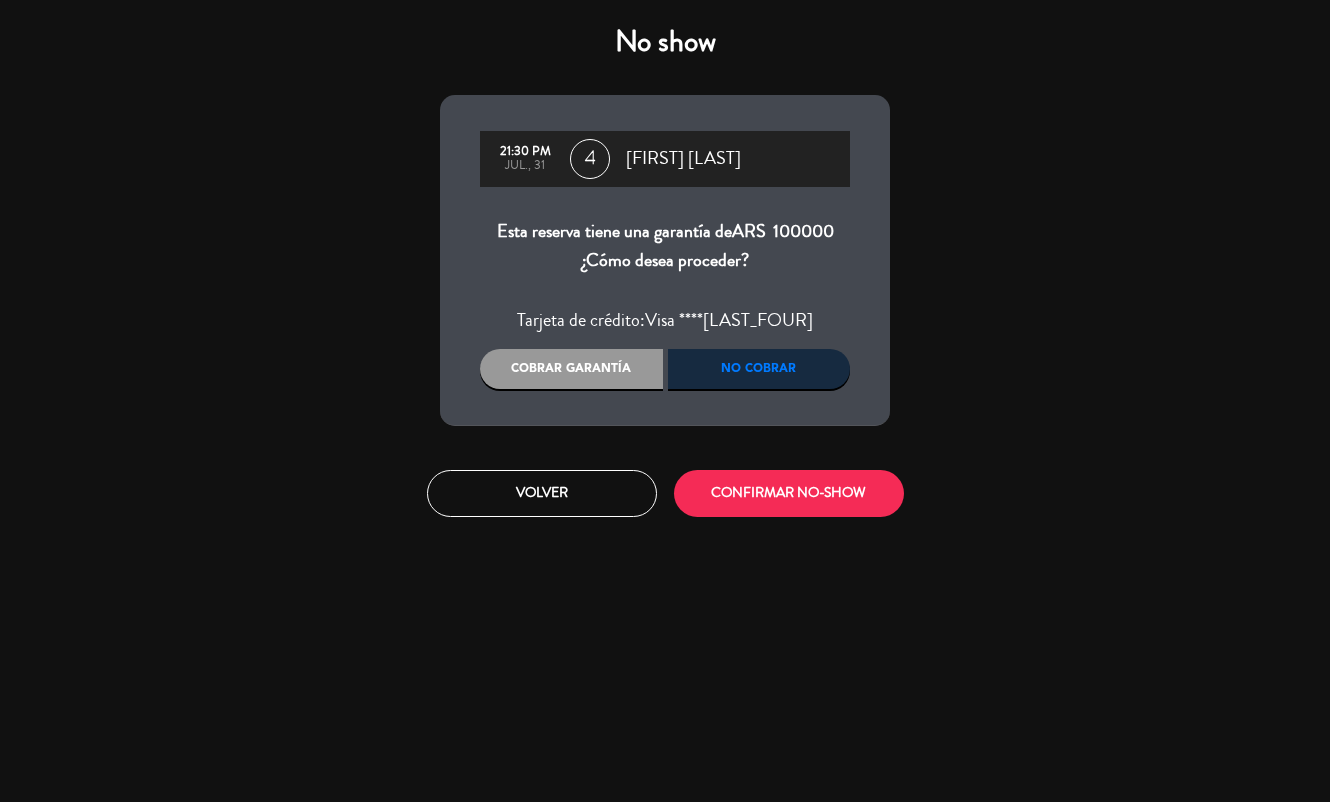 click on "Cobrar garantía" 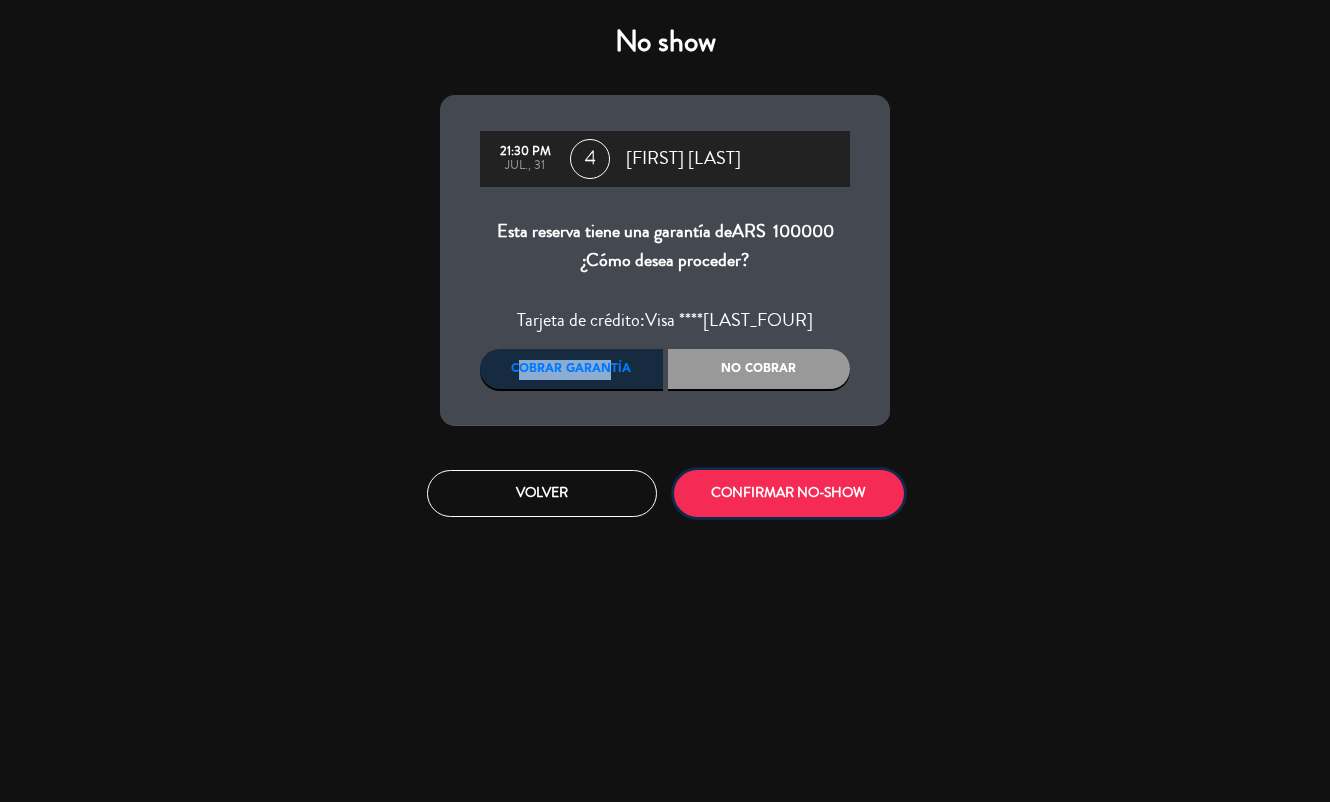 click on "CONFIRMAR NO-SHOW" 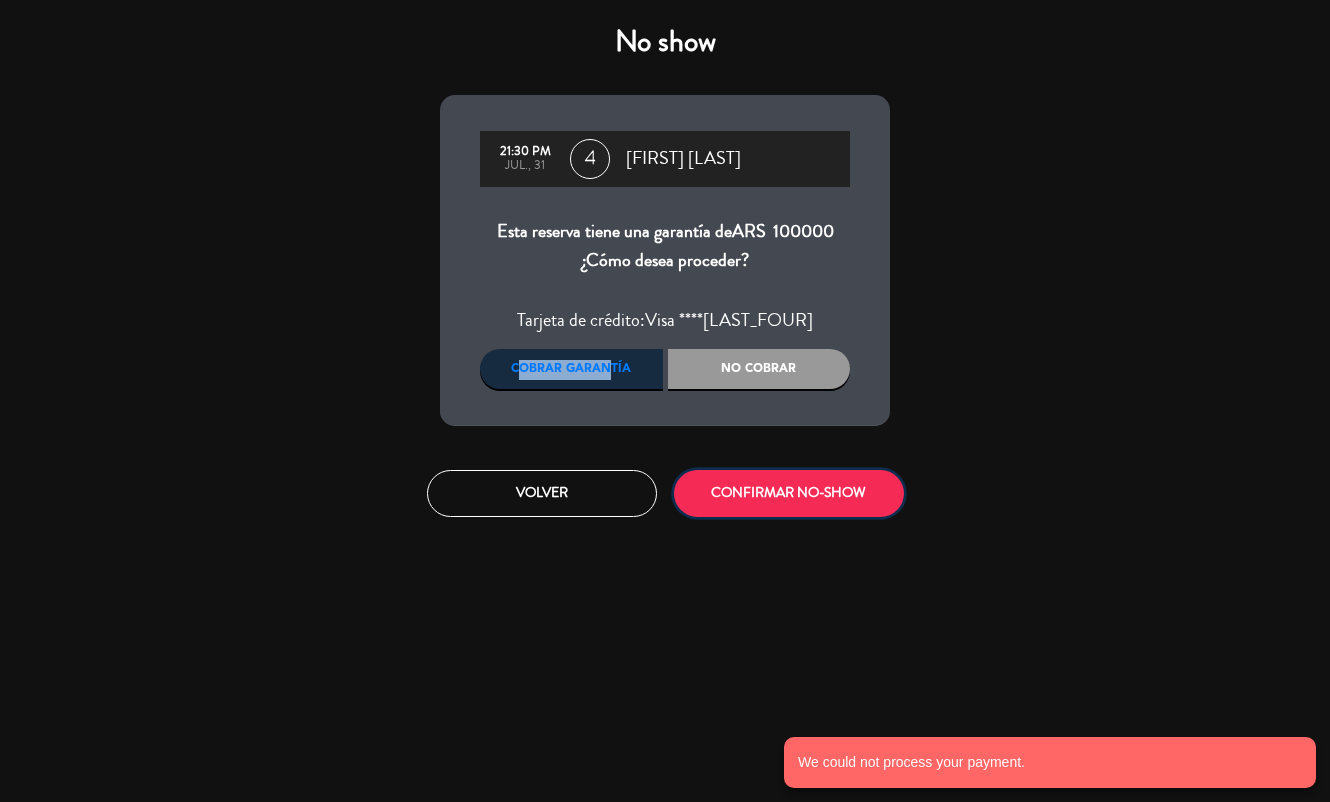 click on "CONFIRMAR NO-SHOW" 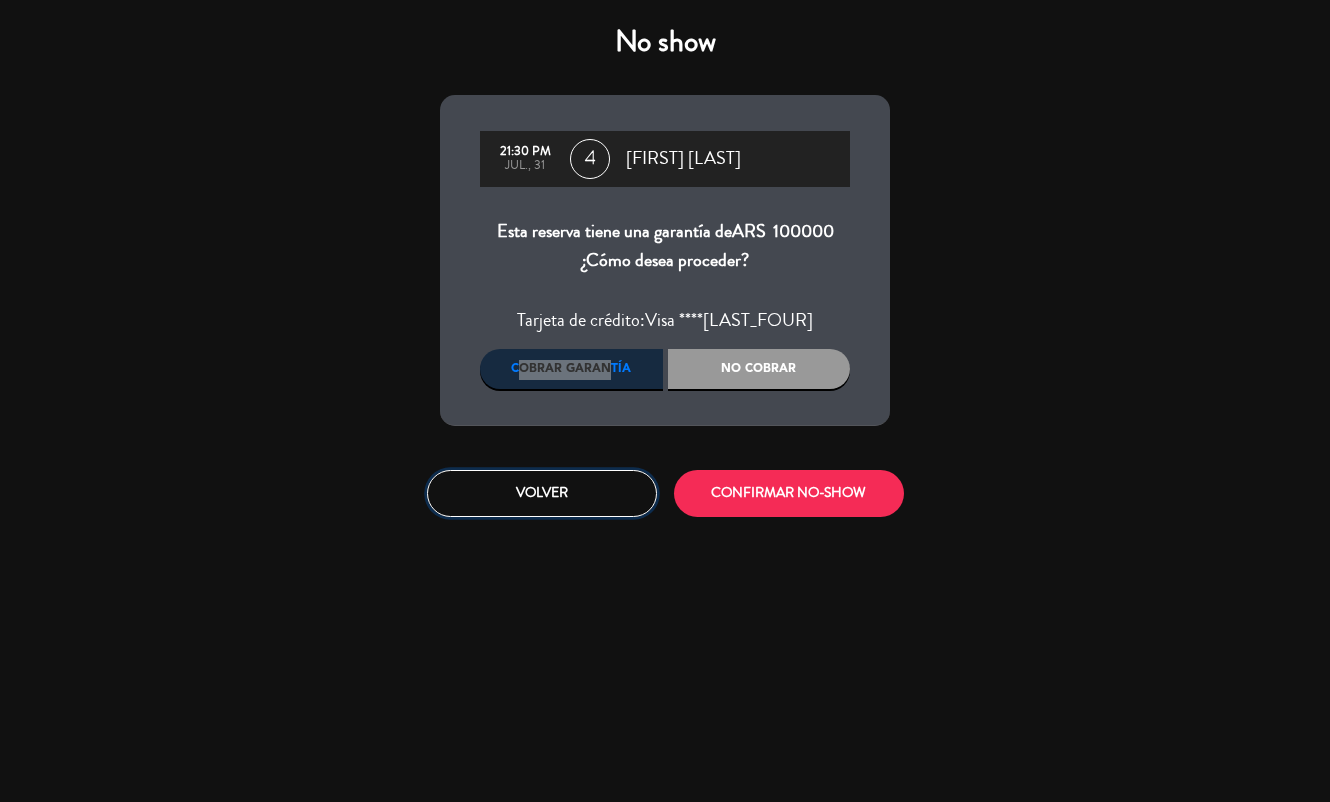 click on "Volver" 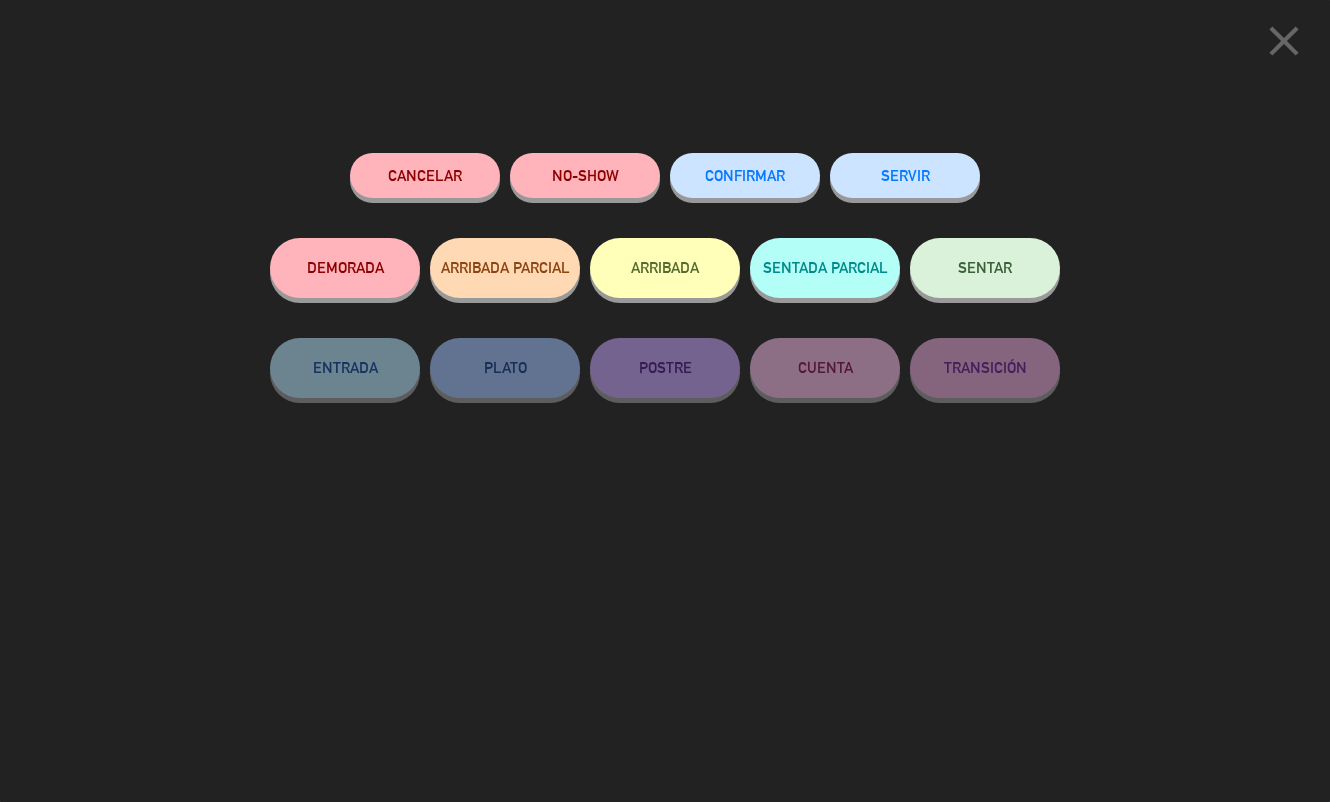drag, startPoint x: 1305, startPoint y: 47, endPoint x: 751, endPoint y: 147, distance: 562.95294 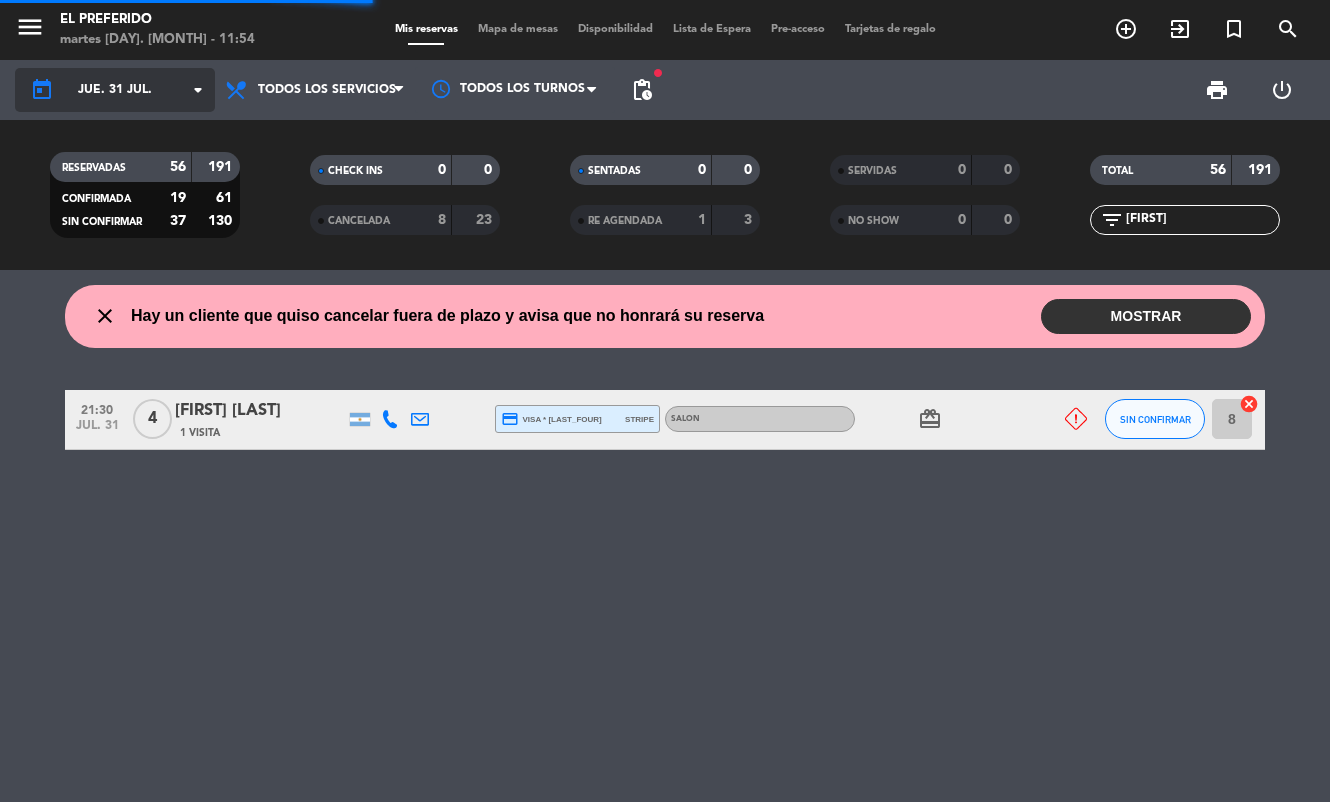 click on "today    jue. 31 jul. arrow_drop_down" 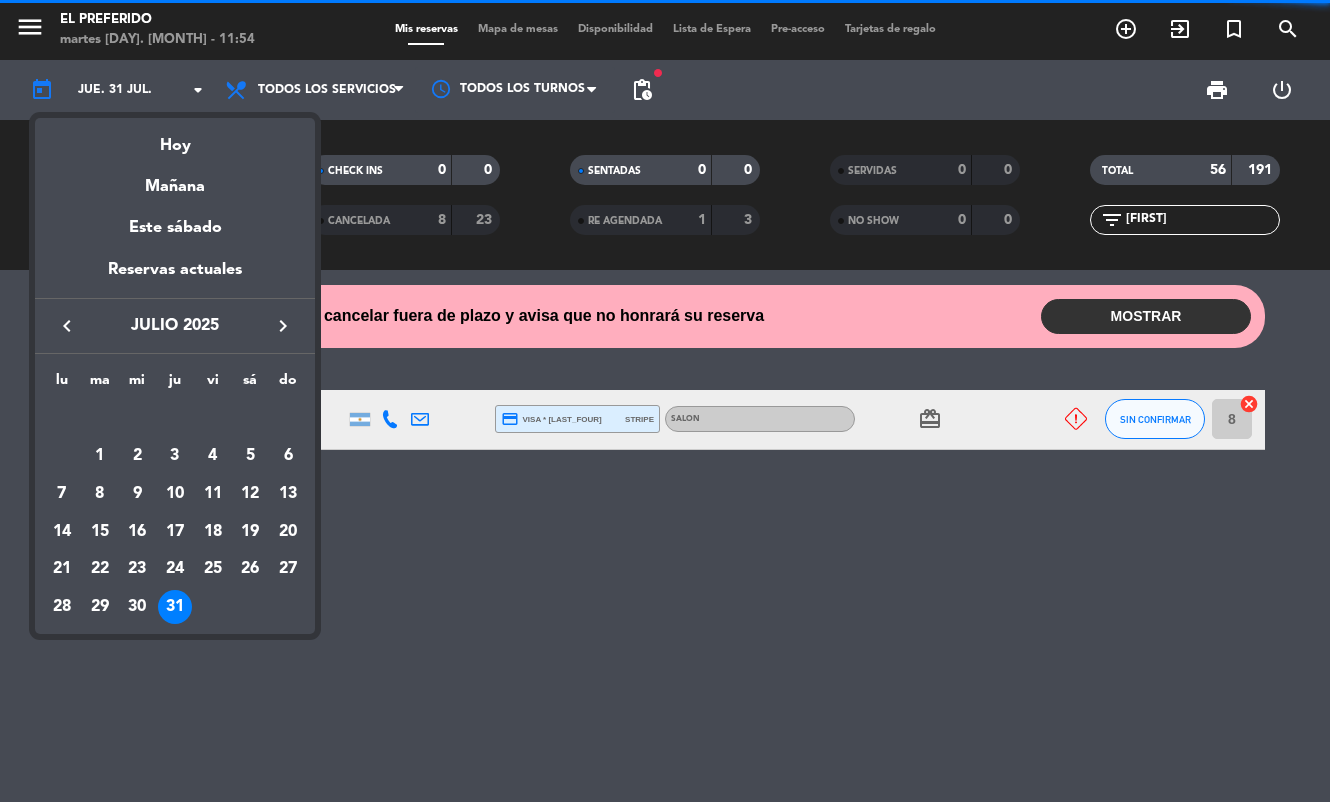 click on "keyboard_arrow_right" at bounding box center (283, 326) 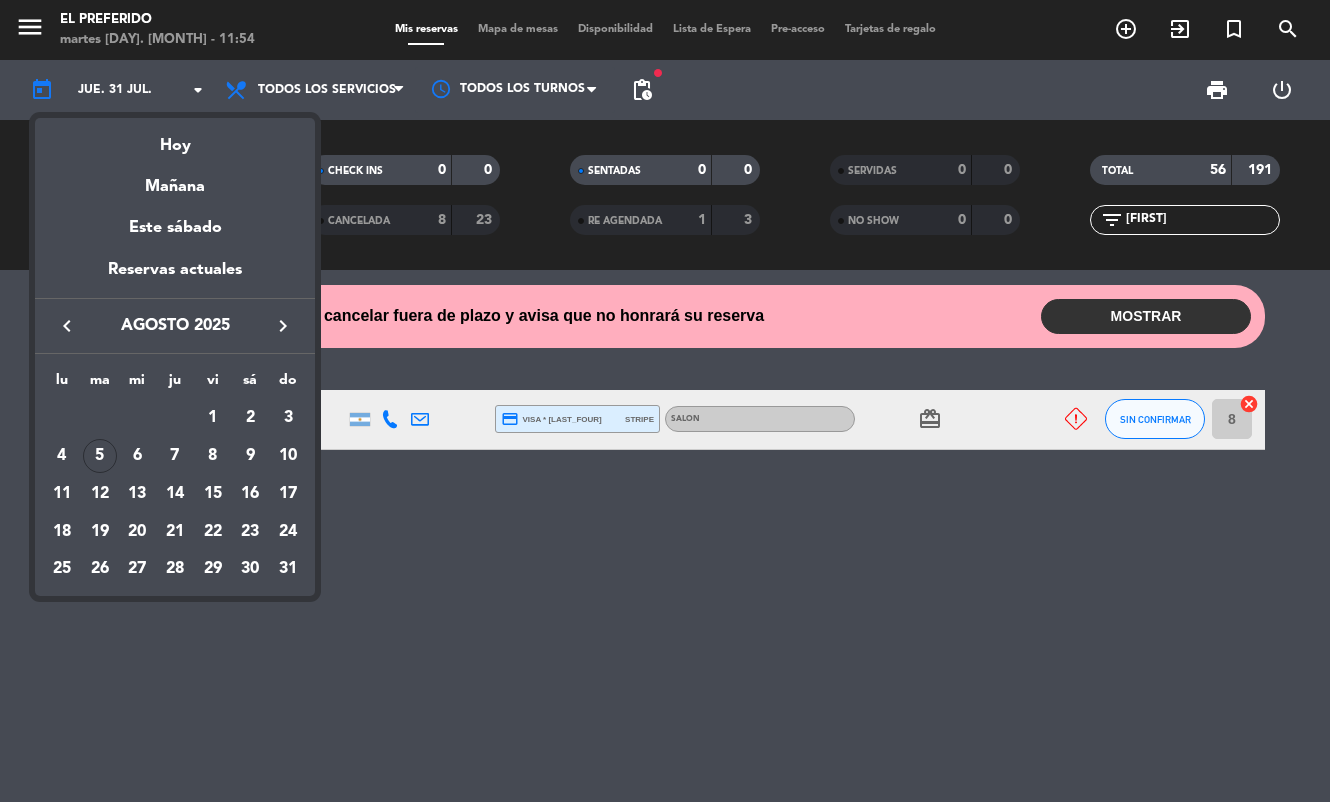click on "4" at bounding box center [62, 456] 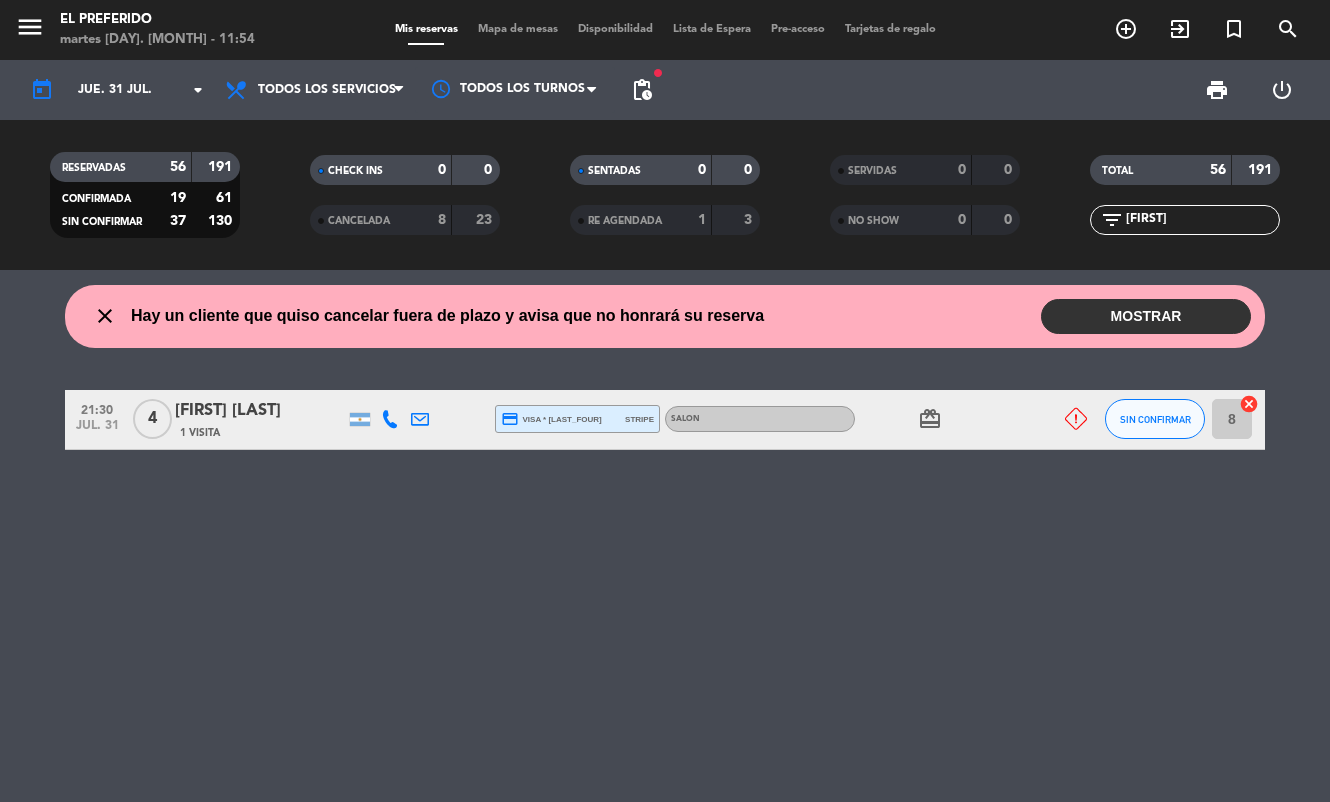 type on "lun. 4 ago." 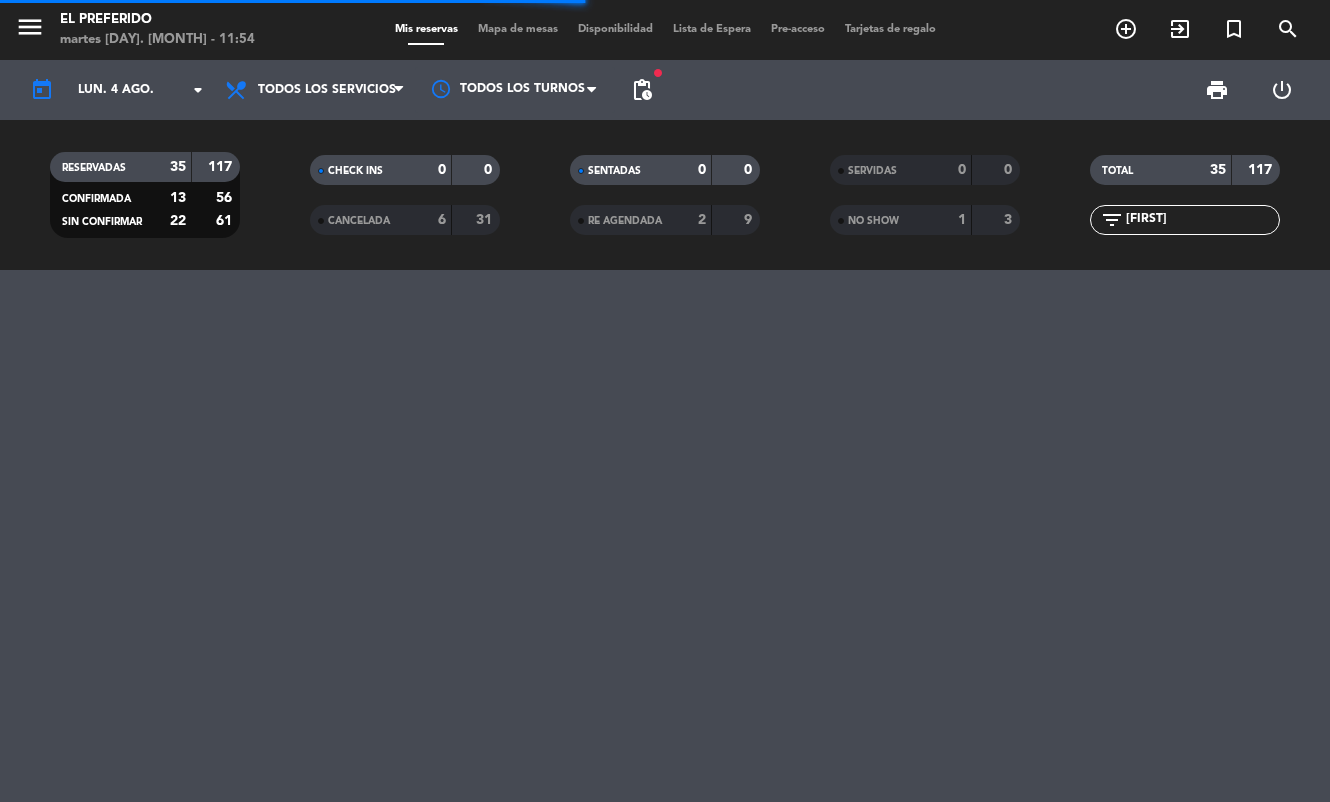 click on "[FIRST]" 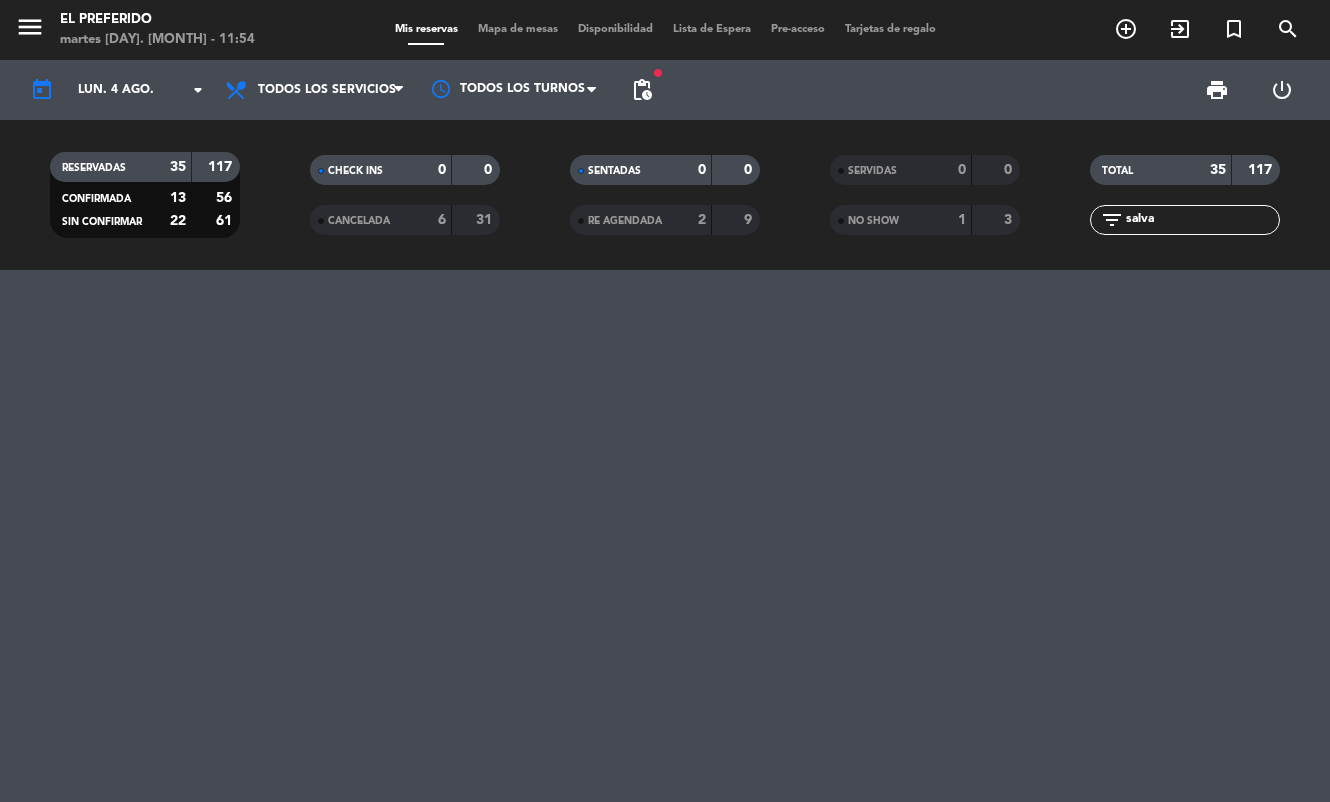 click on "salva" 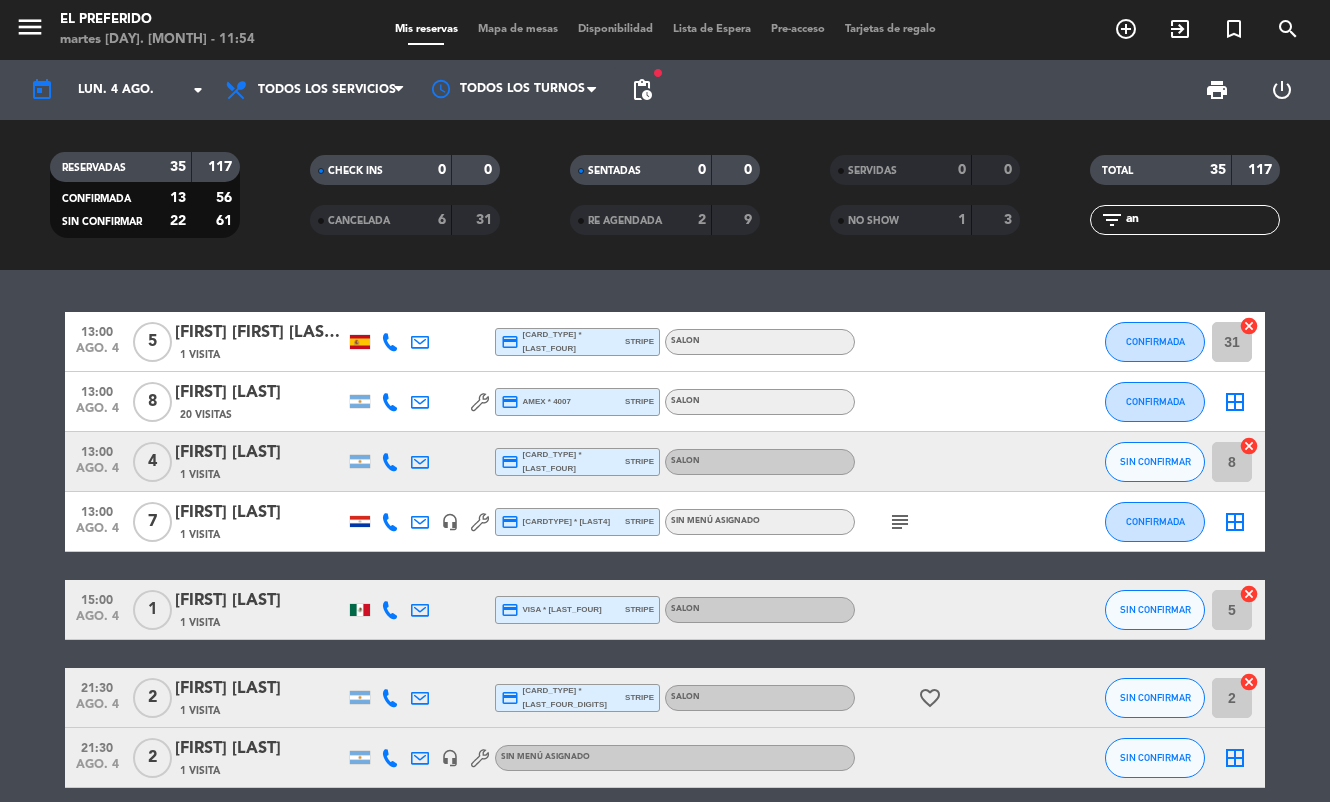 type on "a" 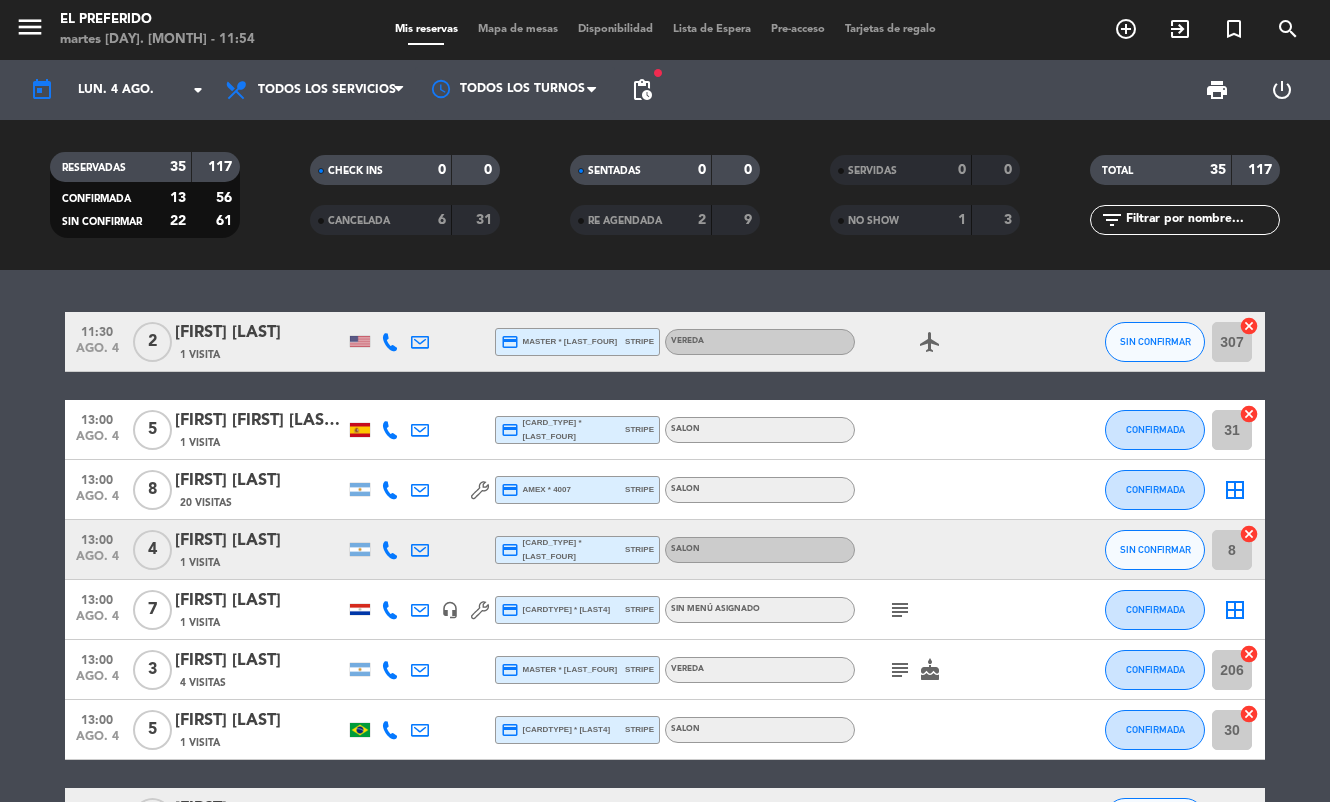 click 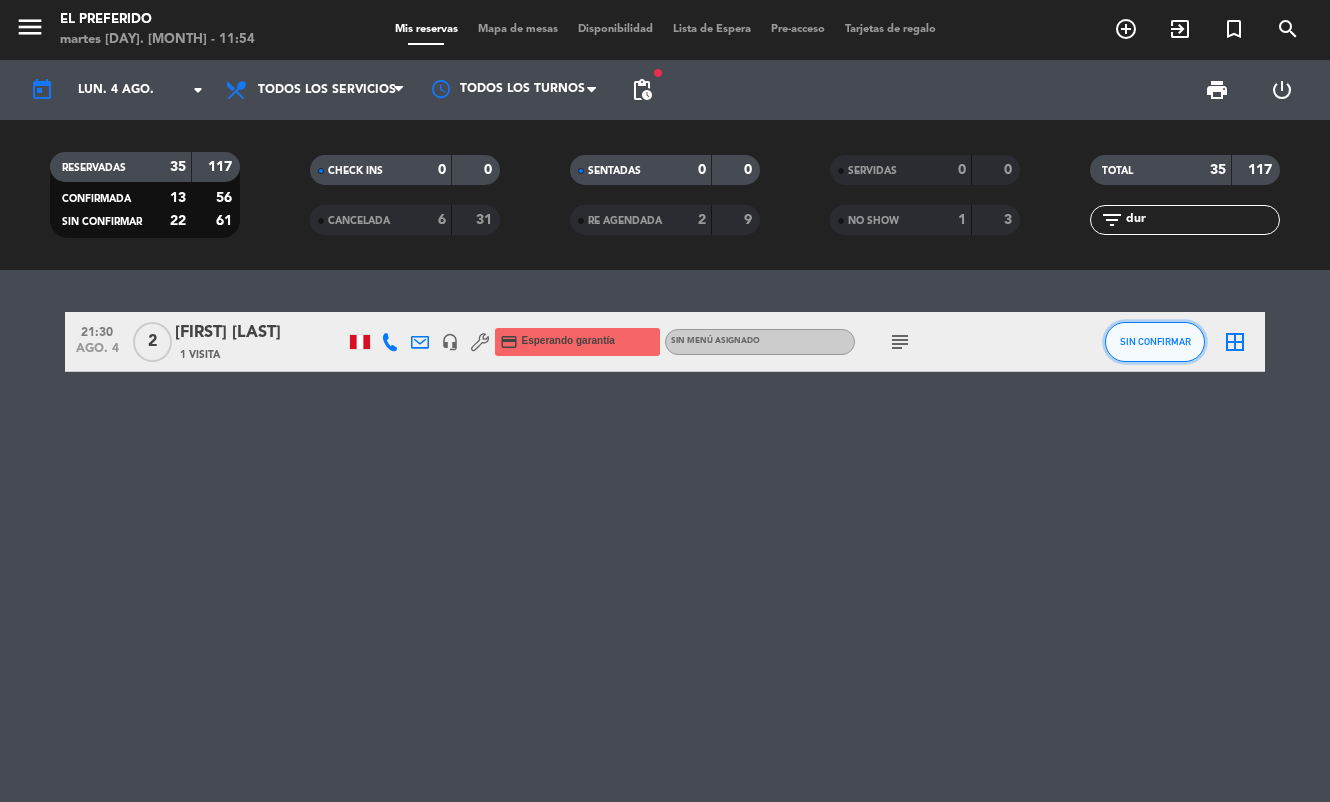 click on "SIN CONFIRMAR" 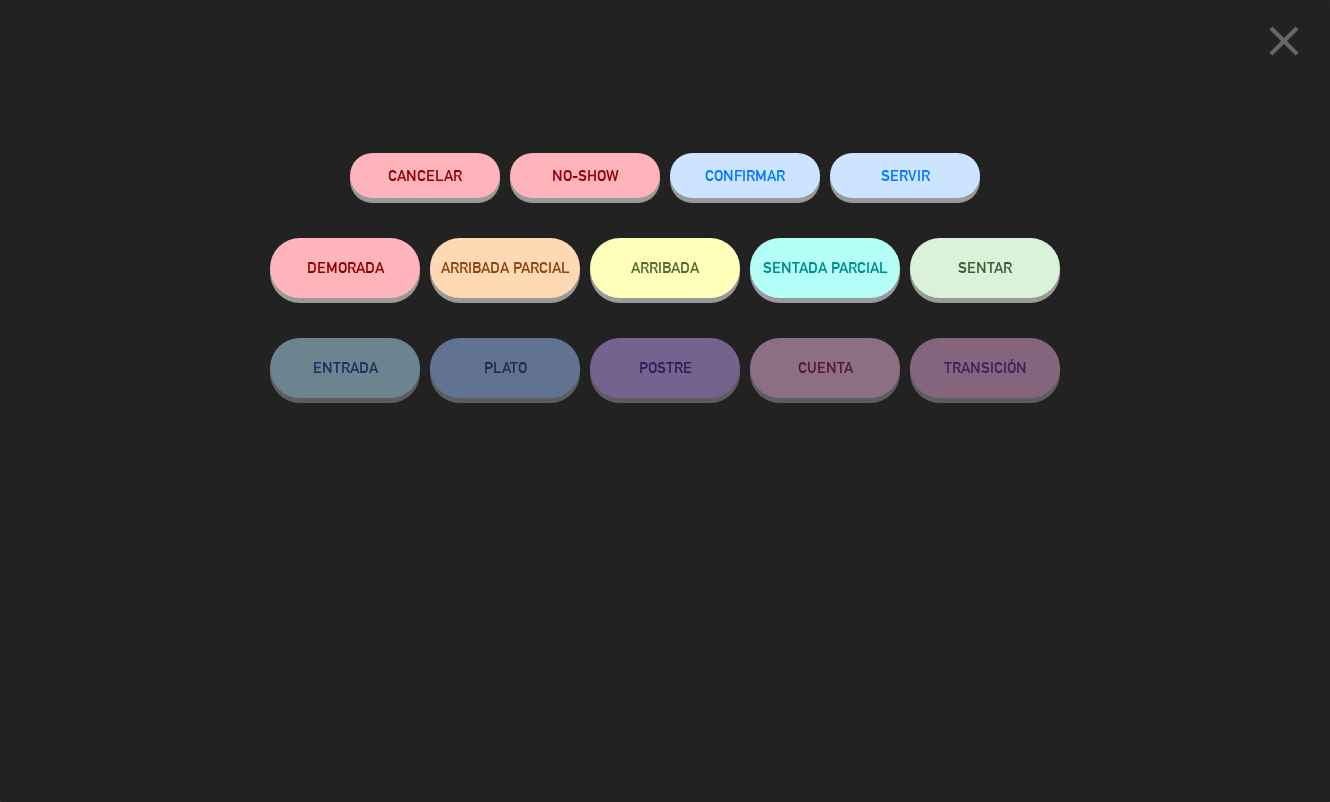 click on "NO-SHOW" 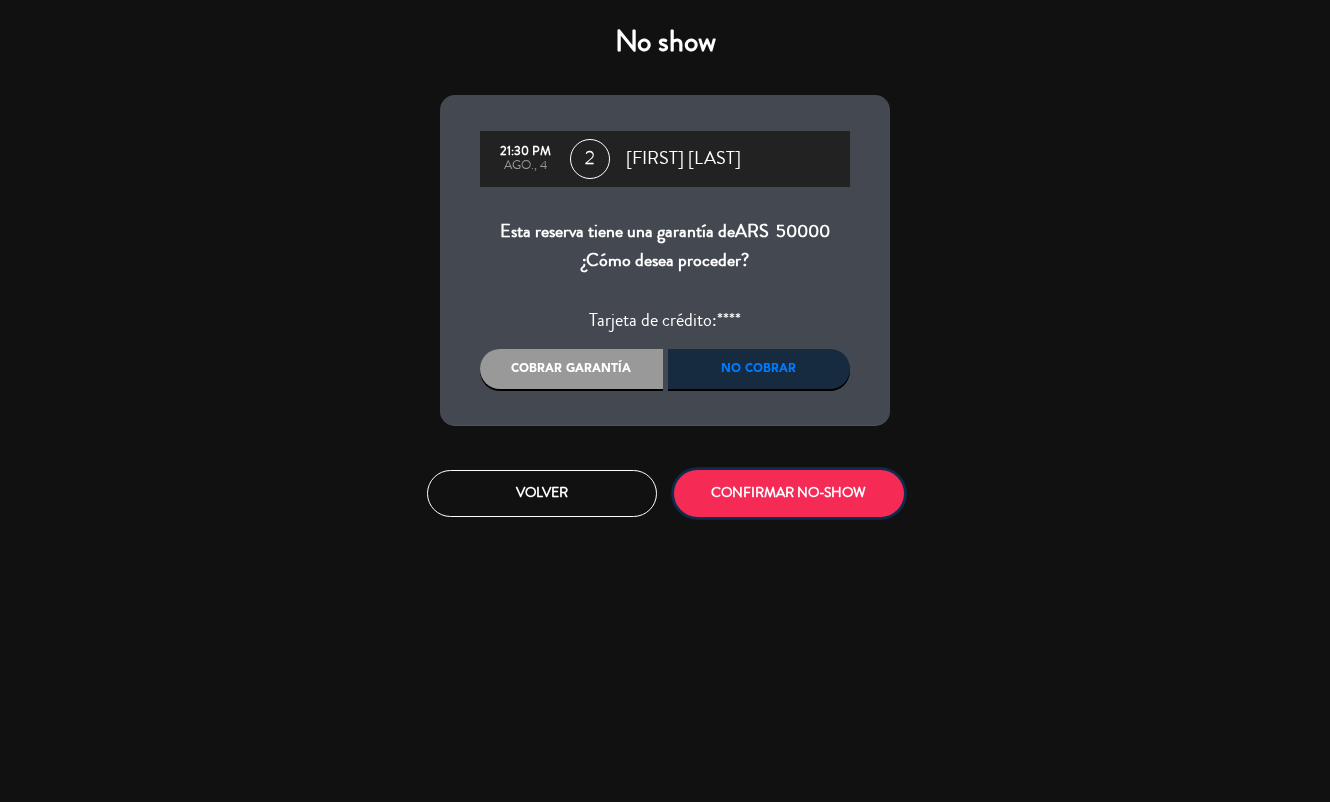 drag, startPoint x: 778, startPoint y: 485, endPoint x: 789, endPoint y: 476, distance: 14.21267 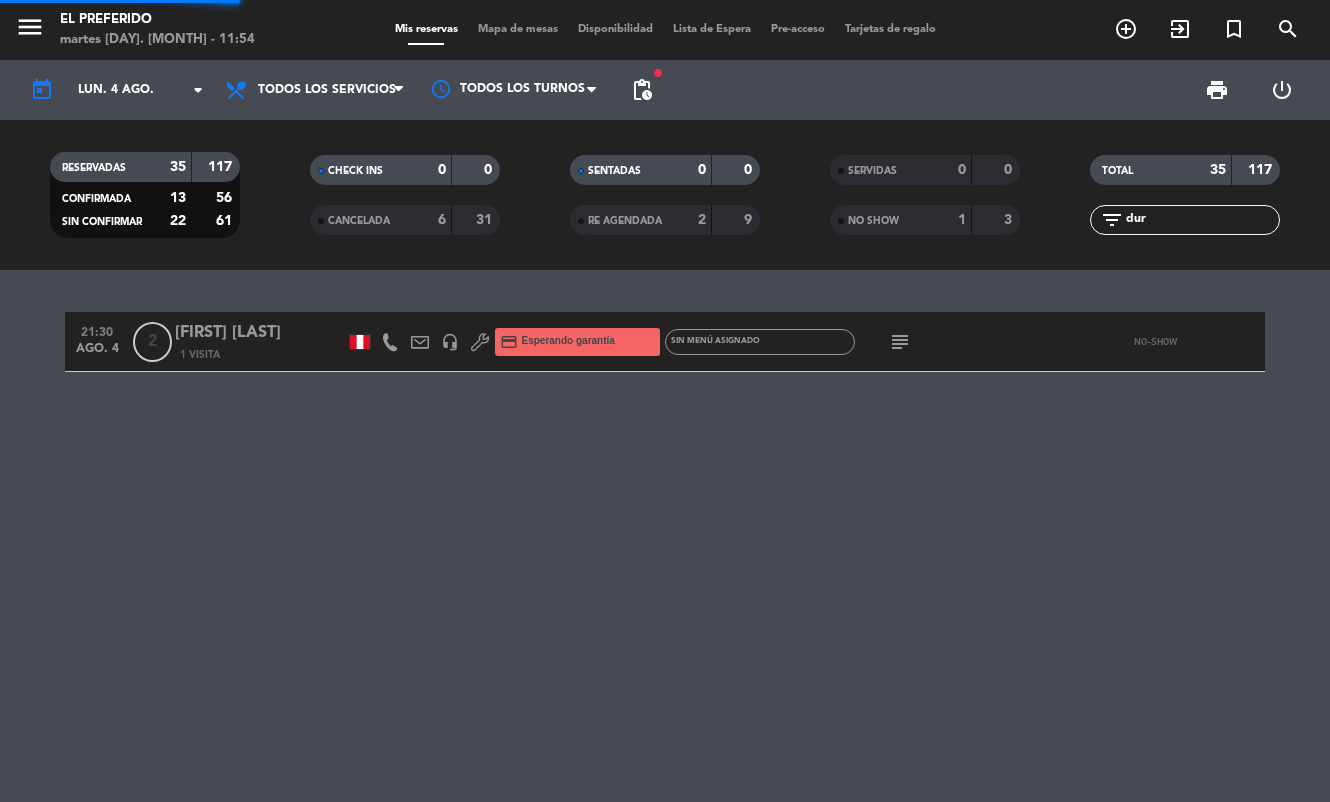 click on "dur" 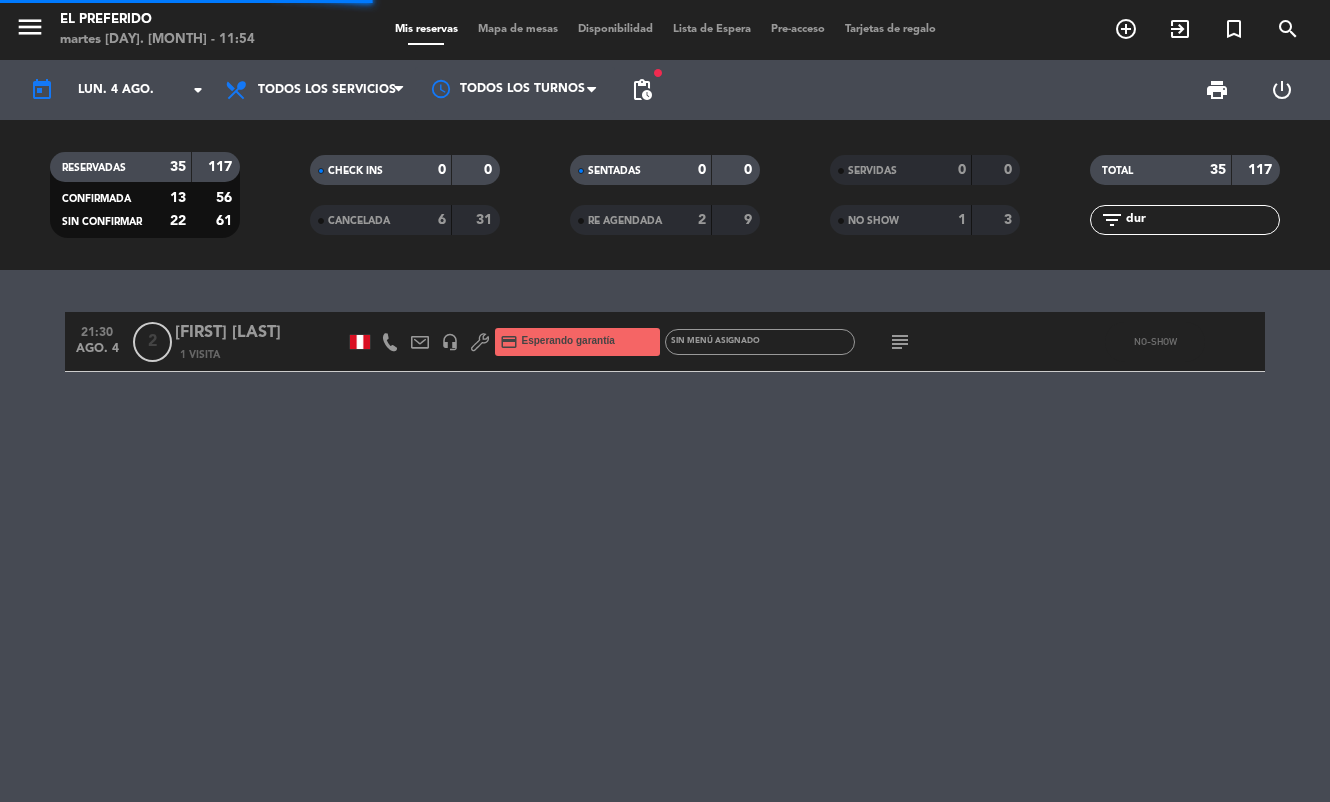 click on "dur" 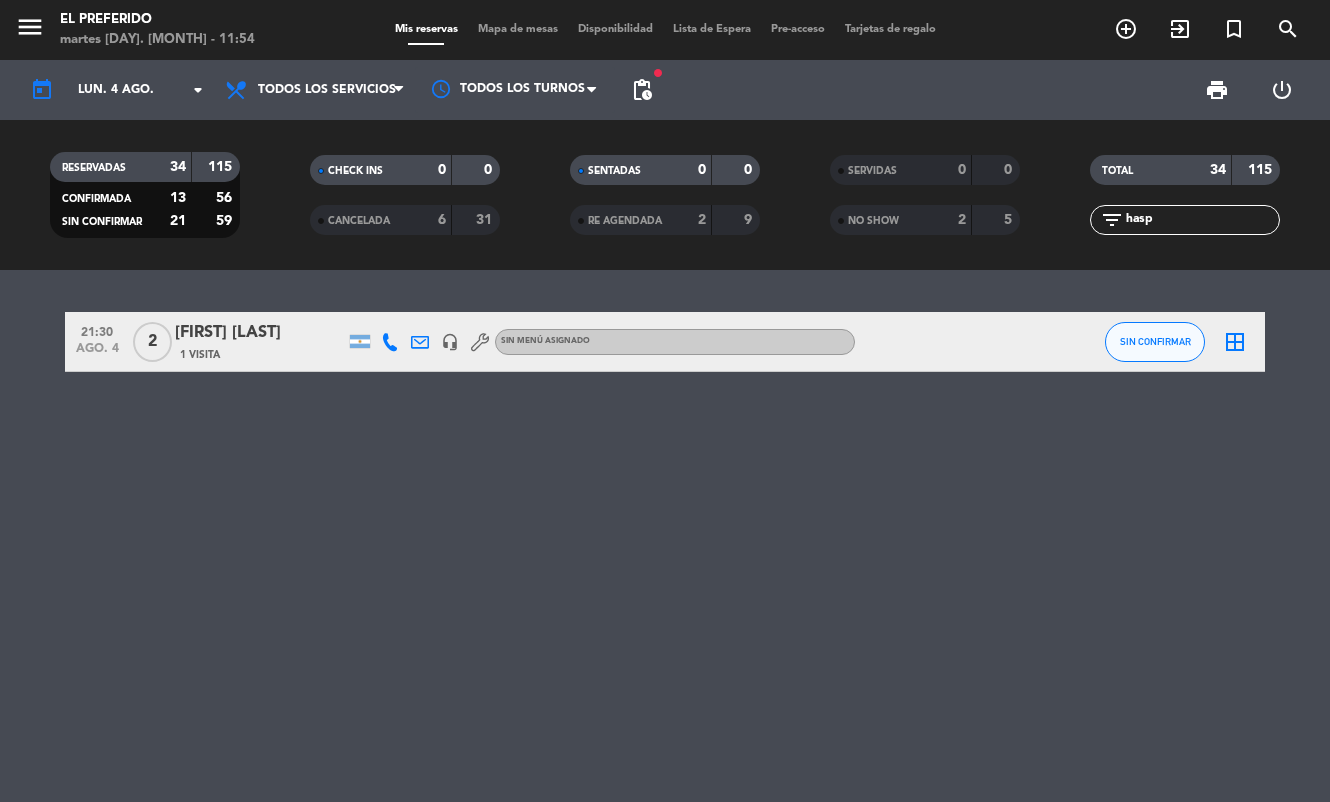 type on "hasp" 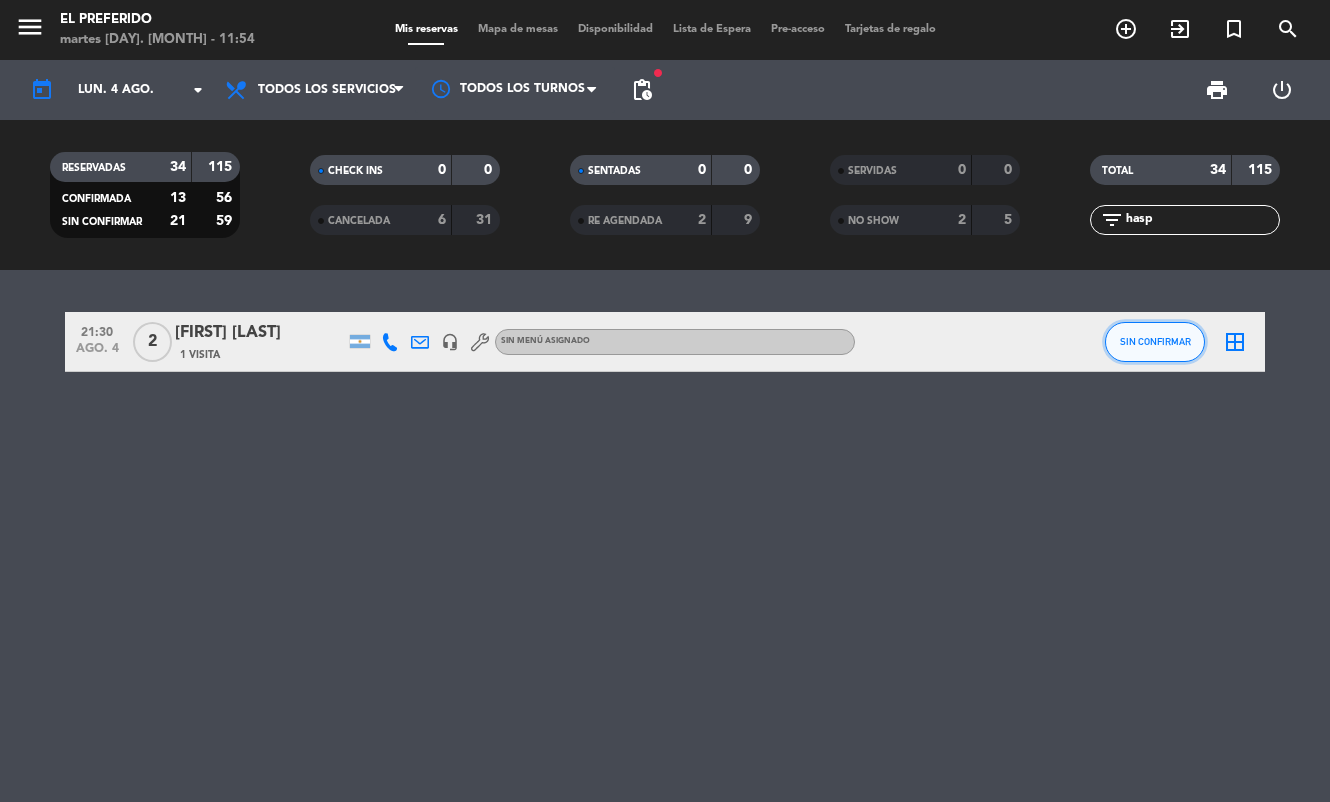 click on "SIN CONFIRMAR" 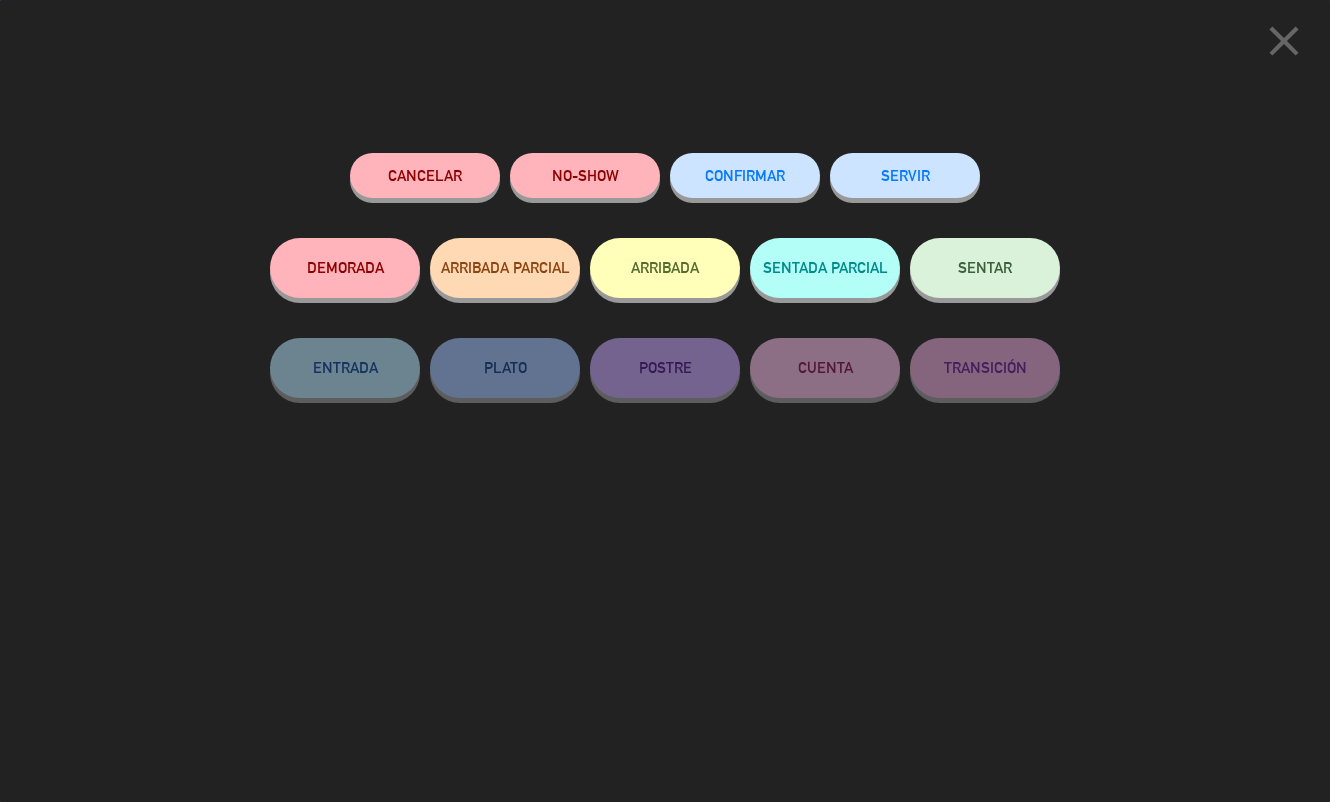 click on "NO-SHOW" 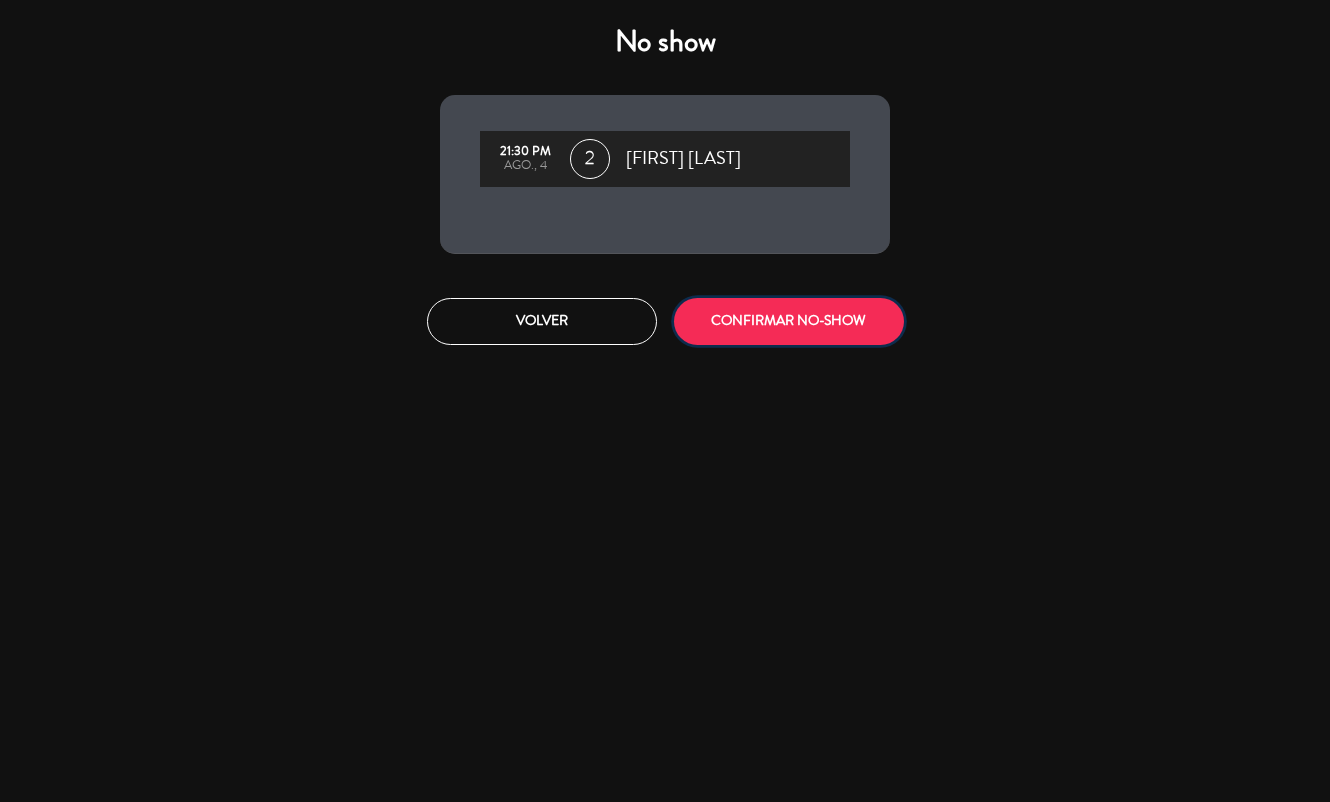 click on "CONFIRMAR NO-SHOW" 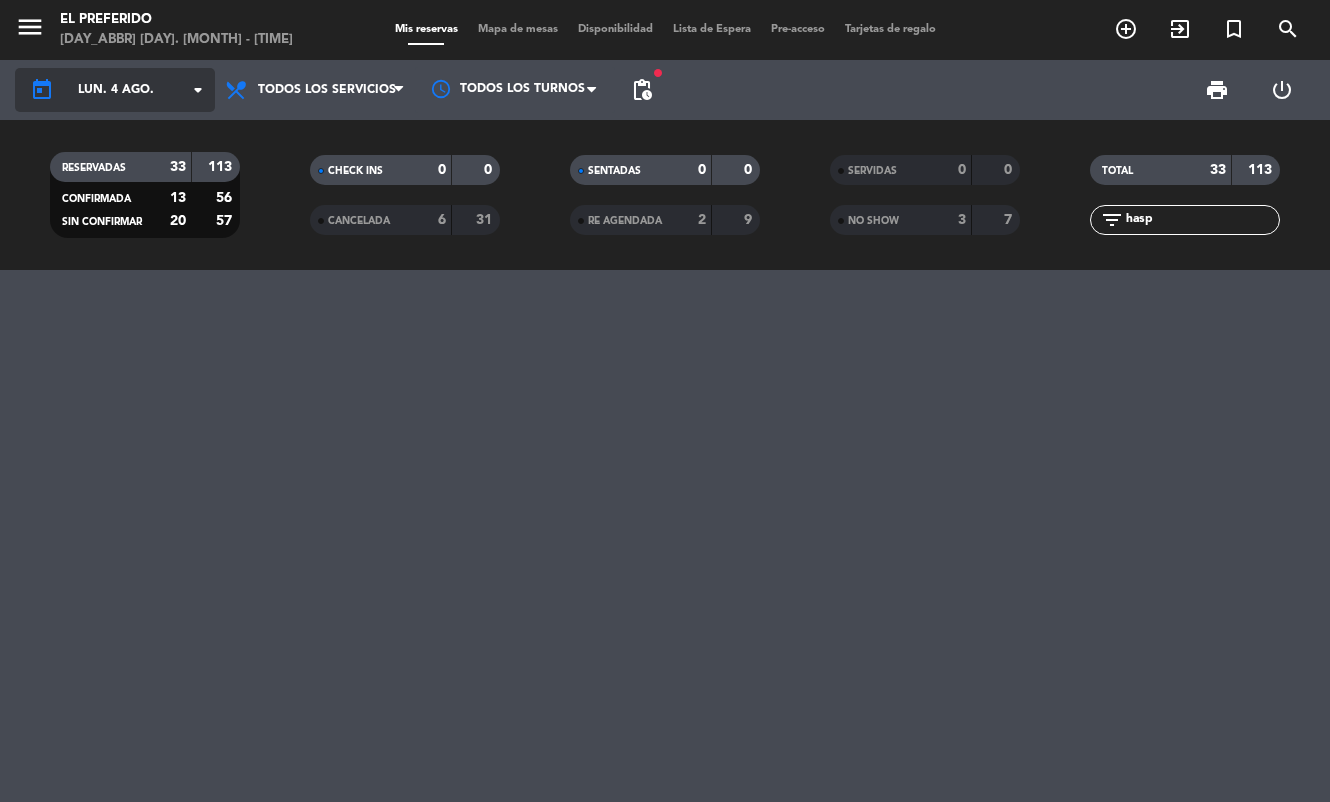 click on "lun. 4 ago." 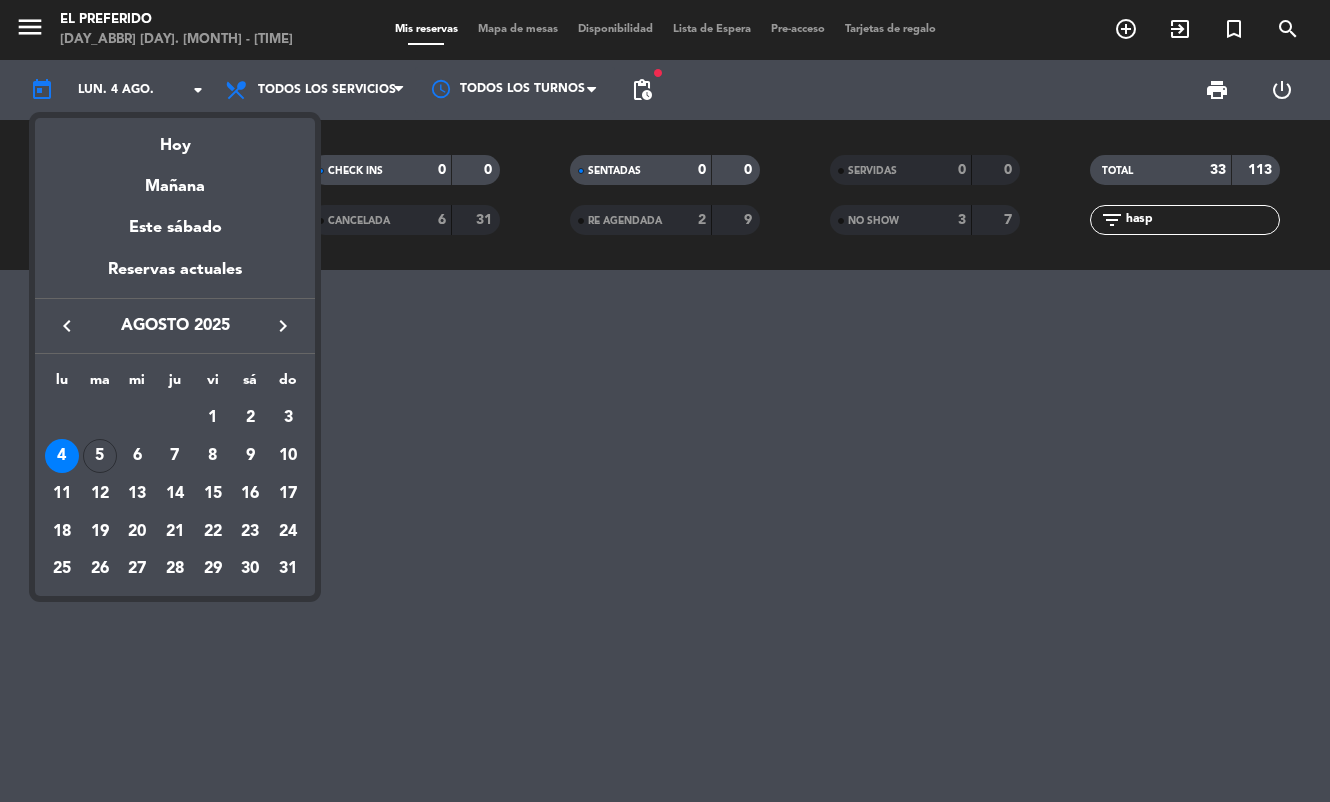 click on "keyboard_arrow_left" at bounding box center (67, 326) 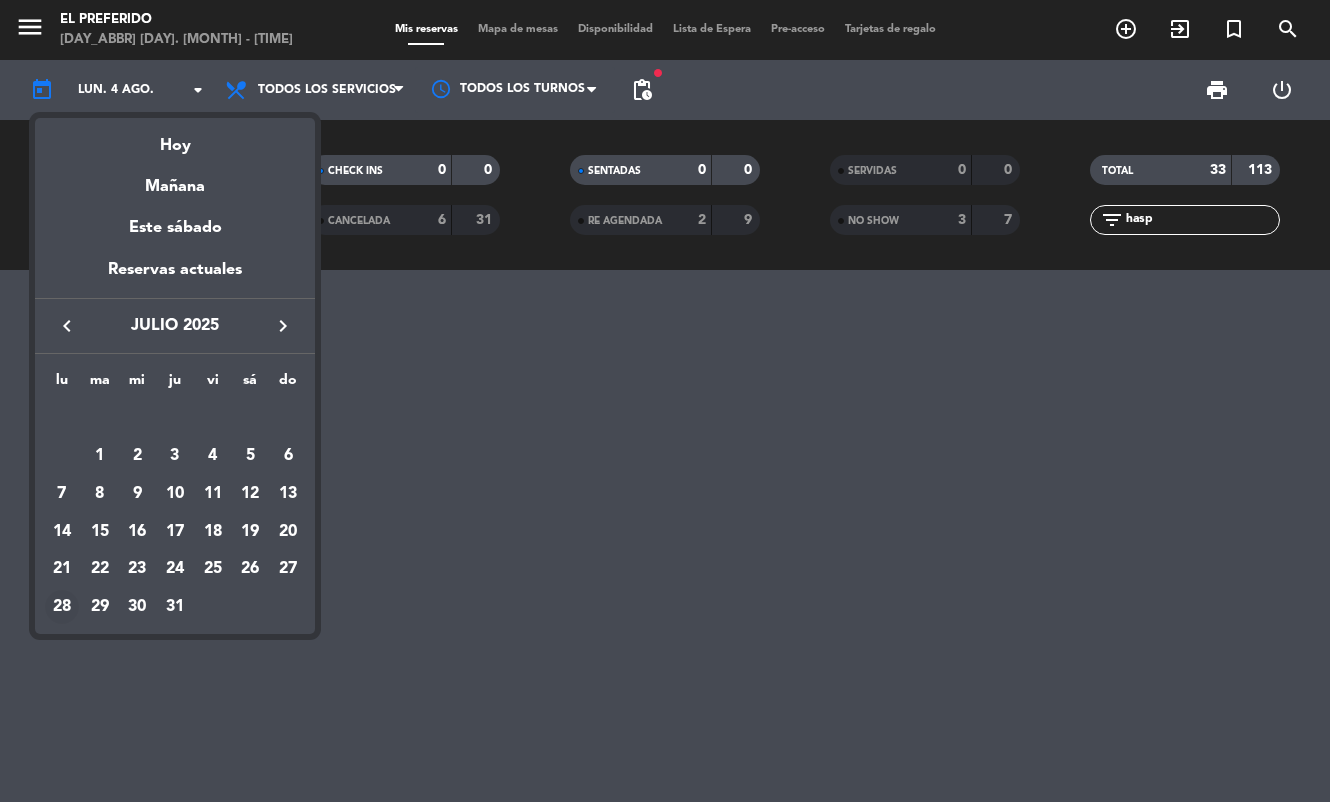 click on "28" at bounding box center (62, 607) 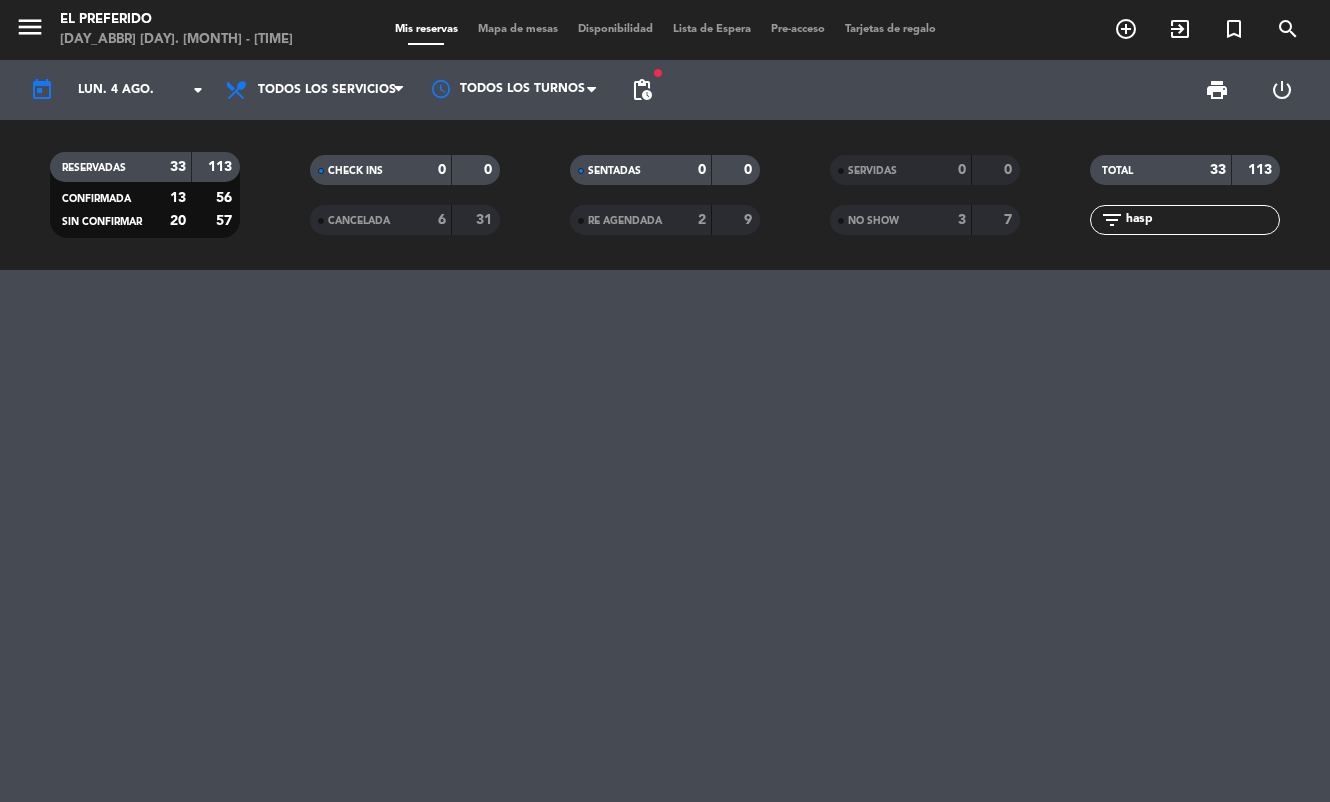 type on "[DAY]. [DAY] [MONTH]." 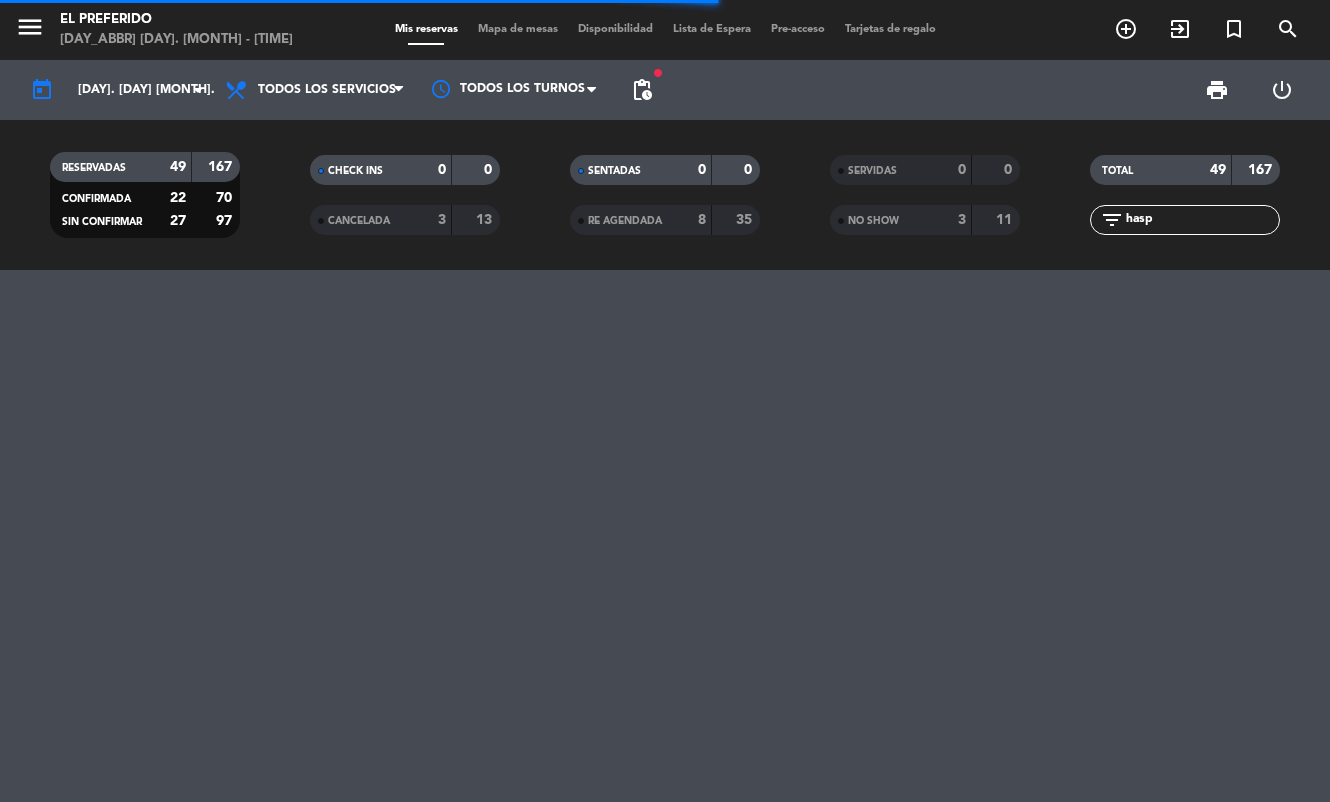 click on "hasp" 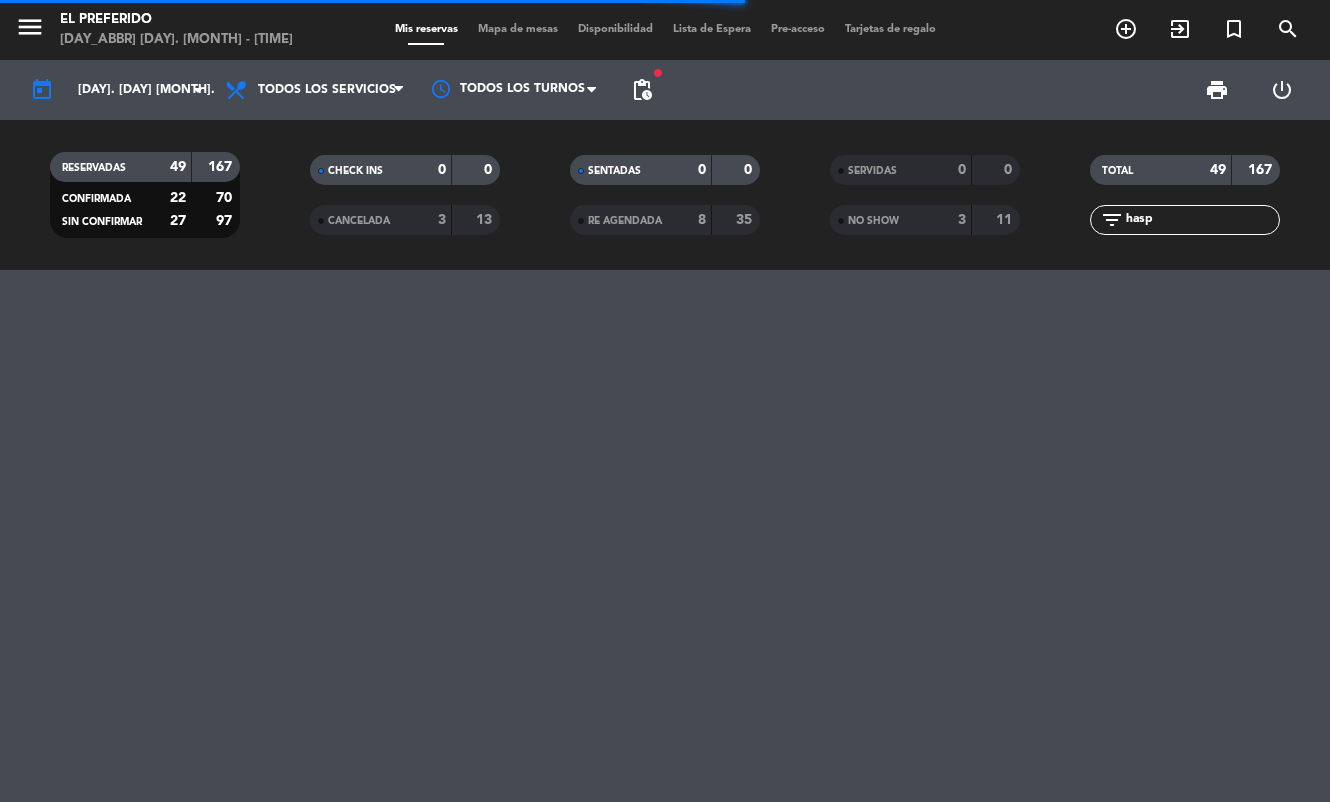 click on "hasp" 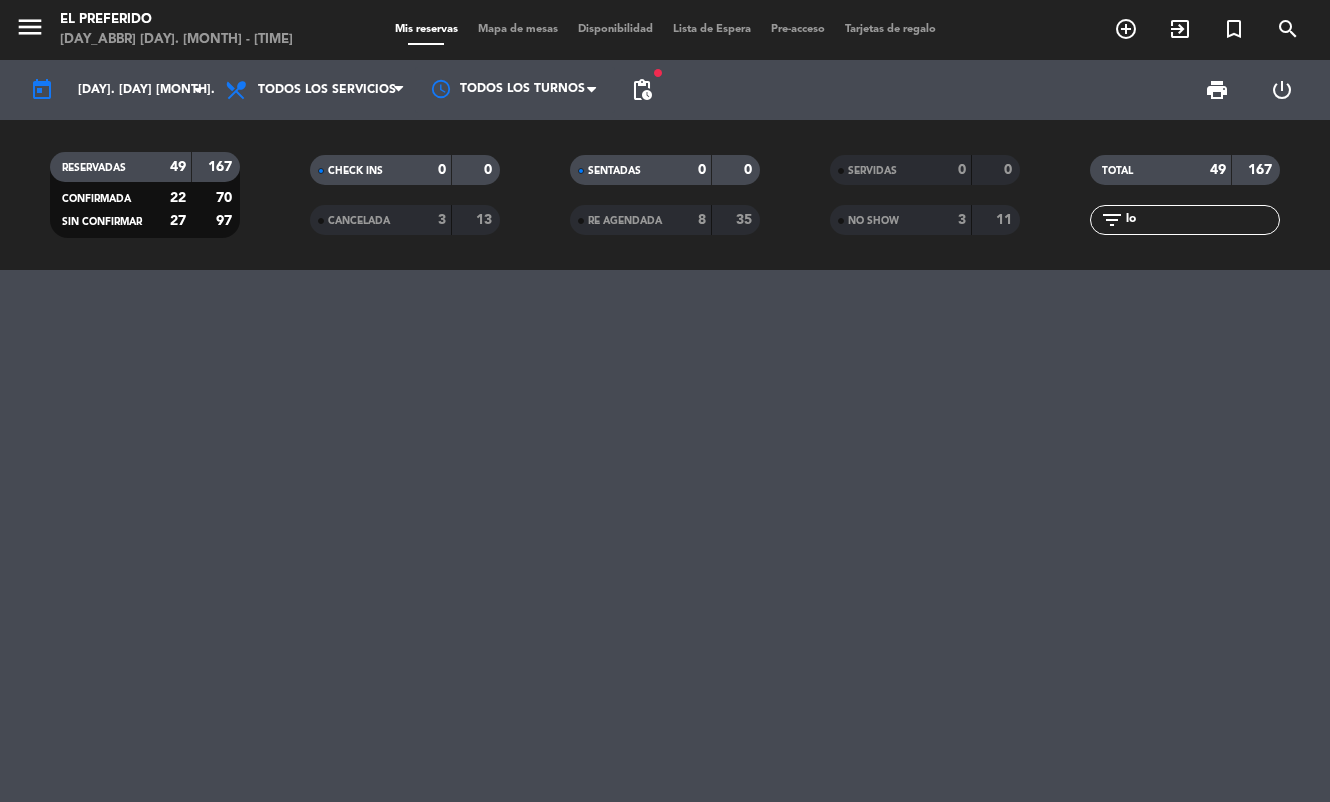 type on "l" 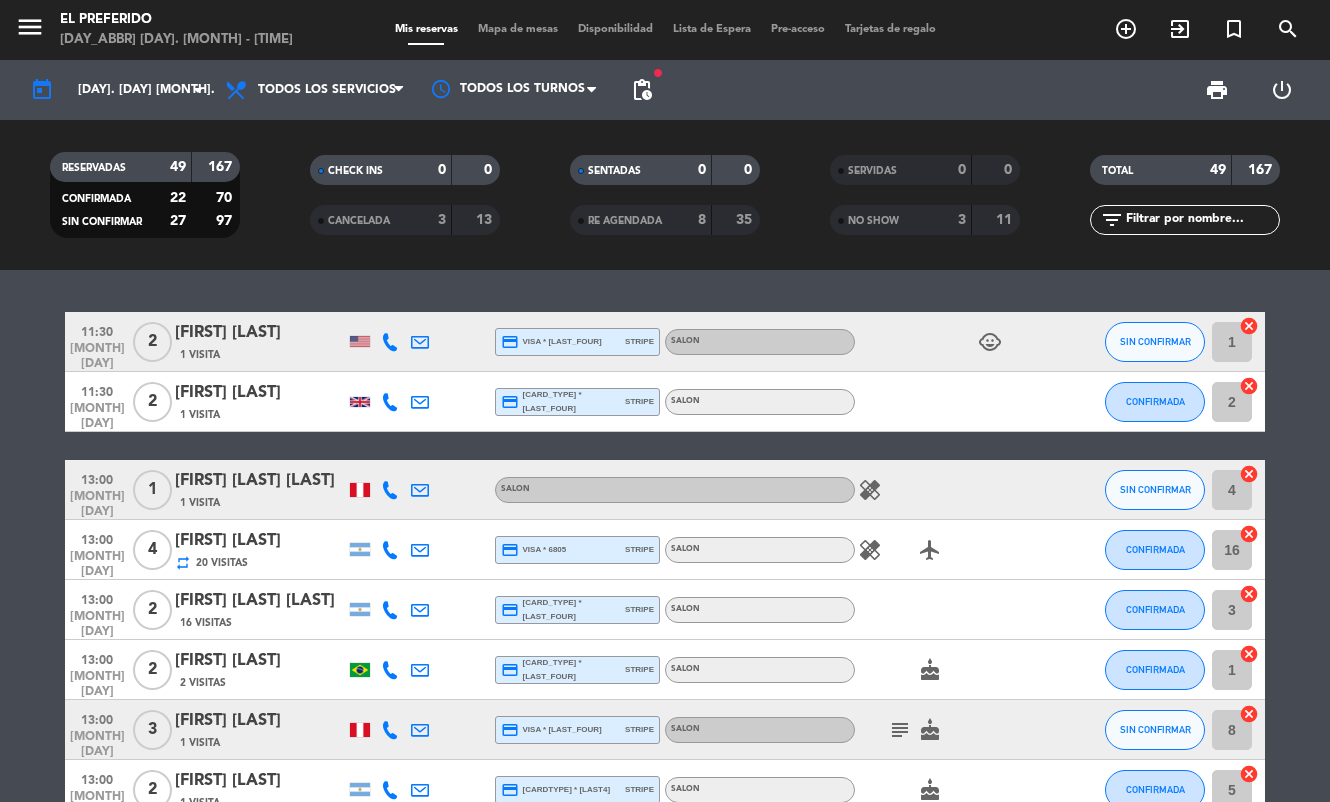 type 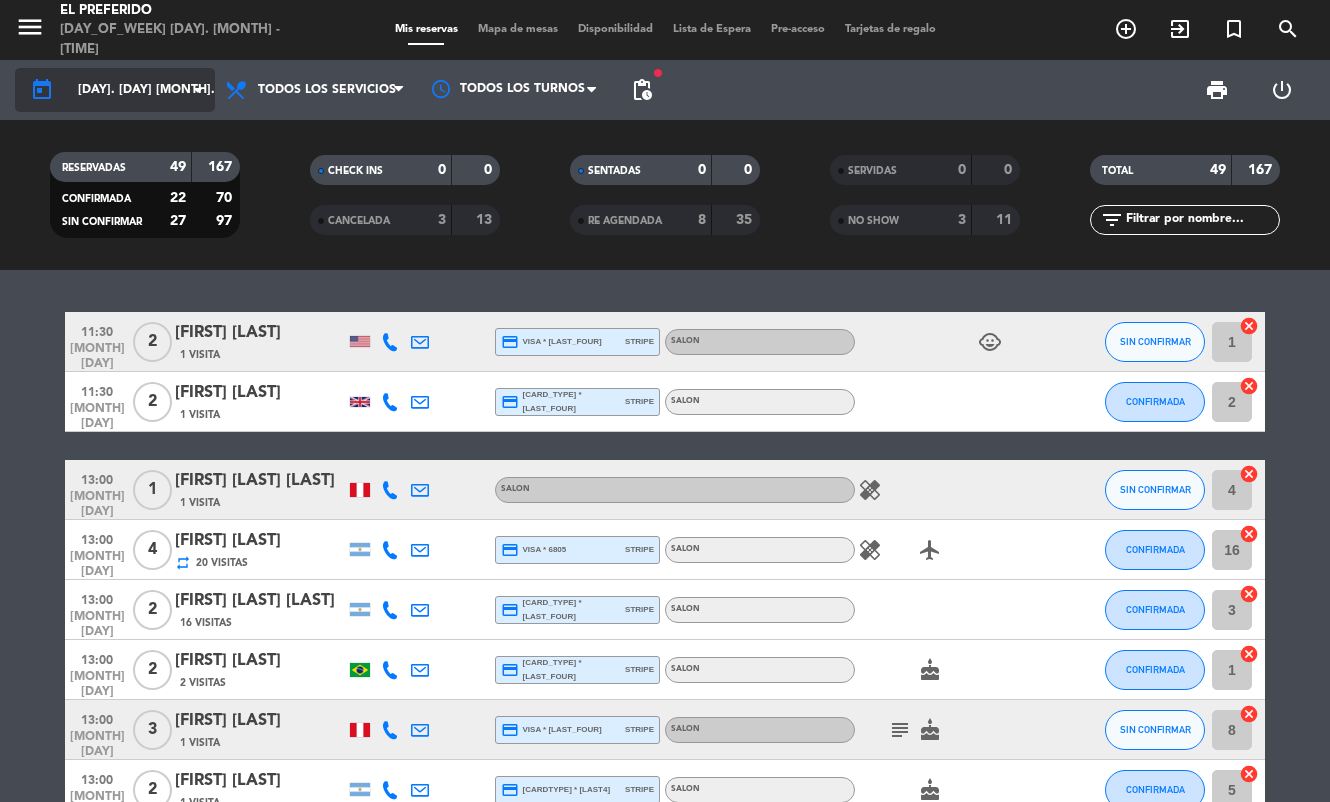 click on "[DAY]. [DAY] [MONTH]." 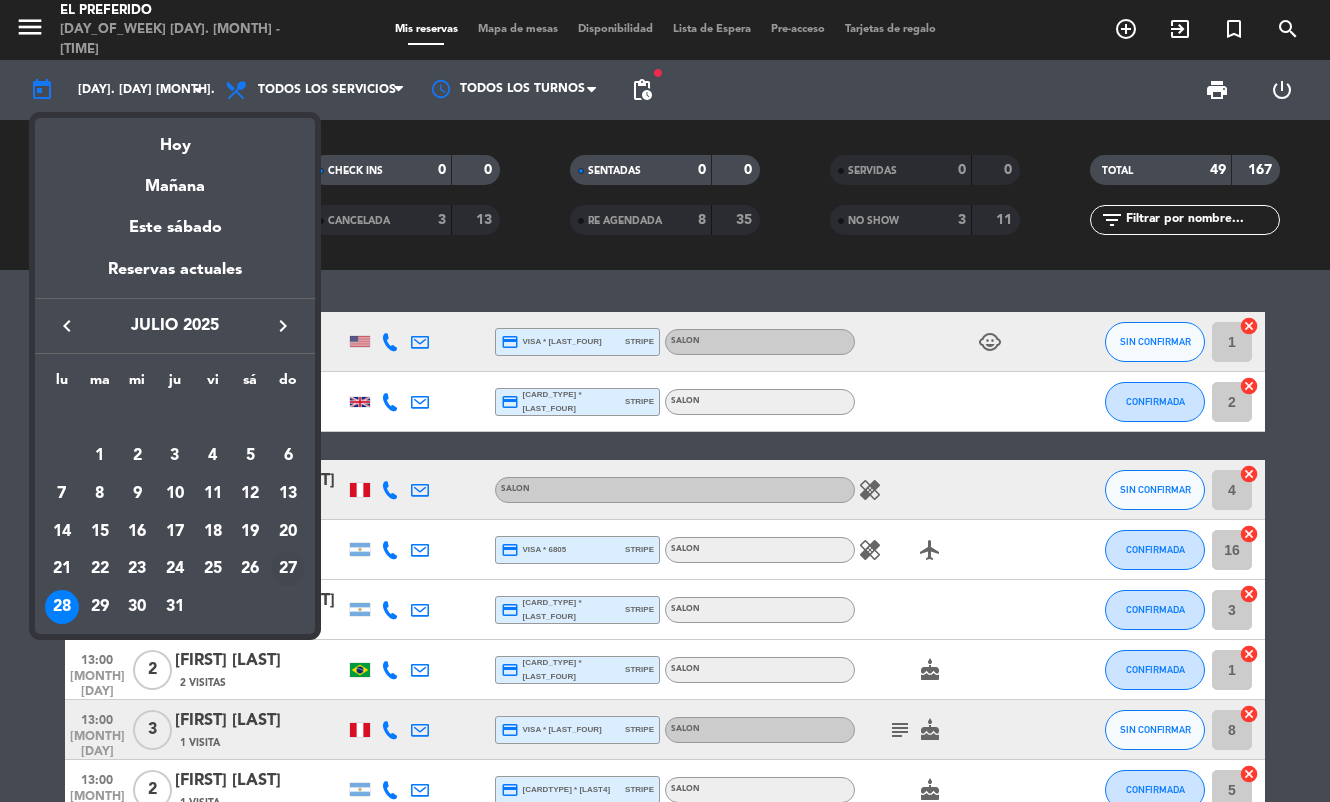 click on "27" at bounding box center [288, 569] 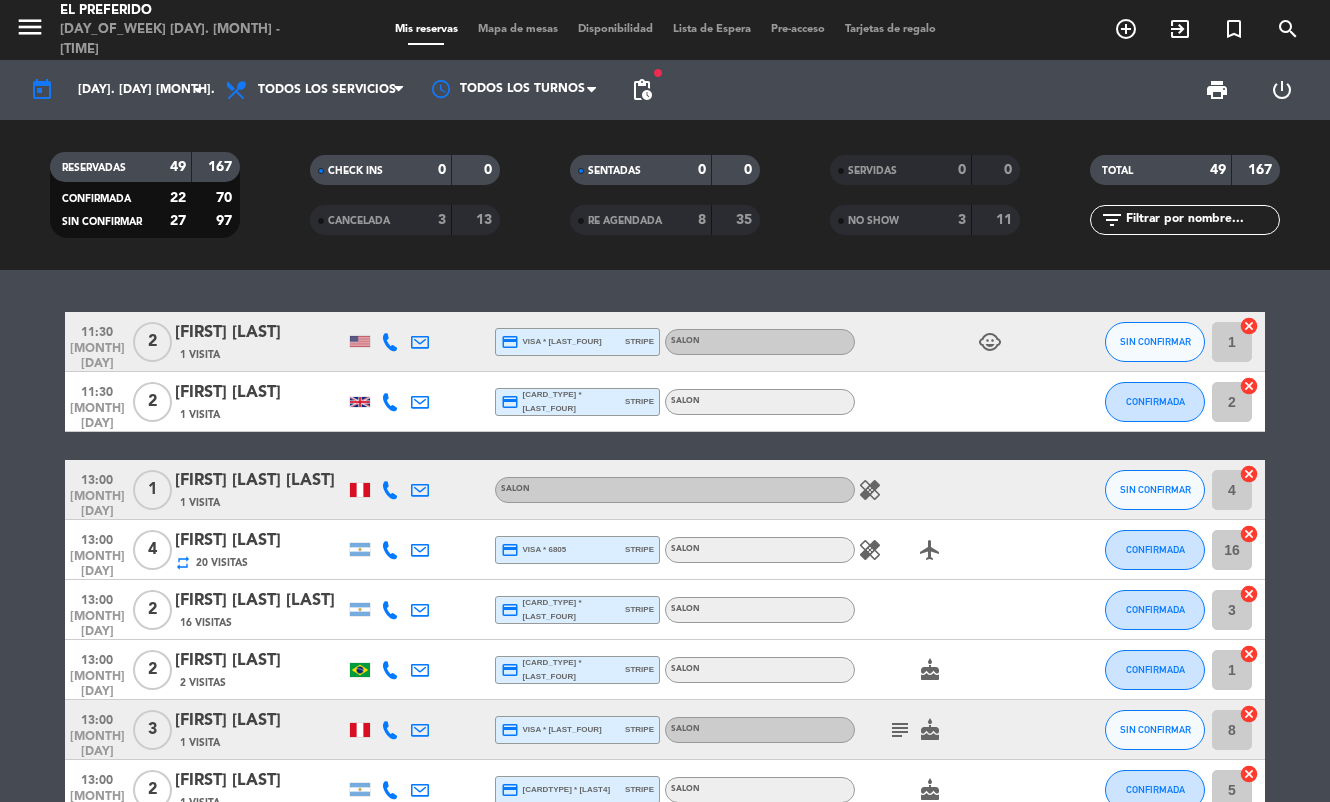 type on "[DAY_ABBR]. [DAY] [MONTH_ABBR]." 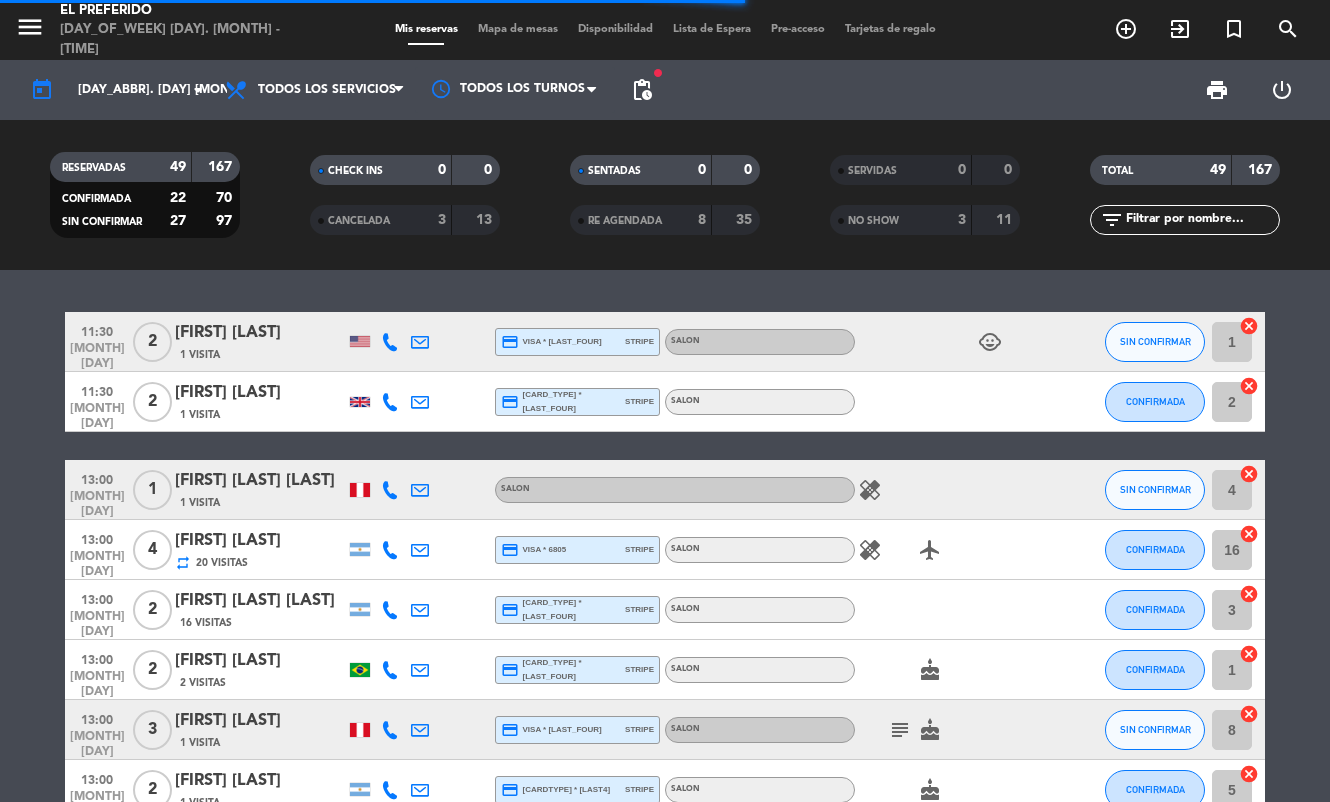 click 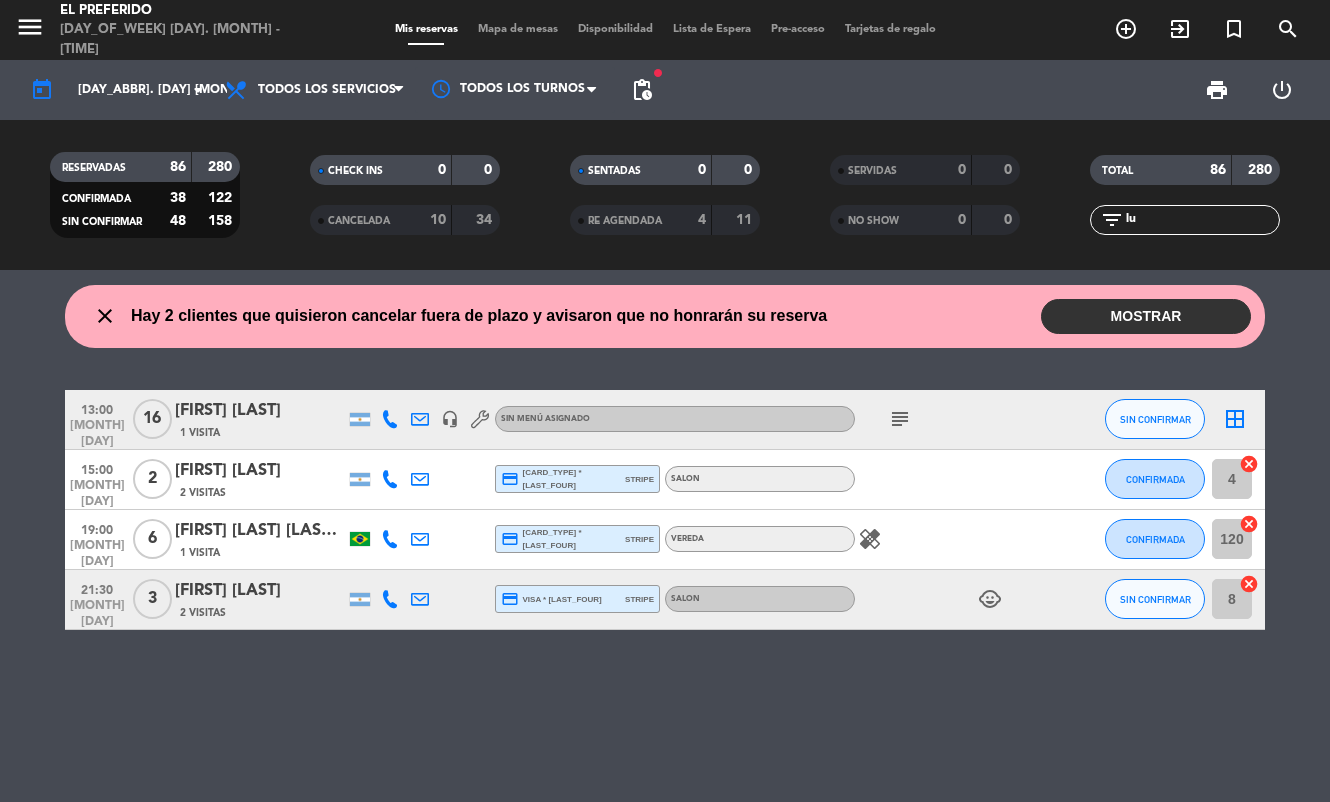 type on "l" 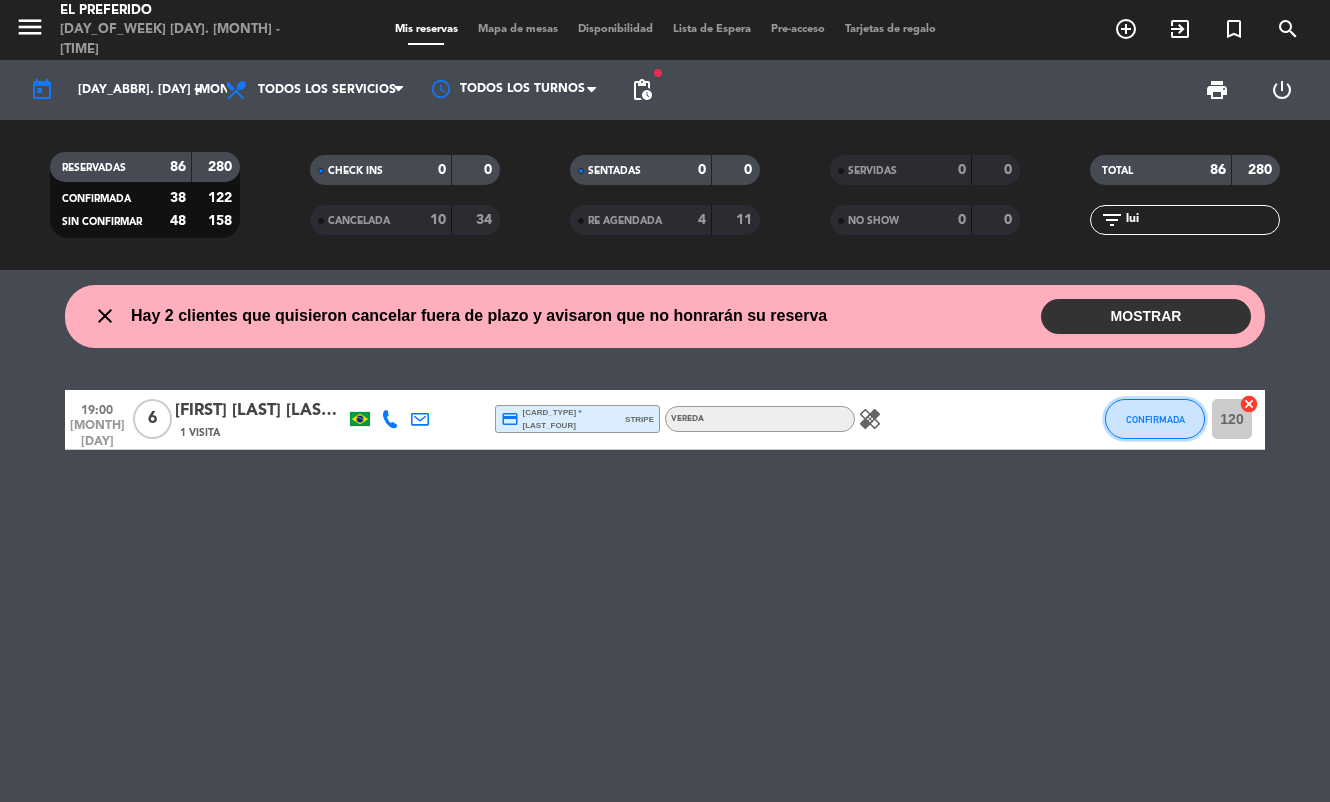 click on "CONFIRMADA" 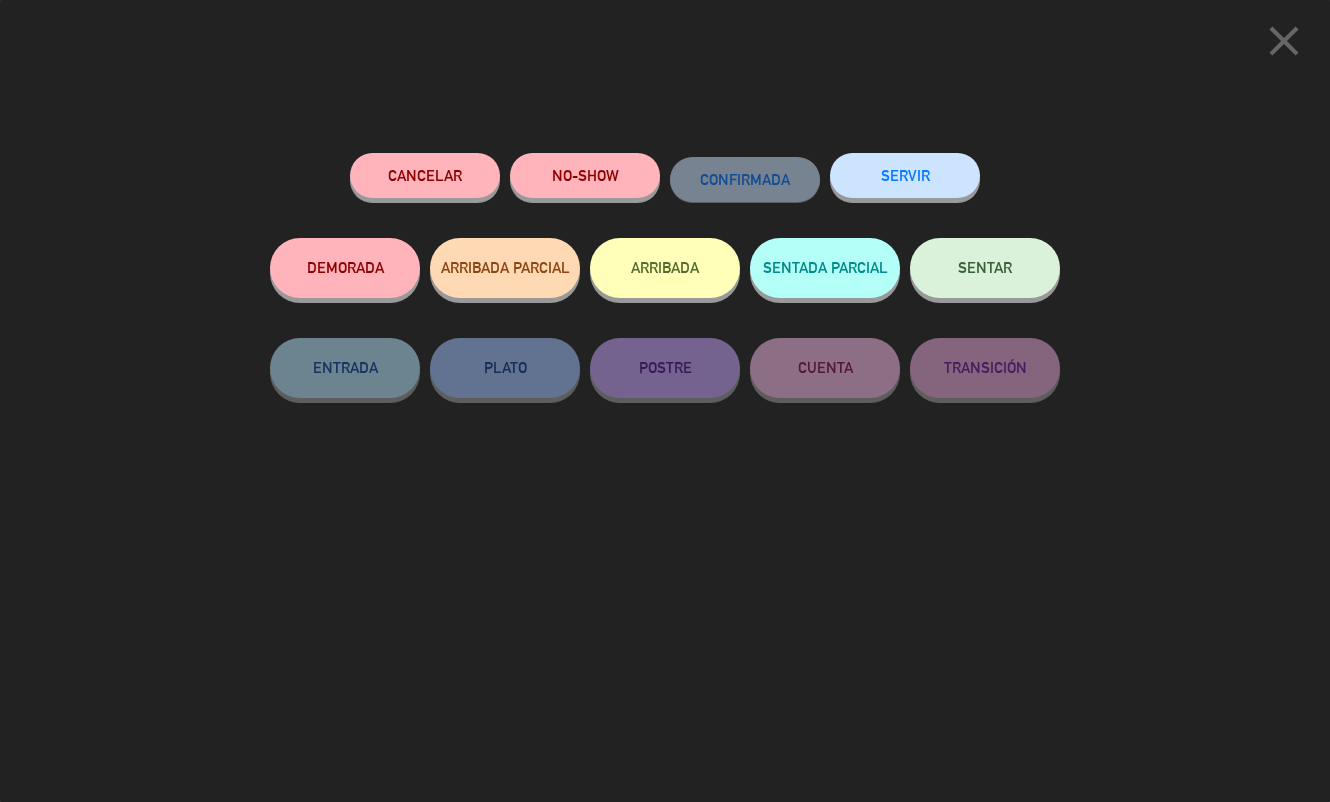 click on "NO-SHOW" 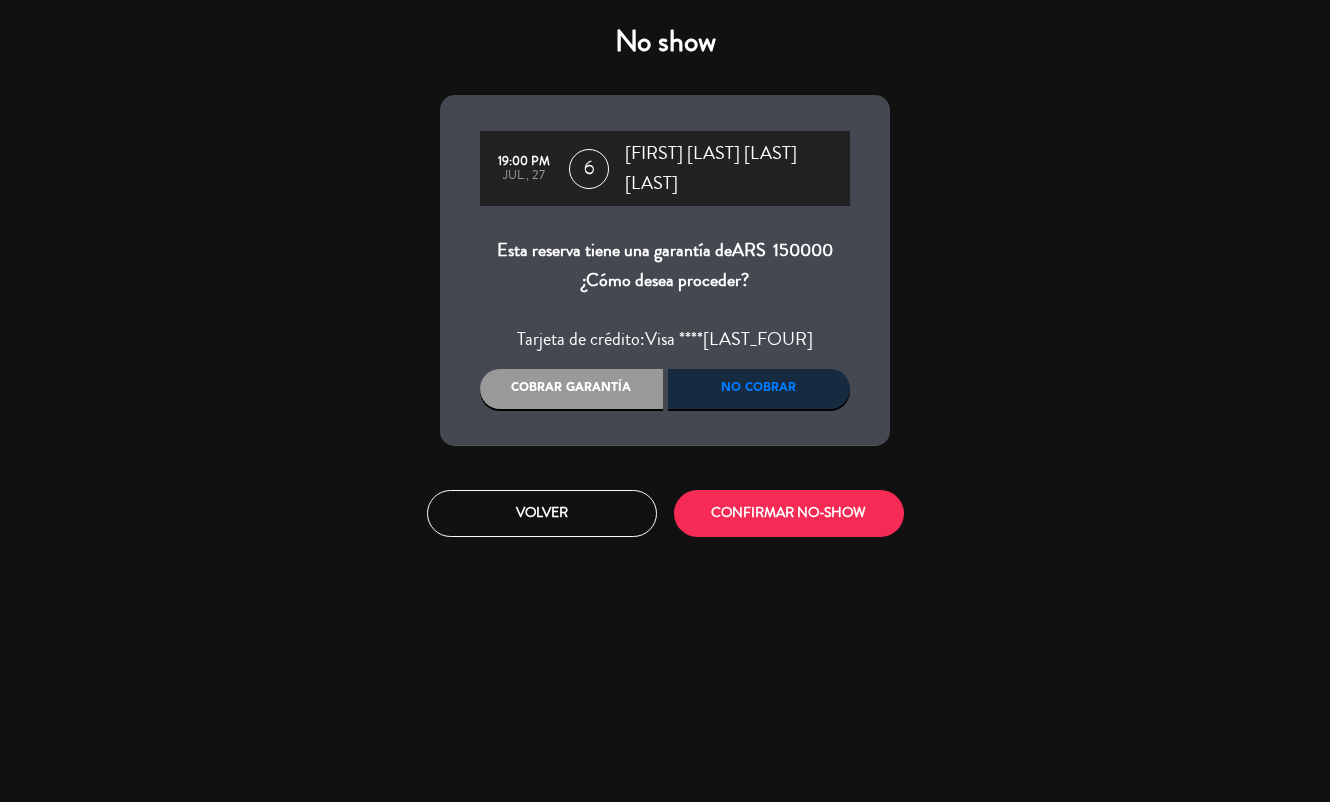 drag, startPoint x: 602, startPoint y: 391, endPoint x: 709, endPoint y: 453, distance: 123.66487 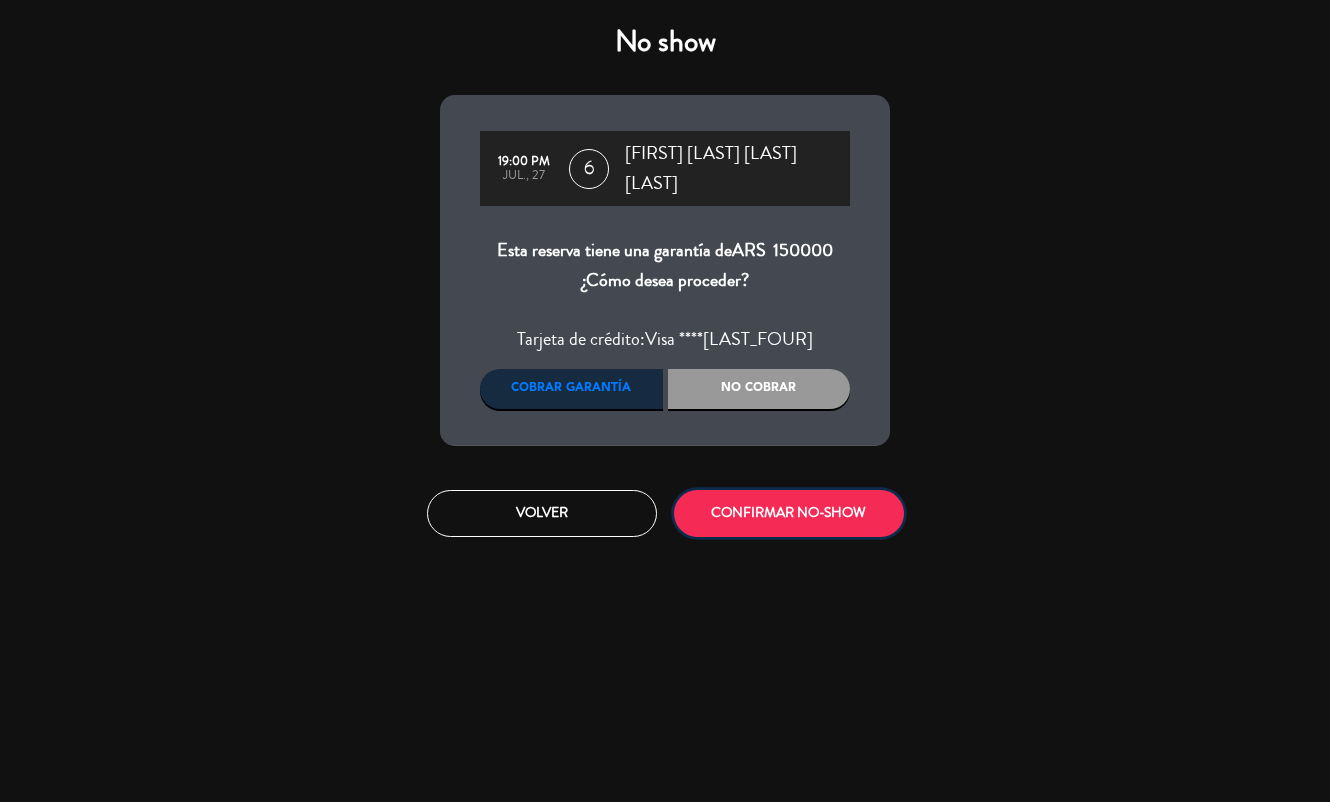 click on "CONFIRMAR NO-SHOW" 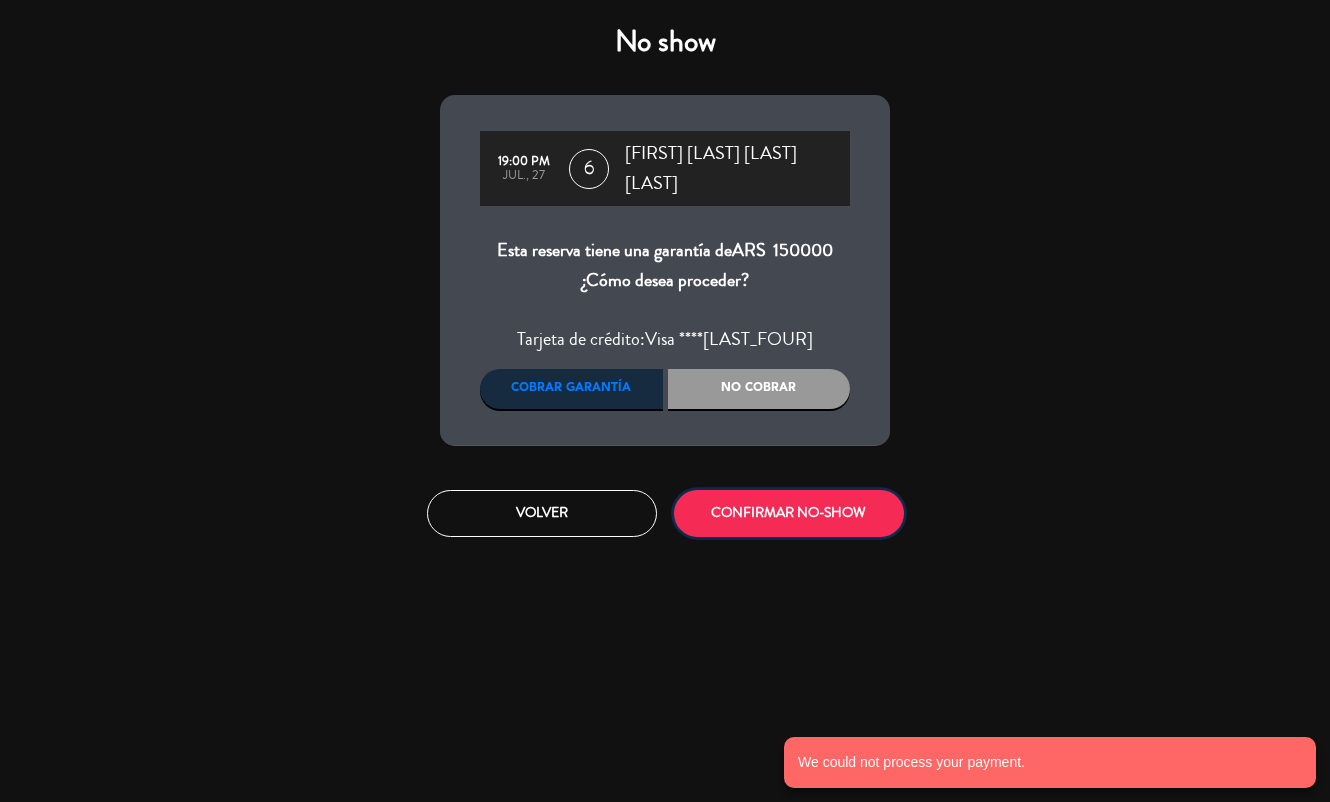 drag, startPoint x: 751, startPoint y: 500, endPoint x: 555, endPoint y: 517, distance: 196.73587 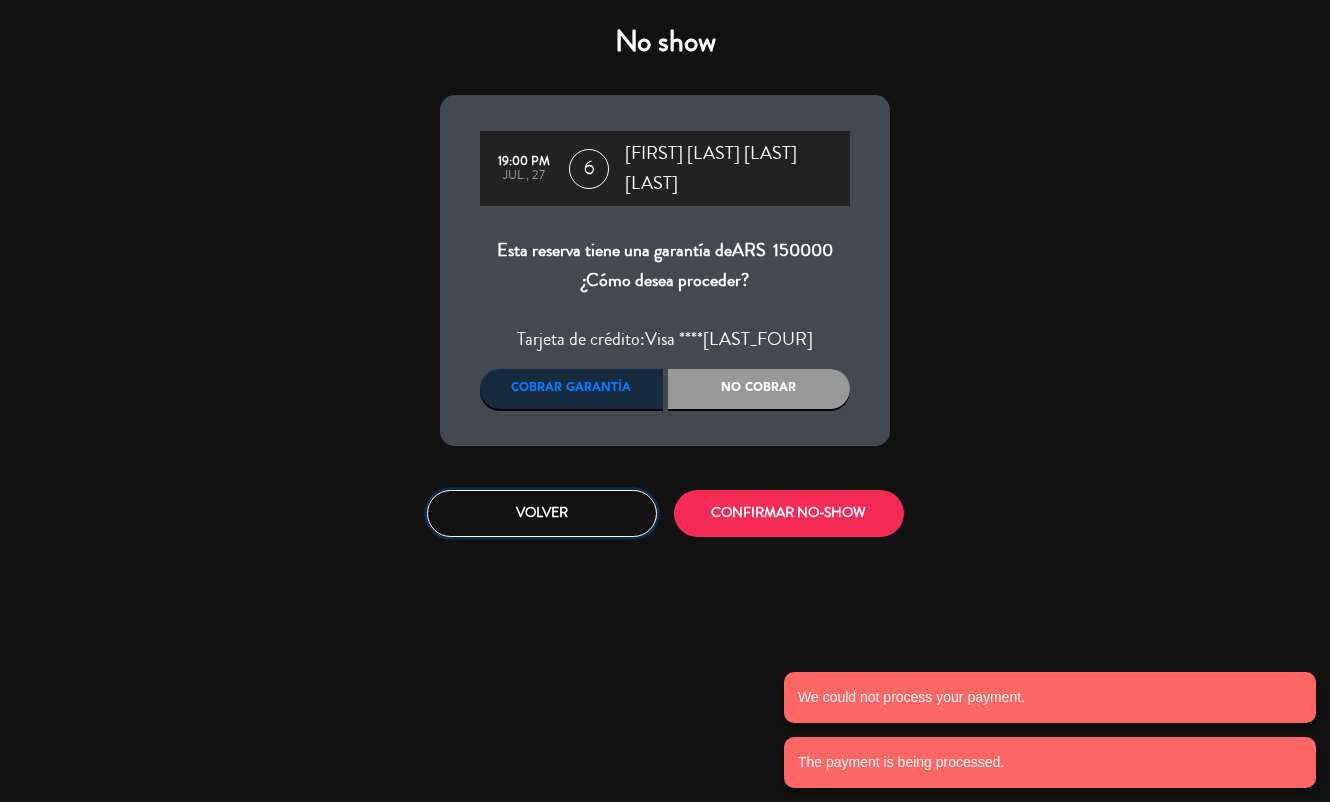 drag, startPoint x: 586, startPoint y: 493, endPoint x: 1145, endPoint y: 269, distance: 602.2101 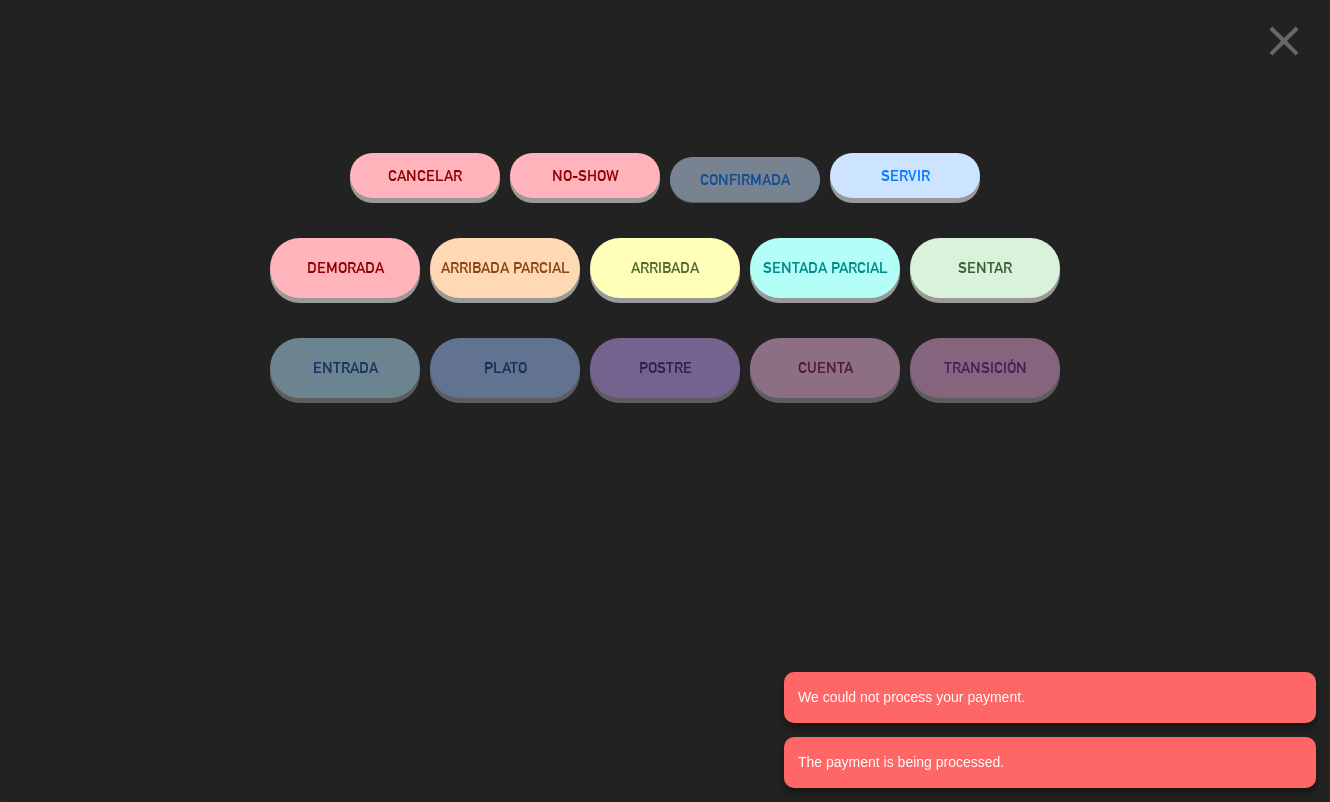 click on "close" 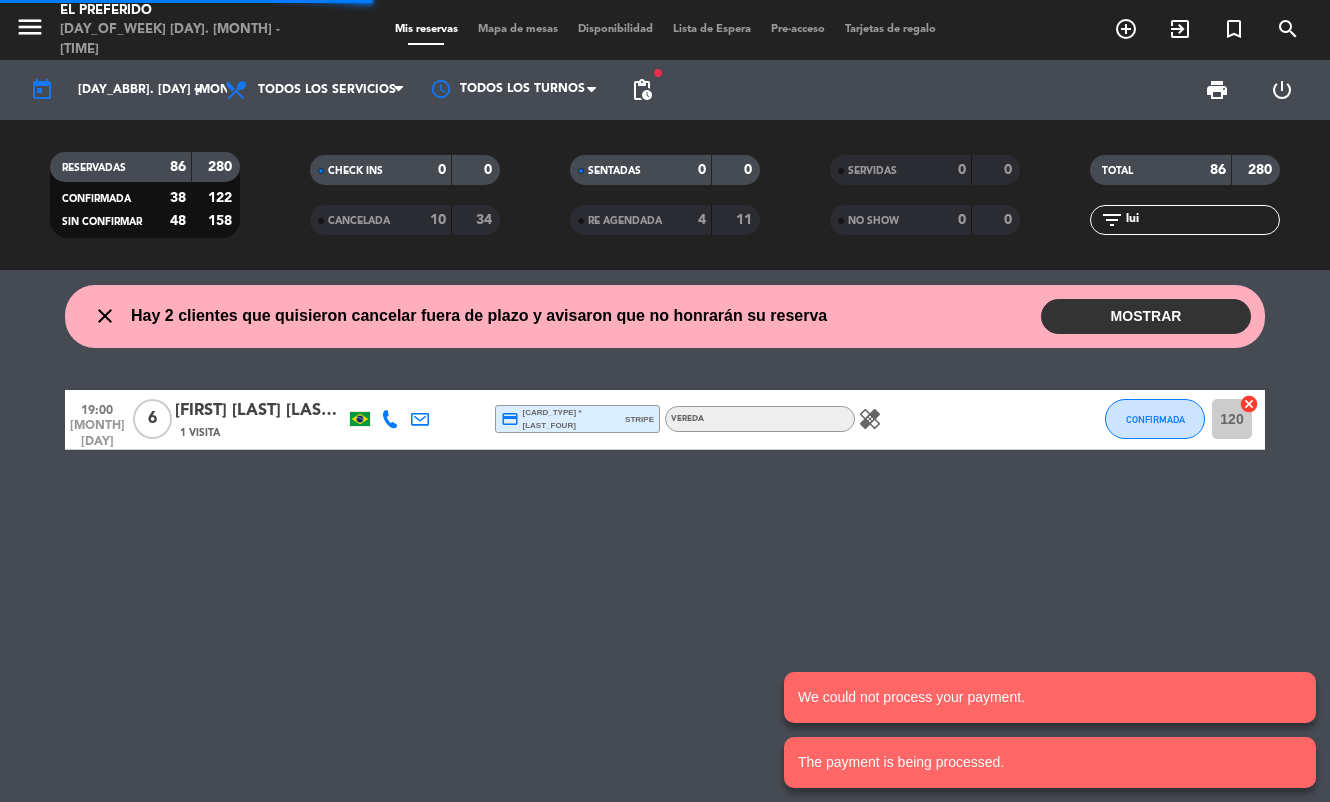 click on "filter_list lui" 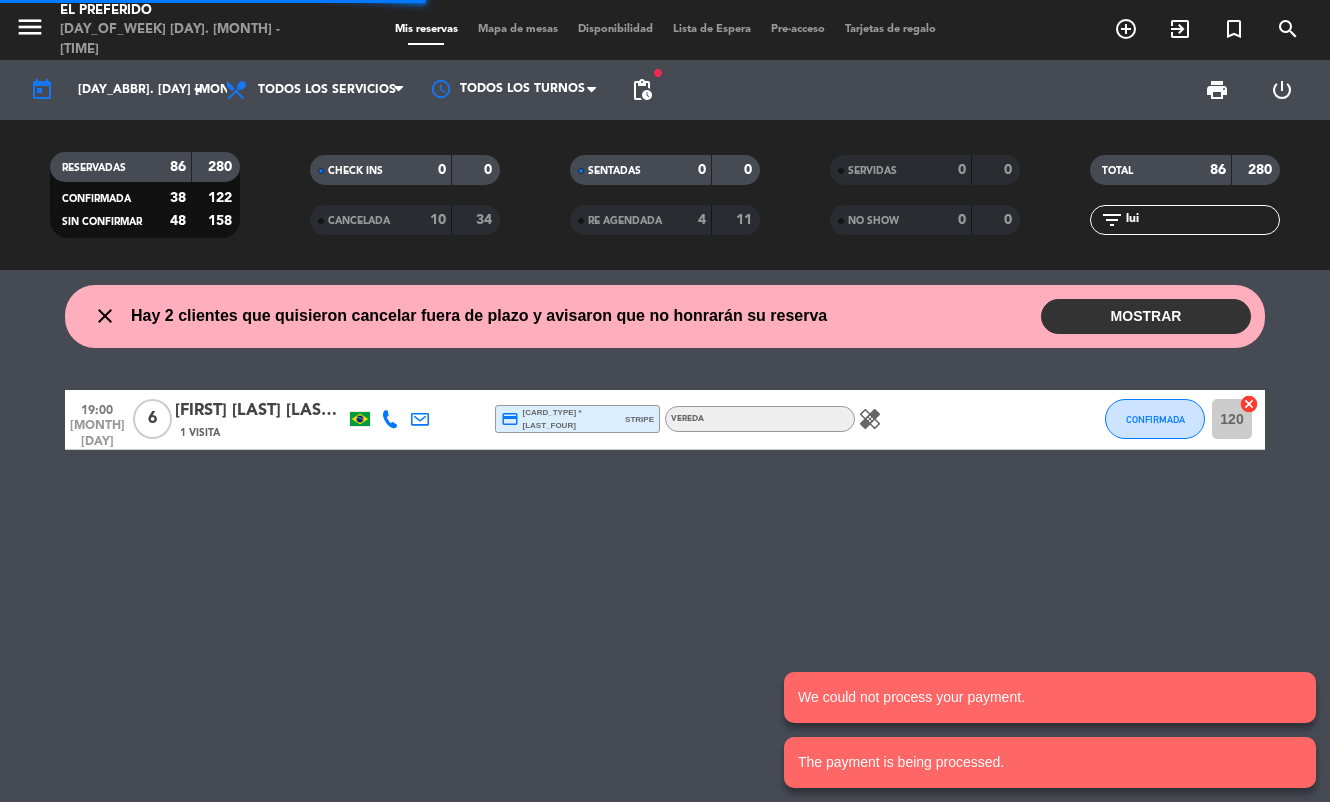 click on "lui" 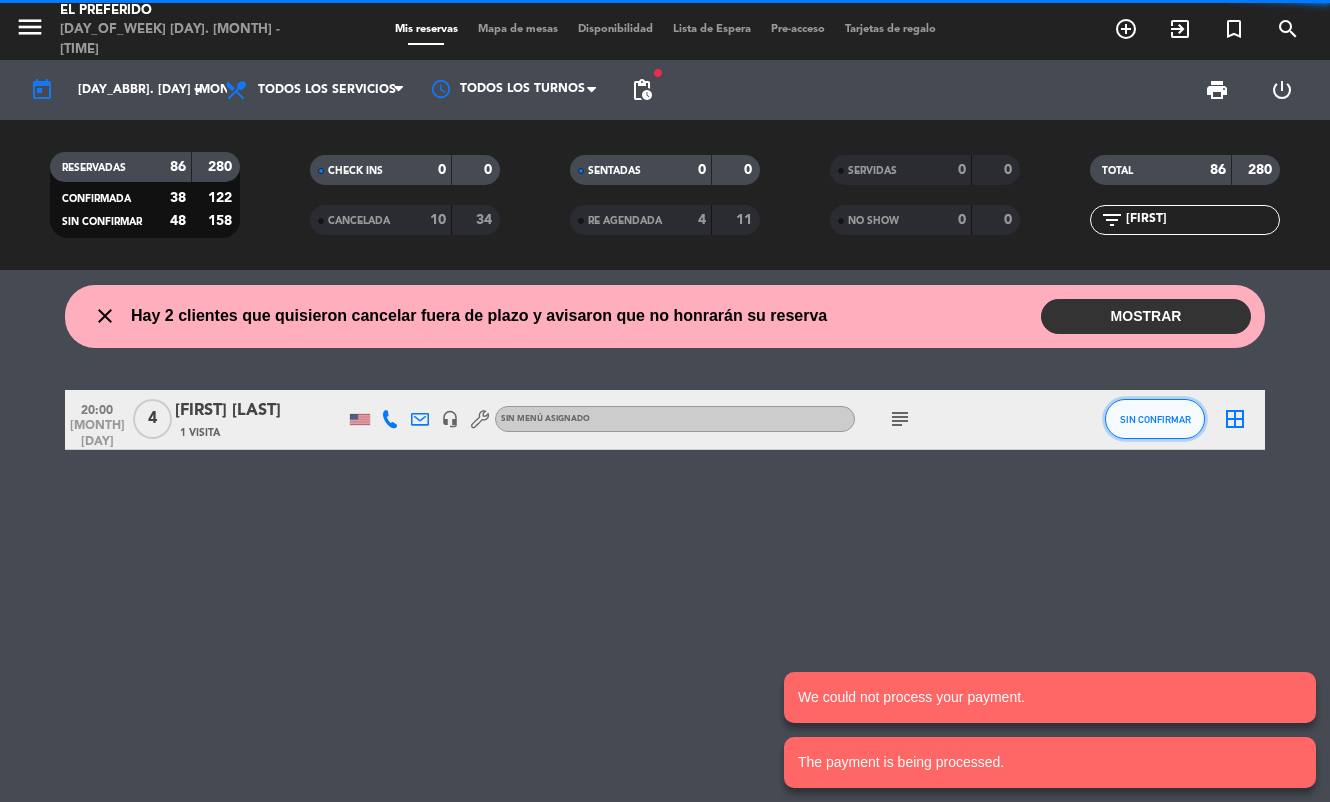 click on "SIN CONFIRMAR" 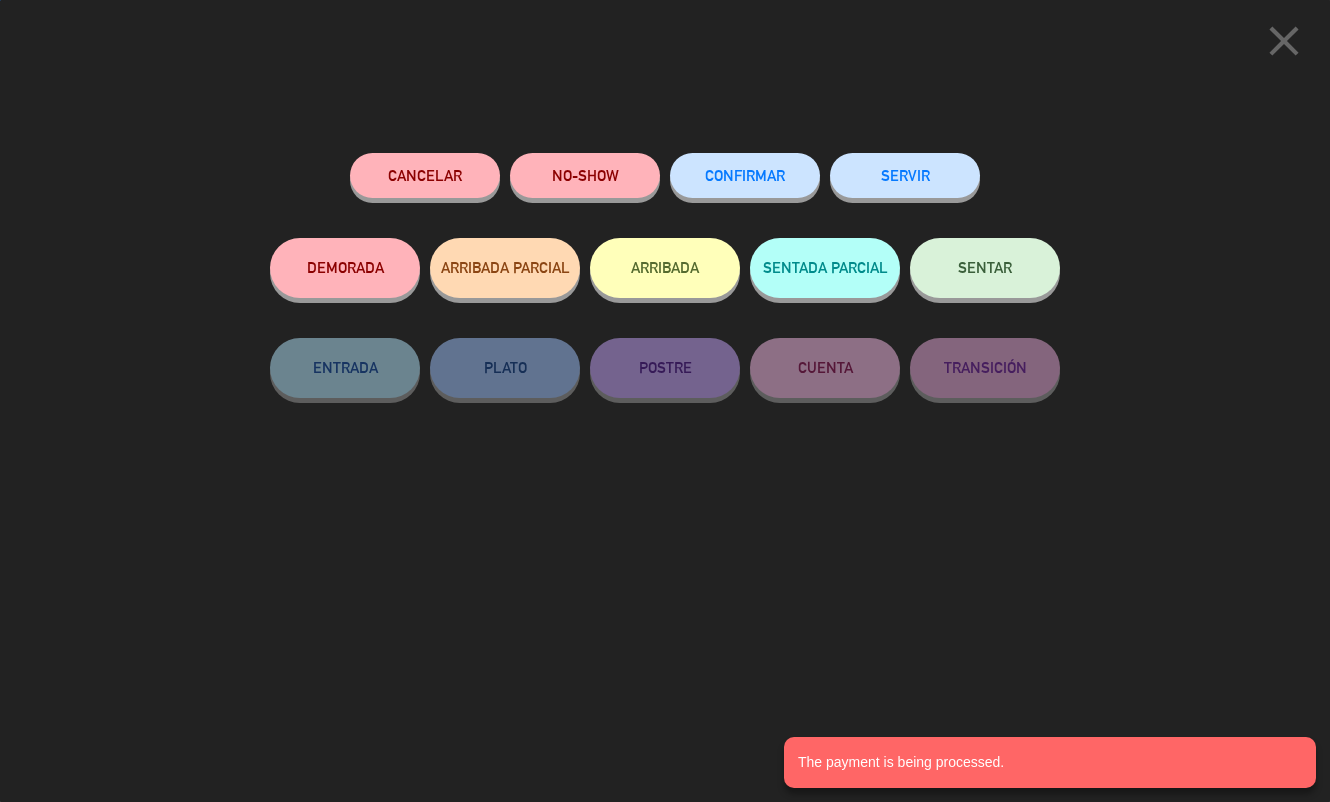 click on "NO-SHOW" 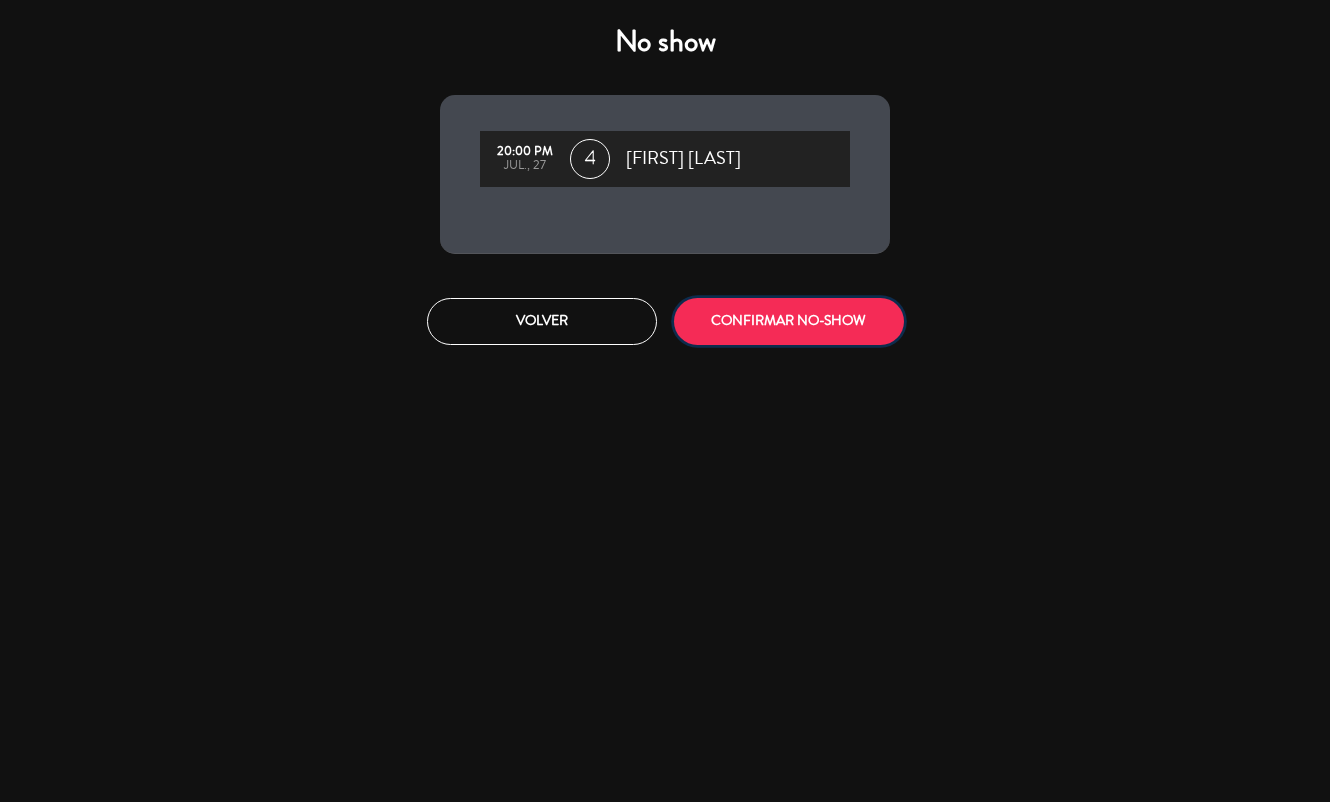 click on "CONFIRMAR NO-SHOW" 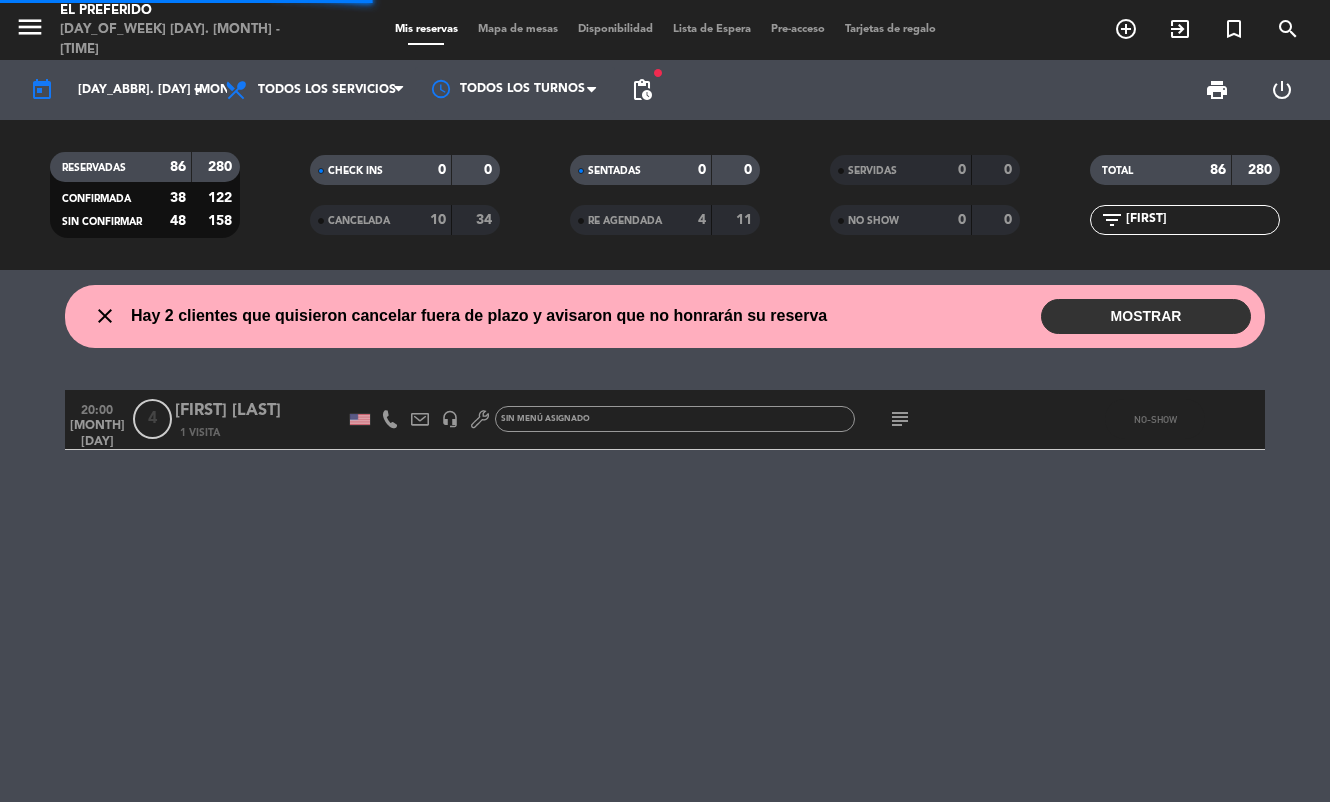 click on "[FIRST]" 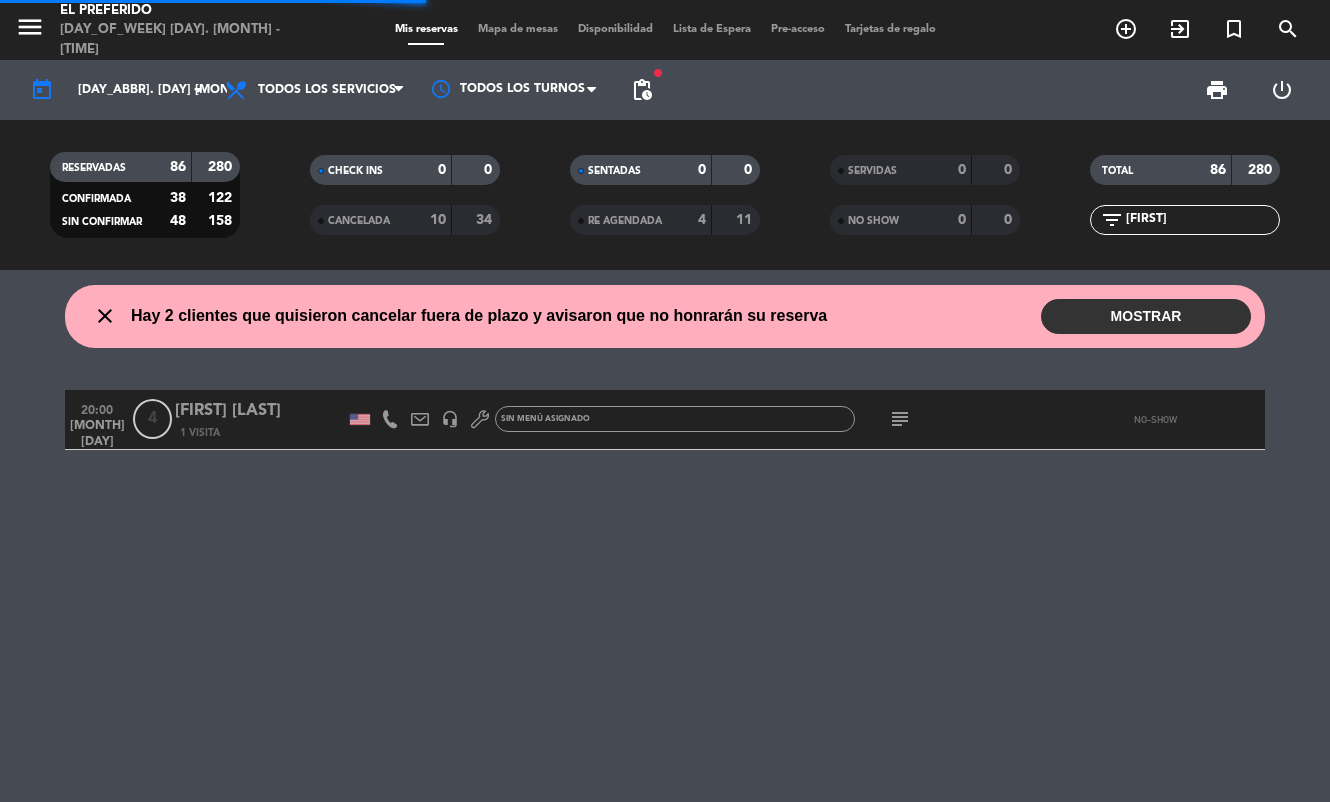 click on "[FIRST]" 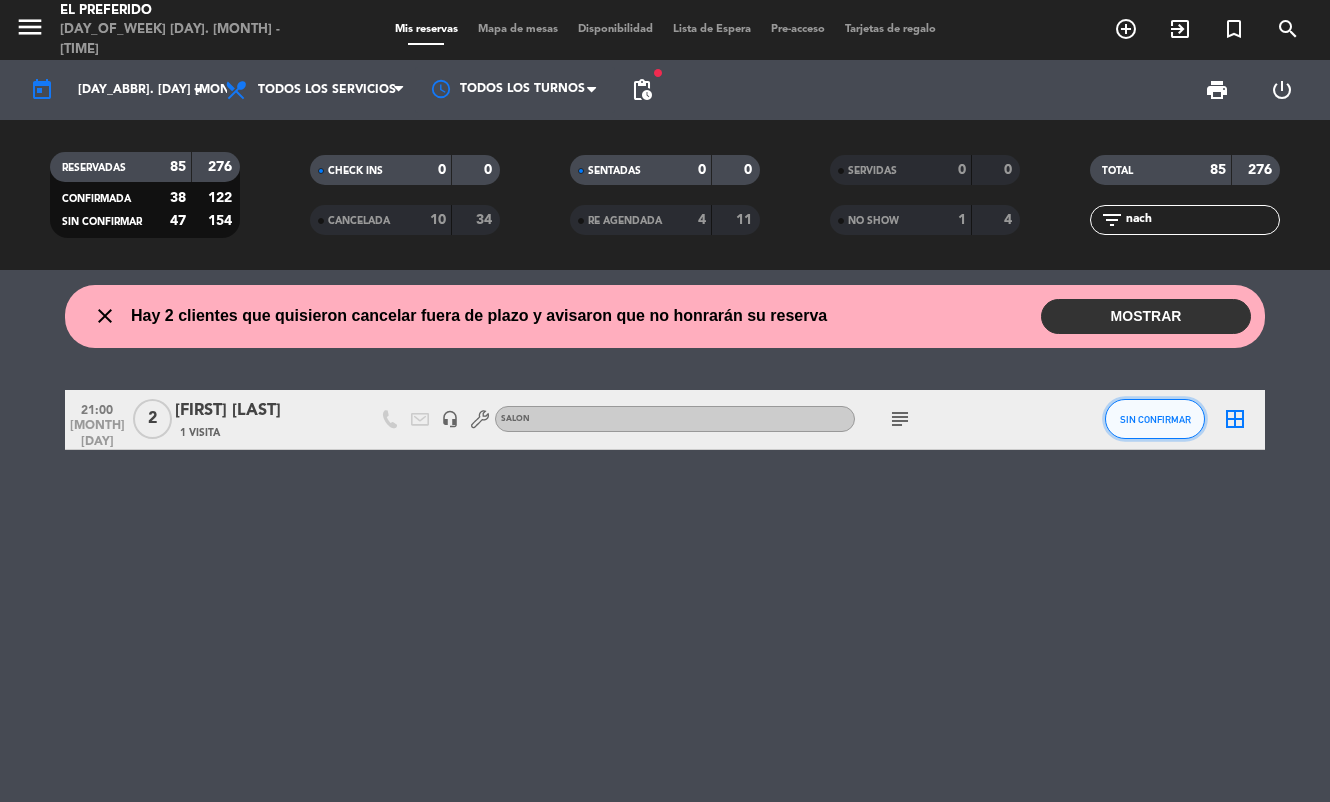 click on "SIN CONFIRMAR" 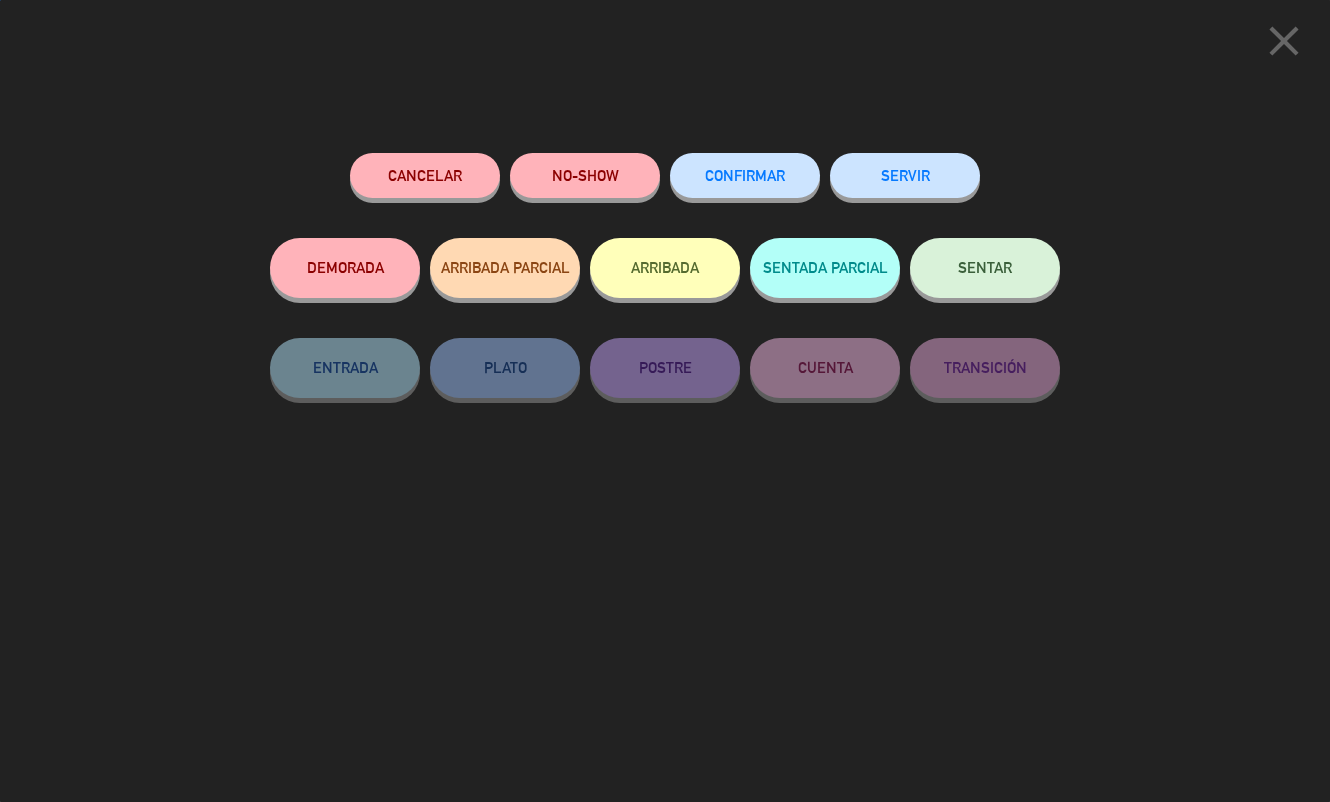 click on "NO-SHOW" 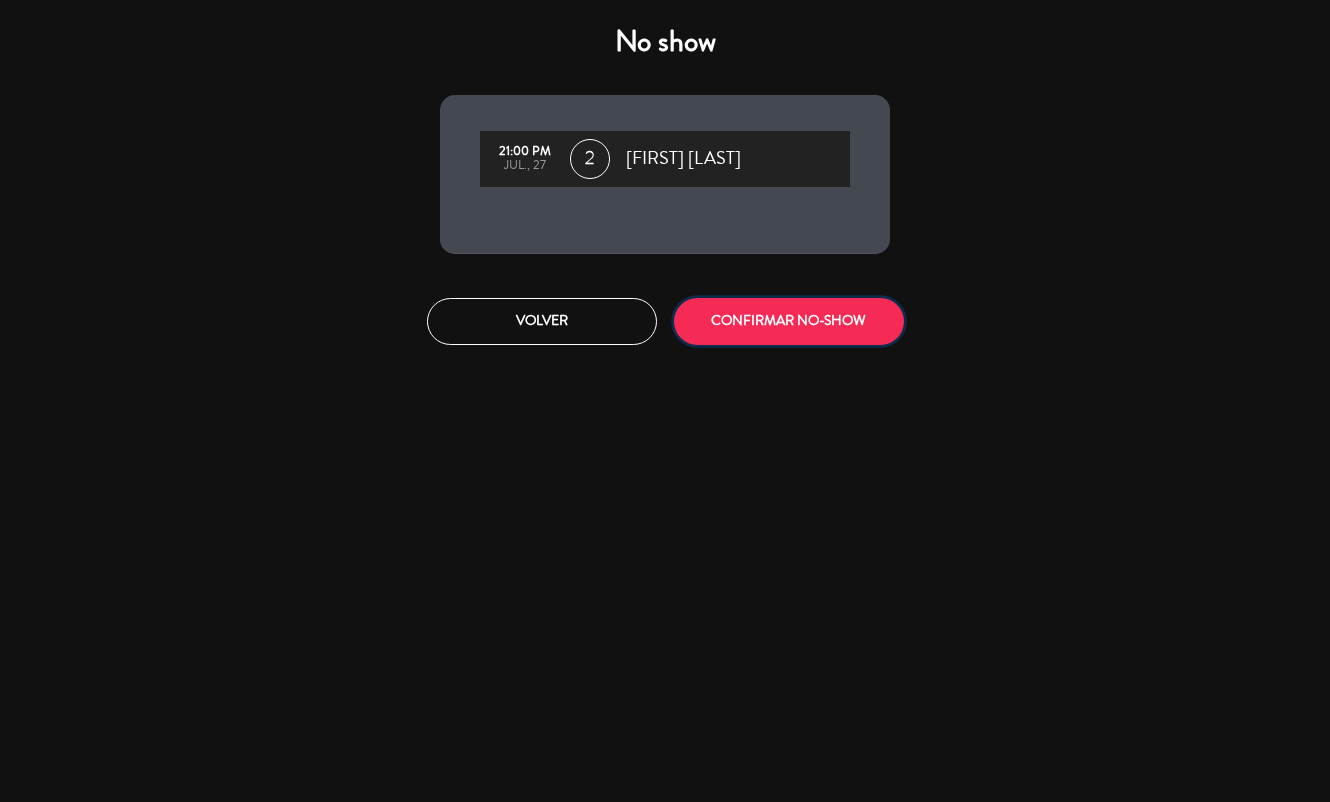 drag, startPoint x: 784, startPoint y: 331, endPoint x: 87, endPoint y: 374, distance: 698.32513 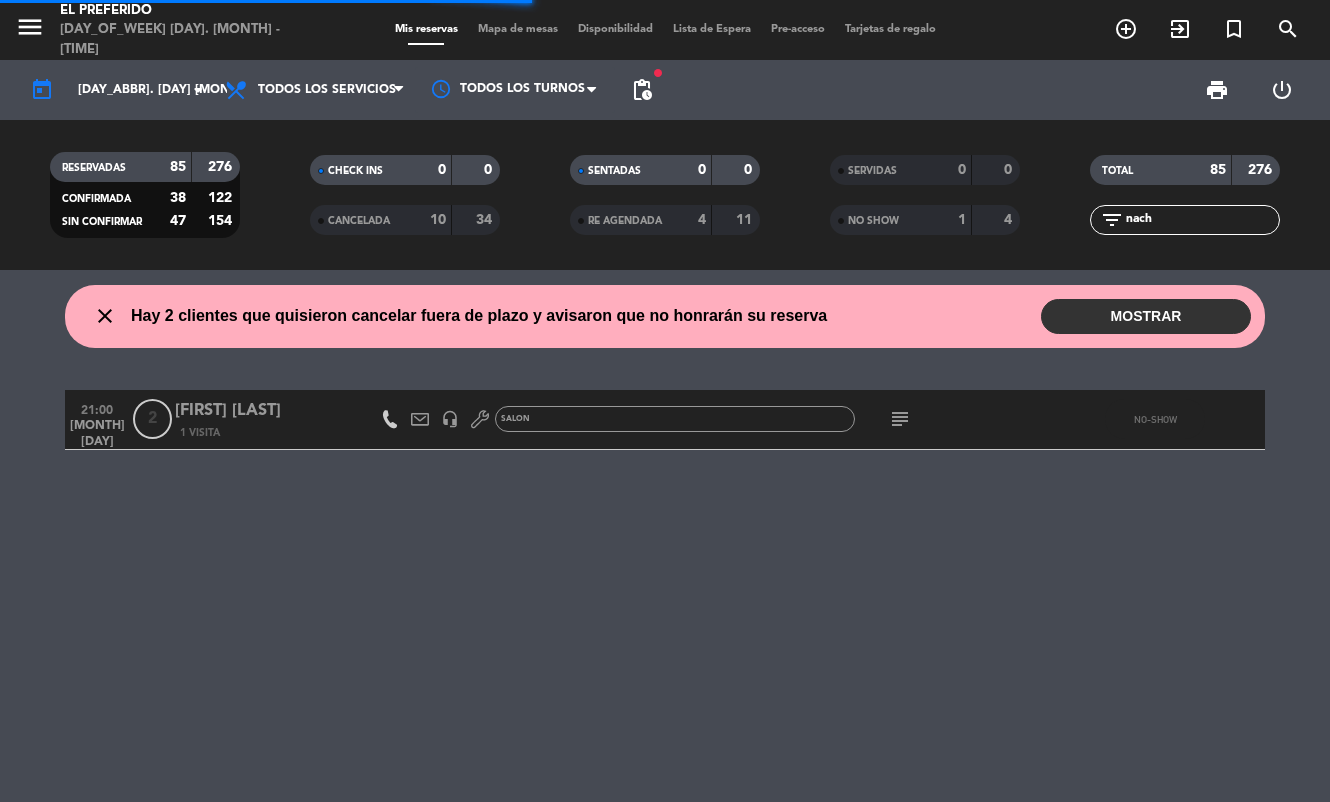 click on "nach" 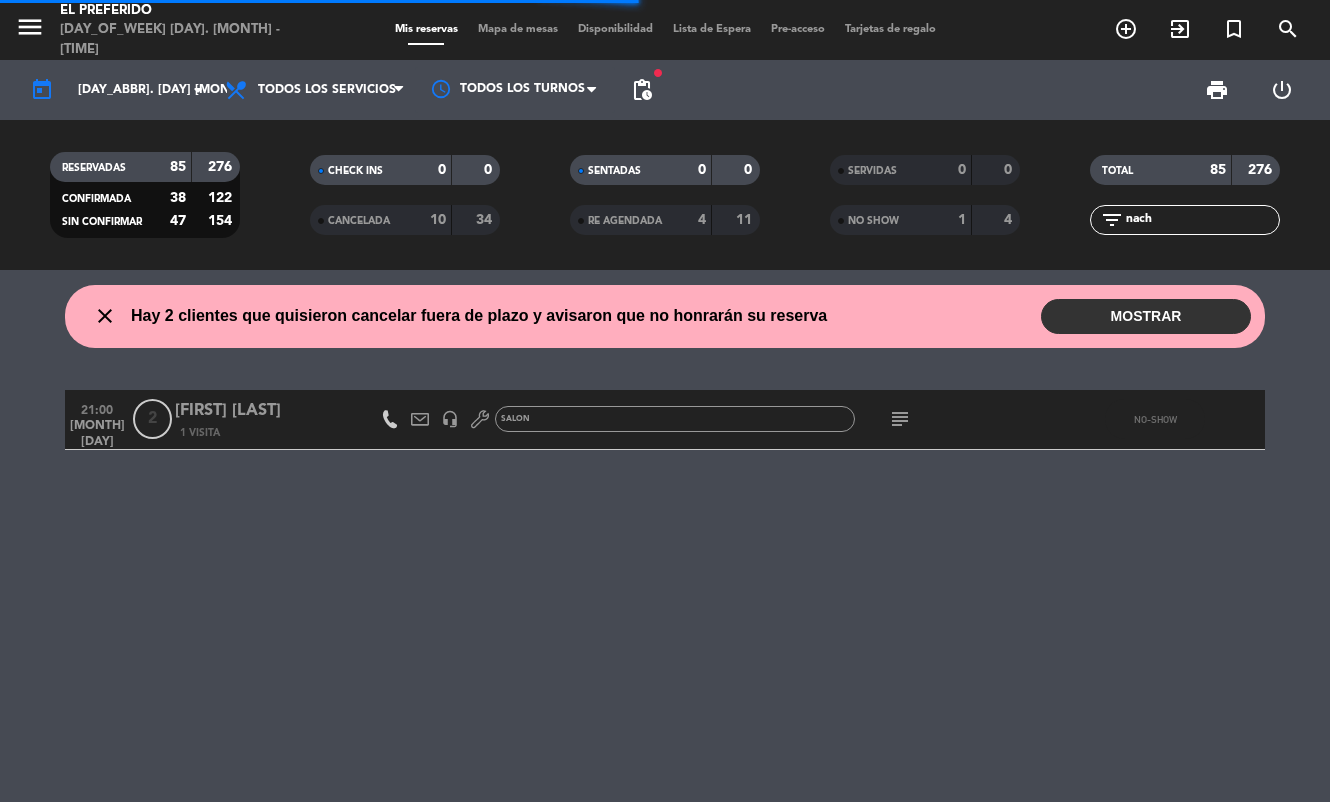 click on "nach" 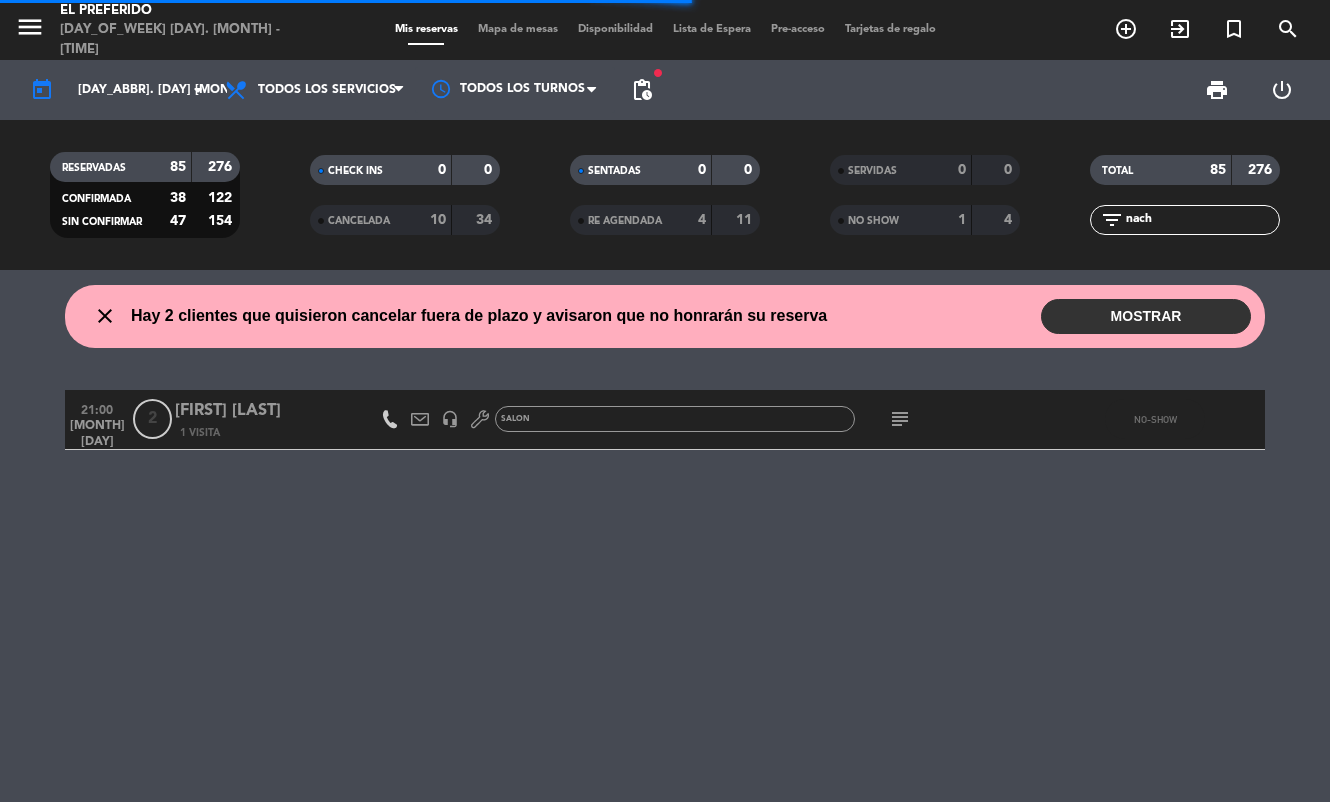 click on "nach" 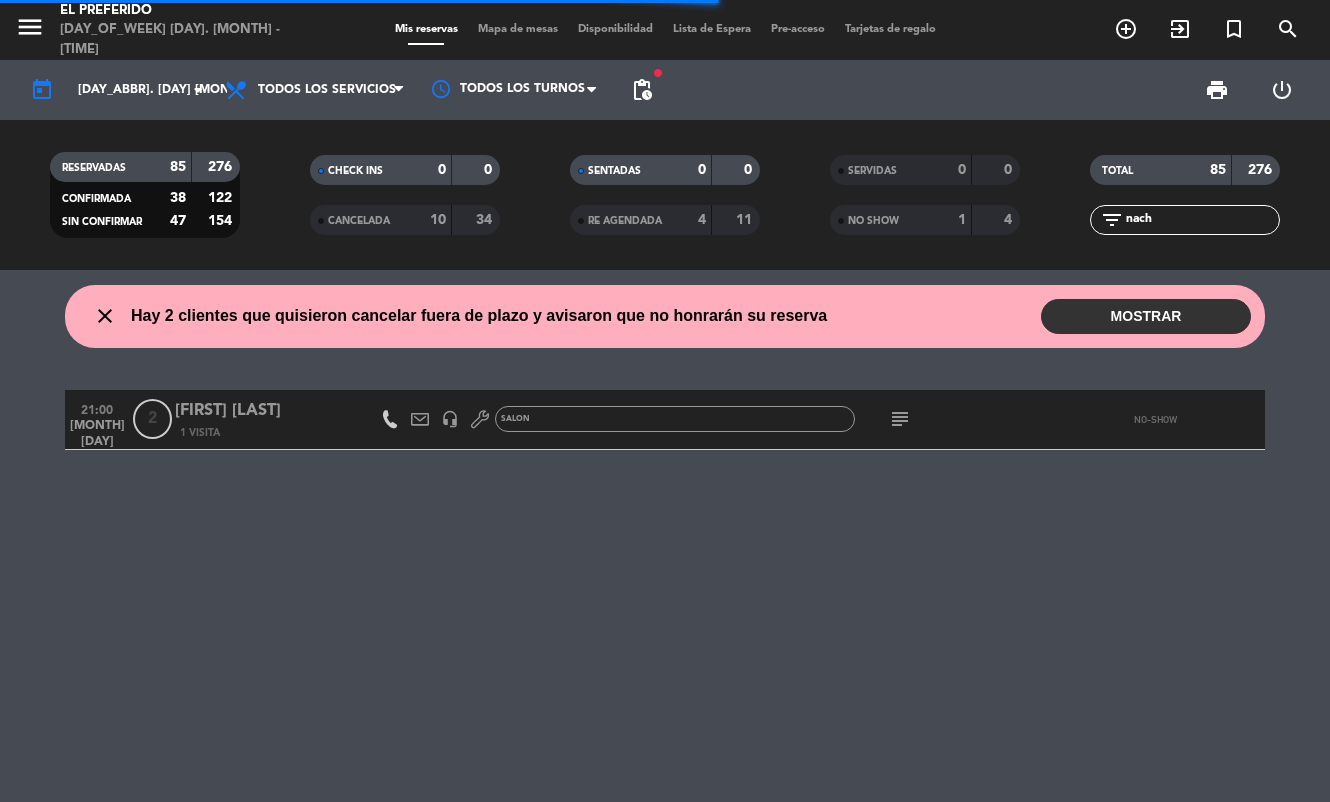 click on "nach" 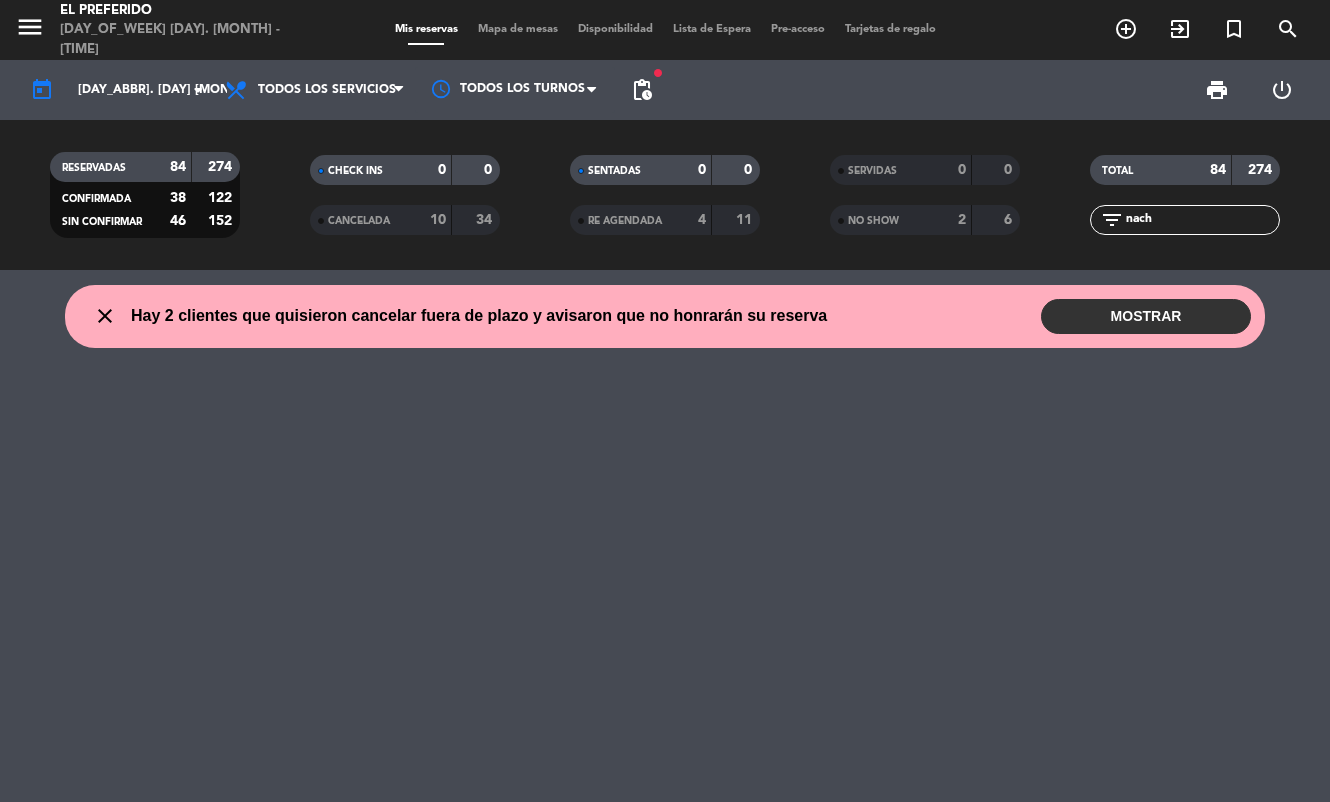 click on "nach" 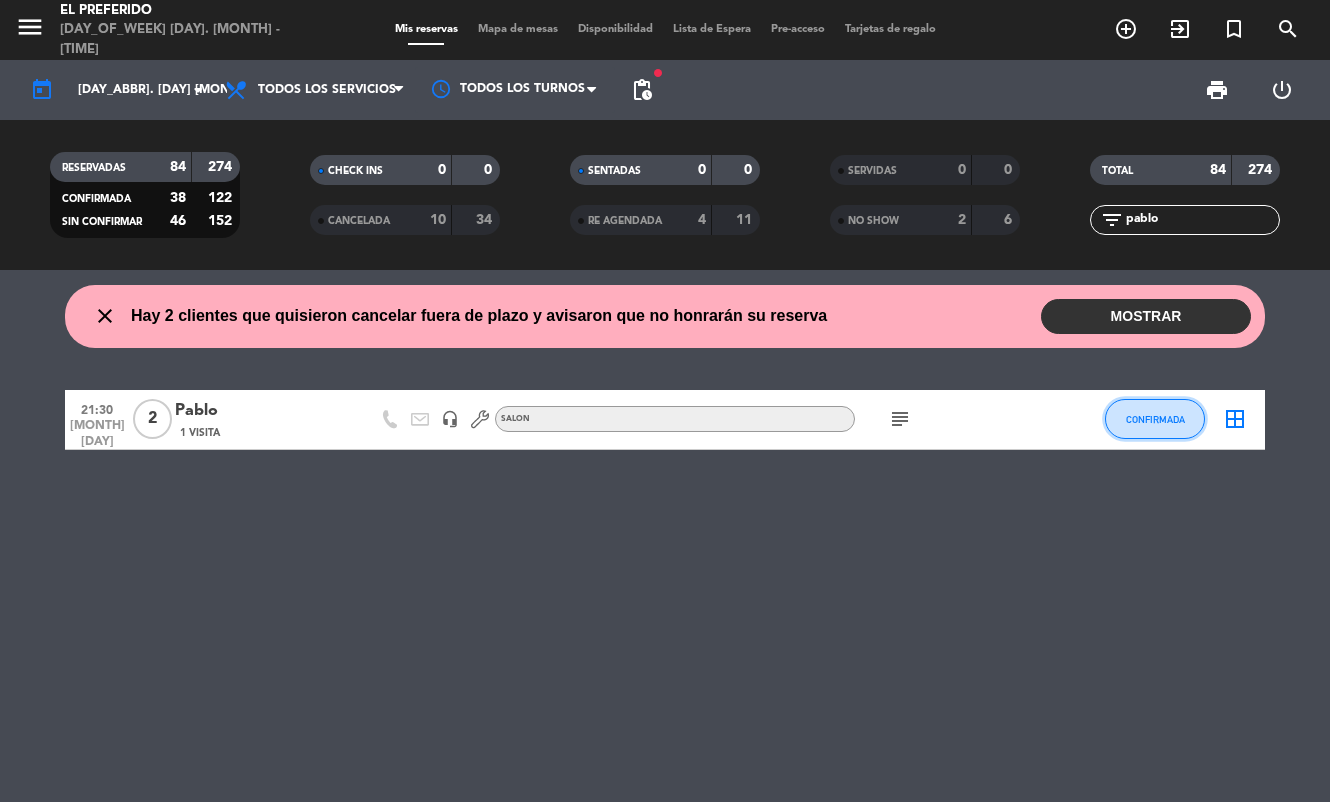 click on "CONFIRMADA" 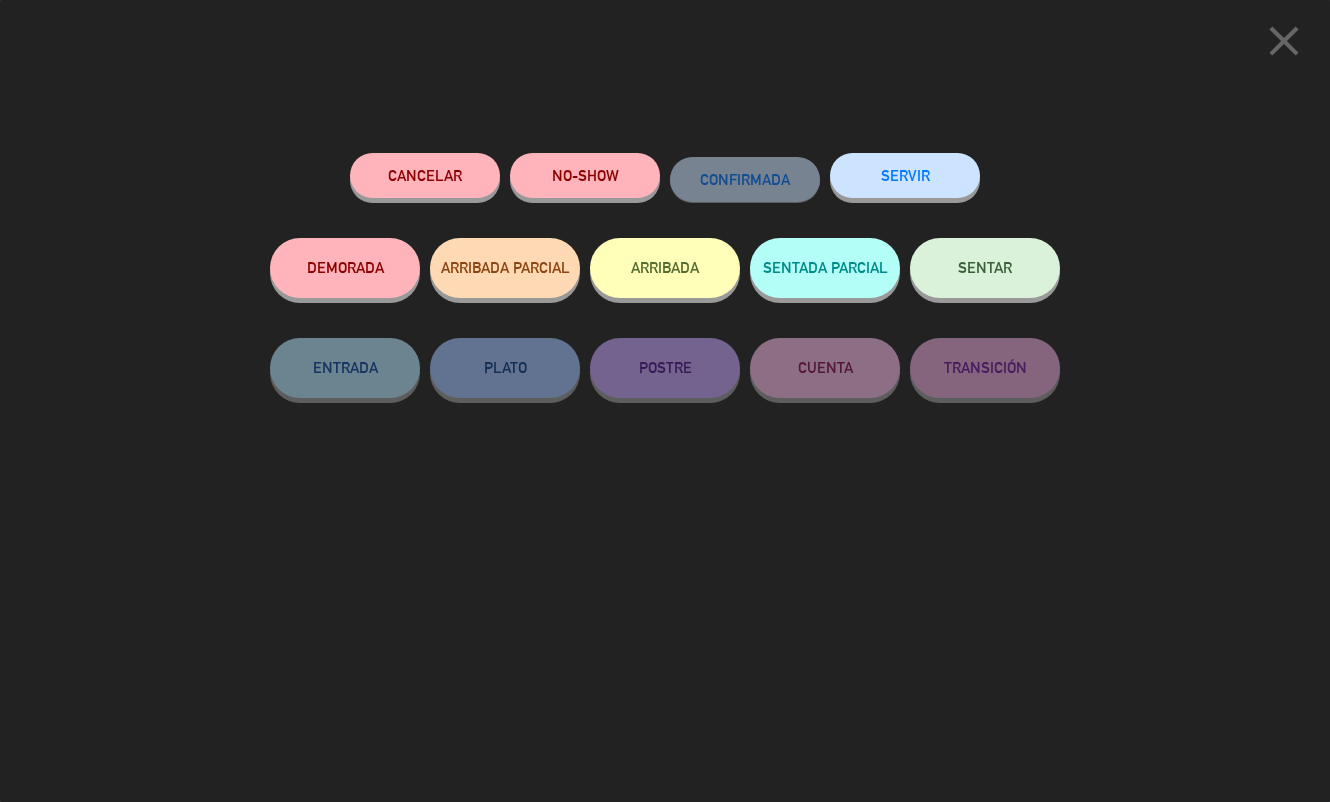 click on "NO-SHOW" 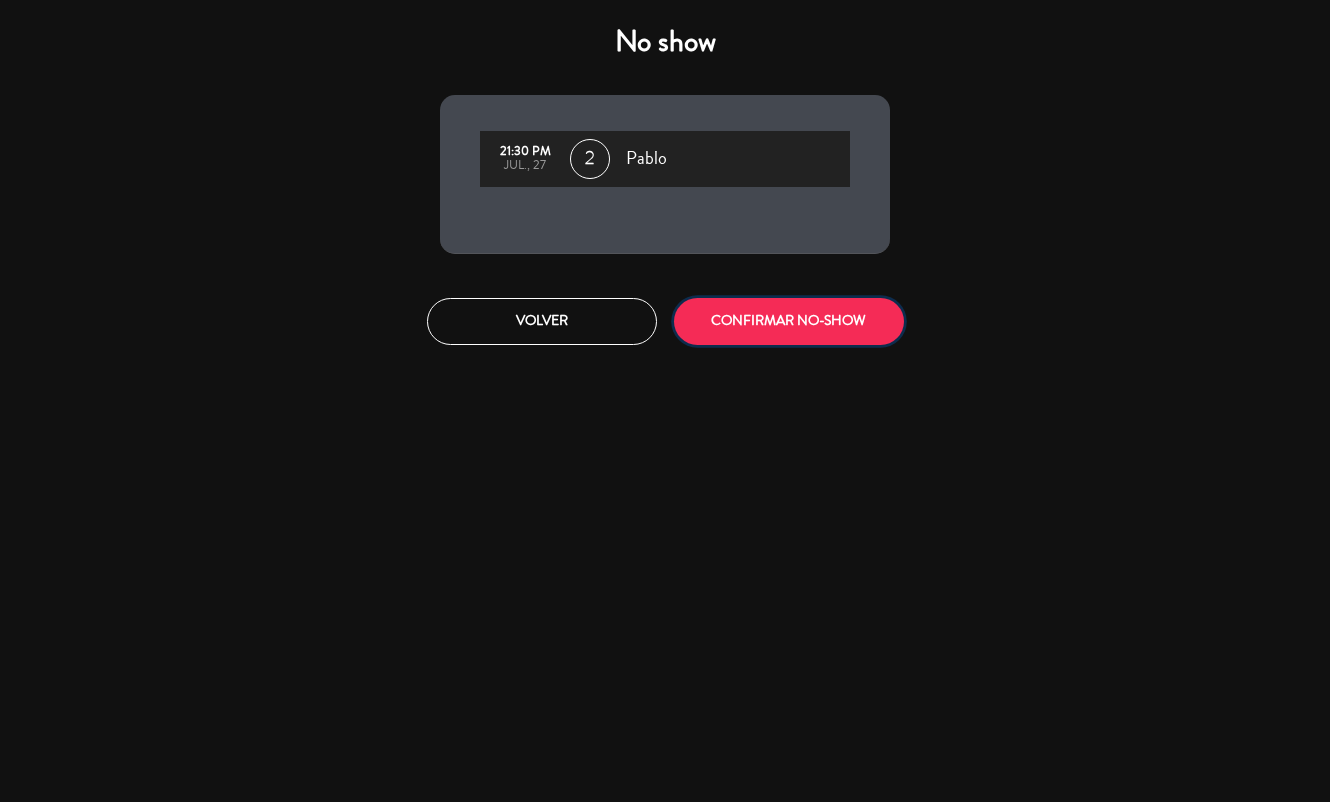 drag, startPoint x: 733, startPoint y: 325, endPoint x: 44, endPoint y: 435, distance: 697.7256 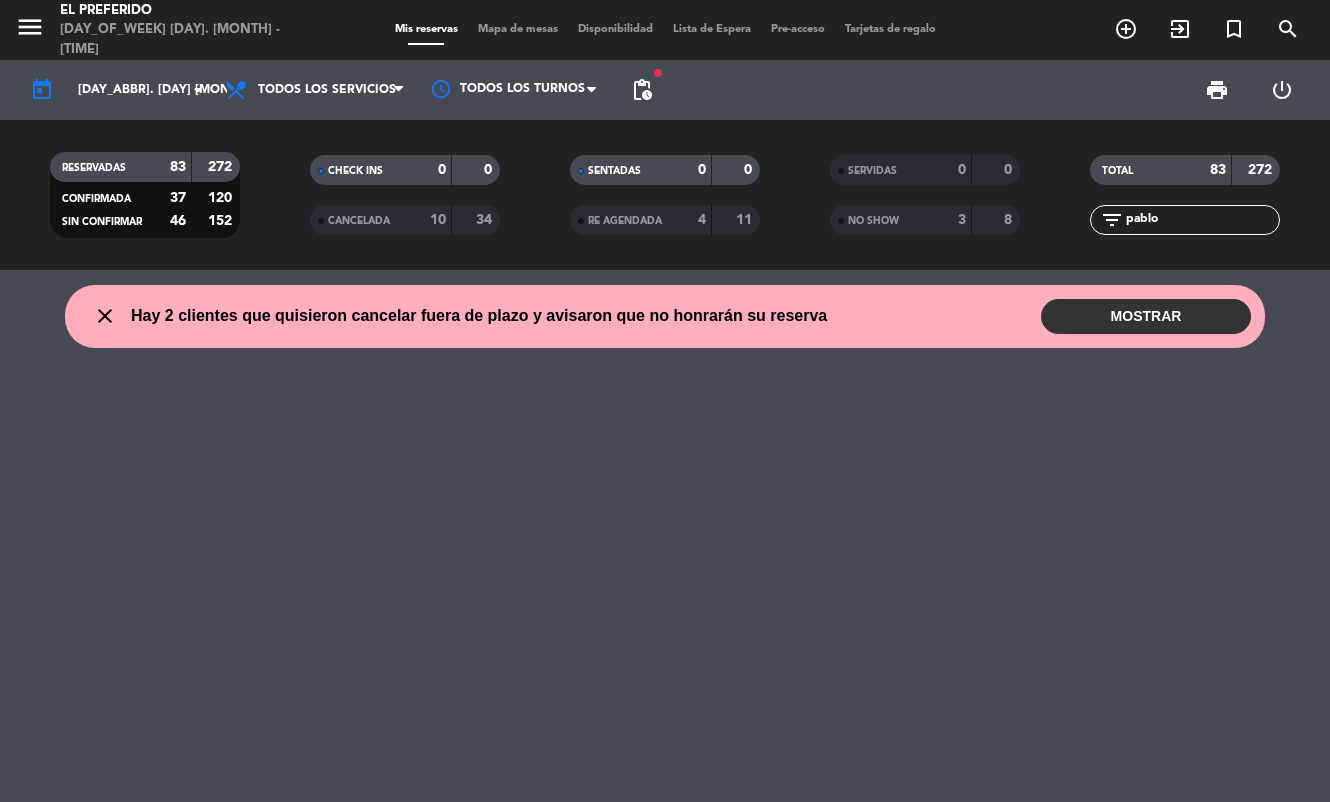 click on "pablo" 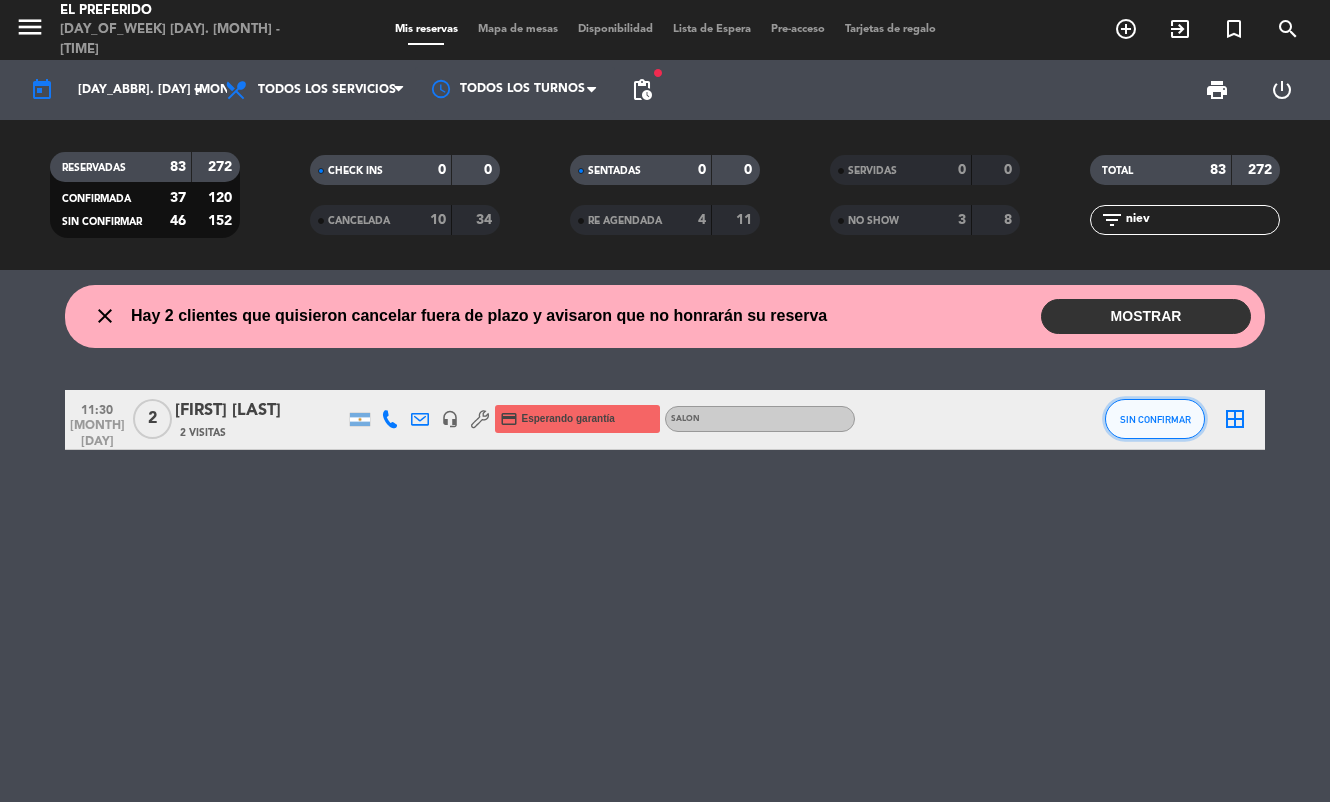click on "SIN CONFIRMAR" 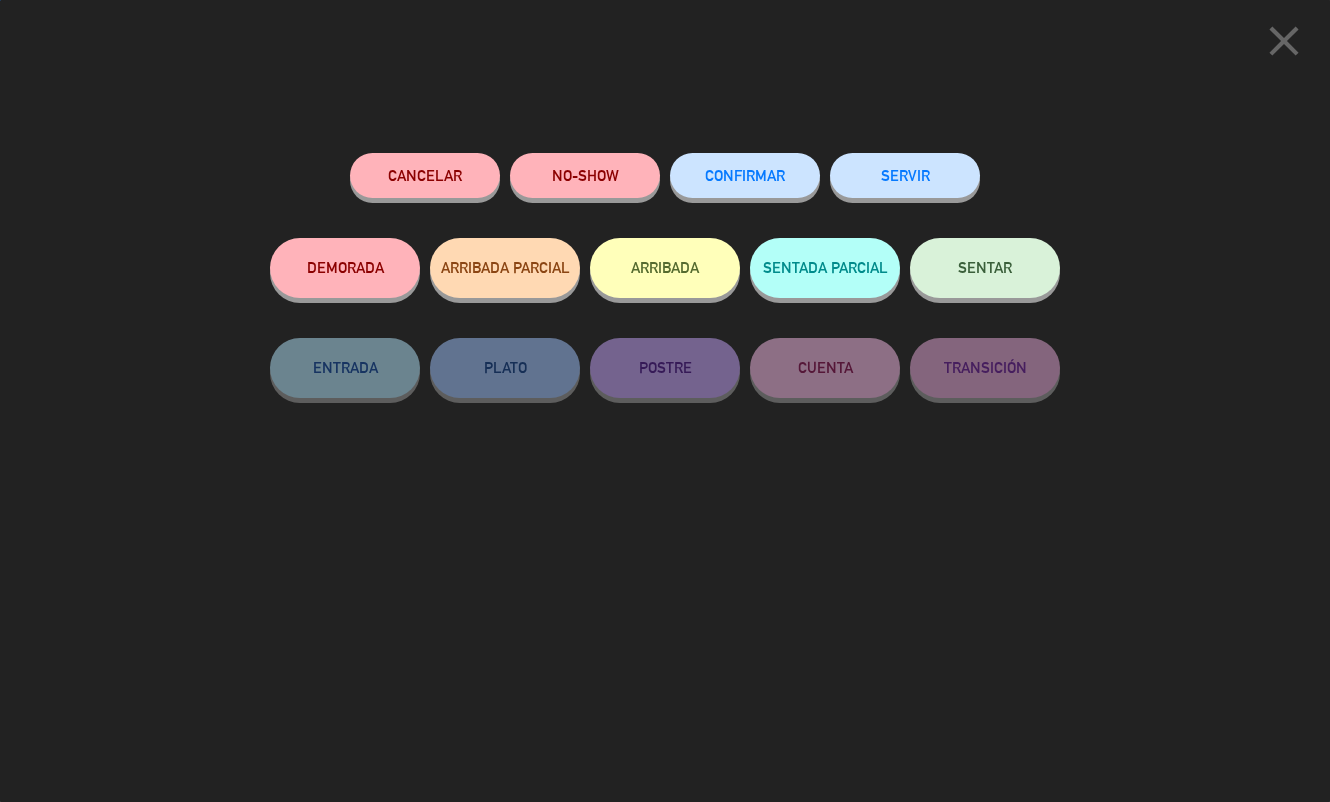 click on "NO-SHOW" 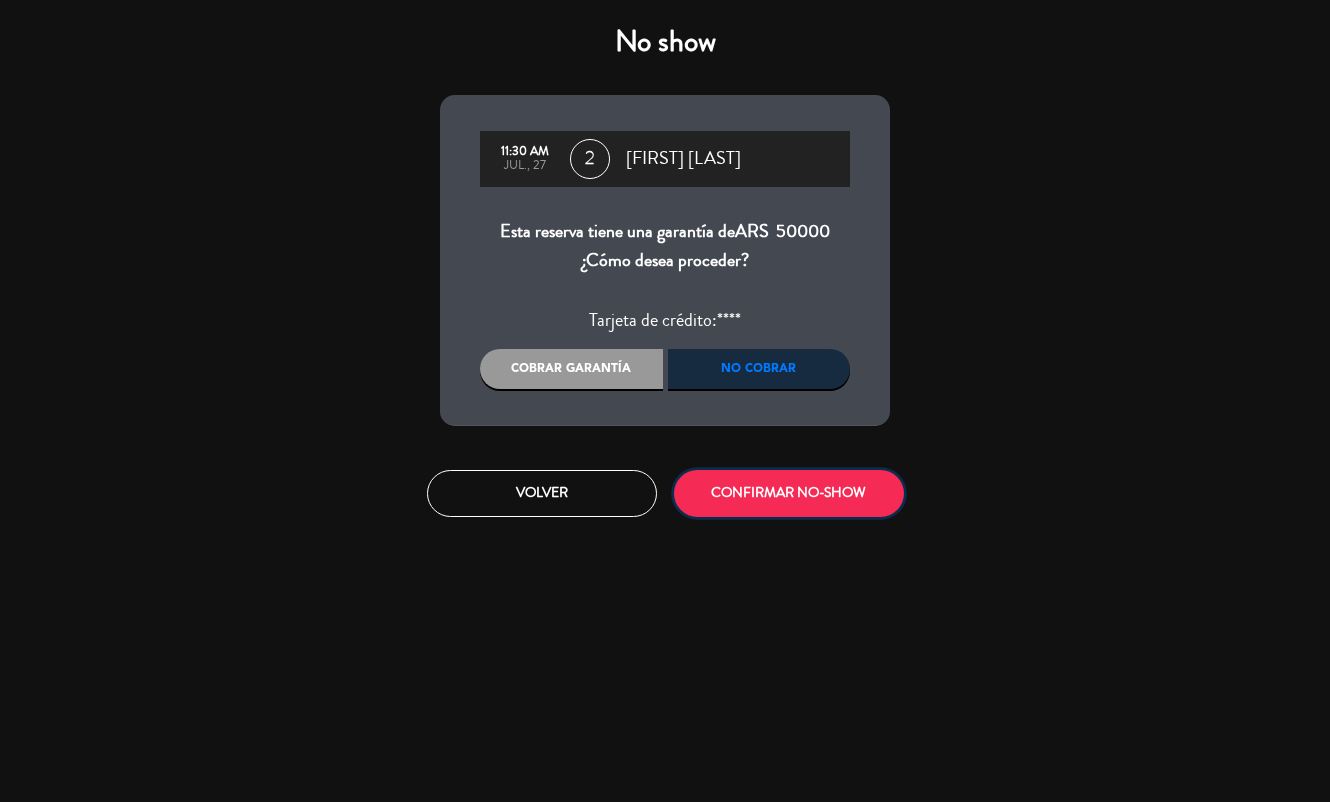 click on "CONFIRMAR NO-SHOW" 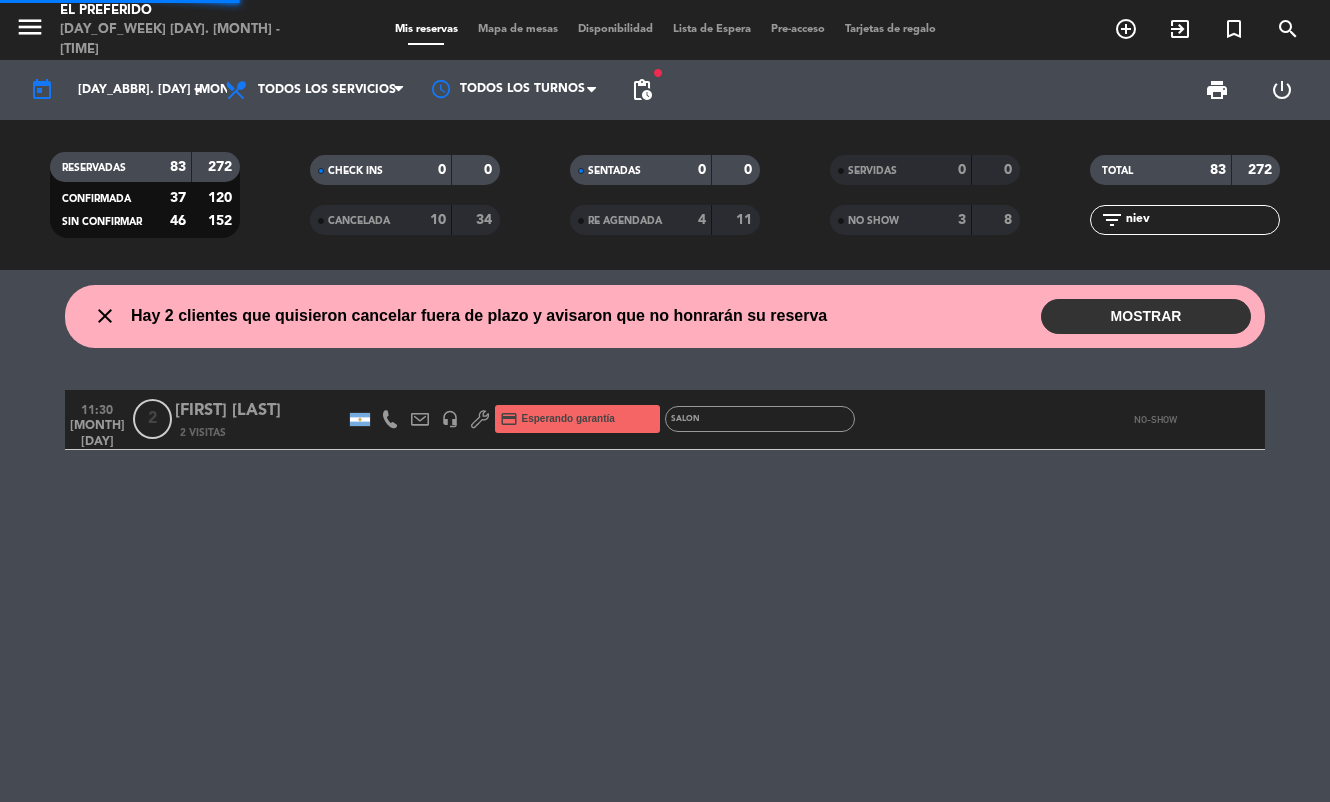 click on "niev" 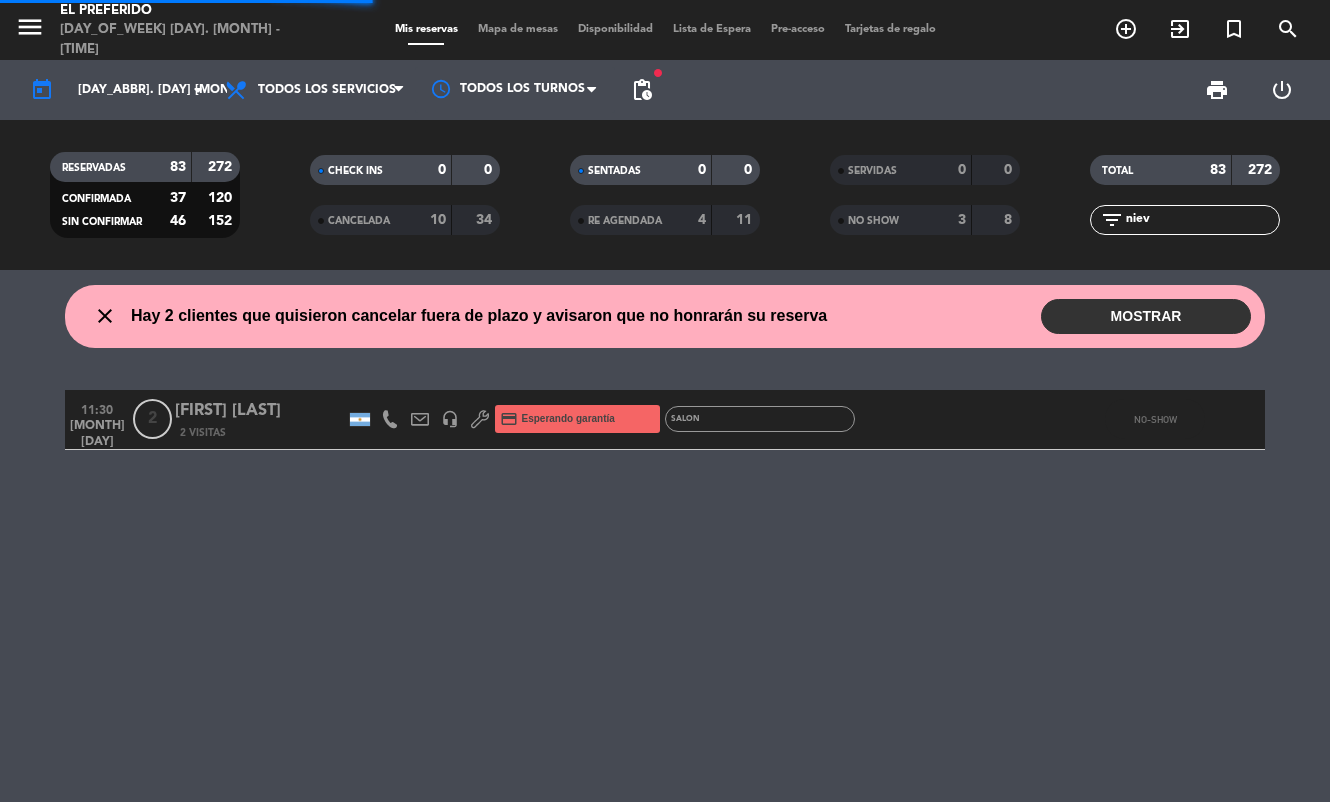 click on "niev" 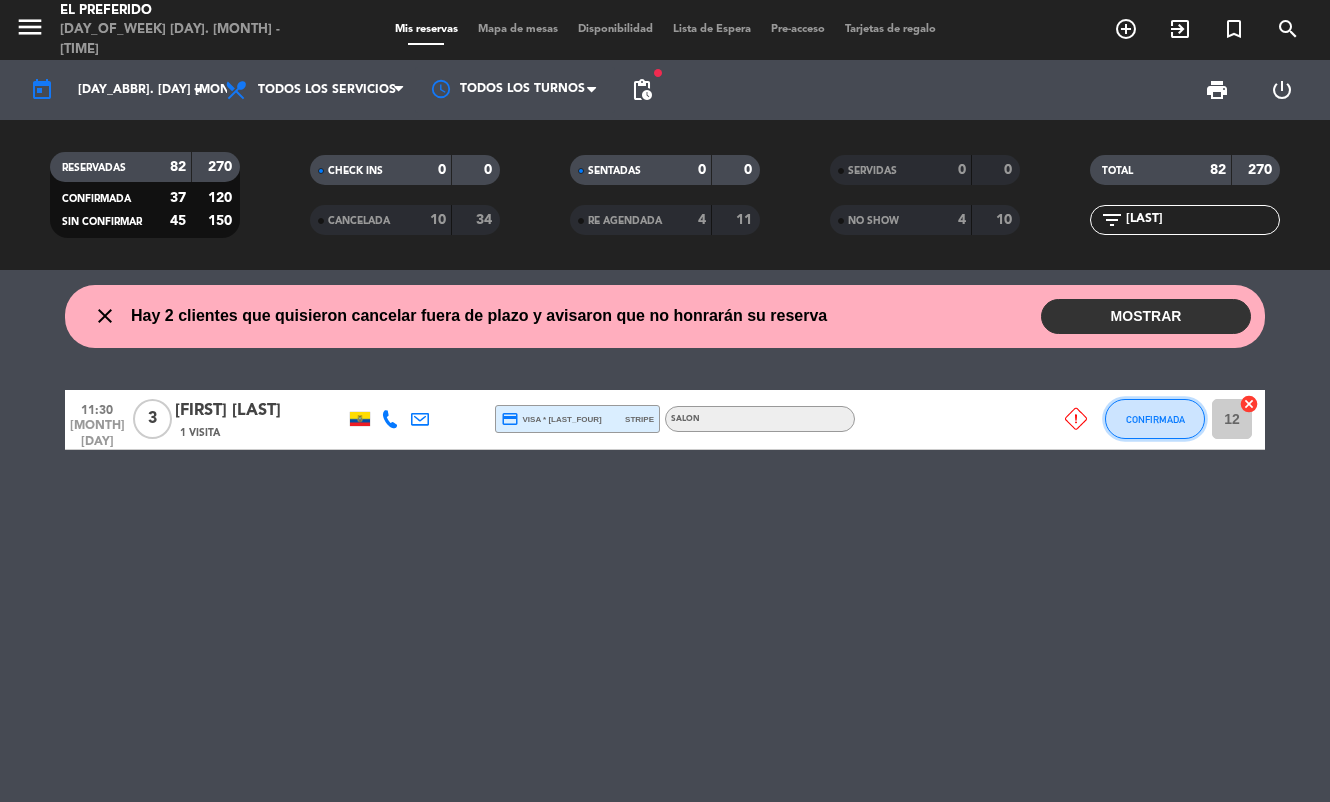 click on "CONFIRMADA" 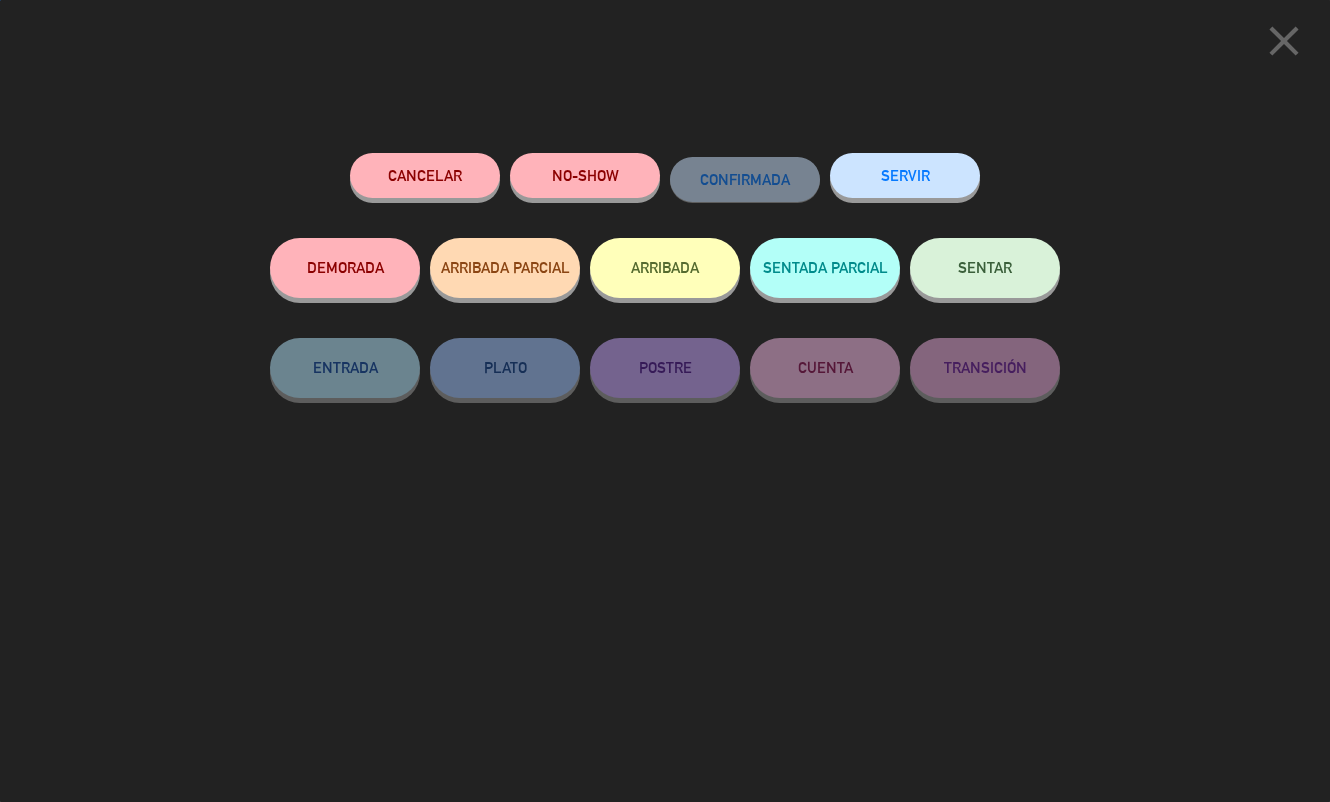 click on "NO-SHOW" 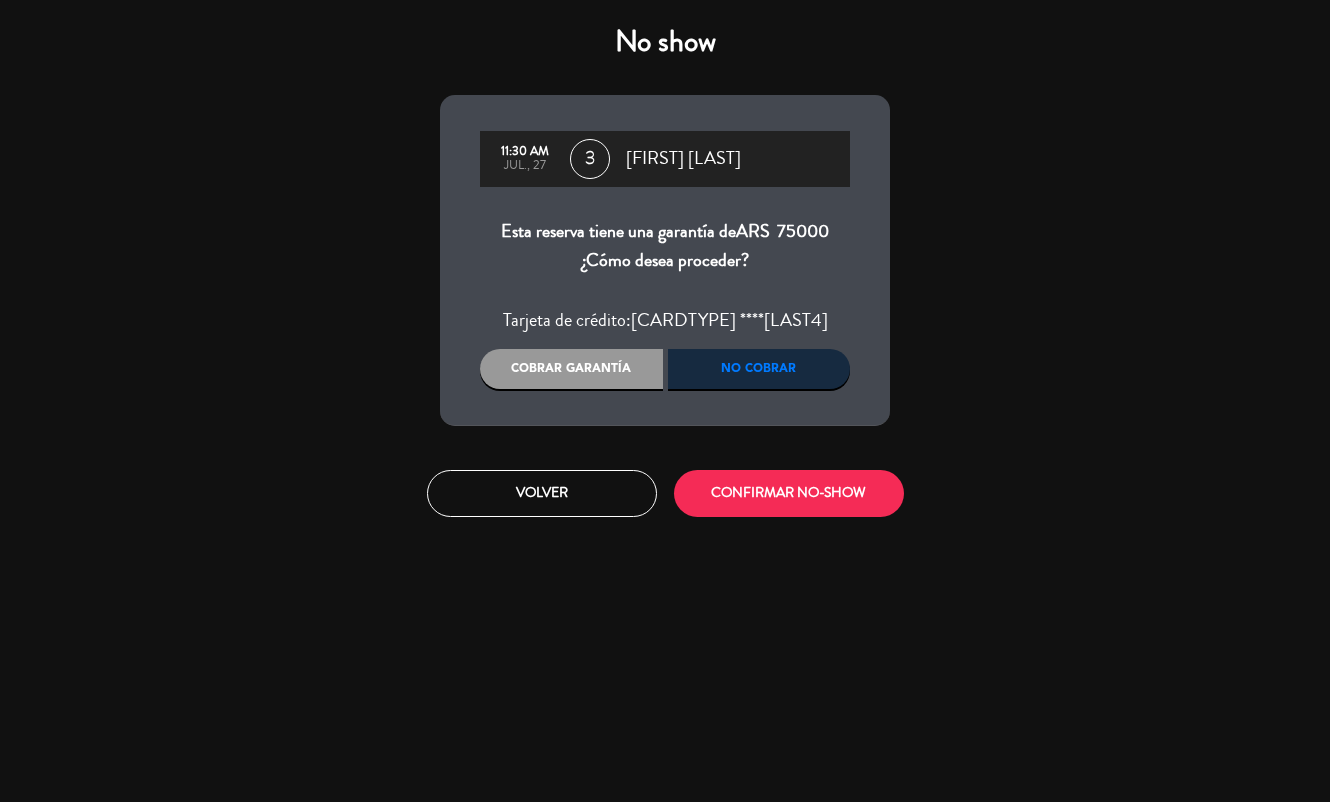 drag, startPoint x: 588, startPoint y: 355, endPoint x: 614, endPoint y: 383, distance: 38.209946 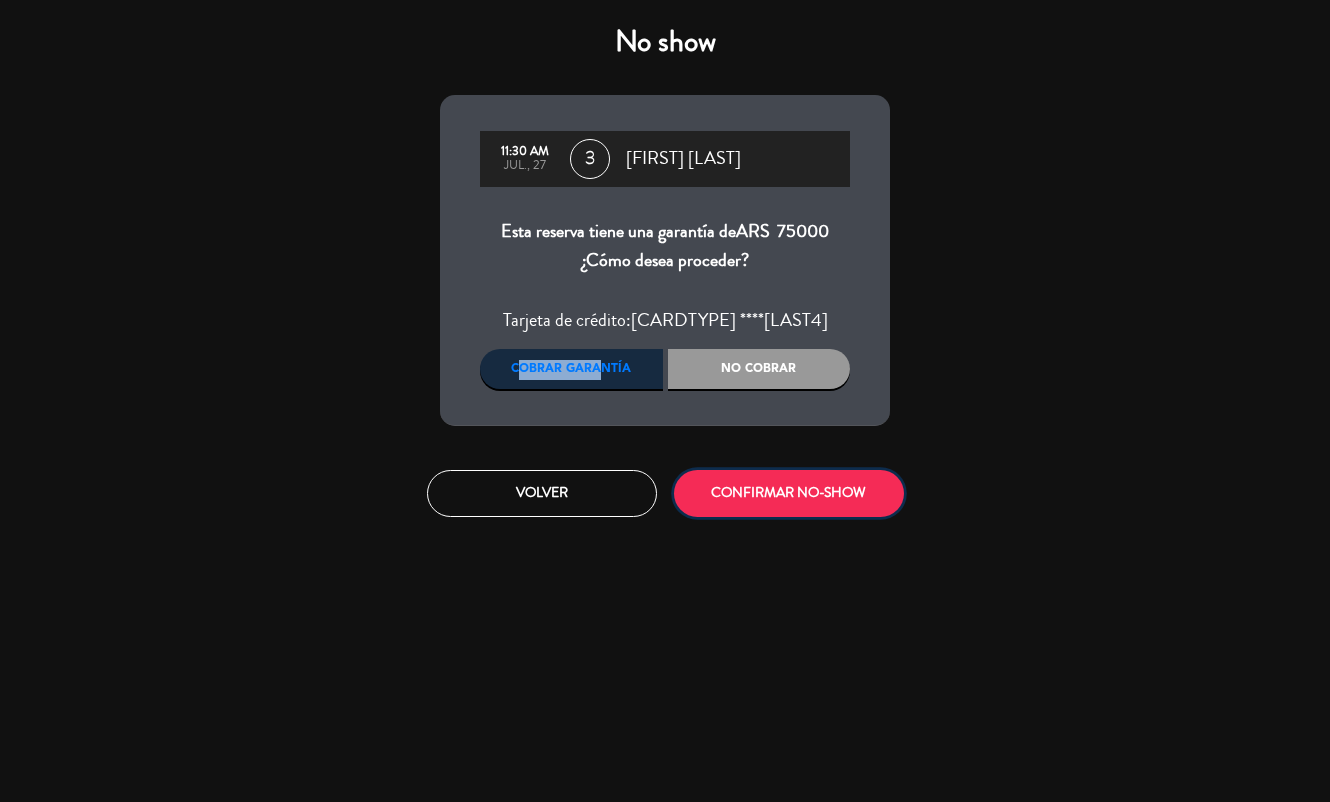 click on "CONFIRMAR NO-SHOW" 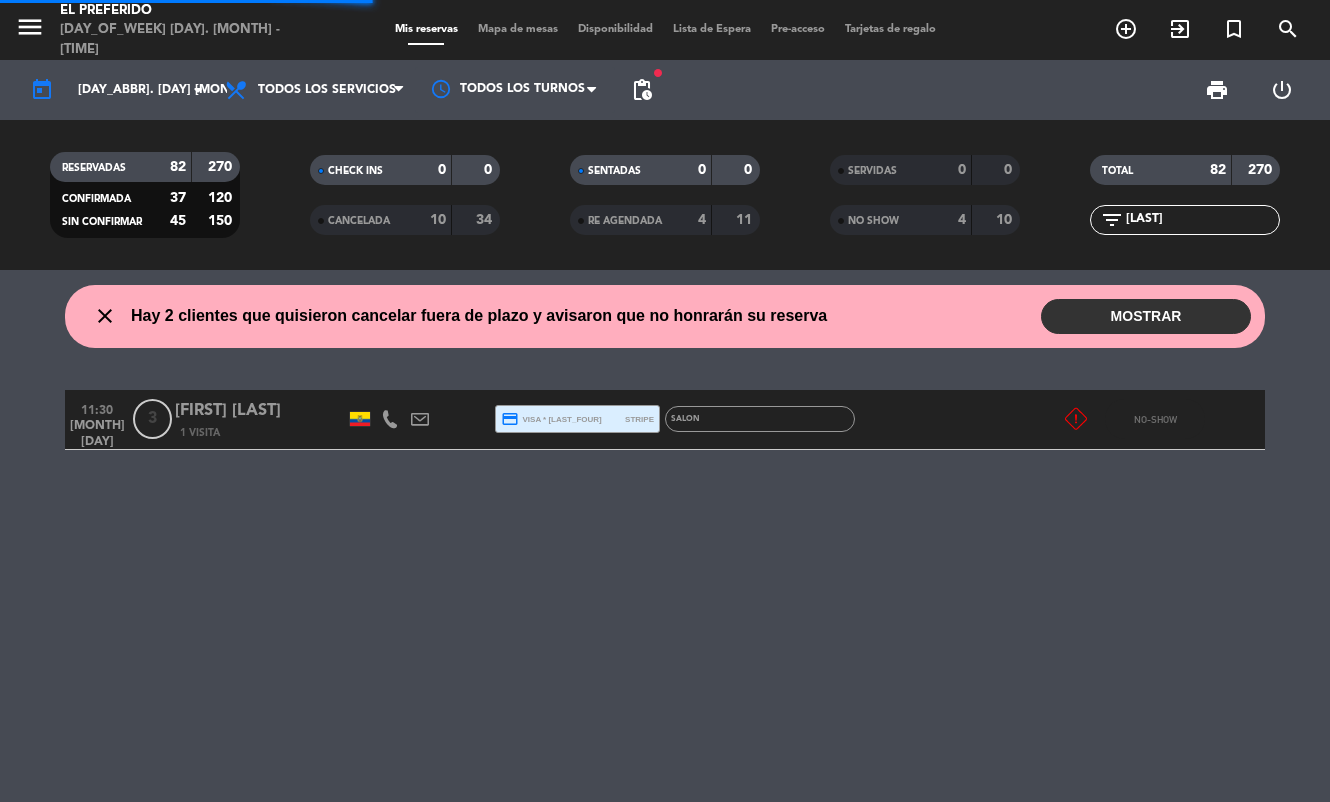 click on "[LAST]" 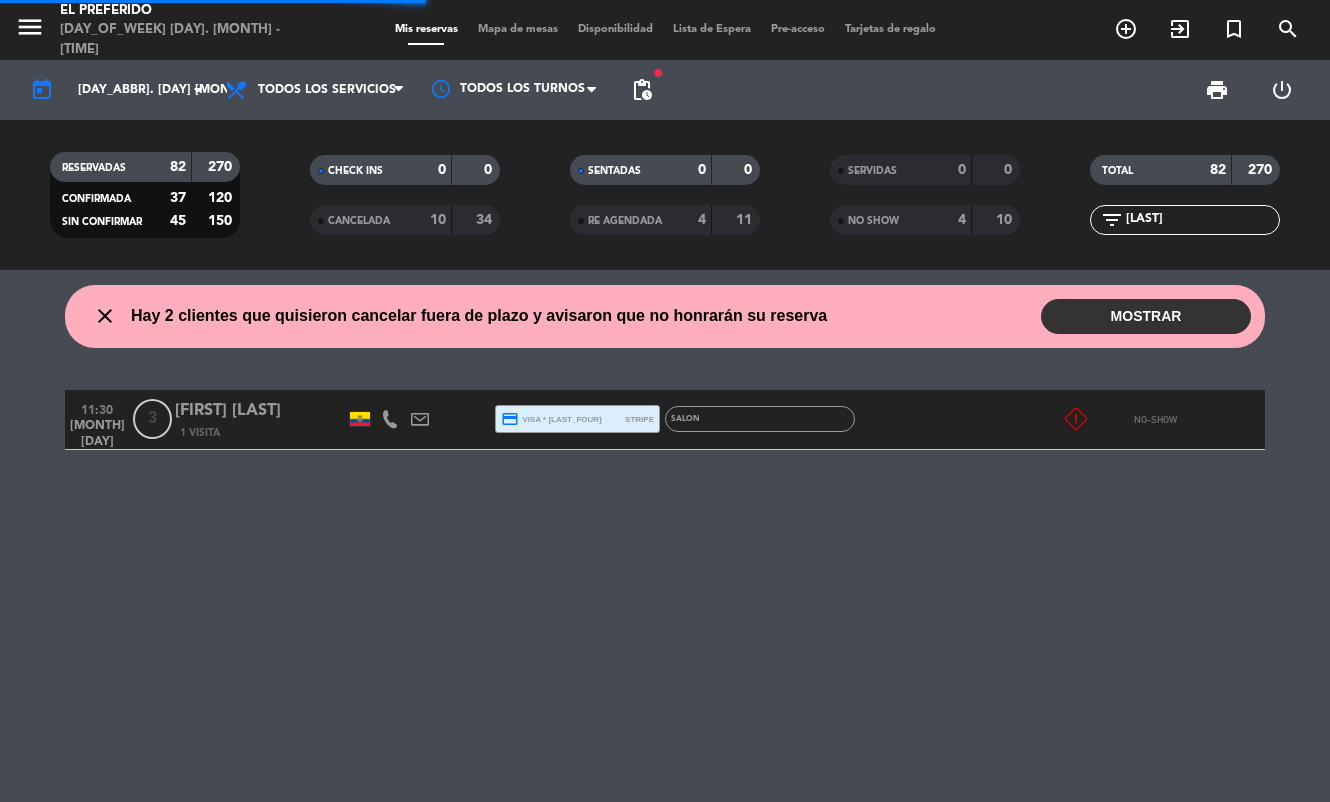 click on "[LAST]" 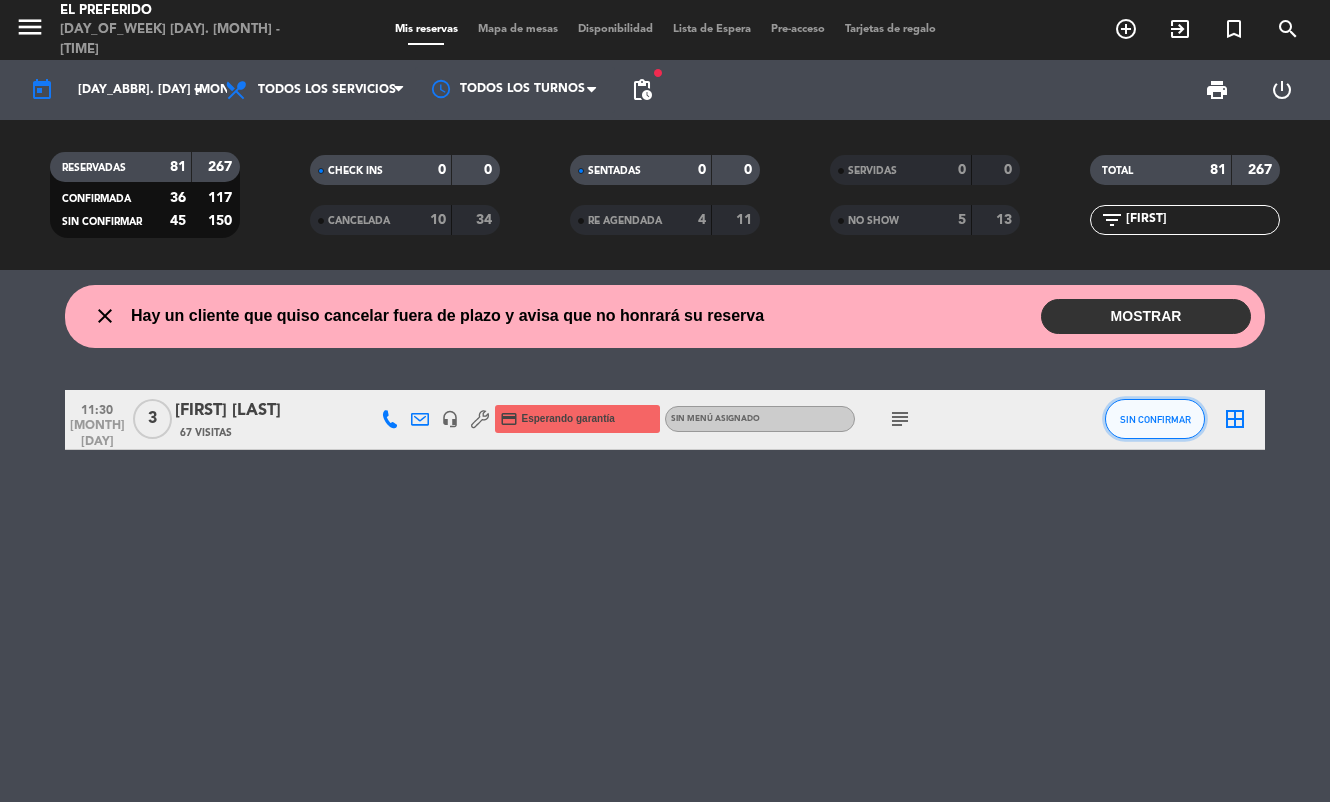 click on "SIN CONFIRMAR" 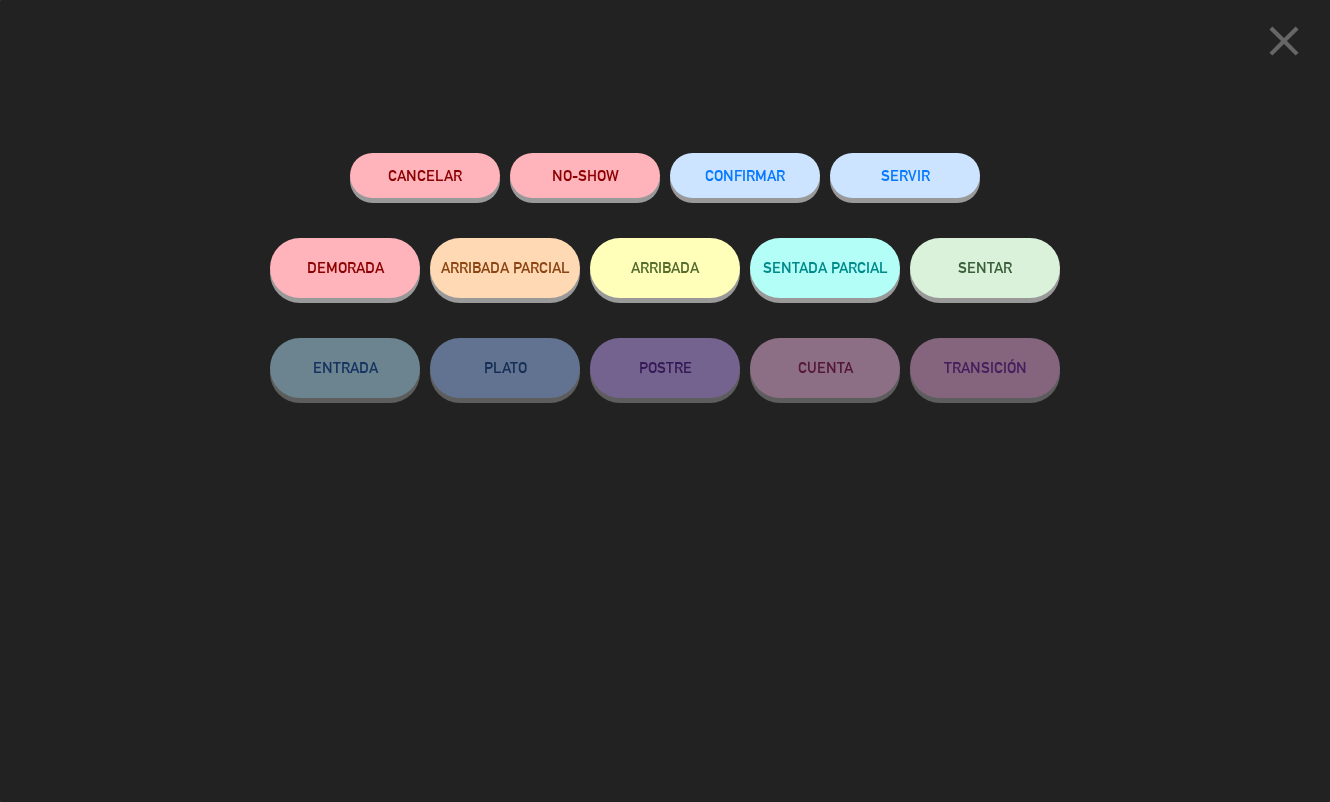click on "NO-SHOW" 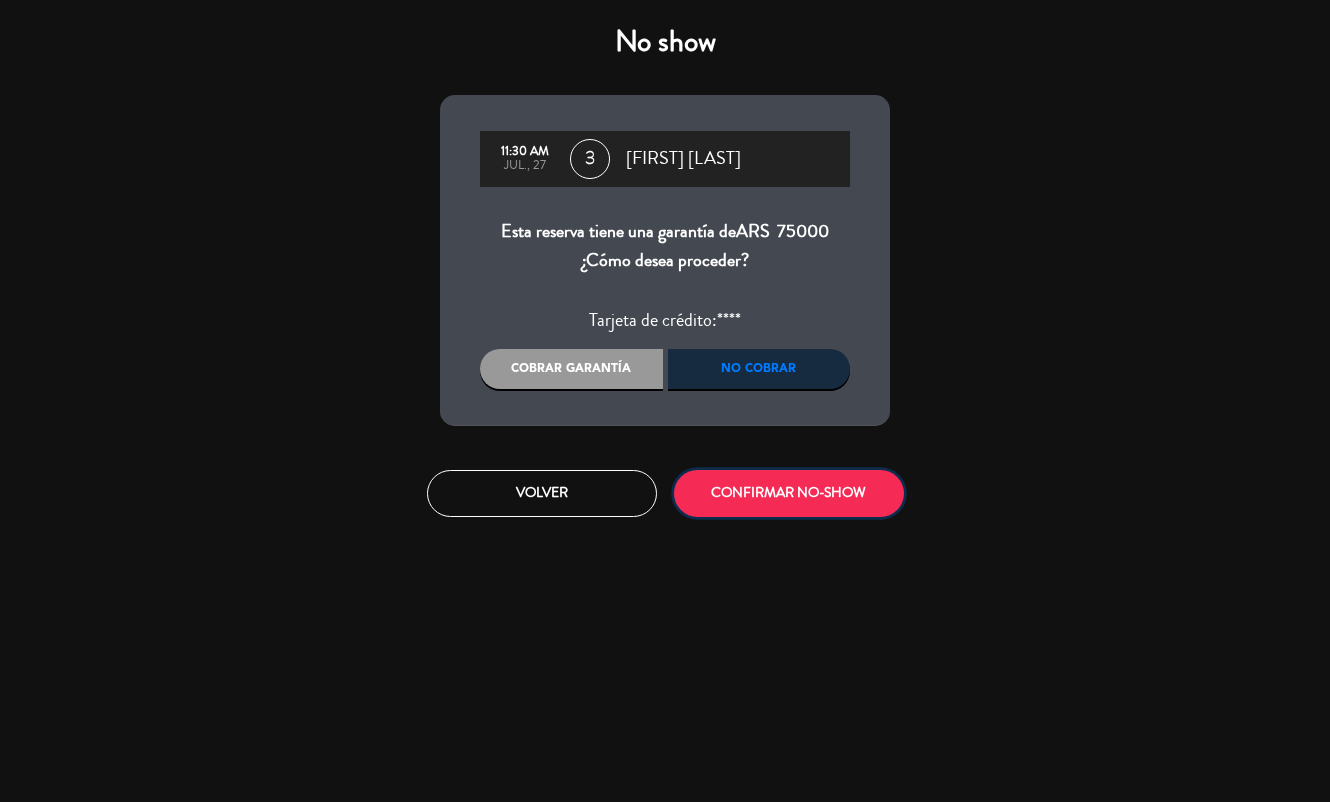click on "CONFIRMAR NO-SHOW" 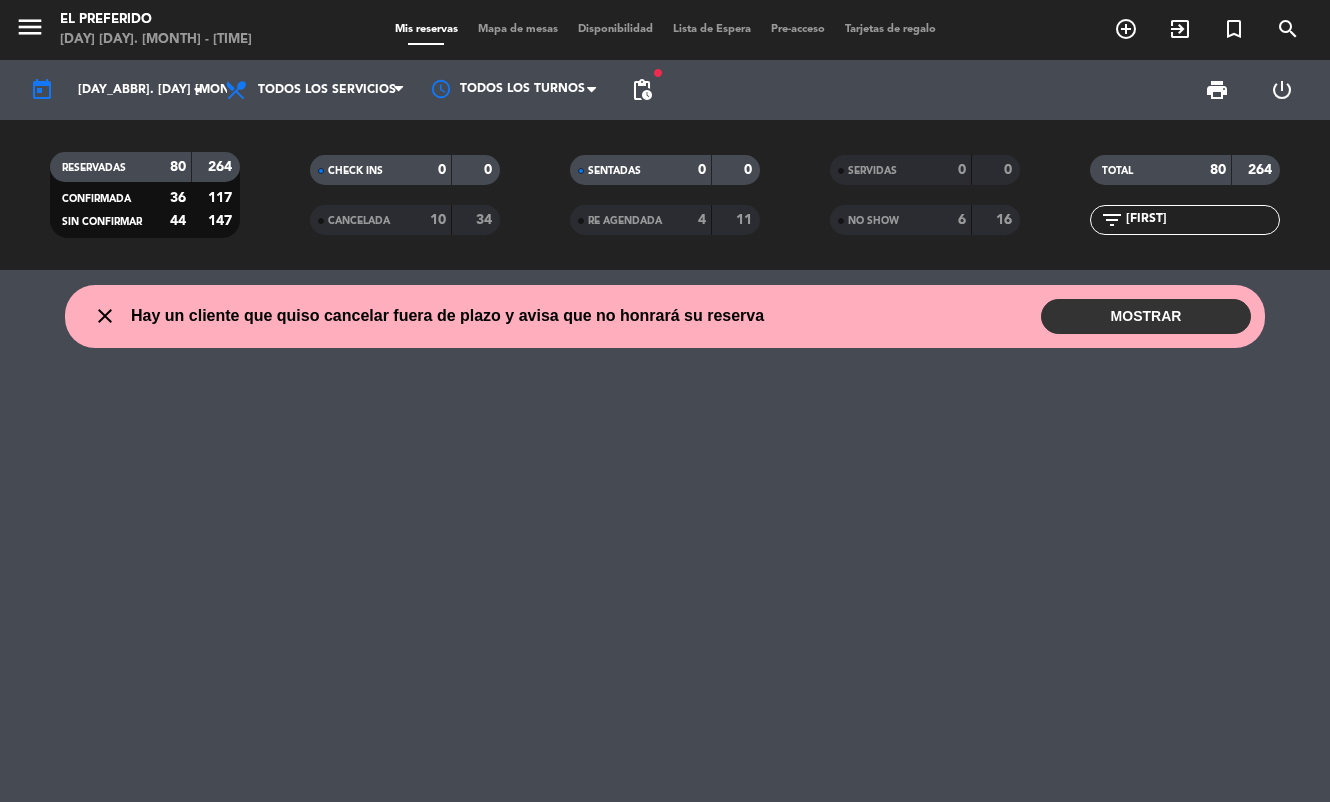 click on "[FIRST]" 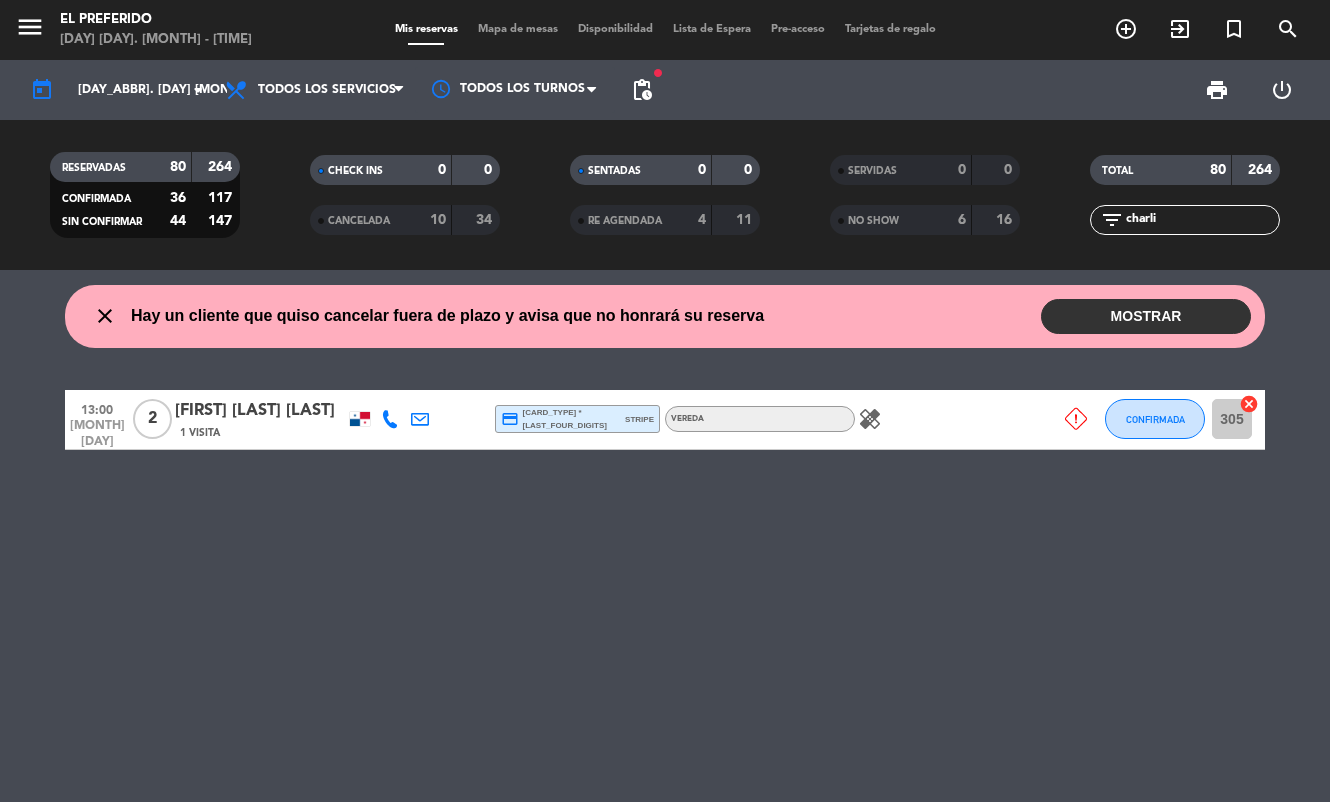 type on "charli" 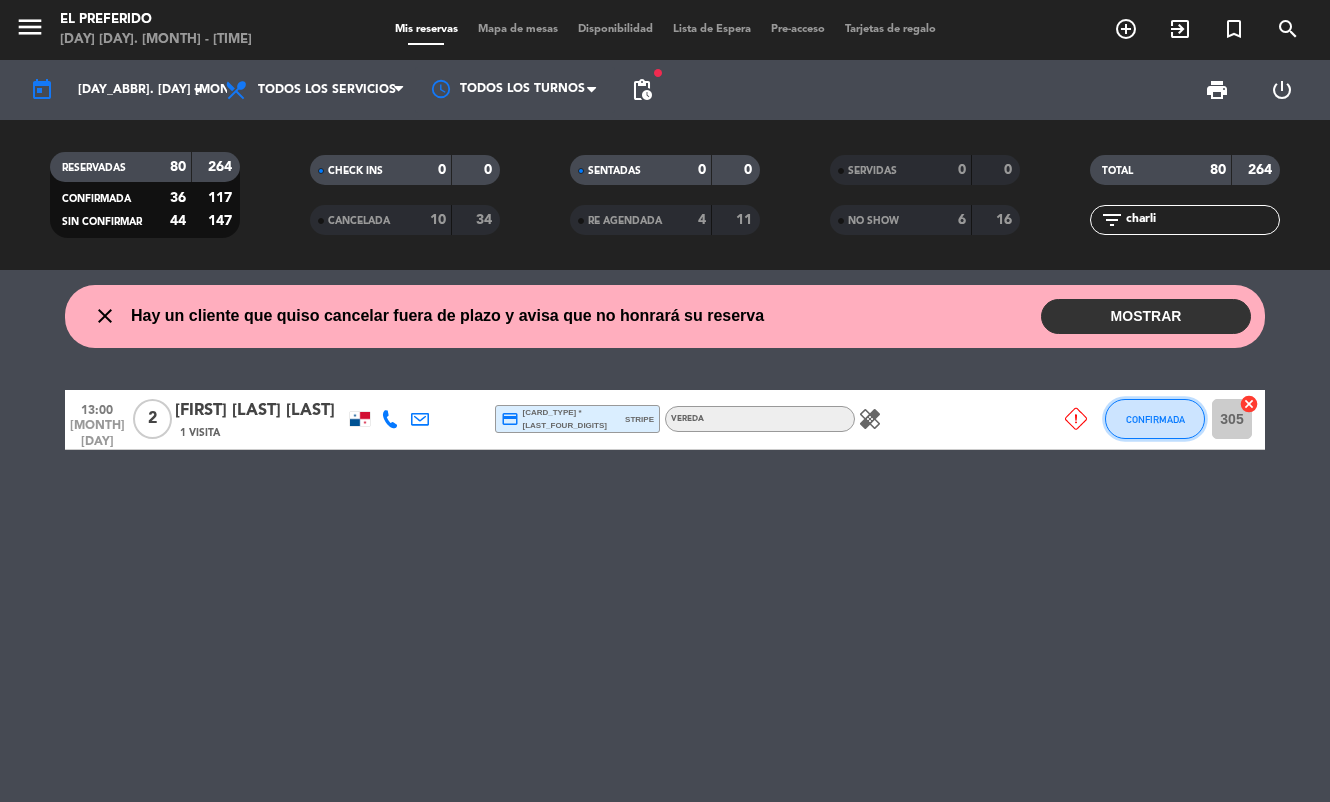 click on "CONFIRMADA" 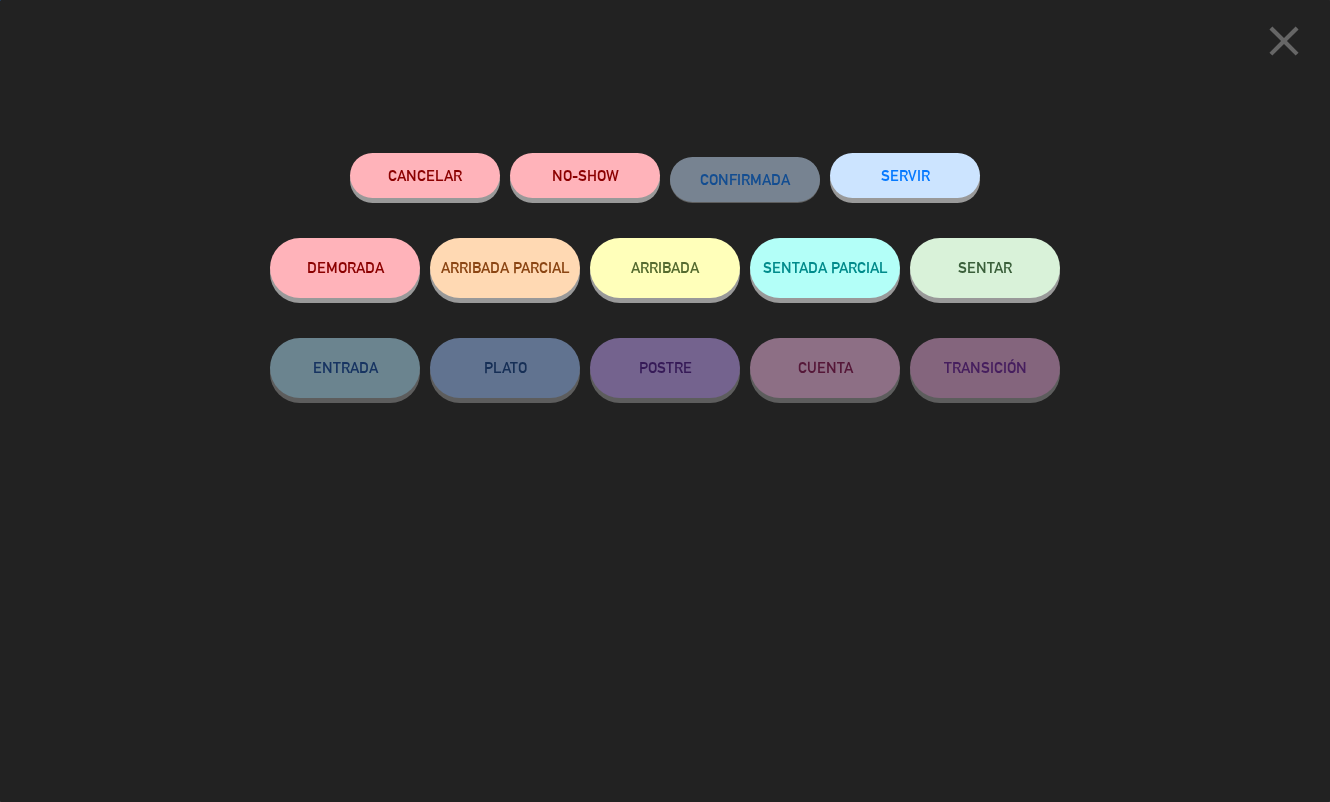 click on "NO-SHOW" 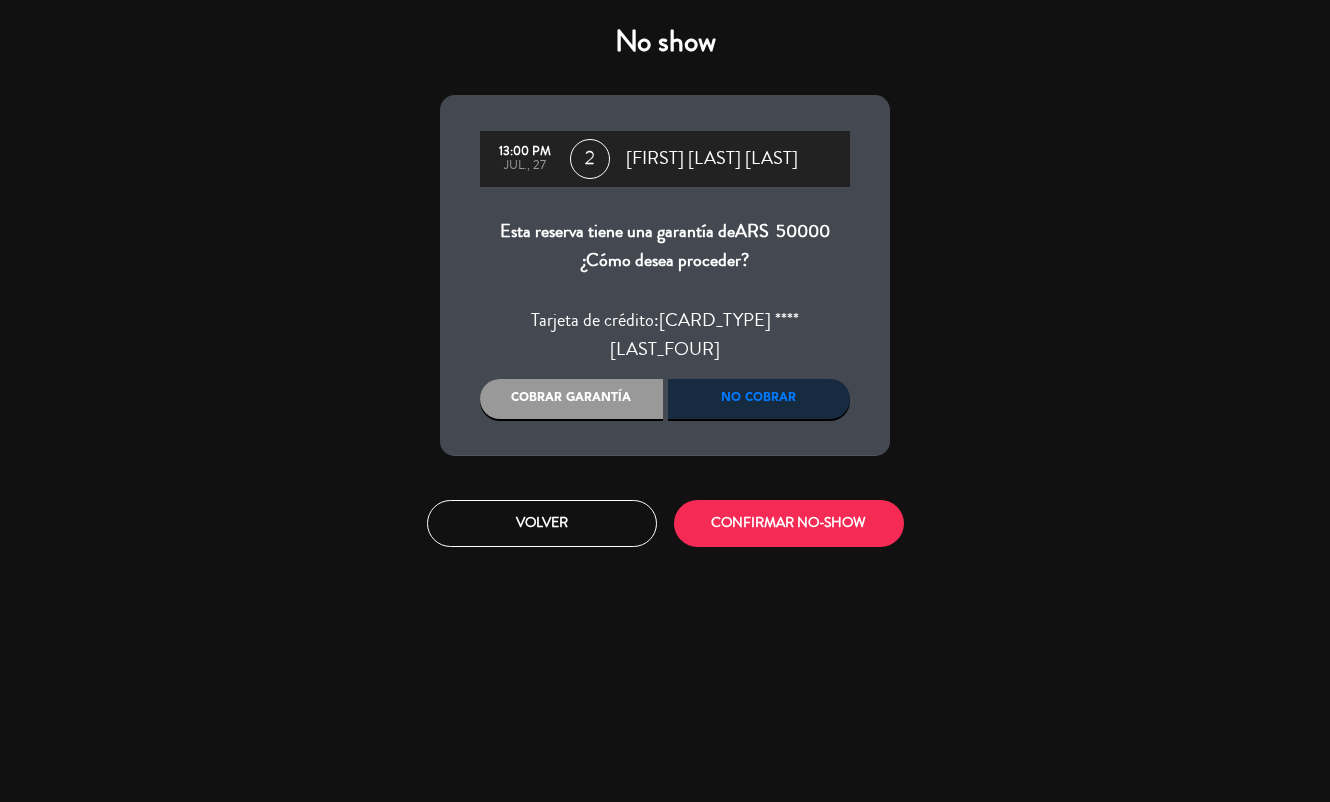 click on "Cobrar garantía" 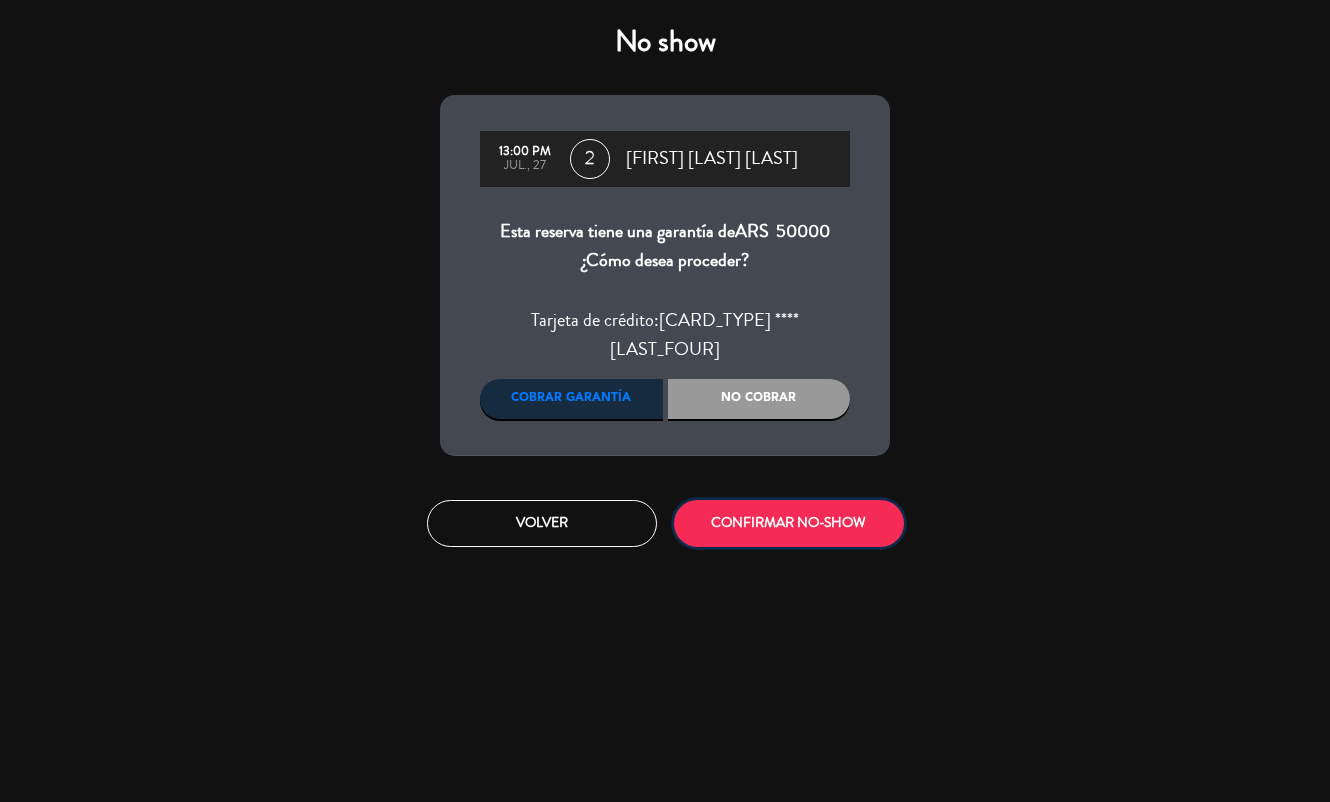 drag, startPoint x: 755, startPoint y: 503, endPoint x: 161, endPoint y: 469, distance: 594.9723 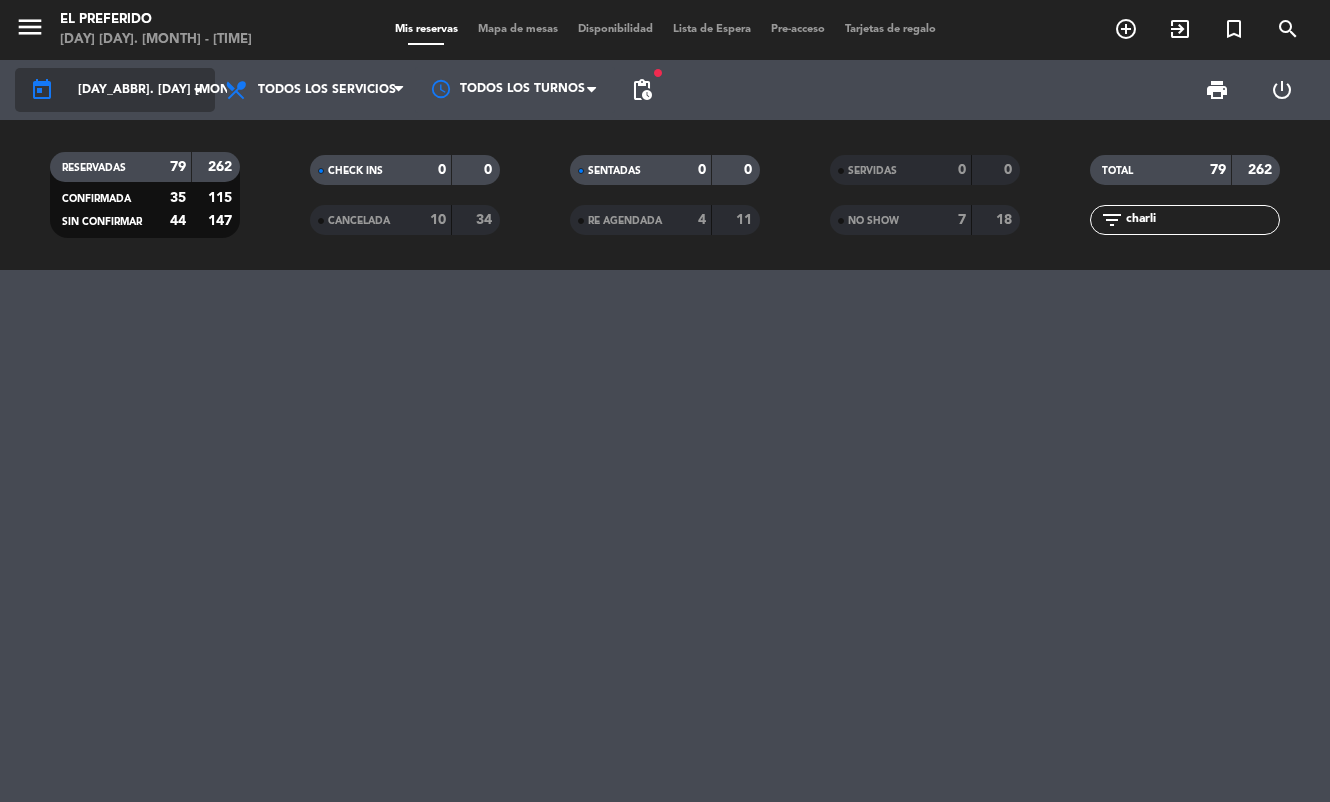 click on "[DAY_ABBR]. [DAY] [MONTH_ABBR]." 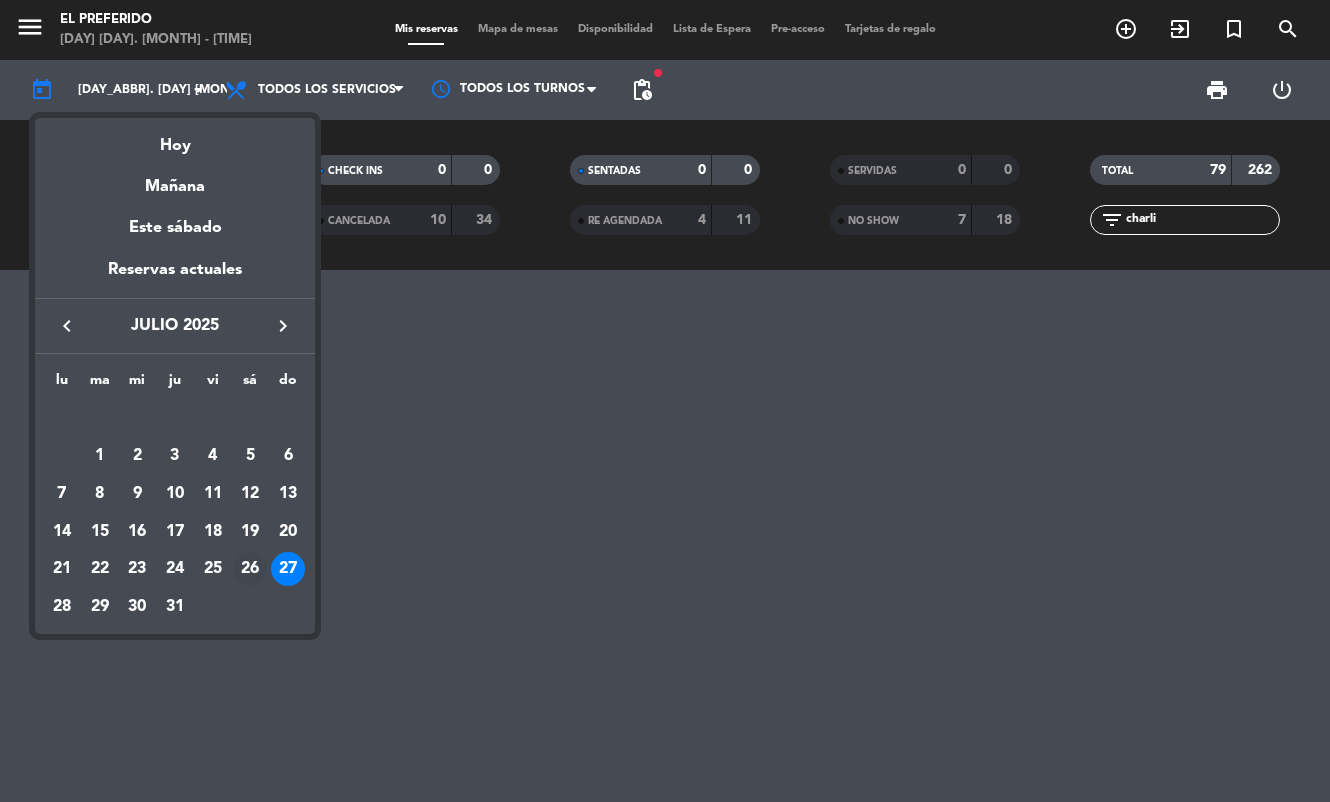 click on "26" at bounding box center [250, 569] 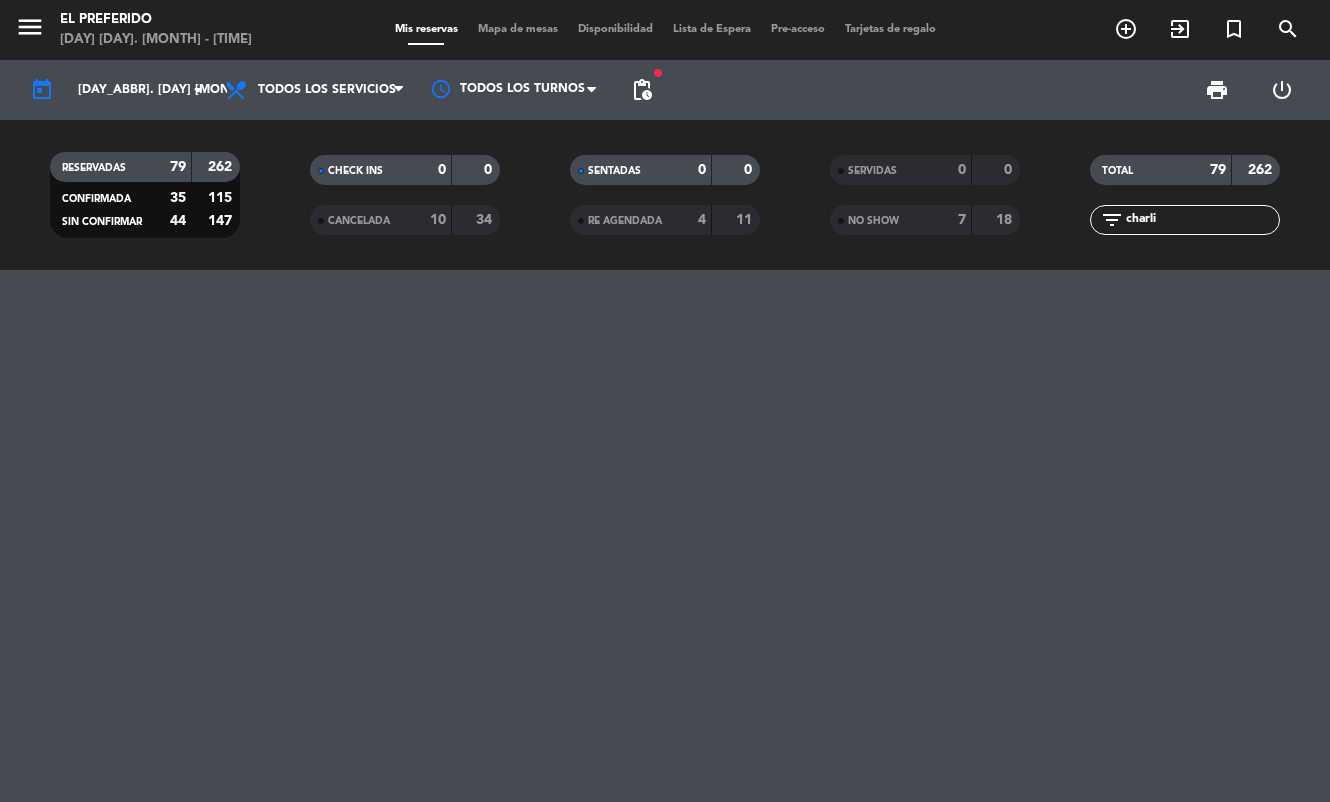 type on "sáb. 26 jul." 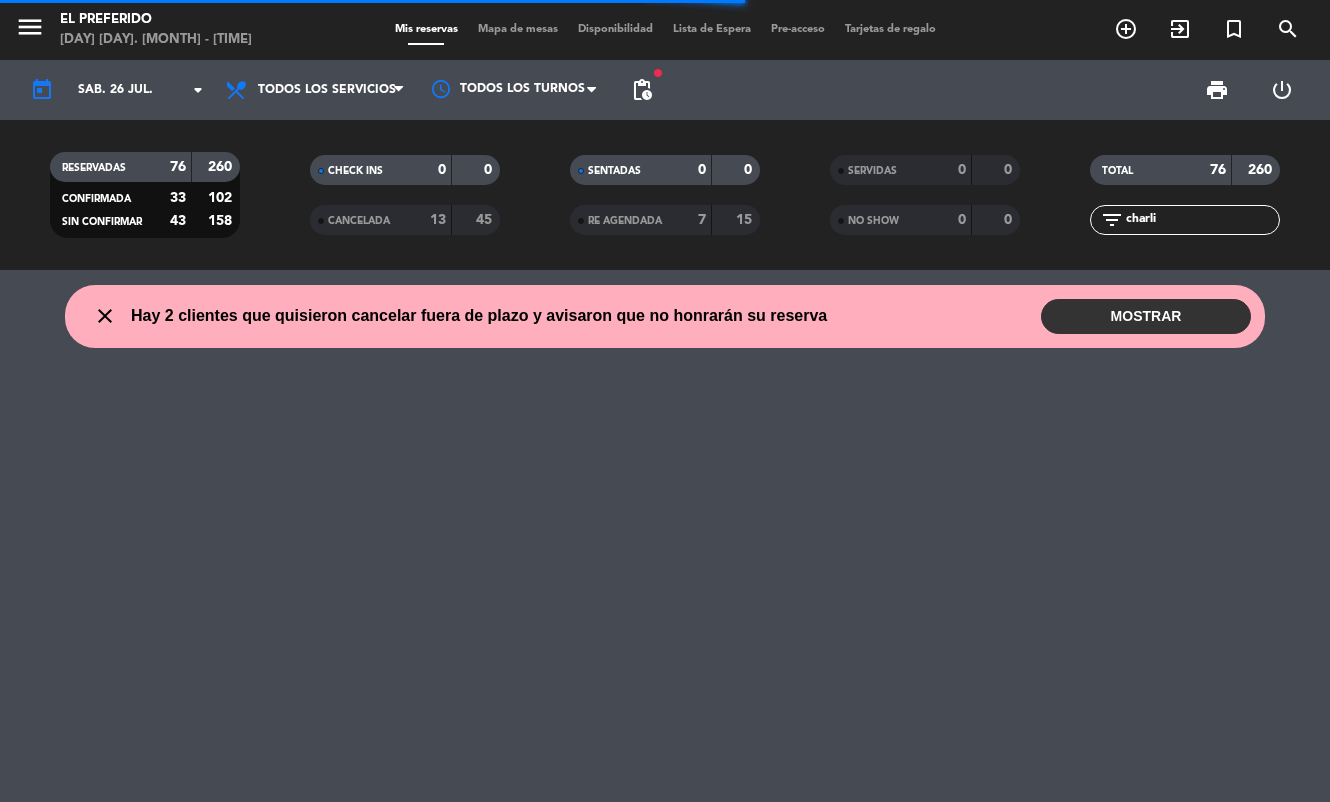 click on "filter_list [FIRST]" 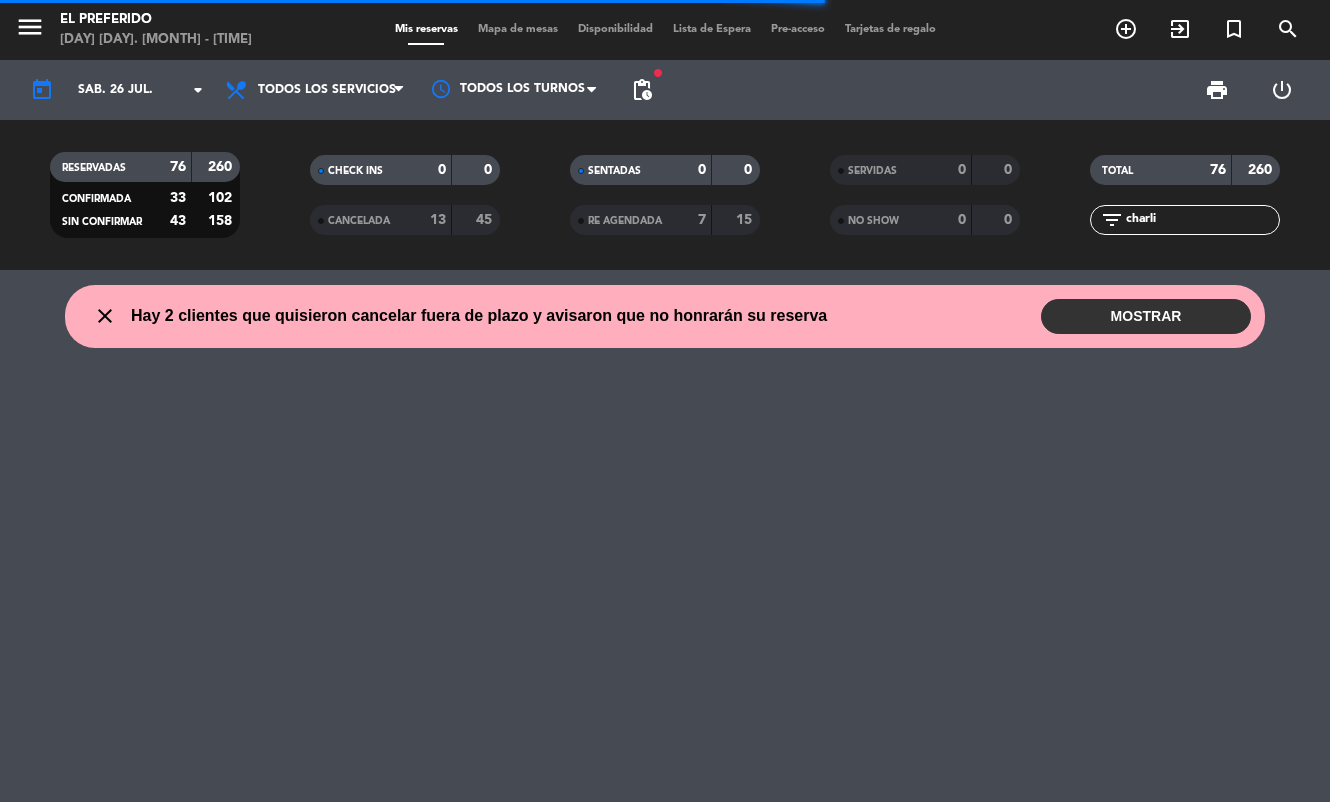 click on "charli" 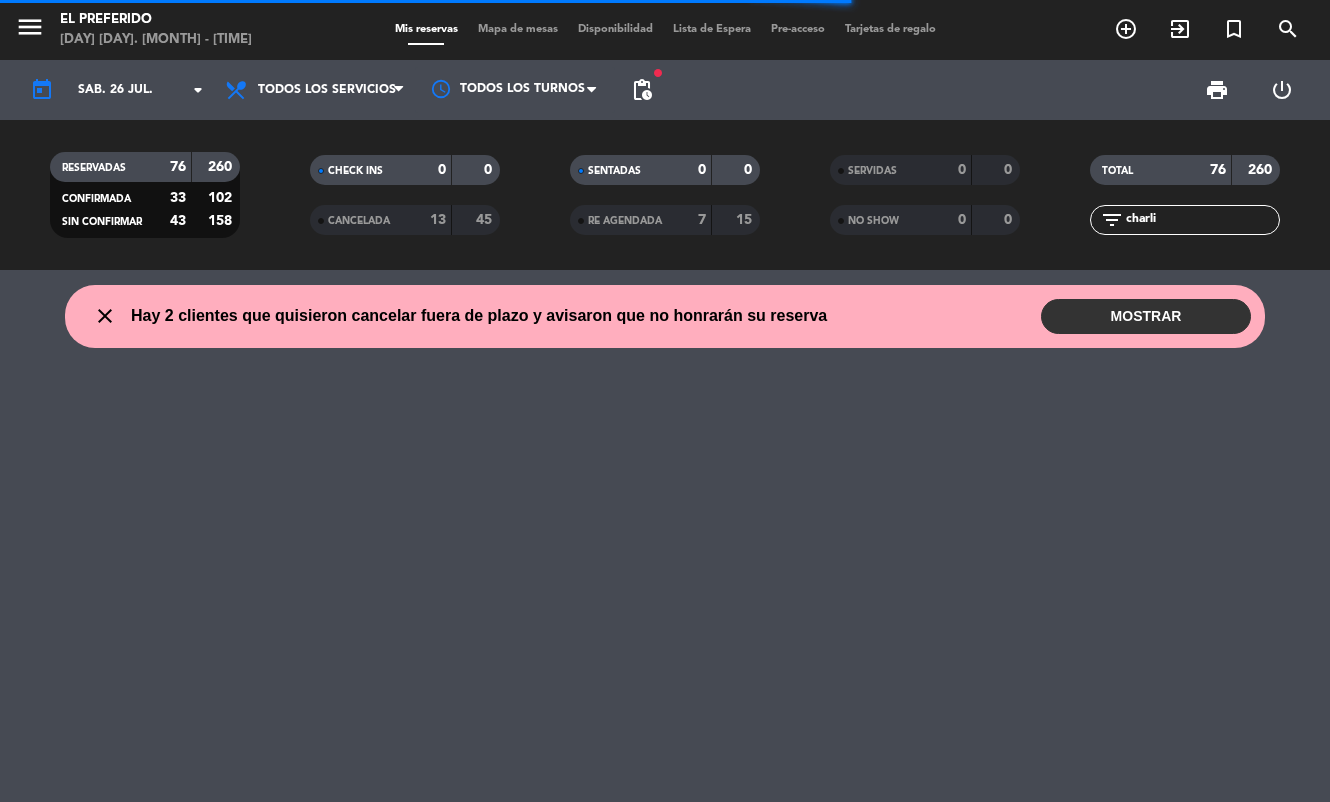click on "charli" 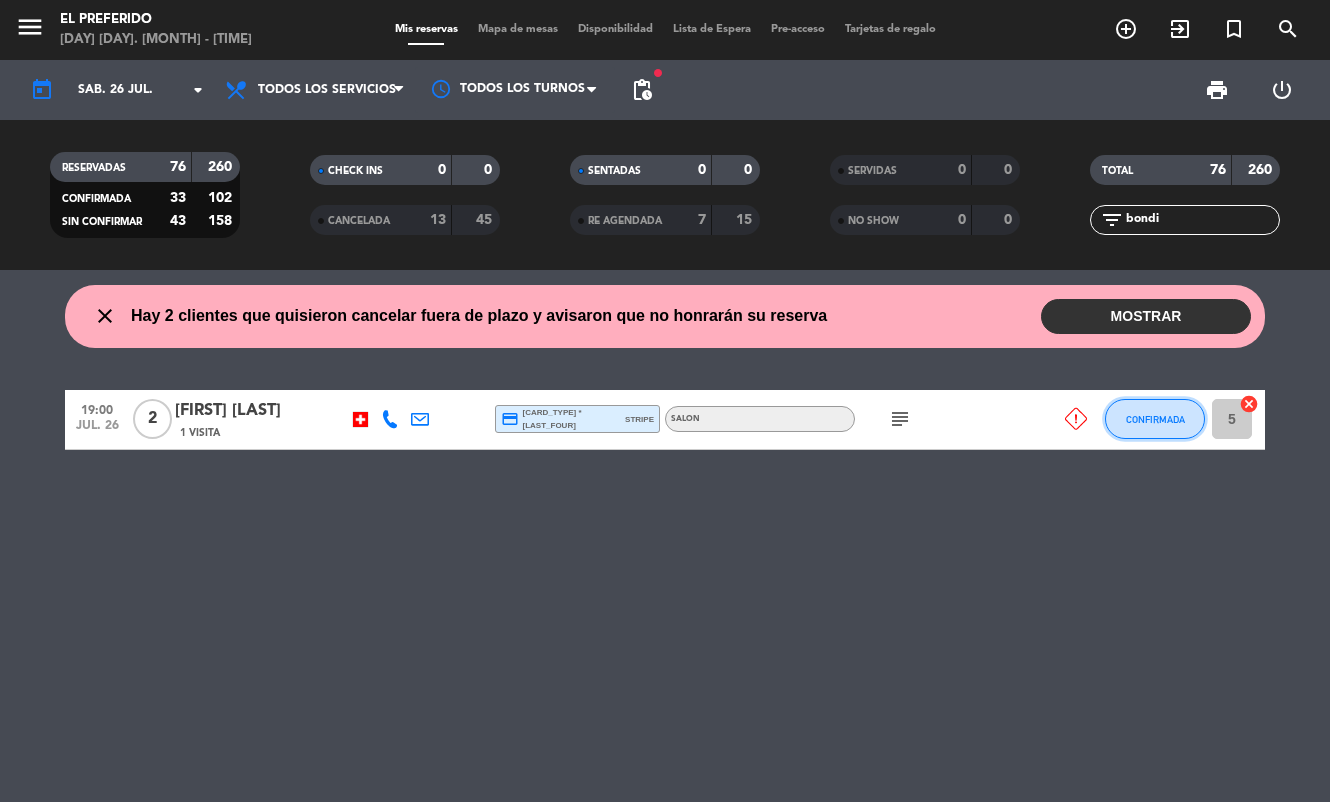 click on "CONFIRMADA" 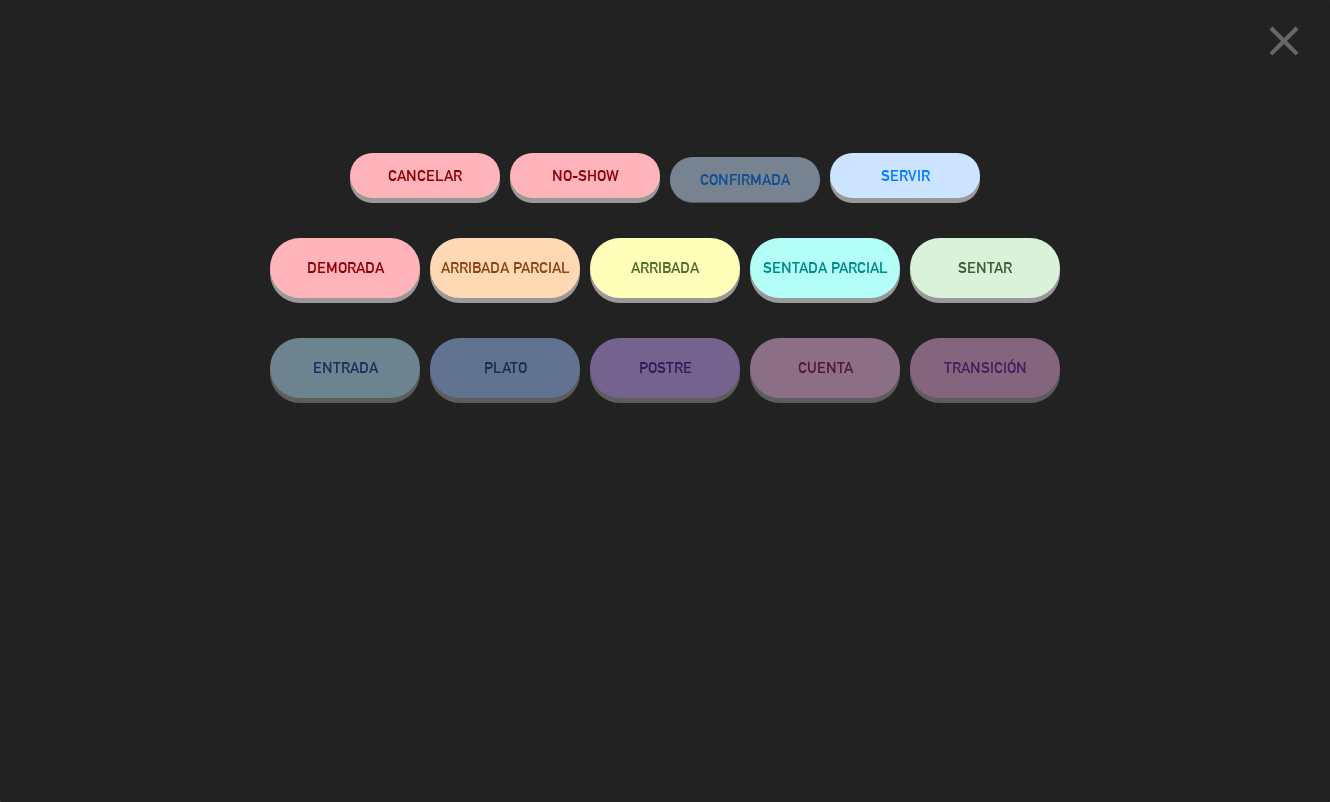 click on "NO-SHOW" 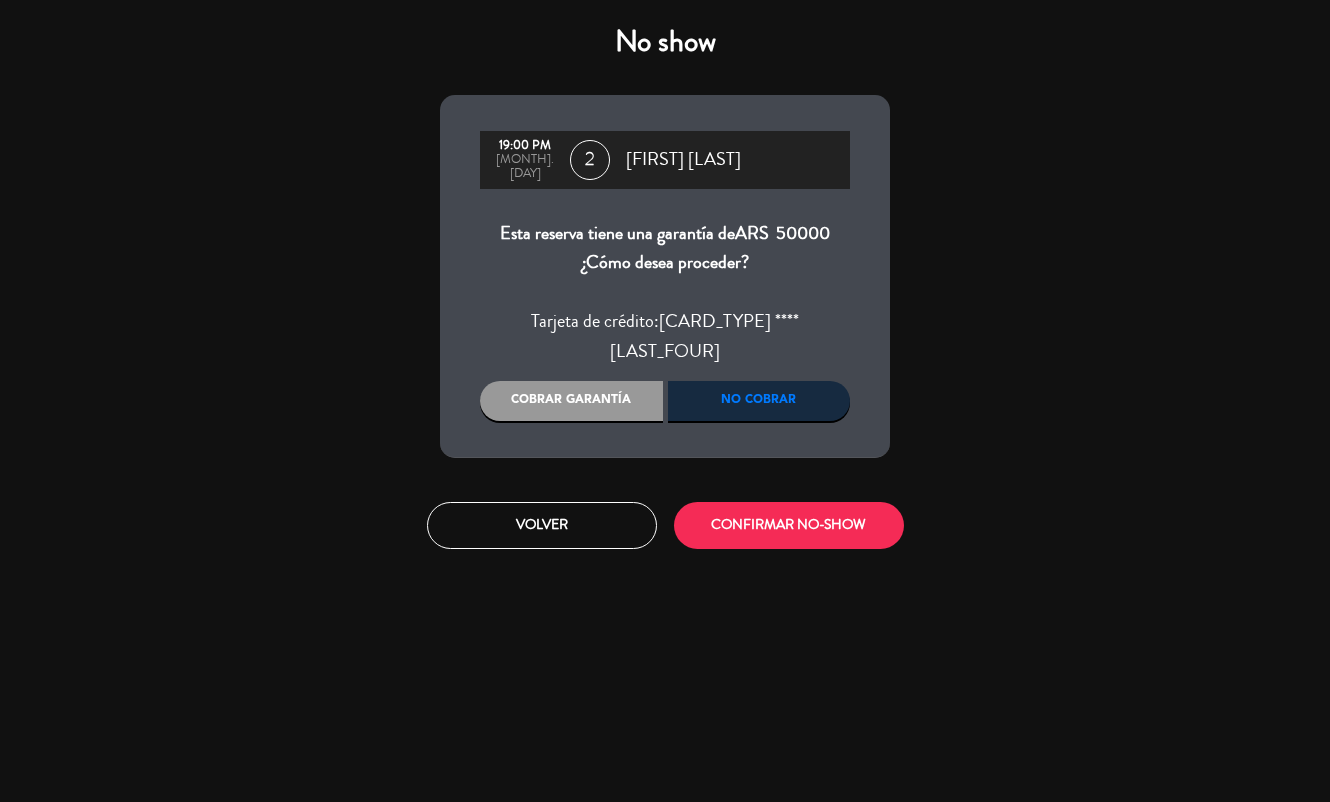 drag, startPoint x: 560, startPoint y: 375, endPoint x: 672, endPoint y: 463, distance: 142.43594 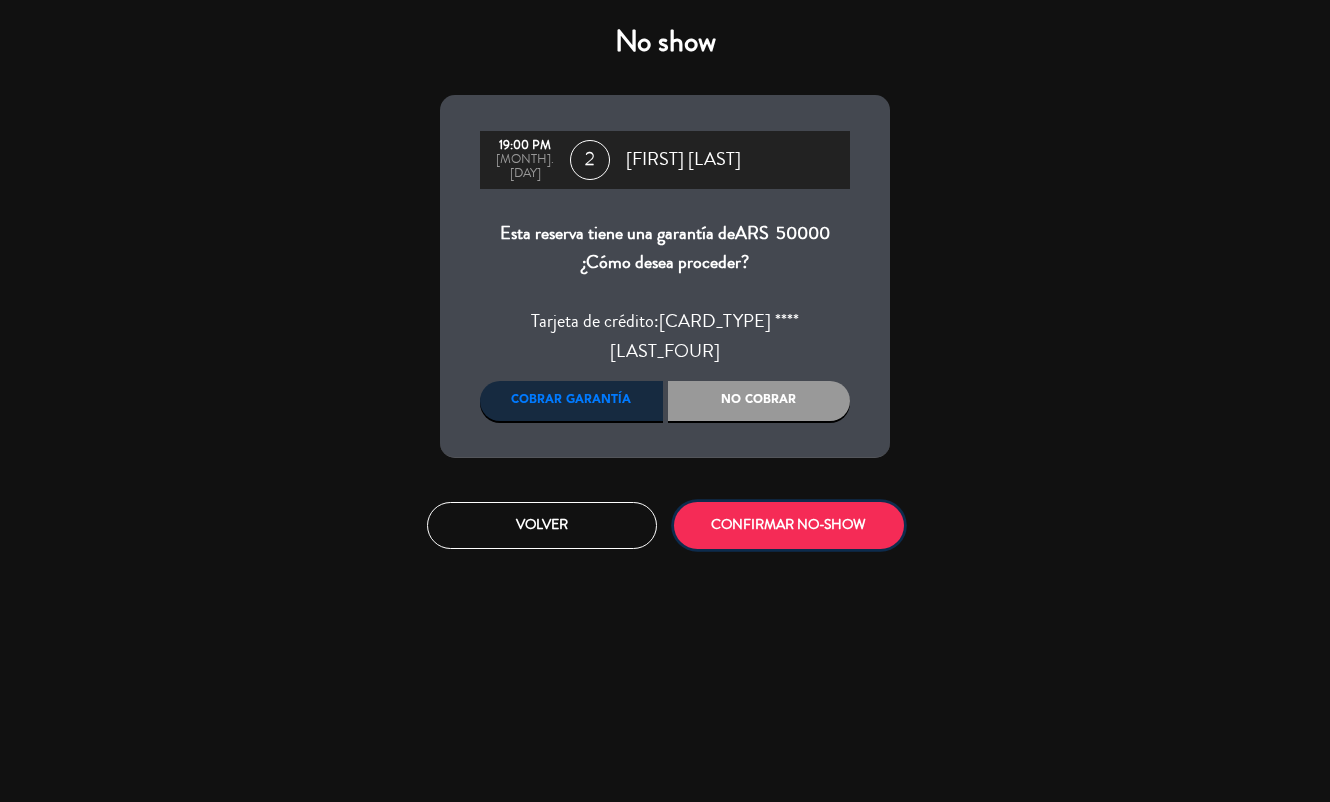 click on "CONFIRMAR NO-SHOW" 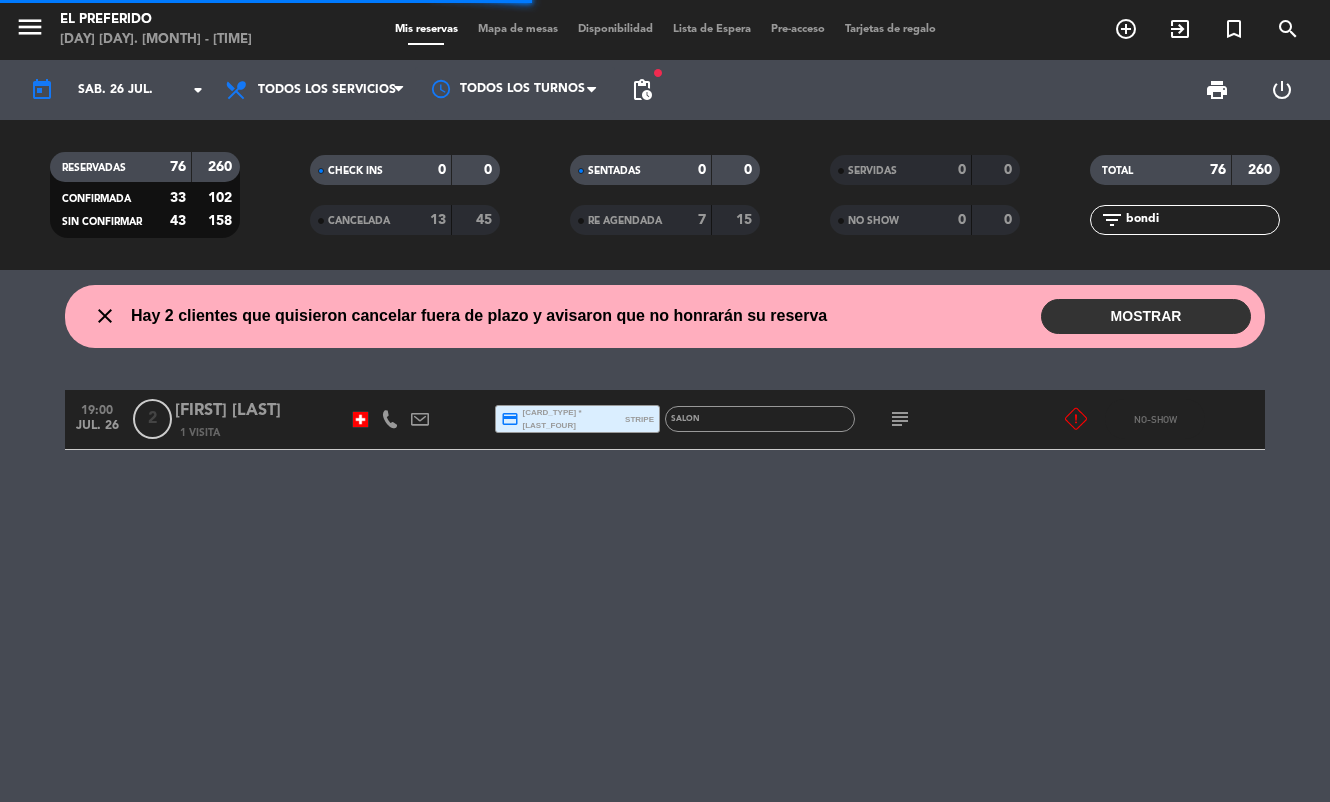 click on "bondi" 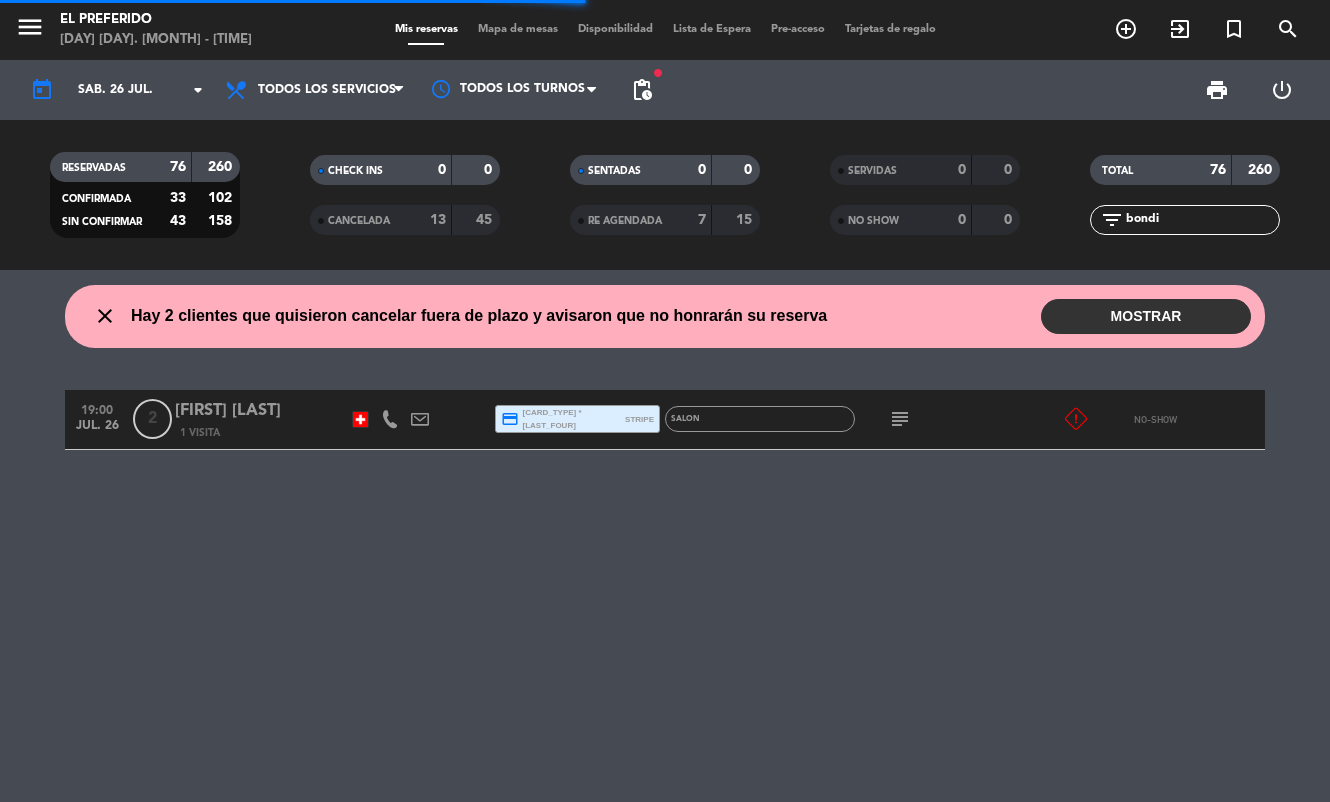 click on "bondi" 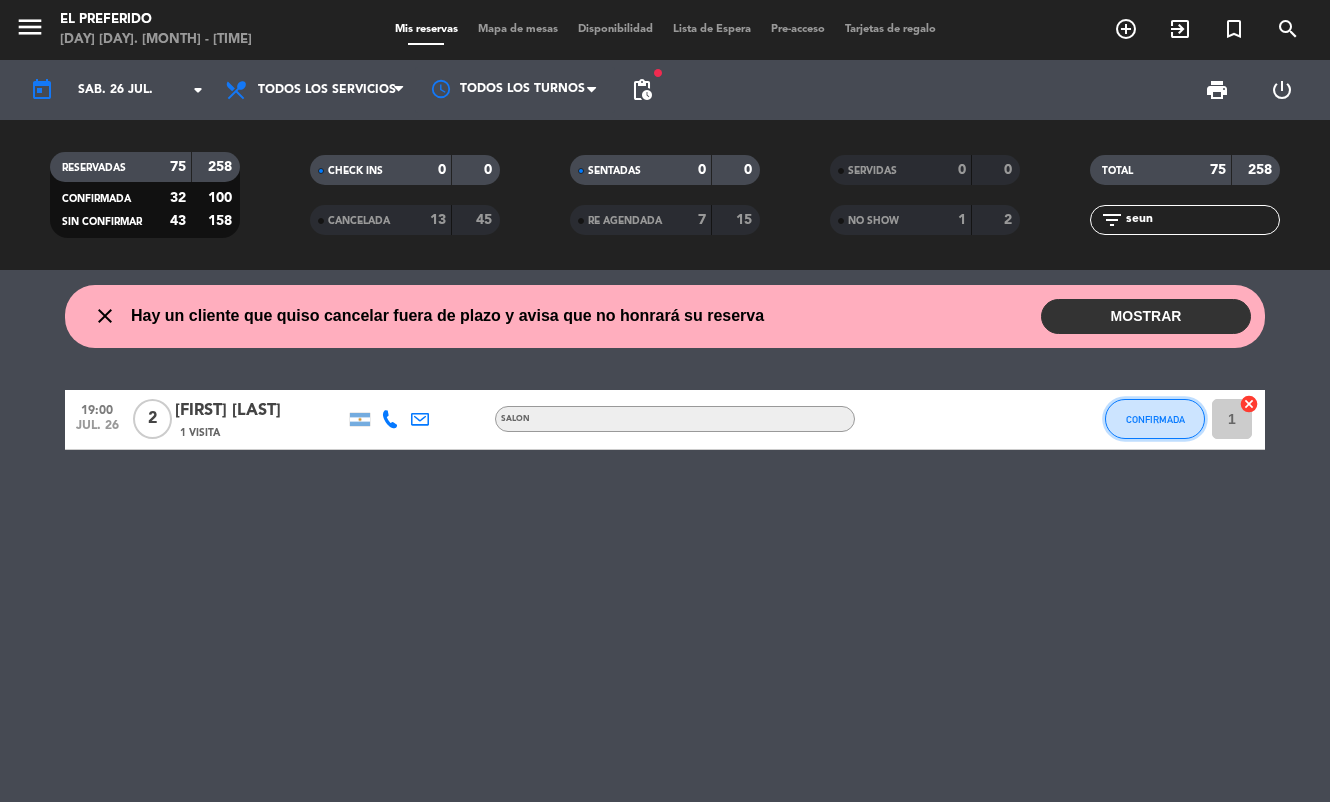 click on "CONFIRMADA" 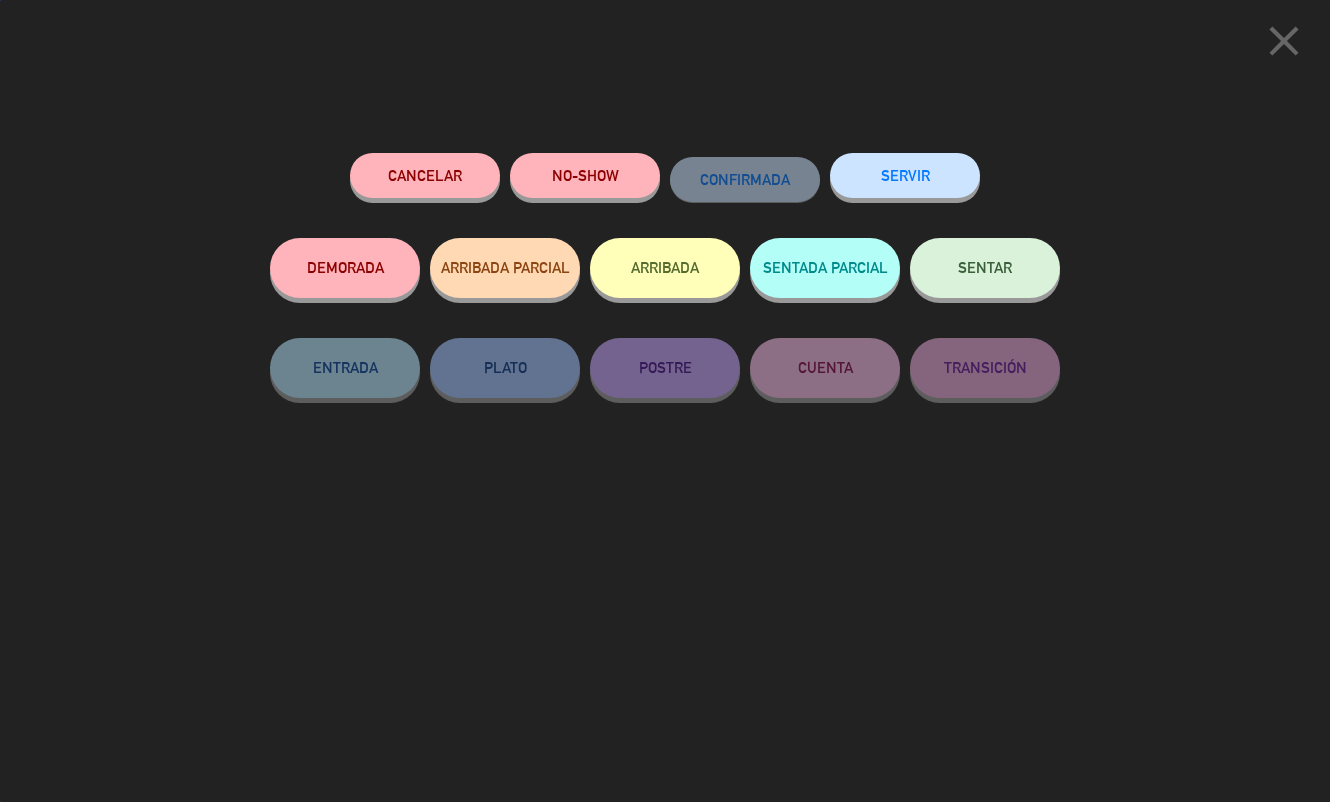 click on "NO-SHOW" 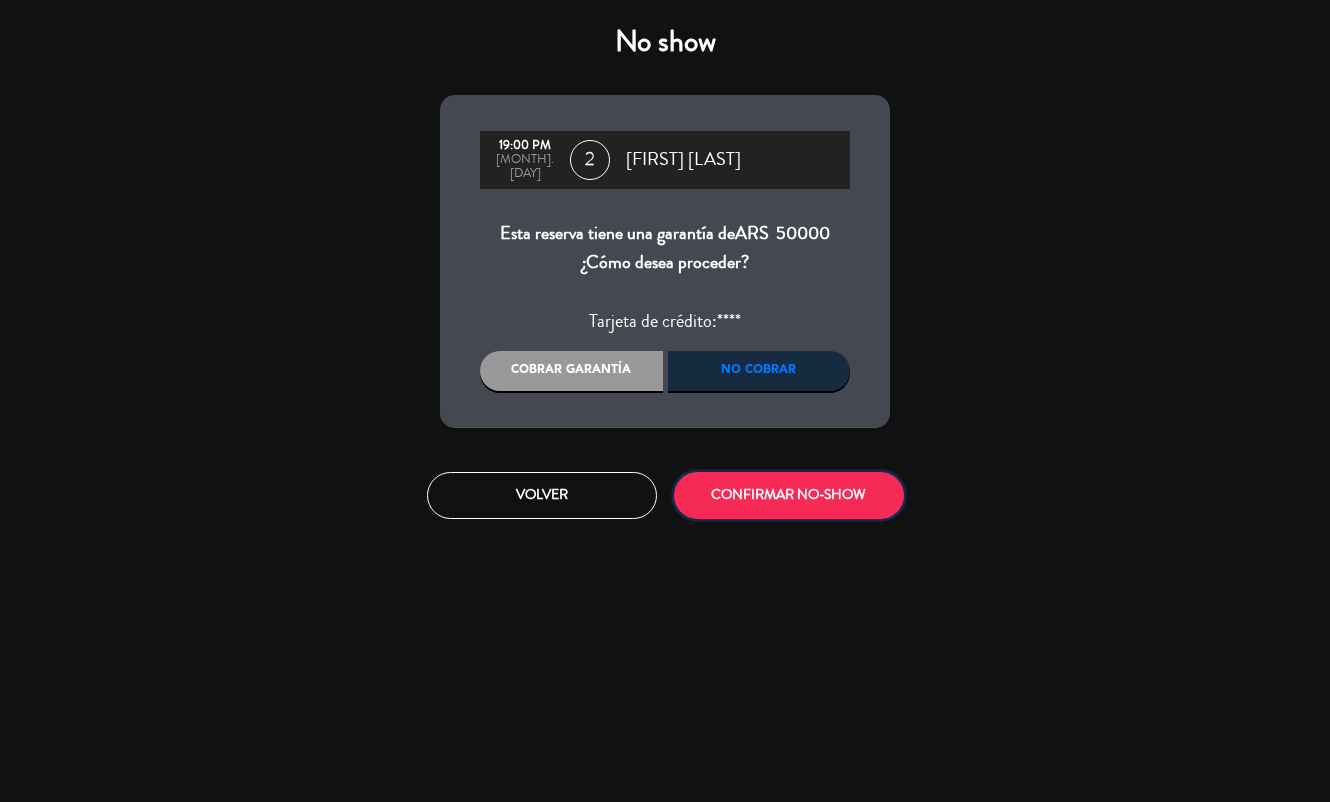 click on "CONFIRMAR NO-SHOW" 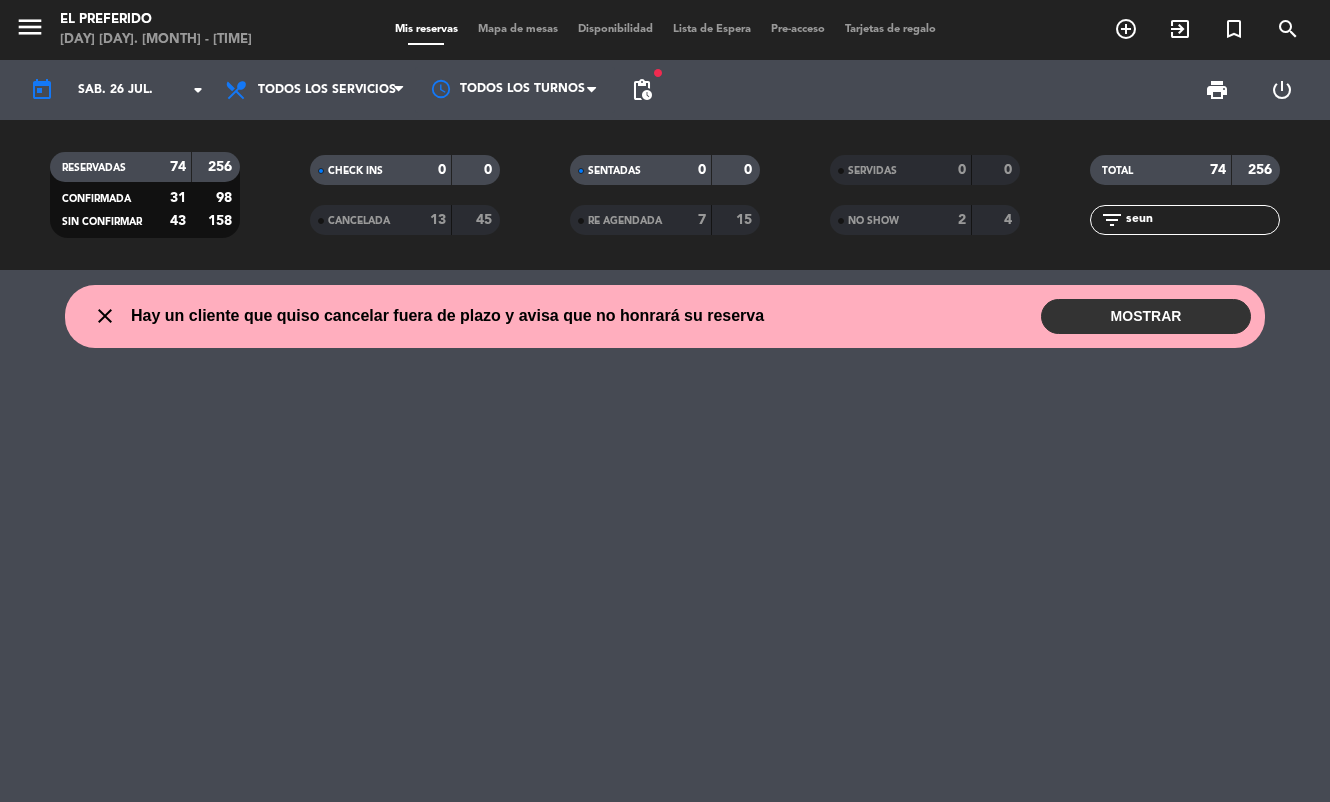click on "filter_list seun" 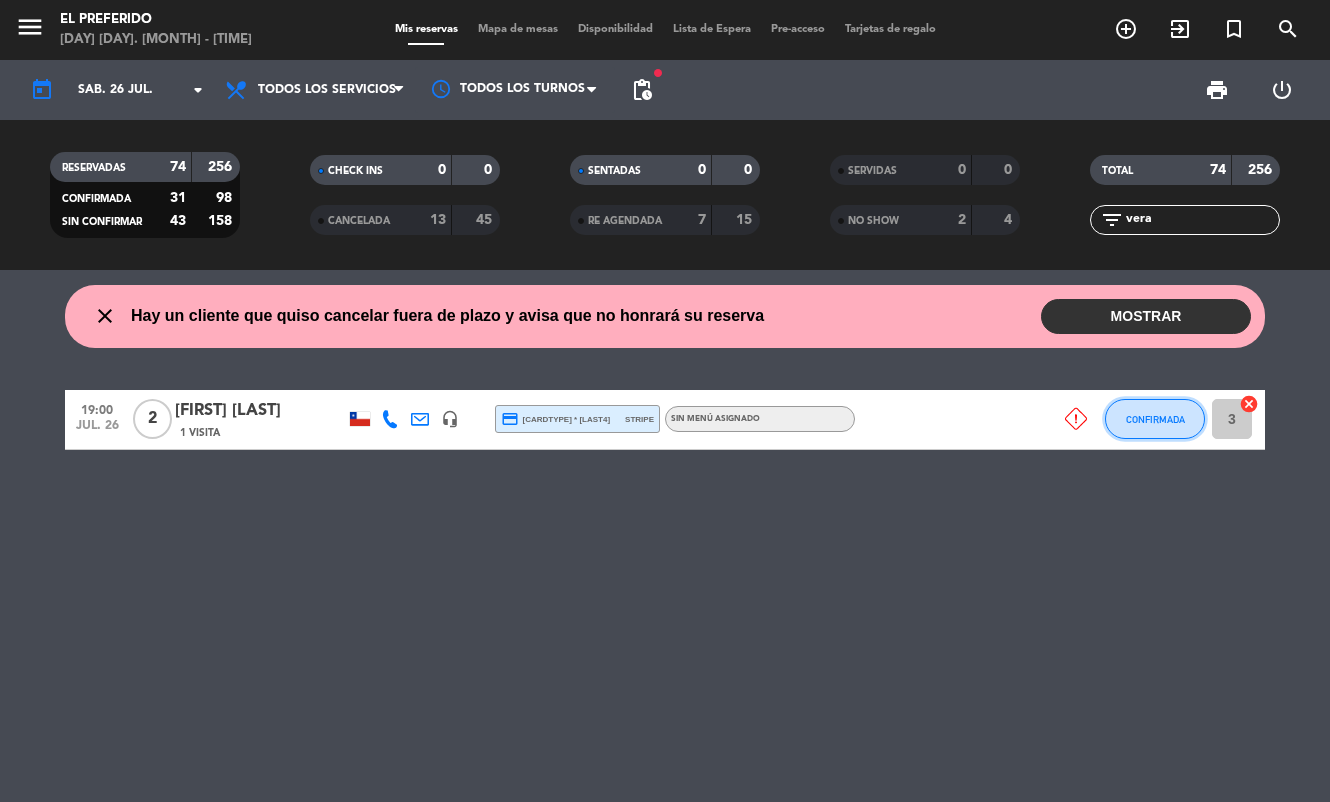 click on "CONFIRMADA" 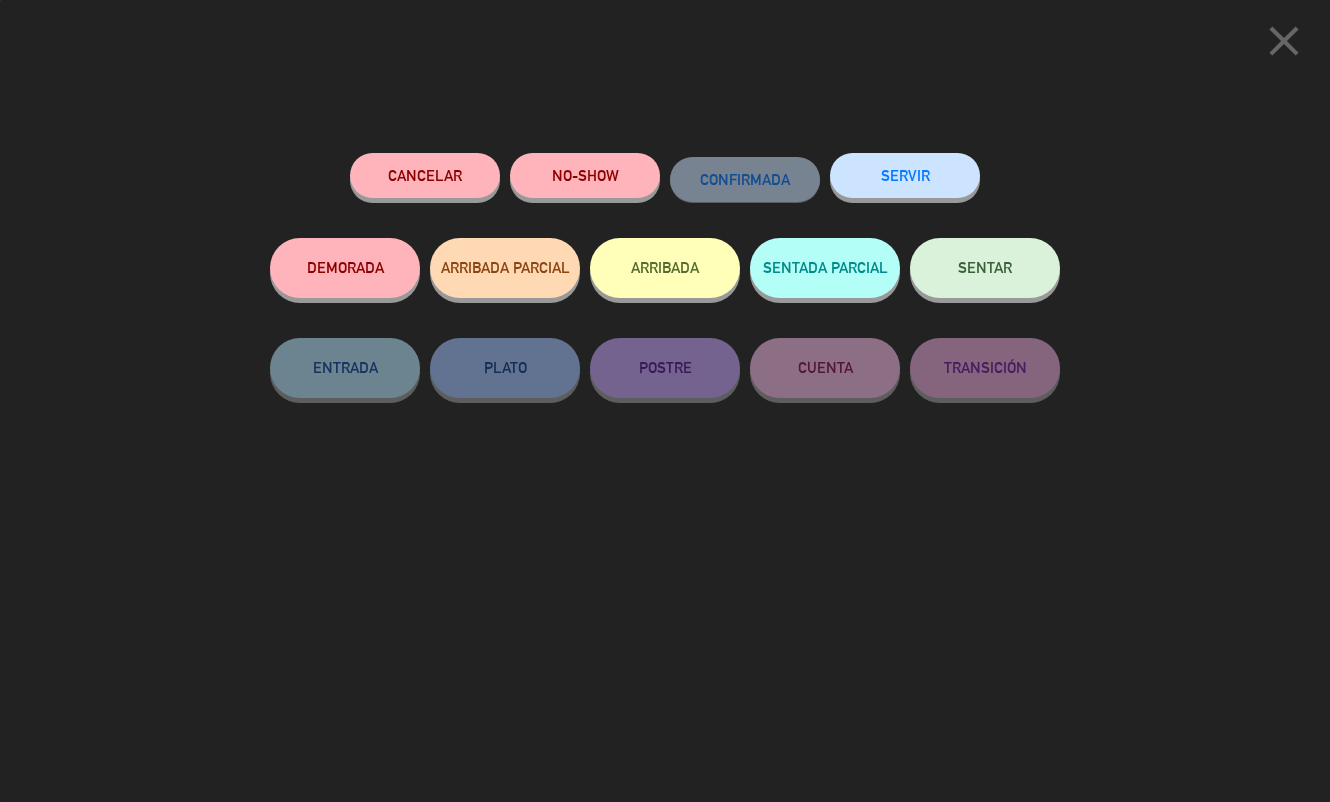 click on "NO-SHOW" 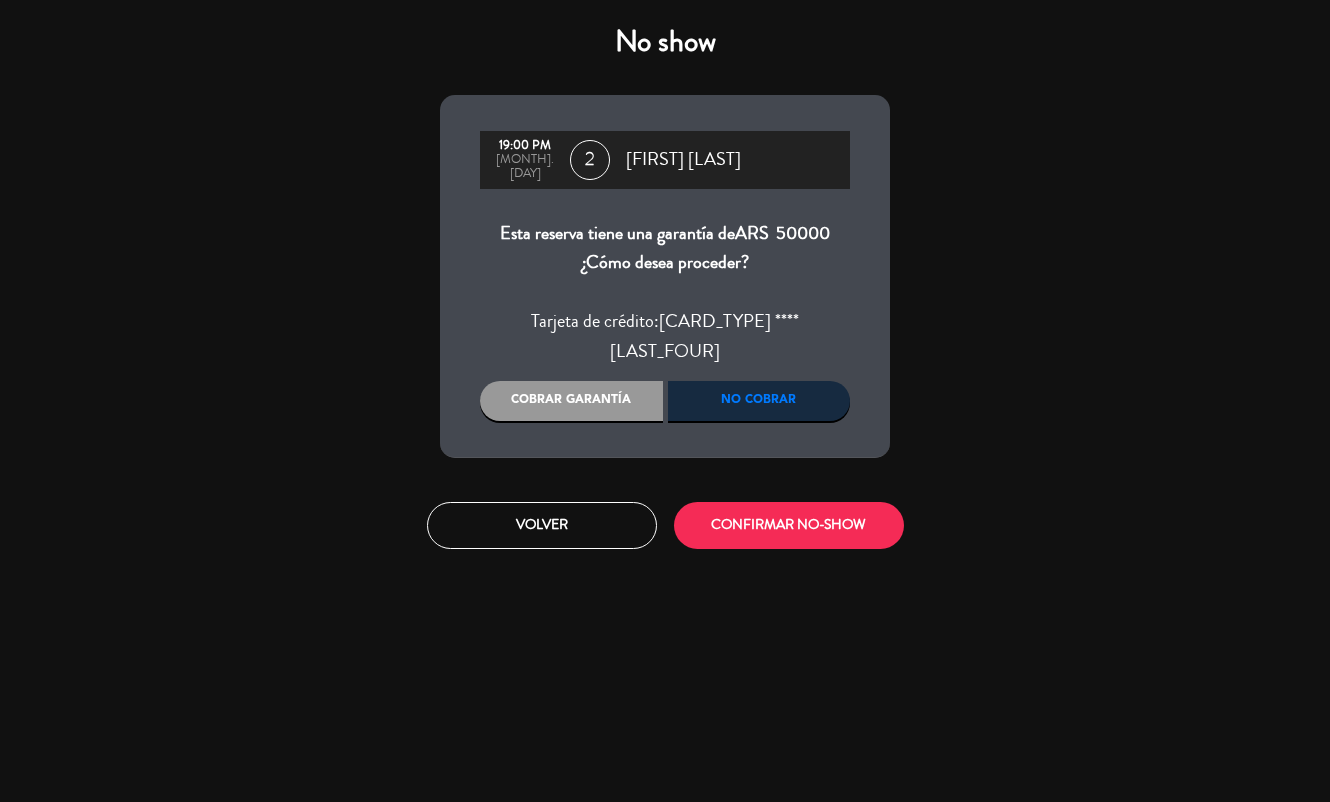 click on "Cobrar garantía" 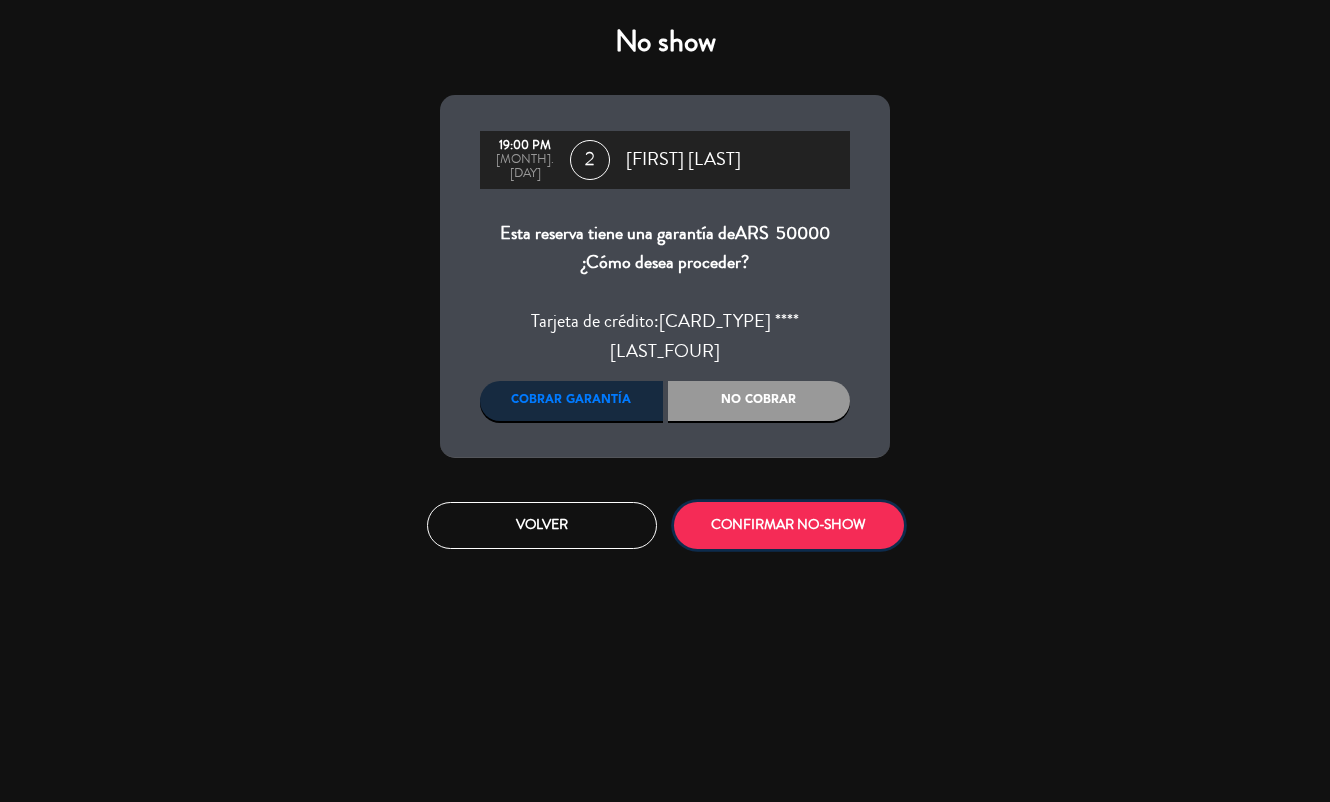 click on "CONFIRMAR NO-SHOW" 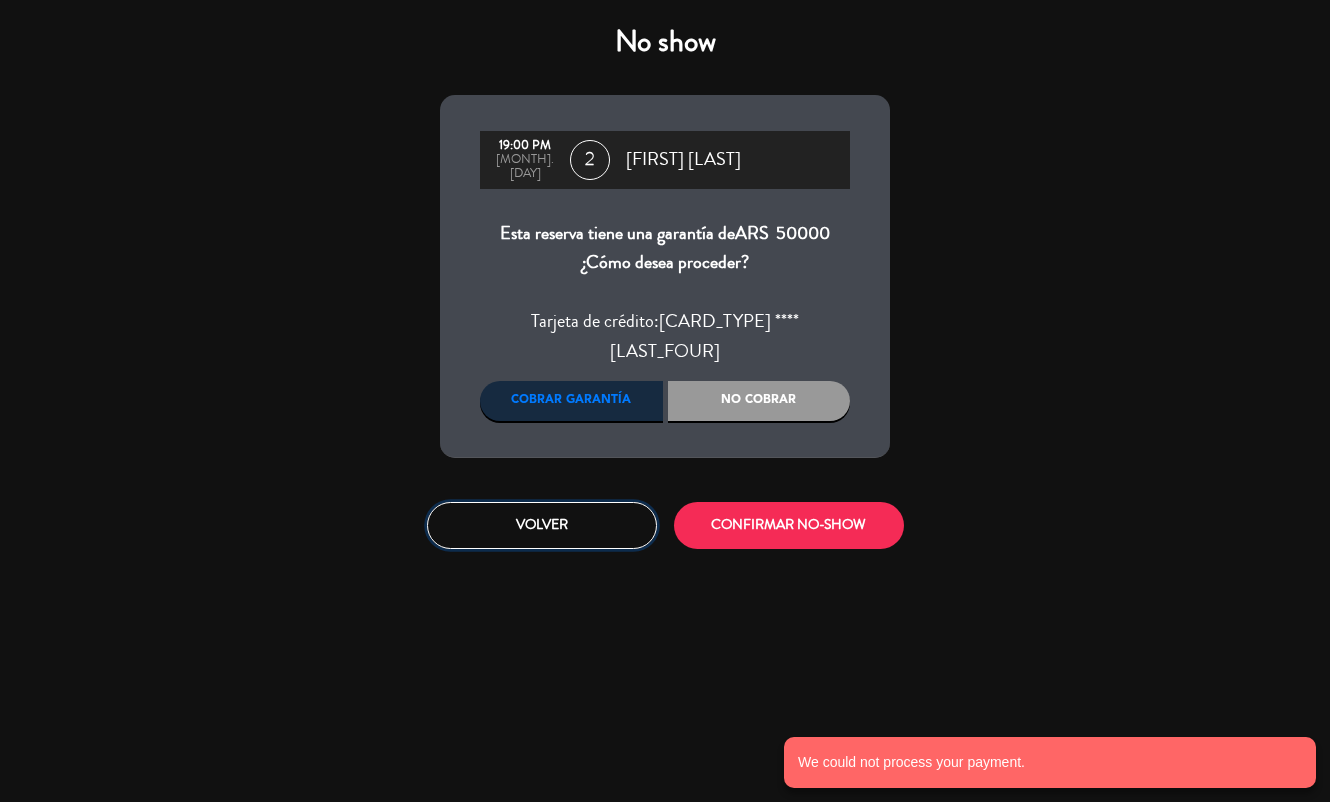 click on "Volver" 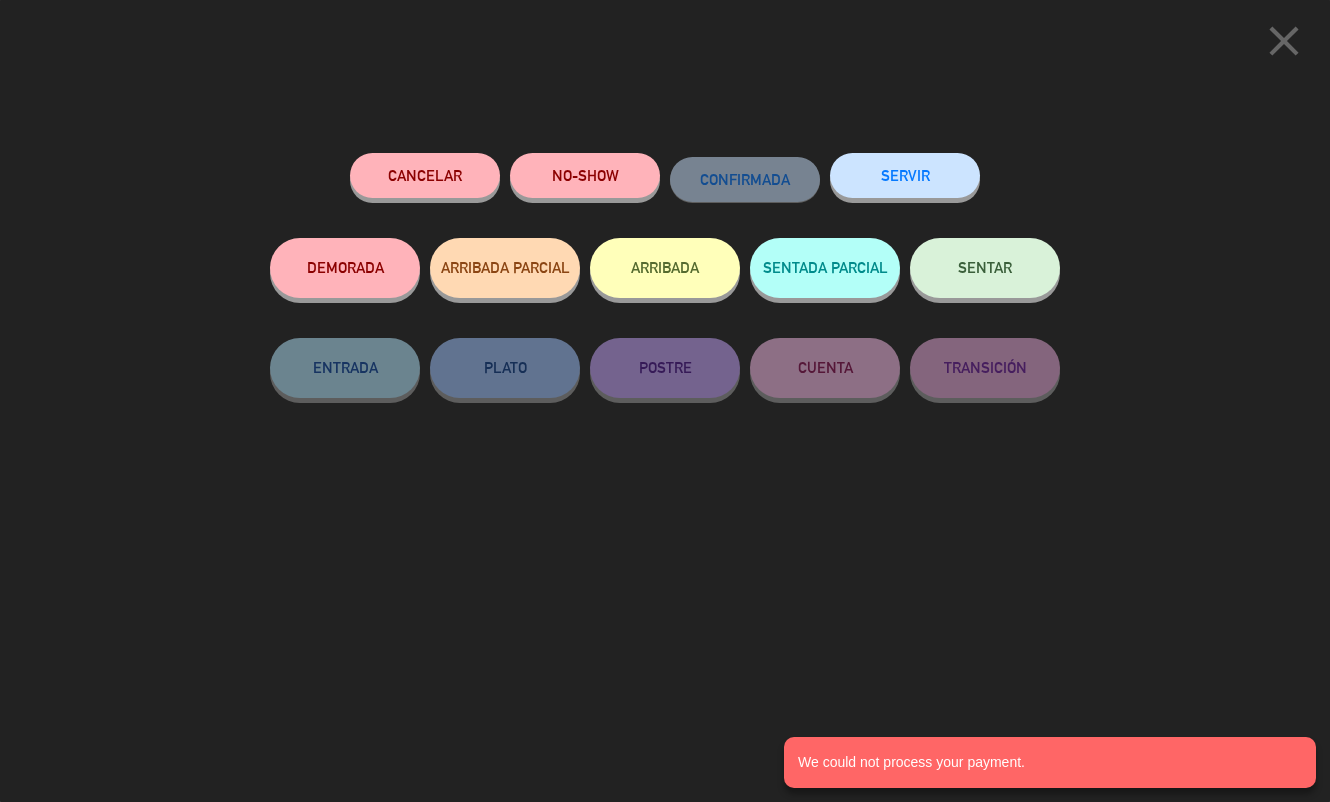 drag, startPoint x: 1270, startPoint y: 49, endPoint x: 1281, endPoint y: 48, distance: 11.045361 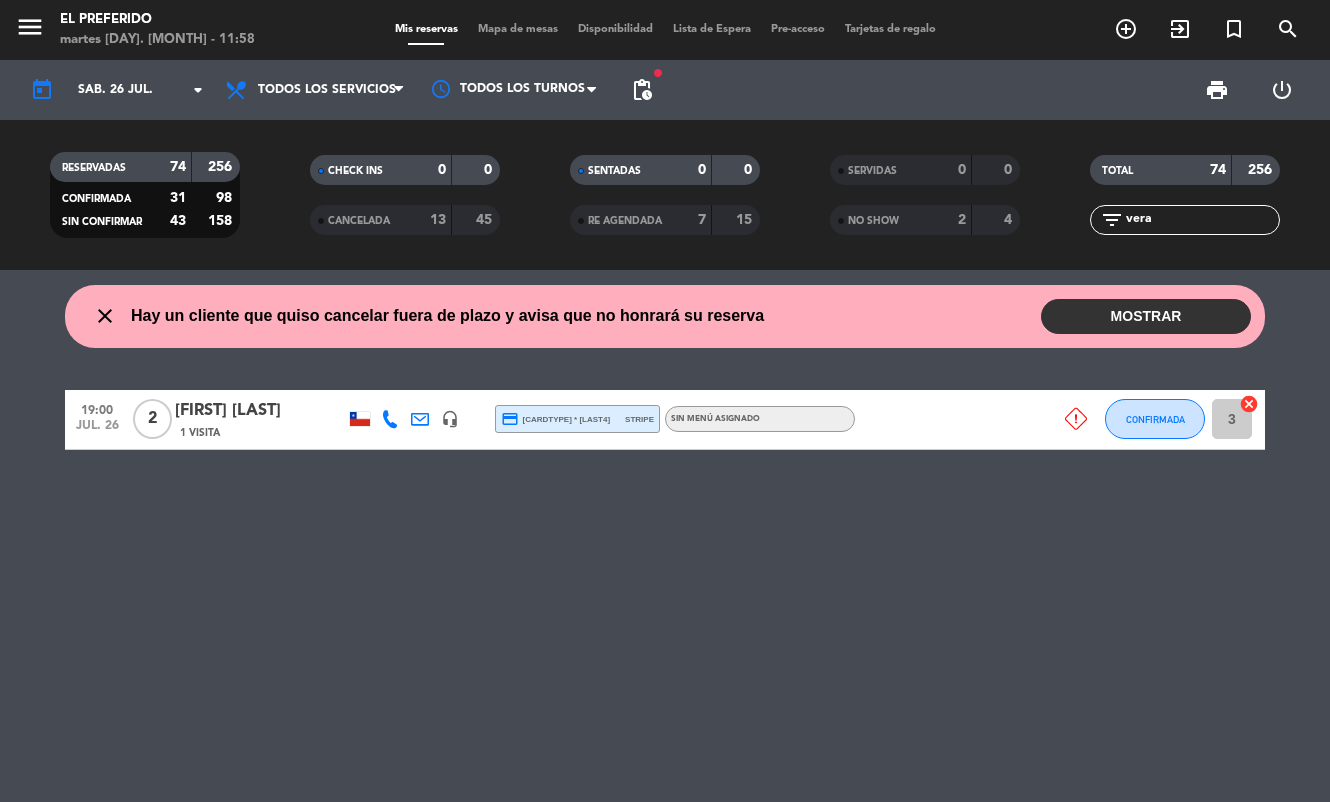 click on "vera" 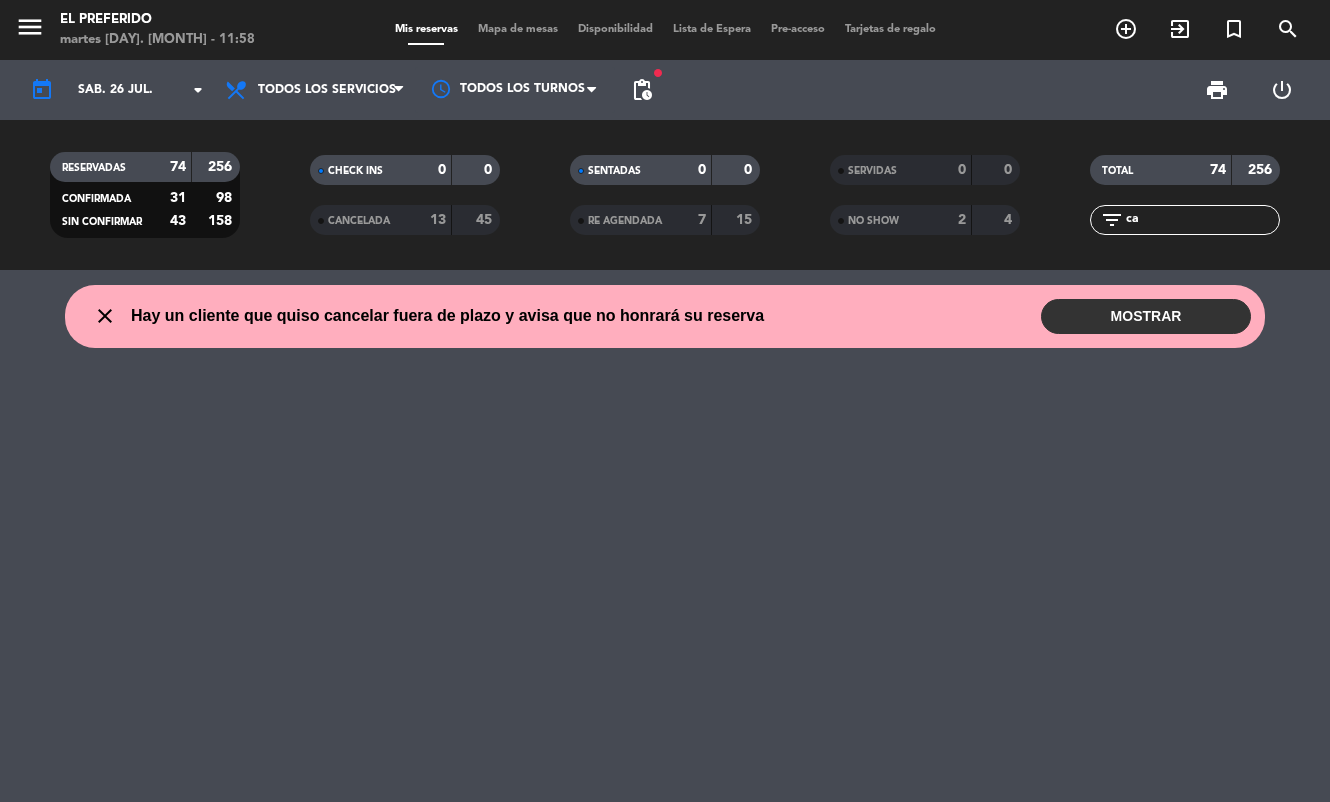 type on "c" 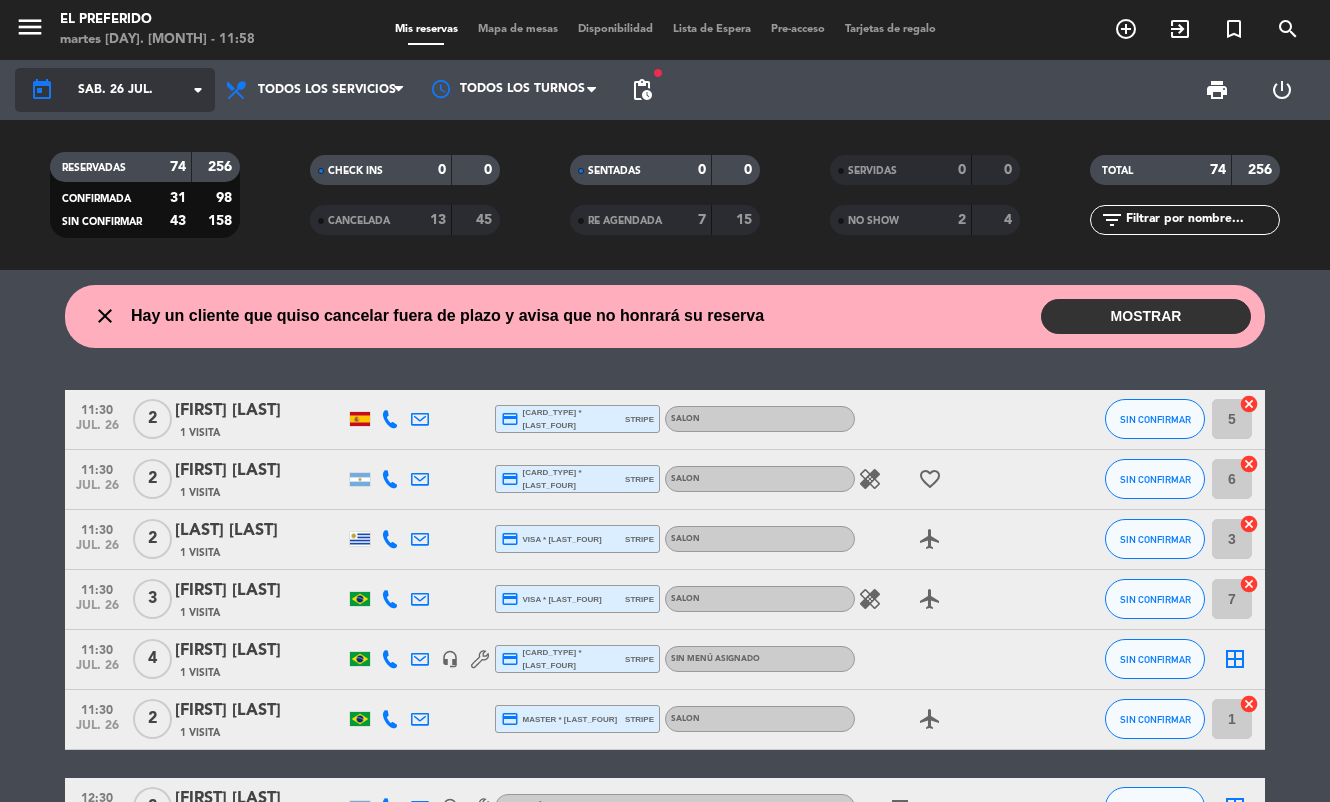 type 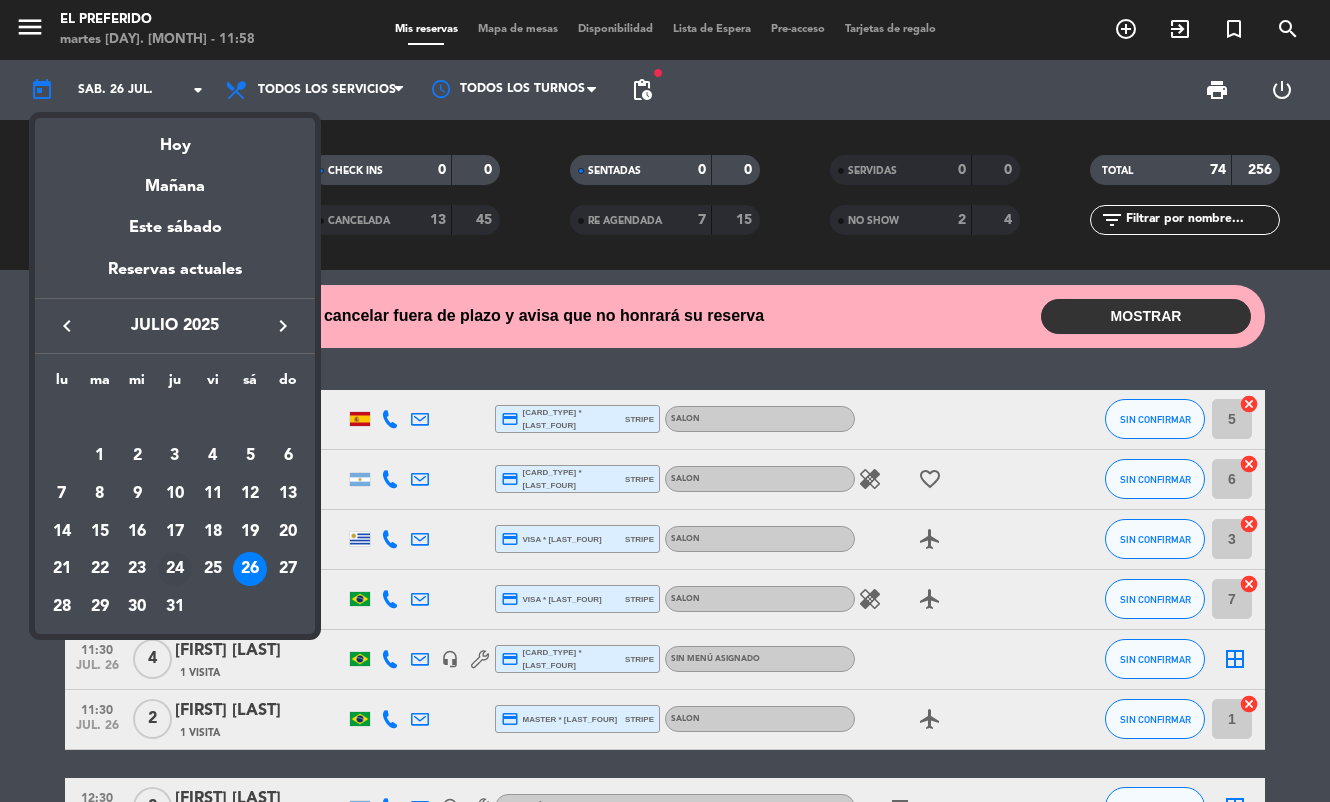 click on "24" at bounding box center [175, 569] 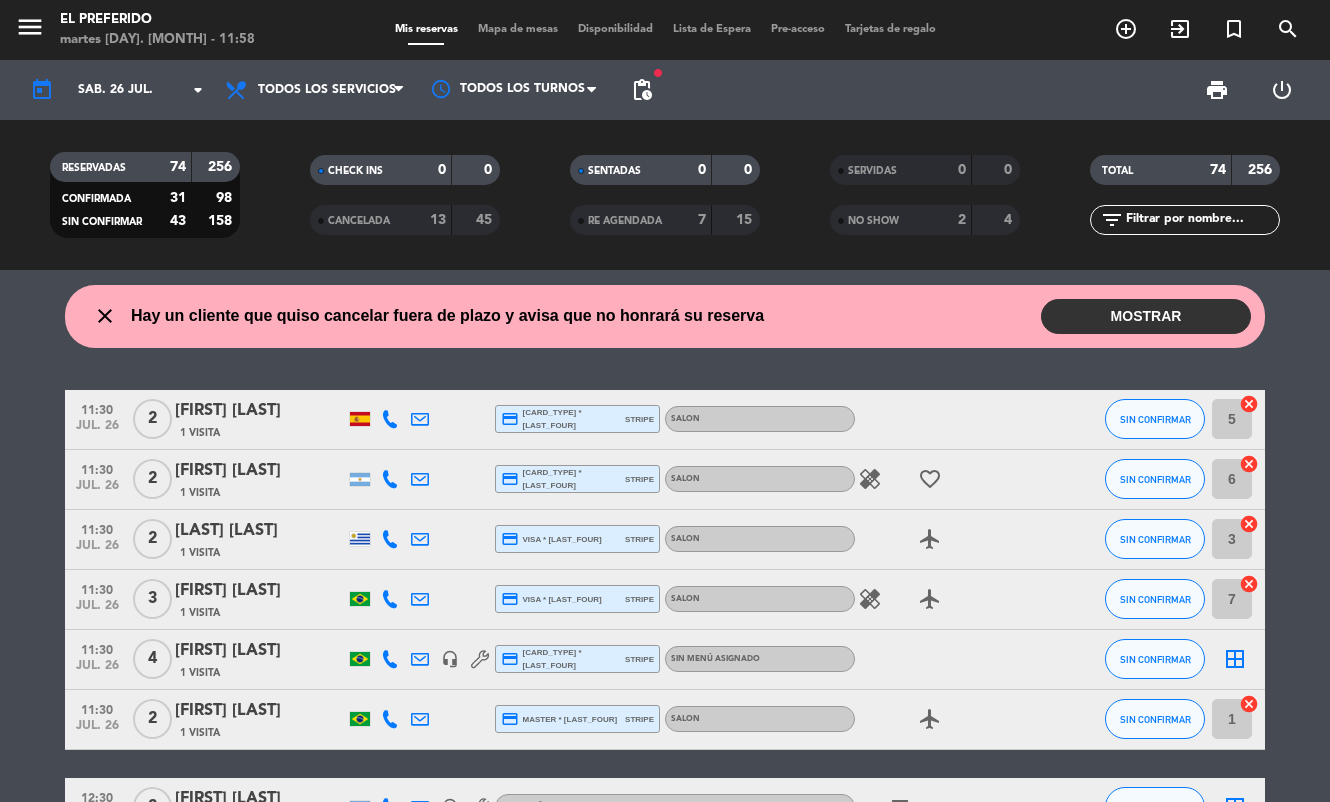 type on "[DAY_ABBR]. [DAY] [MONTH_ABBR]." 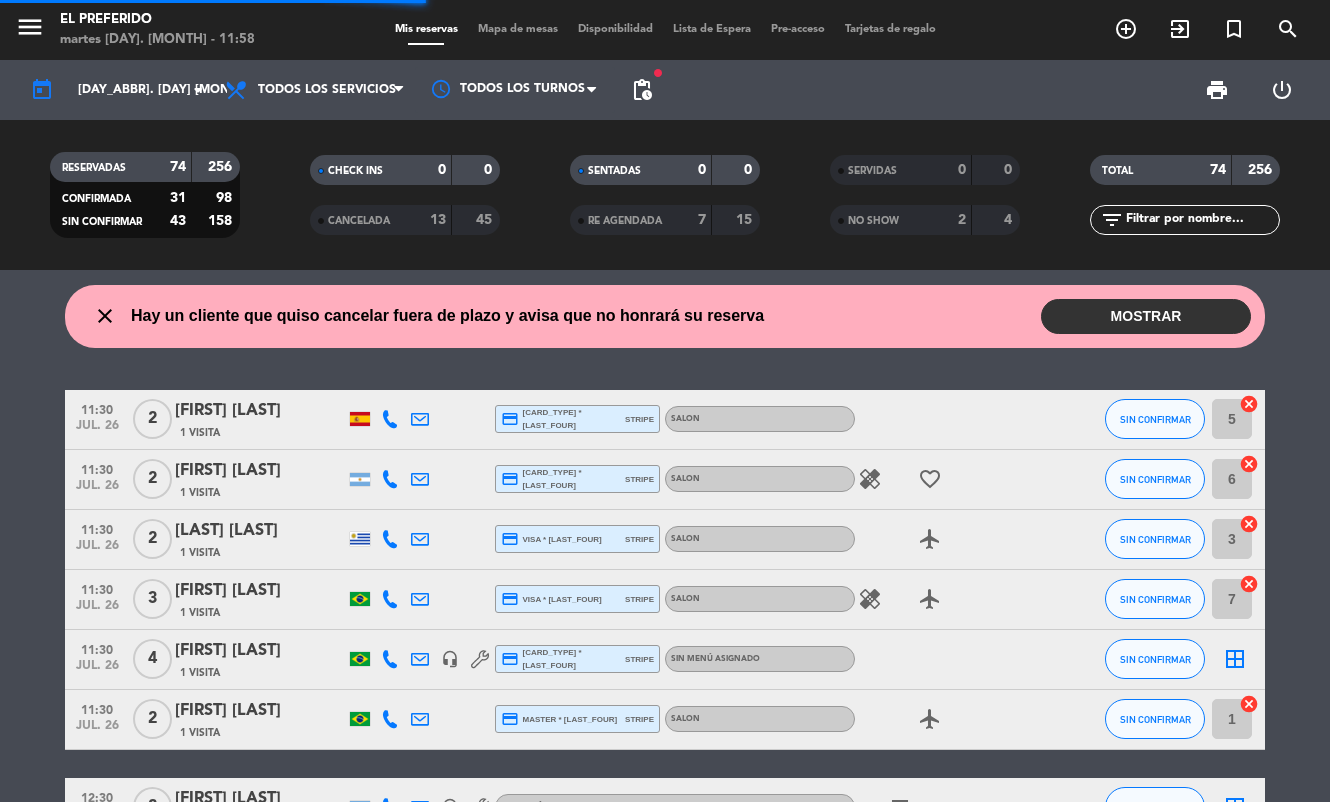 click 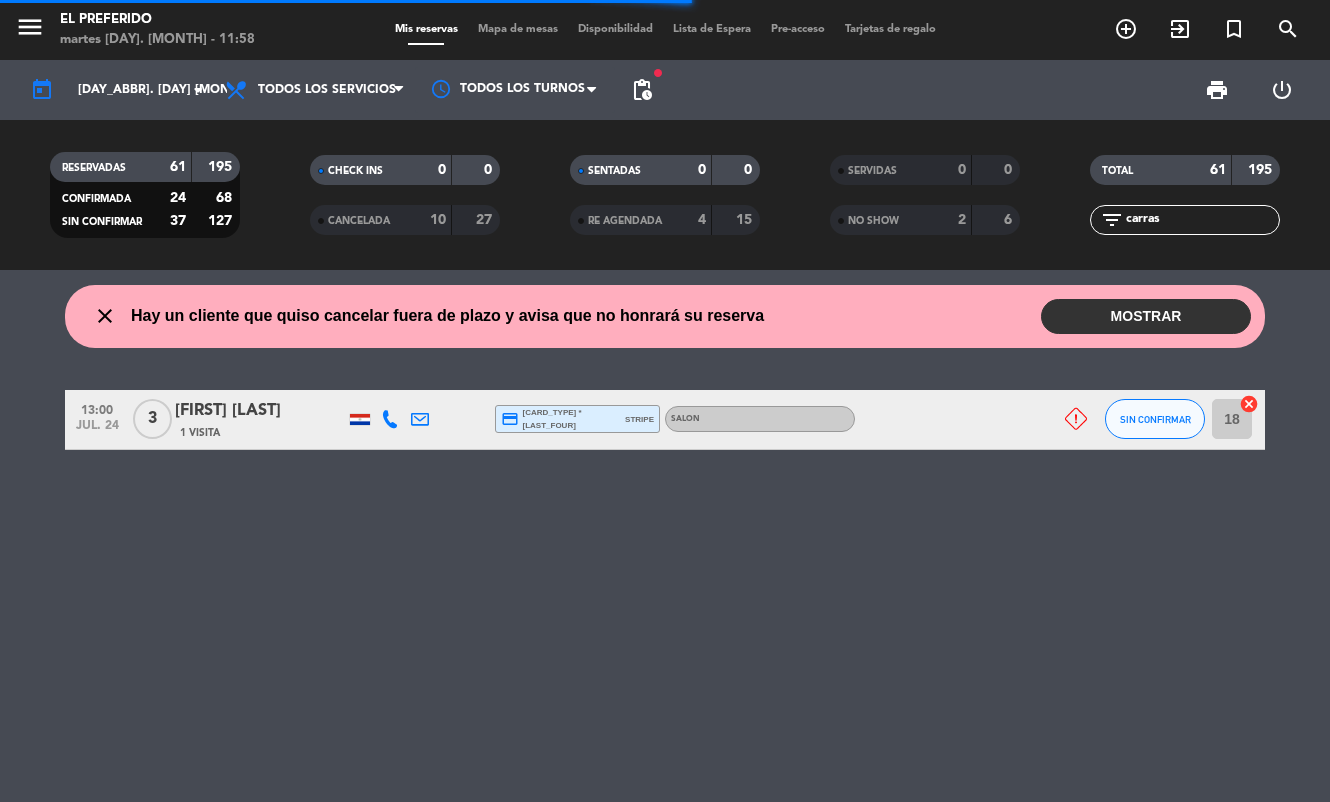 type on "carras" 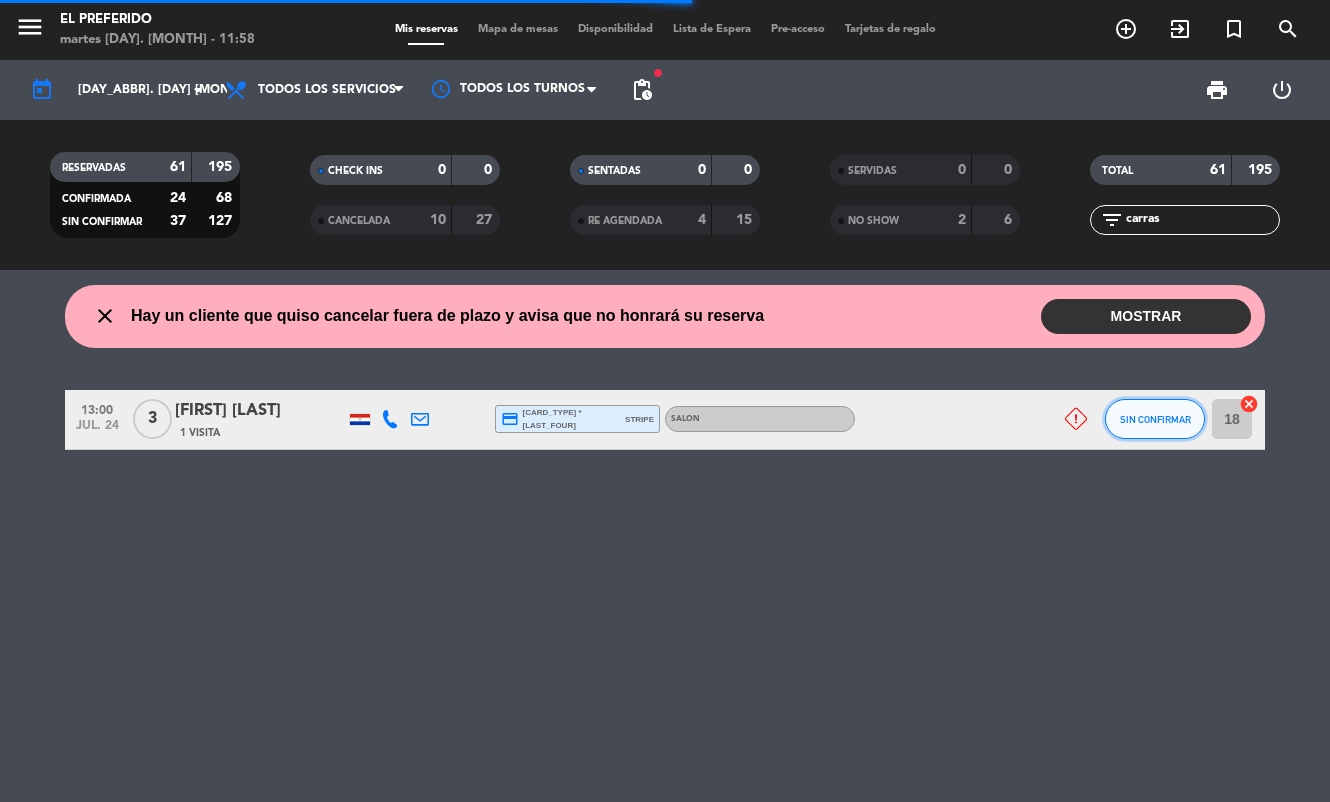 click on "SIN CONFIRMAR" 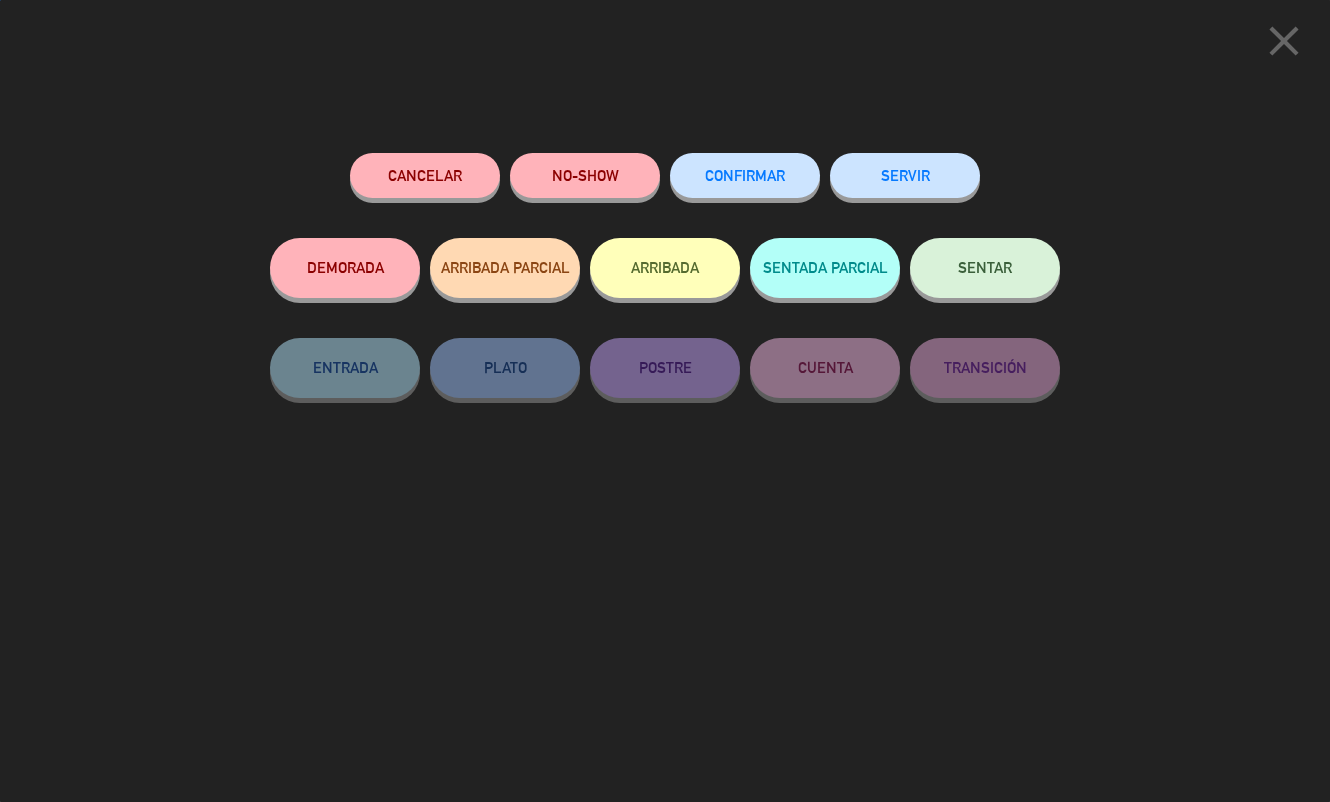 click on "NO-SHOW" 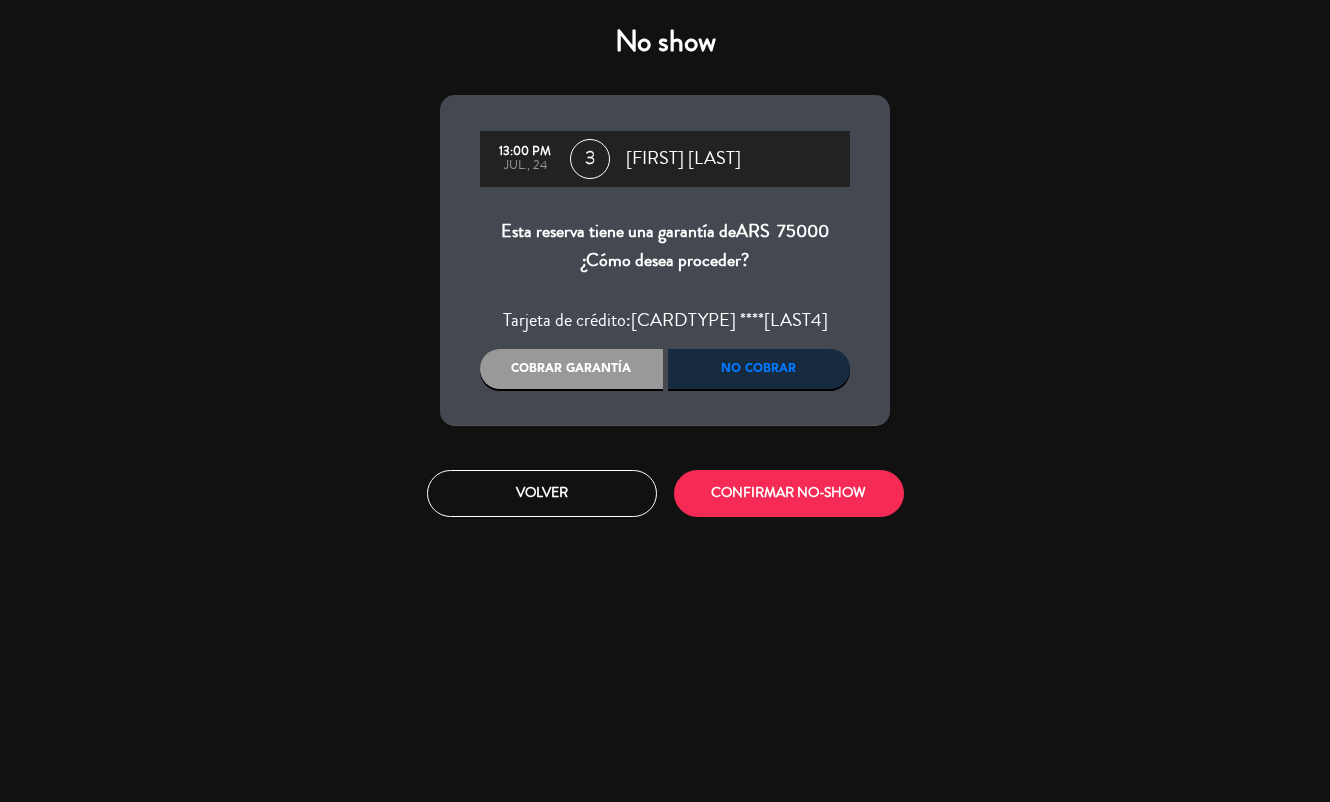 drag, startPoint x: 575, startPoint y: 373, endPoint x: 857, endPoint y: 489, distance: 304.9262 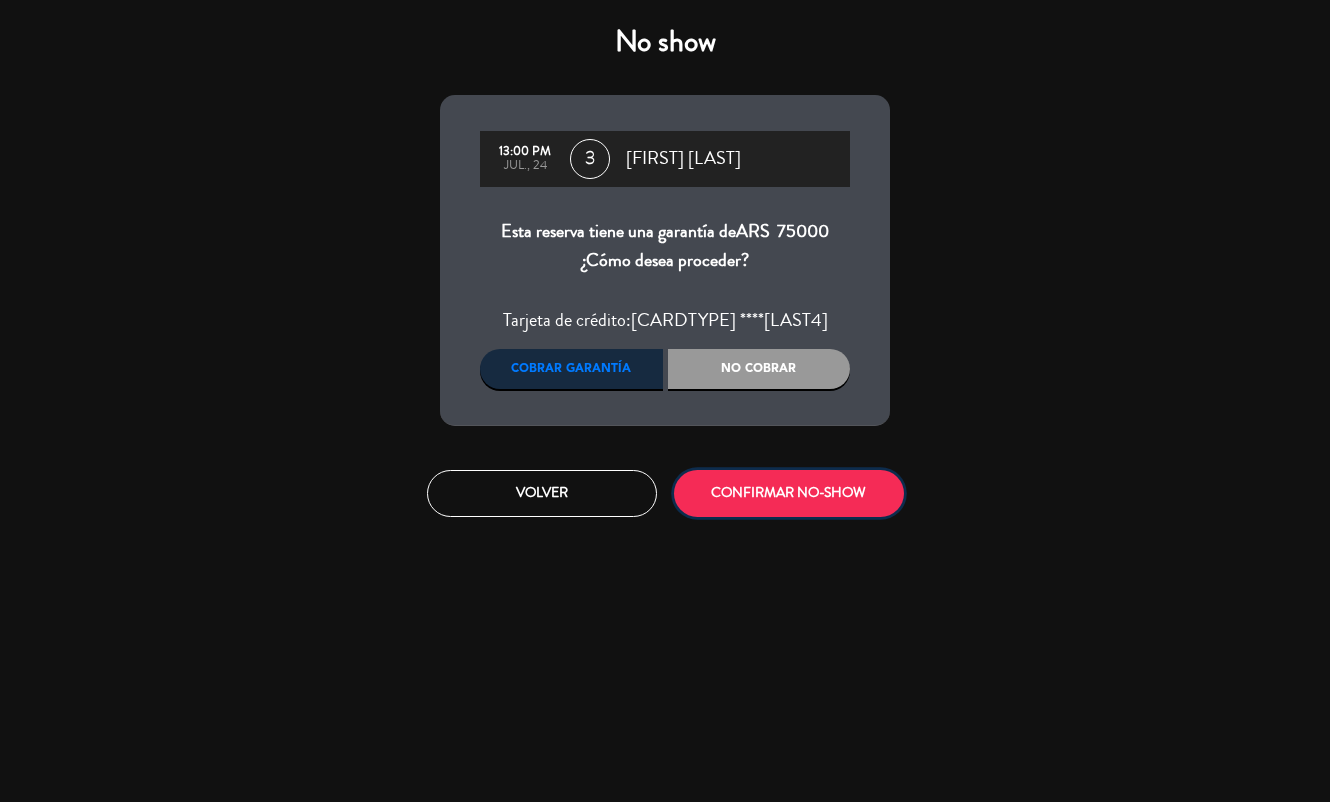 click on "CONFIRMAR NO-SHOW" 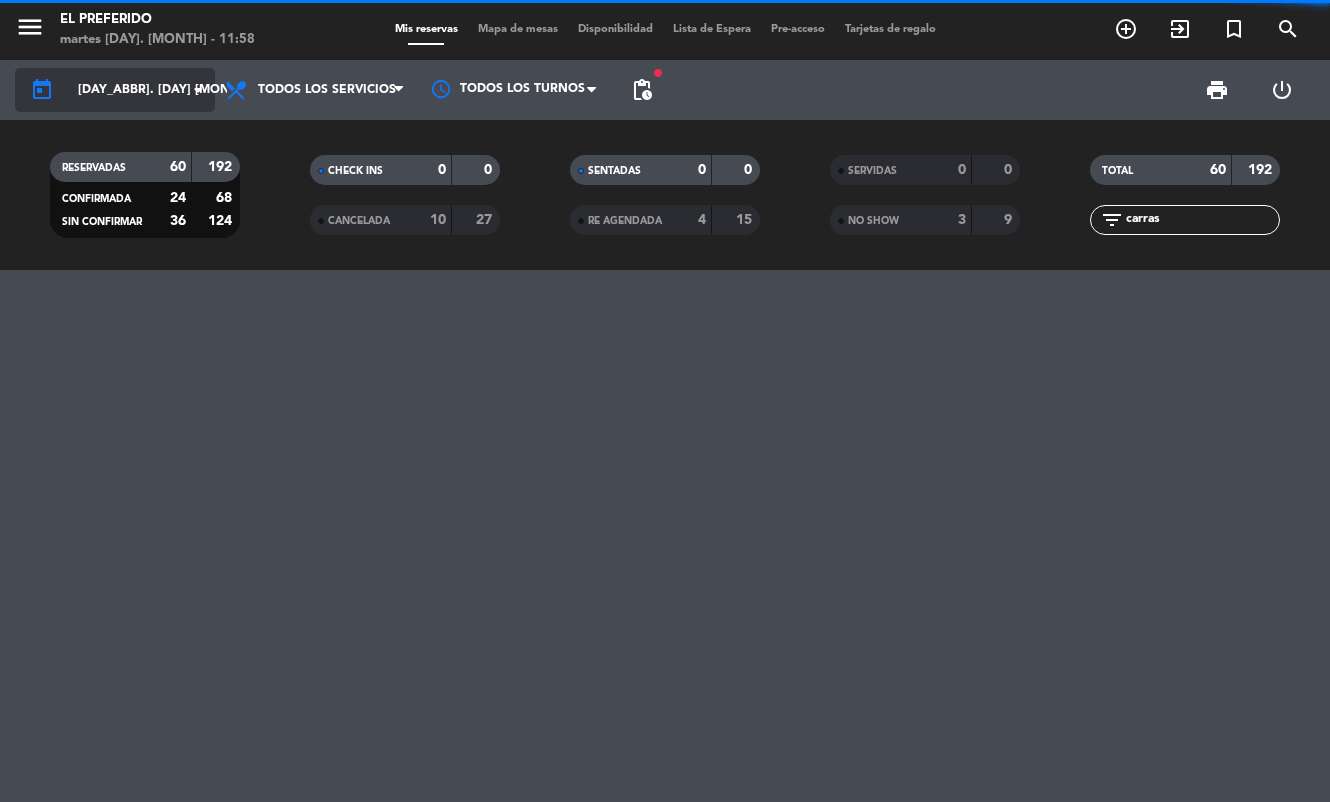 click on "[DAY_ABBR]. [DAY] [MONTH_ABBR]." 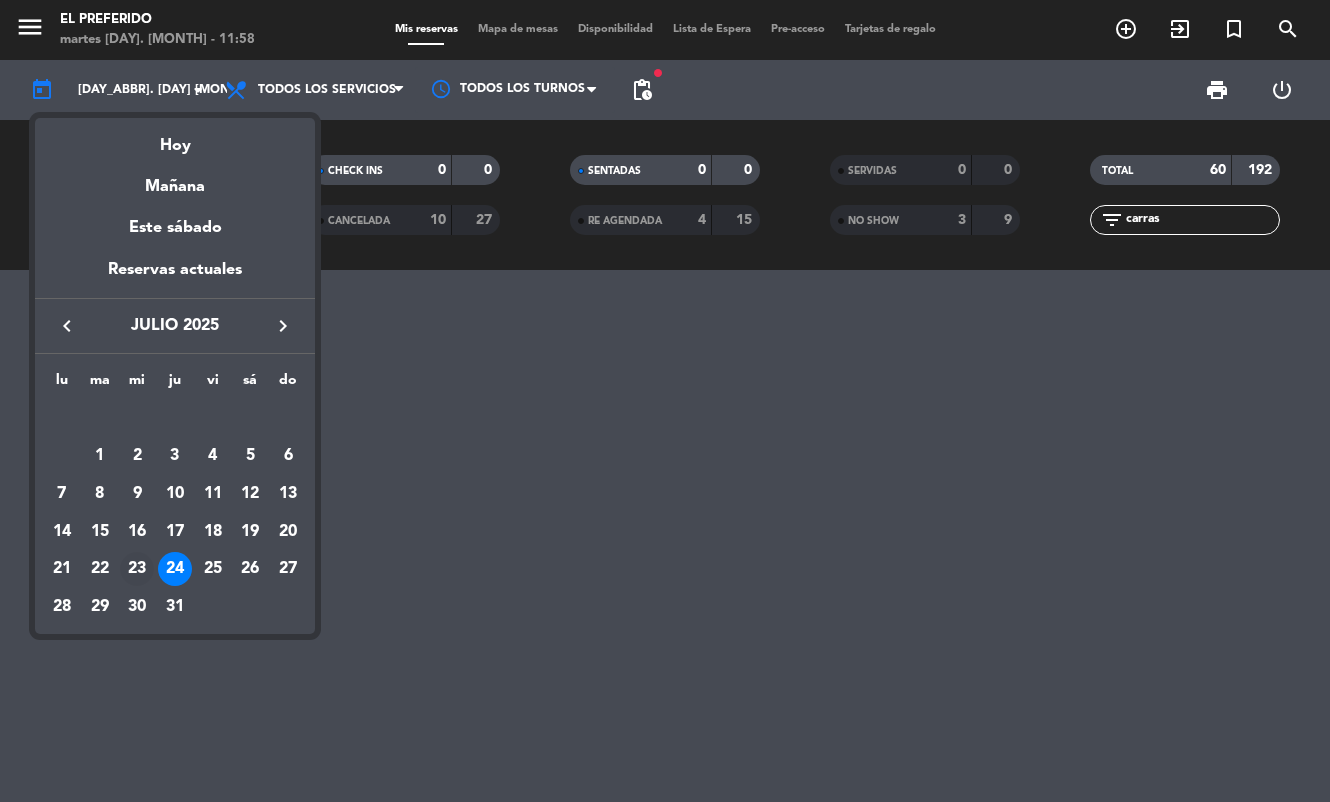 click on "23" at bounding box center (137, 569) 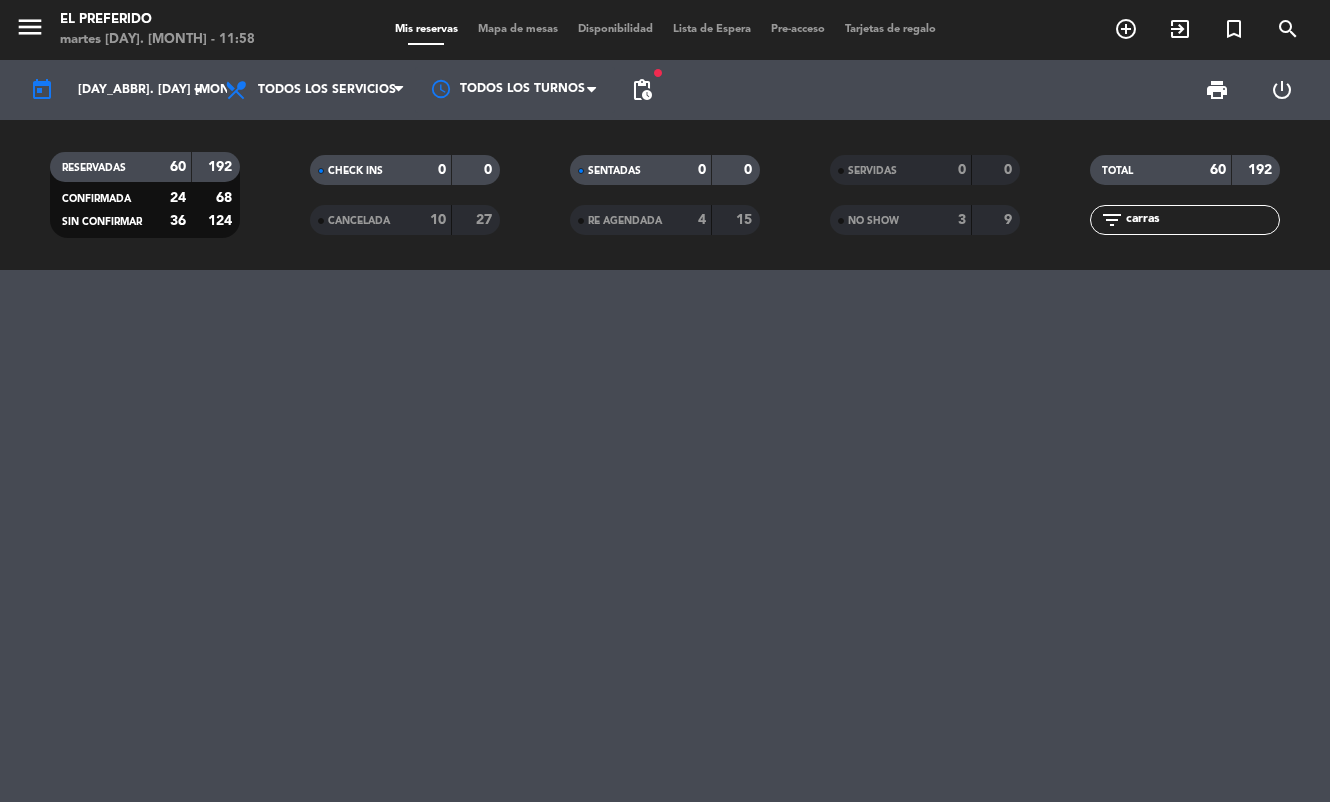 type on "mié. 23 jul." 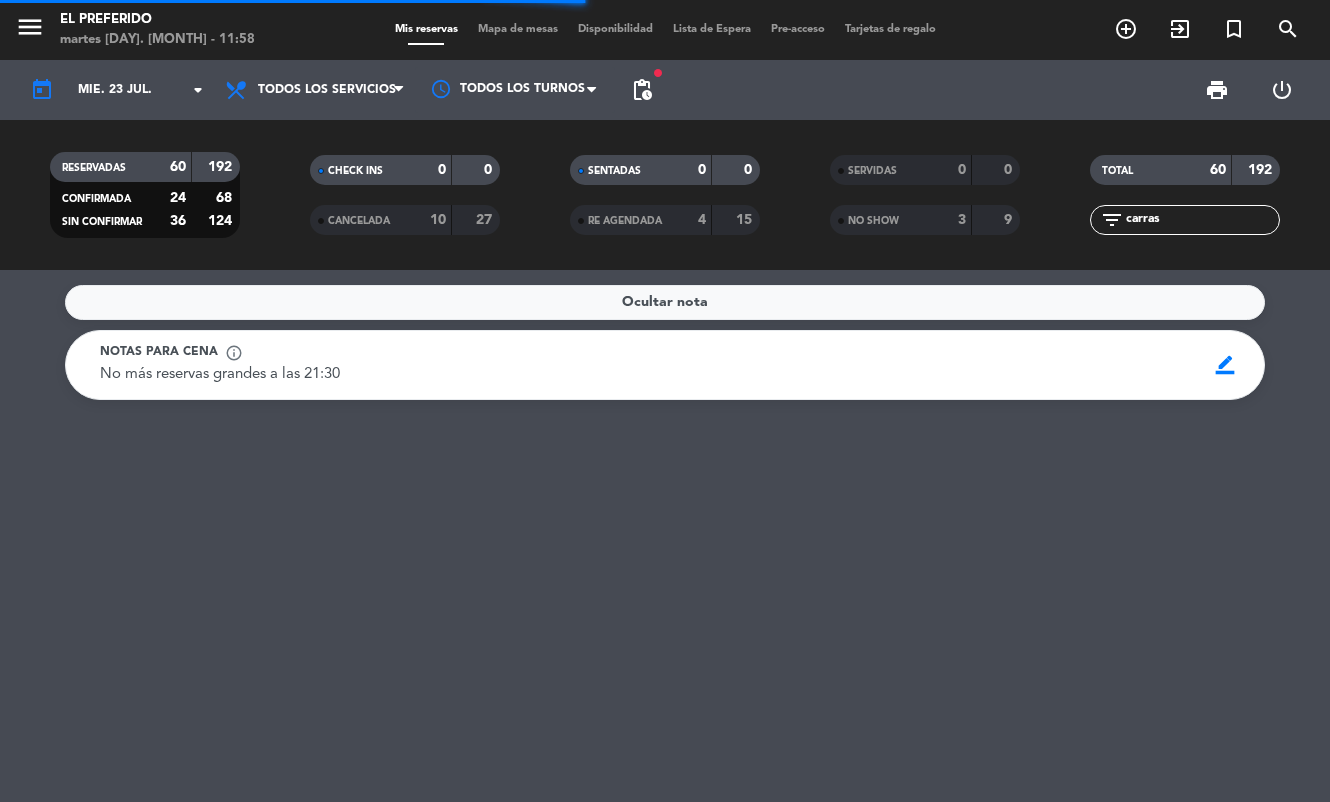click on "carras" 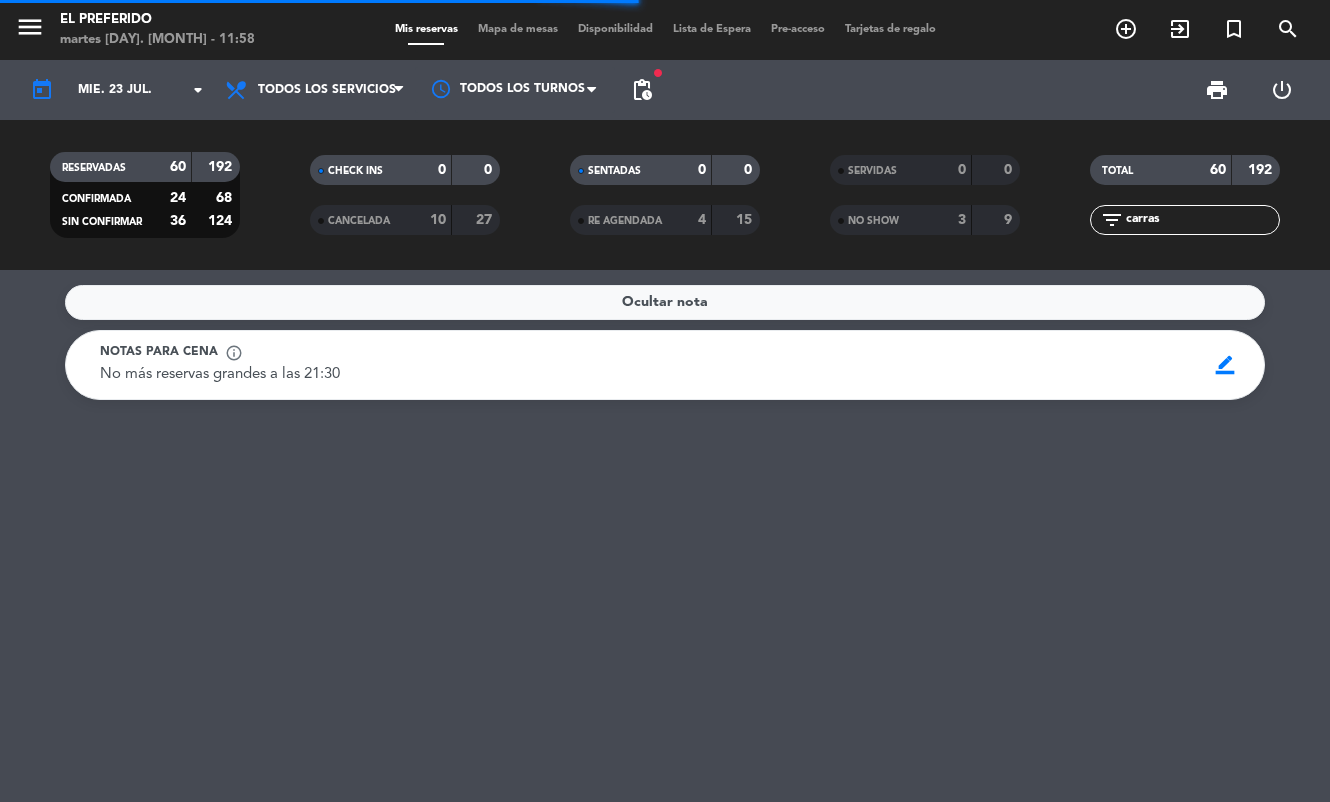 click on "carras" 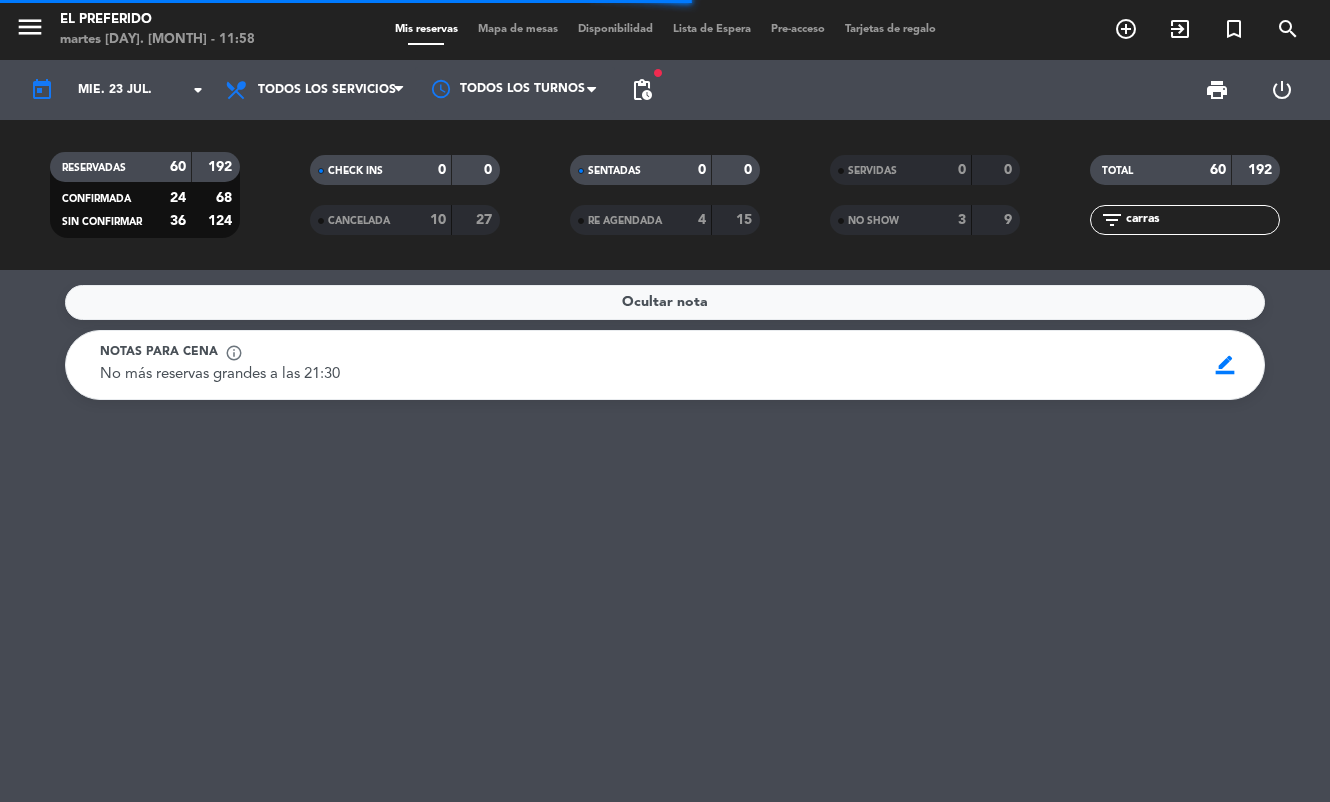 click on "carras" 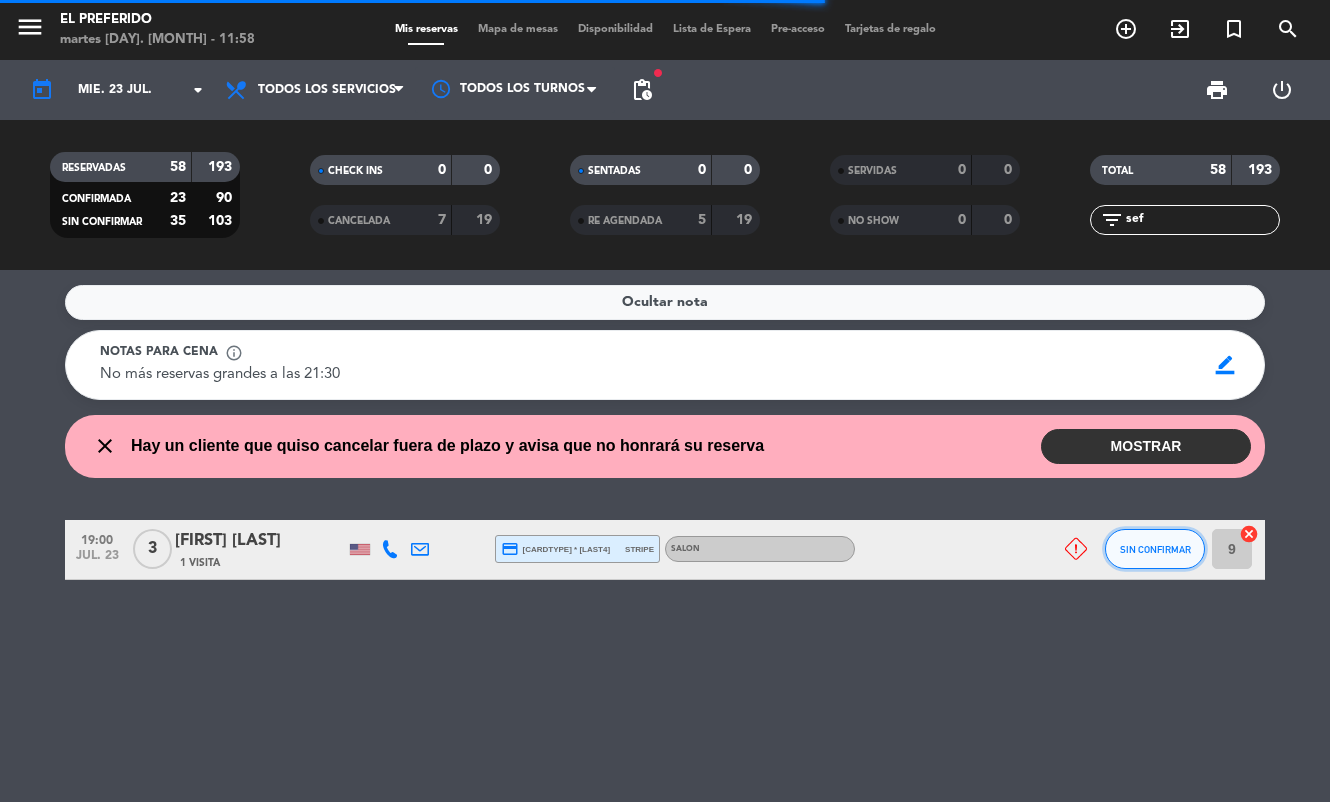 click on "SIN CONFIRMAR" 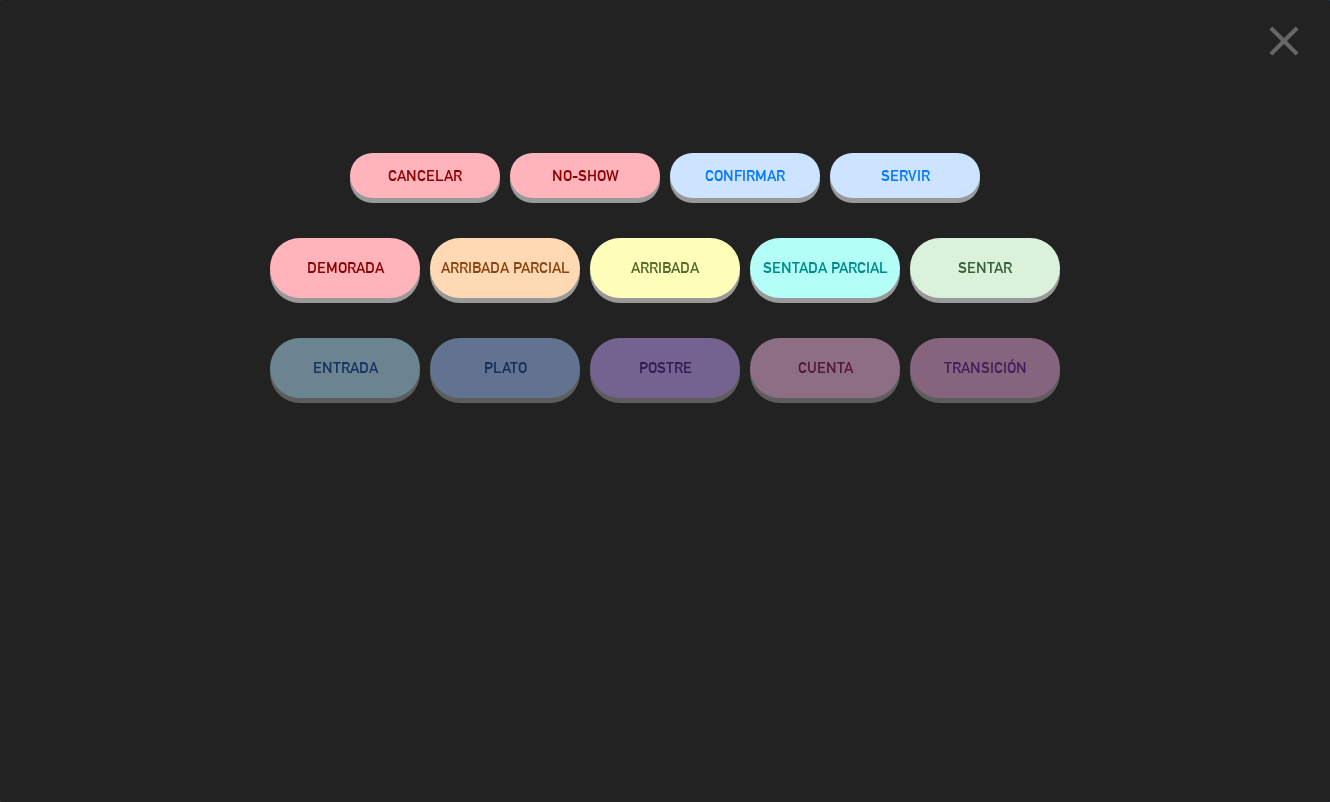 click on "NO-SHOW" 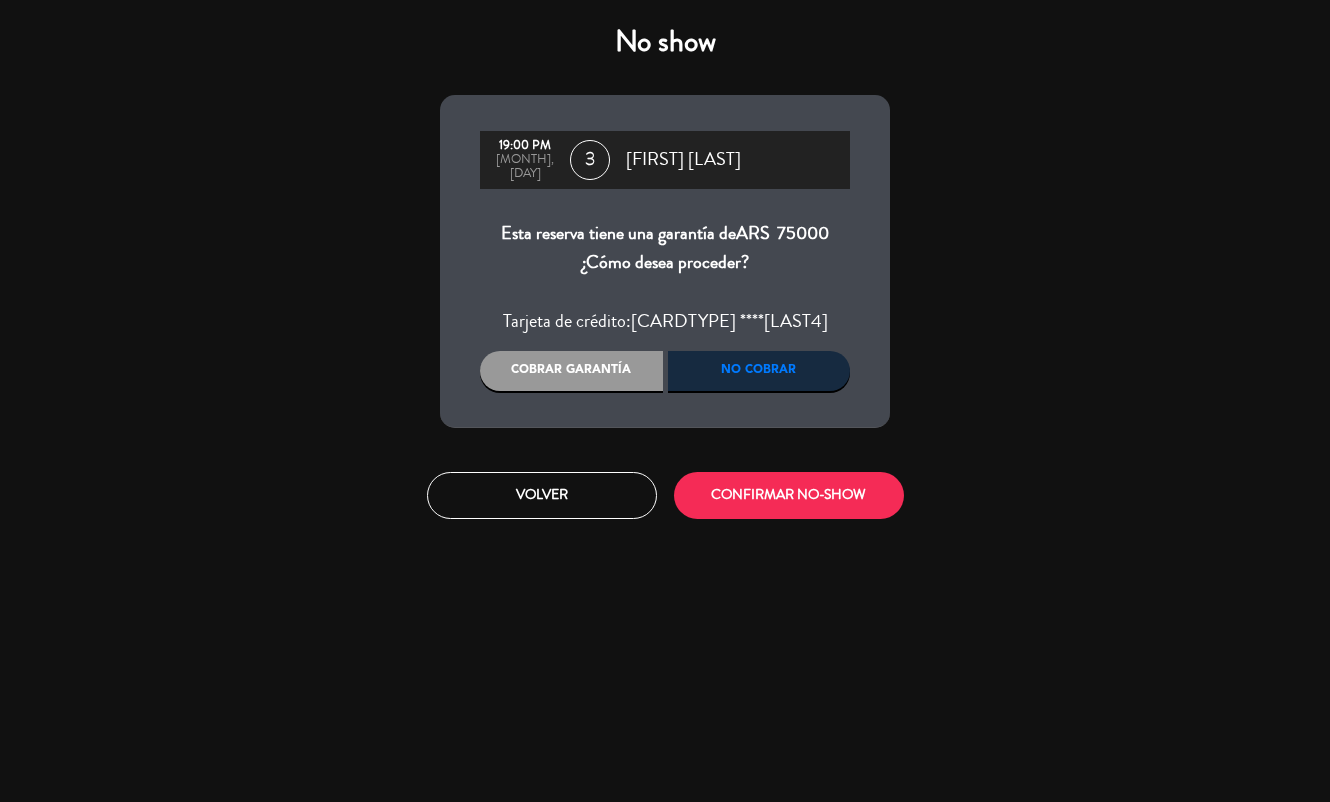 drag, startPoint x: 568, startPoint y: 360, endPoint x: 662, endPoint y: 429, distance: 116.60618 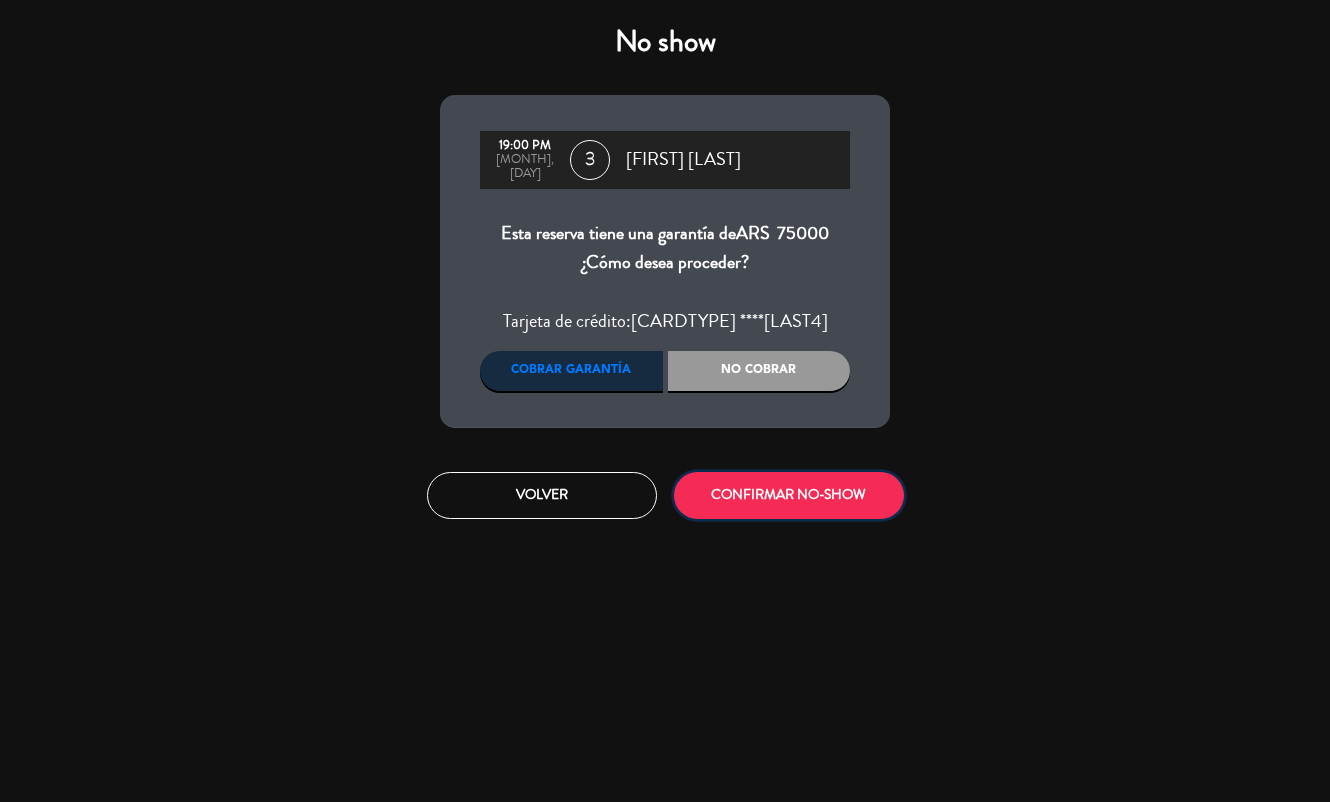 click on "CONFIRMAR NO-SHOW" 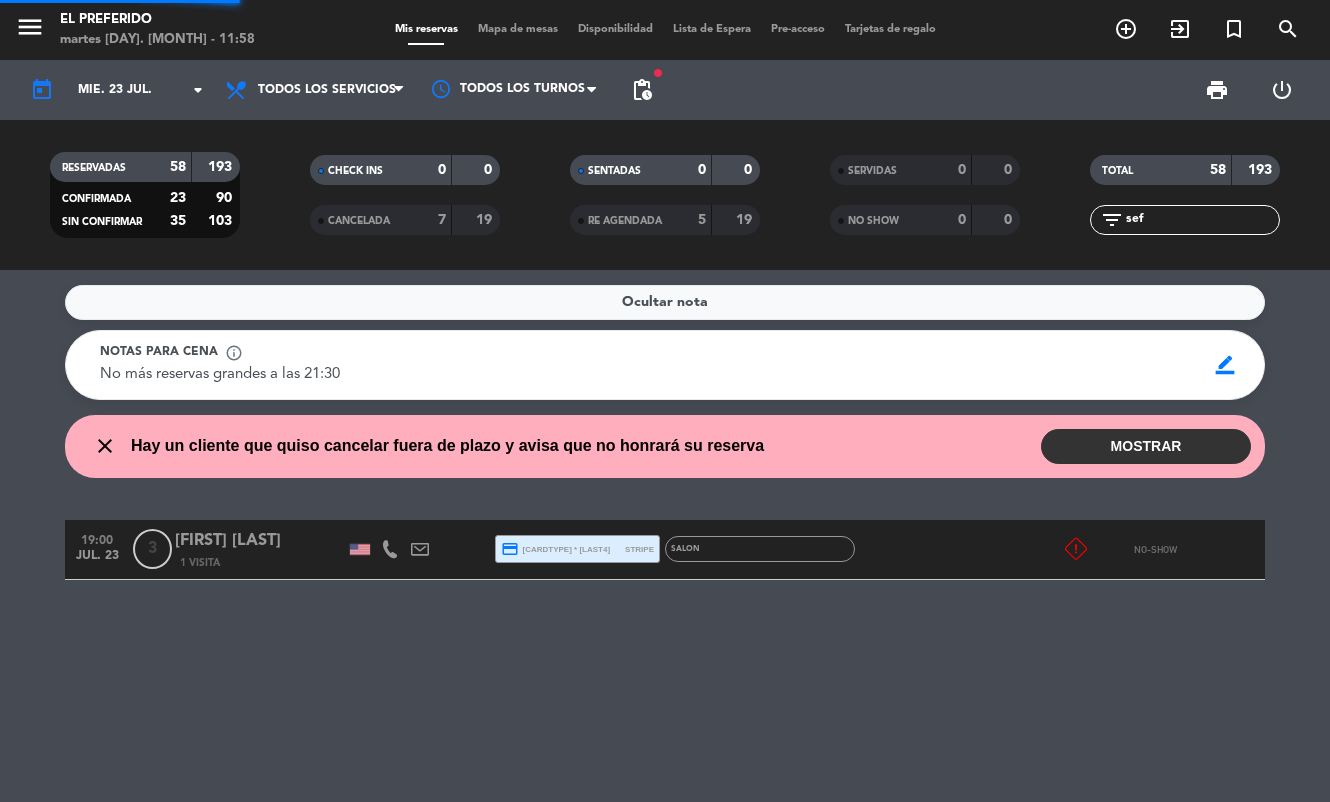 click on "sef" 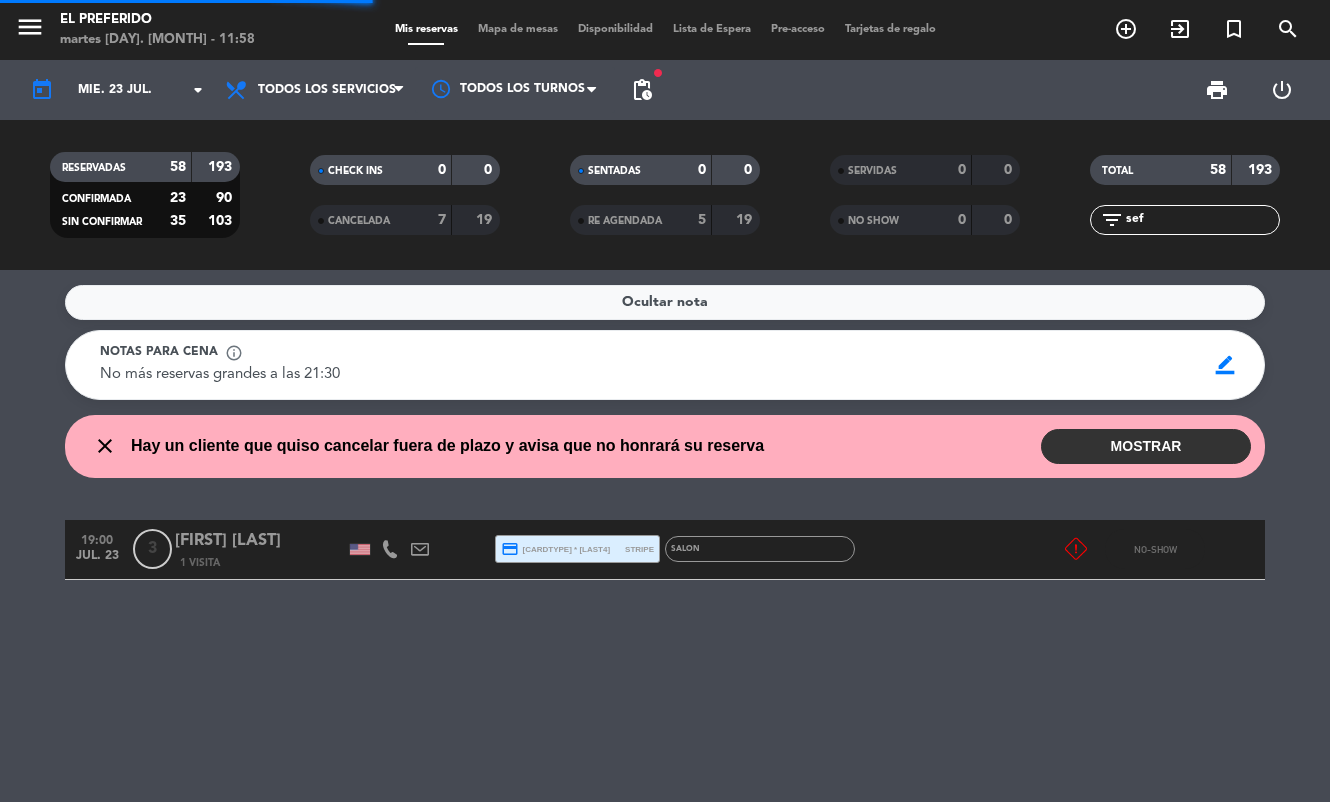 click on "sef" 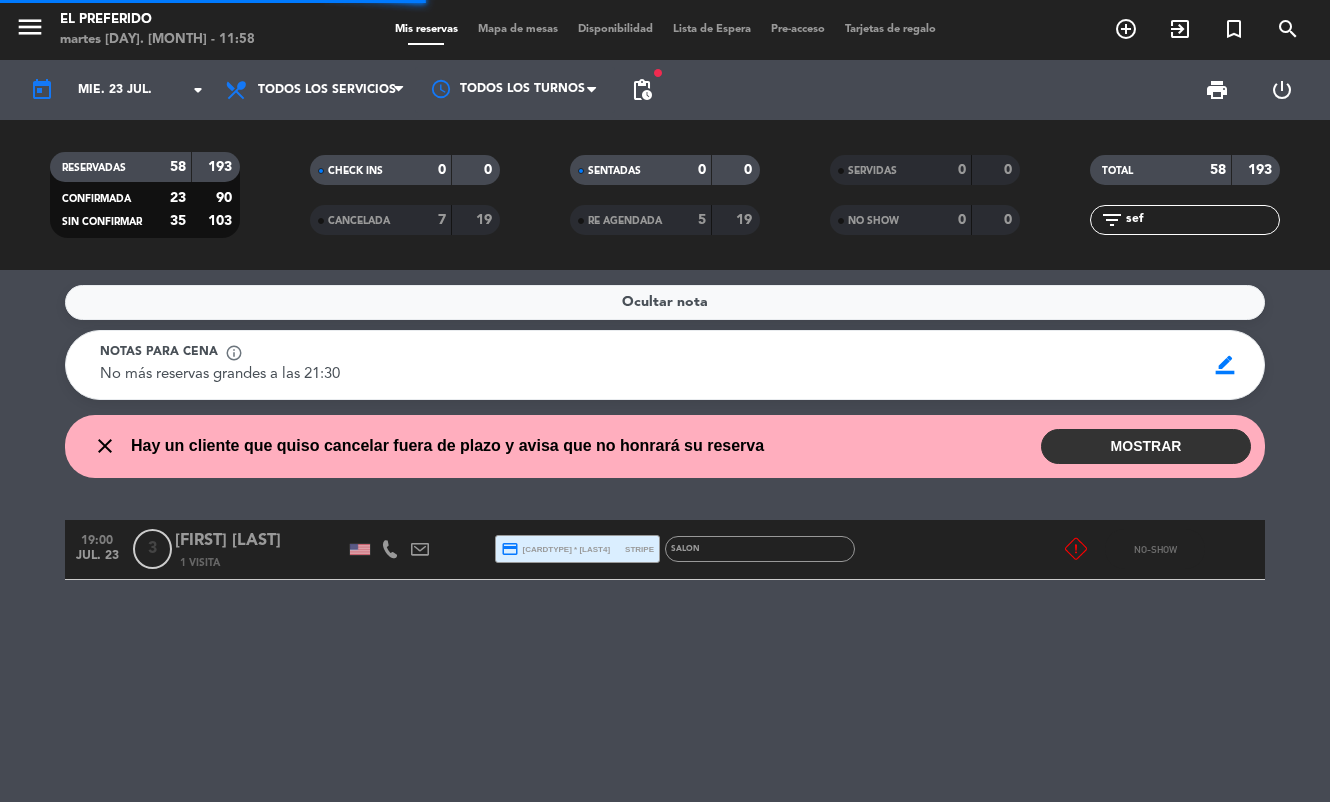 click on "sef" 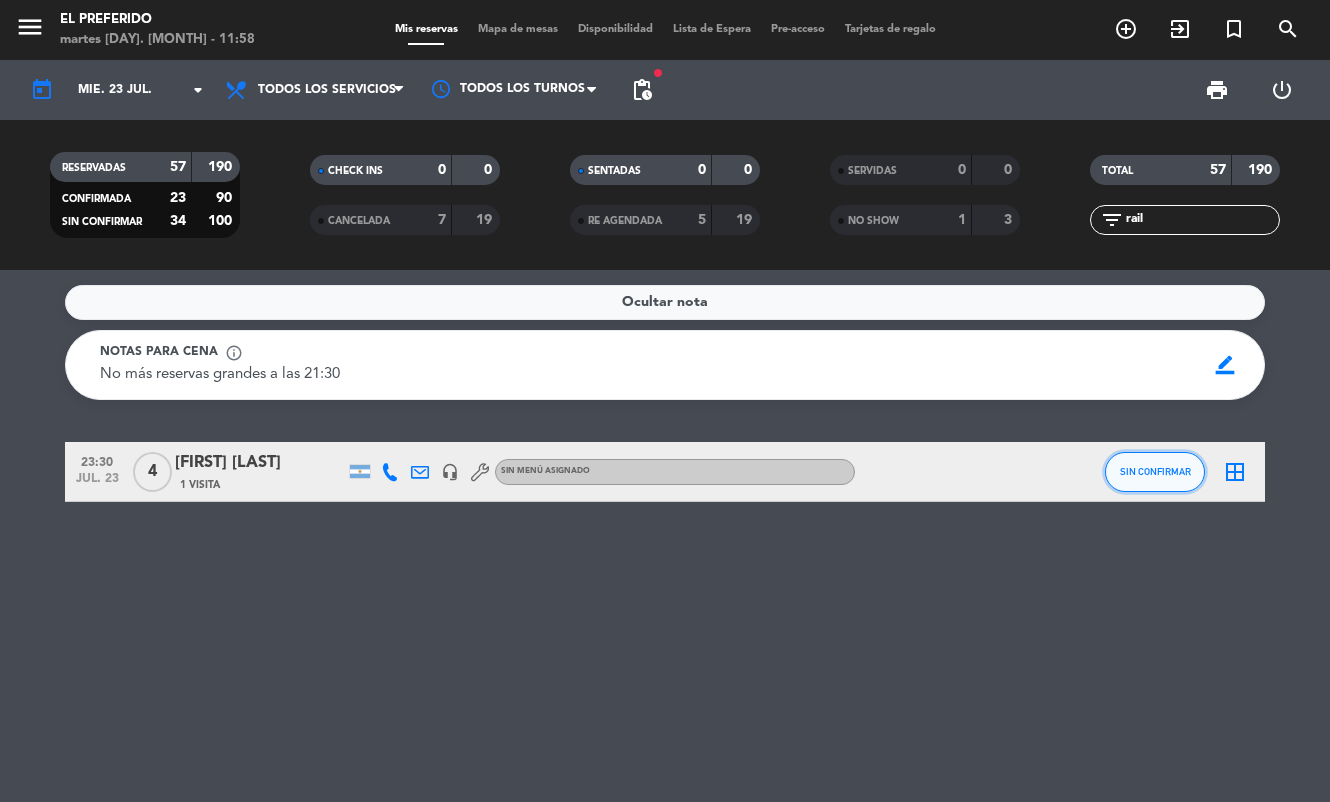click on "SIN CONFIRMAR" 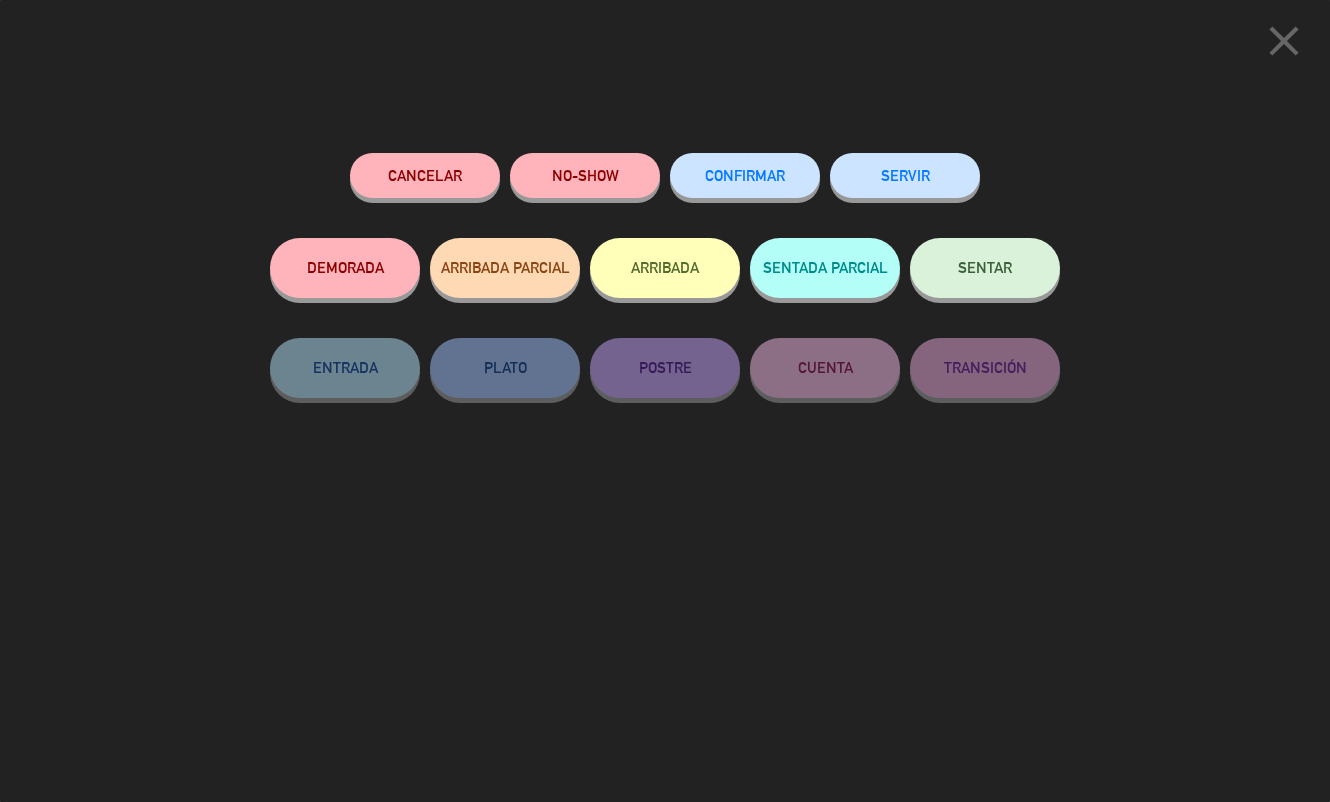 click on "NO-SHOW" 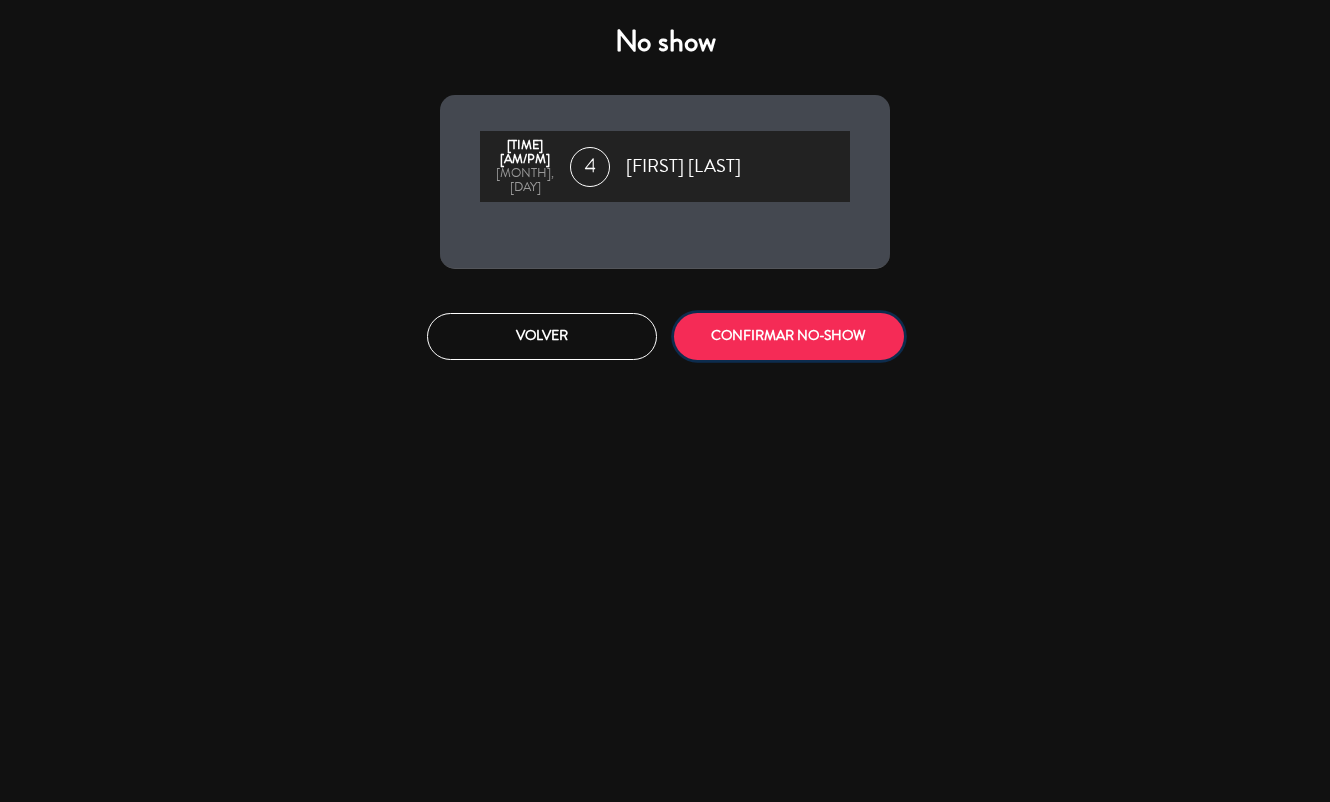 click on "CONFIRMAR NO-SHOW" 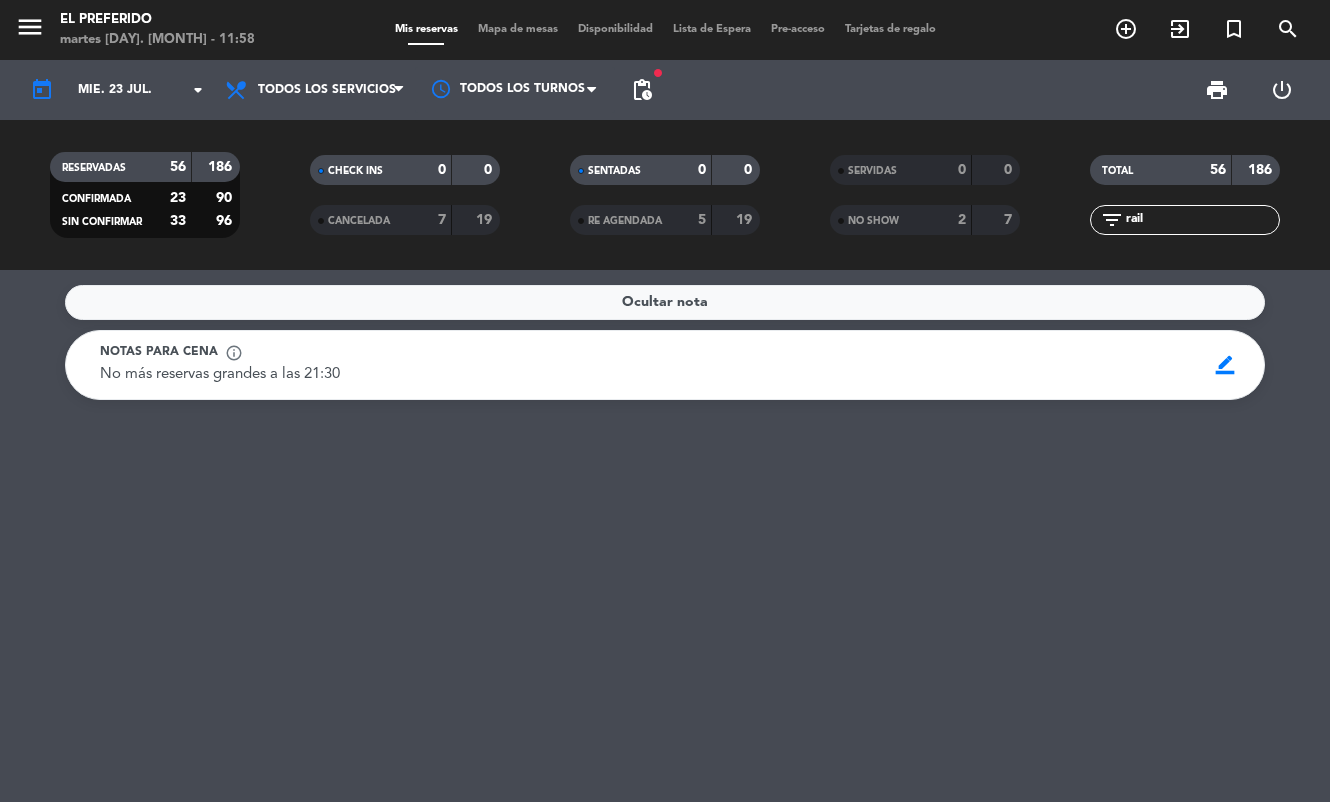 click on "rail" 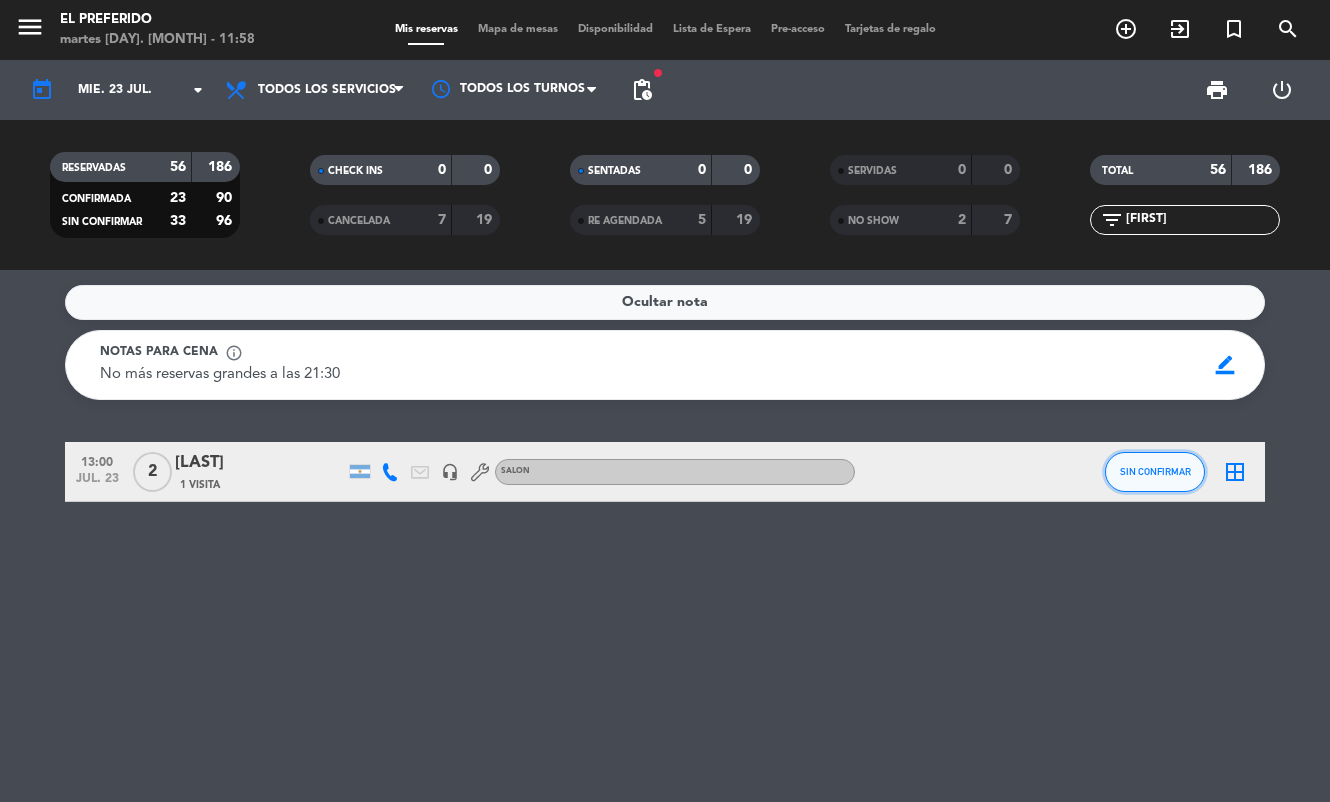 click on "SIN CONFIRMAR" 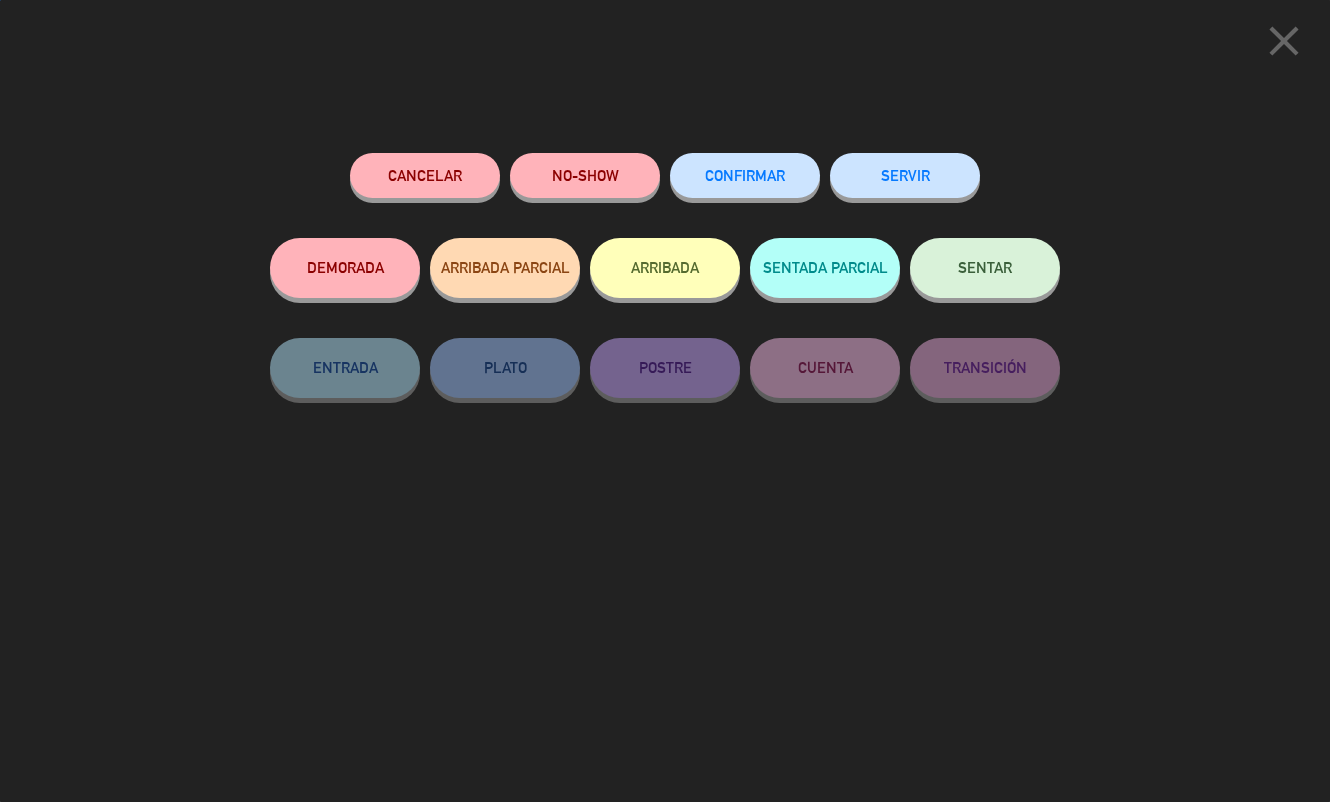 click on "NO-SHOW" 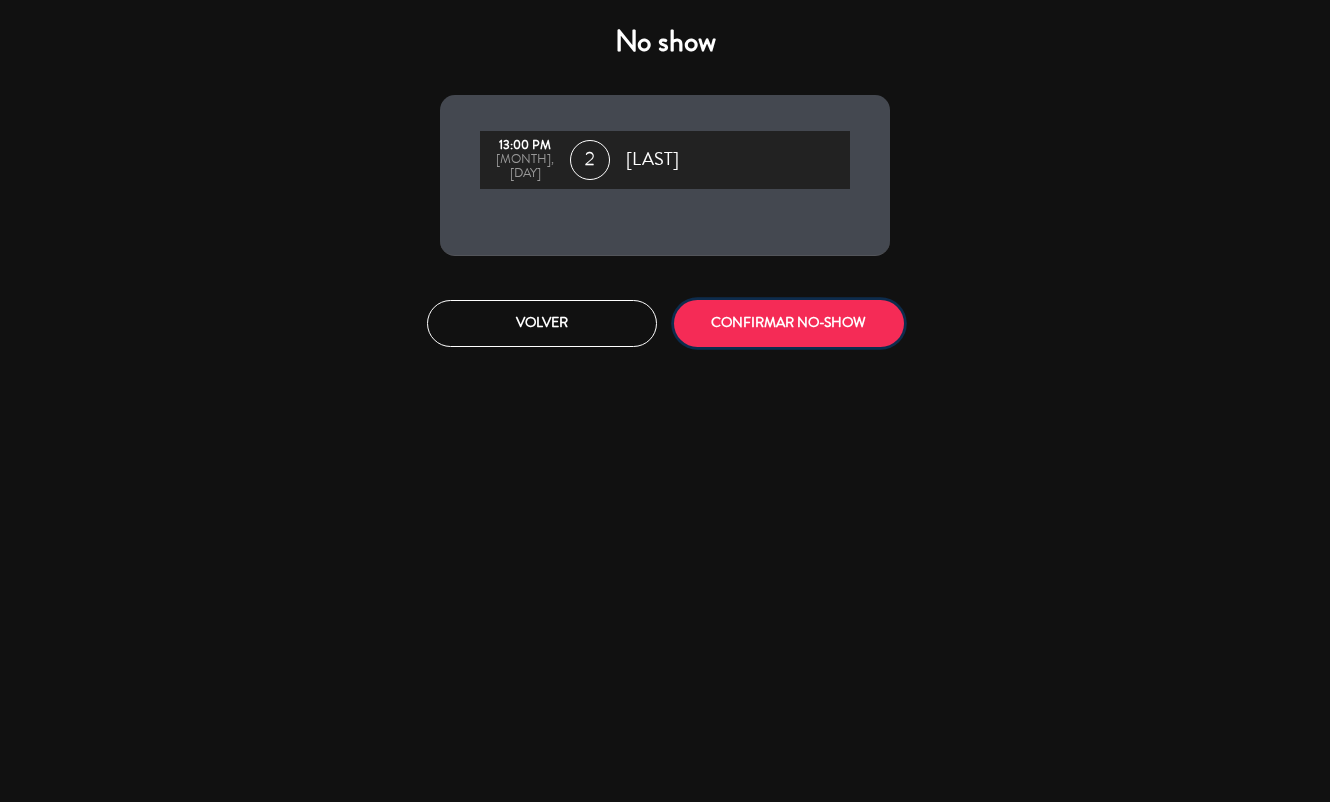 click on "CONFIRMAR NO-SHOW" 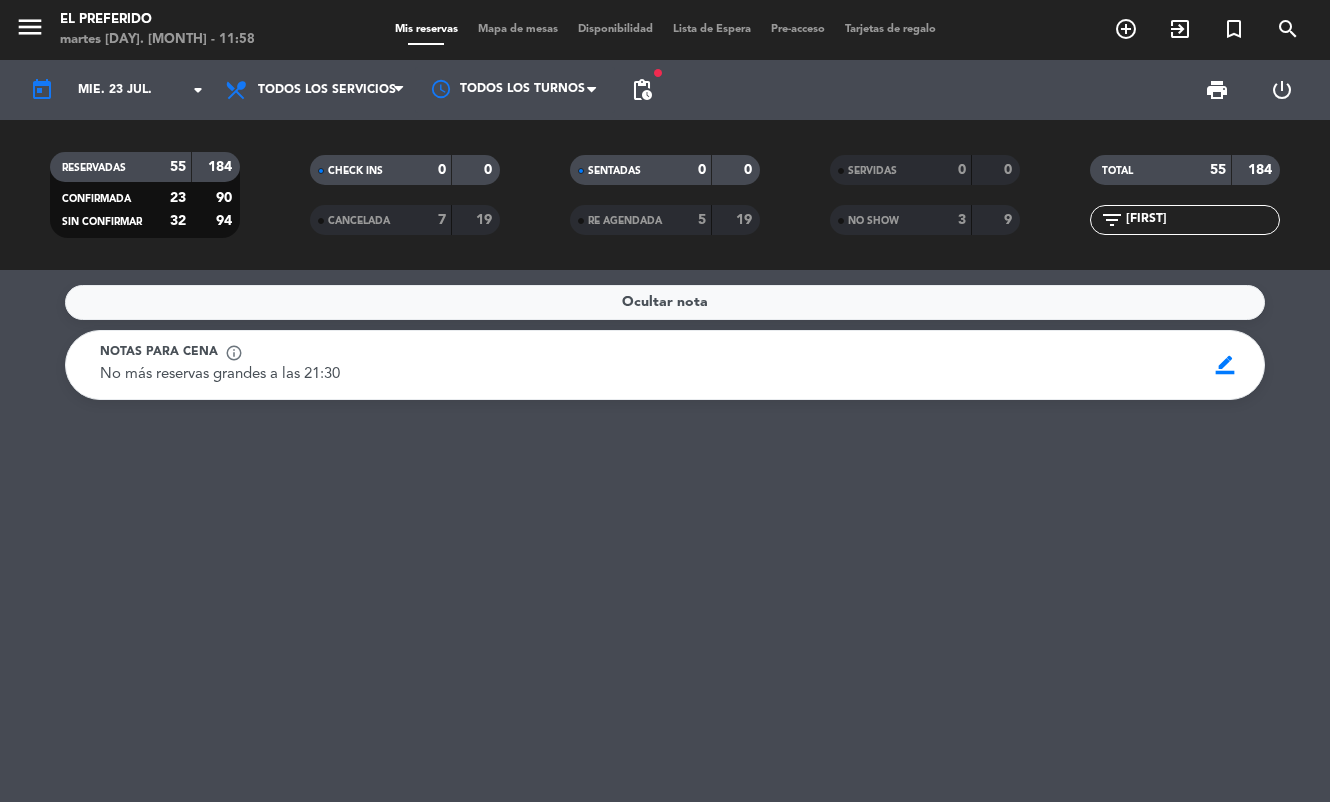 click on "[FIRST]" 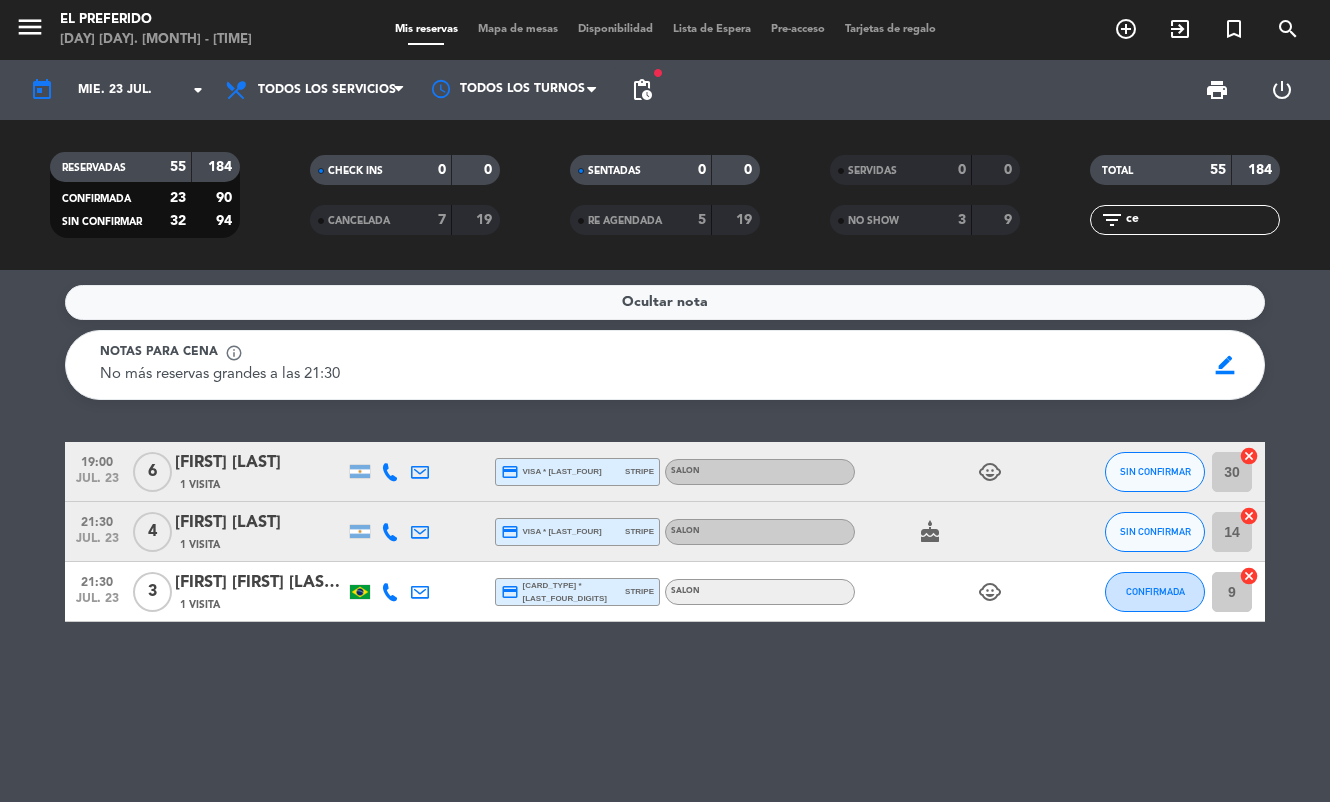 type on "c" 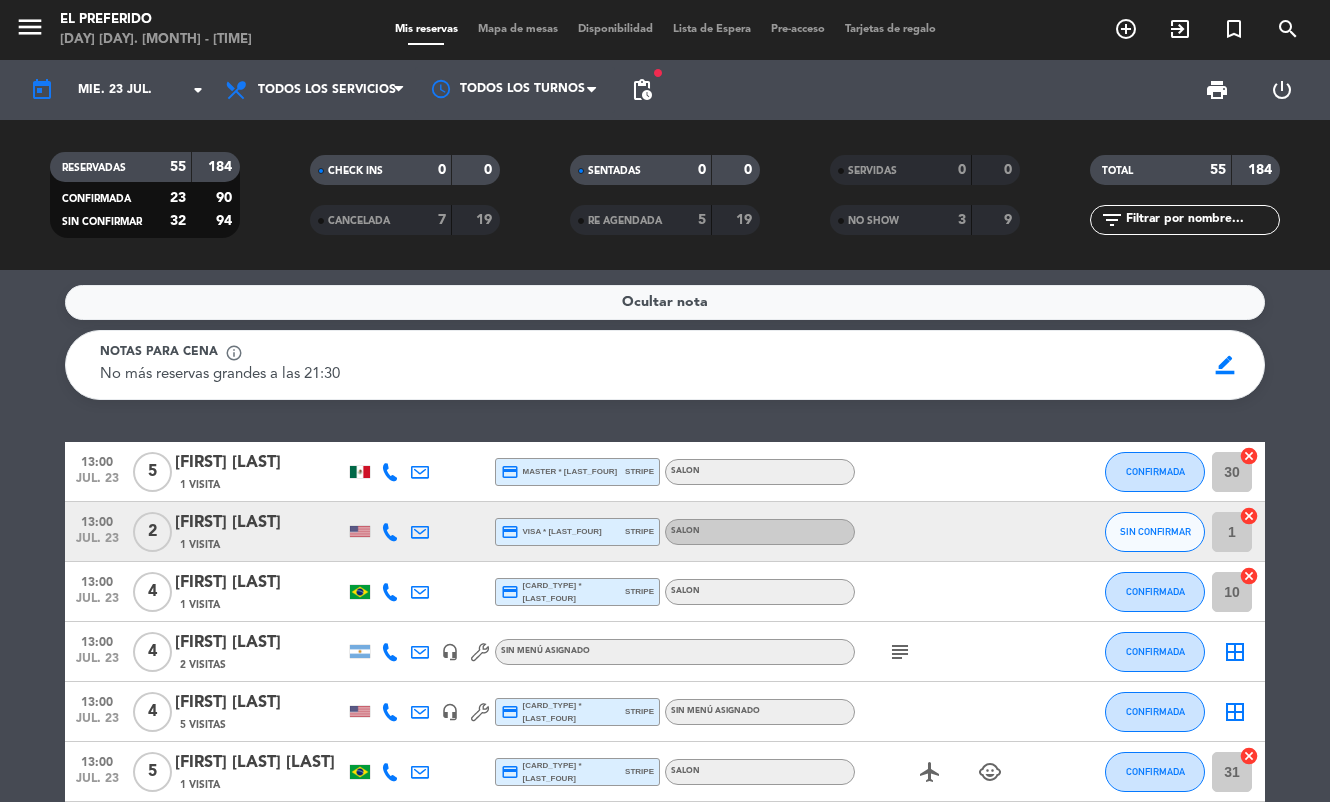 type 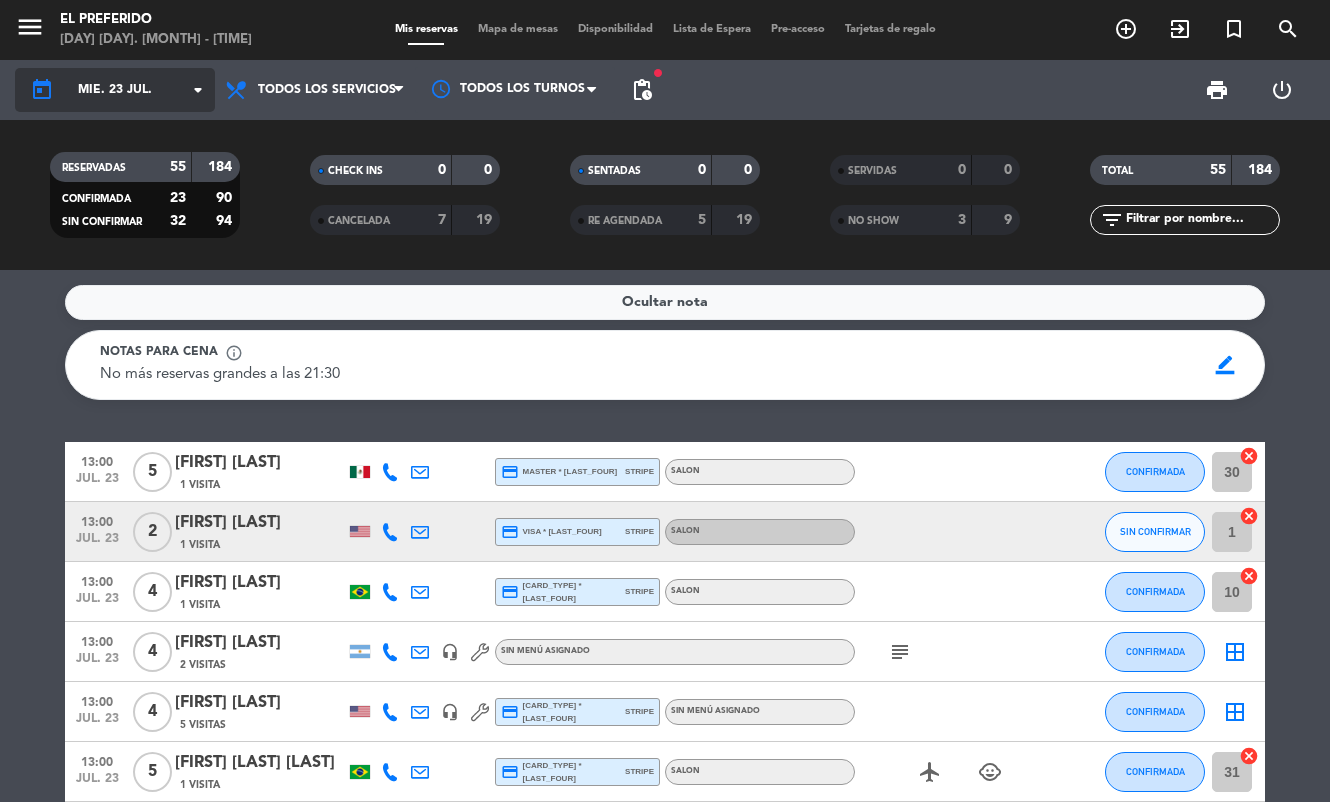 click on "mié. 23 jul." 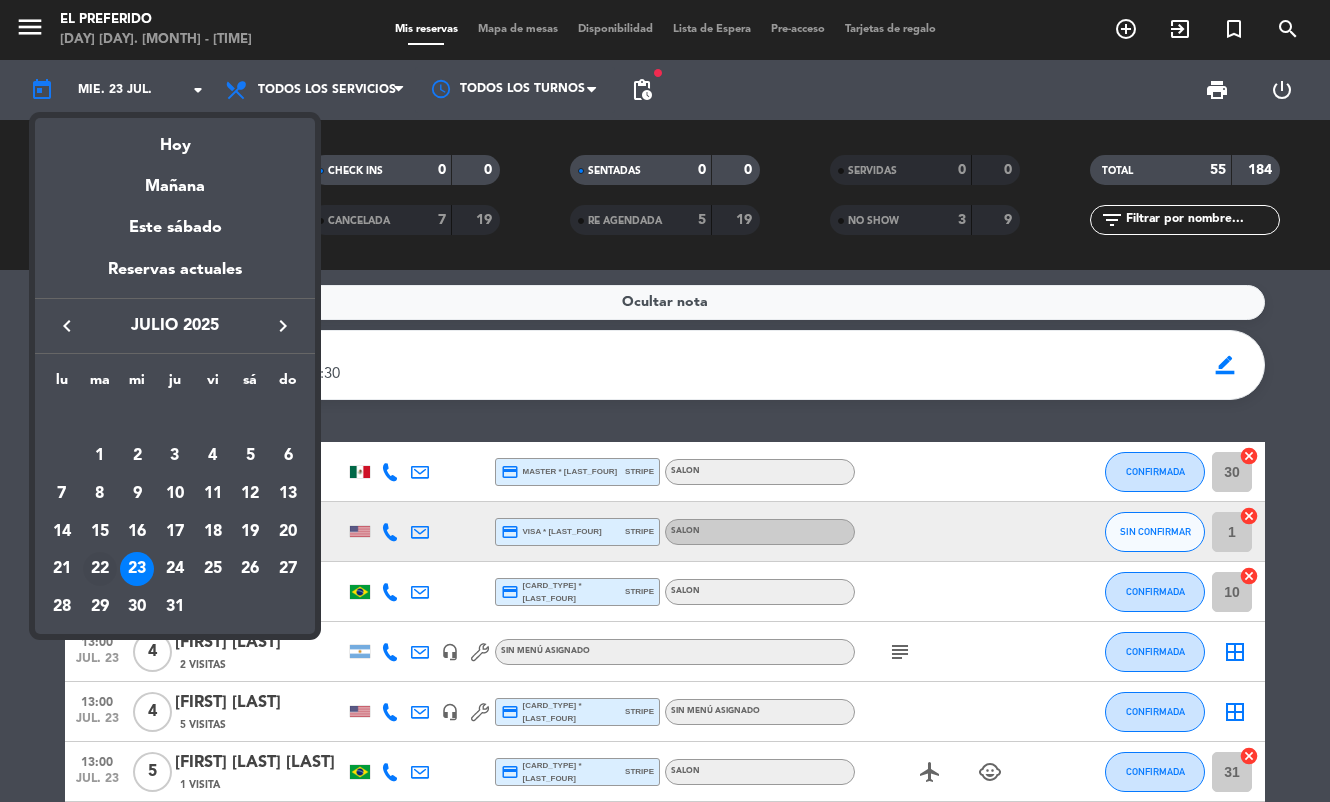 click on "22" at bounding box center (100, 569) 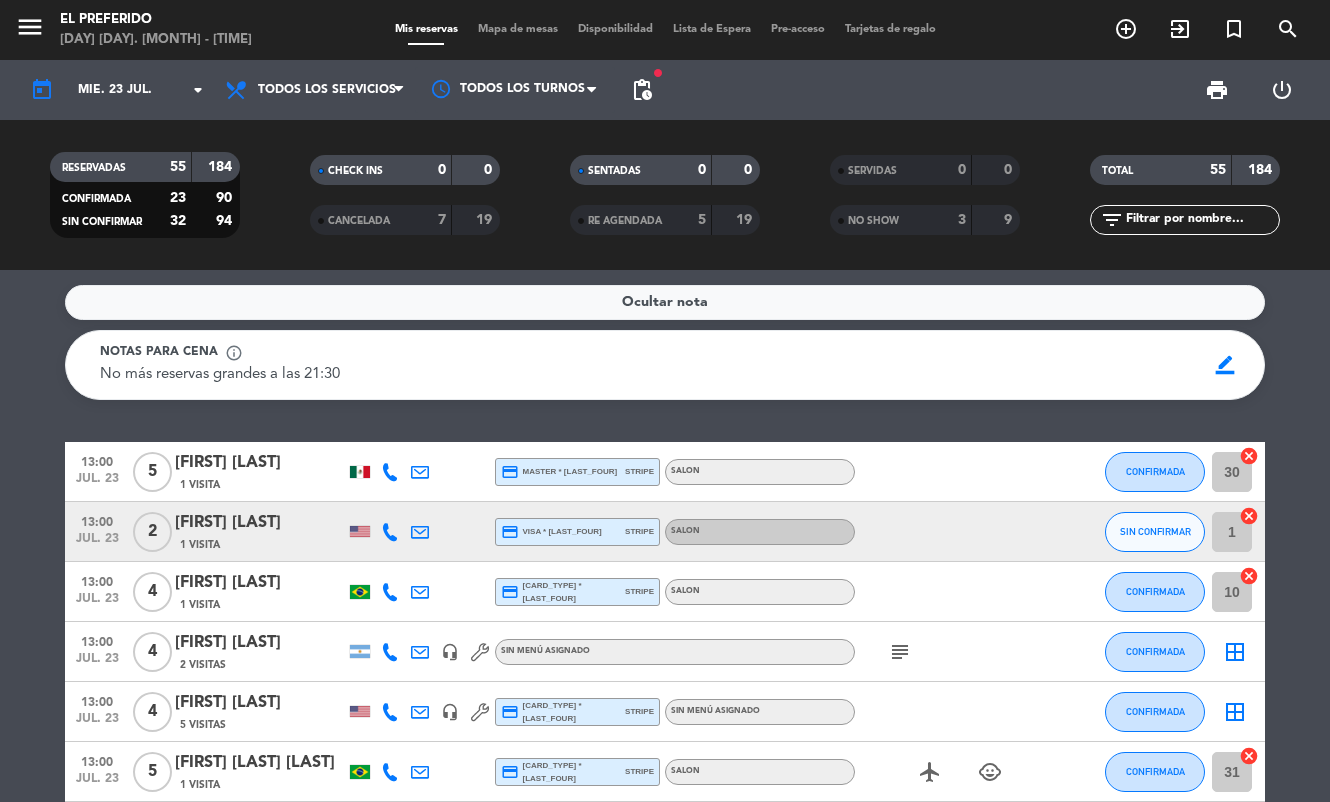 type on "[DAY_ABBR]. [DAY] [MONTH_ABBR]." 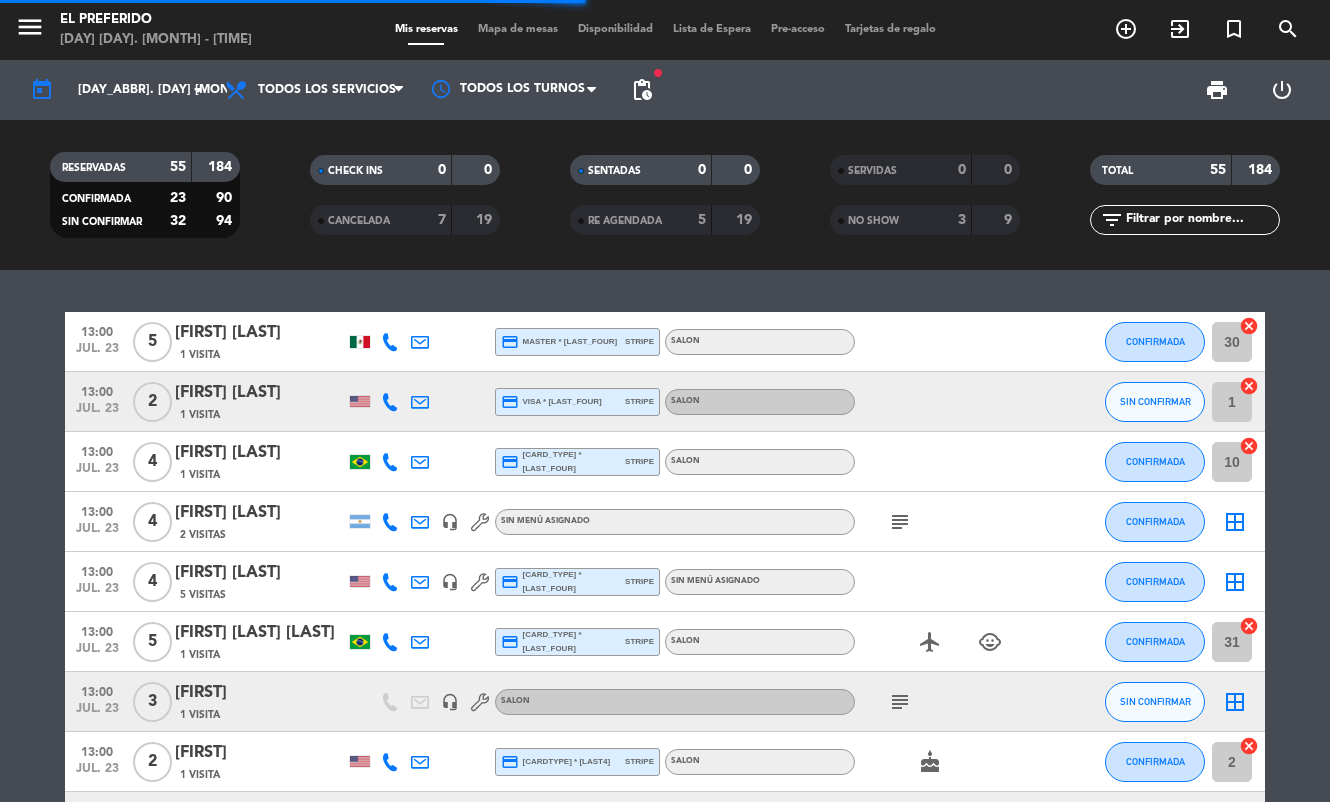 click 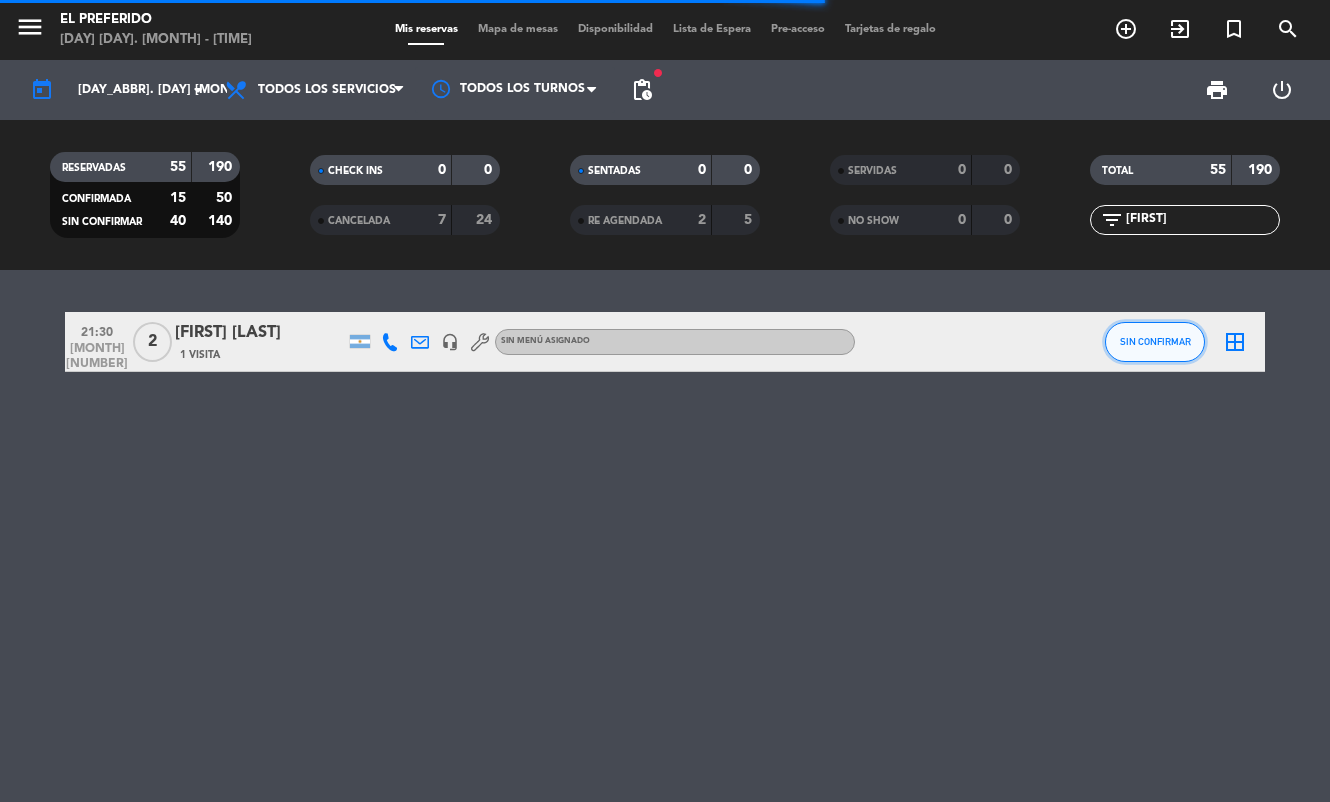 click on "SIN CONFIRMAR" 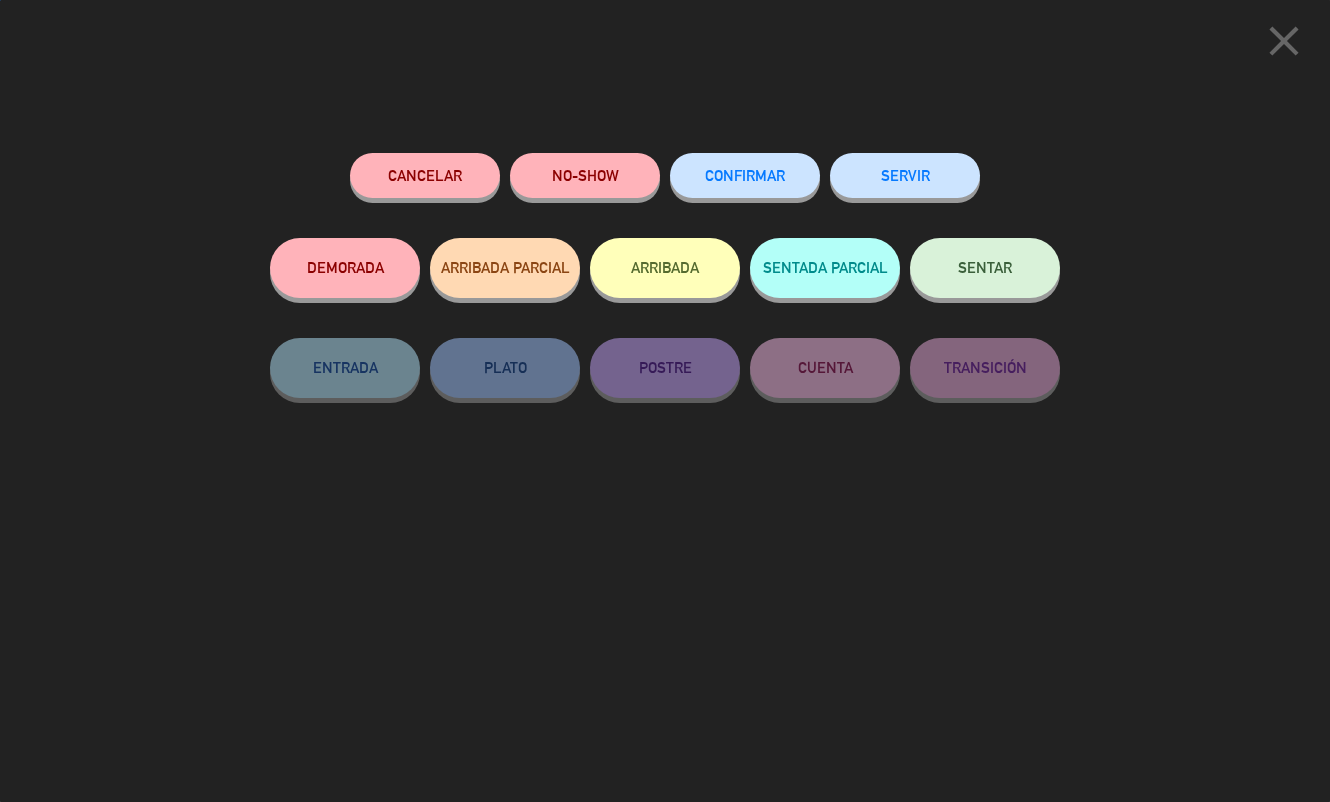 click on "NO-SHOW" 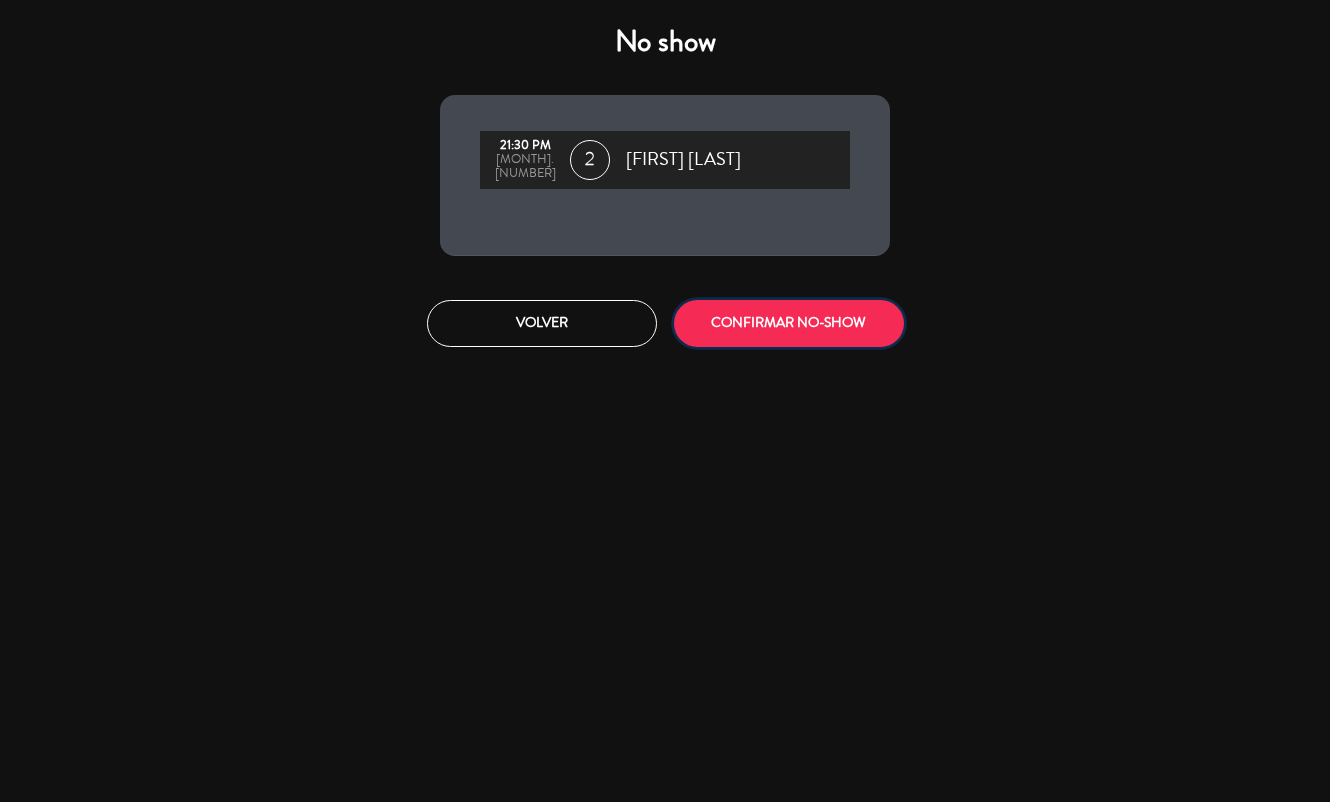 click on "CONFIRMAR NO-SHOW" 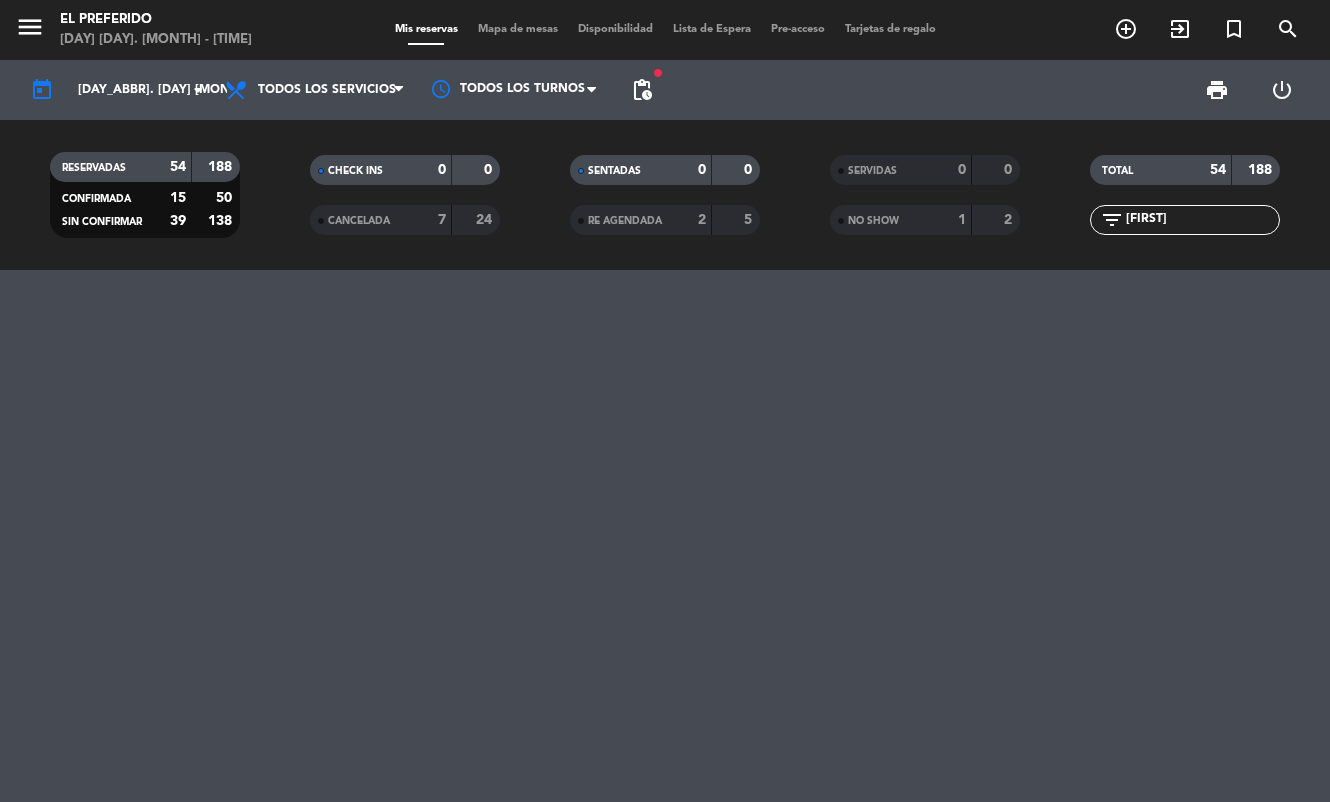 click on "[FIRST]" 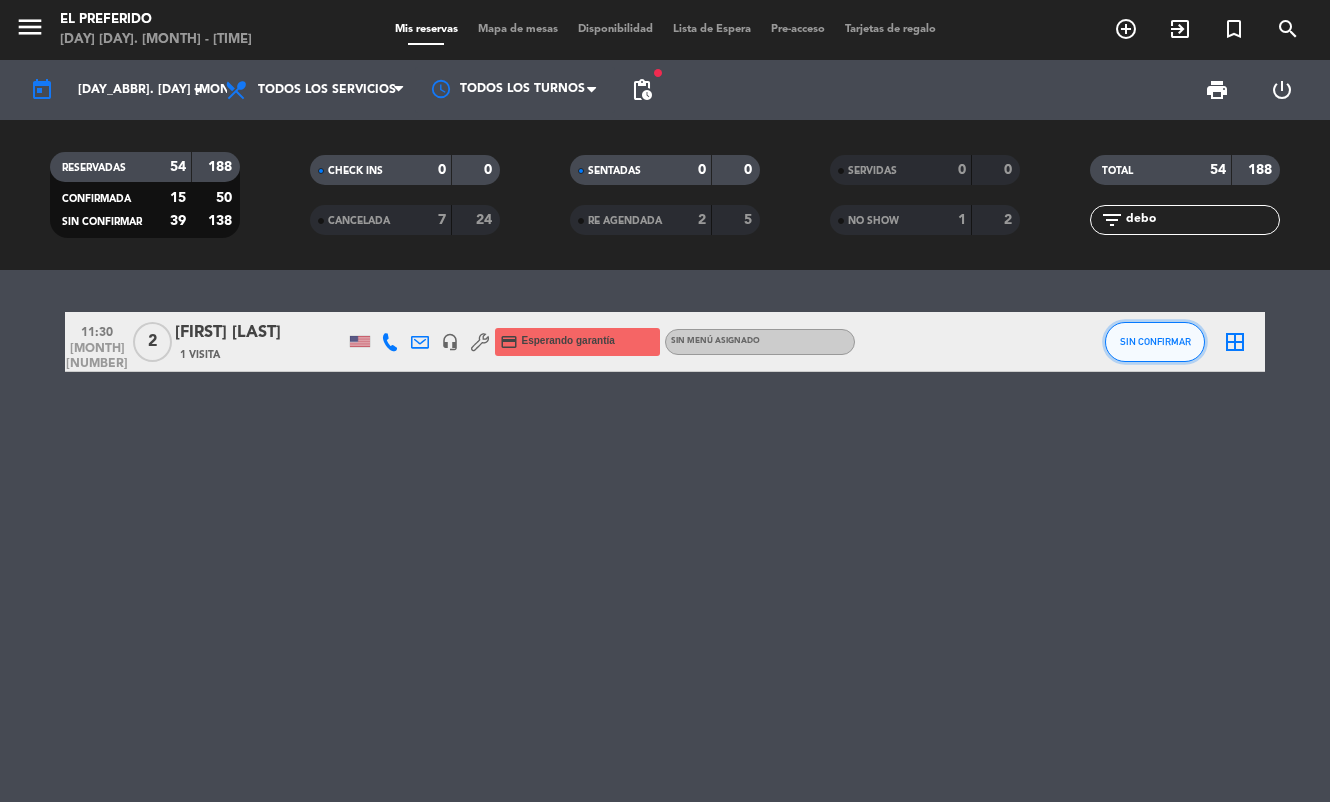 click on "SIN CONFIRMAR" 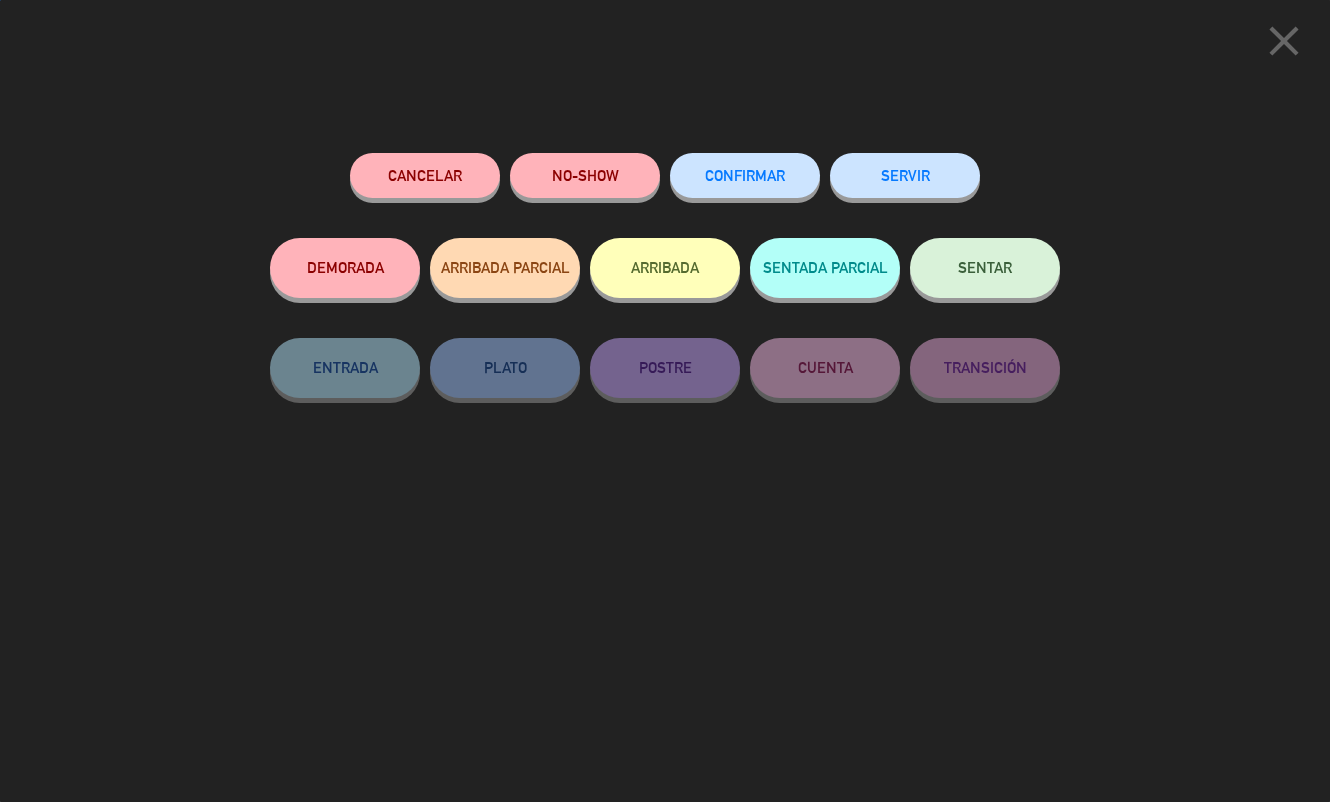 click on "NO-SHOW" 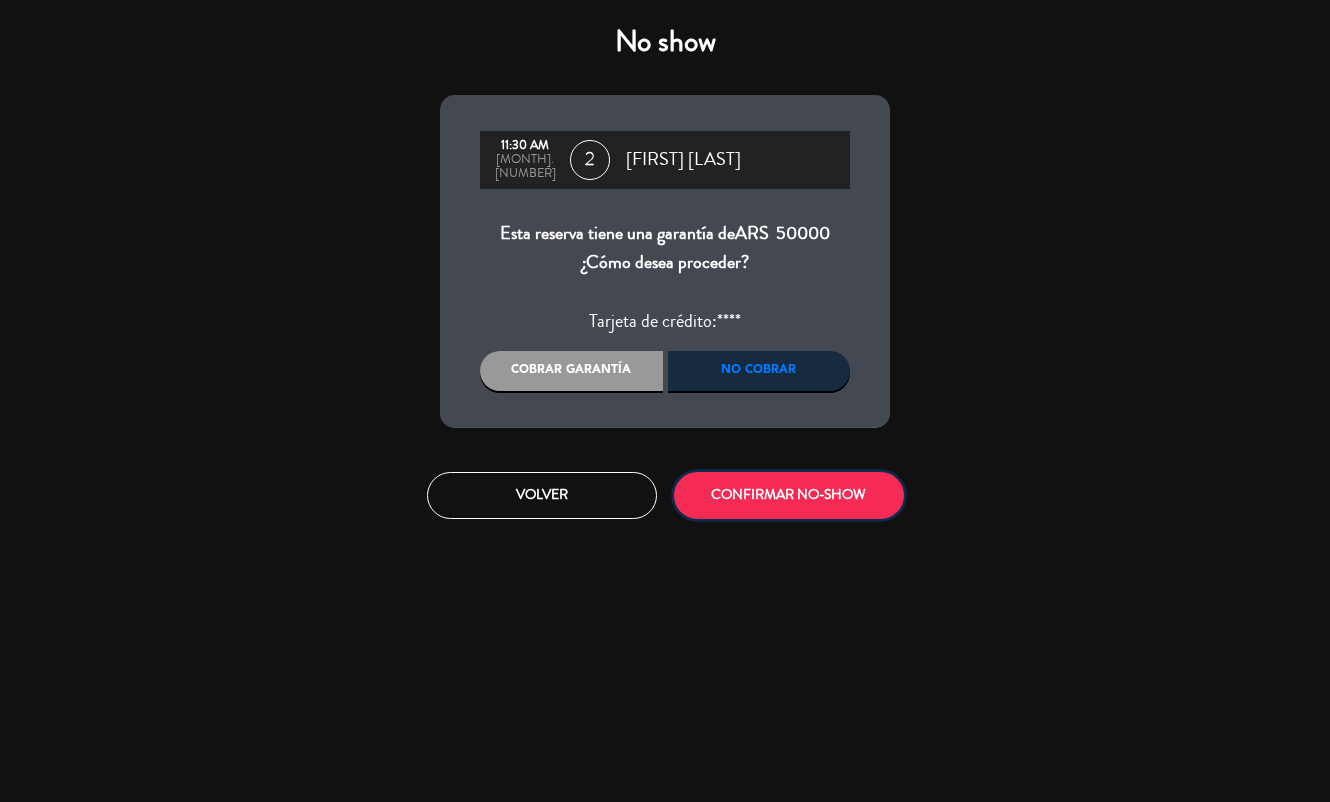 click on "CONFIRMAR NO-SHOW" 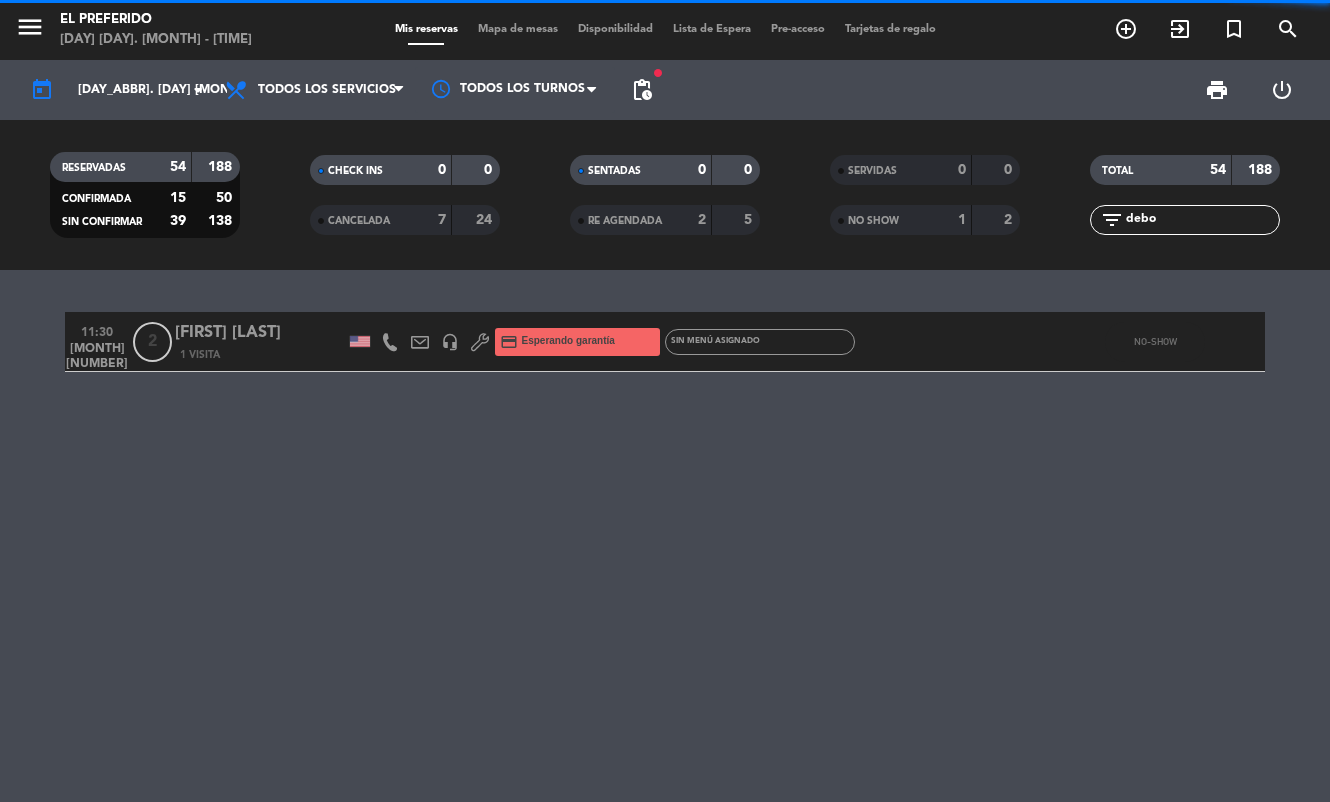 click on "debo" 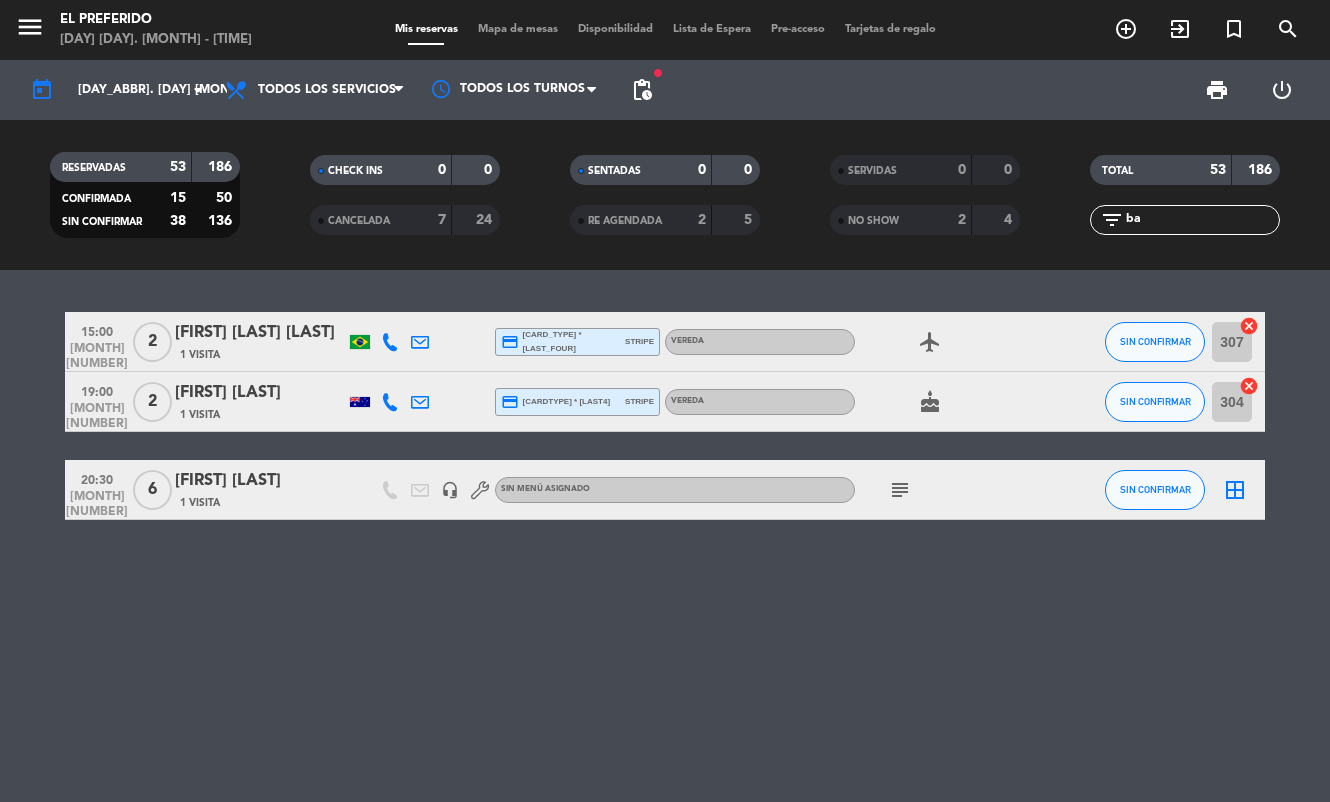 type on "b" 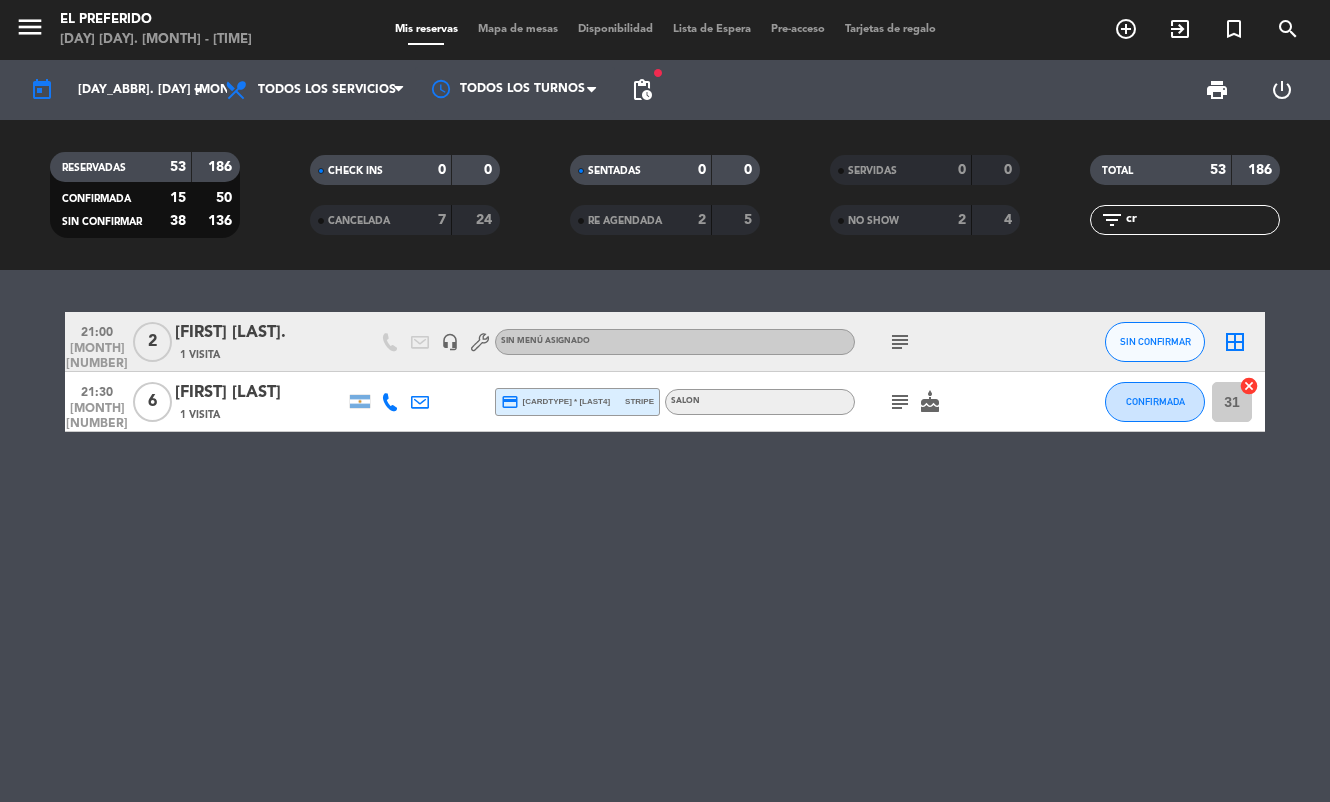 type on "c" 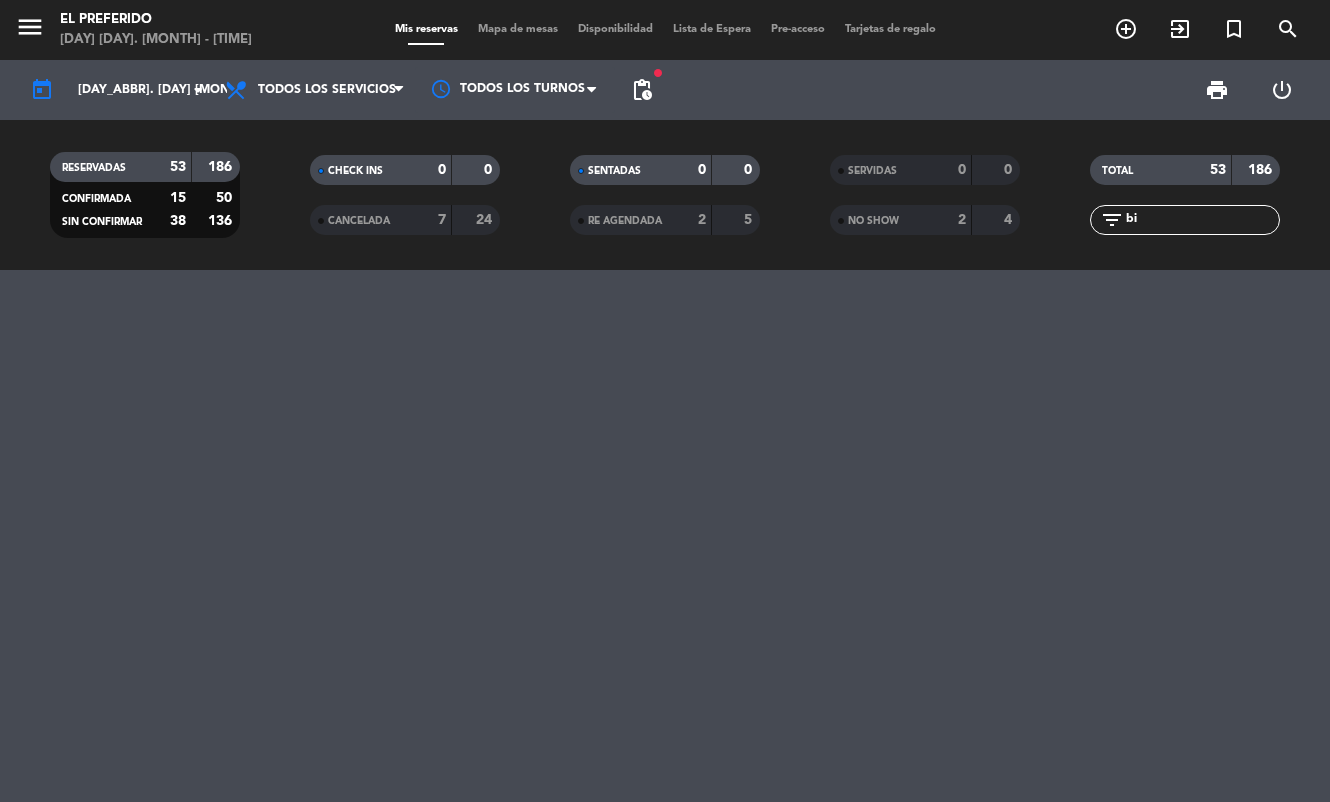 type on "b" 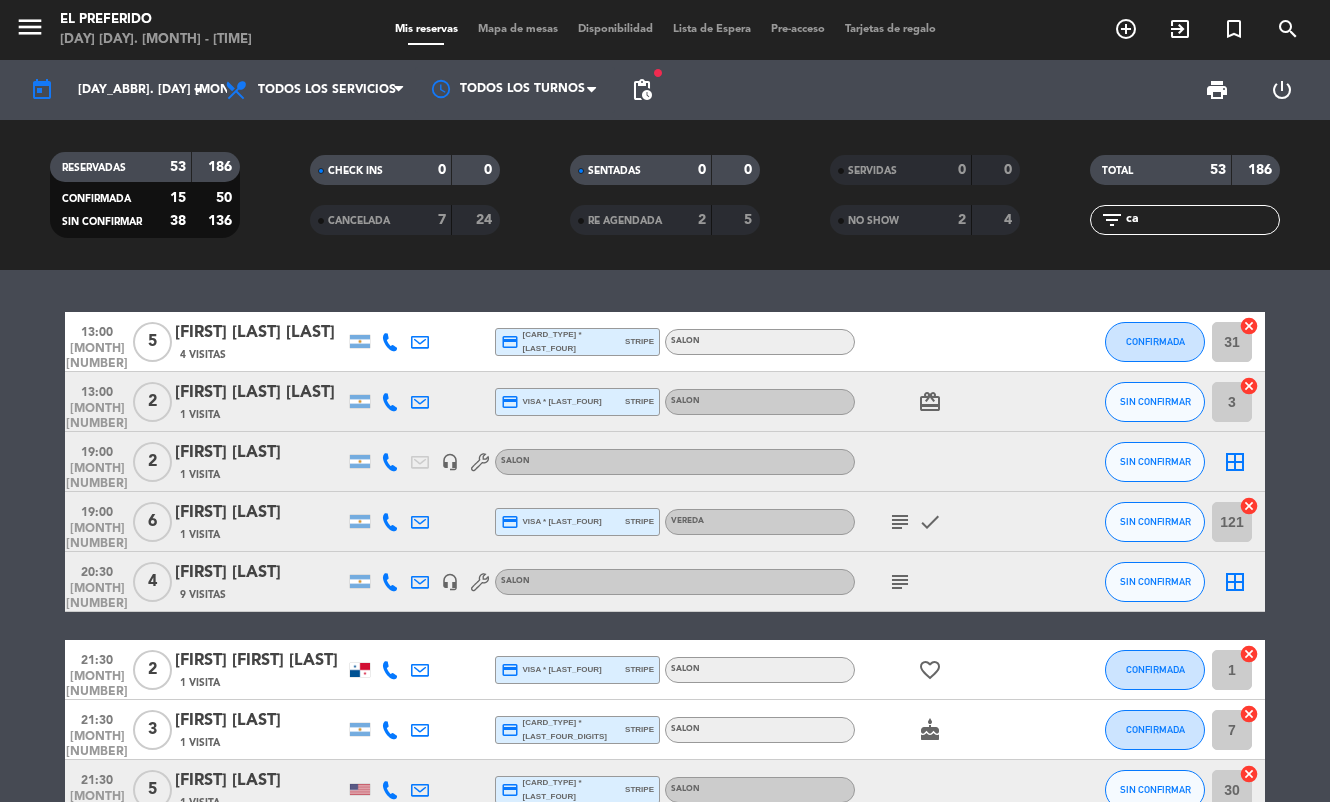 type on "c" 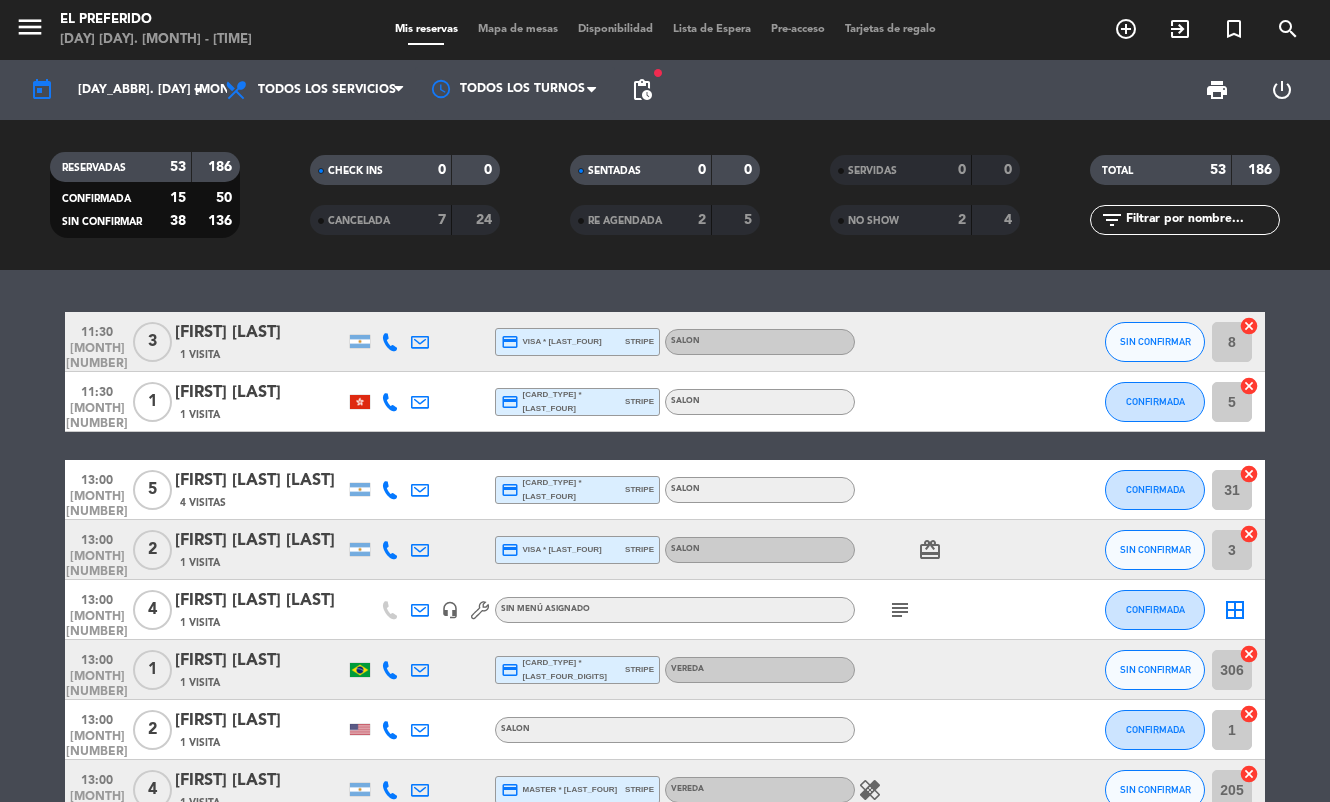 type 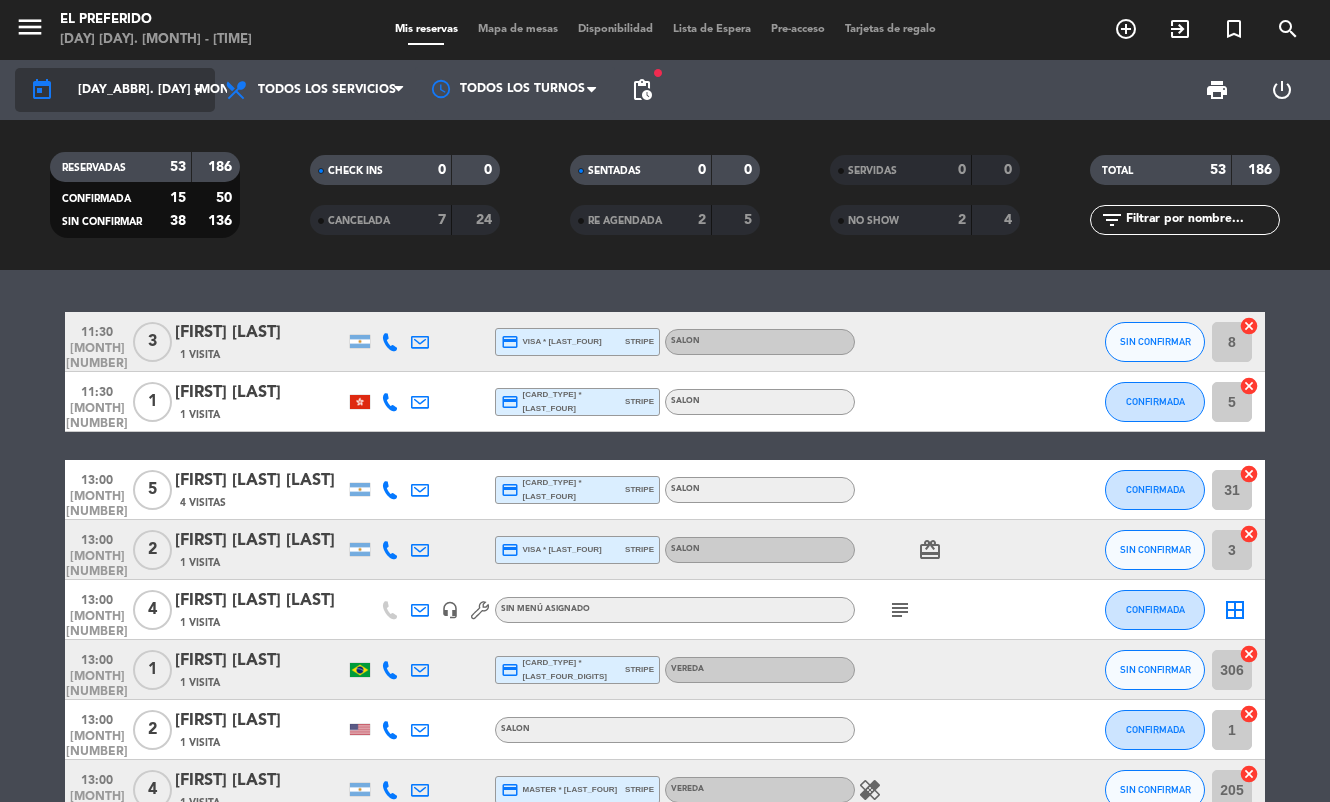 click on "[DAY_ABBR]. [DAY] [MONTH_ABBR]." 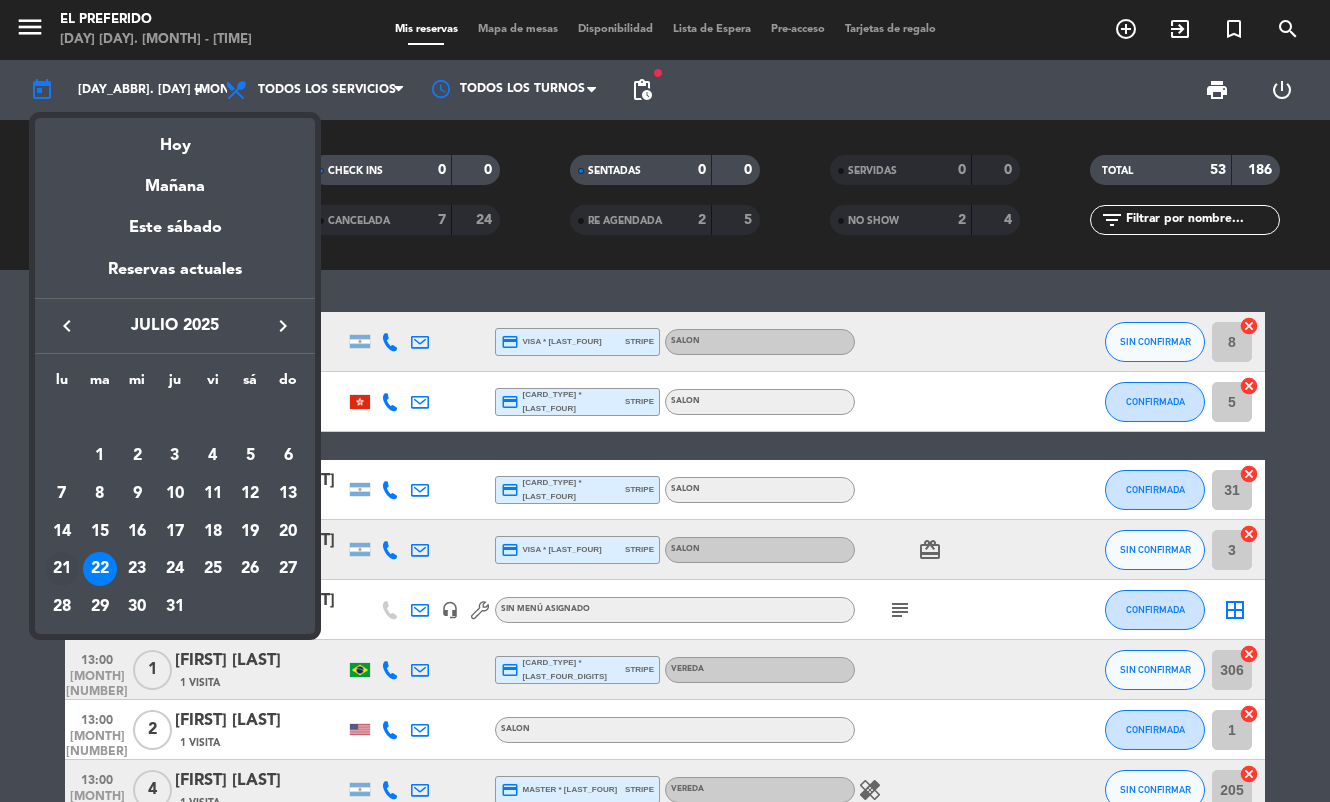 click on "21" at bounding box center (62, 569) 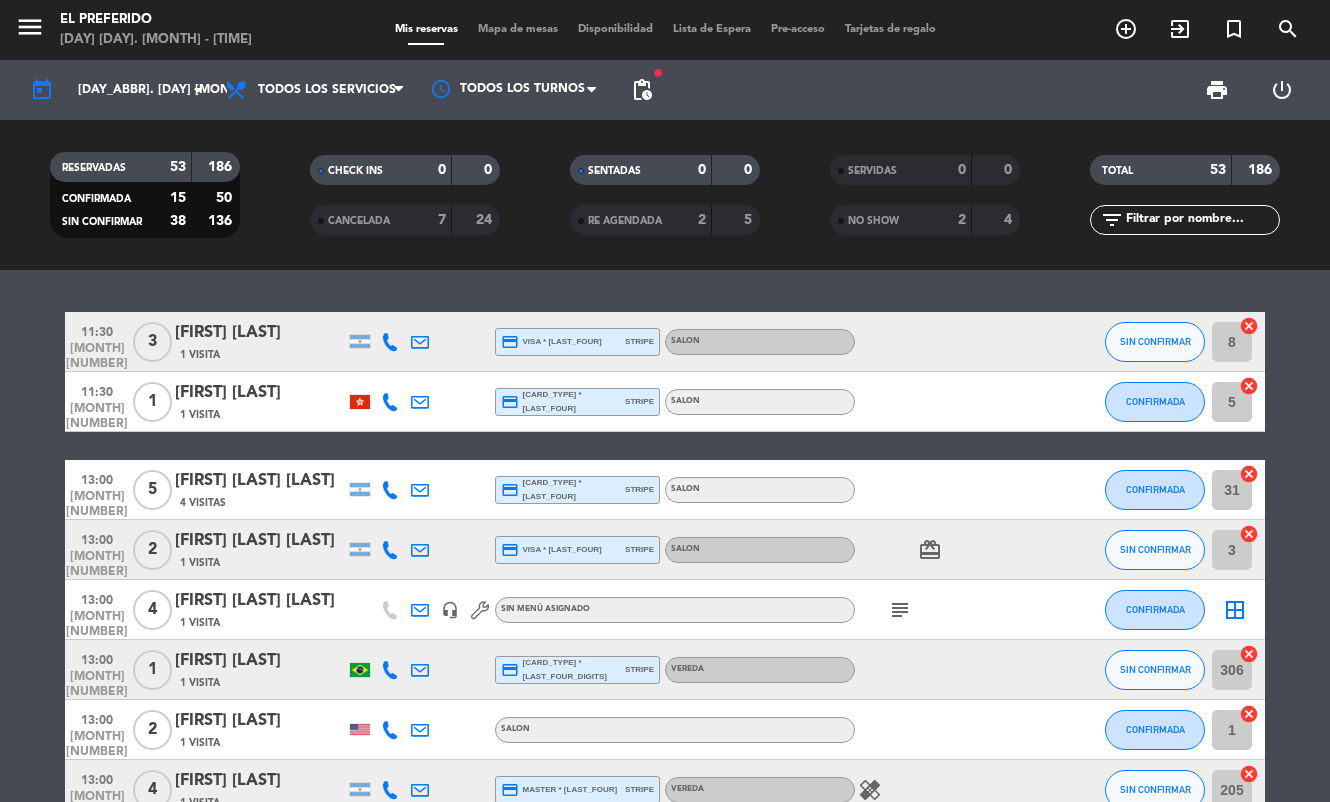 type on "[DAY_ABBR]. [DAY] [MONTH_ABBR]." 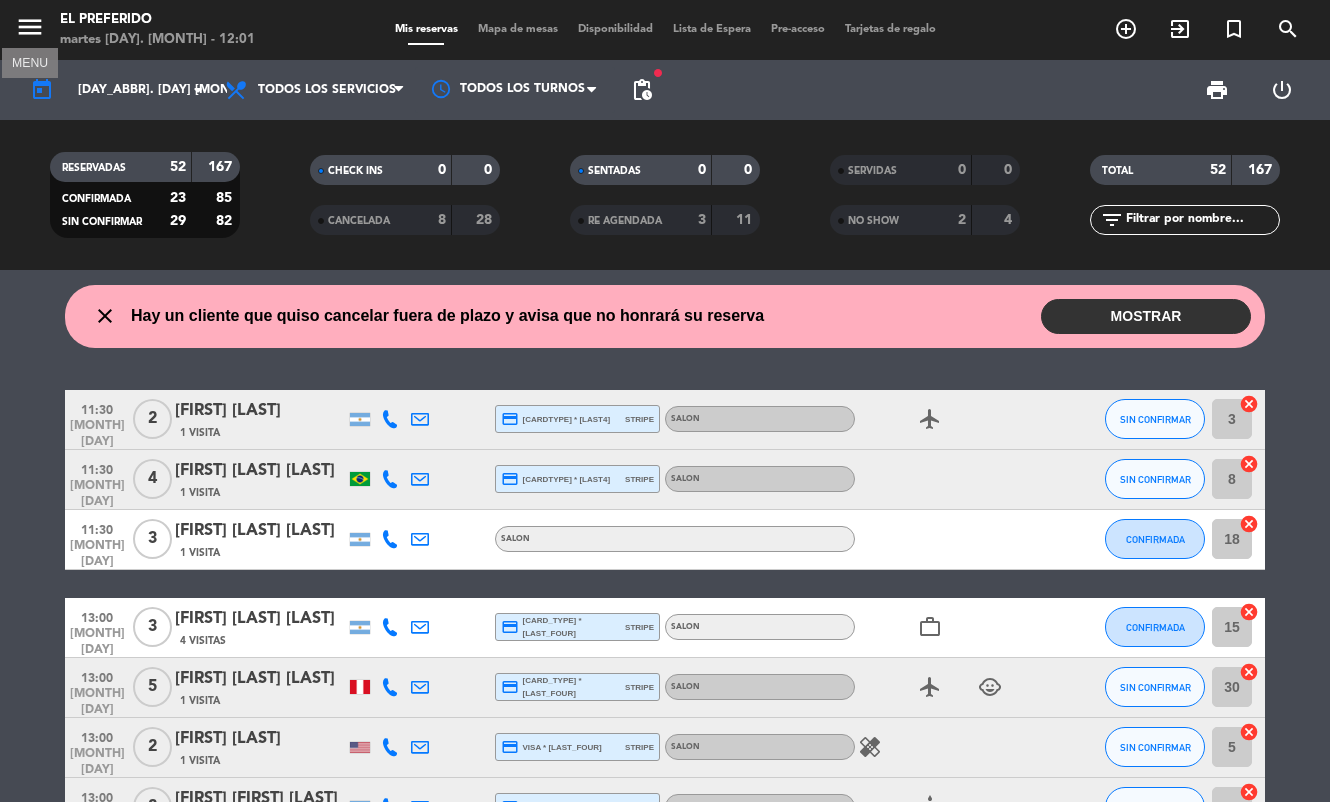 click on "menu" at bounding box center (30, 27) 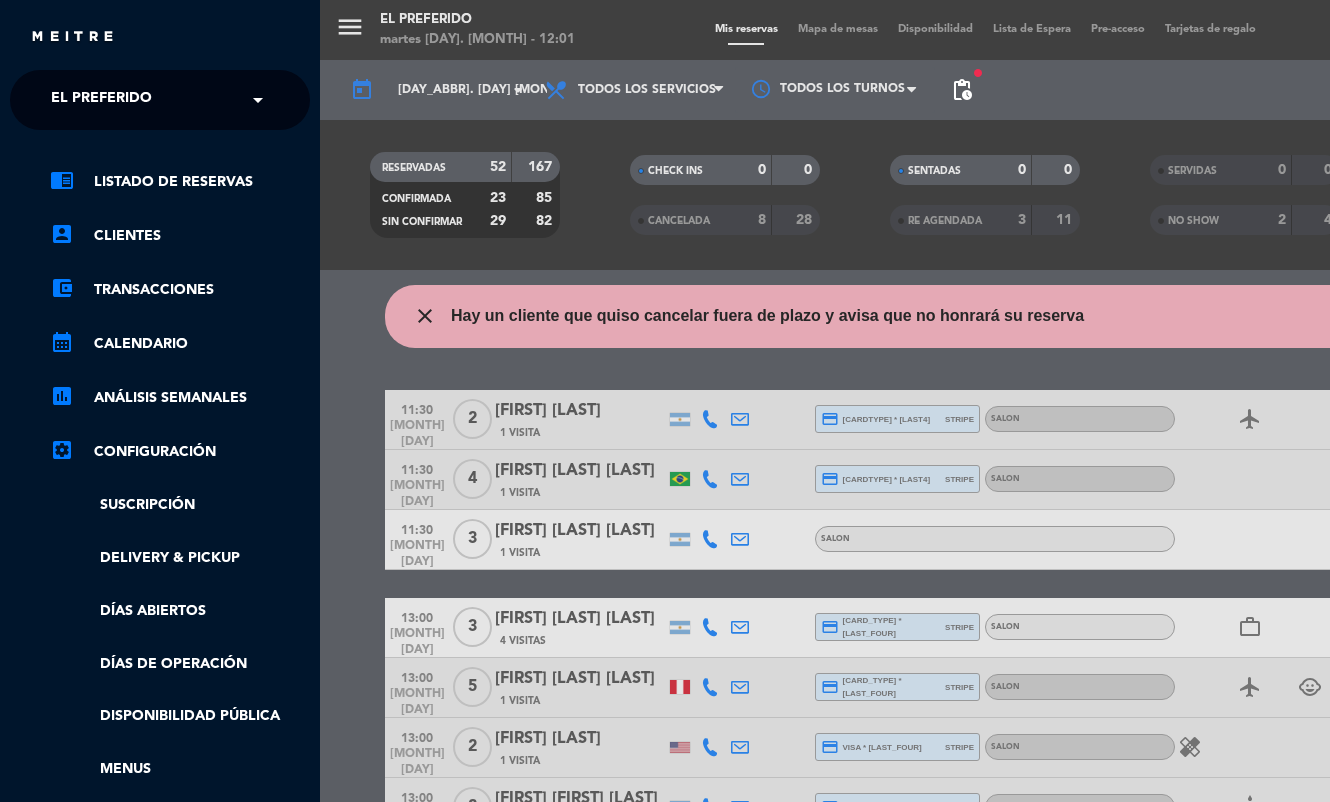 click on "× El Preferido ×" 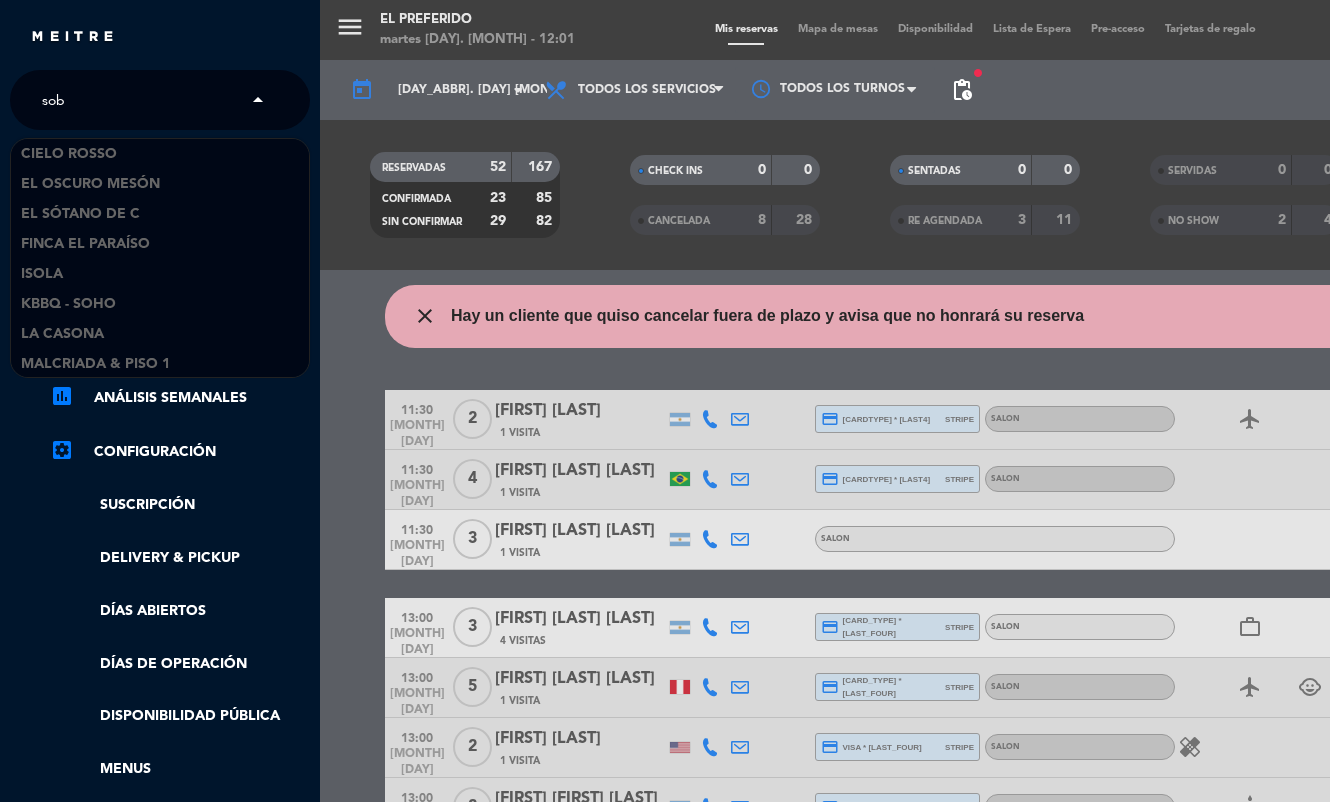 scroll, scrollTop: 0, scrollLeft: 0, axis: both 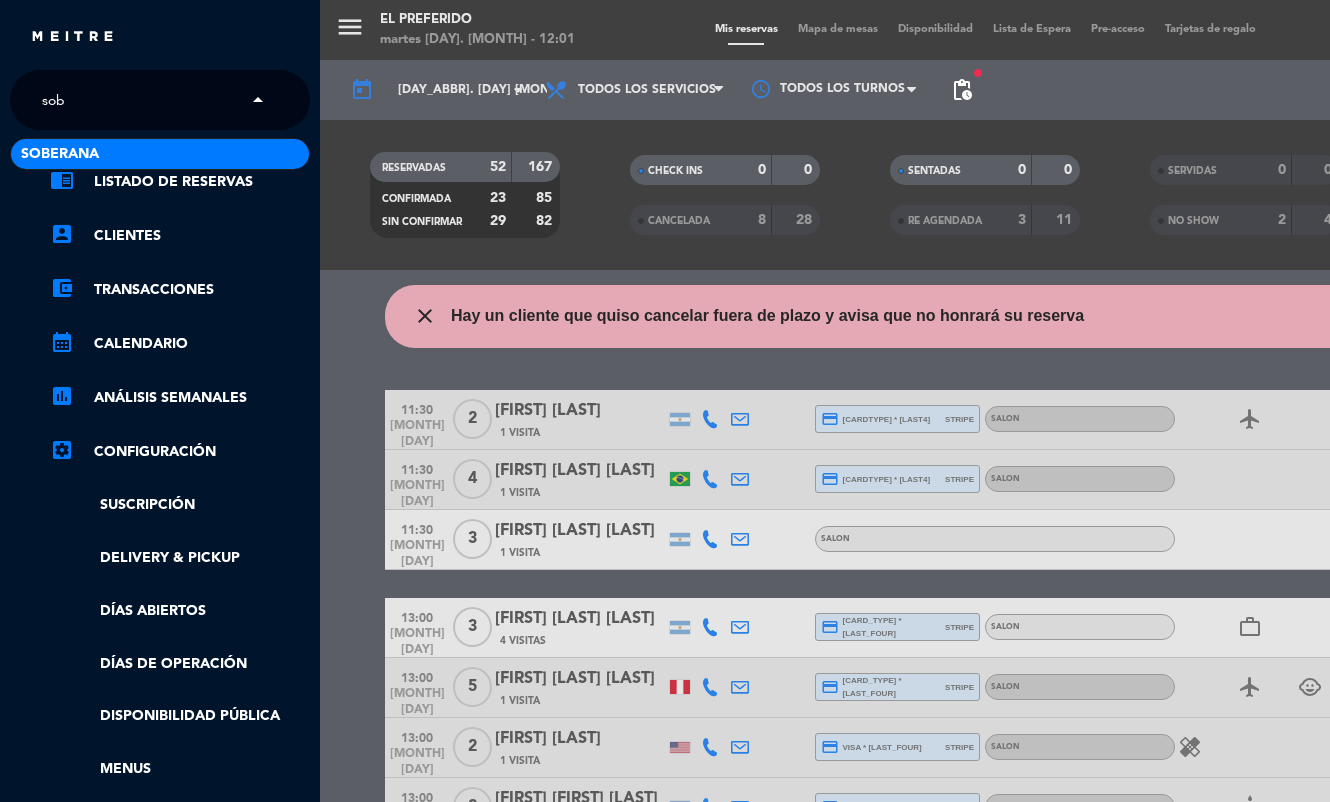 type on "sobe" 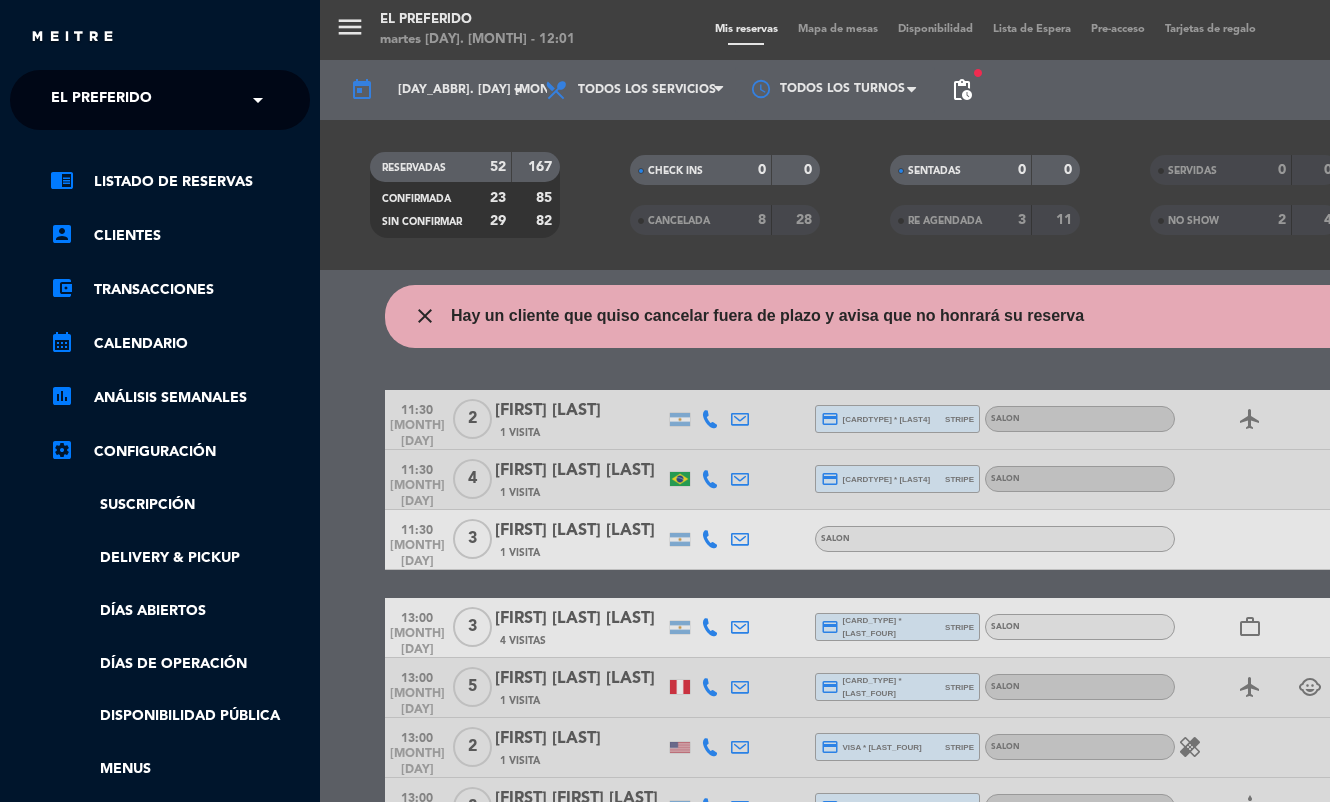 click on "chrome_reader_mode   Listado de Reservas   account_box   Clientes   account_balance_wallet   Transacciones   calendar_month   Calendario   assessment   ANÁLISIS SEMANALES   settings_applications   Configuración   Suscripción   Delivery & Pickup   Días abiertos   Días de Operación   Disponibilidad pública   Menus   Gestión de usuarios   Agente de IA   Nuevo" 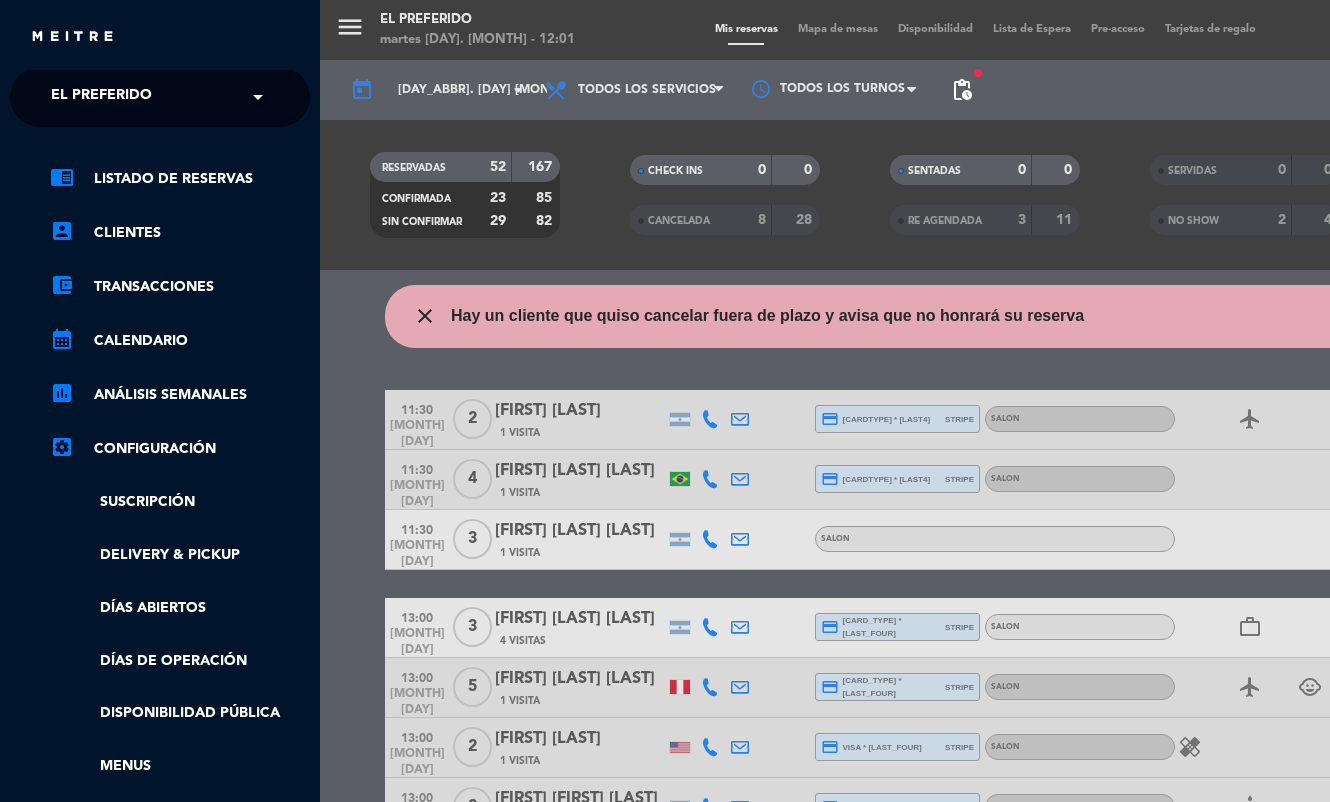 click on "El Preferido" 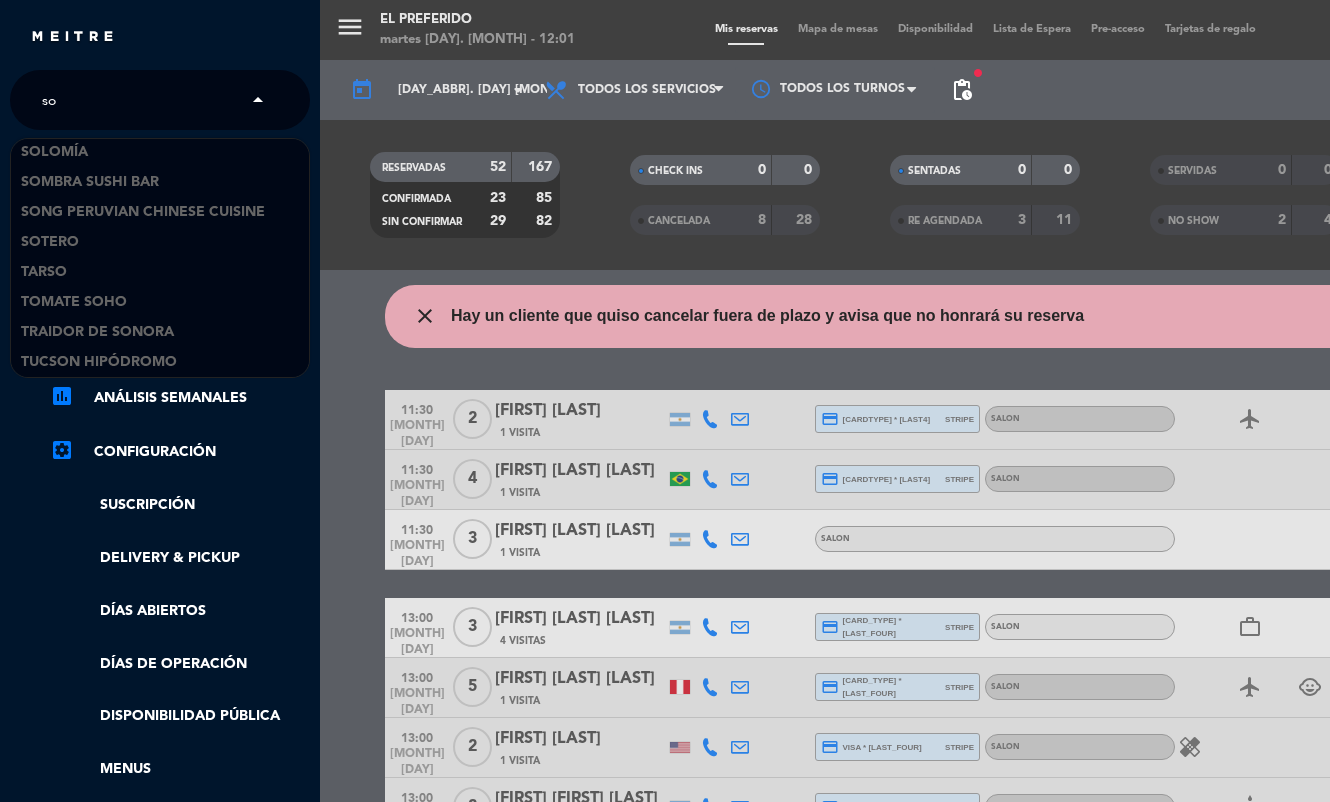 scroll, scrollTop: 0, scrollLeft: 0, axis: both 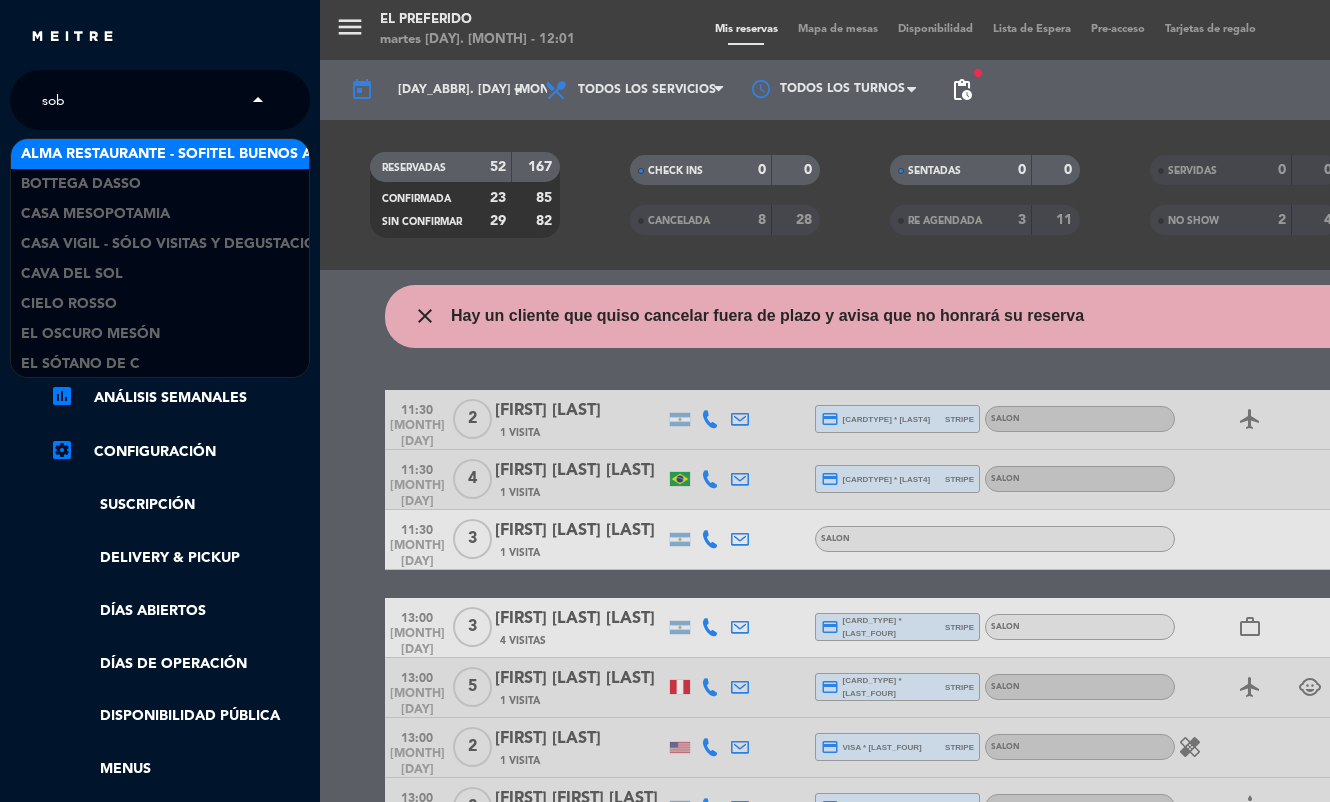 type on "sobe" 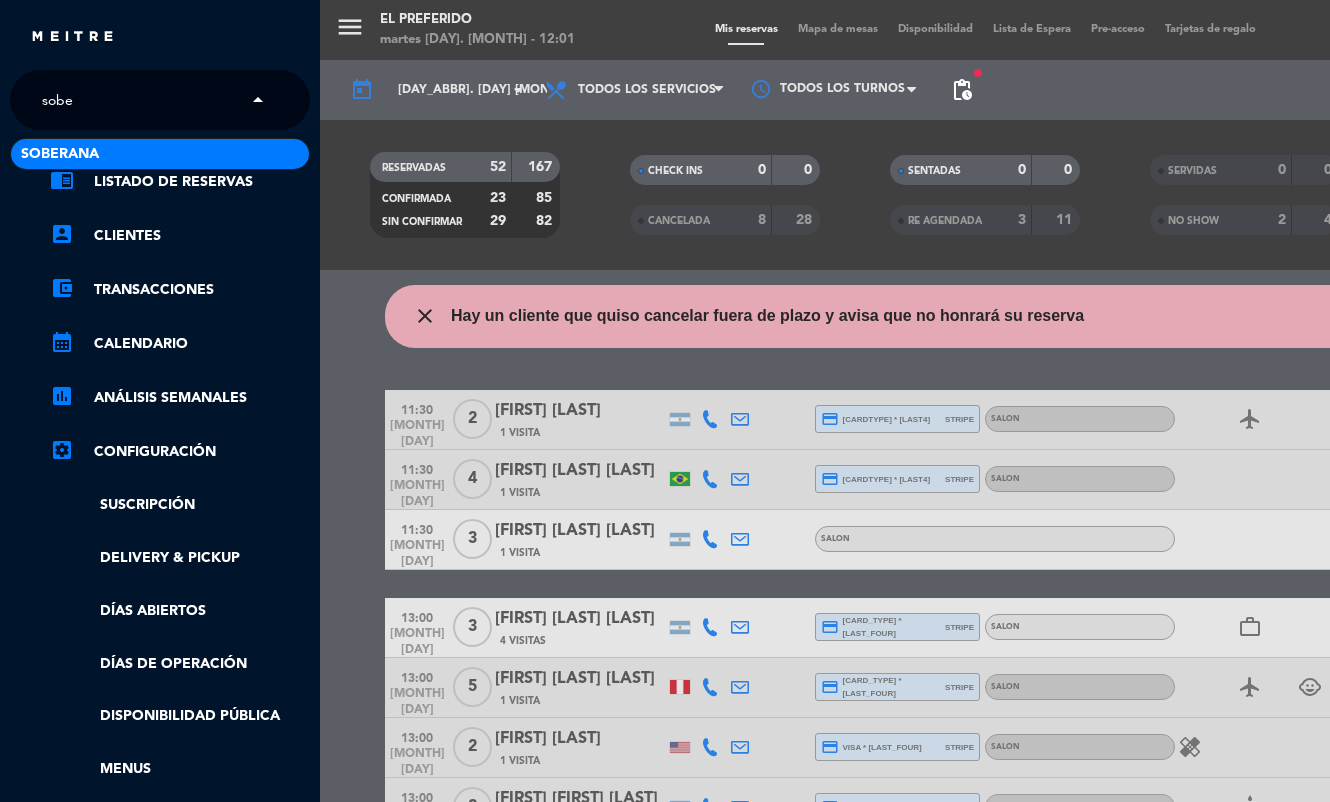 click on "Soberana" at bounding box center [160, 154] 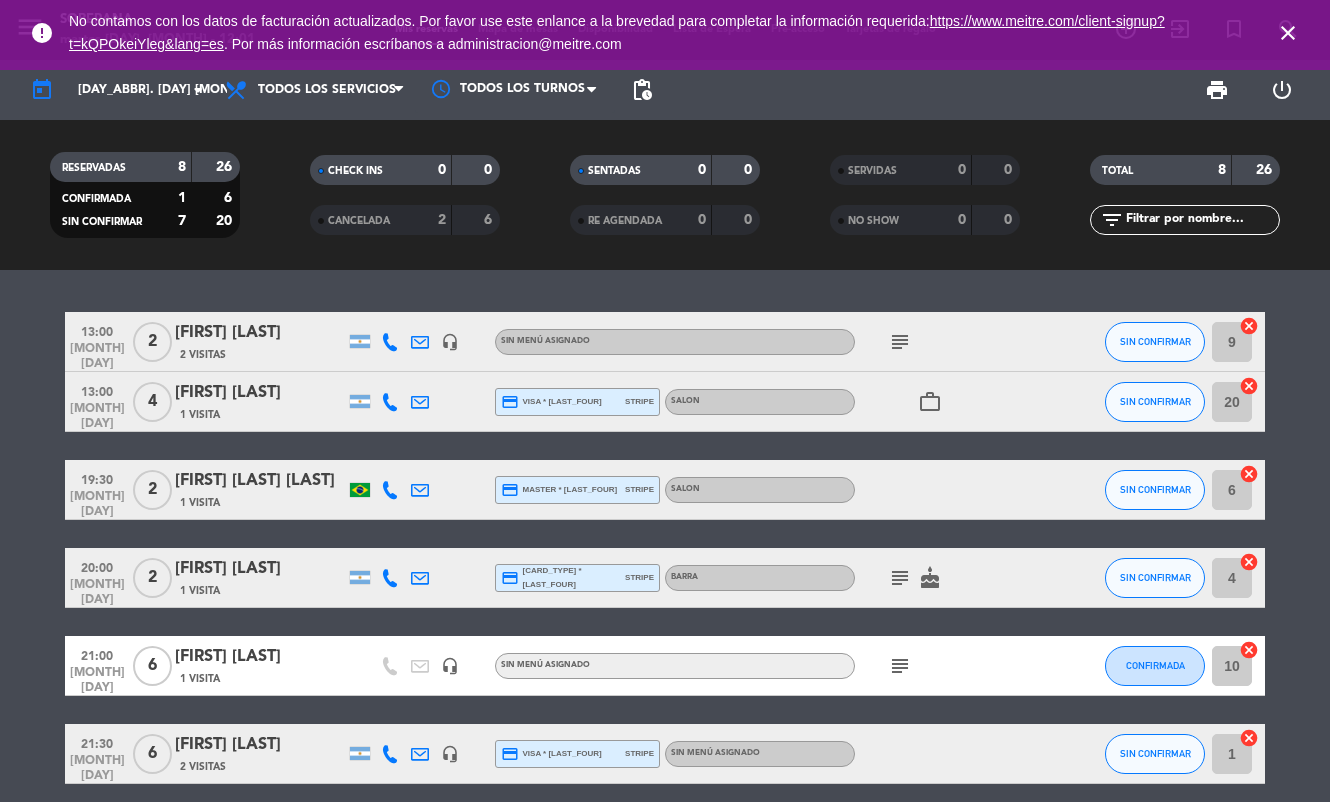 click on "close" at bounding box center [1288, 33] 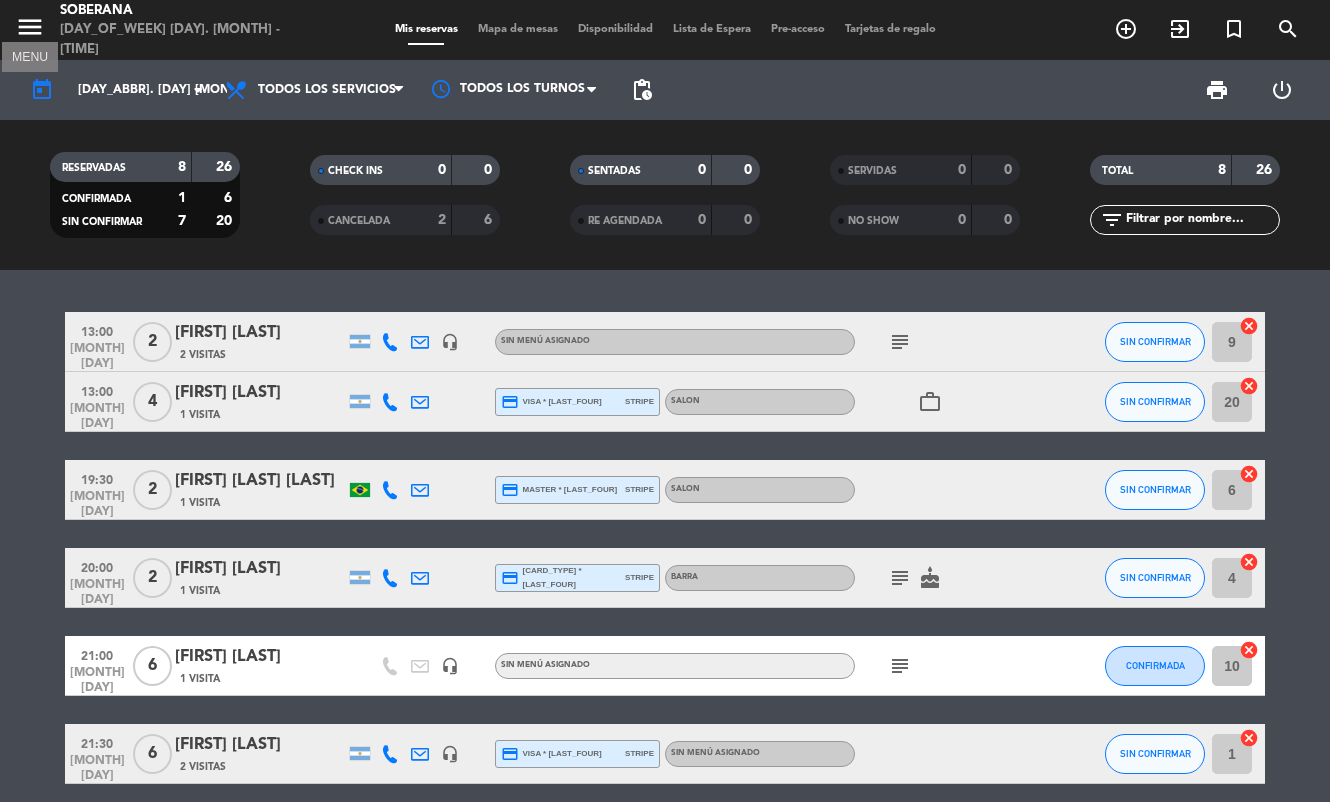 click on "menu" at bounding box center [30, 27] 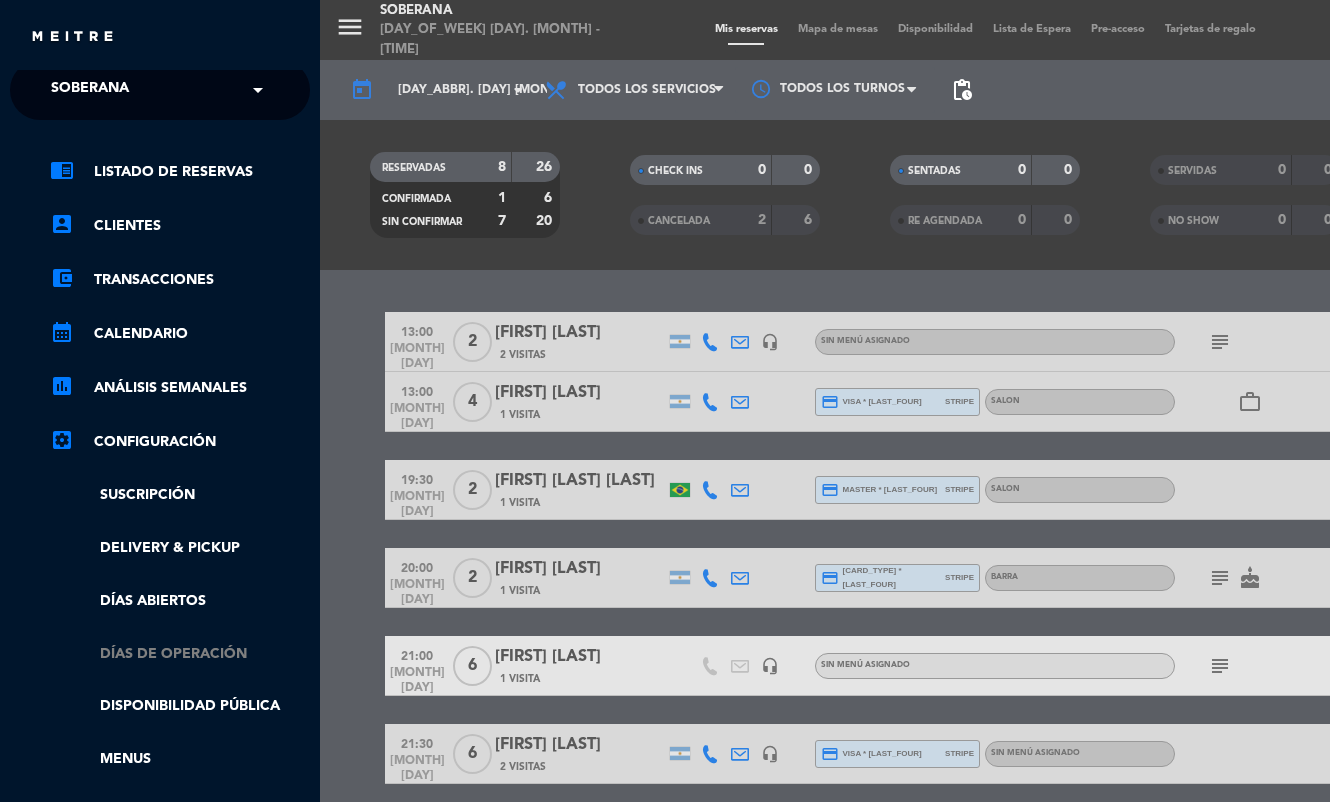 scroll, scrollTop: 12, scrollLeft: 0, axis: vertical 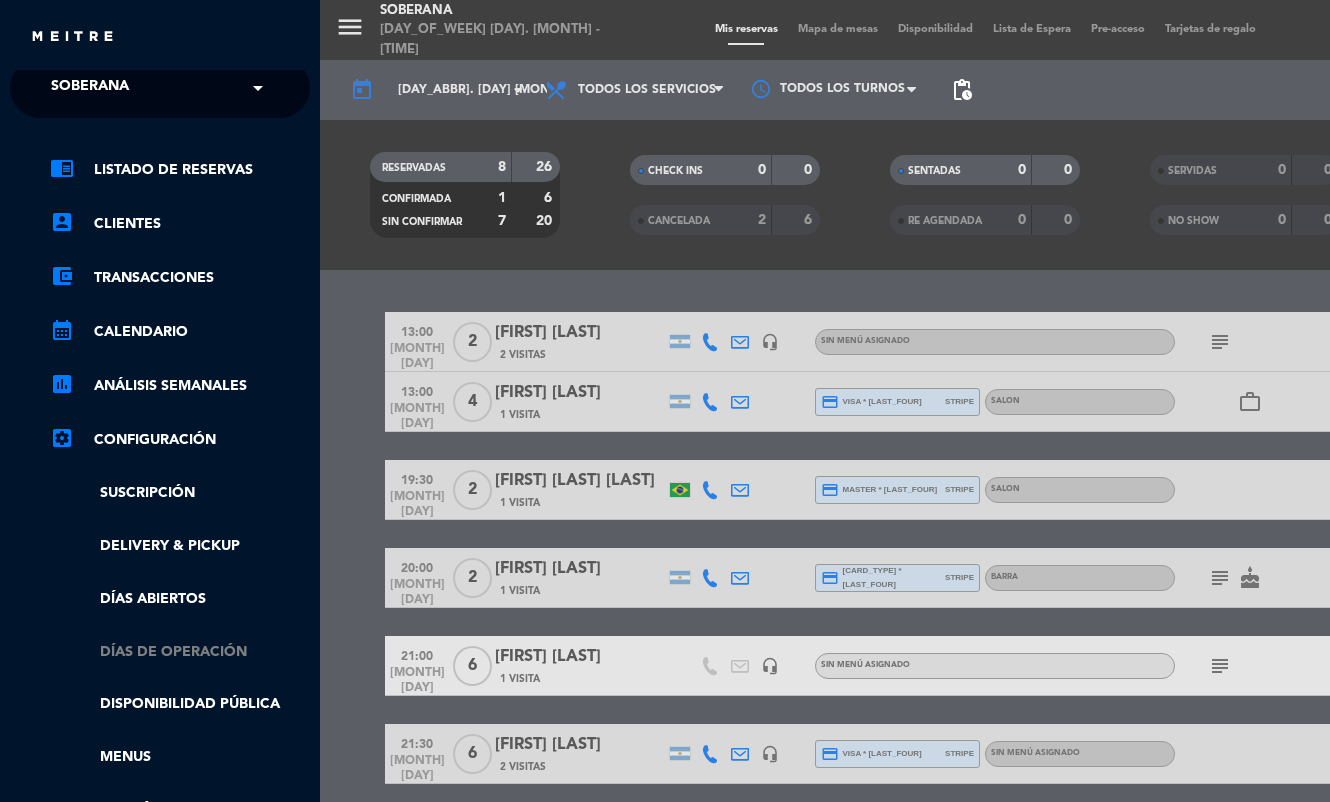click on "Días de Operación" 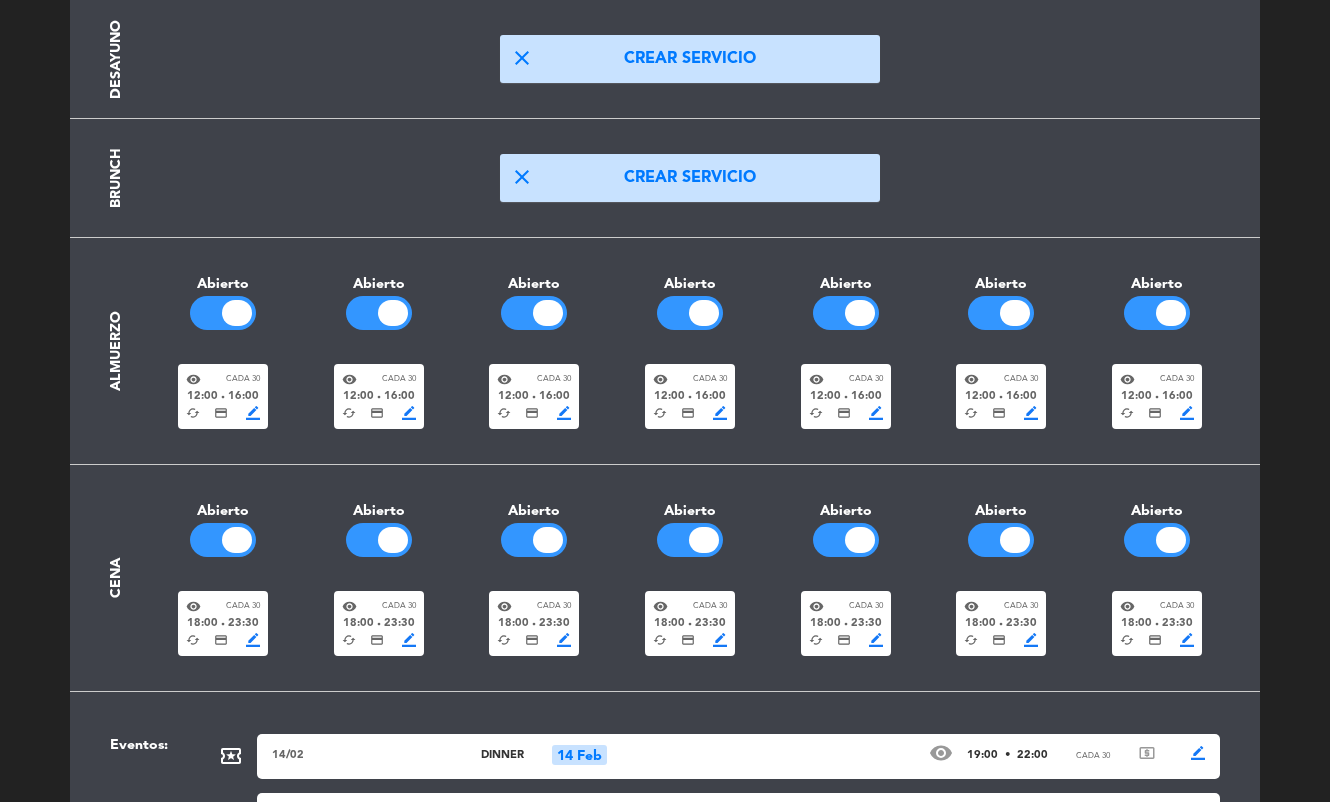 scroll, scrollTop: 0, scrollLeft: 0, axis: both 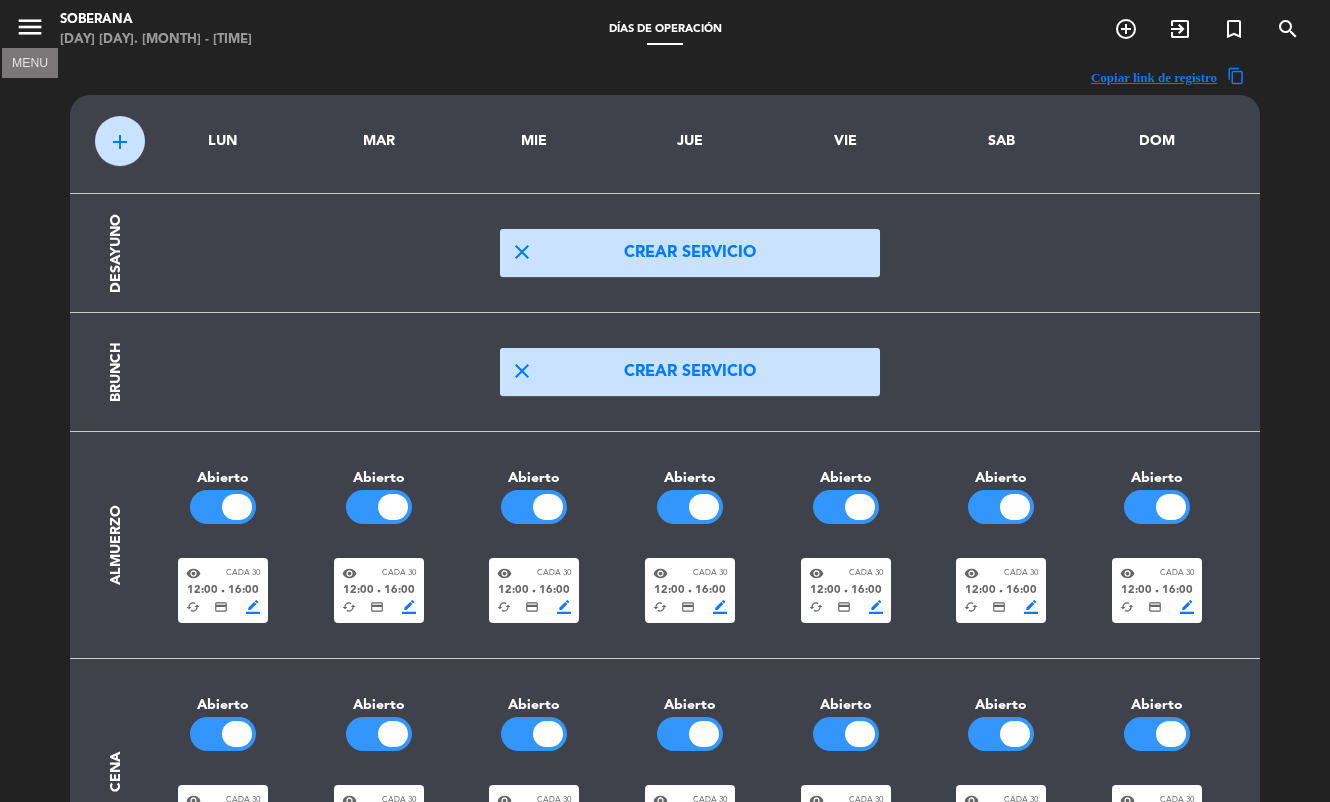 click on "menu" at bounding box center (30, 27) 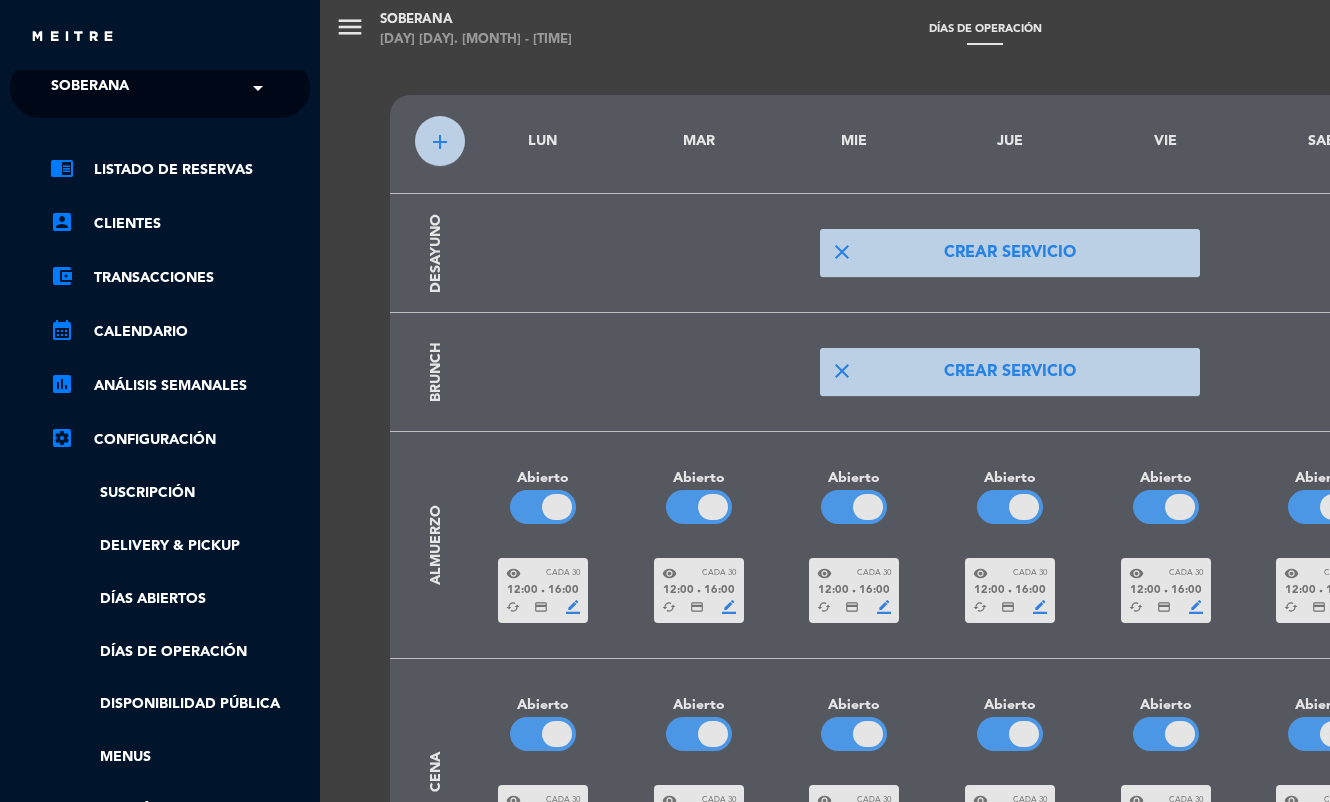 click on "Soberana" 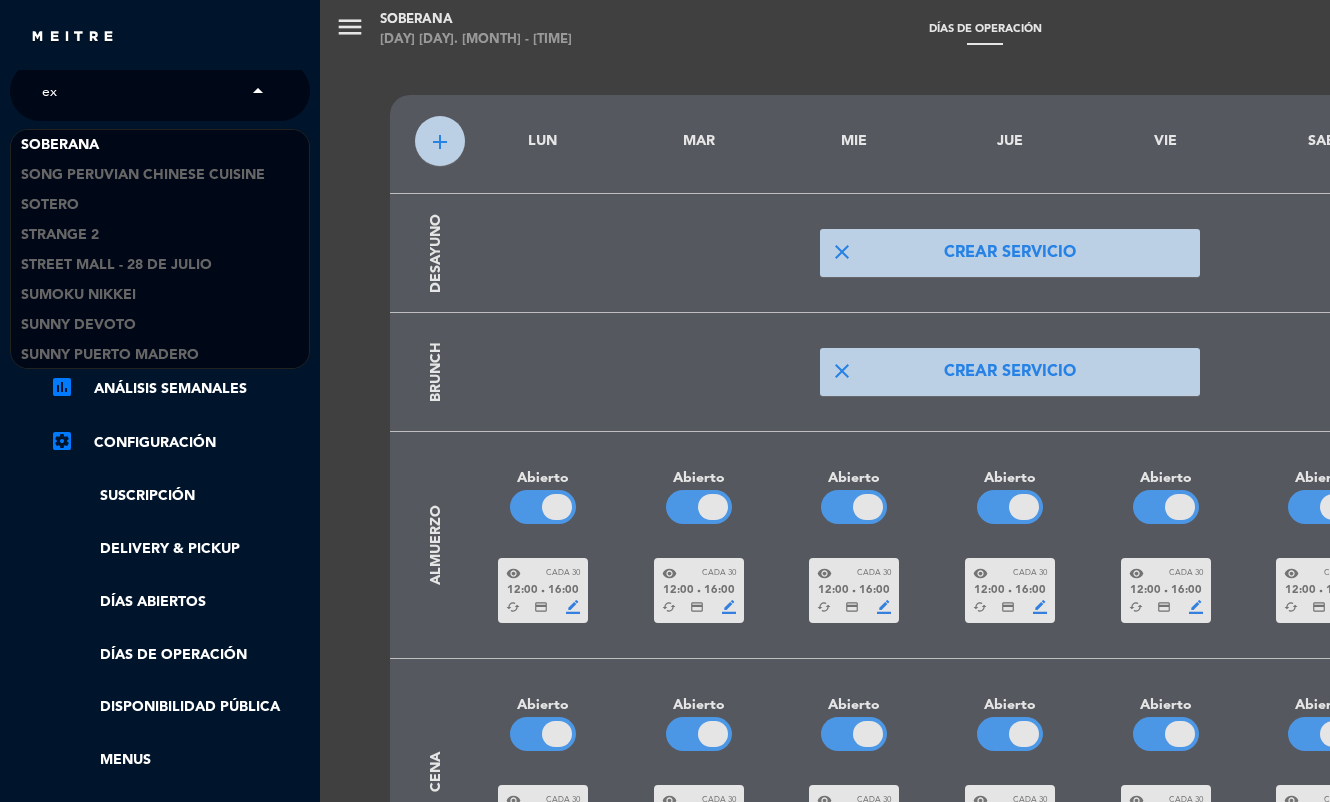 scroll, scrollTop: 0, scrollLeft: 0, axis: both 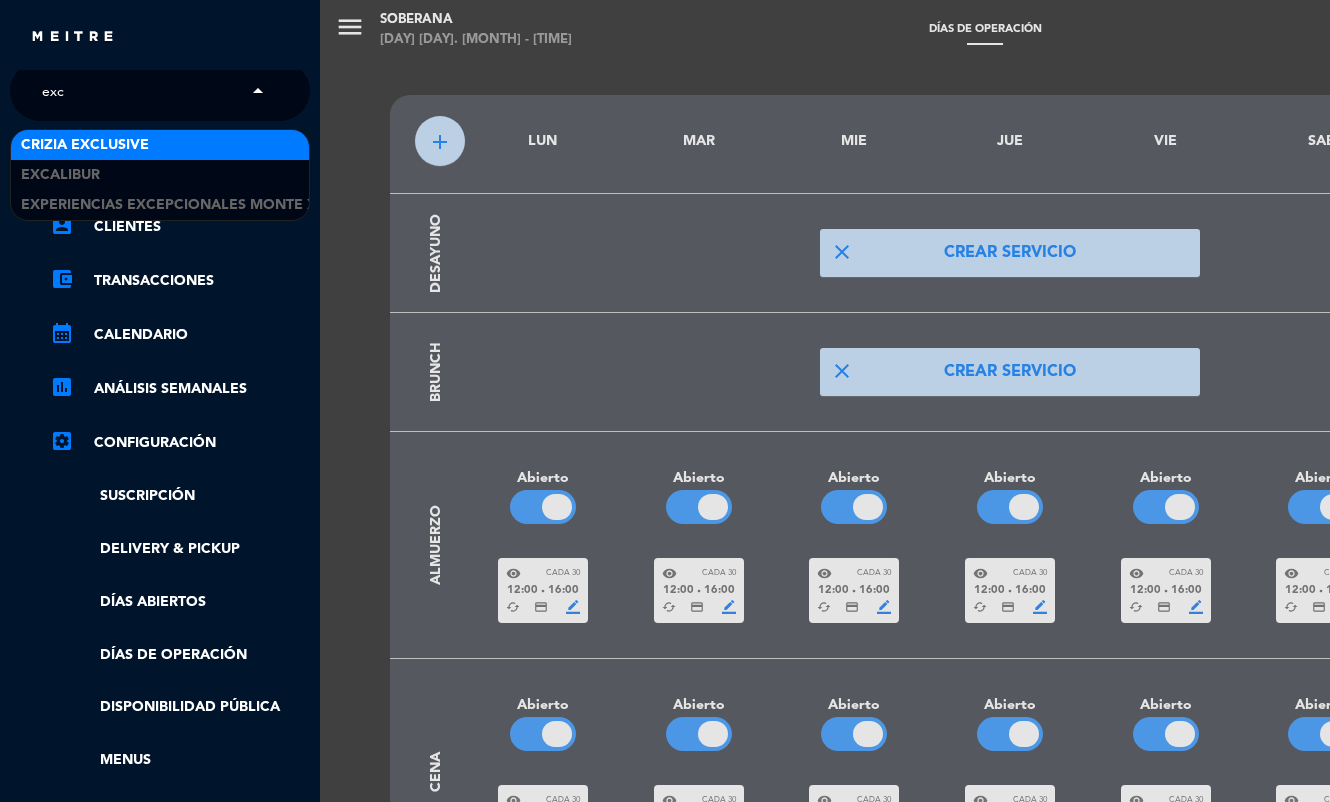 type on "exce" 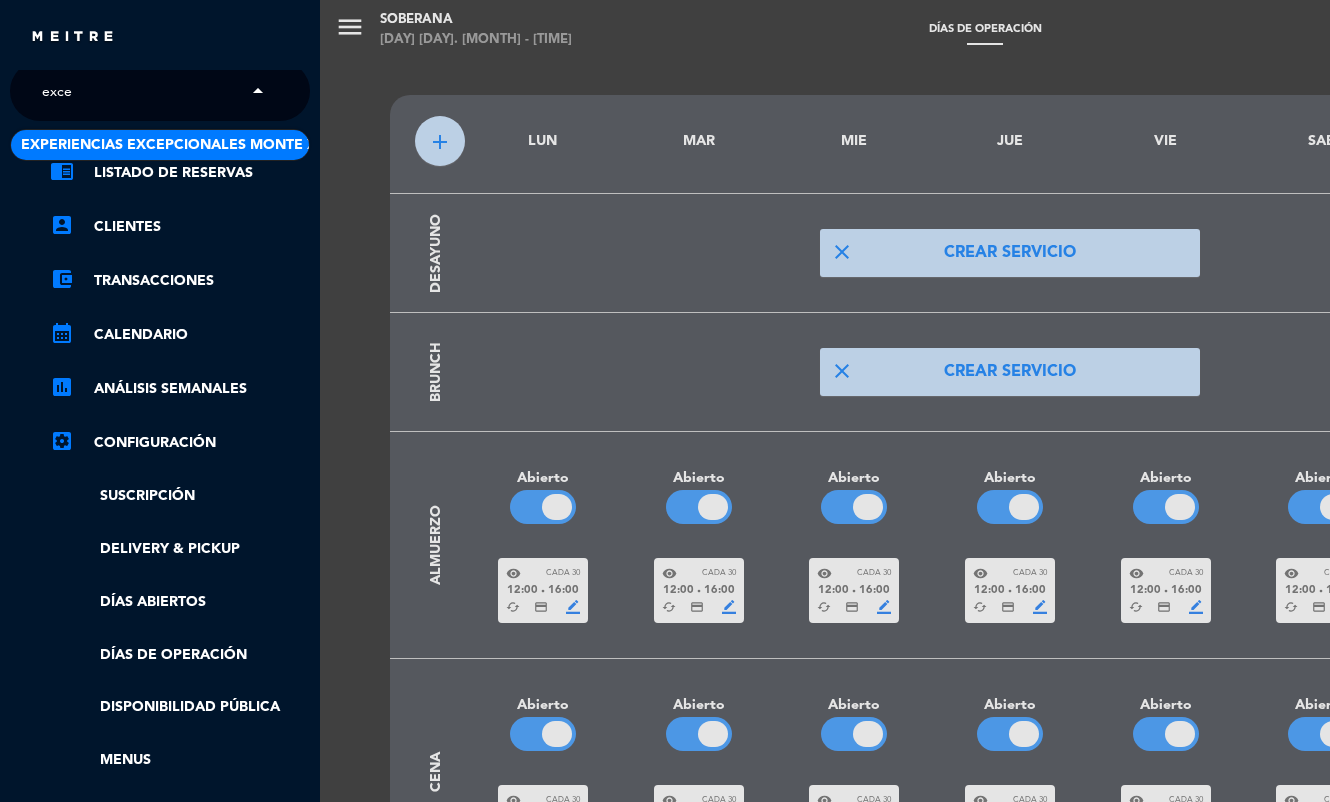 click on "Experiencias Excepcionales Monte Xanic" at bounding box center [186, 145] 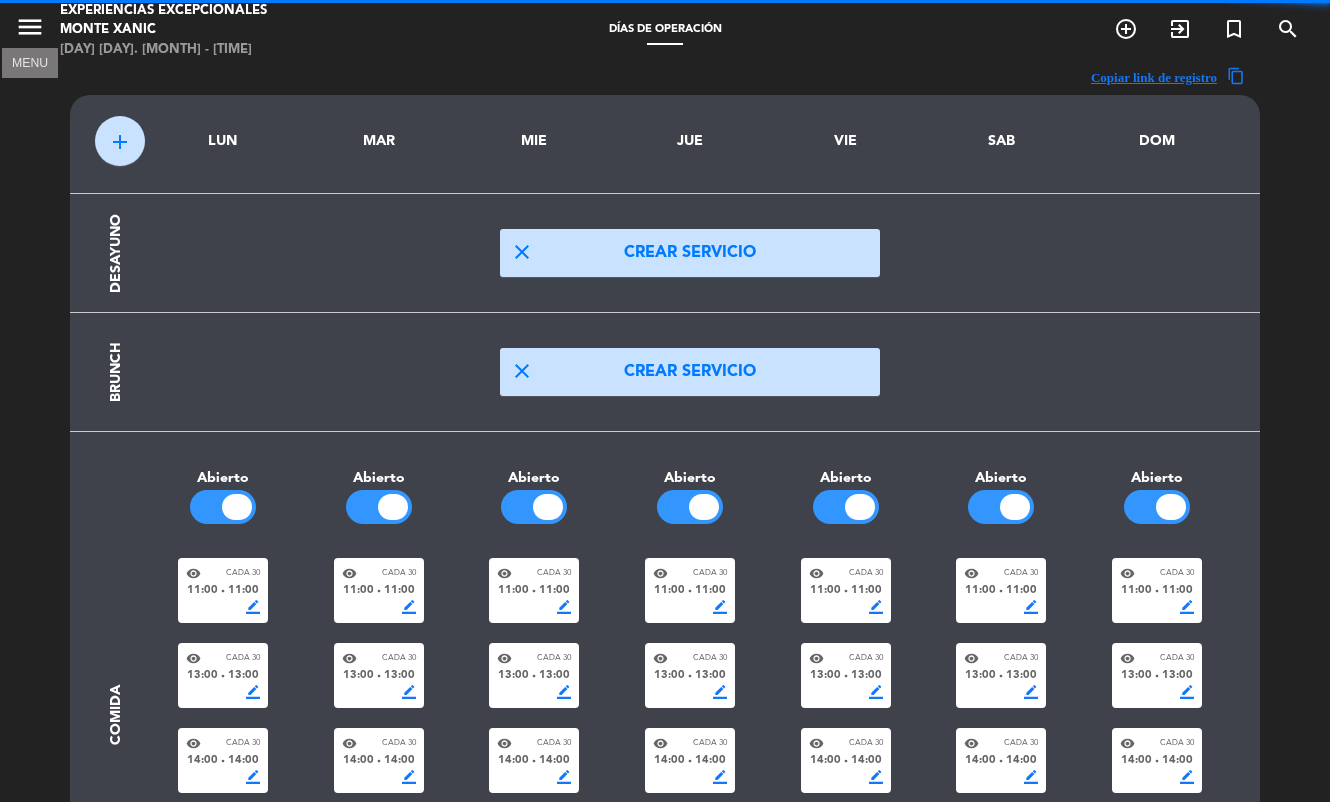 drag, startPoint x: 44, startPoint y: 38, endPoint x: 34, endPoint y: 34, distance: 10.770329 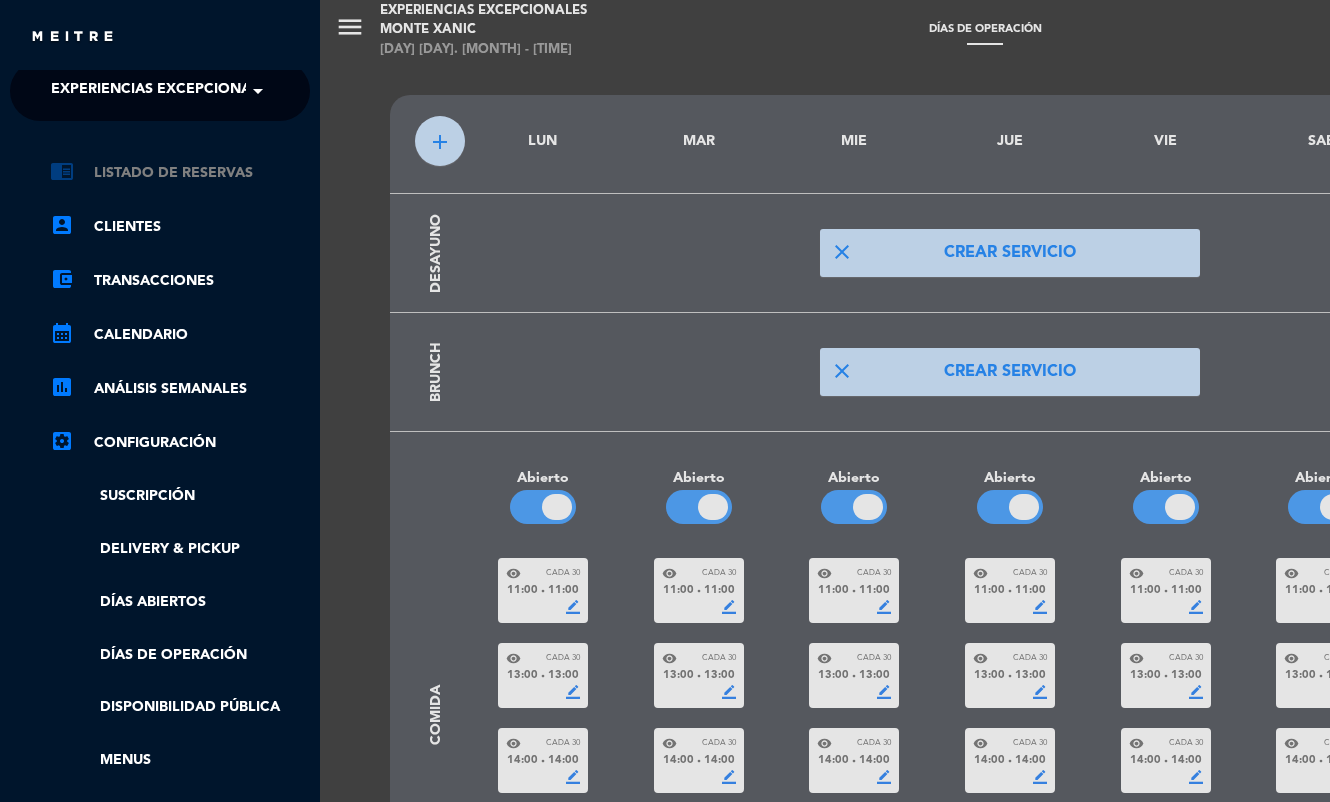 click on "chrome_reader_mode   Listado de Reservas" 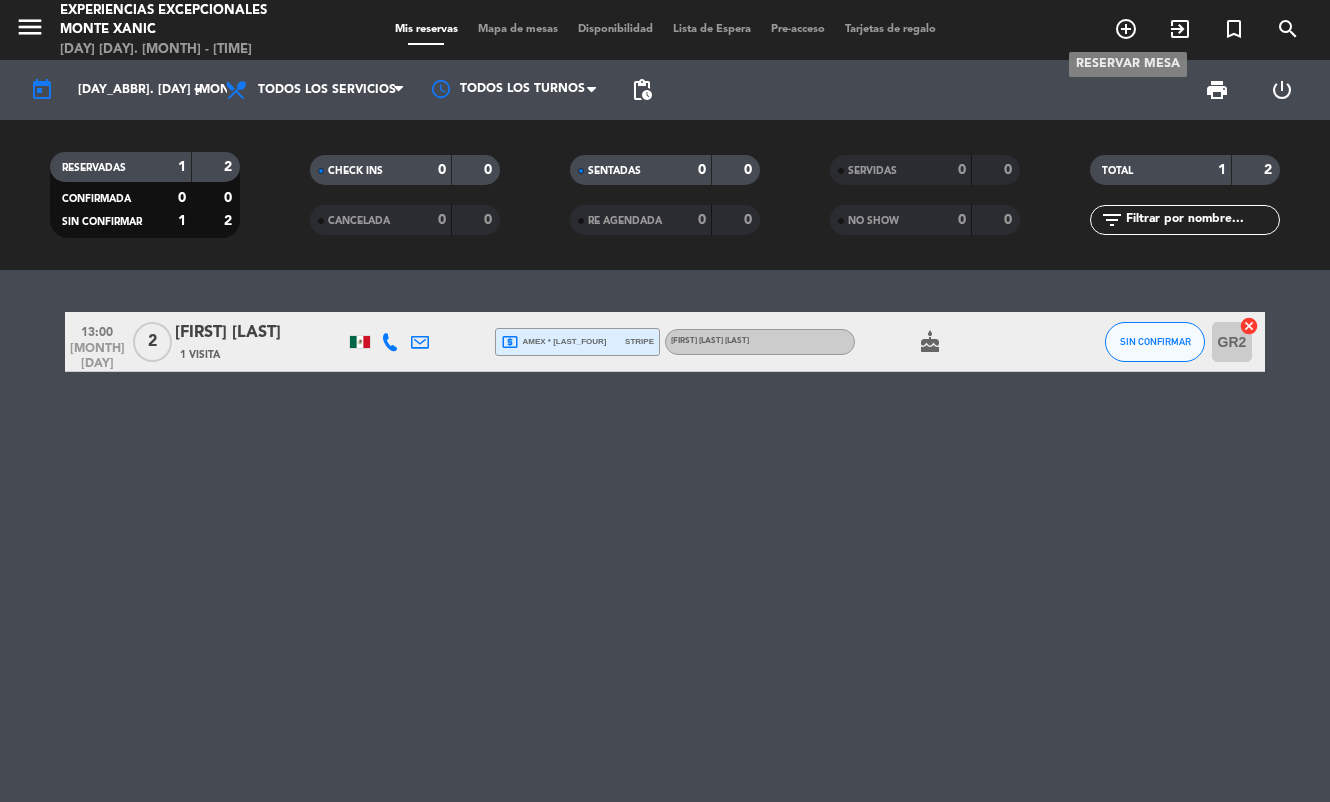 click on "add_circle_outline" at bounding box center [1126, 29] 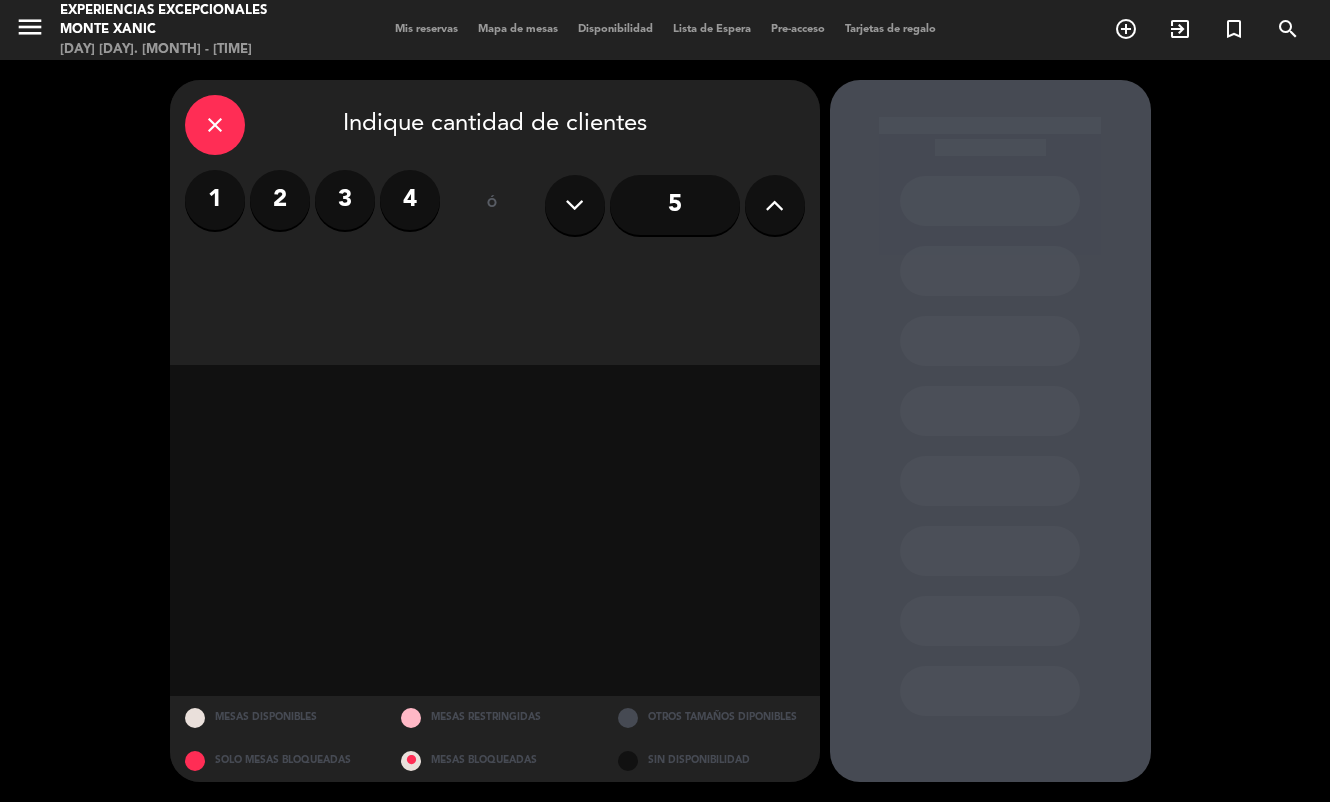 click at bounding box center (775, 205) 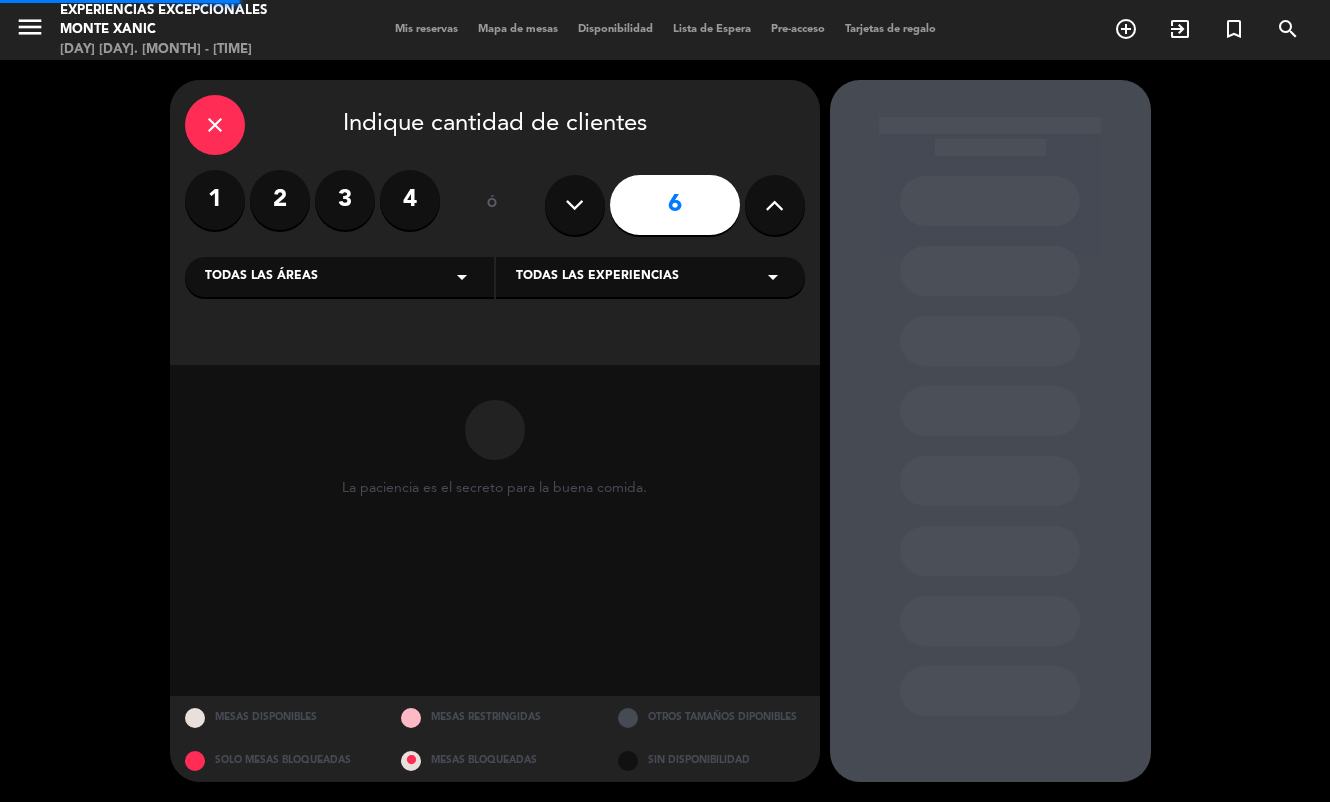 click at bounding box center (775, 205) 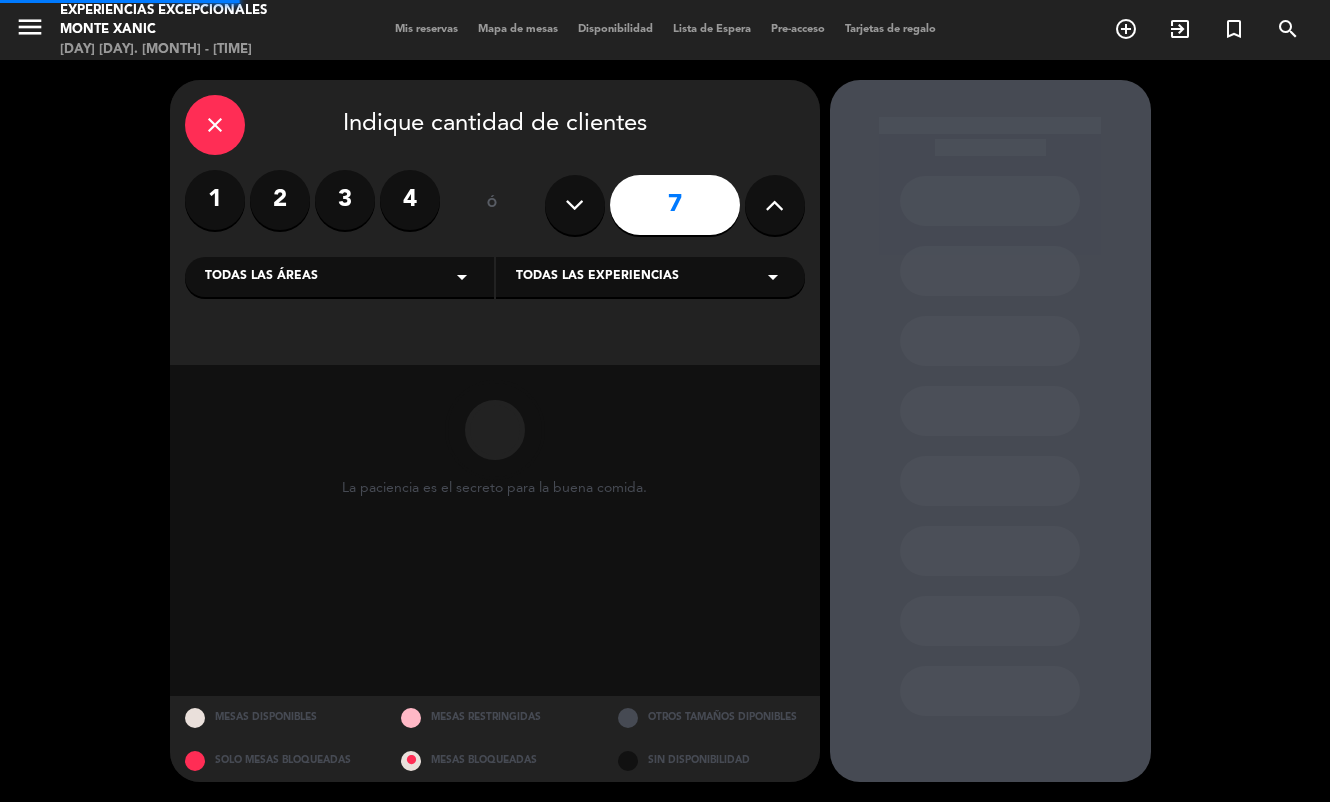 click at bounding box center [775, 205] 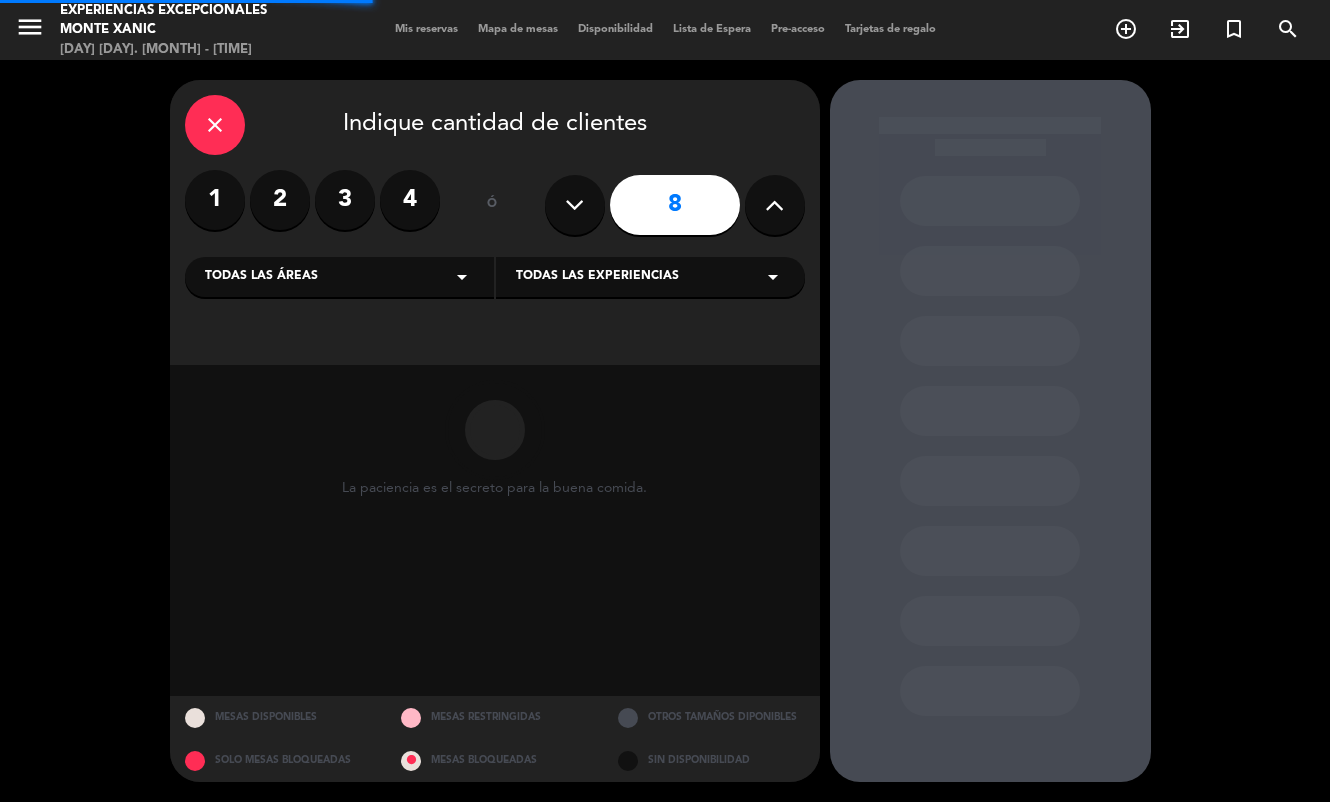 click at bounding box center (775, 205) 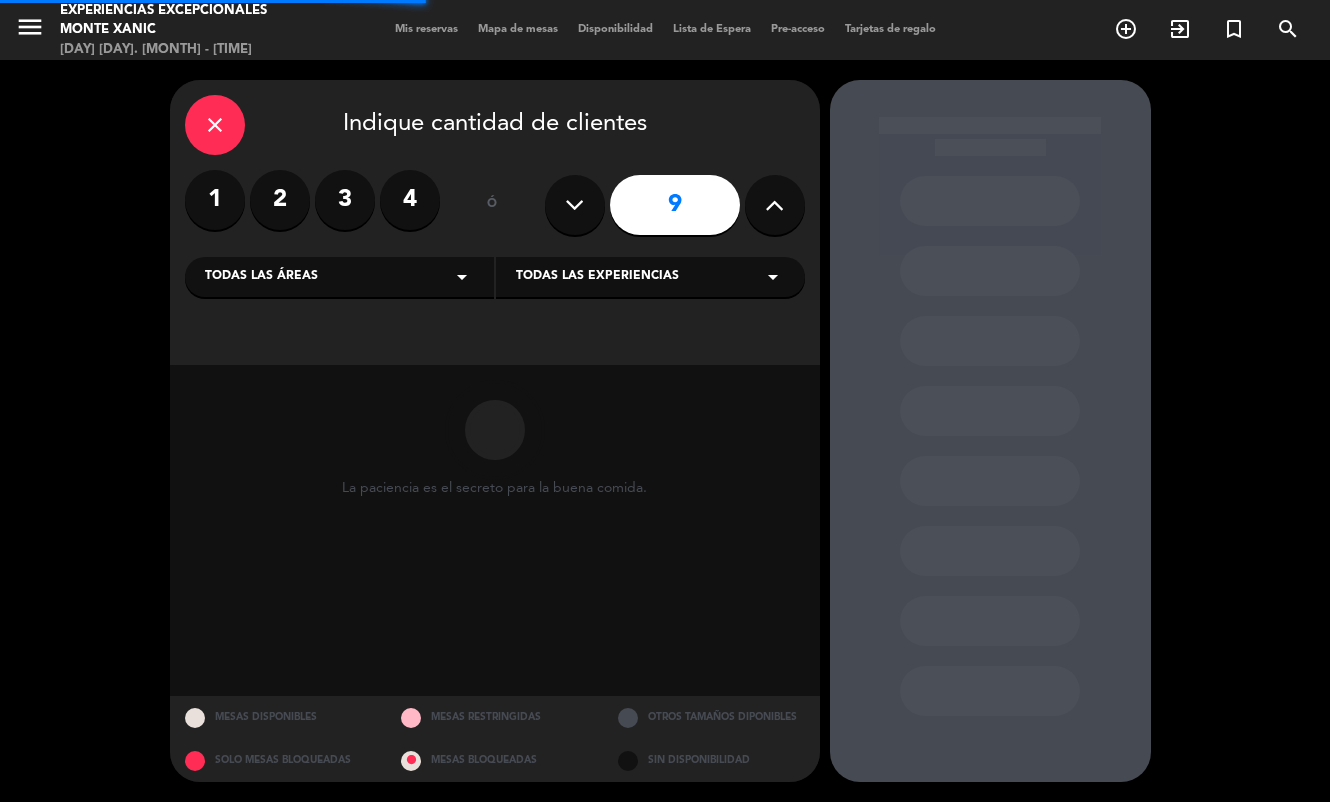 click at bounding box center [775, 205] 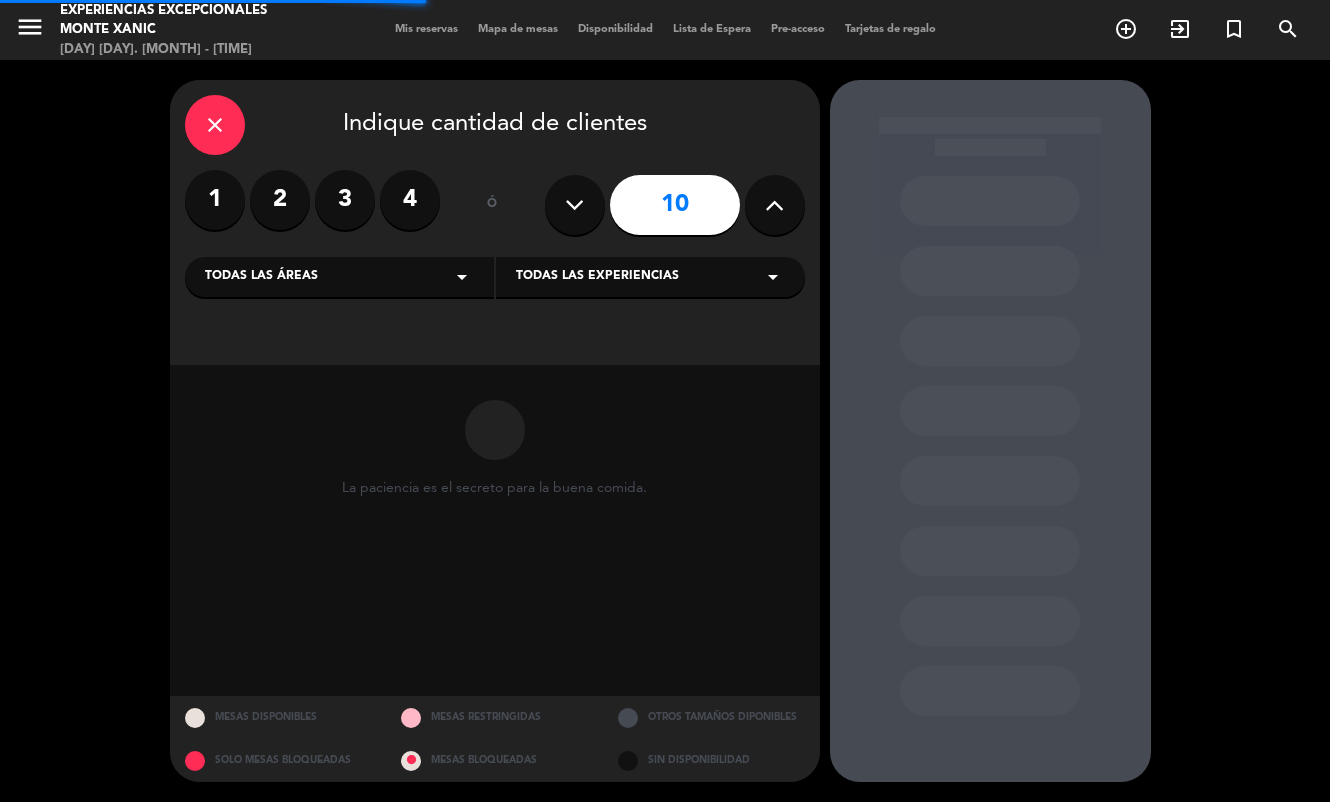 click at bounding box center [775, 205] 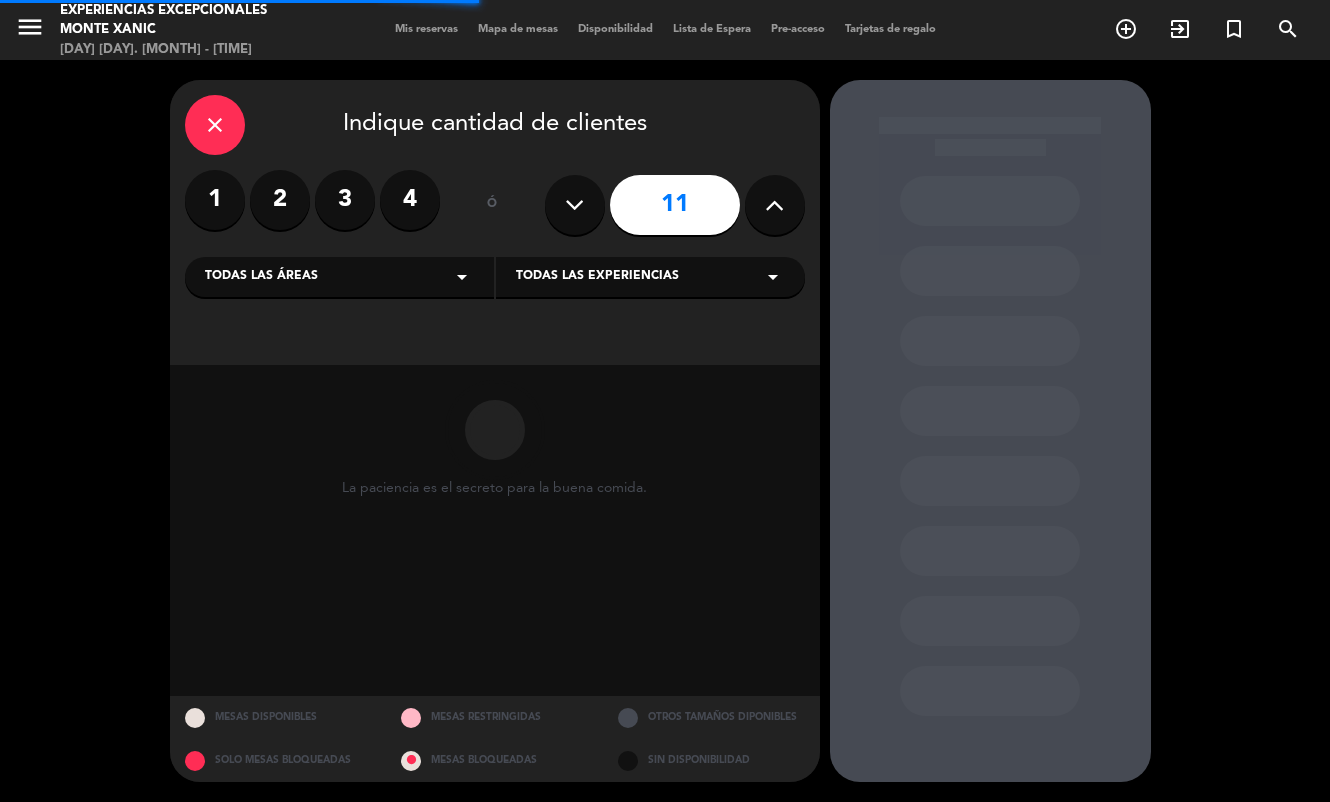 click at bounding box center (775, 205) 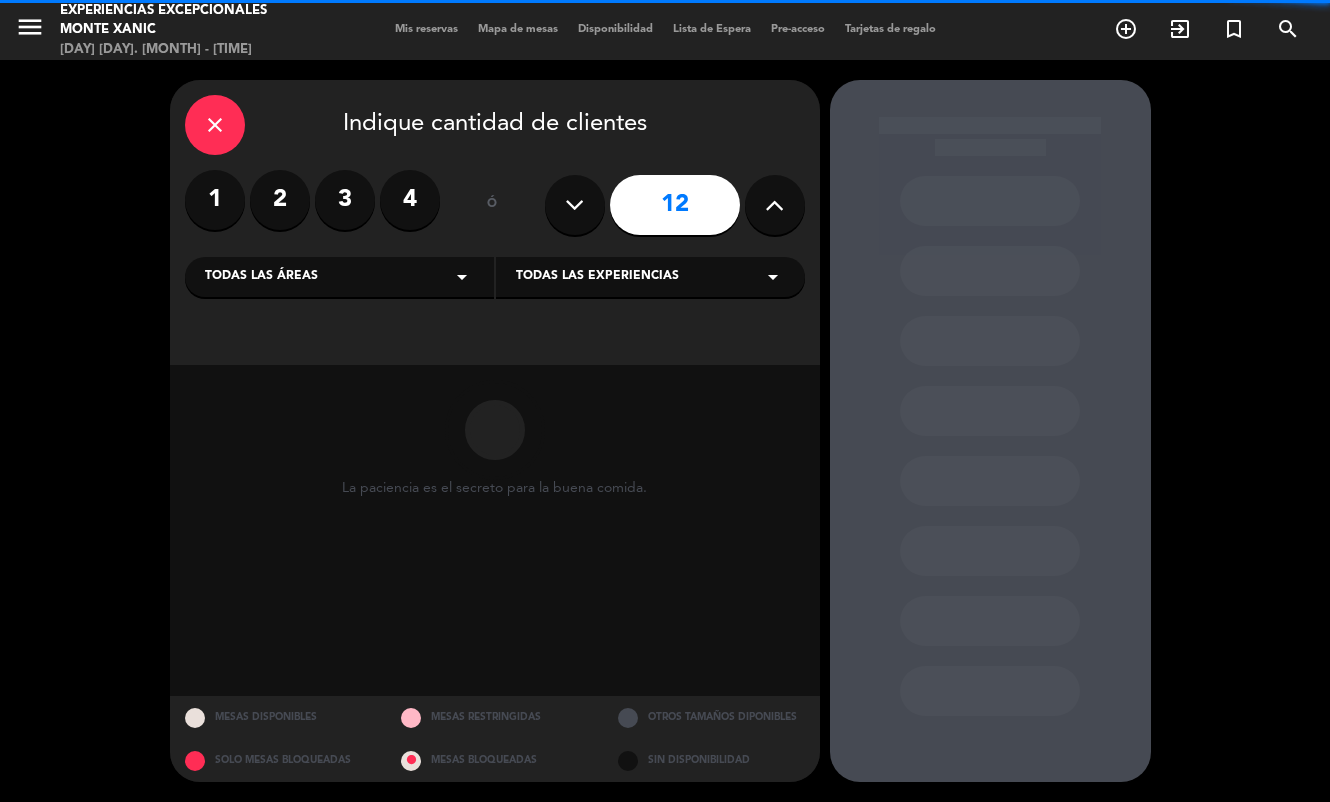 click at bounding box center [775, 205] 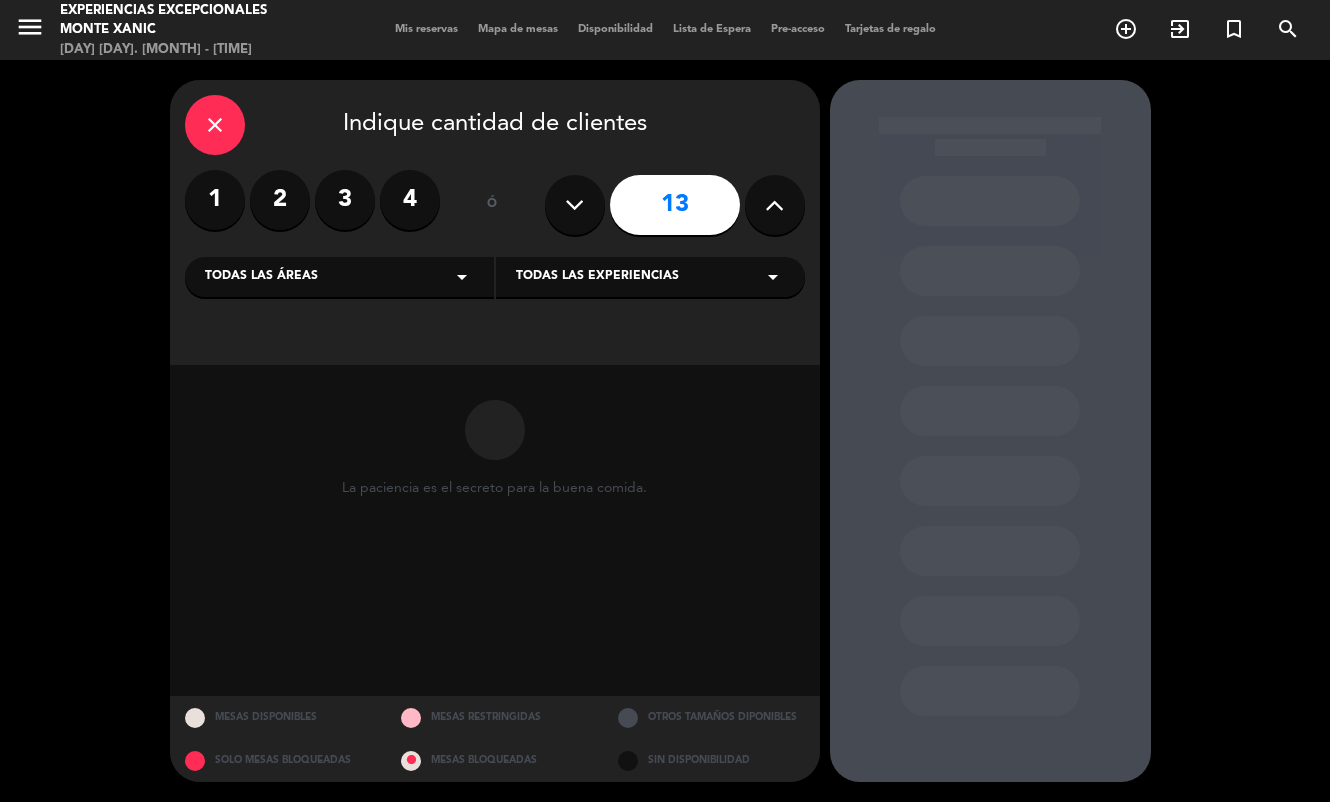 click at bounding box center (775, 205) 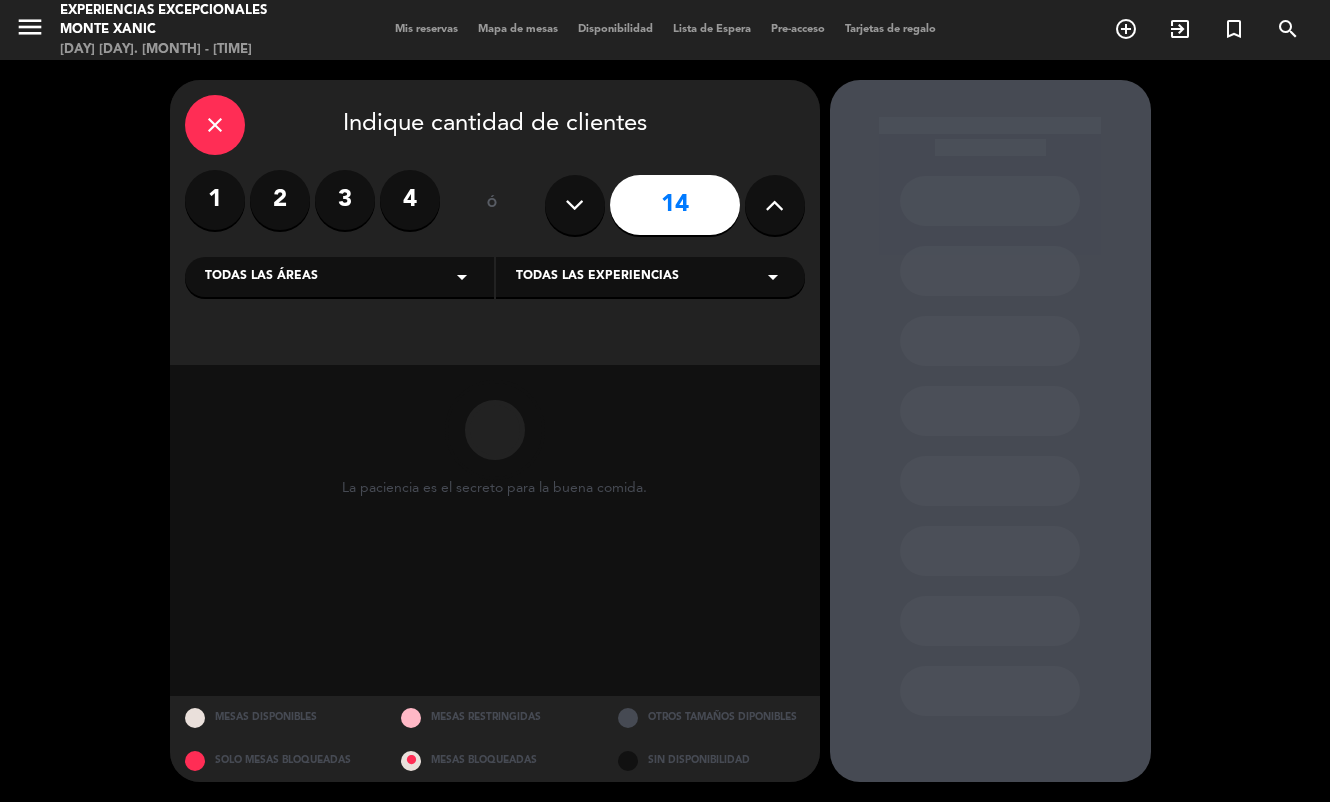 click at bounding box center (775, 205) 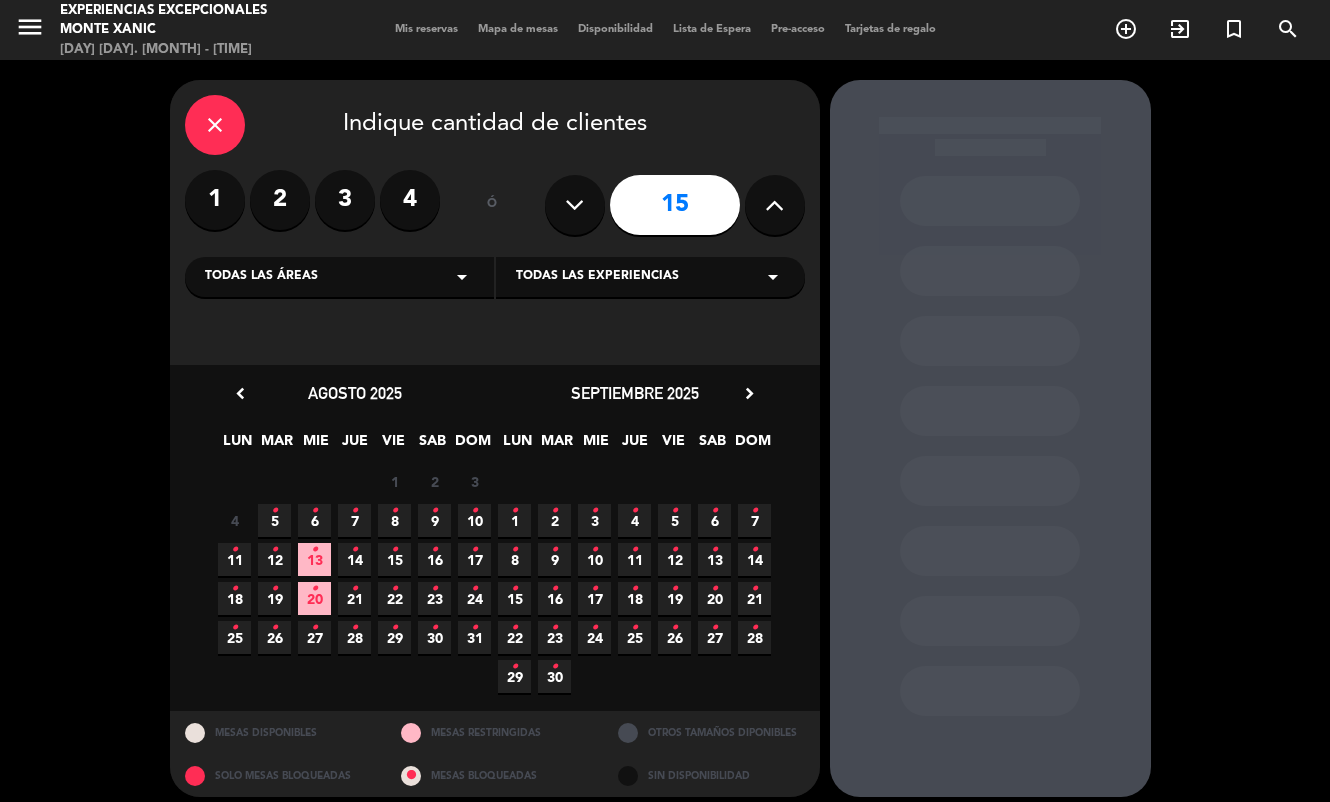 click at bounding box center [775, 205] 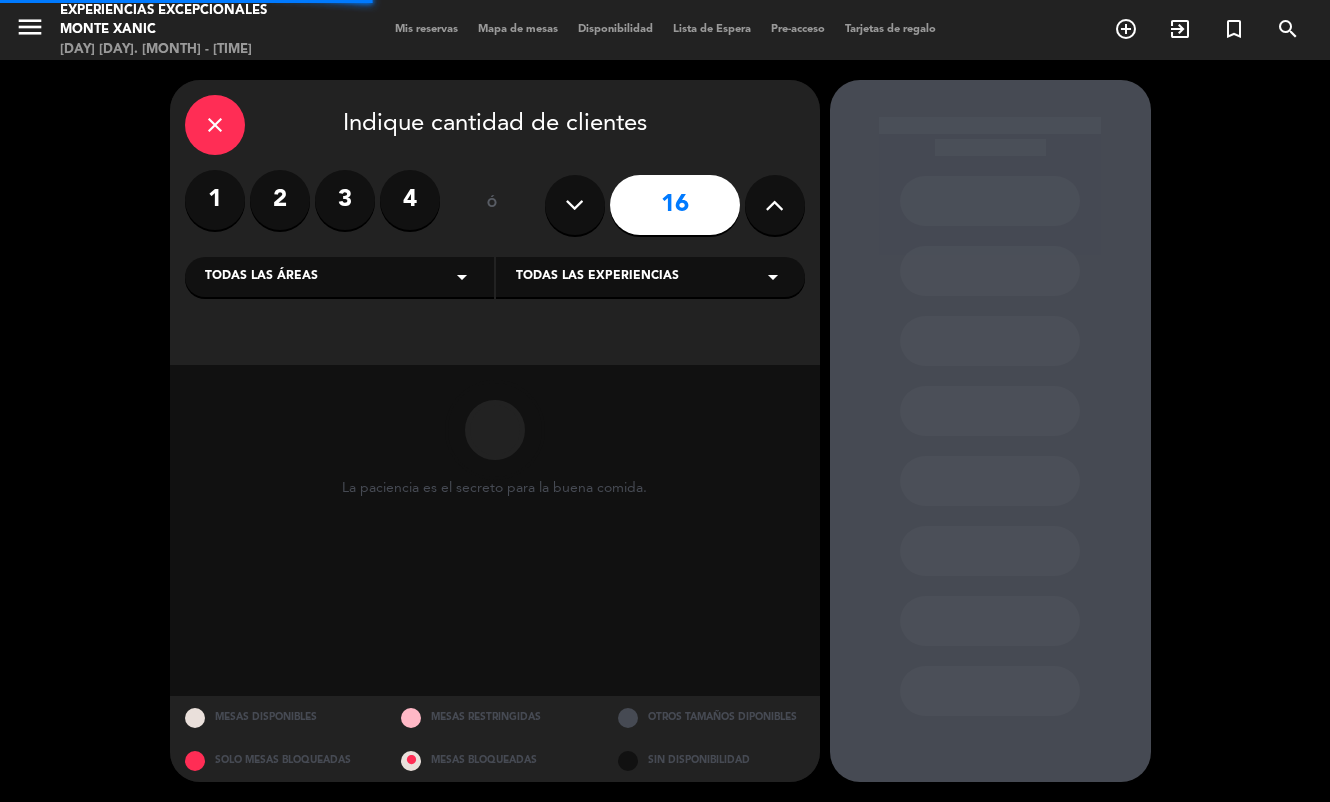 click at bounding box center [775, 205] 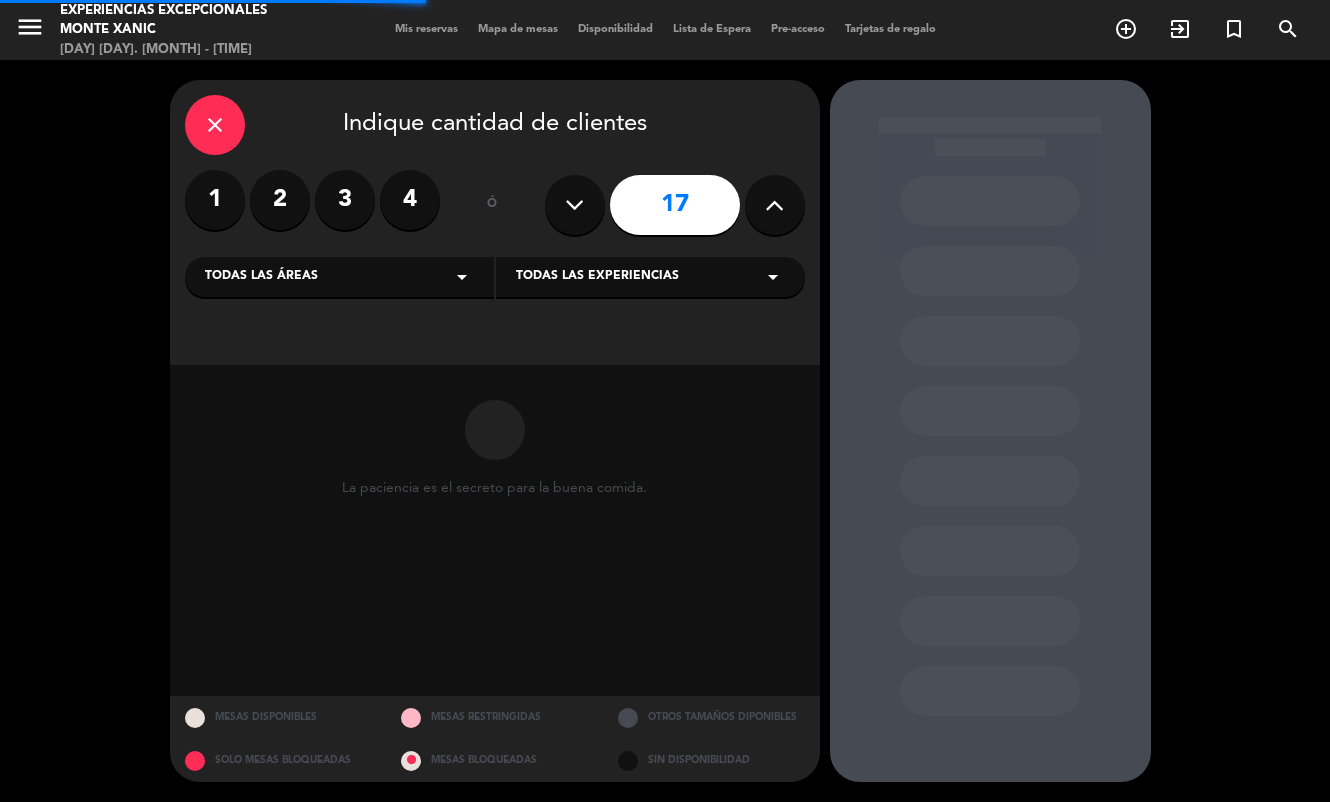 click at bounding box center (775, 205) 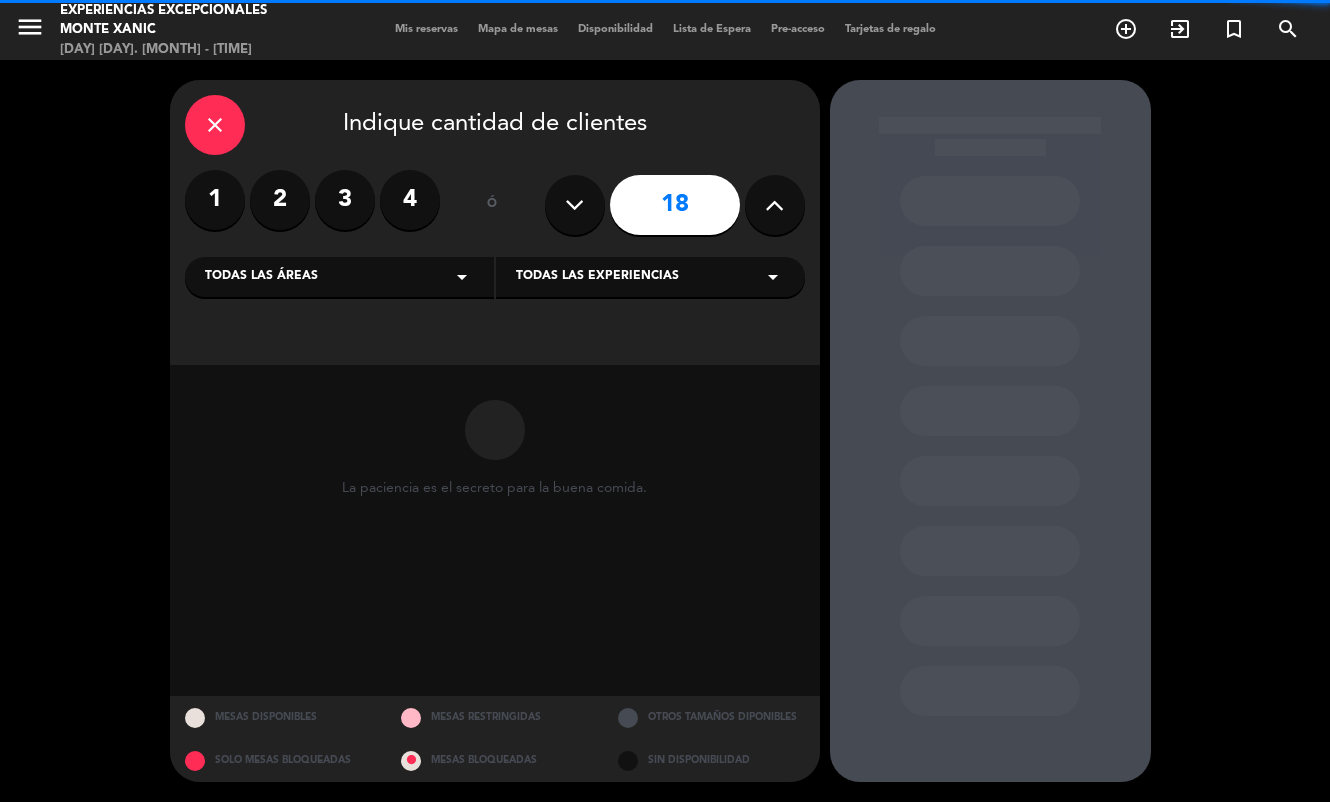 click at bounding box center (775, 205) 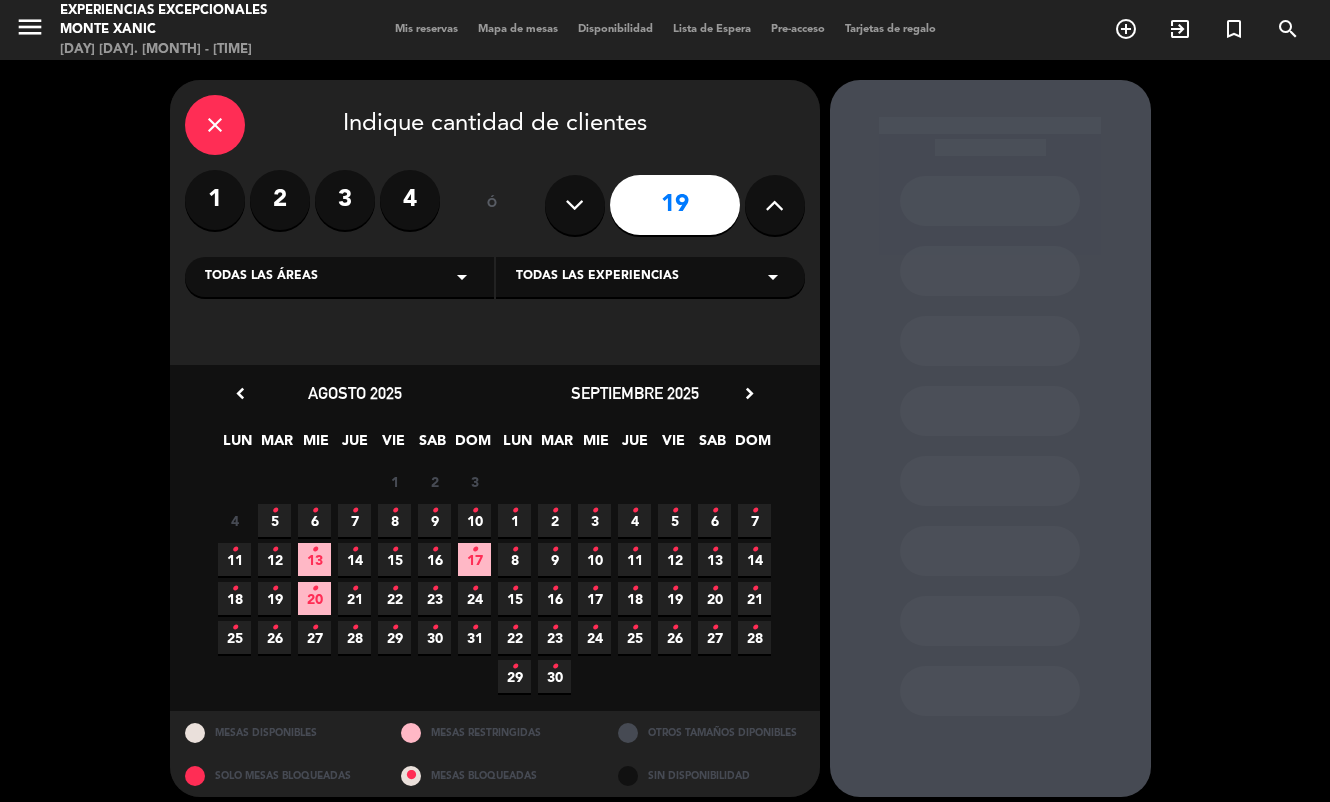 click on "•" at bounding box center [434, 589] 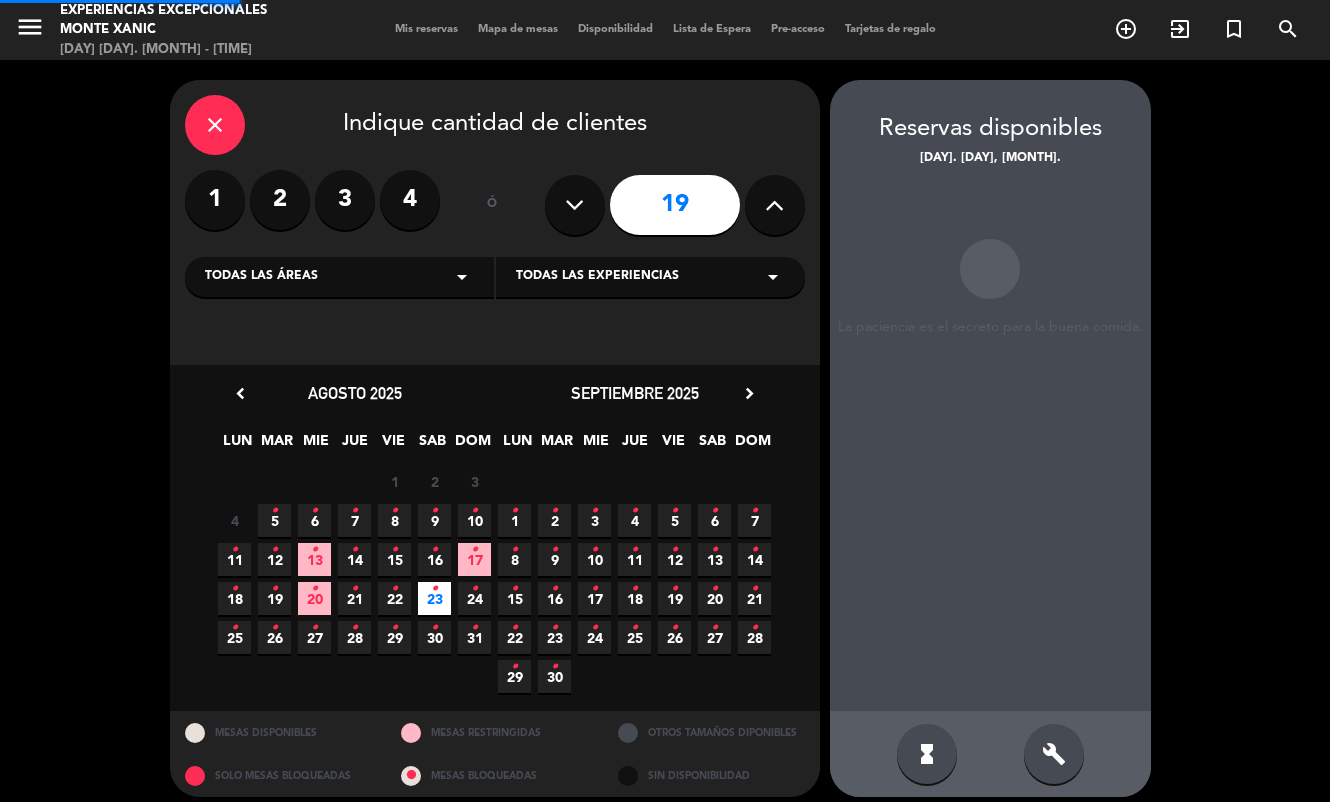 scroll, scrollTop: 14, scrollLeft: 0, axis: vertical 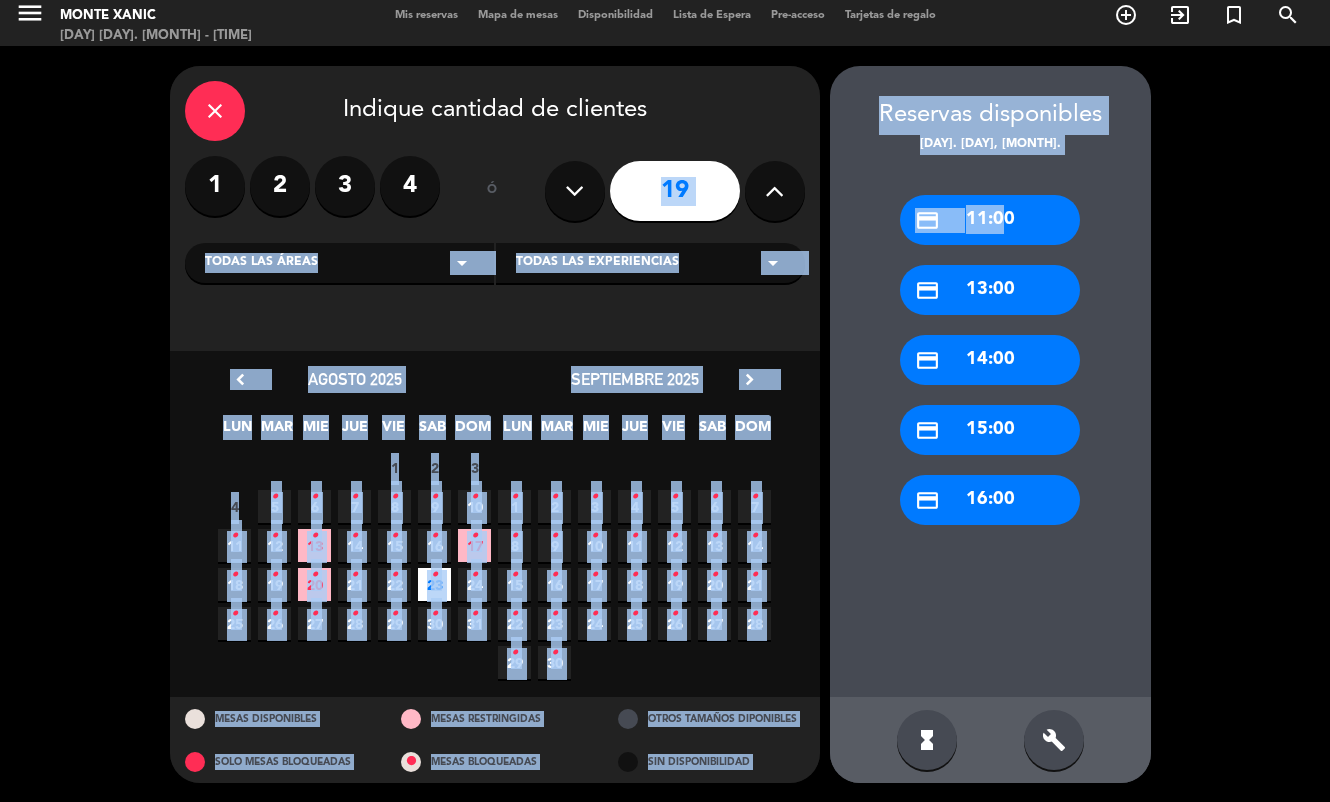 drag, startPoint x: 992, startPoint y: 216, endPoint x: 655, endPoint y: 229, distance: 337.25064 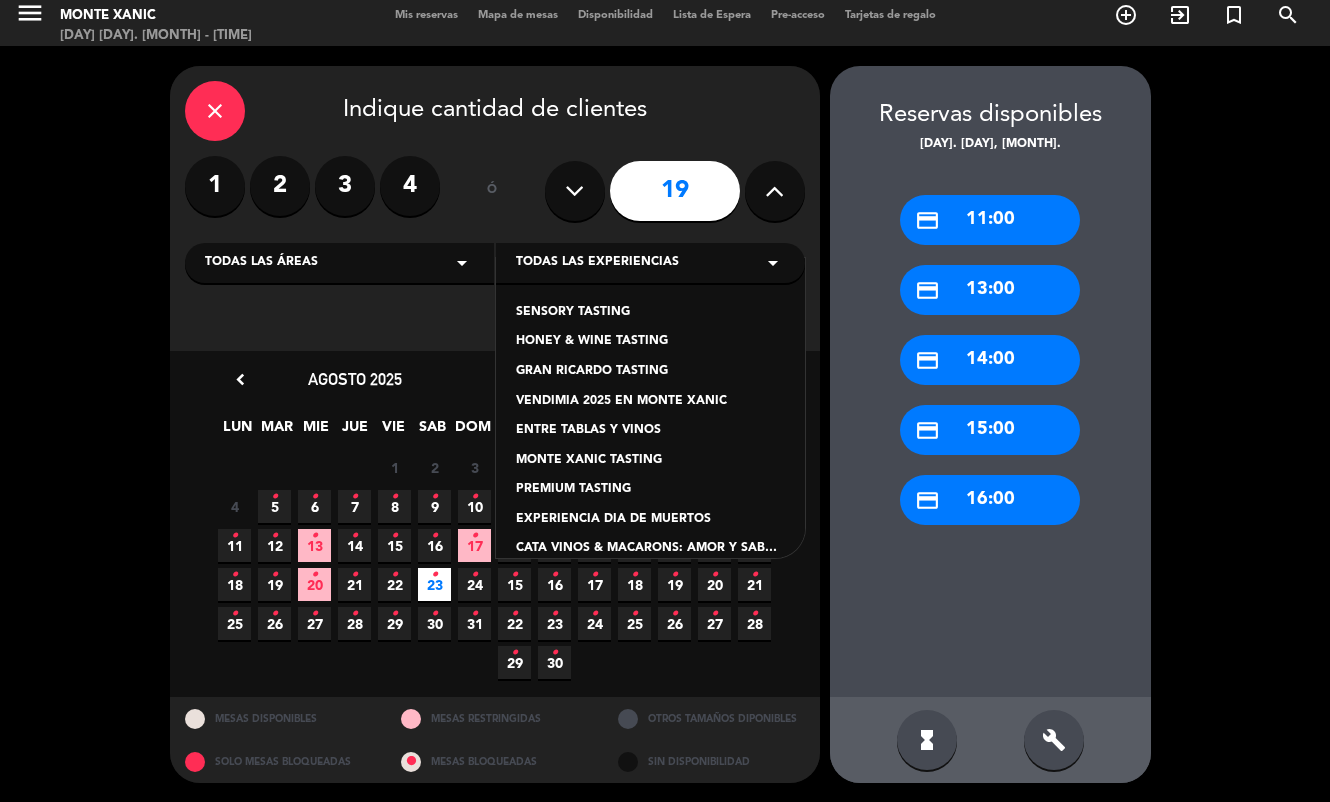 click on "Todas las experiencias" at bounding box center (597, 263) 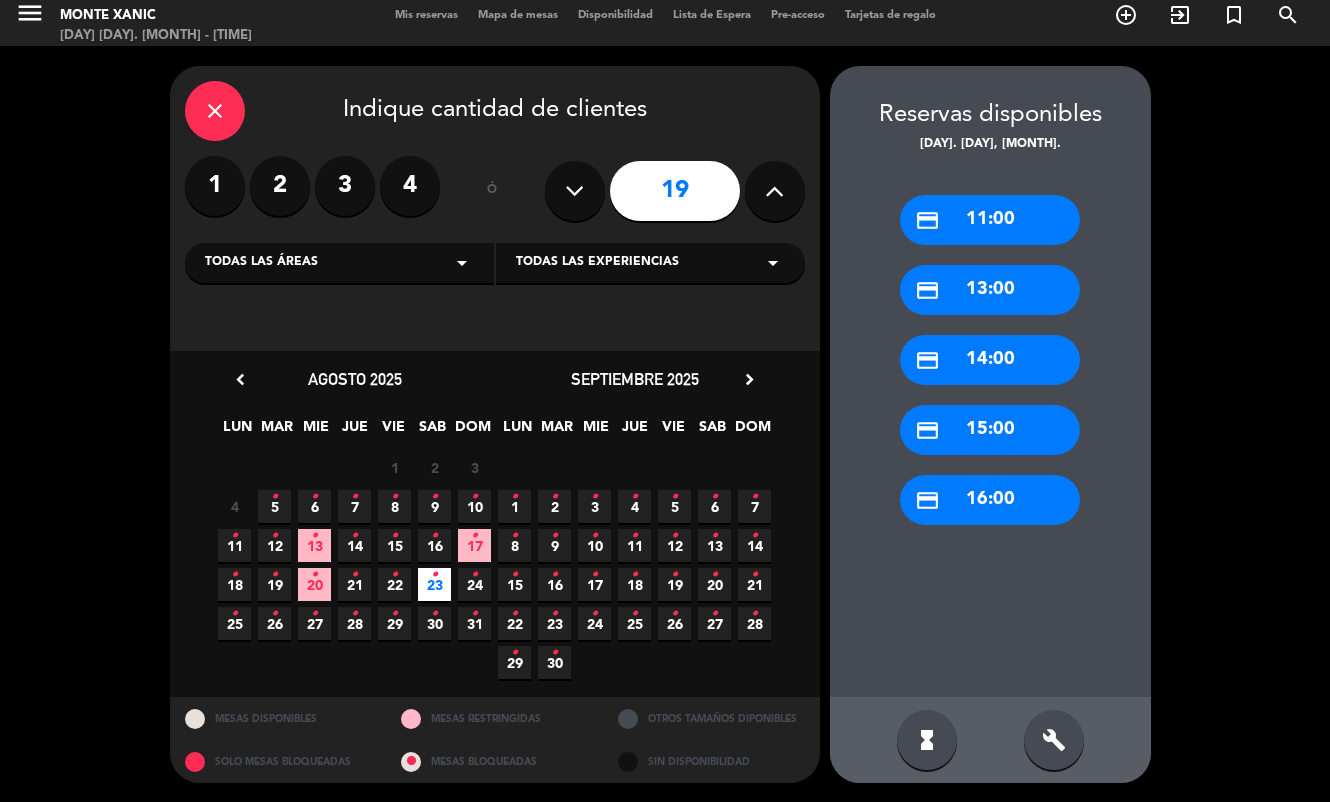 click on "Todas las experiencias" at bounding box center [597, 263] 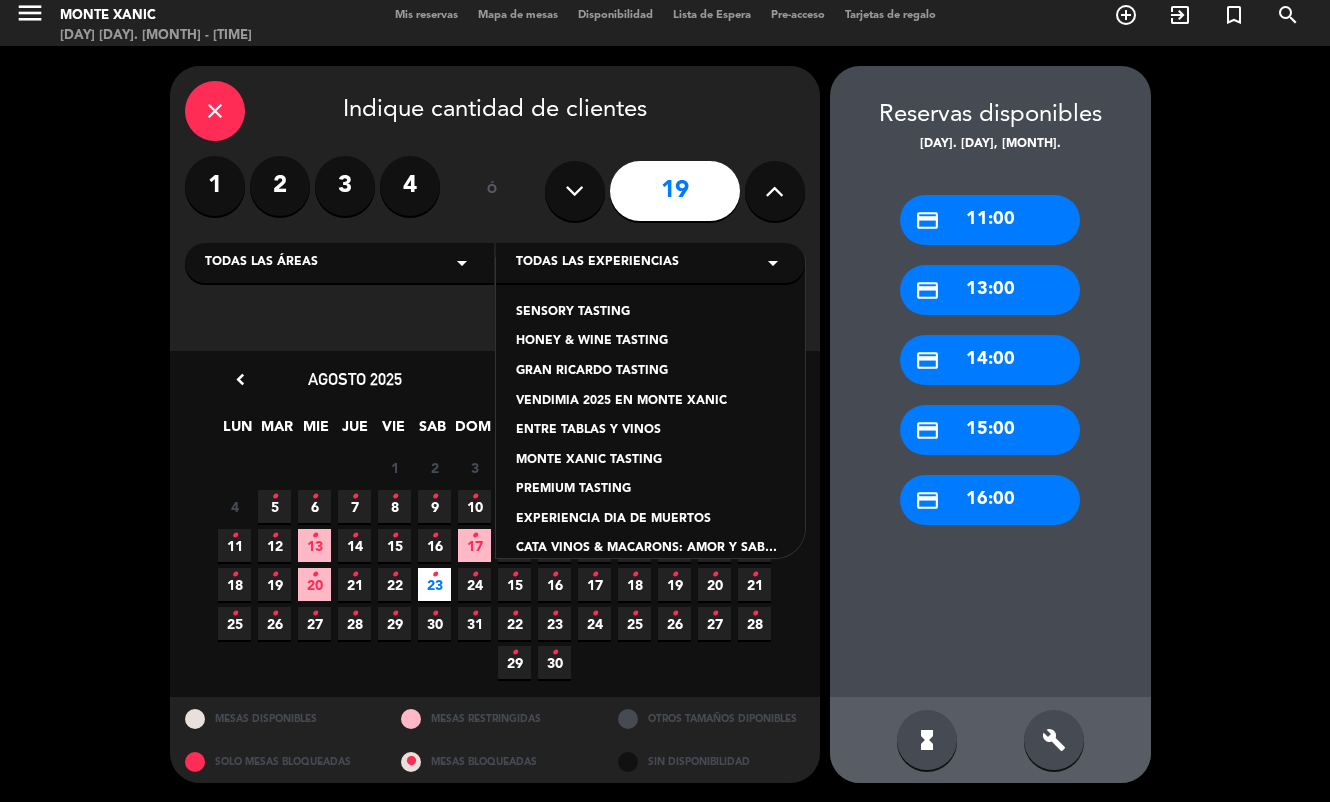 click on "PREMIUM TASTING" at bounding box center (650, 490) 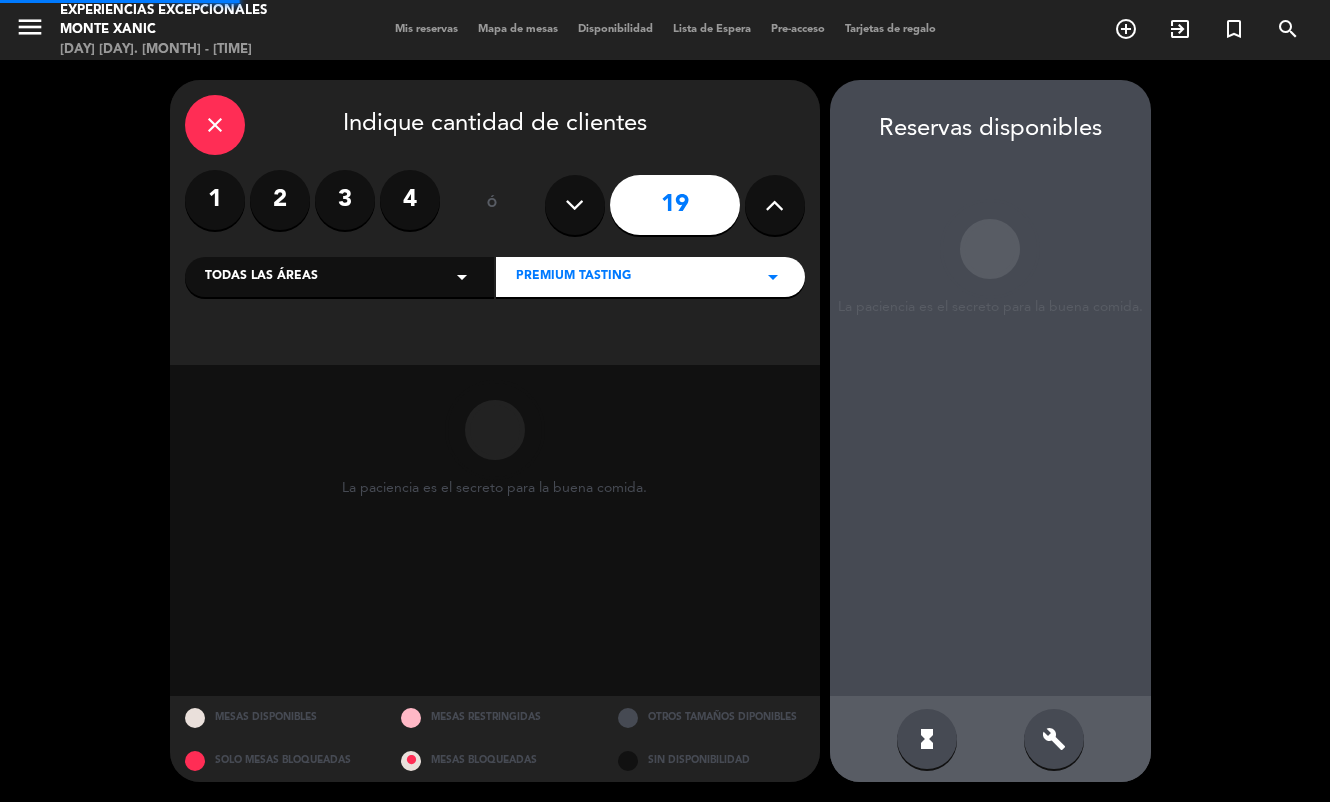 scroll, scrollTop: 0, scrollLeft: 0, axis: both 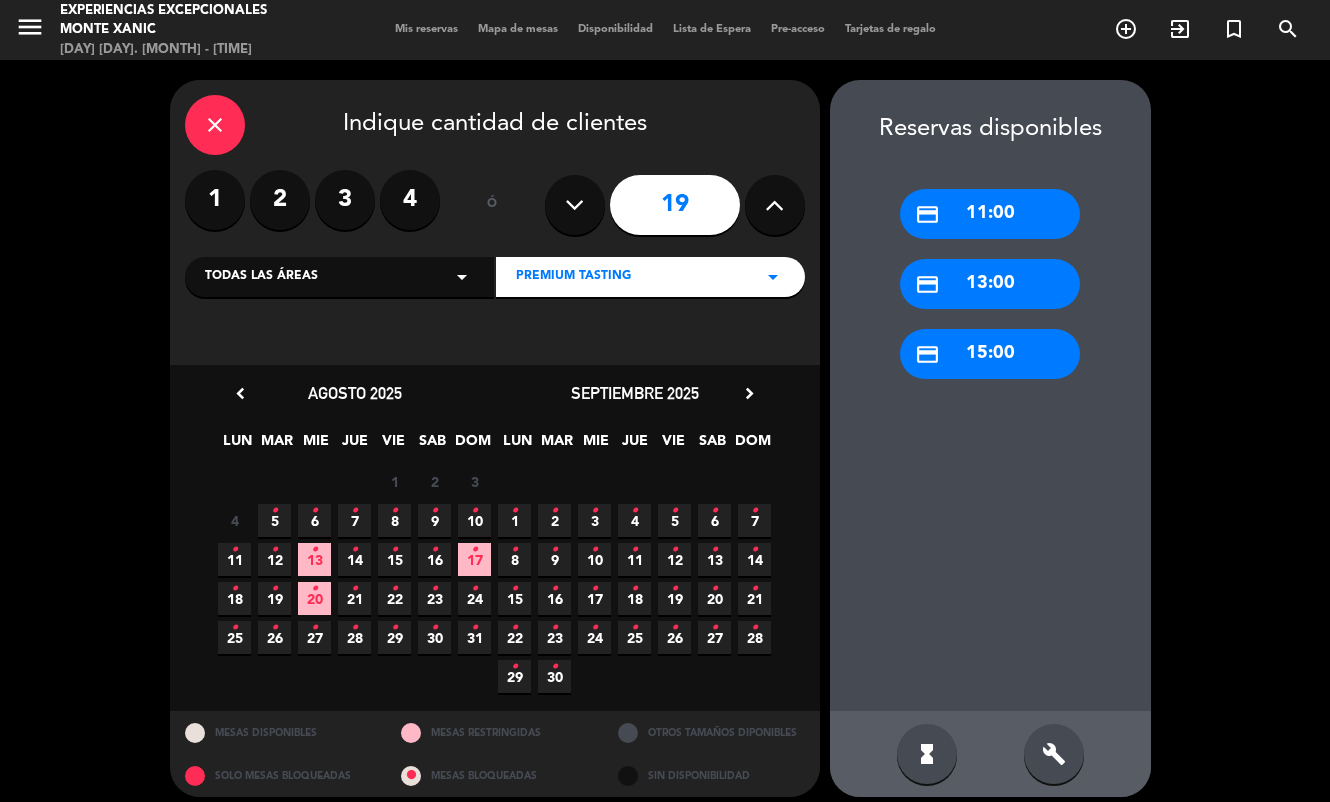 click on "23  •" at bounding box center [434, 598] 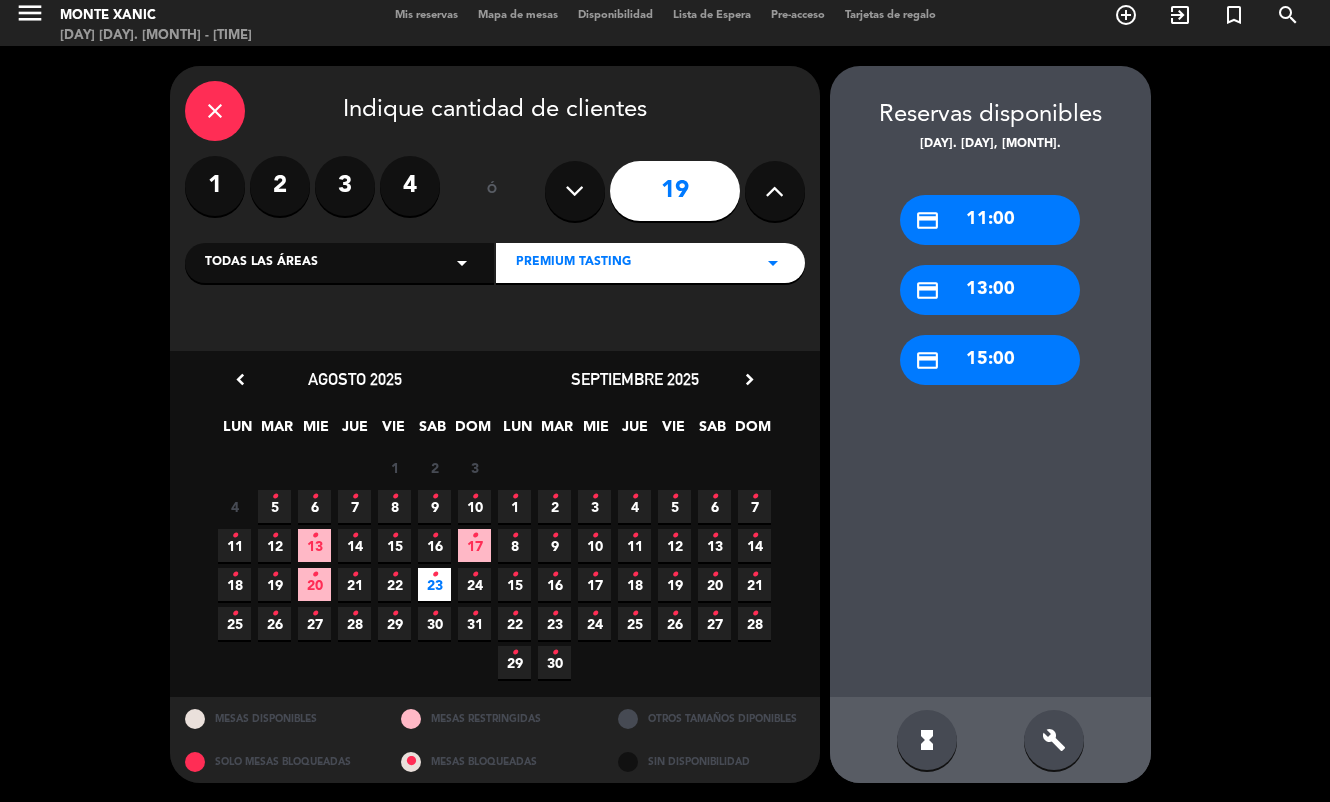 click on "credit_card  11:00" at bounding box center (990, 220) 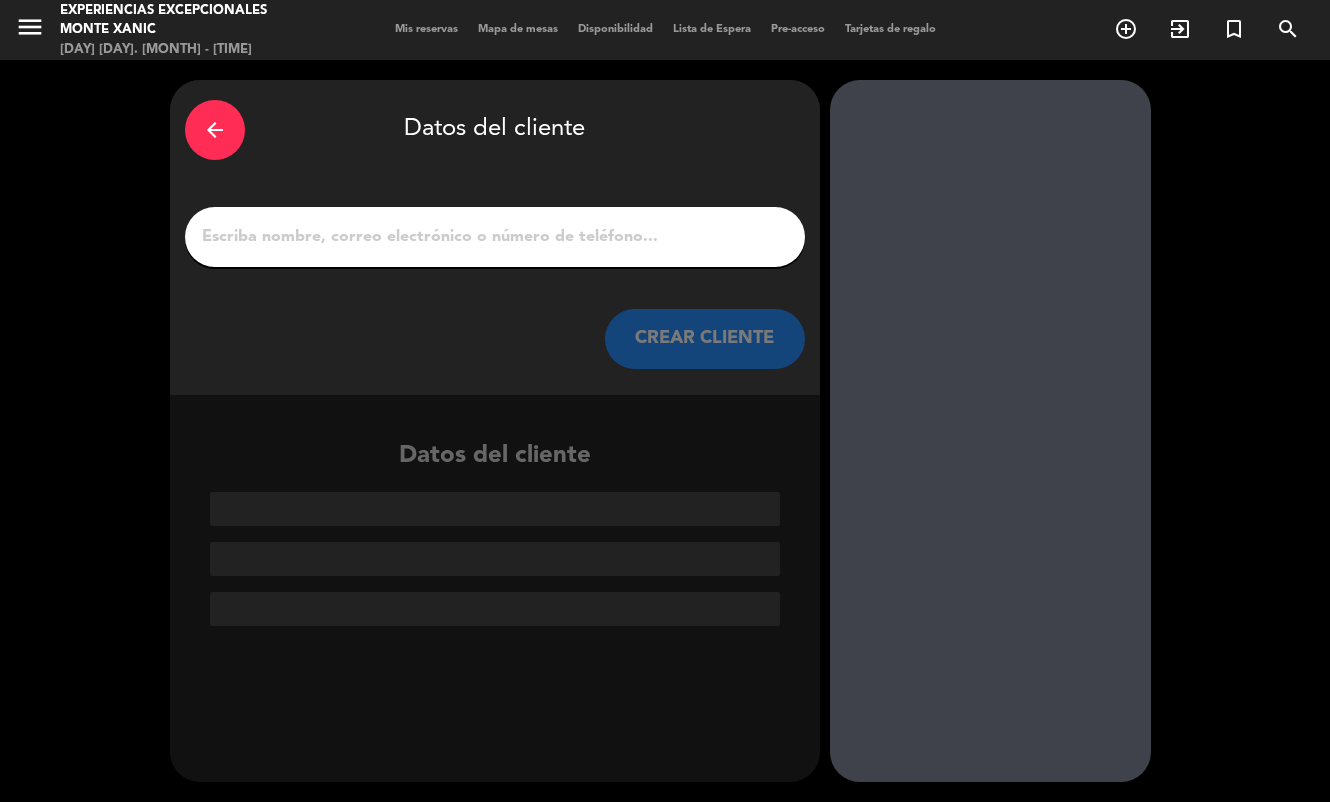 click on "1" at bounding box center (495, 237) 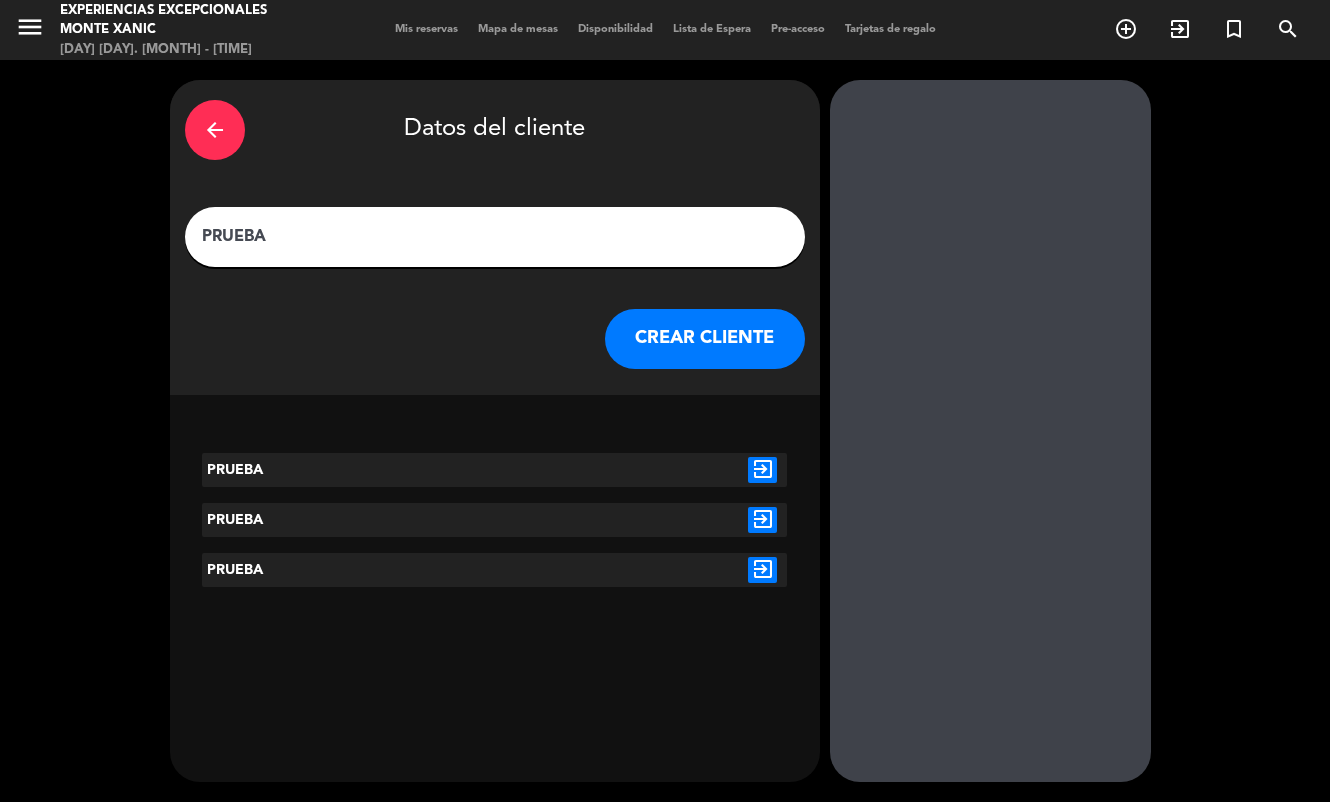 type on "PRUEBA" 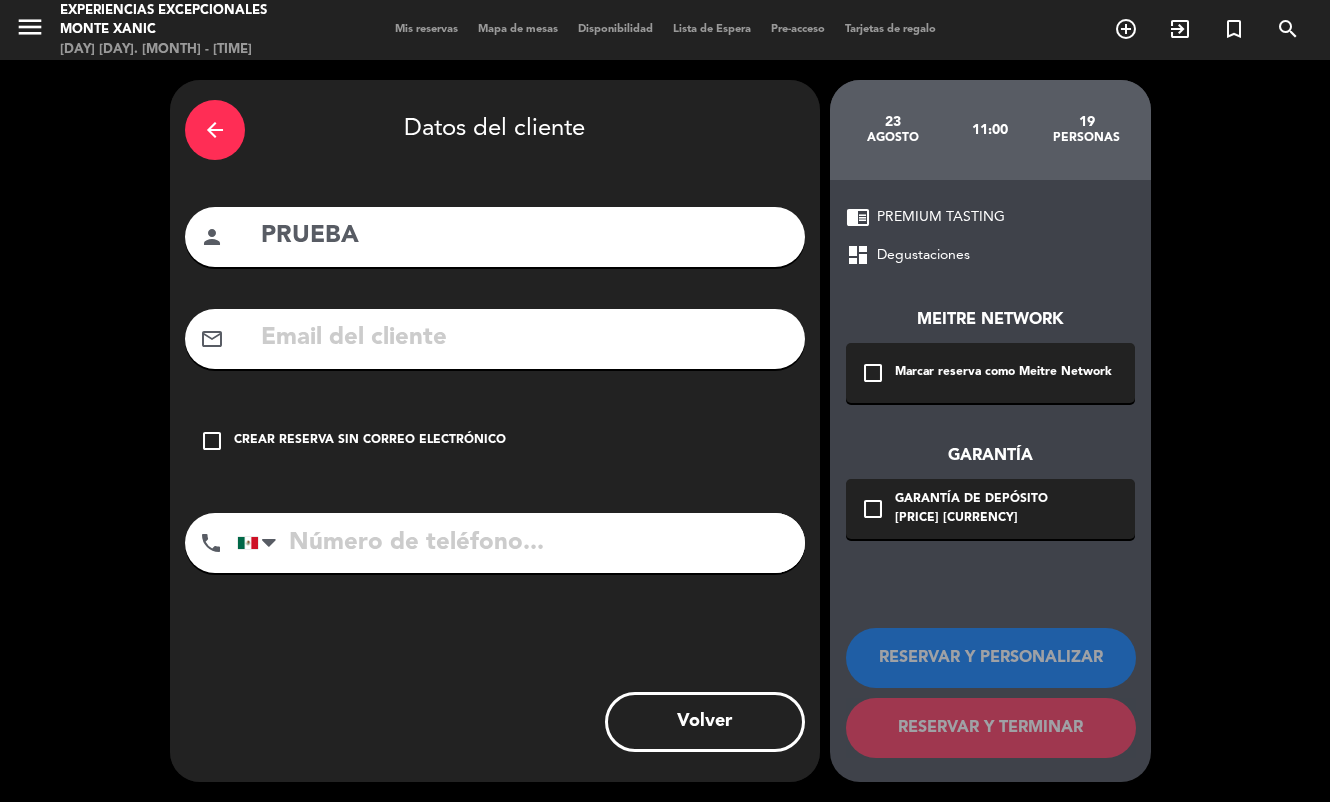 click on "Crear reserva sin correo electrónico" at bounding box center (370, 441) 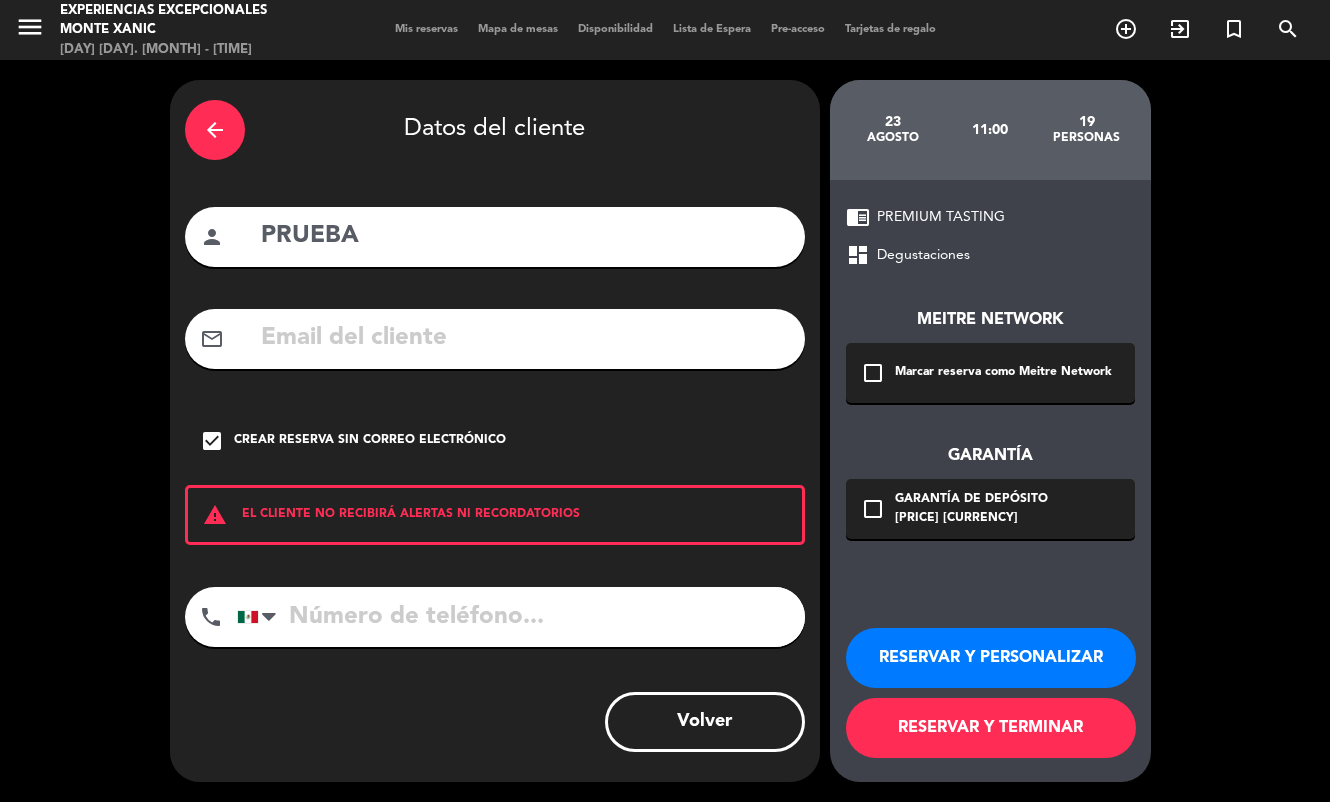 click on "RESERVAR Y PERSONALIZAR" at bounding box center (991, 658) 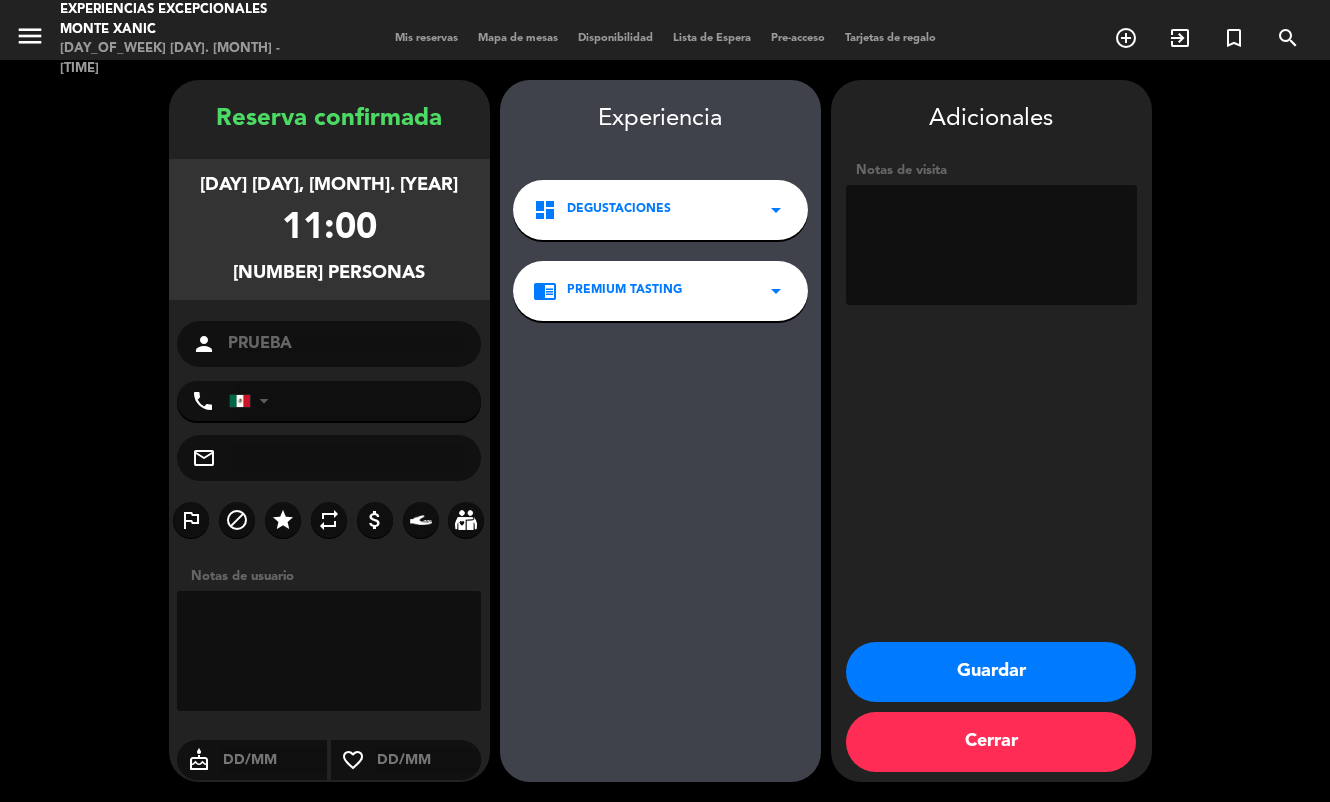 click on "Guardar" at bounding box center (991, 672) 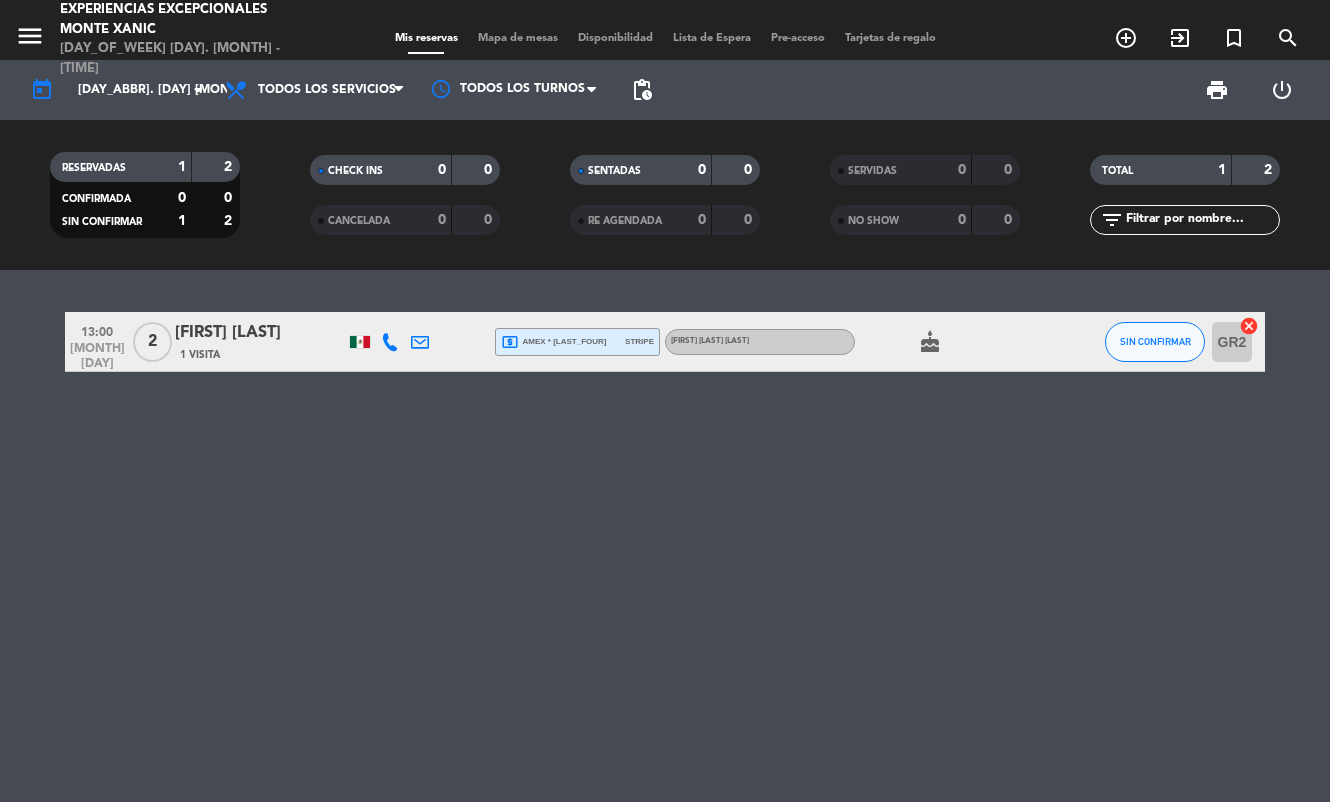 click on "[DAY] [DAY] [MONTH]. [DAY]" 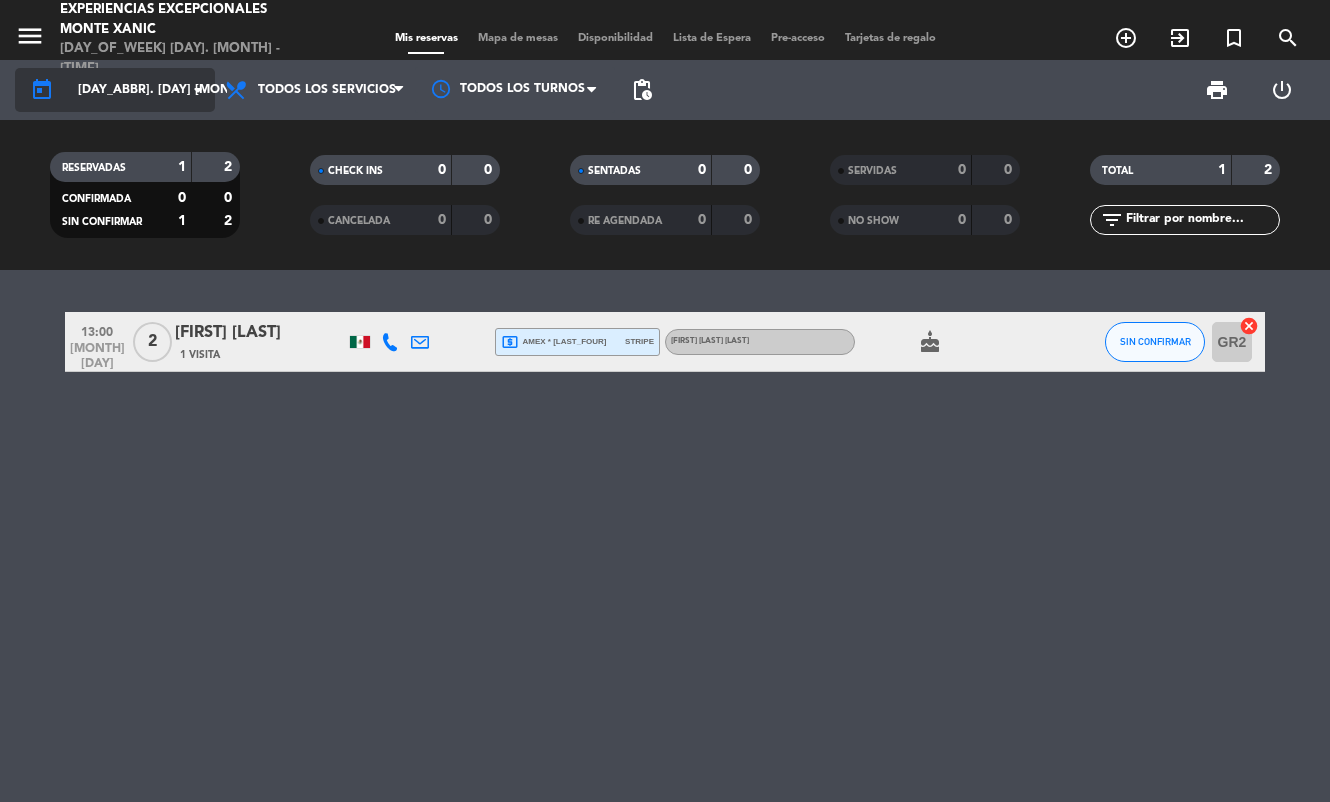 click on "[DAY_ABBR]. [DAY] [MONTH_ABBR]." 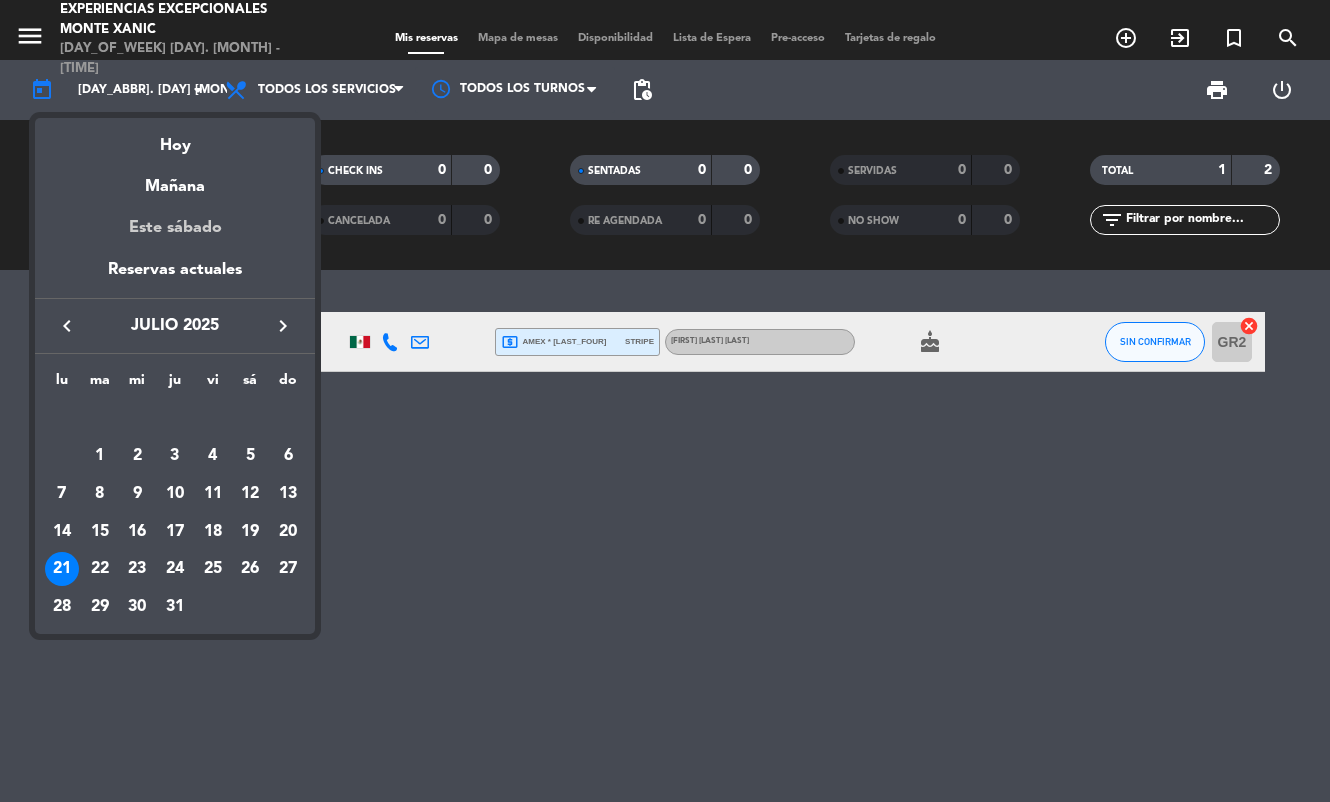 click on "Este sábado" at bounding box center (175, 228) 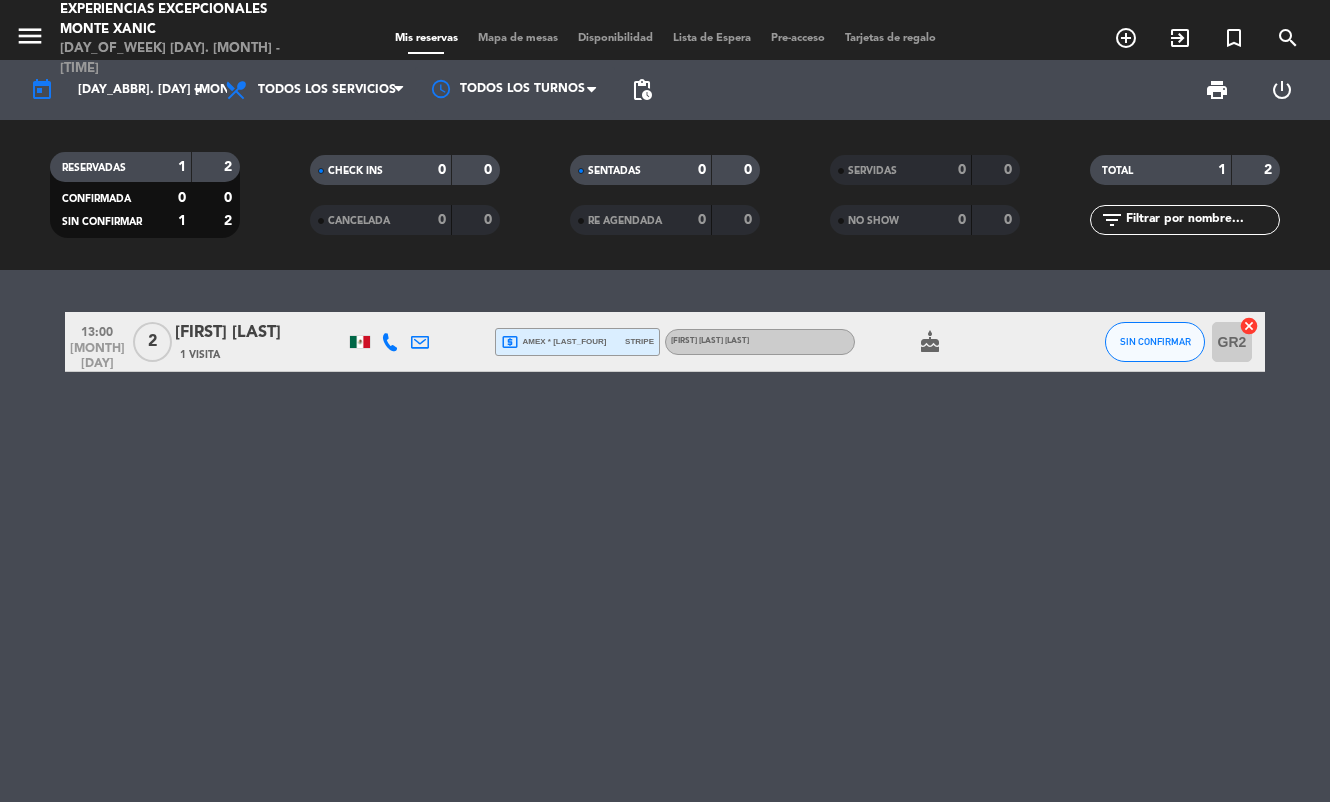 type on "sáb. 9 ago." 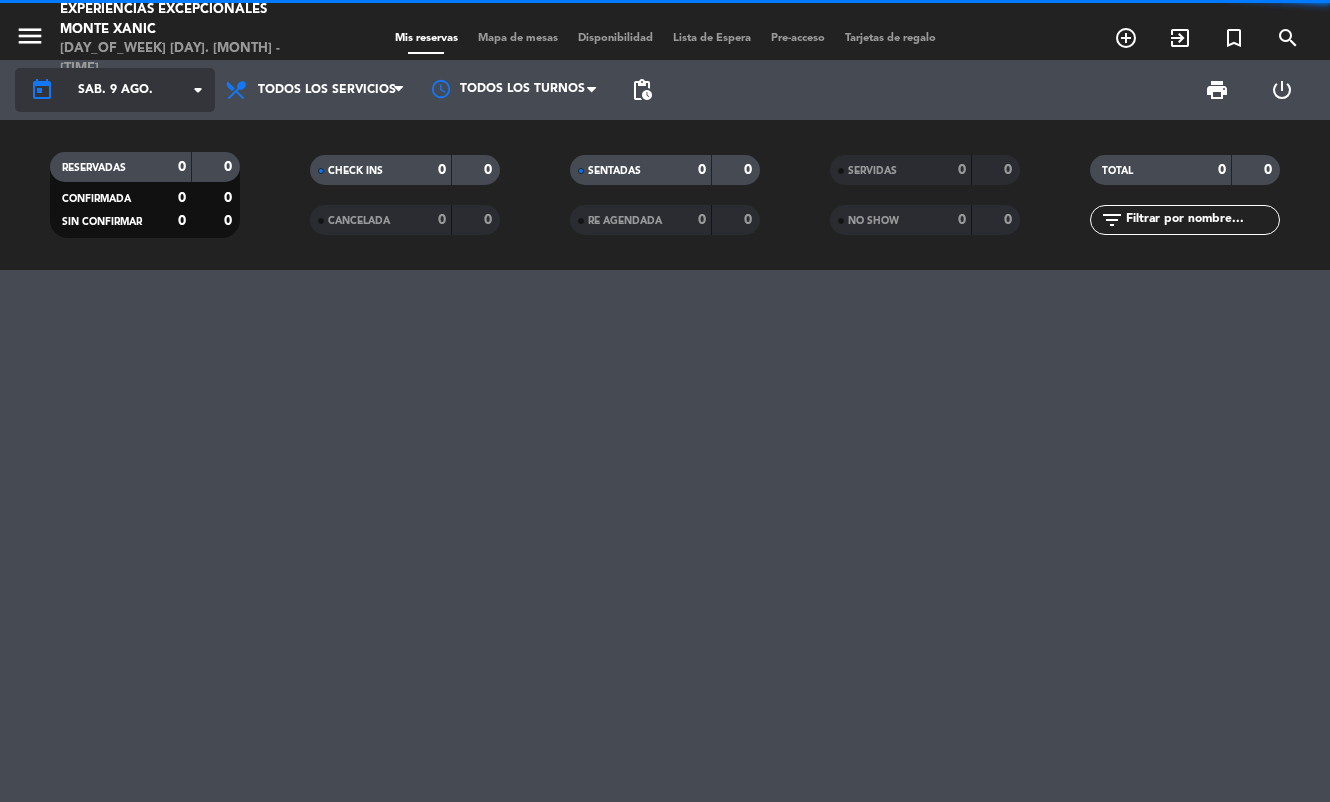 click on "sáb. 9 ago." 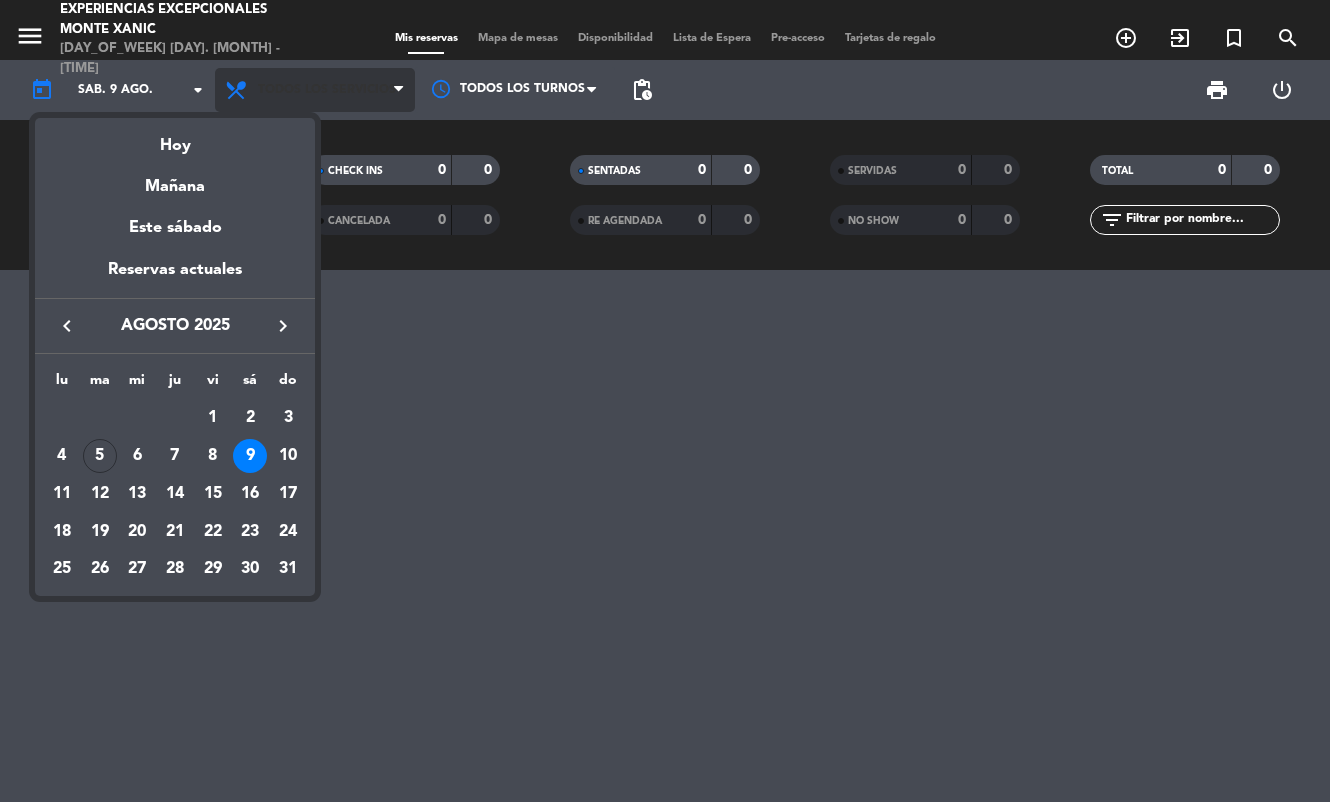 drag, startPoint x: 156, startPoint y: 266, endPoint x: 324, endPoint y: 109, distance: 229.9413 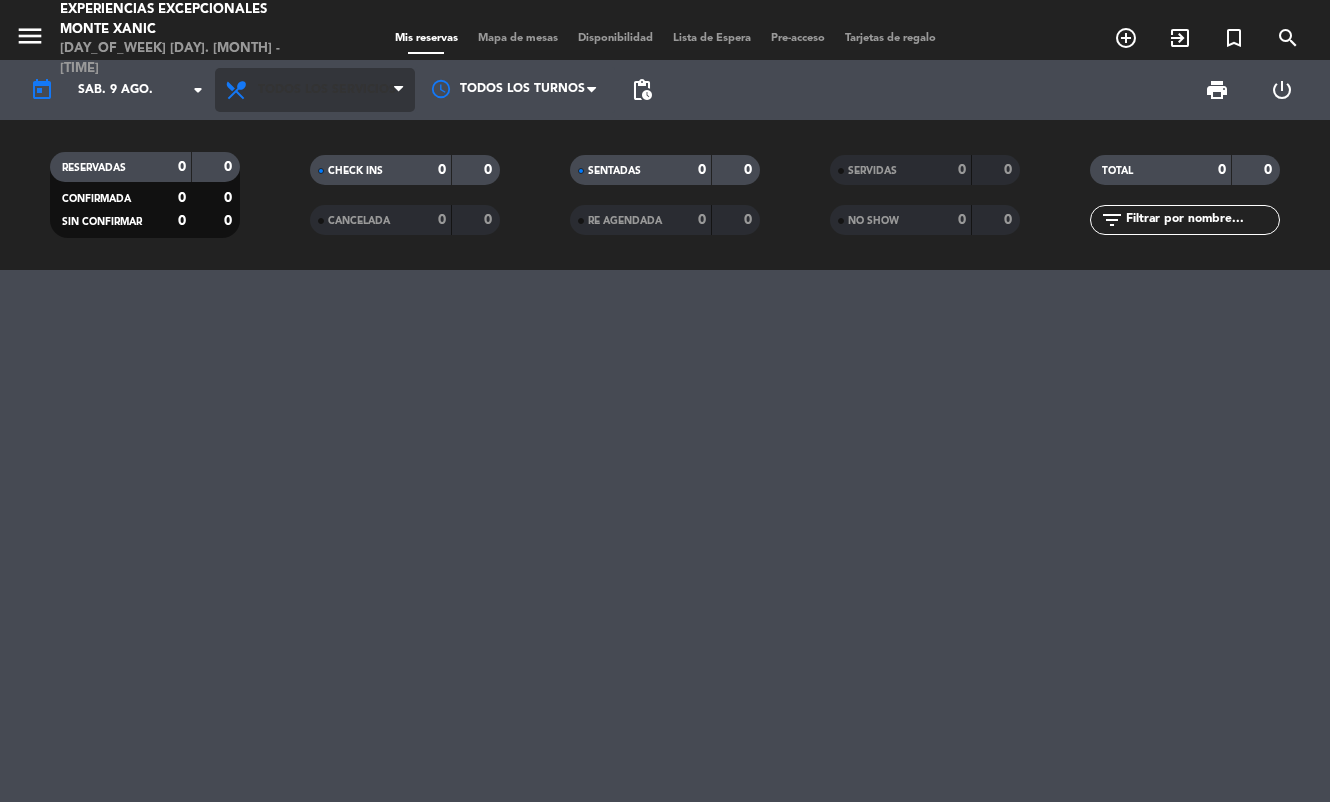 type 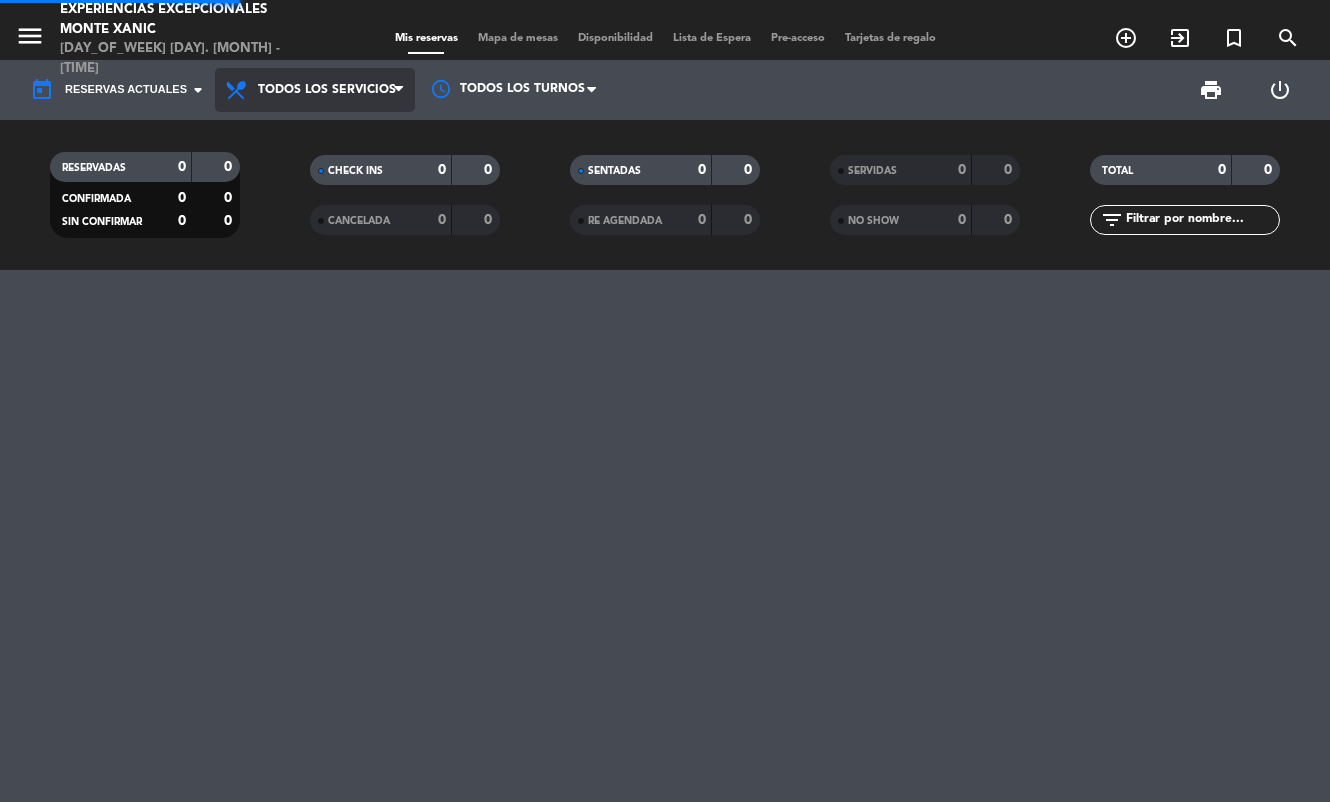 click on "Todos los servicios" at bounding box center (327, 90) 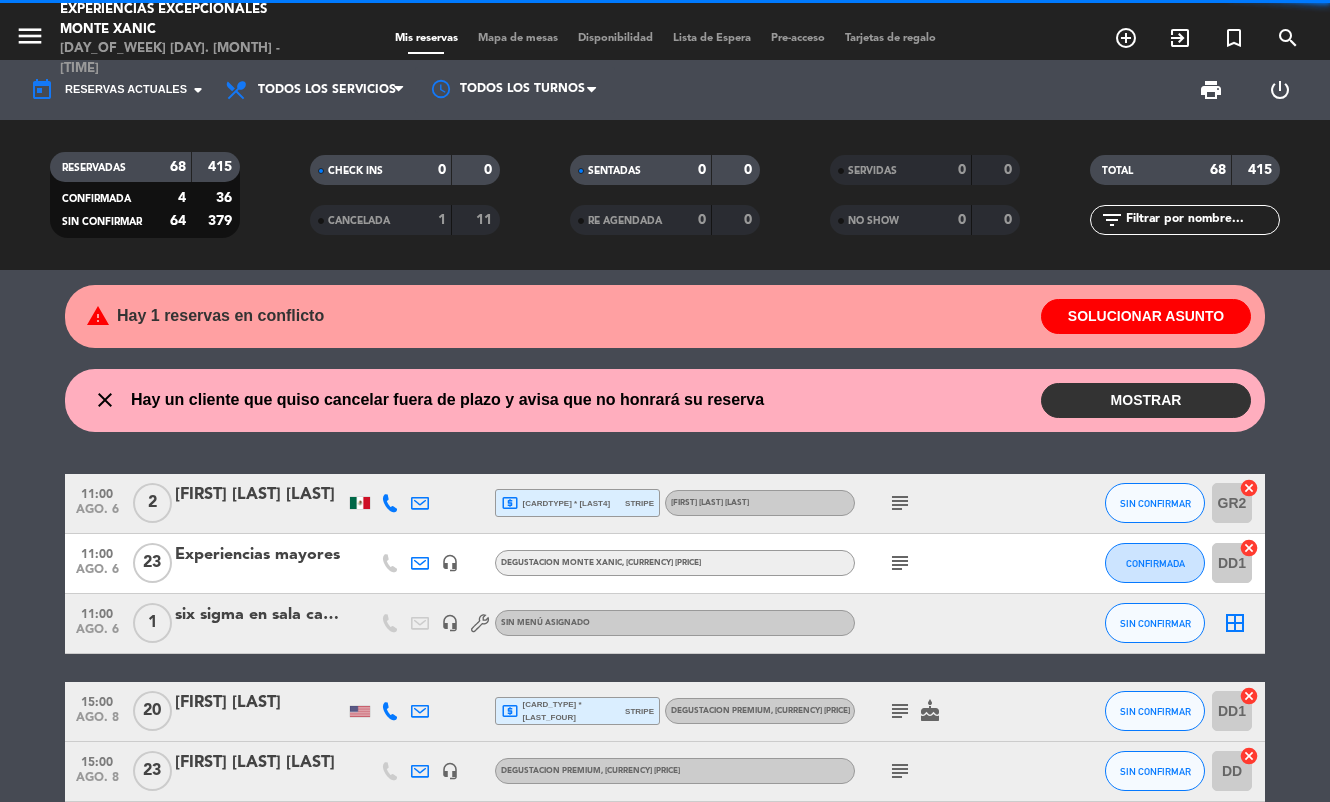 click on "warning Hay 1 reservas en conflicto  SOLUCIONAR ASUNTO  close Hay un cliente que quiso cancelar fuera de plazo y avisa que no honrará su reserva  MOSTRAR   13:00   4   [FIRST] [LAST]   Asistirá   Cancelar reserva   11:00   ago. 6   2   [FIRST] [LAST]  local_atm  [CARD_TYPE] * [LAST_FOUR]   stripe   CATA GRAN RICARDO   subject  SIN CONFIRMAR GR2  cancel   11:00   ago. 6   23   Experiencias mayores   headset_mic   DEGUSTACION MONTE XANIC , MXN 1180  subject  CONFIRMADA DD1  cancel   11:00   ago. 6   1   six sigma en sala cabernet   headset_mic  Sin menú asignado SIN CONFIRMAR  border_all   15:00   ago. 8   20   [FIRST] [LAST]  local_atm  [CARD_TYPE] * [LAST_FOUR]   stripe   DEGUSTACION PREMIUM , MXN 1300  subject   cake  SIN CONFIRMAR DD1  cancel   15:00   ago. 8   23   [FIRST] [LAST]   headset_mic   DEGUSTACION PREMIUM , MXN 1300  subject  SIN CONFIRMAR DD  cancel   12:00   ago. 10   7   [FIRST] [LAST]  local_atm  [CARD_TYPE] * [LAST_FOUR]   stripe   VENDIMIA 2025 EN MONTE XANIC CONFIRMADA 22  cancel   12:00   ago. 10   4  local_atm" 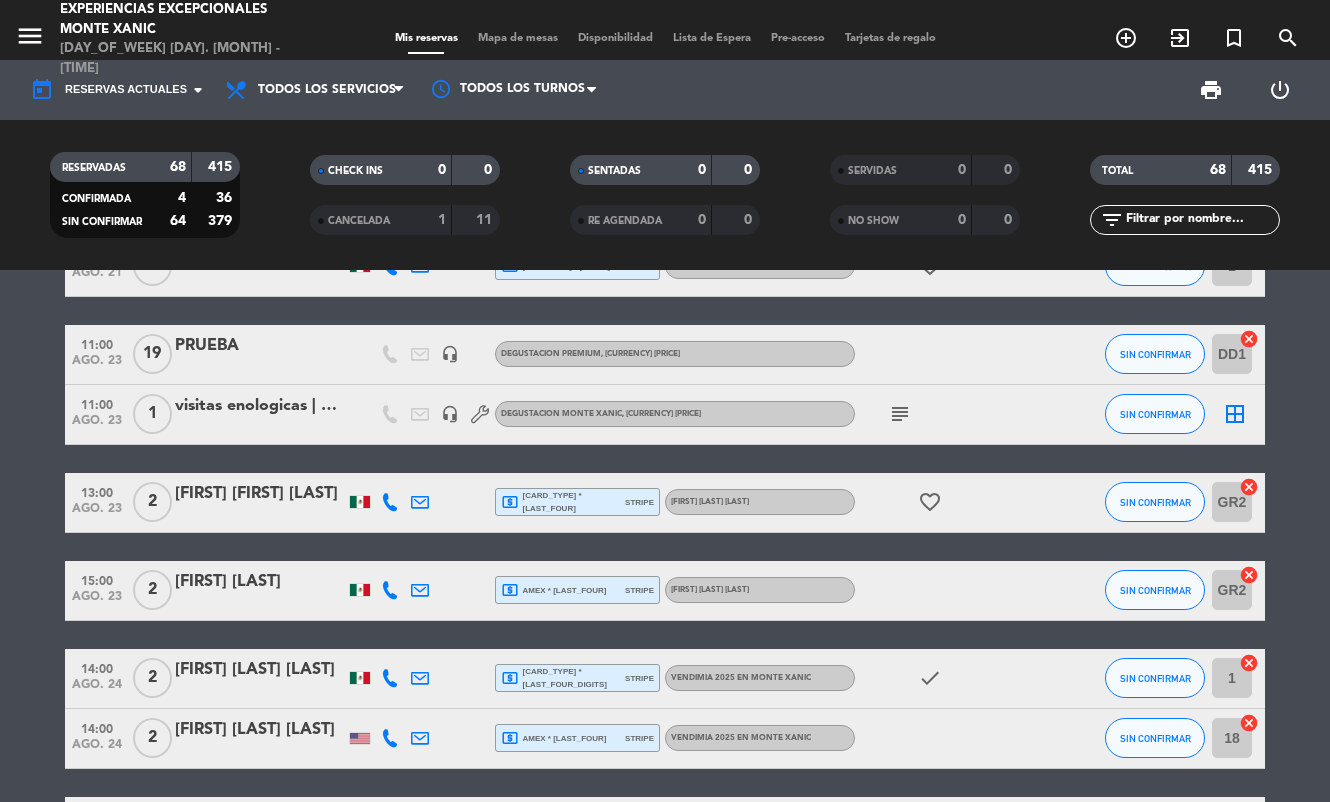 scroll, scrollTop: 2925, scrollLeft: 0, axis: vertical 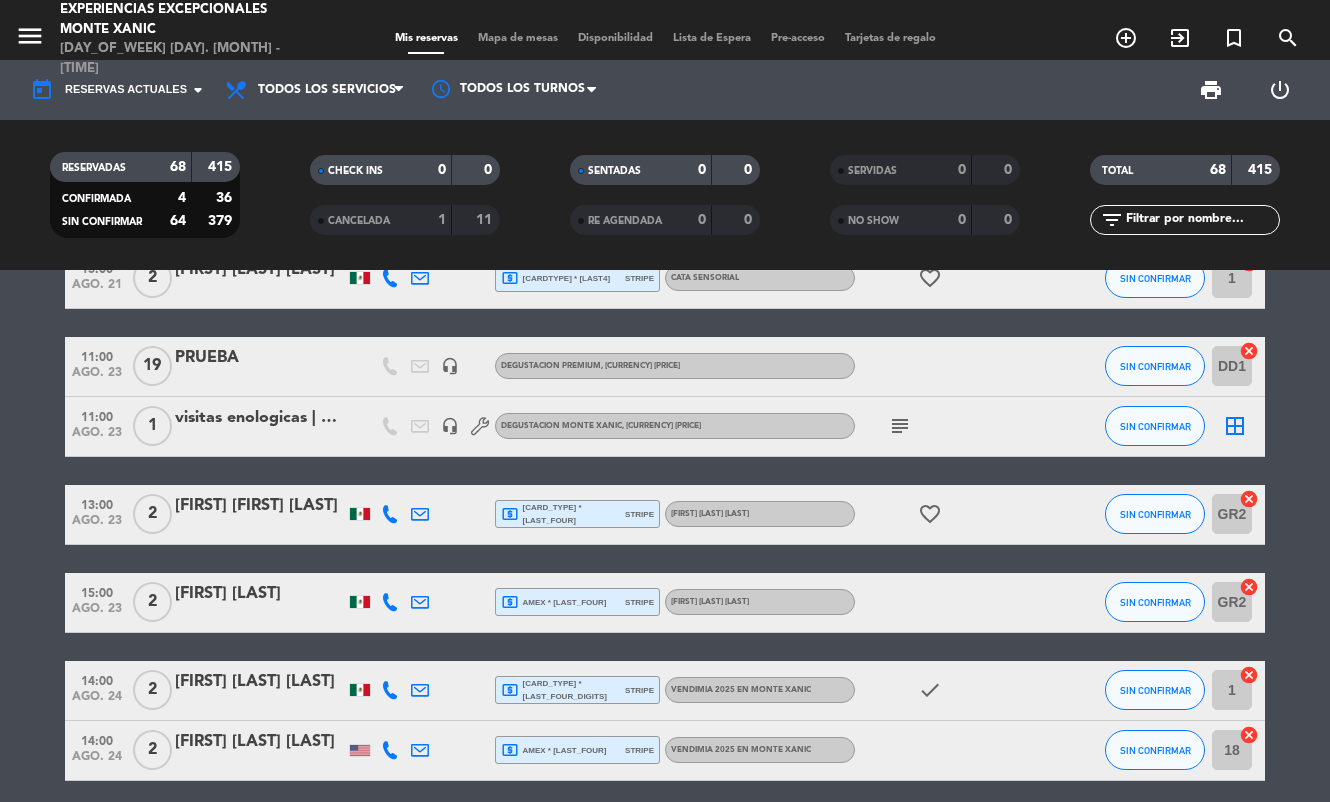 click on "PRUEBA" 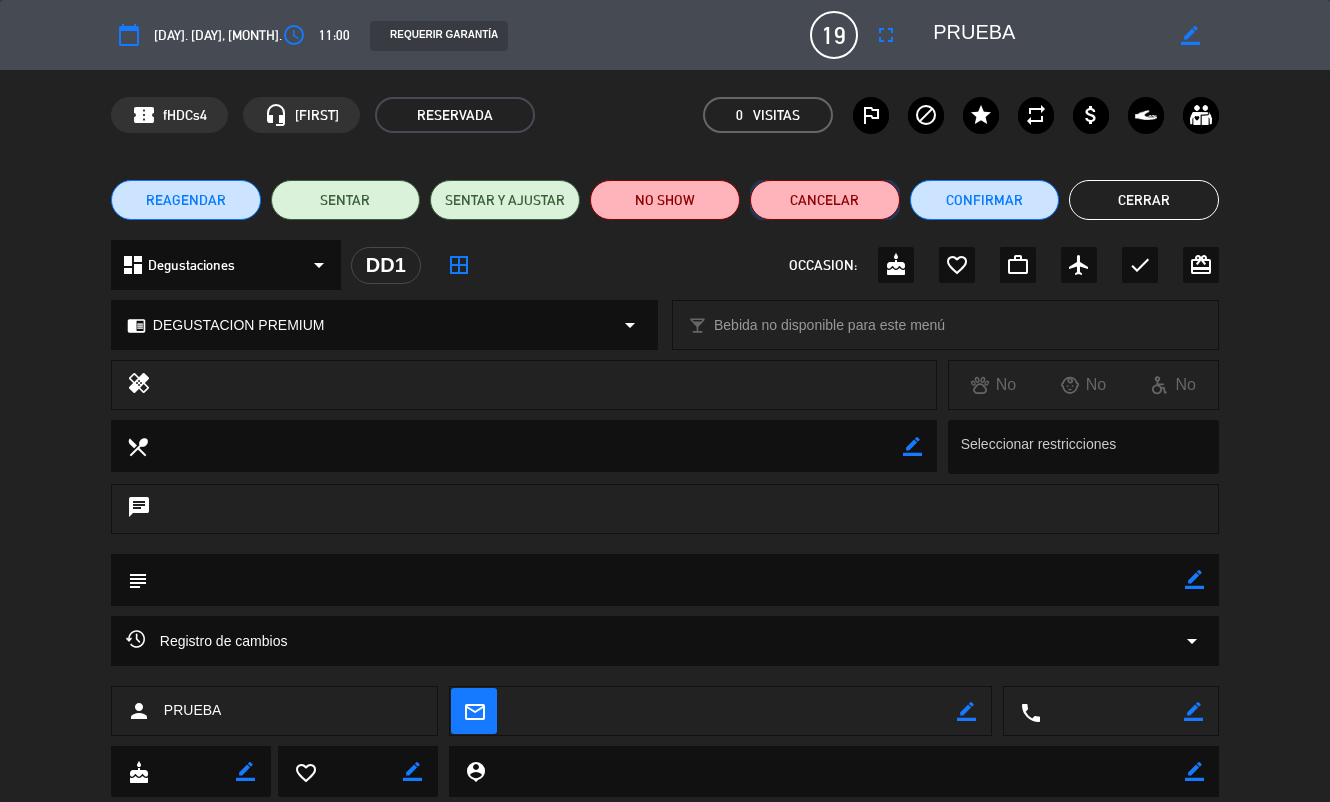 click on "Cancelar" 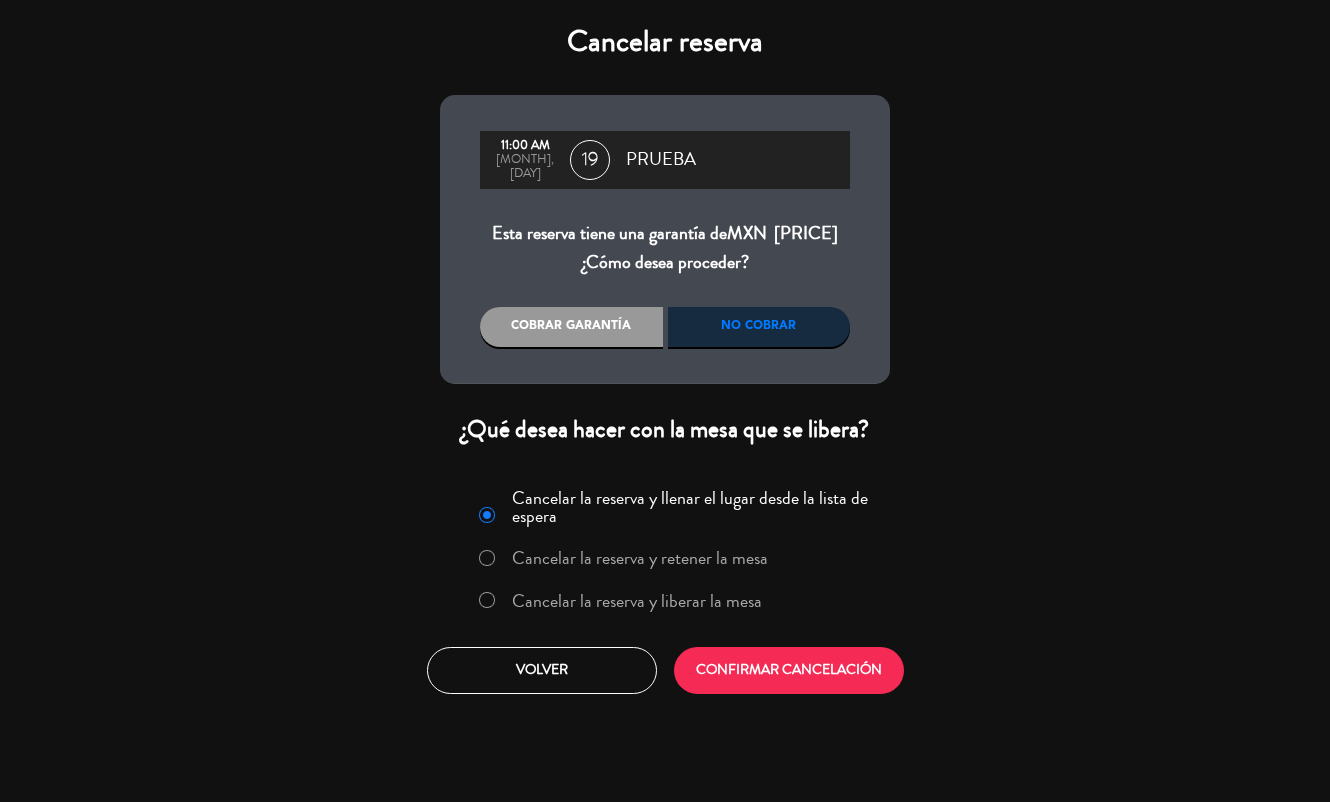 click on "Cancelar la reserva y liberar la mesa" 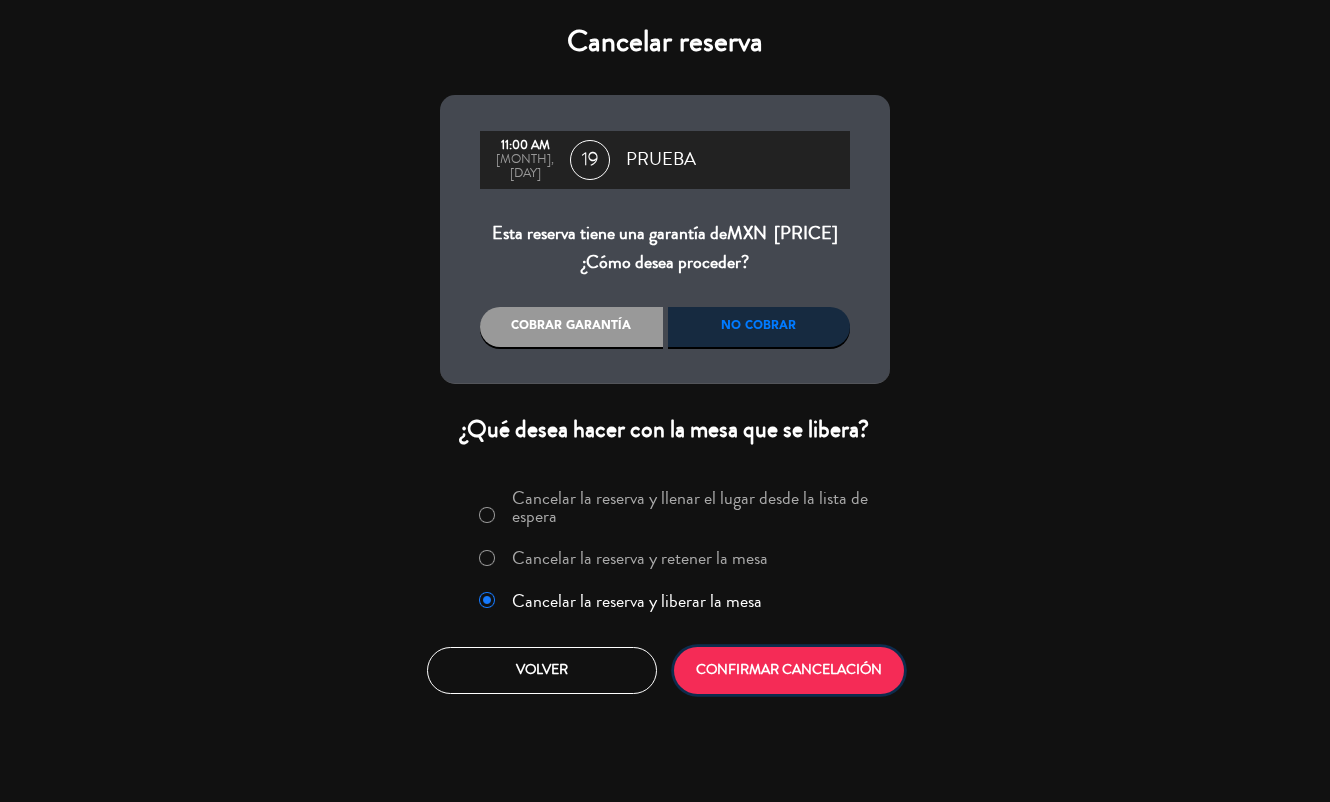 click on "CONFIRMAR CANCELACIÓN" 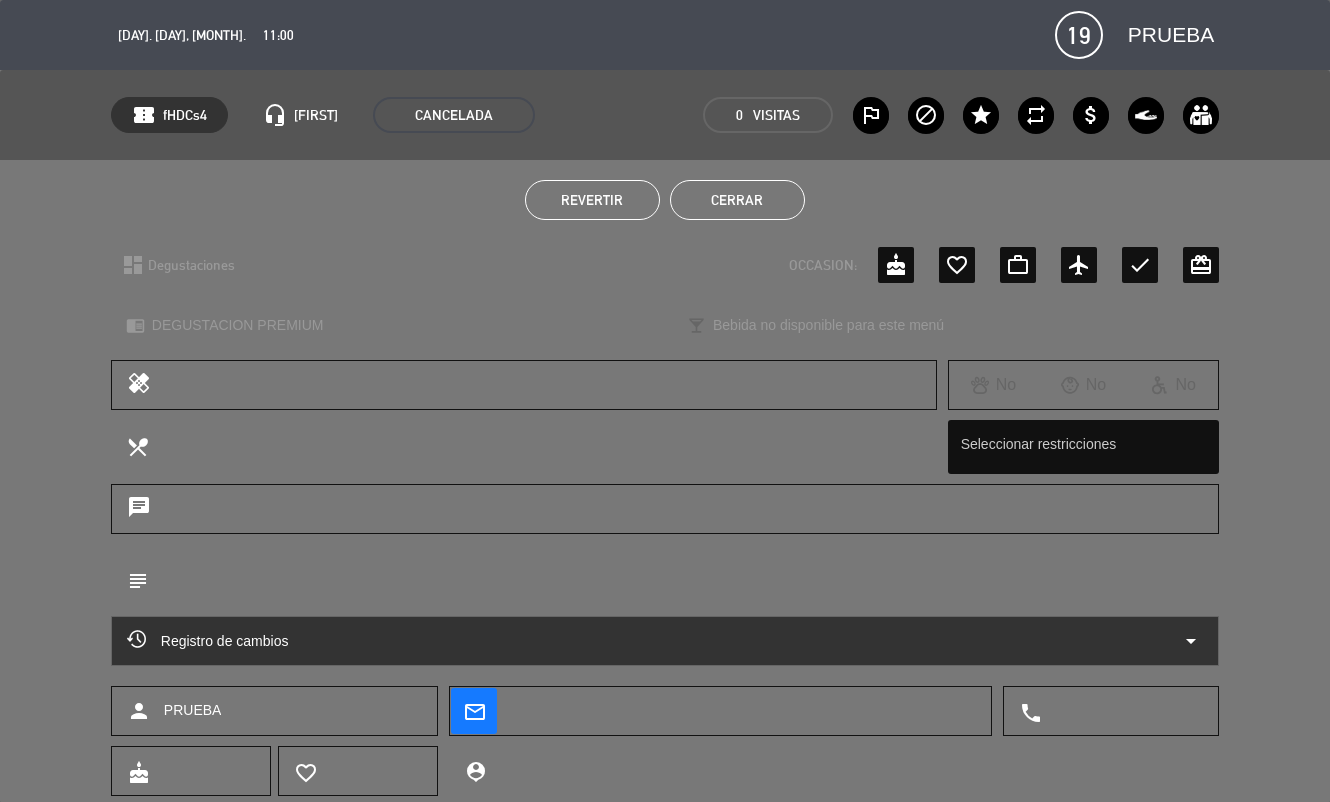 click on "Cerrar" 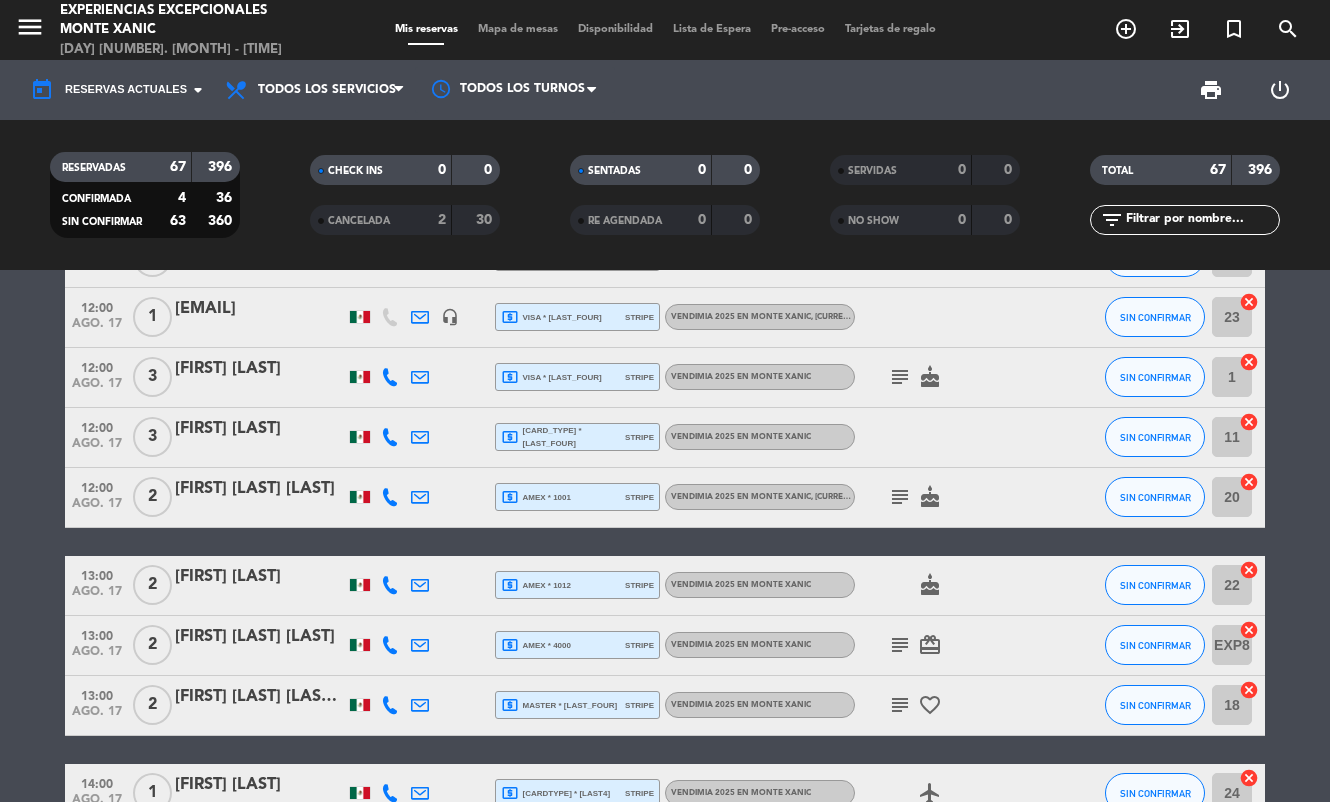 scroll, scrollTop: 1978, scrollLeft: 0, axis: vertical 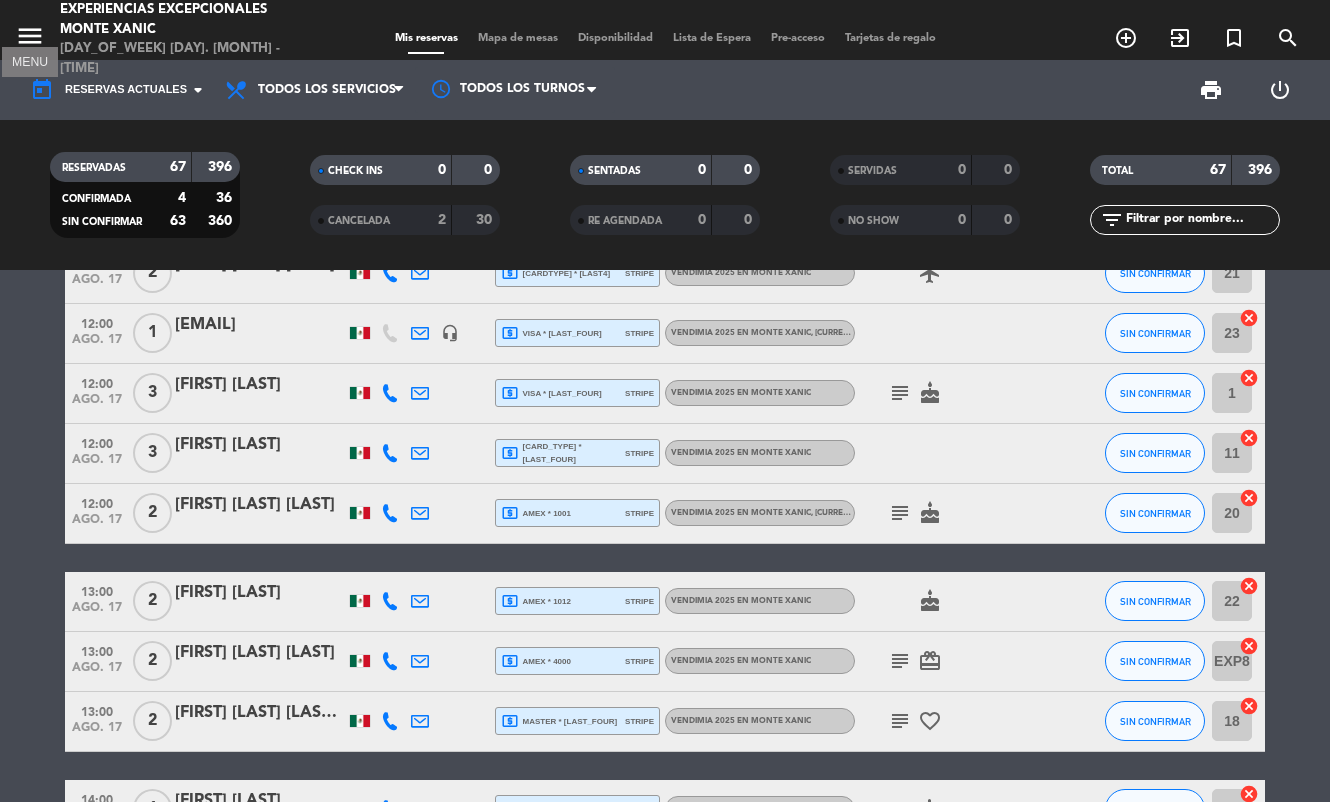 click on "menu" at bounding box center [30, 36] 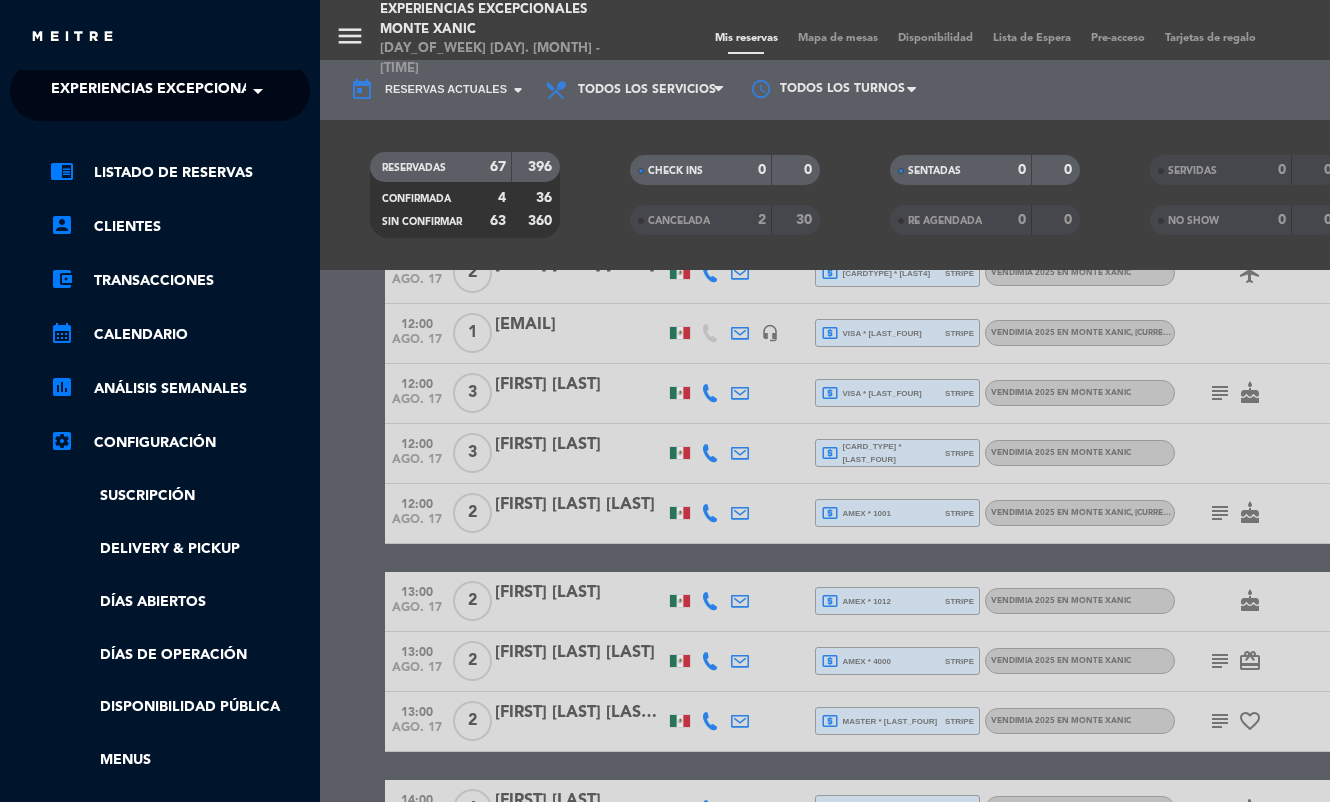 click on "Experiencias Excepcionales Monte Xanic" 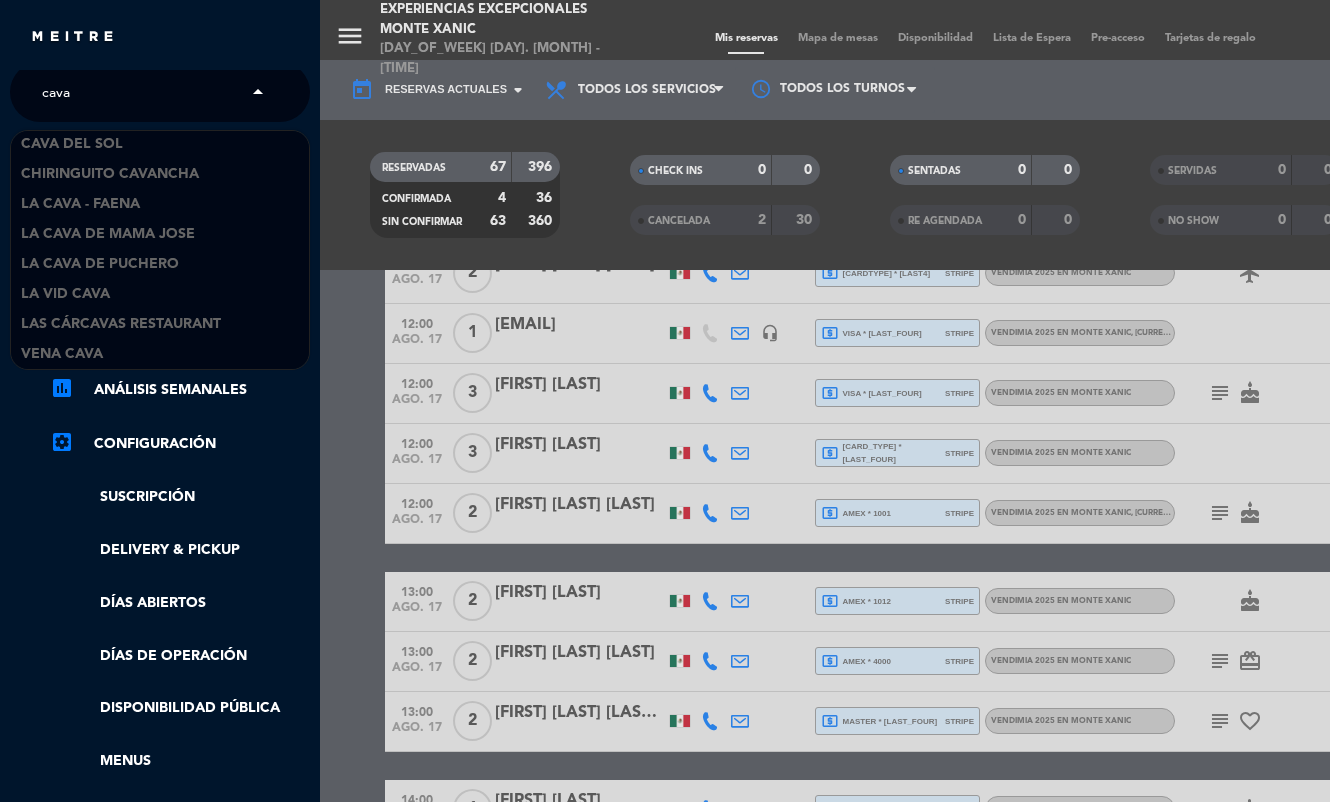 scroll, scrollTop: 0, scrollLeft: 0, axis: both 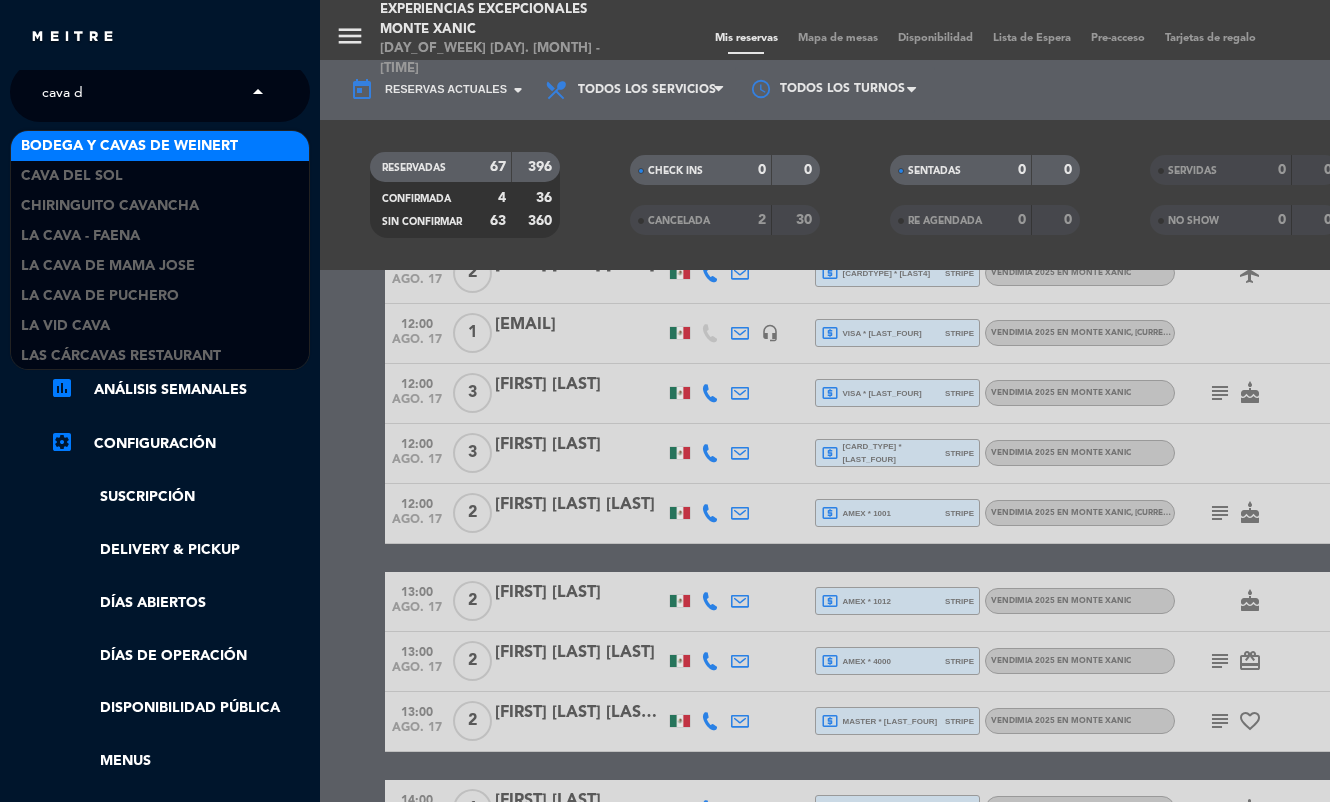 type on "cava de" 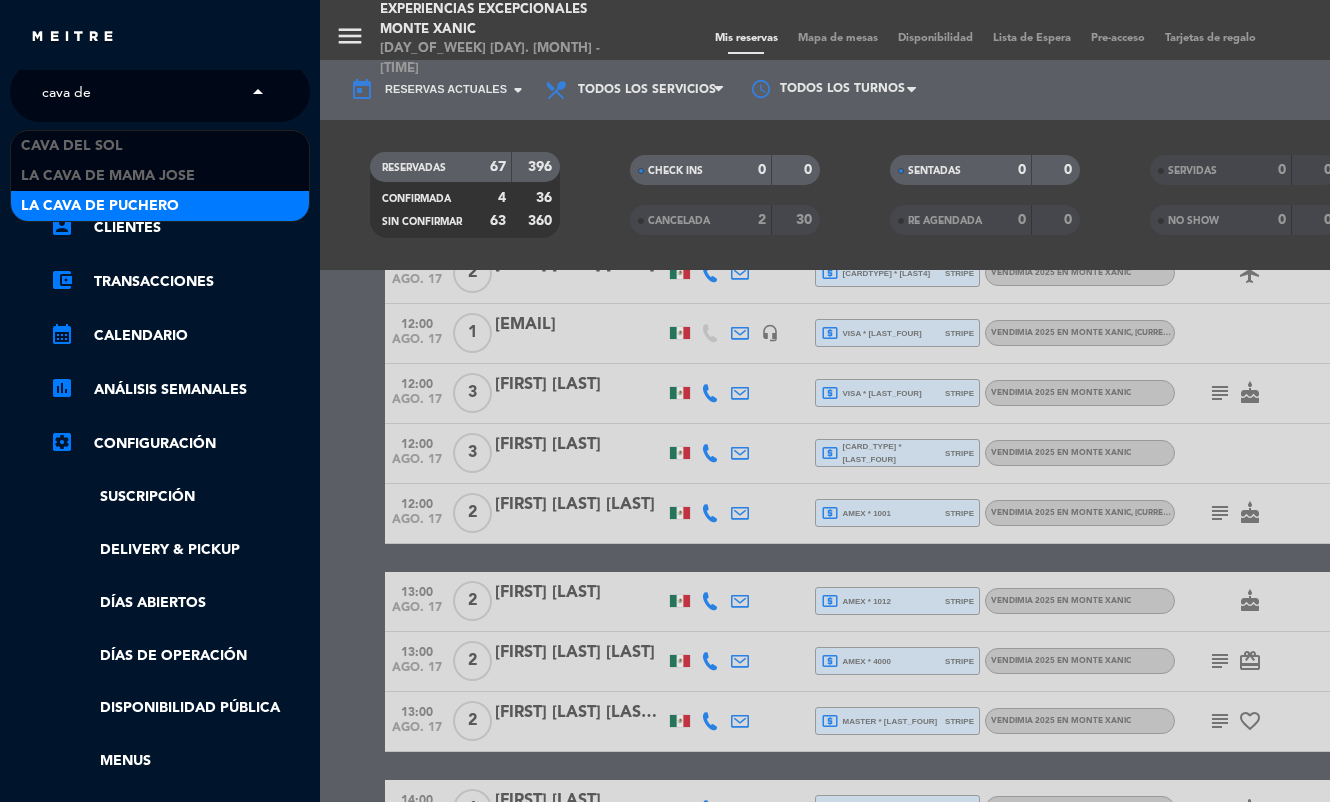 click on "La Cava de Puchero" at bounding box center (100, 206) 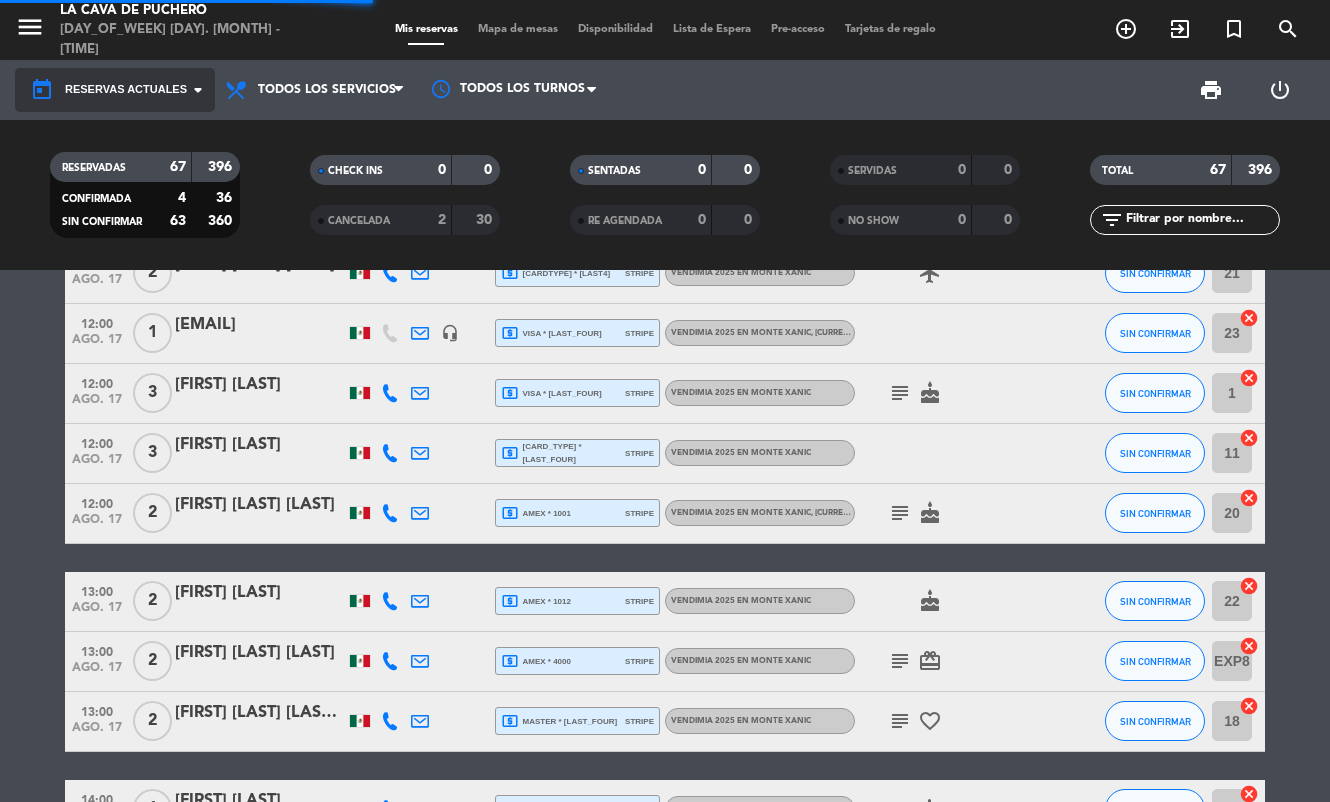 scroll, scrollTop: 854, scrollLeft: 0, axis: vertical 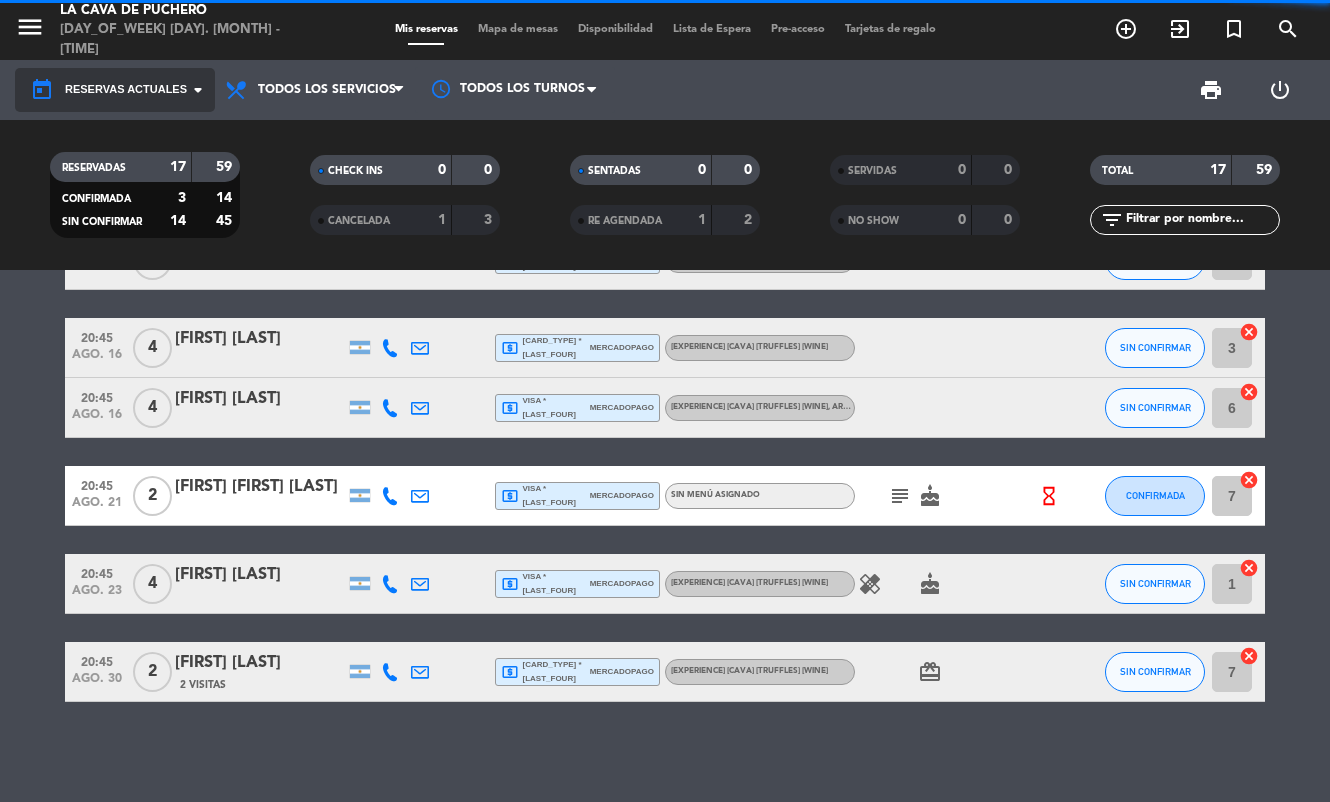 click on "Reservas actuales" 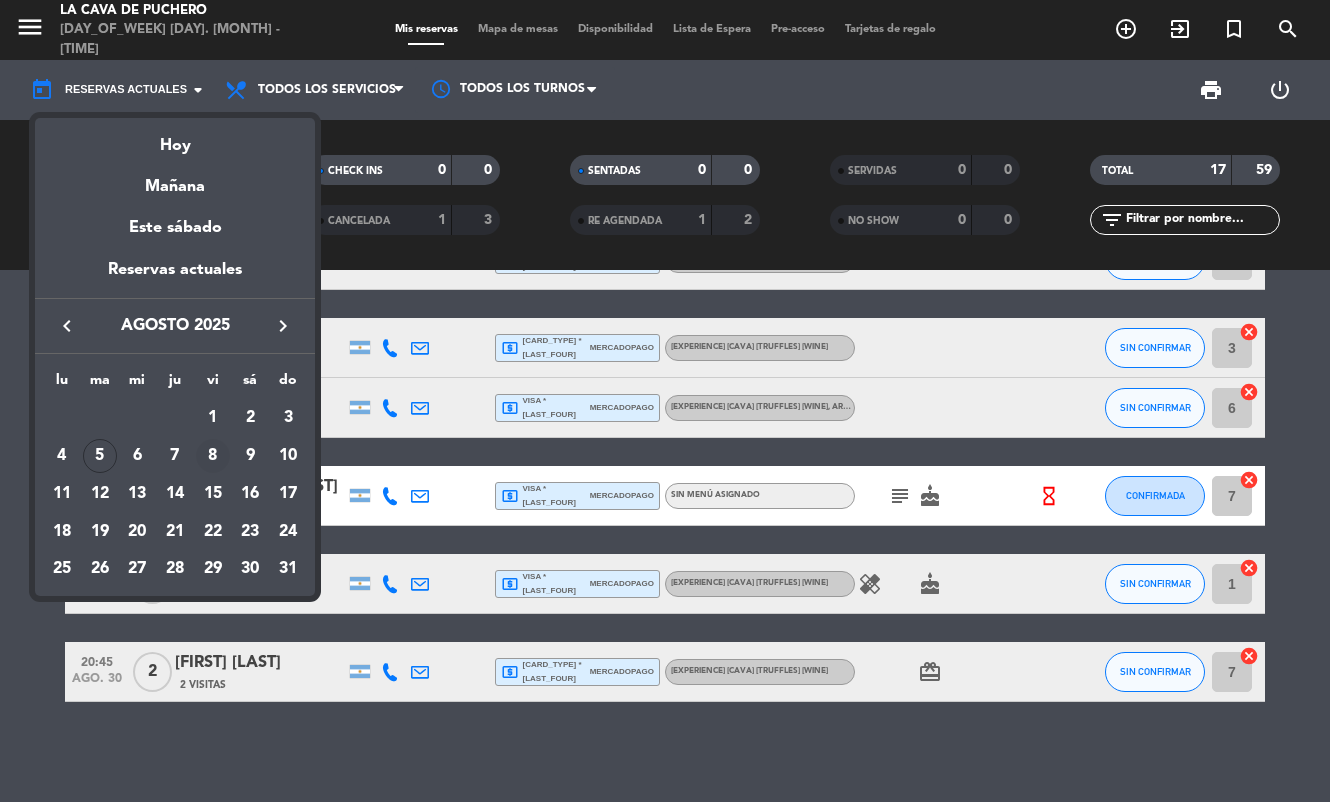 click on "8" at bounding box center [213, 456] 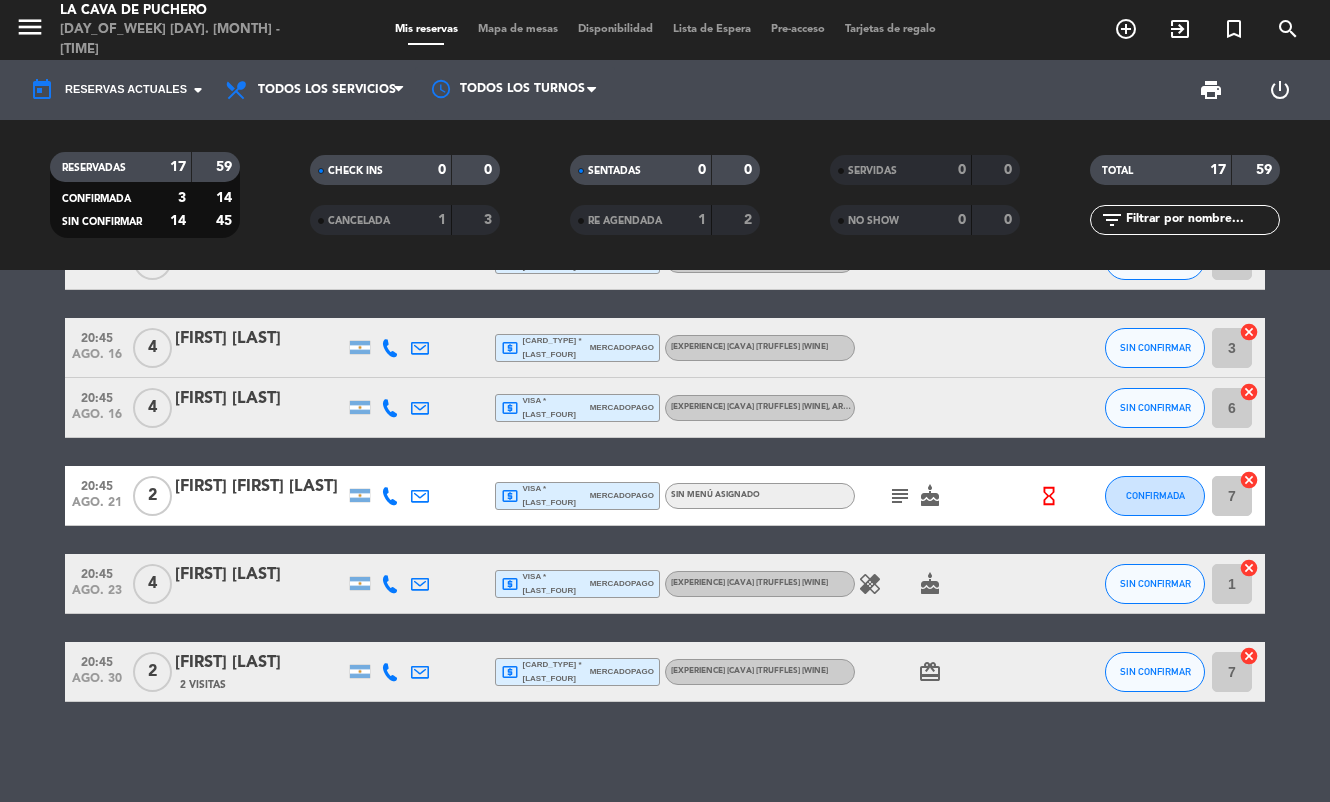 type on "vie. 8 ago." 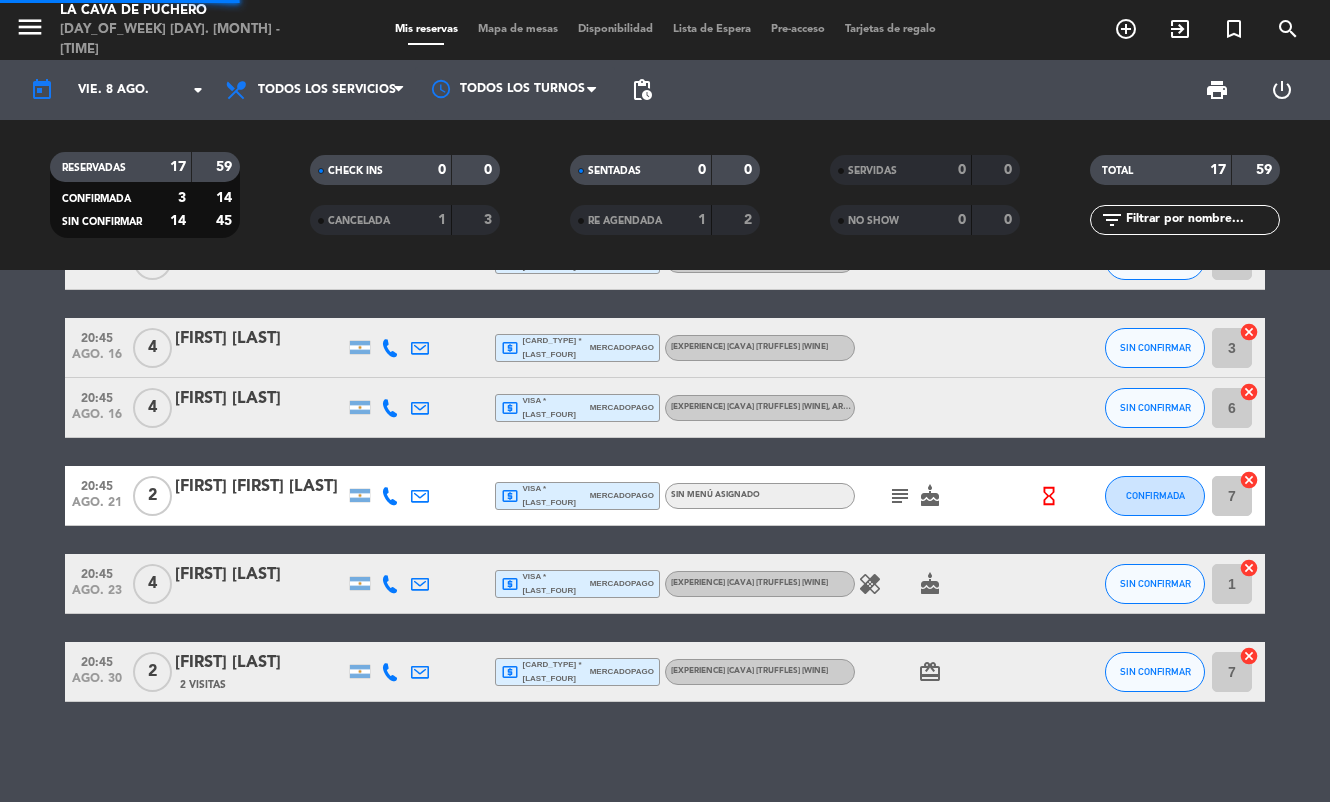 scroll, scrollTop: 0, scrollLeft: 0, axis: both 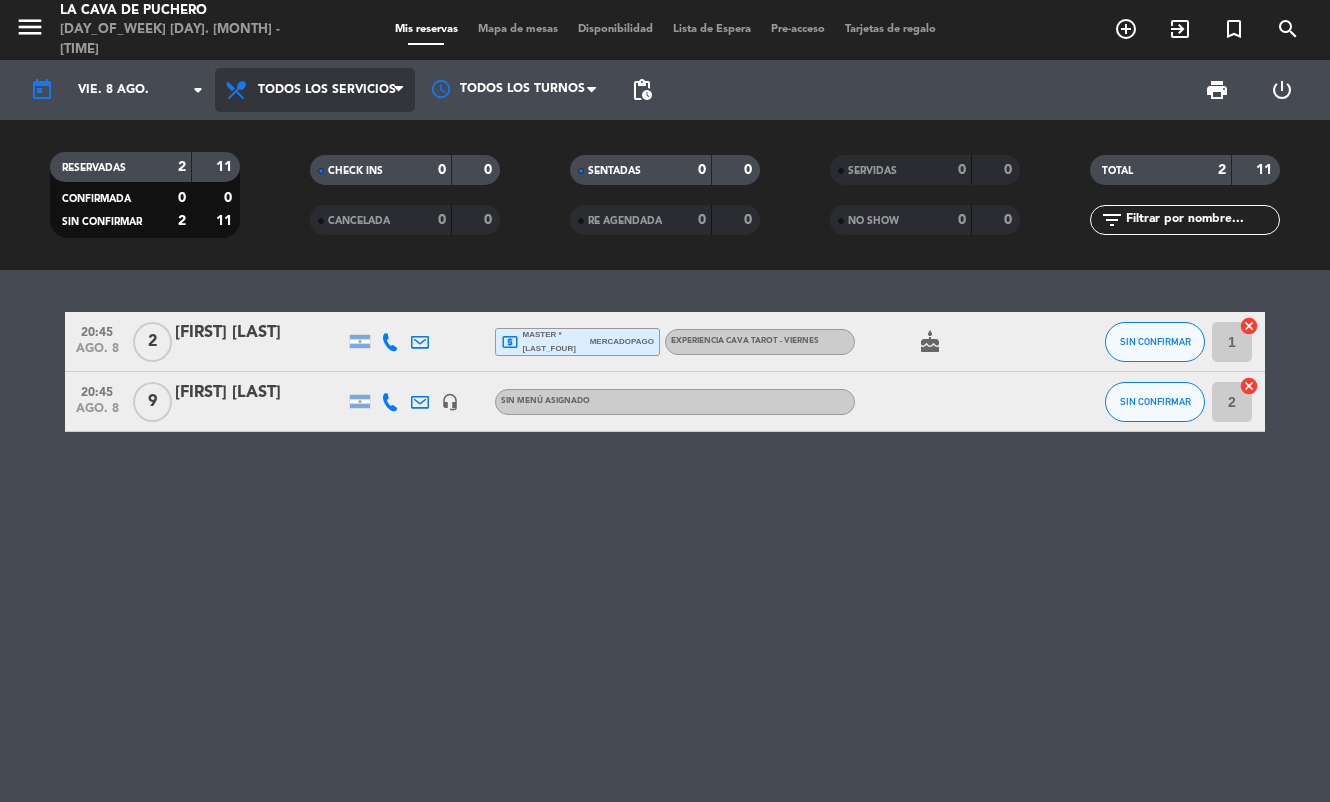 click on "Todos los servicios" at bounding box center (327, 90) 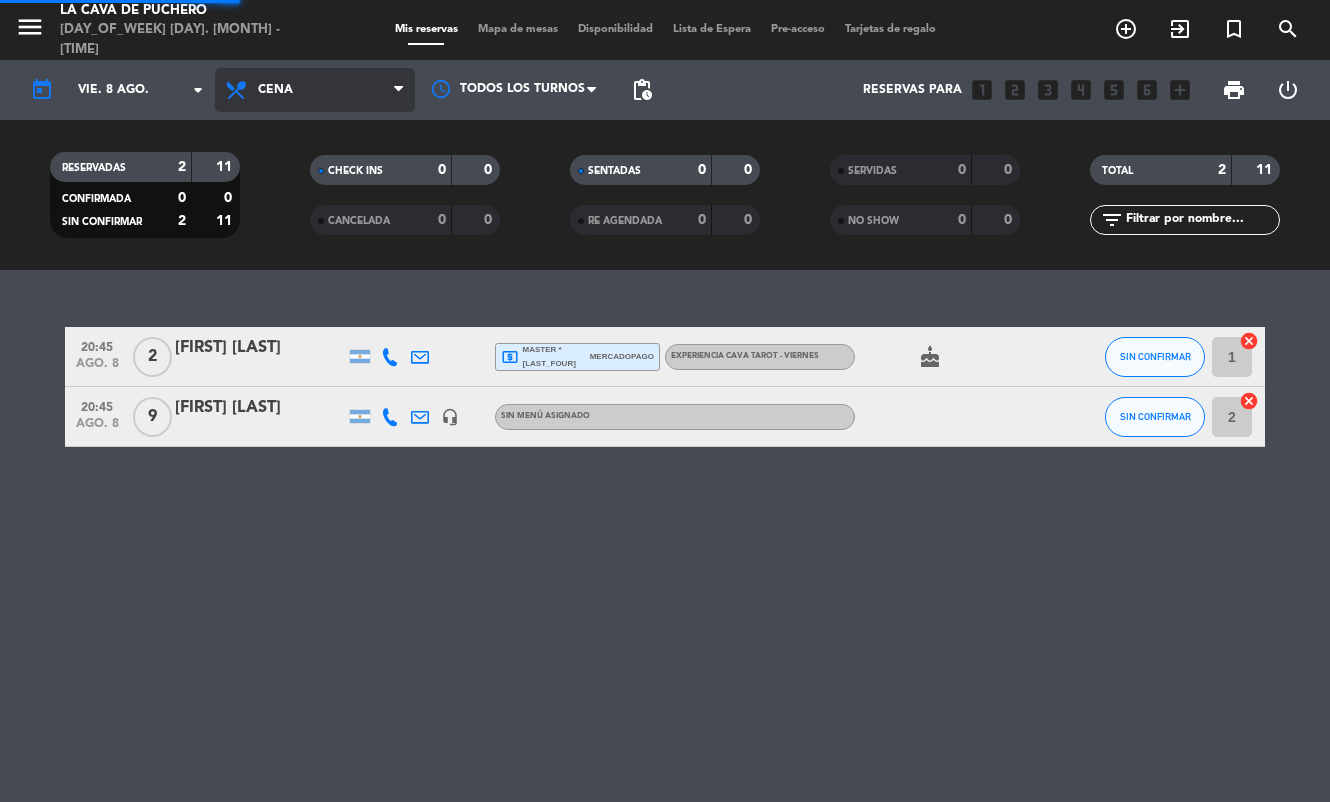 click on "menu  La Cava de Puchero   martes [DAY]. [MONTH] - 12:09   Mis reservas   Mapa de mesas   Disponibilidad   Lista de Espera   Pre-acceso   Tarjetas de regalo  add_circle_outline exit_to_app turned_in_not search today    [DAY]. [MONTH] [MONTH_ABBR]  arrow_drop_down  Todos los servicios  Cena  Cena  Todos los servicios  Cena Todos los turnos pending_actions  Reservas para   looks_one   looks_two   looks_3   looks_4   looks_5   looks_6   add_box  print  power_settings_new   RESERVADAS   2   11   CONFIRMADA   0   0   SIN CONFIRMAR   2   11   CHECK INS   0   0   CANCELADA   0   0   SENTADAS   0   0   RE AGENDADA   0   0   SERVIDAS   0   0   NO SHOW   0   0   TOTAL   2   11  filter_list" 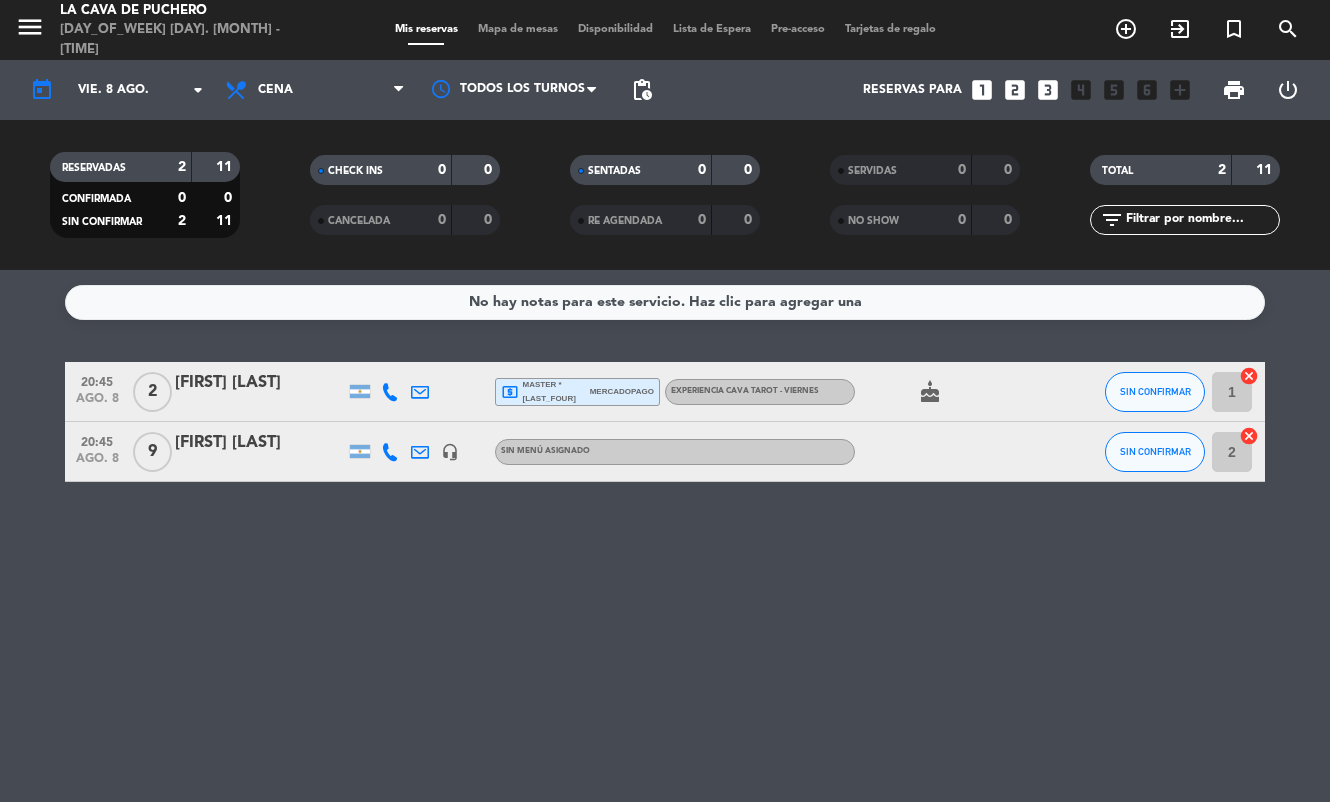 click on "No hay notas para este servicio. Haz clic para agregar una [TIME] [MONTH_ABBR] [DAY] [FIRST] [LAST] [CARD_TYPE] * [LAST_FOUR] [BRAND] [EVENT] [STATUS] [NUMBER] [ACTION] [TIME] [MONTH_ABBR] [DAY] [NUMBER] [FIRST] [LAST] [ICON] [MENU_STATUS] [STATUS] [NUMBER] [ACTION]" 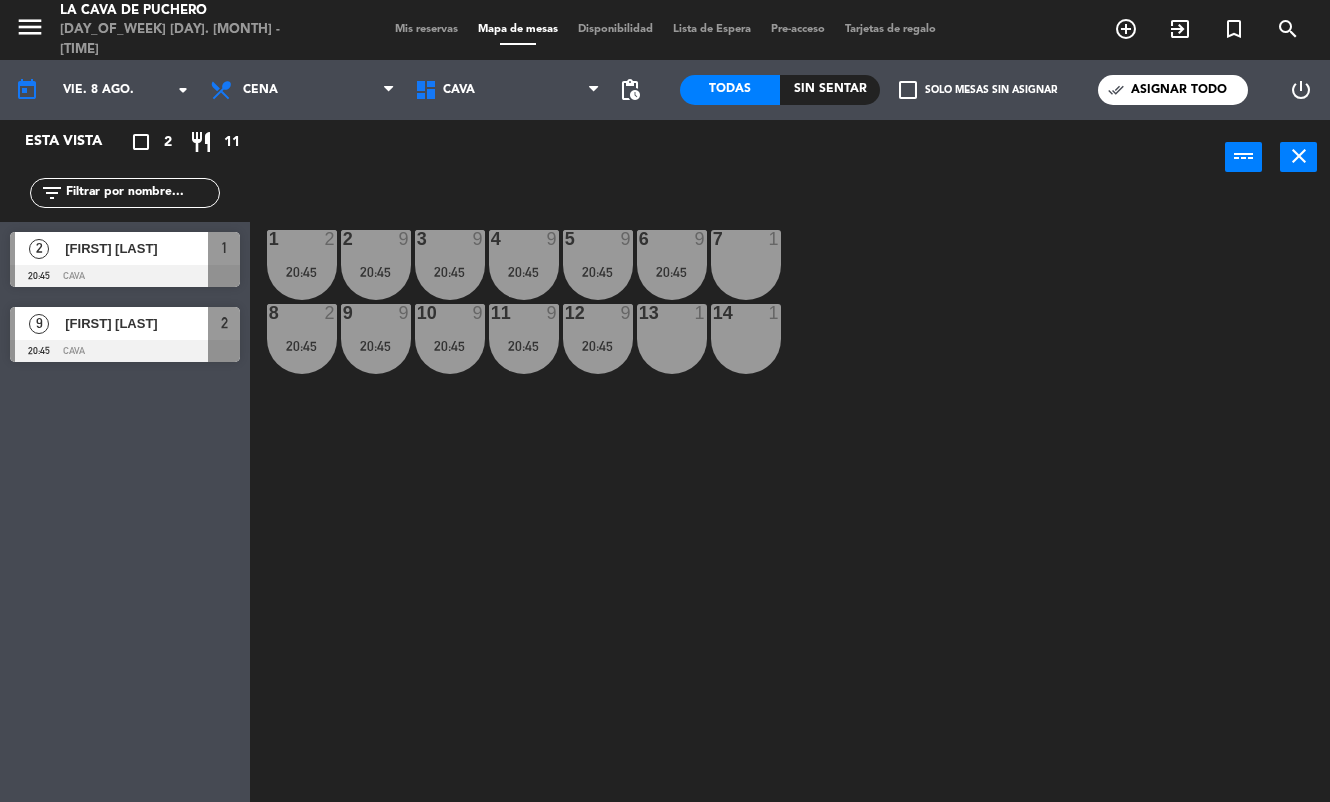 click at bounding box center (125, 351) 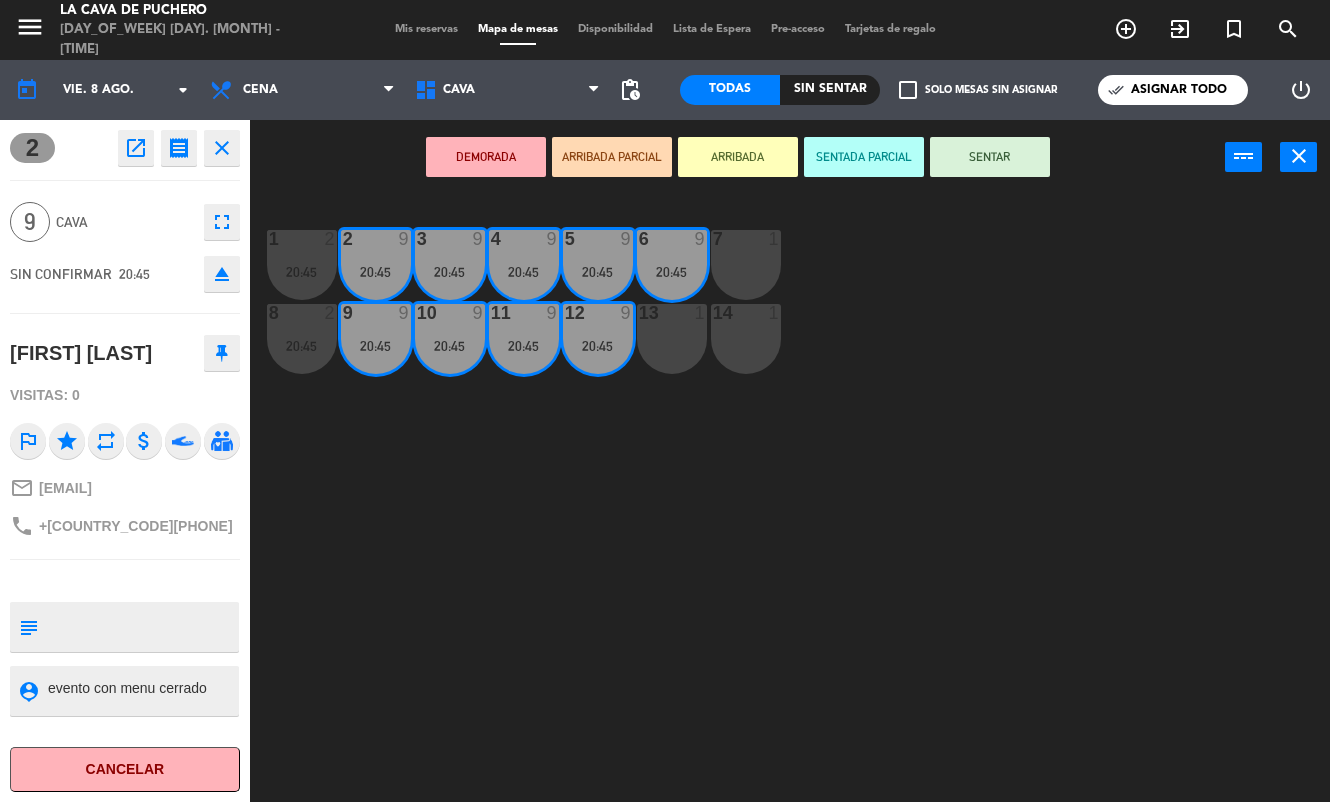 click on "7  1" at bounding box center (746, 265) 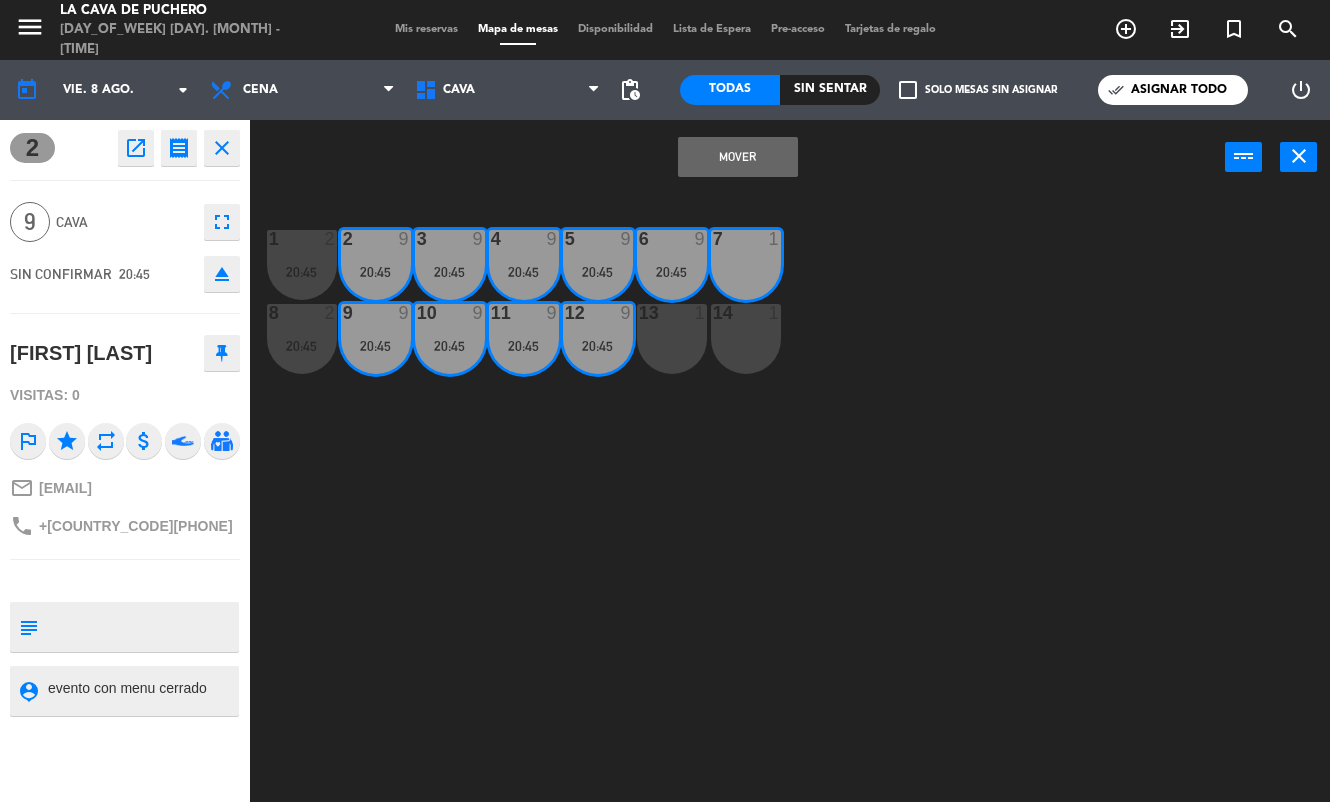click on "[NUMBER] [NUMBER]" at bounding box center [746, 314] 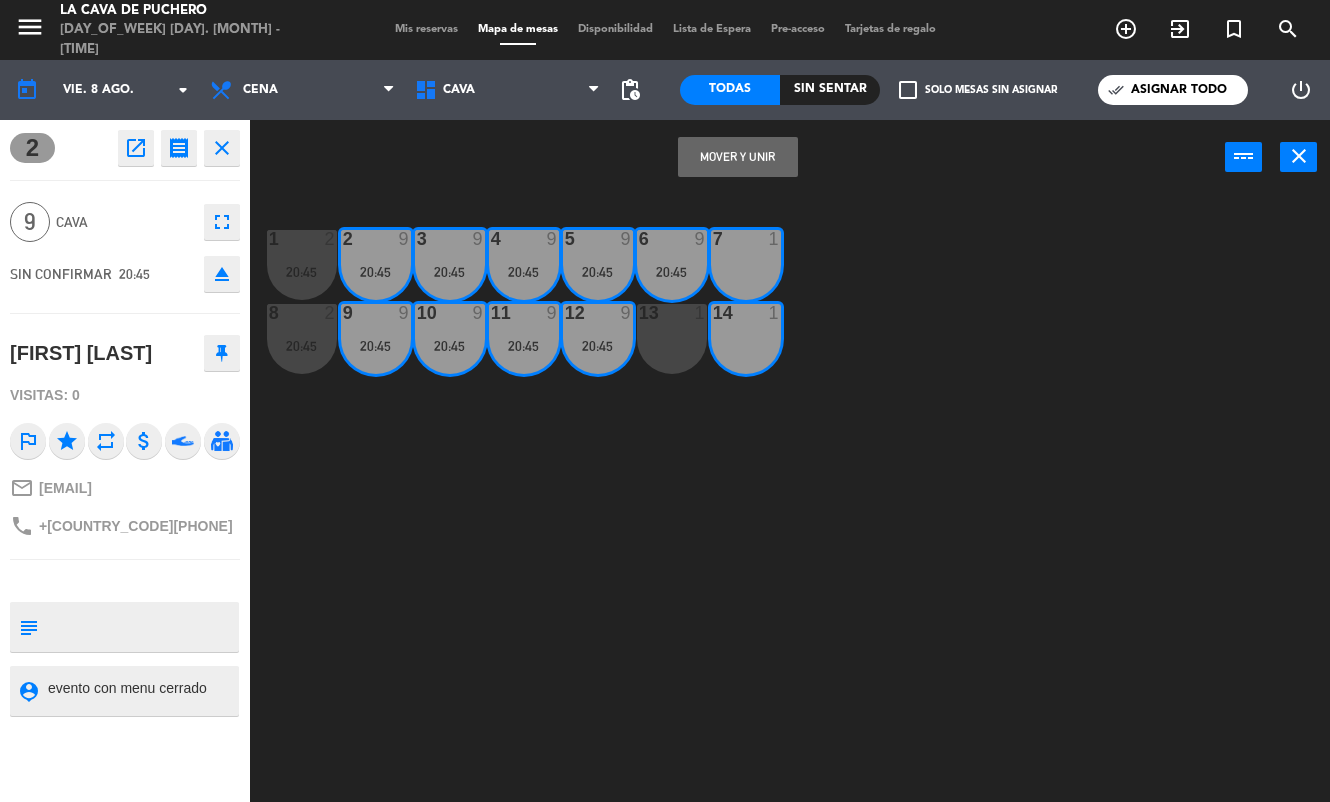 click on "20:45" at bounding box center (672, 272) 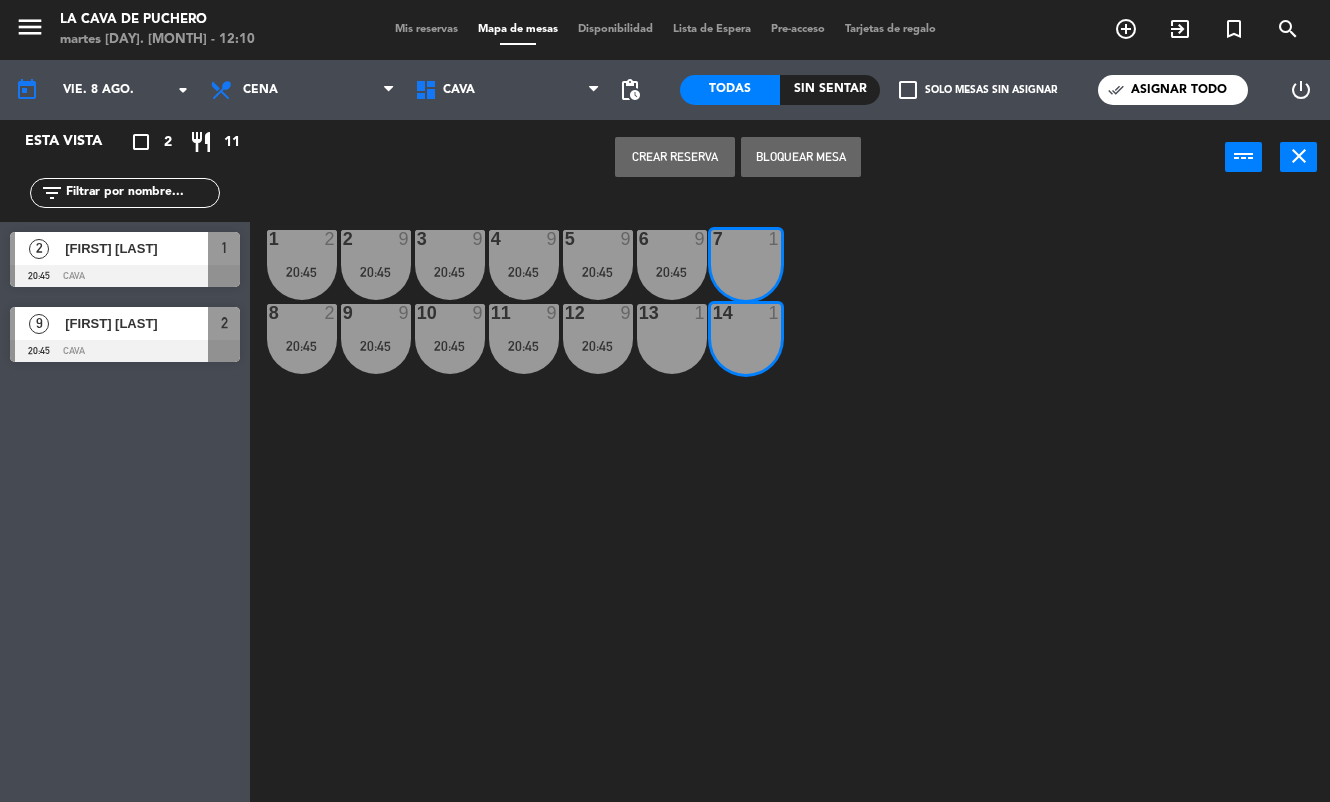 drag, startPoint x: 773, startPoint y: 464, endPoint x: 686, endPoint y: 441, distance: 89.98889 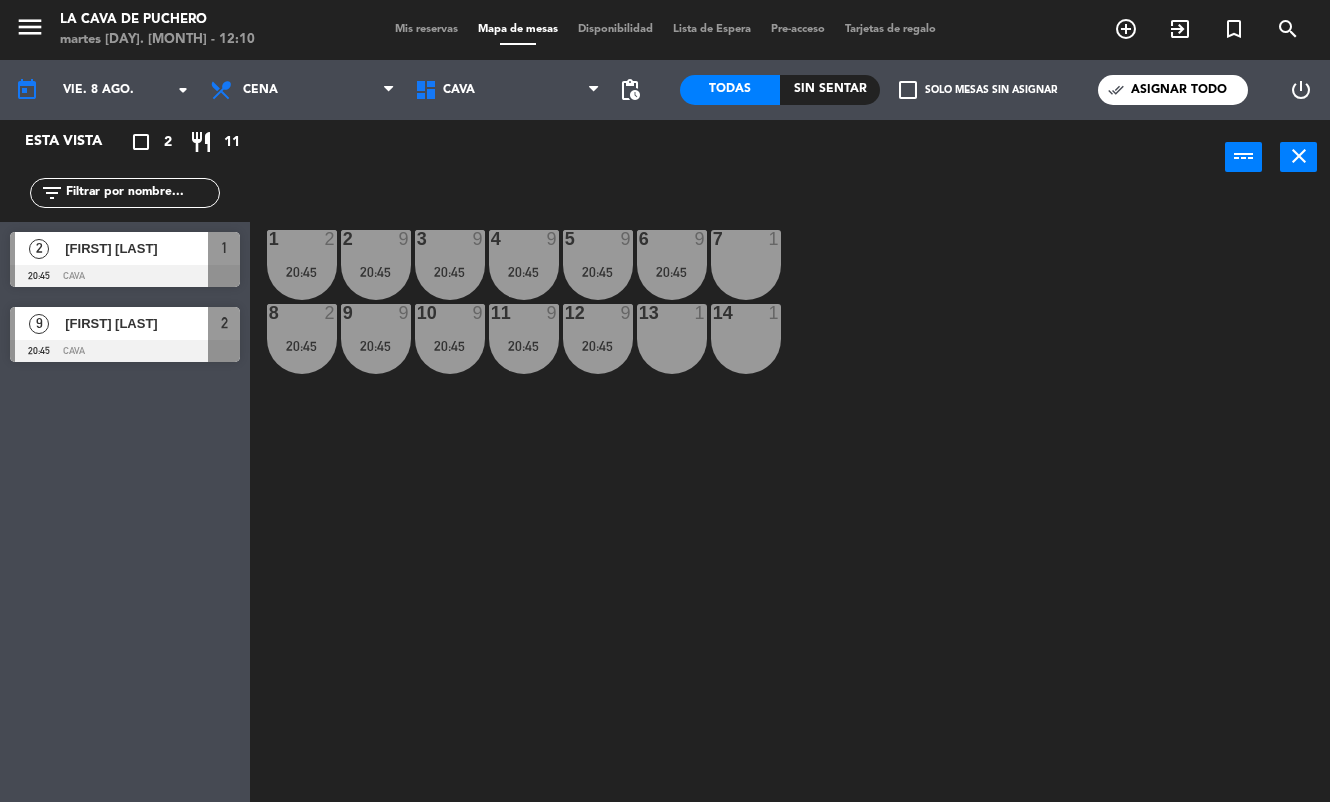 click on "[FIRST] [LAST]" at bounding box center (135, 323) 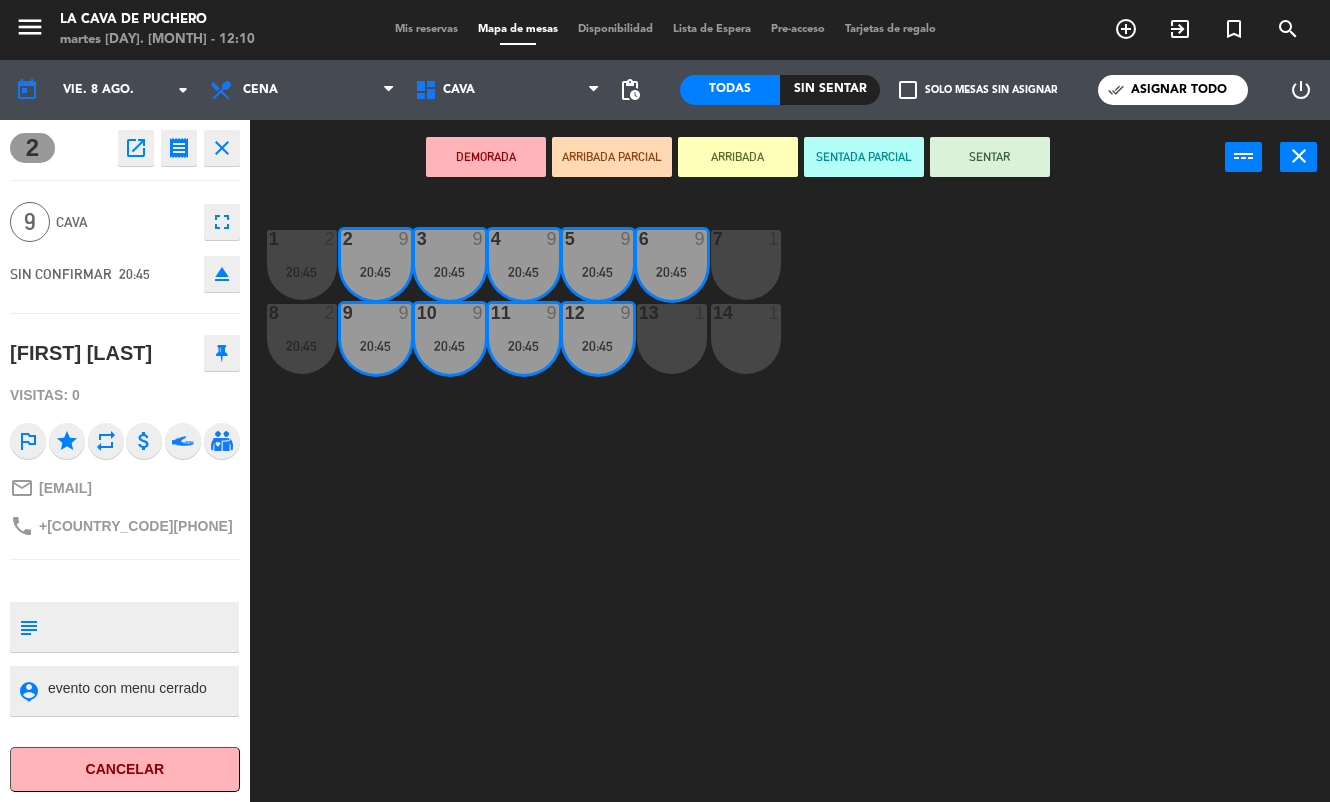 click on "eject" 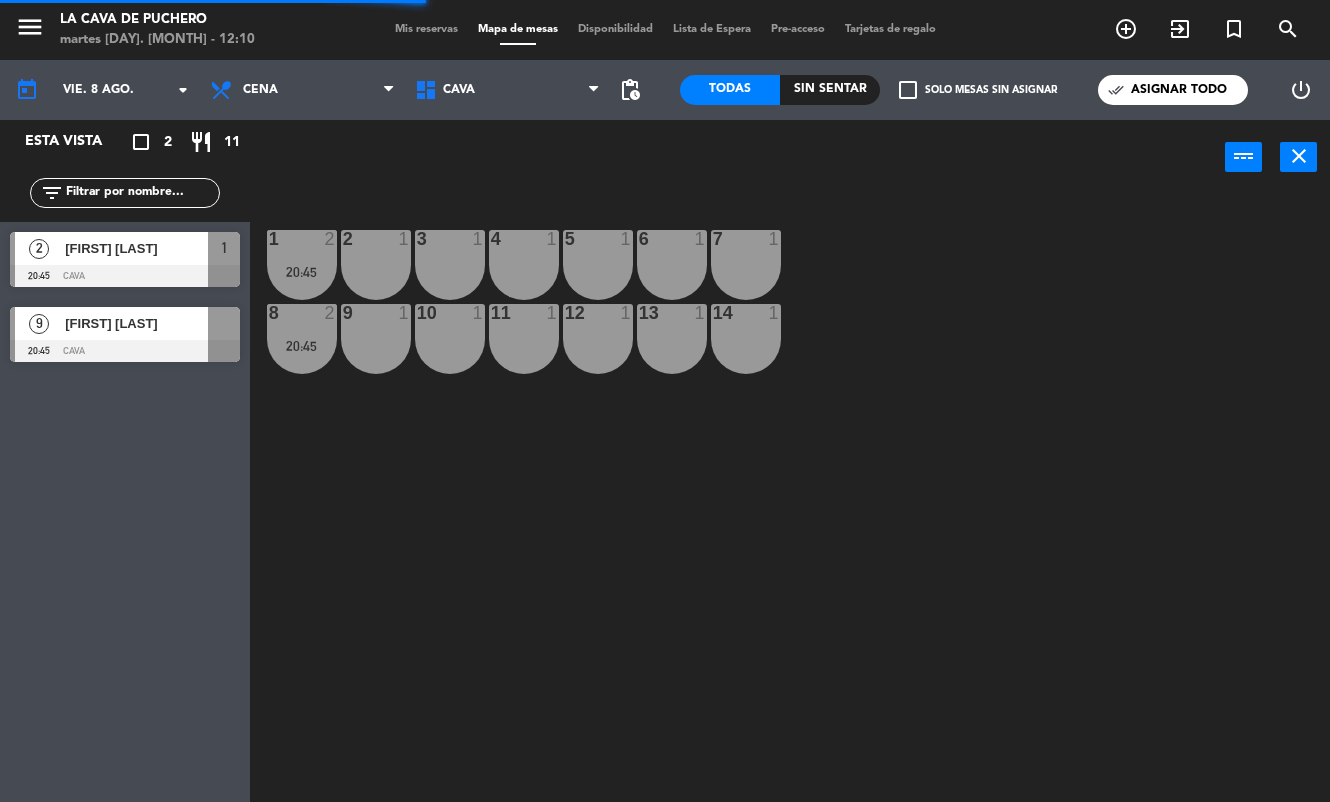 click on "20:45" at bounding box center (302, 272) 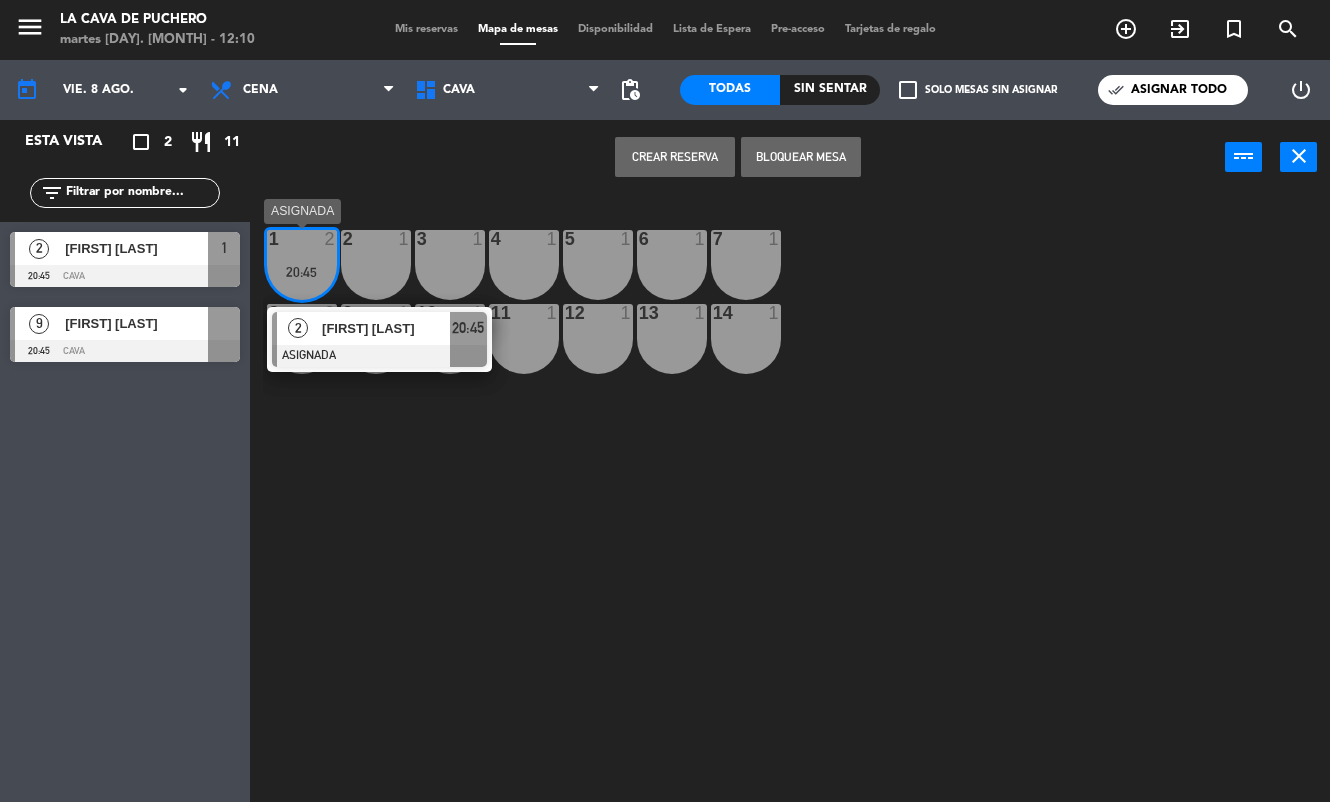click on "2" at bounding box center [298, 328] 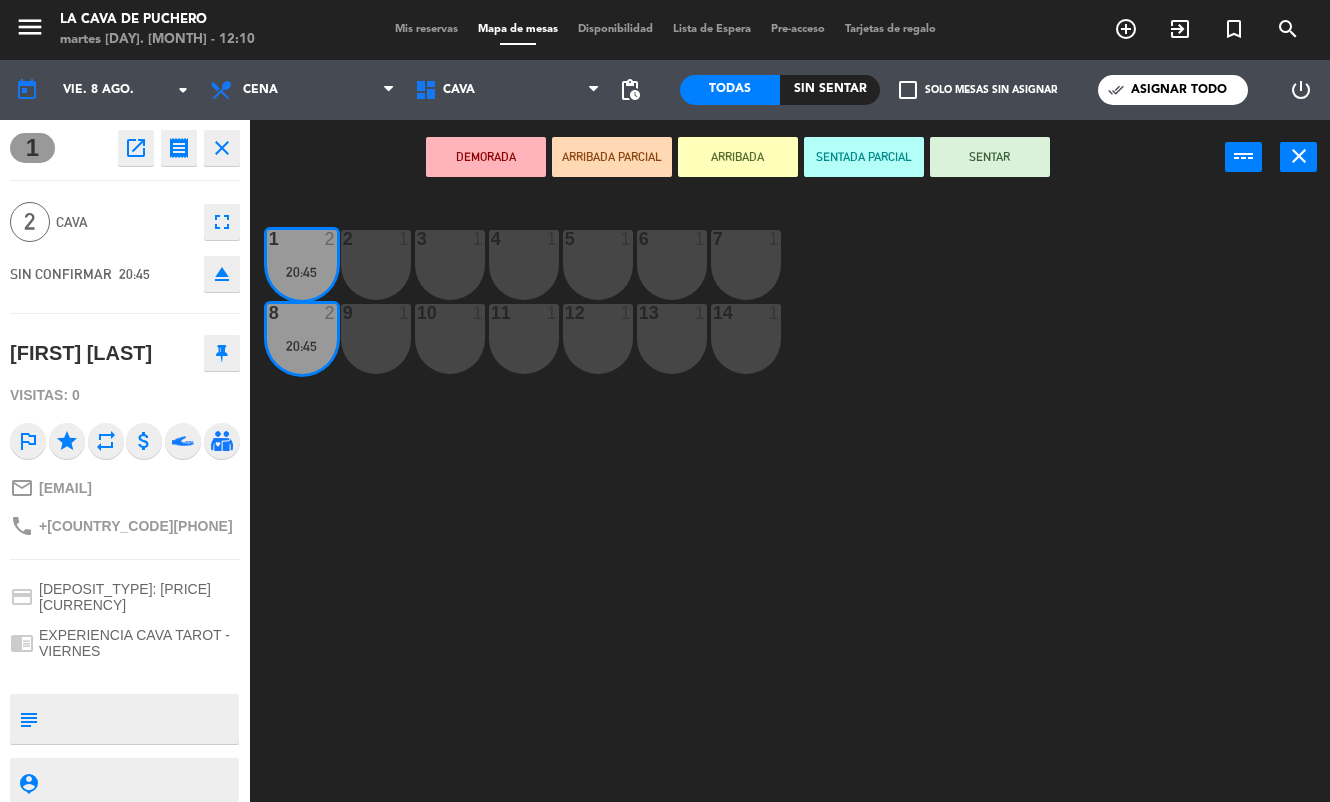 click on "eject" 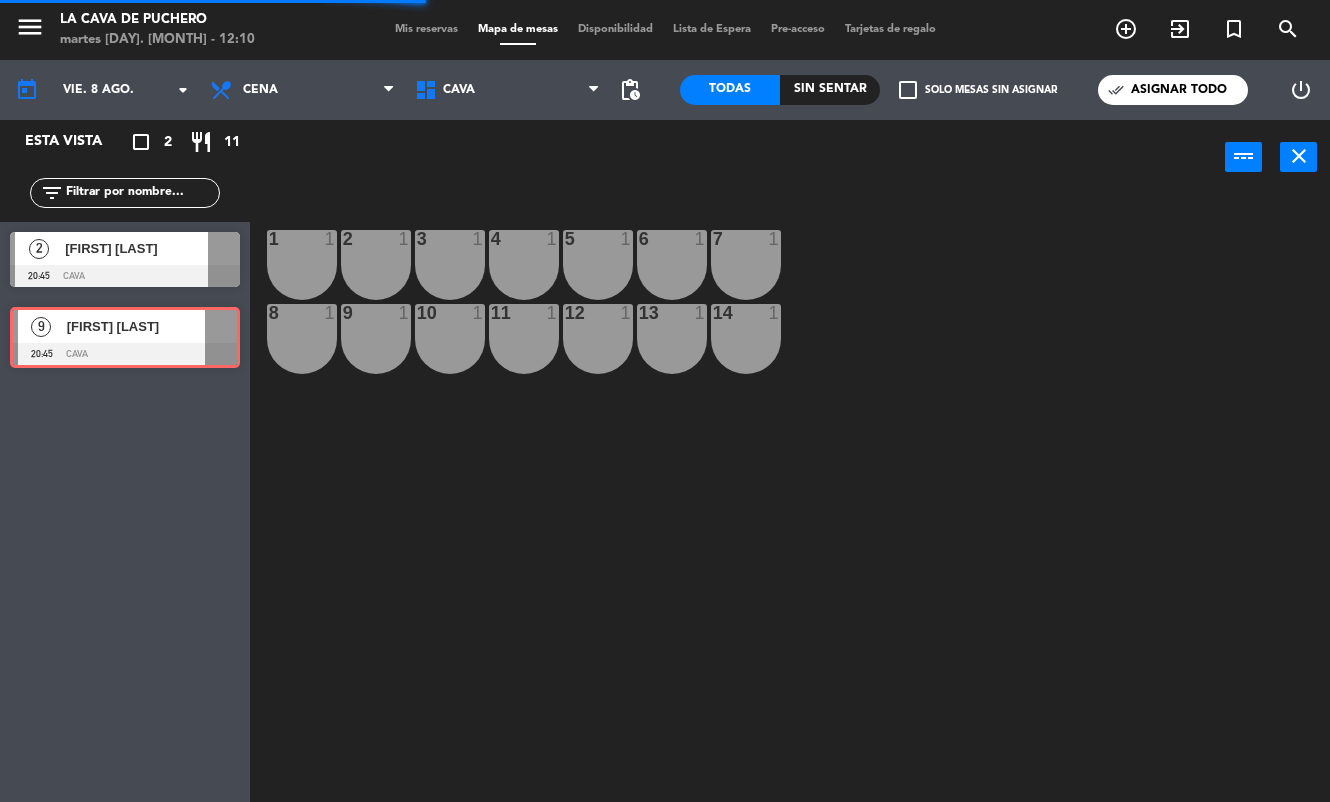 click on "[DAY] [NUMBER] [COMPANY] [NUMBER] [TIME] [LOCATION] [DAY] [NUMBER] [COMPANY] [NUMBER] [TIME] [LOCATION]" at bounding box center (125, 337) 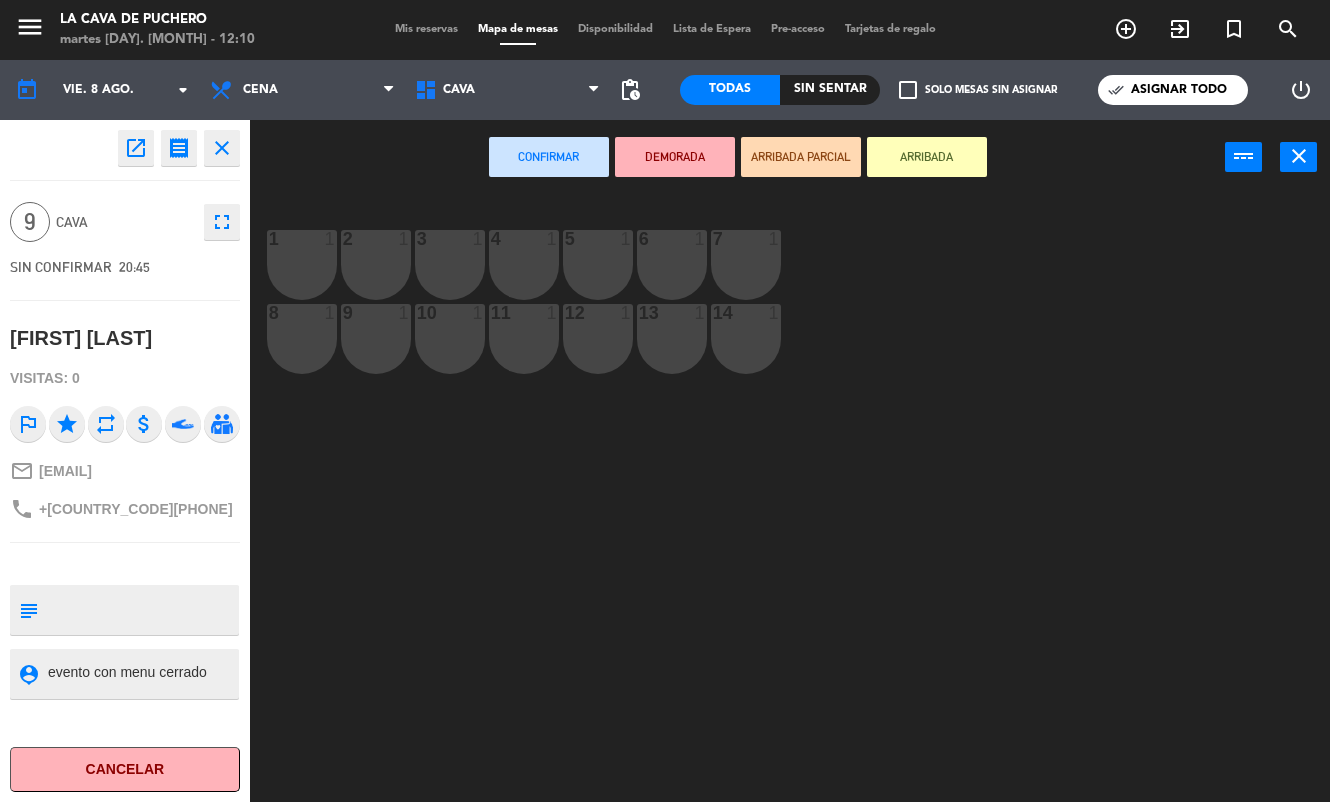 click on "[NUMBER] [NUMBER]" at bounding box center (746, 339) 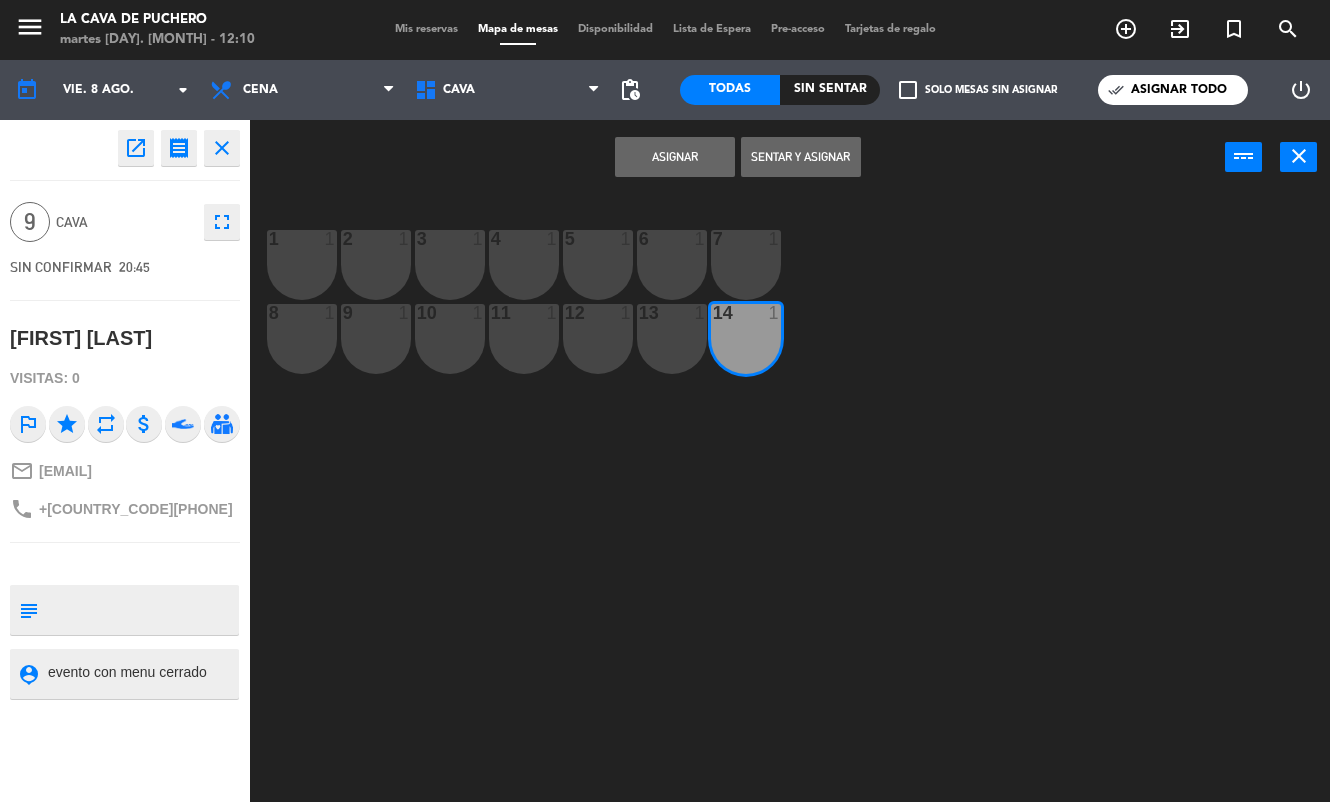 click on "13  1" at bounding box center (672, 339) 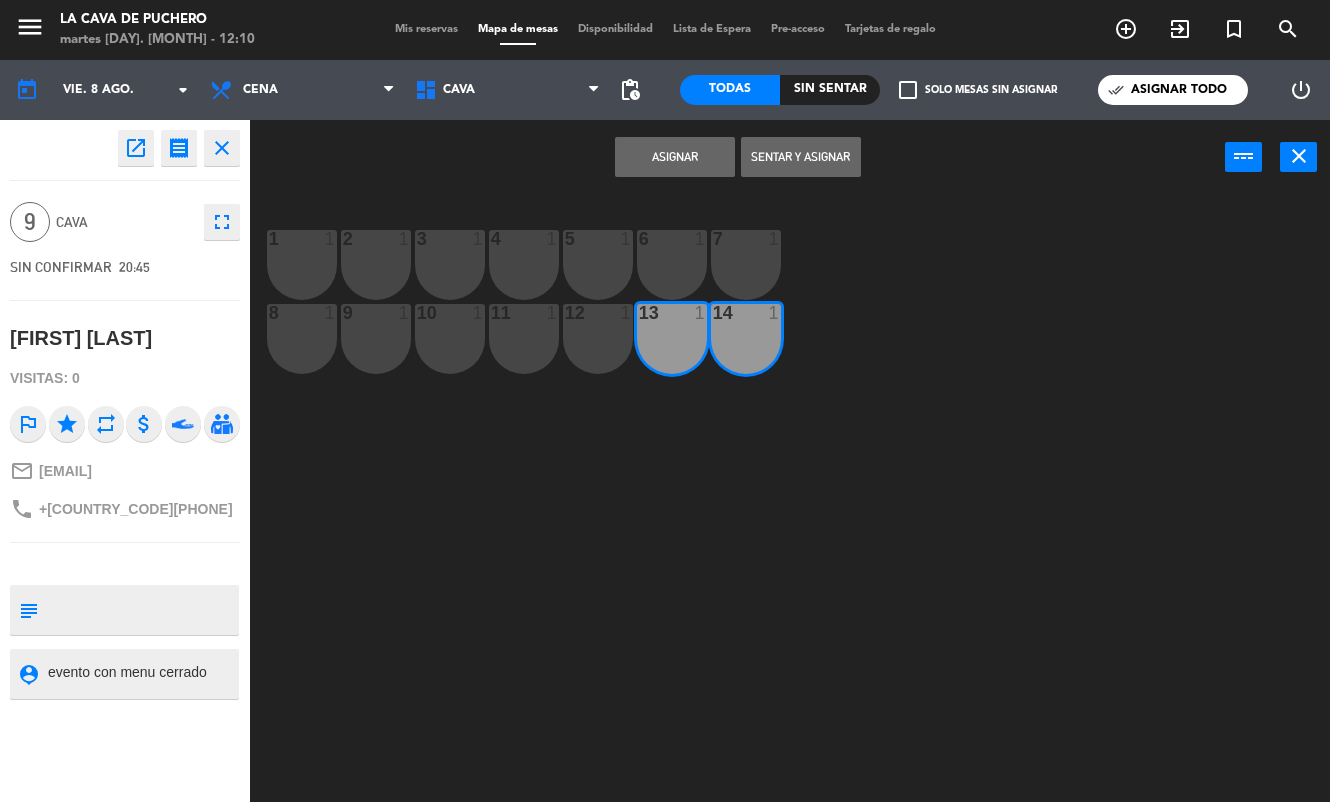 click on "12  1" at bounding box center [598, 339] 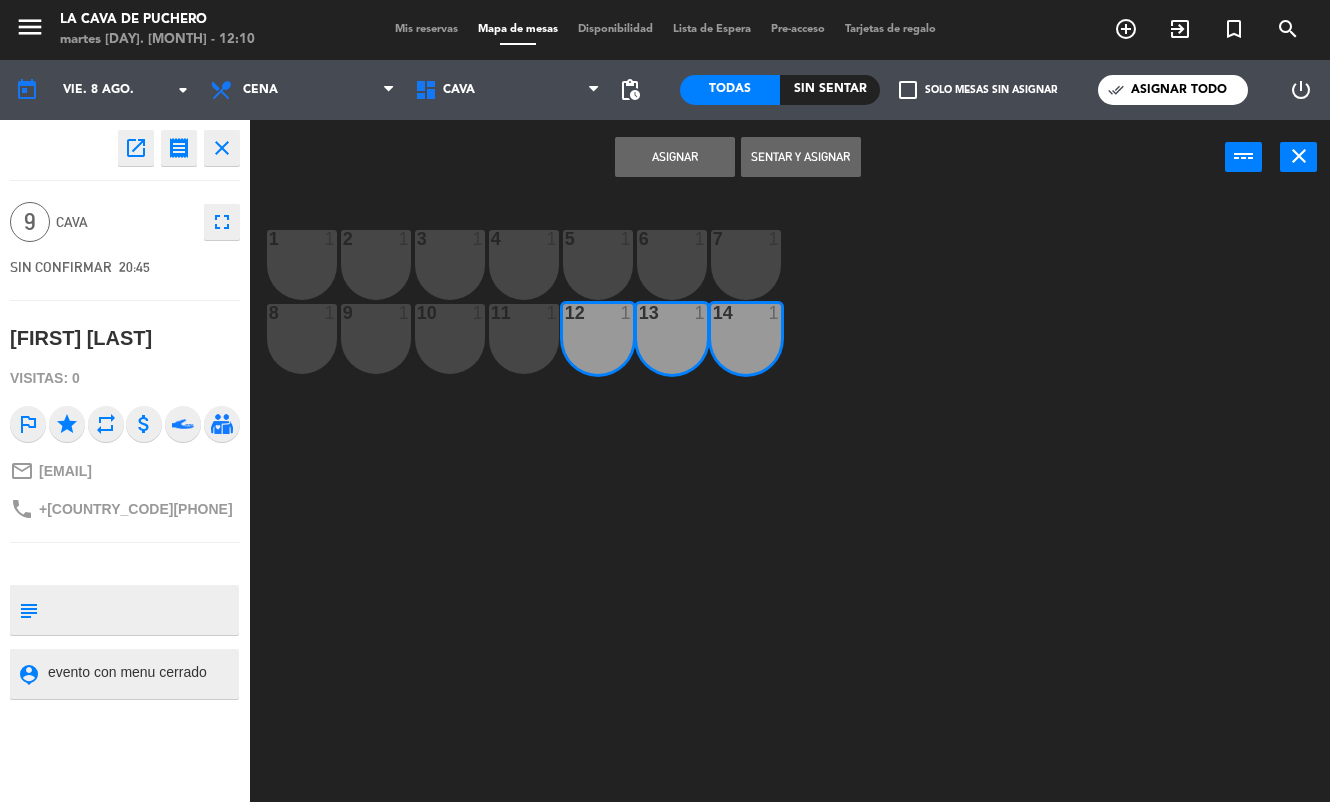 click on "11  1" at bounding box center [524, 339] 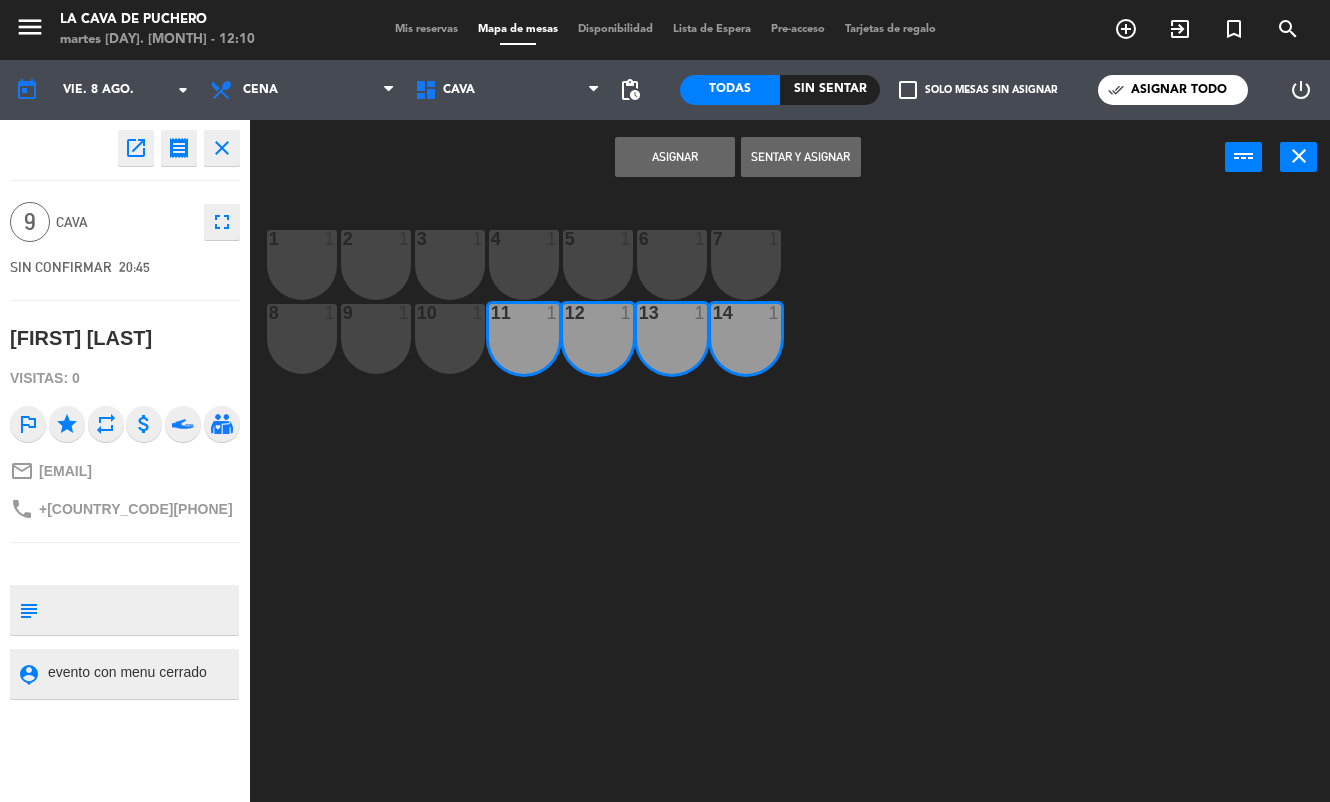 click on "10  1" at bounding box center (450, 339) 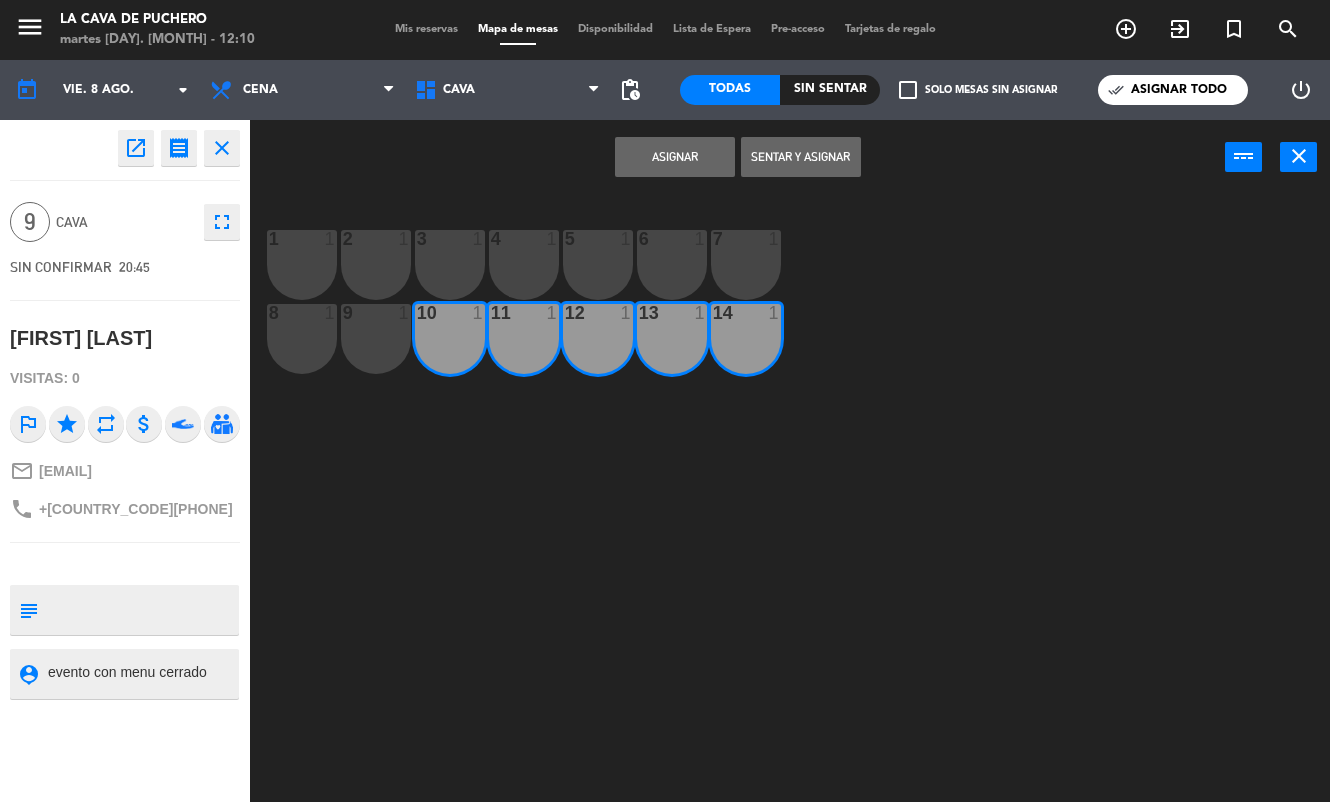 drag, startPoint x: 364, startPoint y: 339, endPoint x: 294, endPoint y: 344, distance: 70.178345 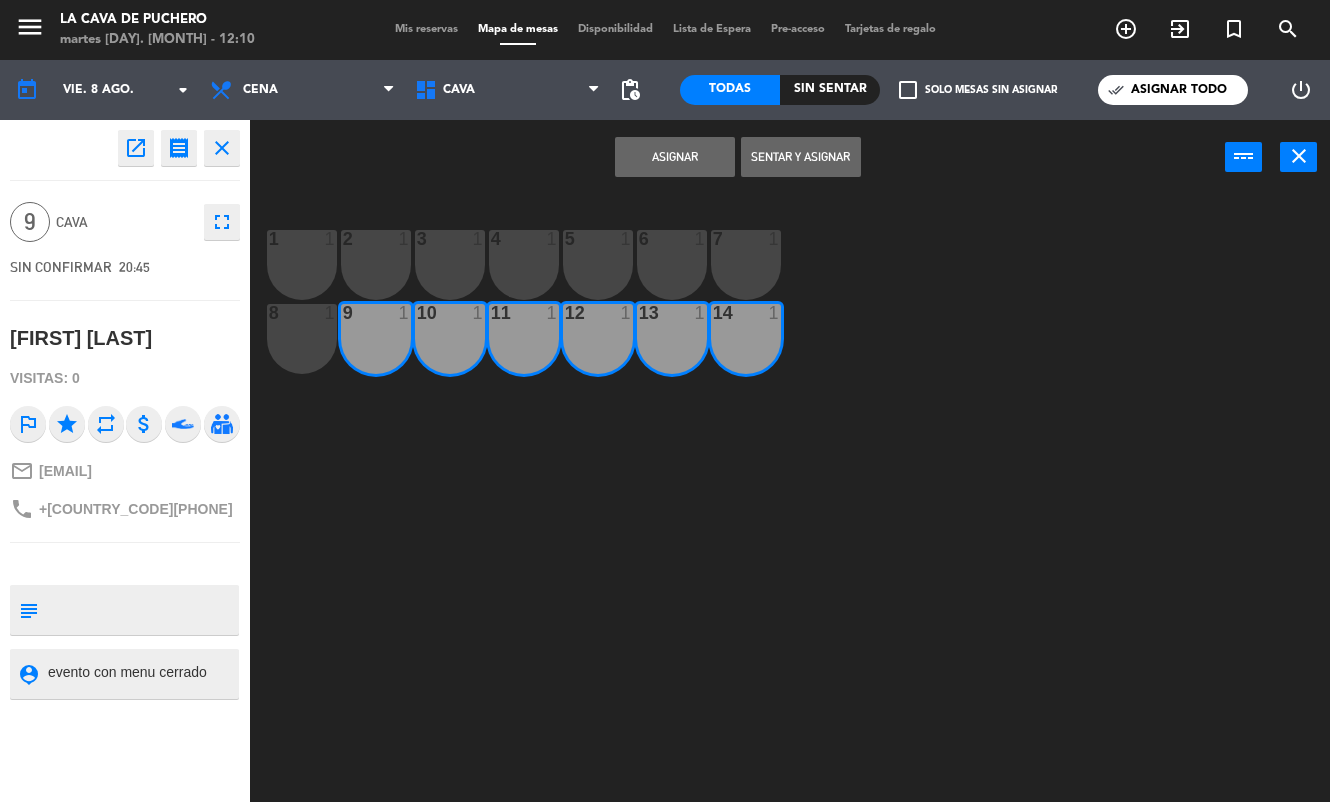 click on "8  1" at bounding box center (302, 339) 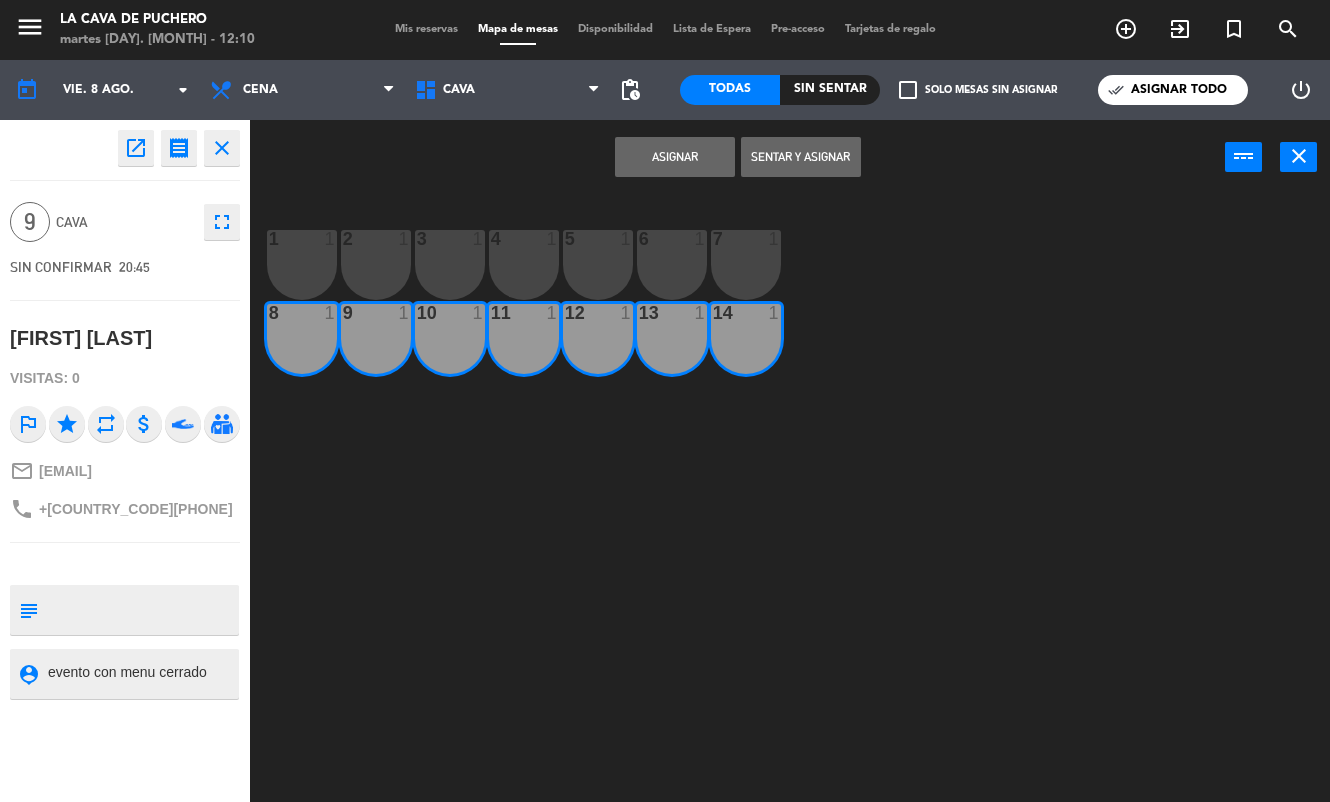 click on "1  1" at bounding box center (302, 265) 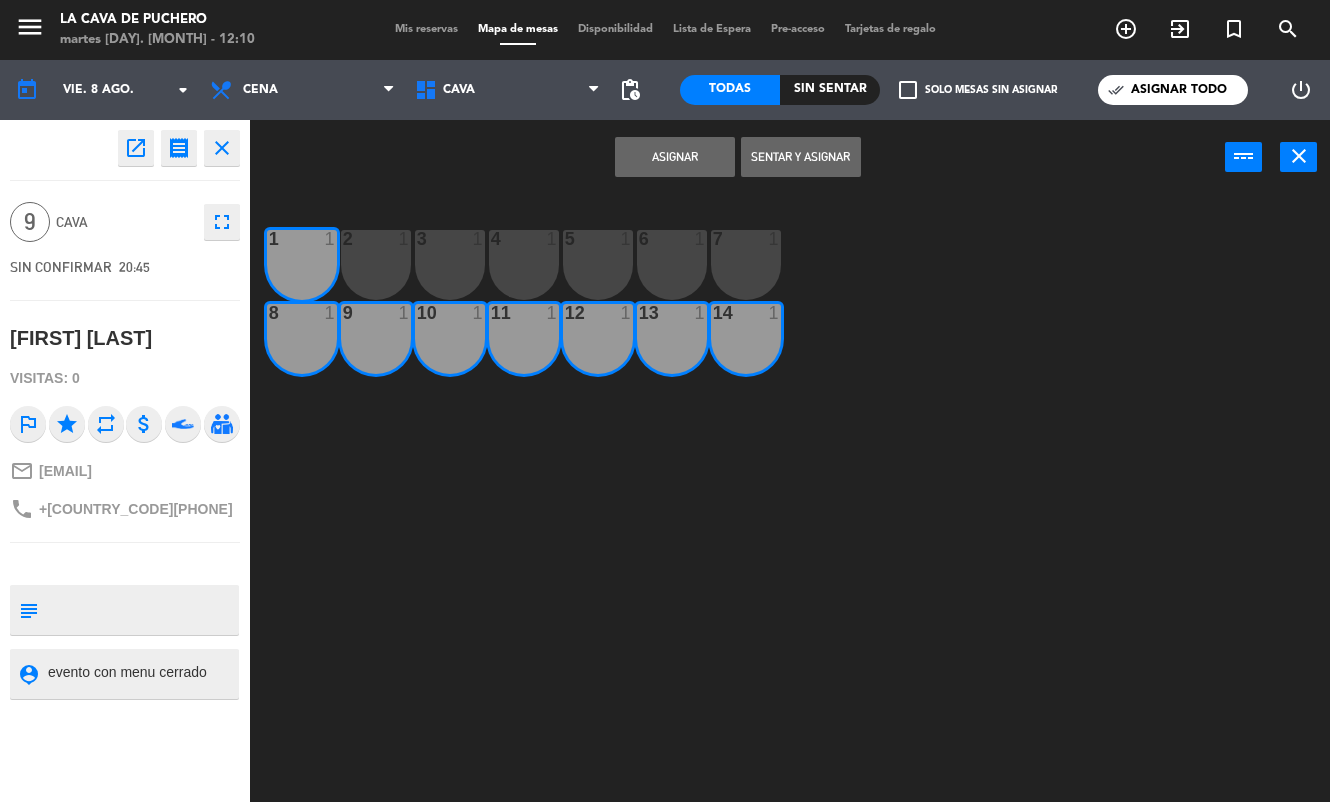 click on "2  1" at bounding box center [376, 265] 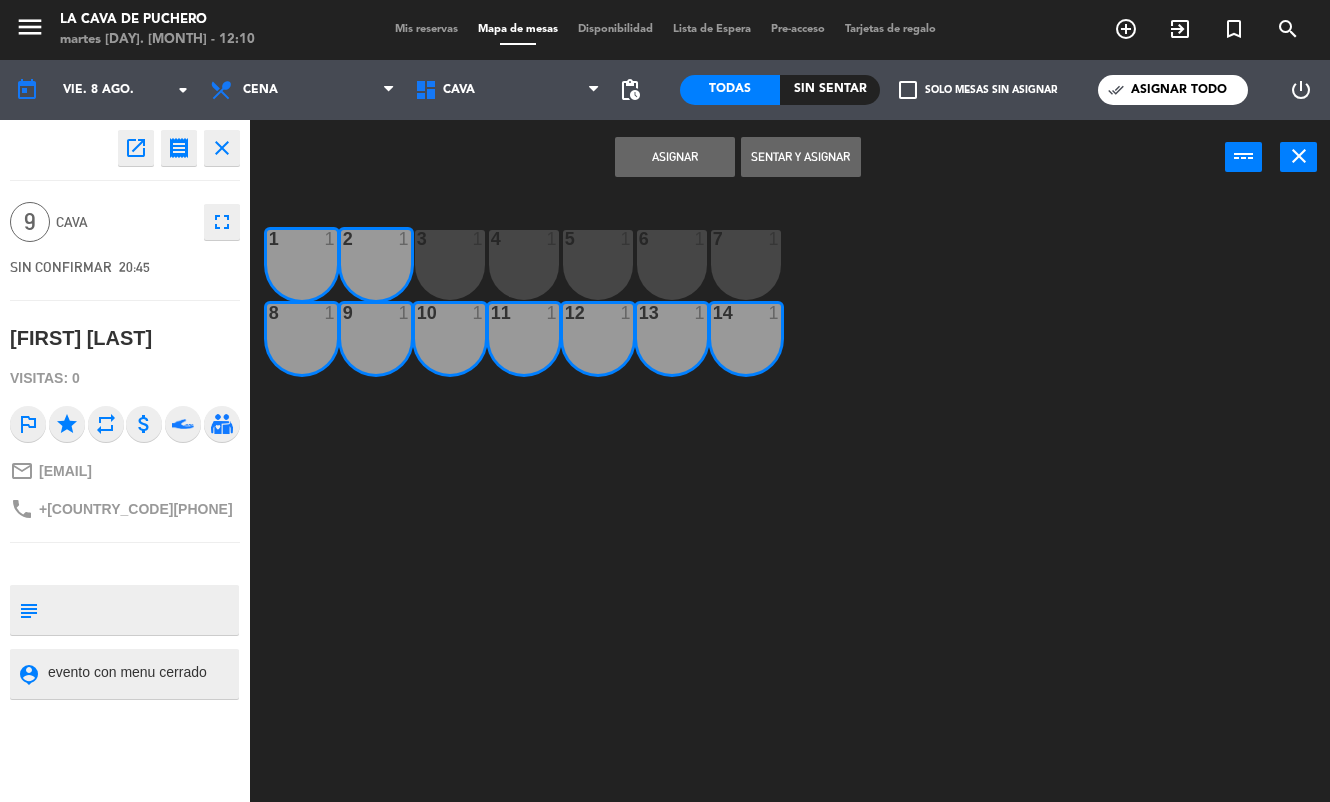 click on "Asignar" at bounding box center (675, 157) 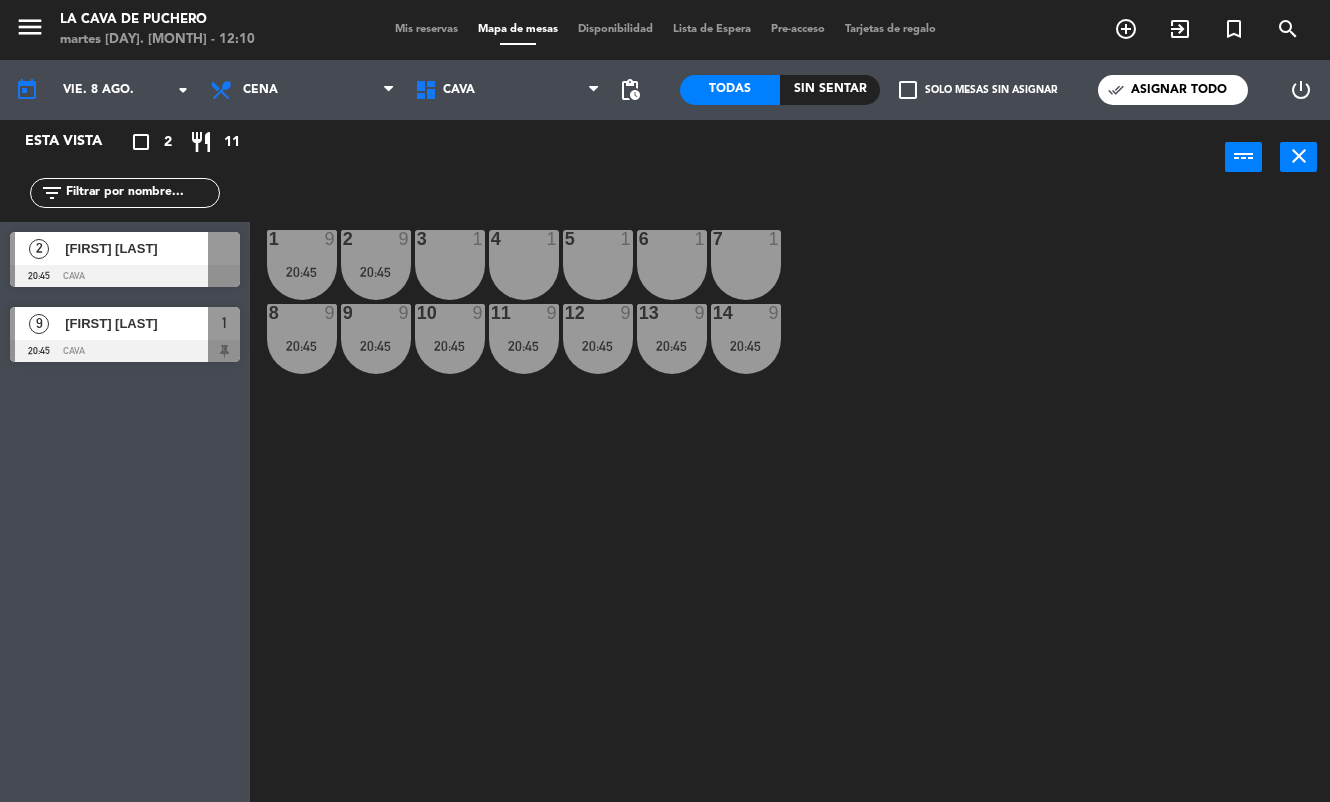 click on "[NUMBER]   [FIRST] [LAST]   [TIME]   Cava" at bounding box center [125, 259] 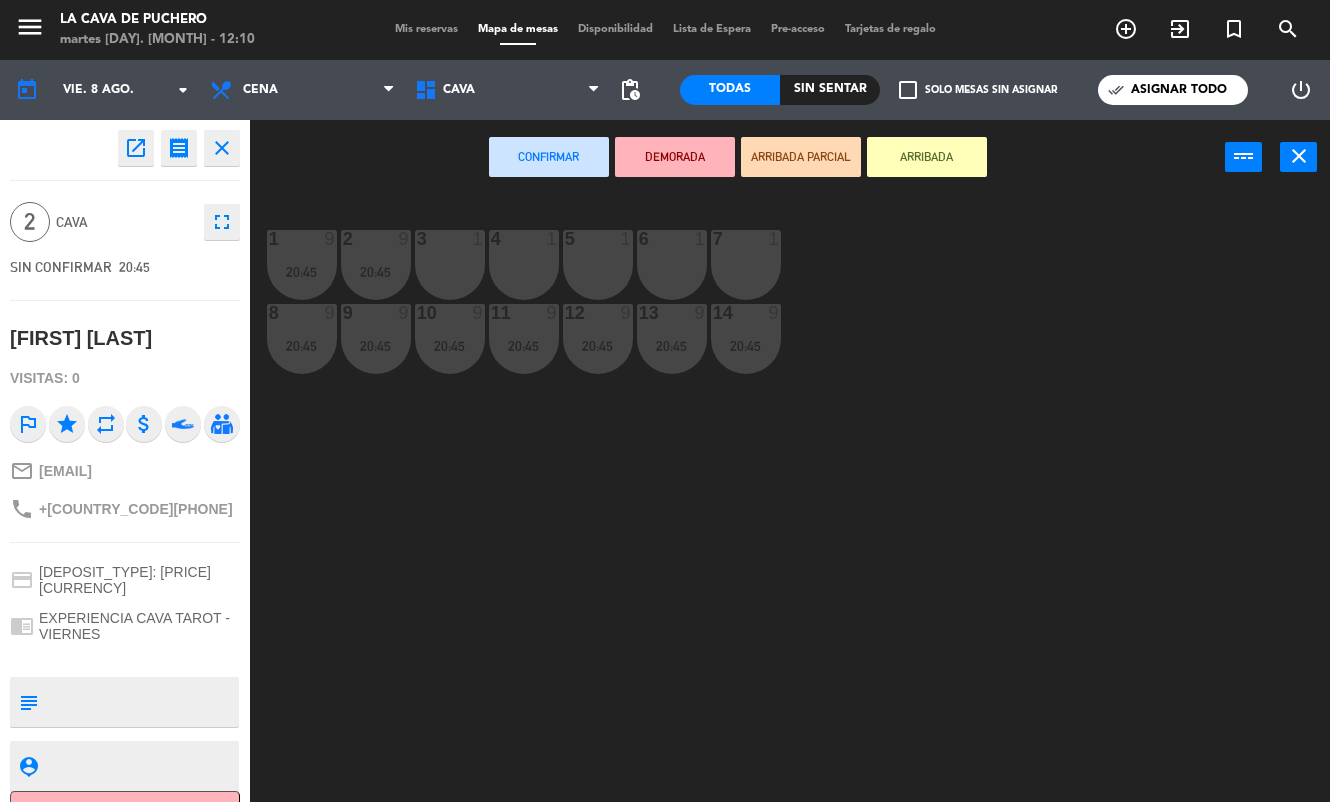 click on "3  1" at bounding box center [450, 265] 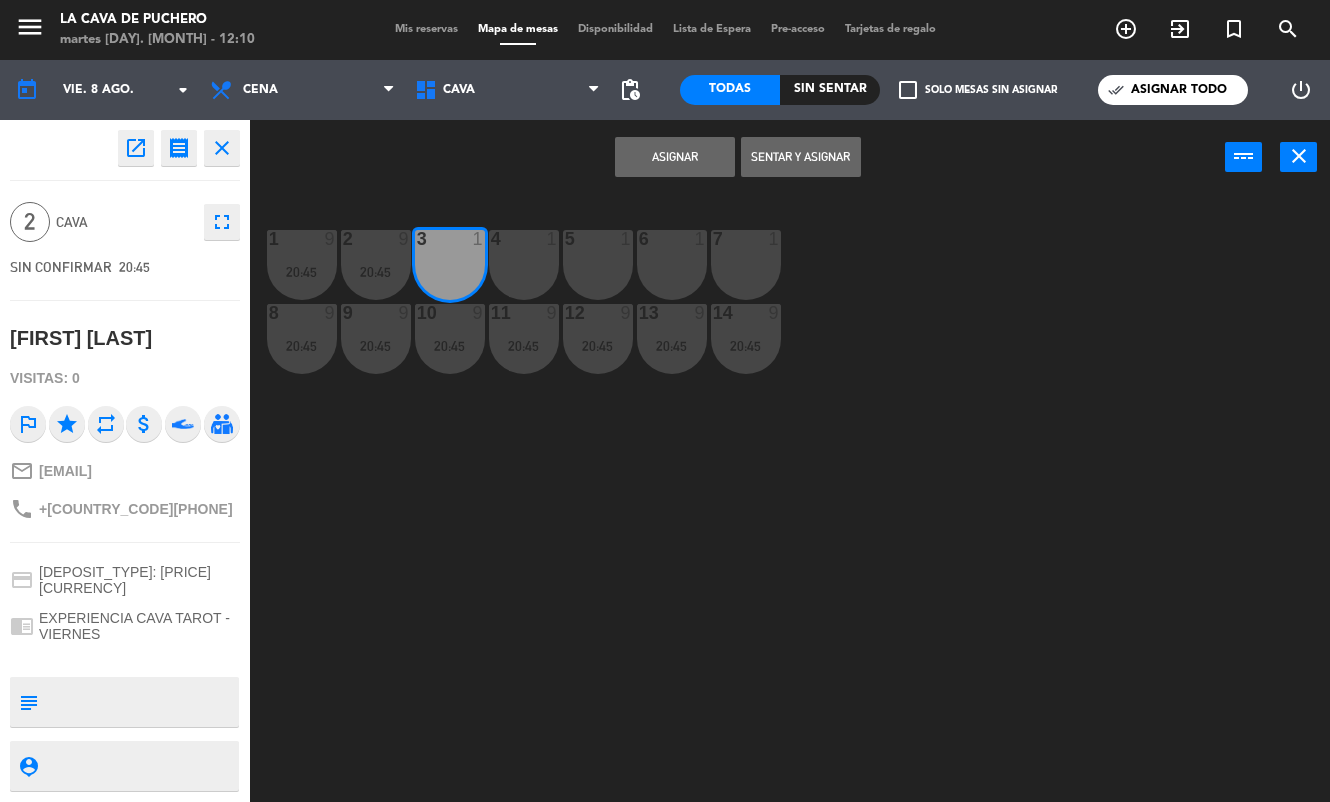 click on "4  1" at bounding box center [524, 265] 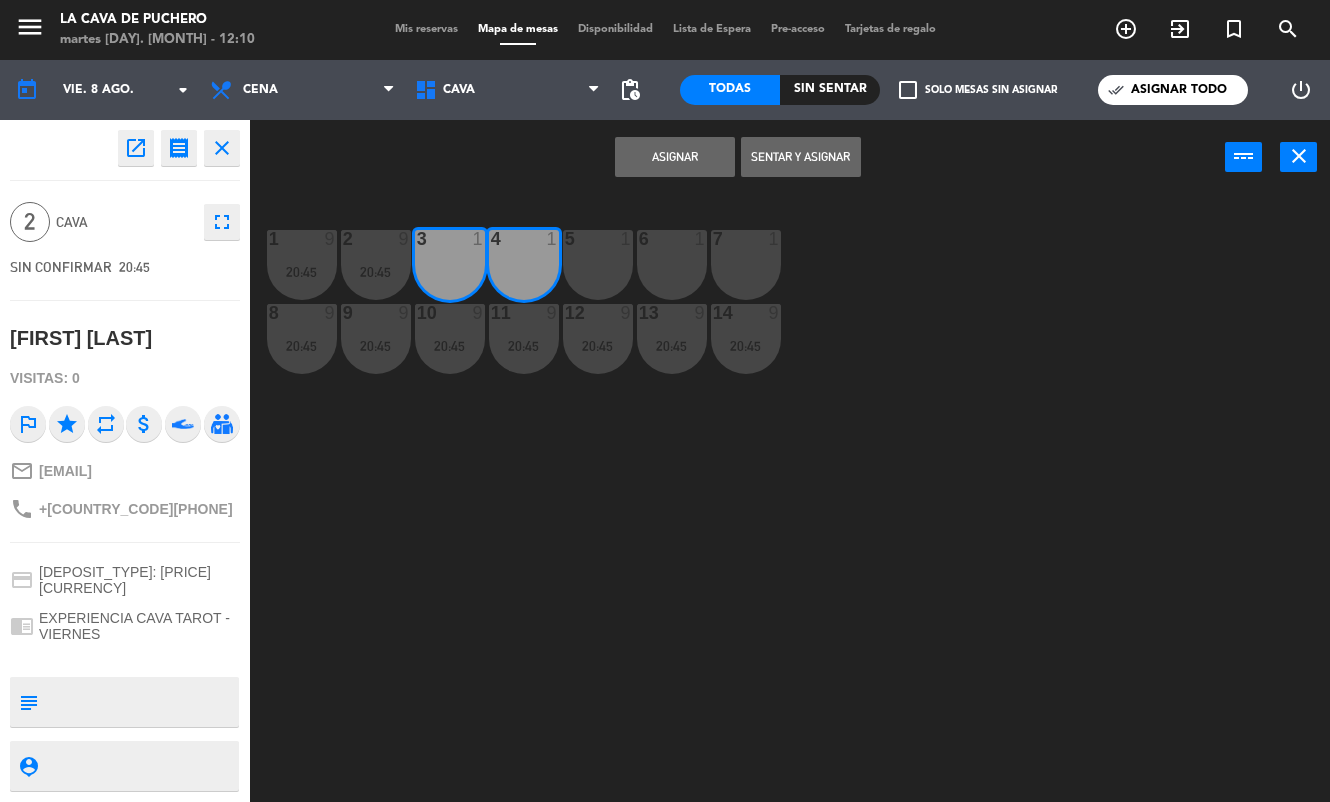 click on "Asignar" at bounding box center [675, 157] 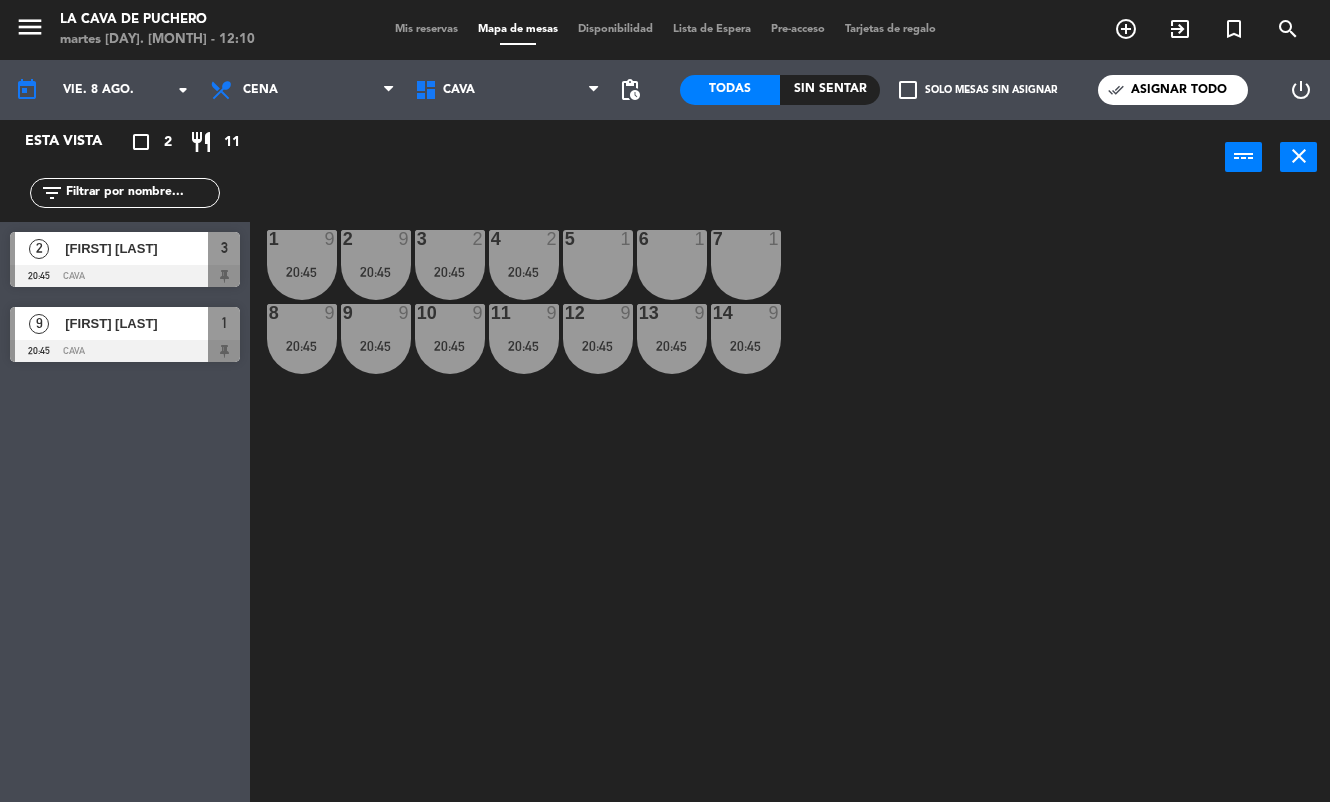 click on "Mis reservas" at bounding box center [426, 29] 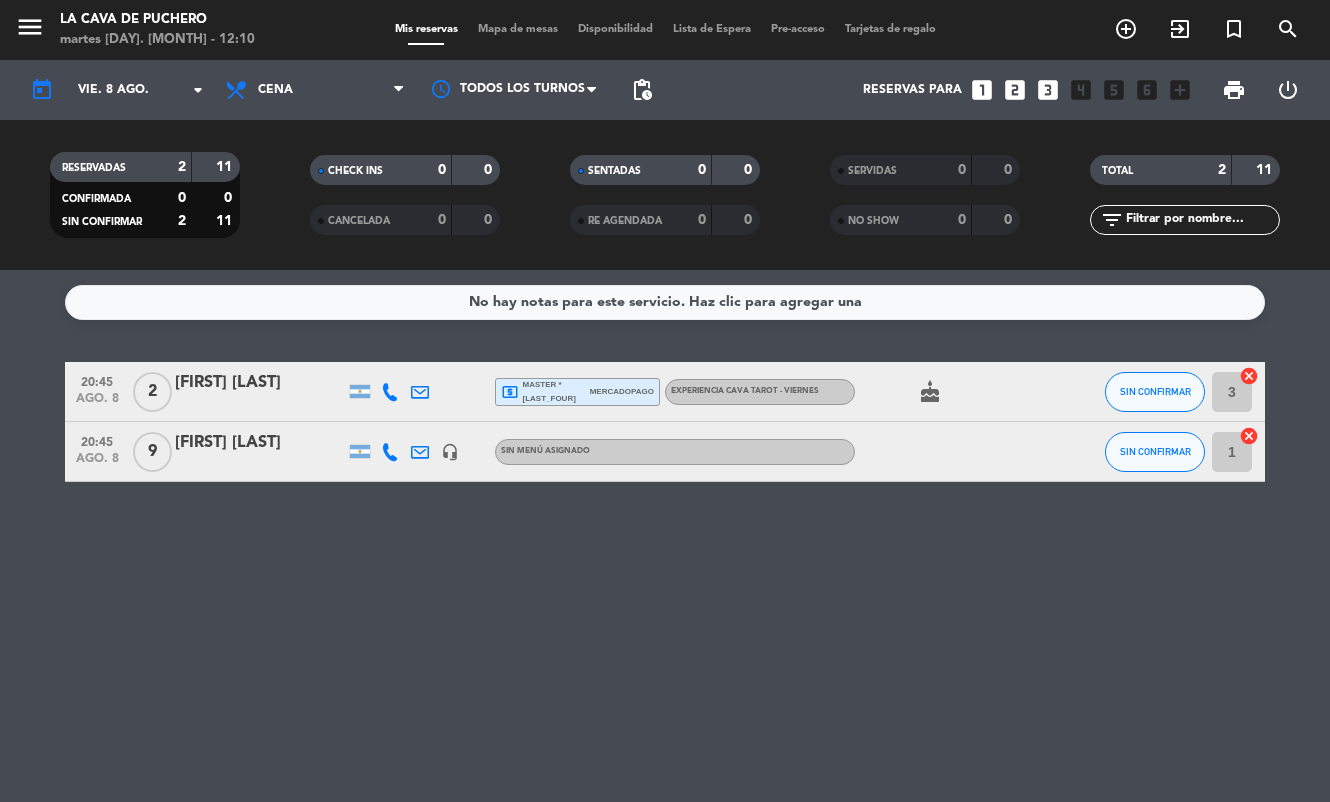 click on "No hay notas para este servicio. Haz clic para agregar una" 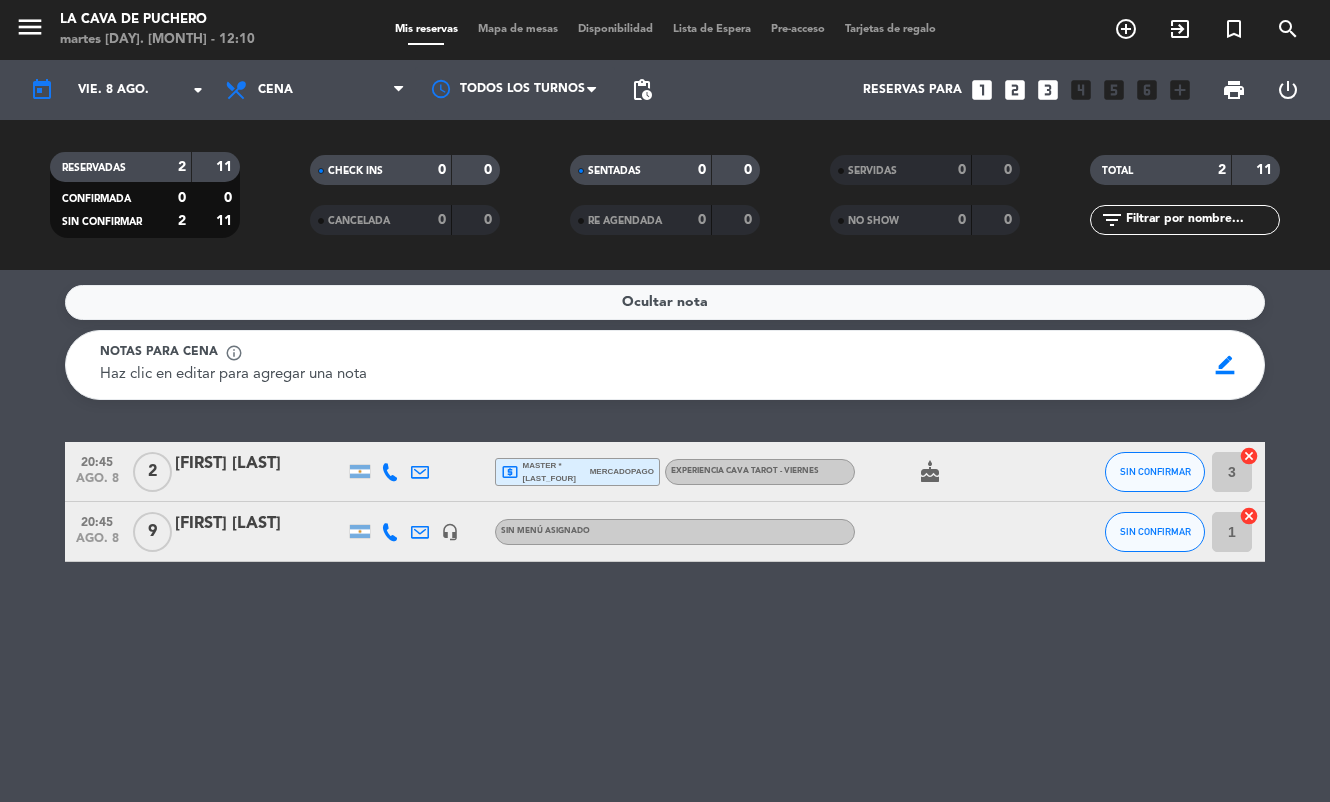 click on "Ocultar nota" 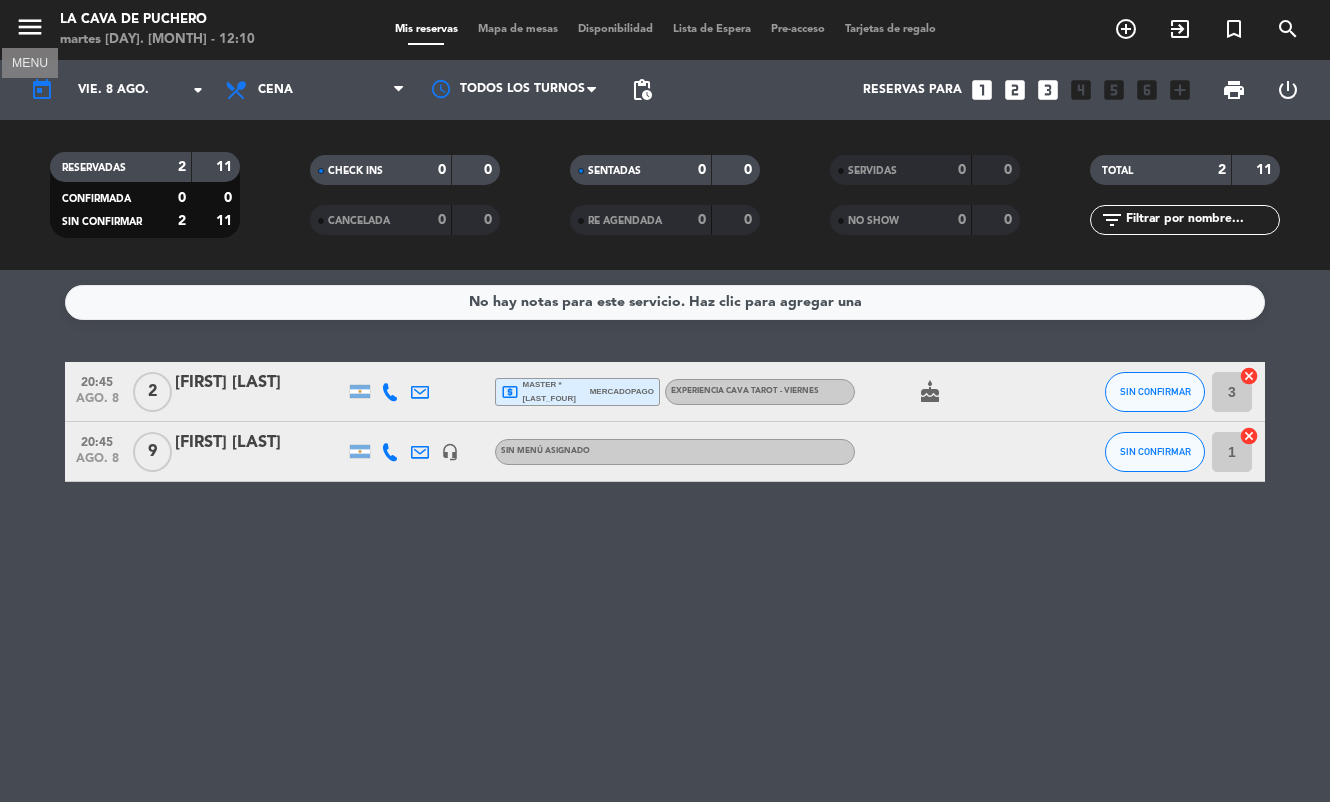 click on "menu" at bounding box center (30, 27) 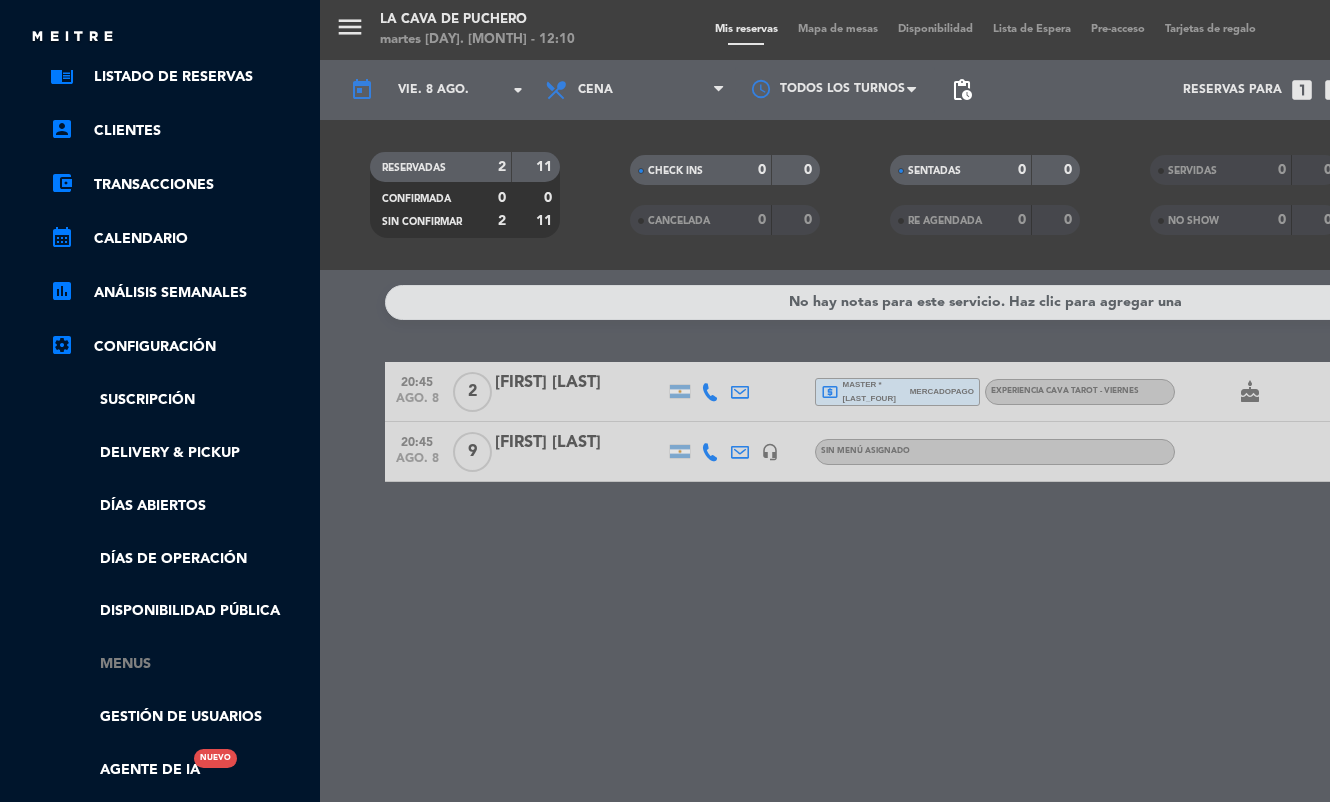 scroll, scrollTop: 103, scrollLeft: 0, axis: vertical 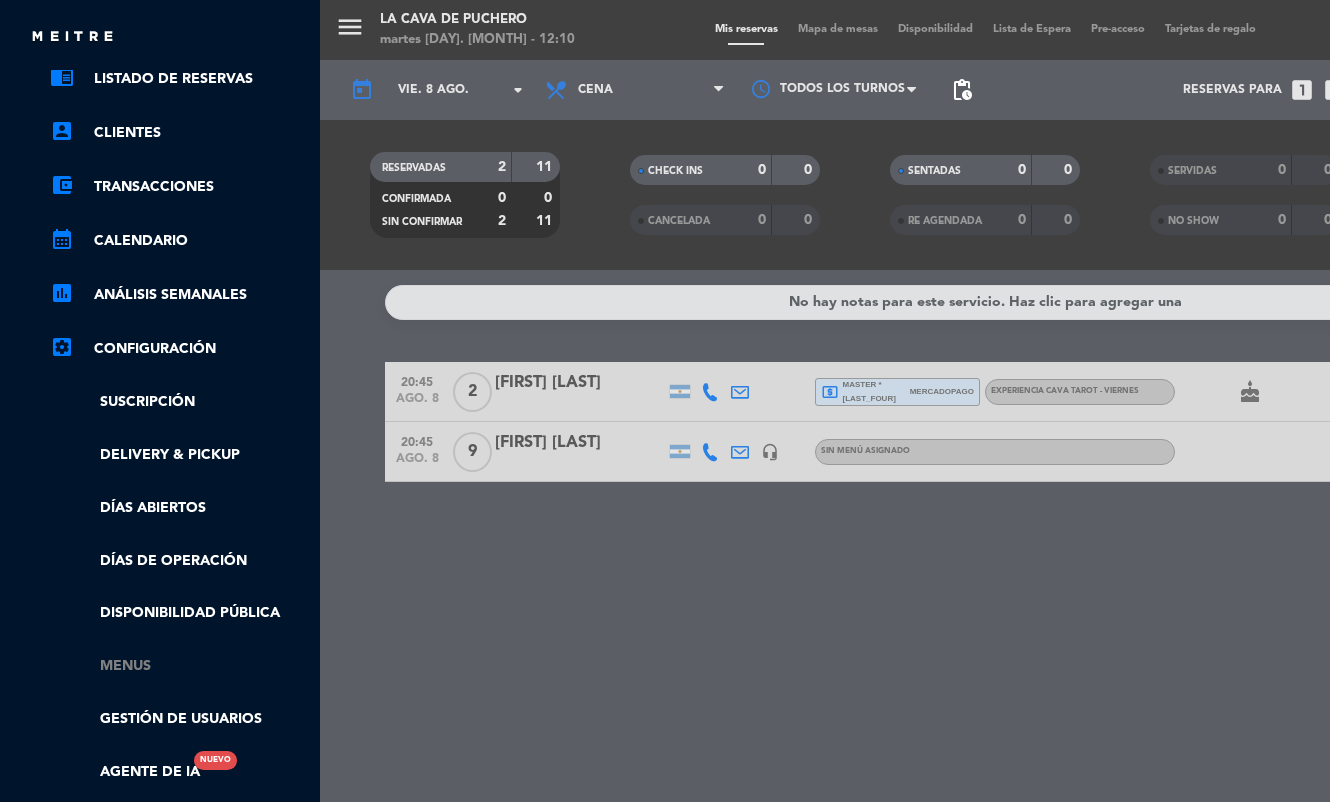 click on "Menus" 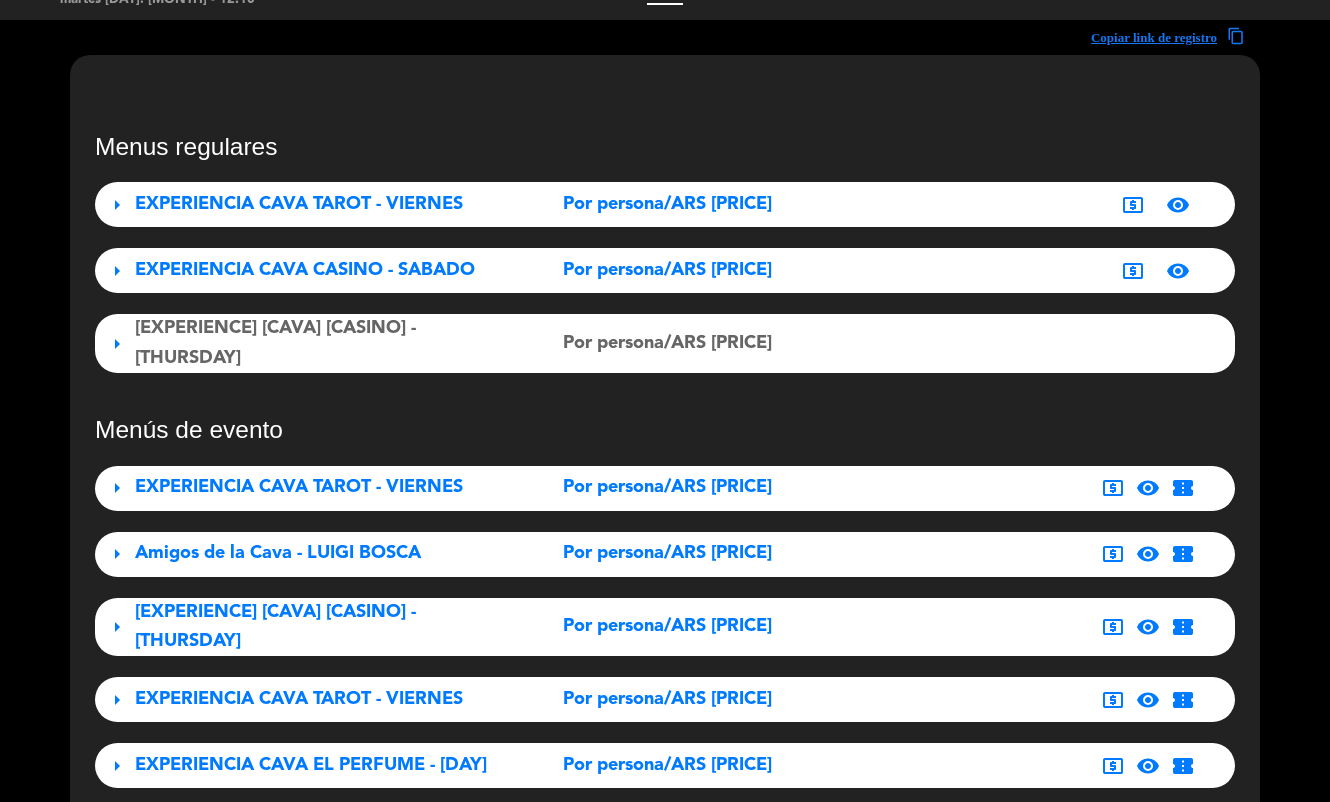 scroll, scrollTop: 0, scrollLeft: 0, axis: both 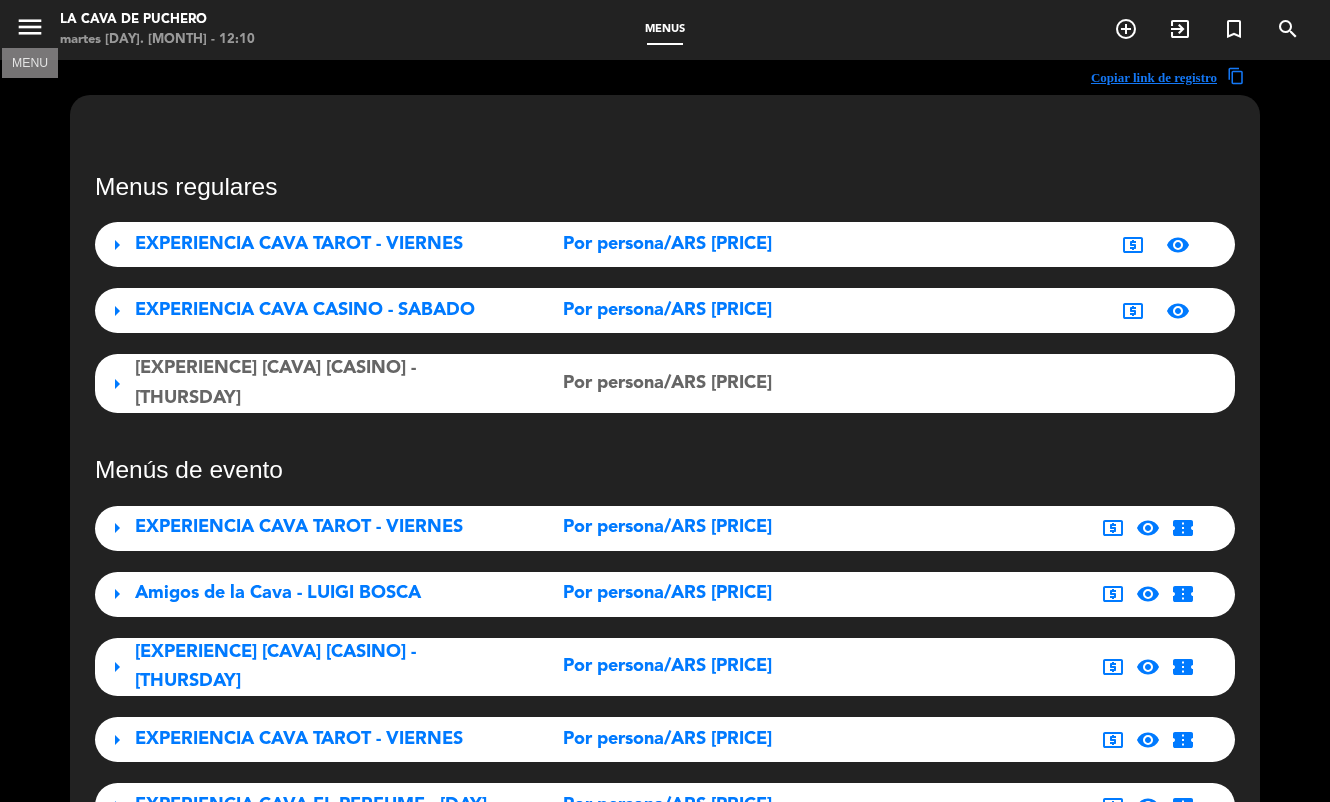 click on "menu" at bounding box center [30, 27] 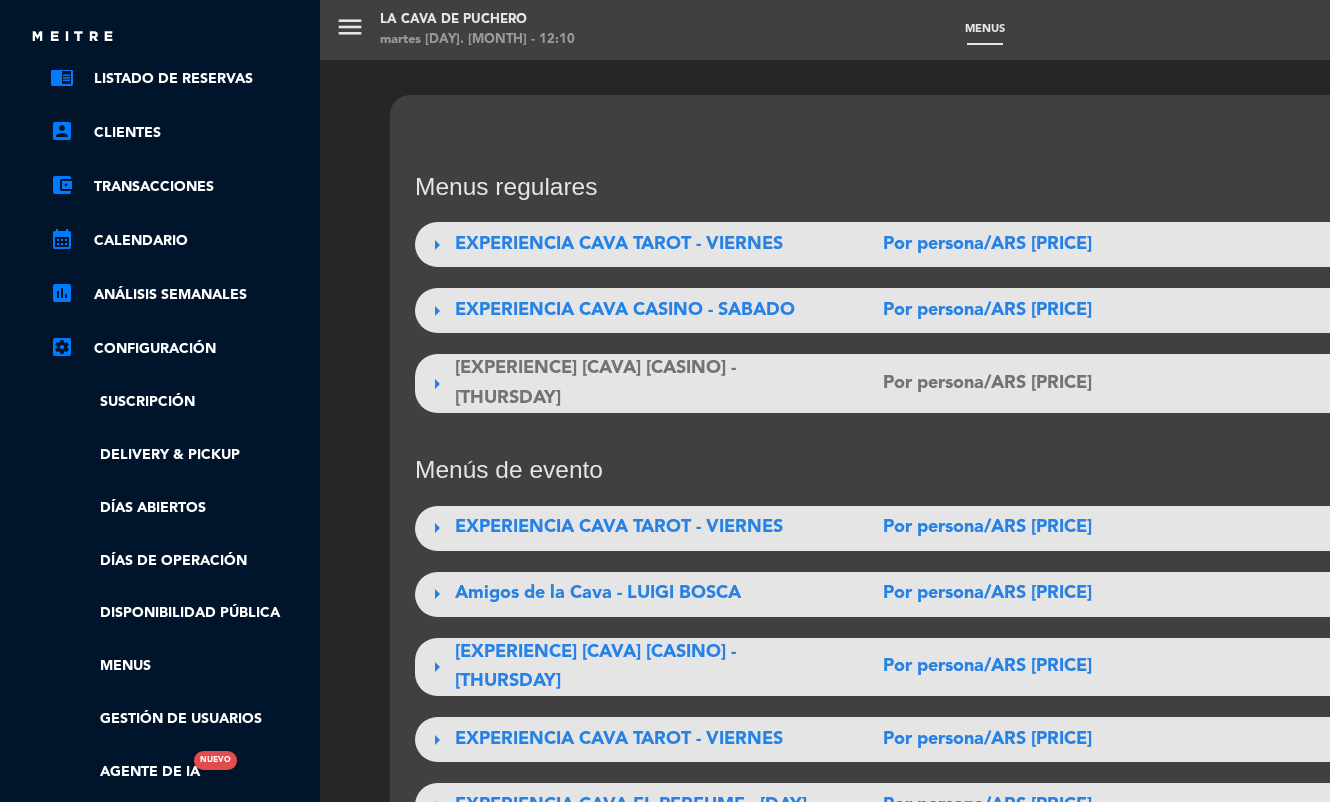 scroll, scrollTop: 252, scrollLeft: 0, axis: vertical 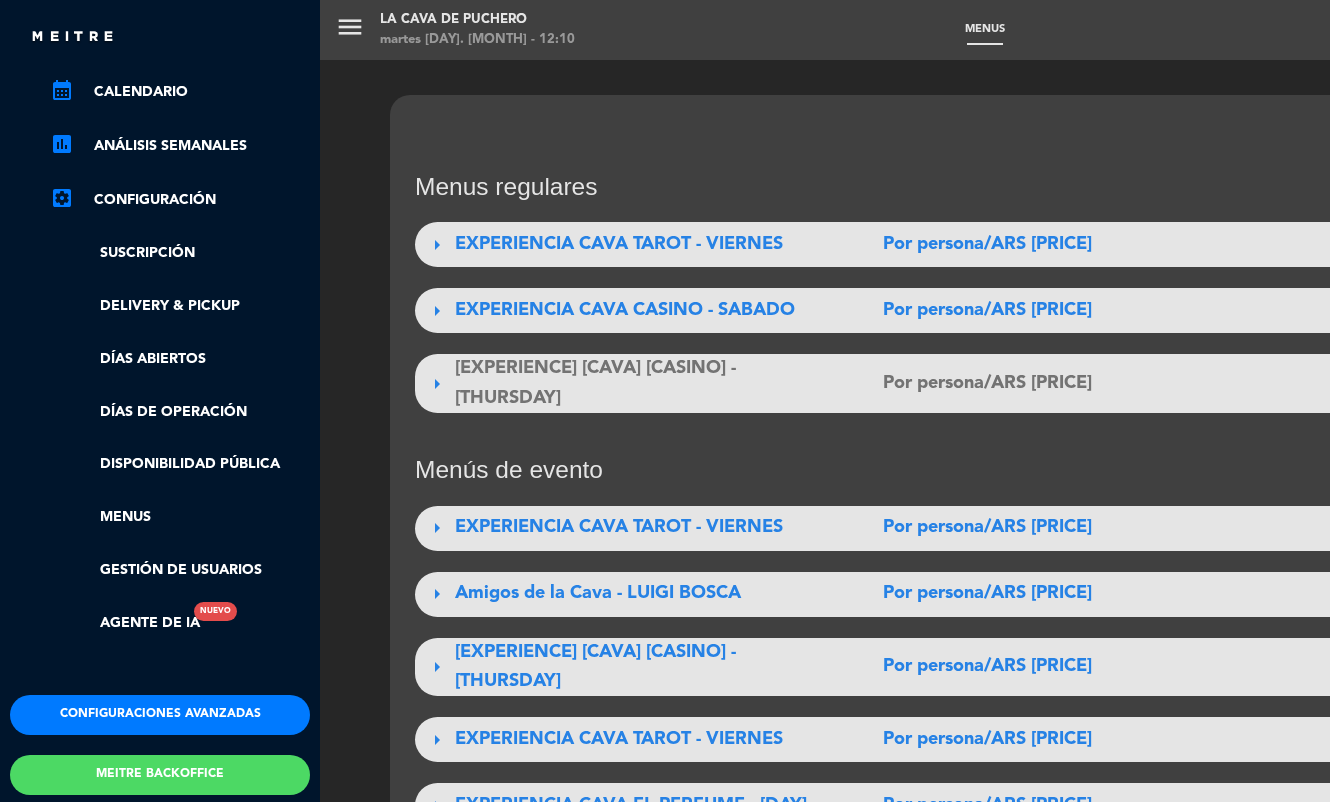 click on "Configuraciones avanzadas" 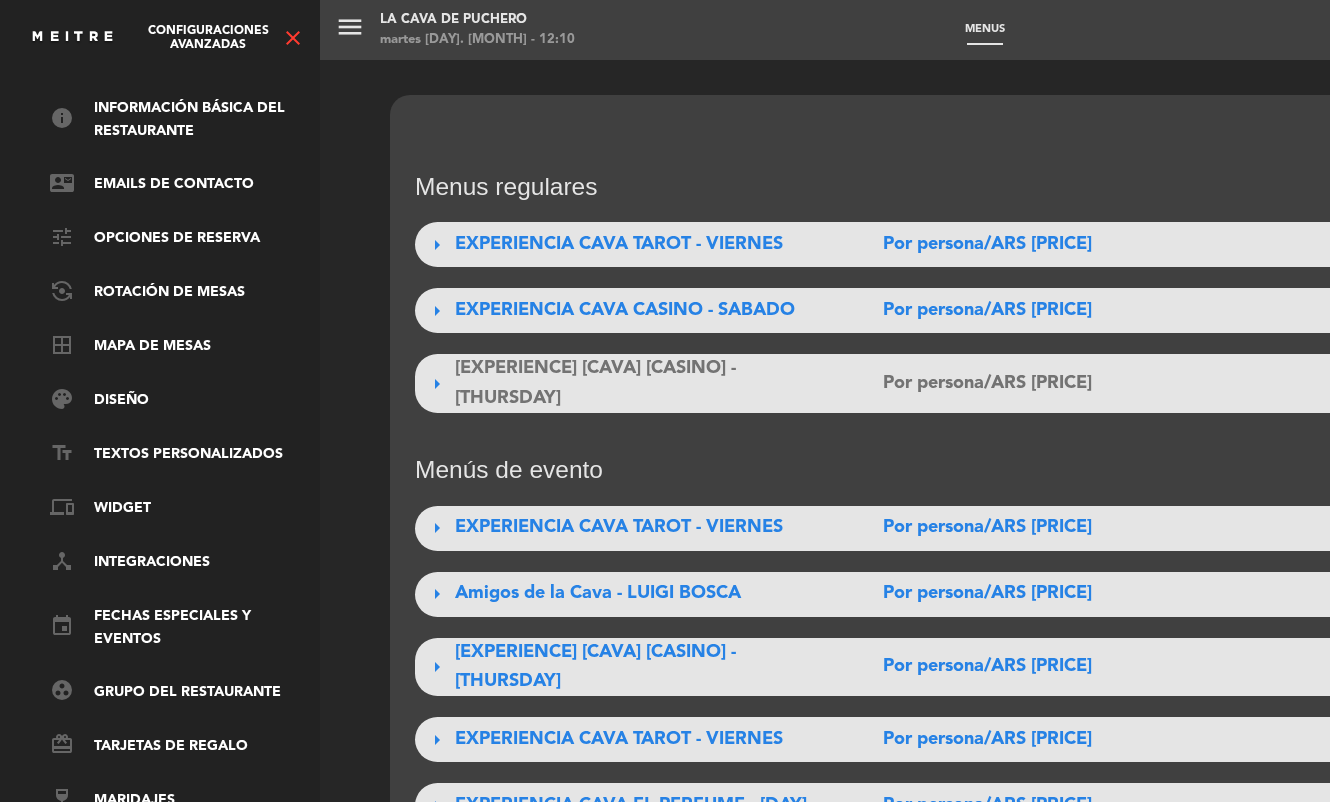 scroll, scrollTop: 0, scrollLeft: 0, axis: both 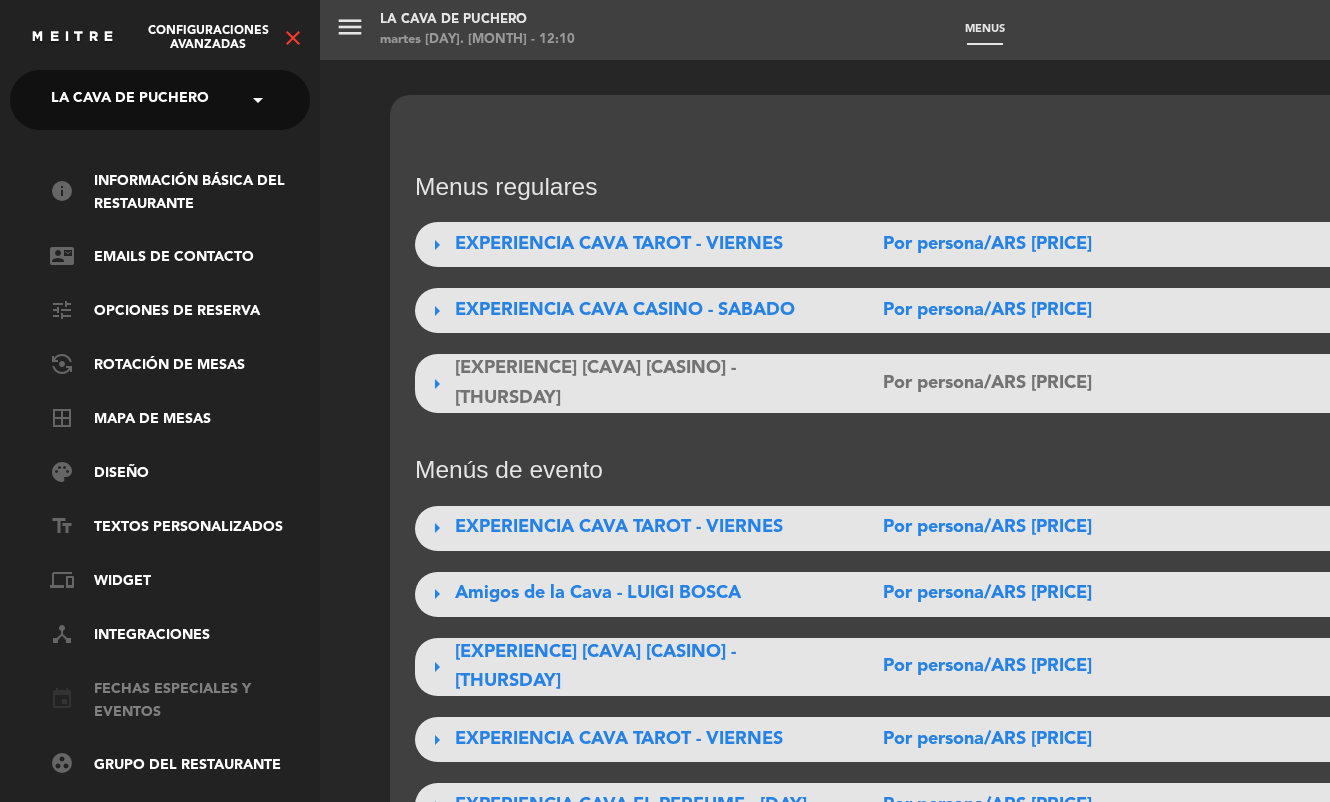 click on "event   Fechas especiales y eventos" 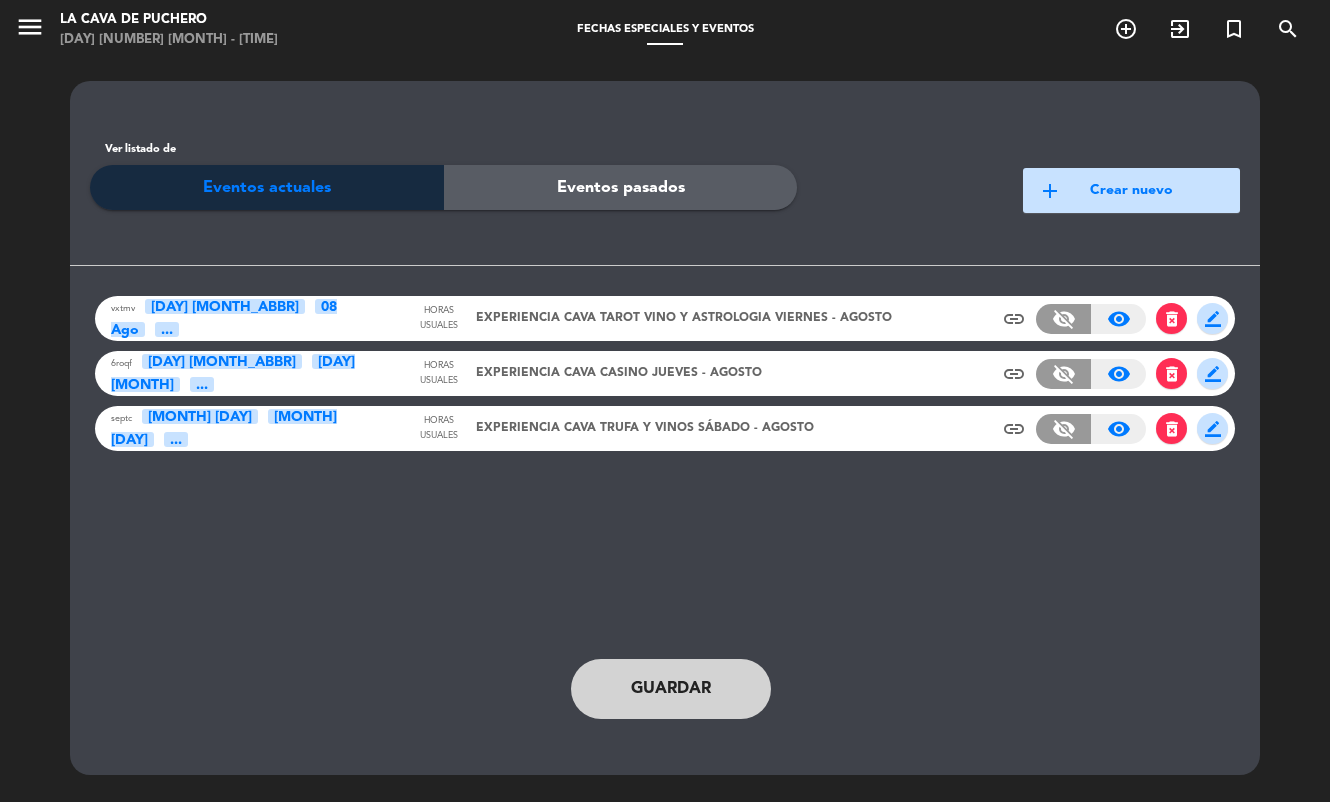 click on "EXPERIENCIA CAVA TAROT VINO Y ASTROLOGIA VIERNES - AGOSTO" 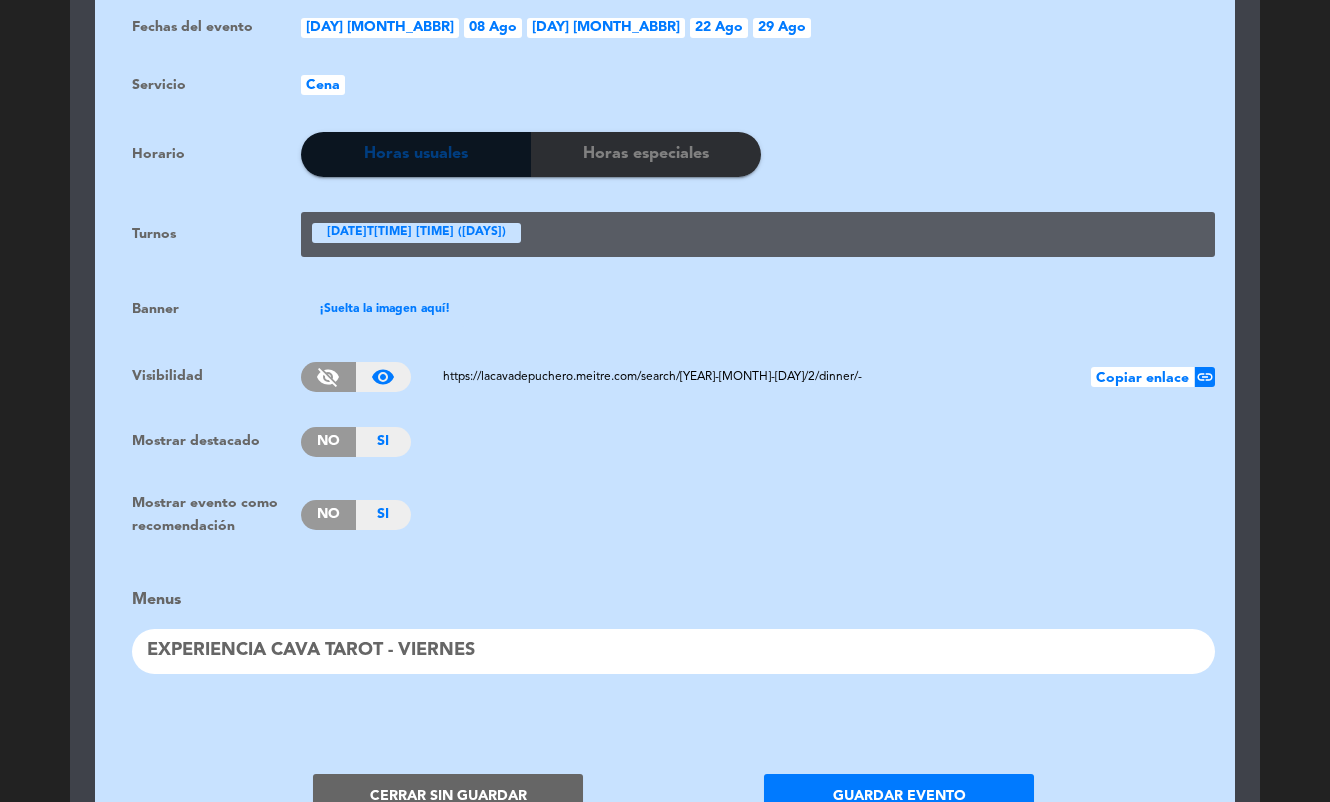 scroll, scrollTop: 1260, scrollLeft: 0, axis: vertical 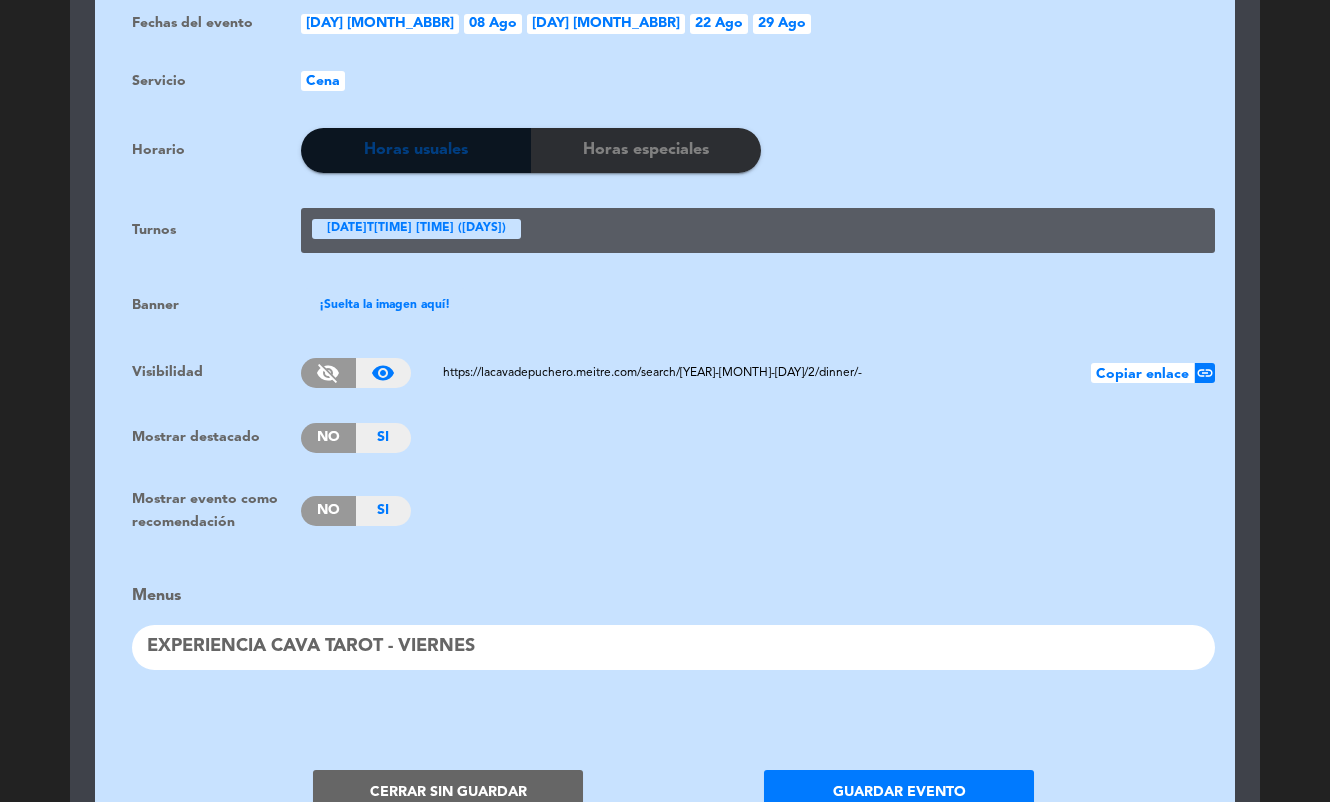 click on "EXPERIENCIA CAVA TAROT - VIERNES" 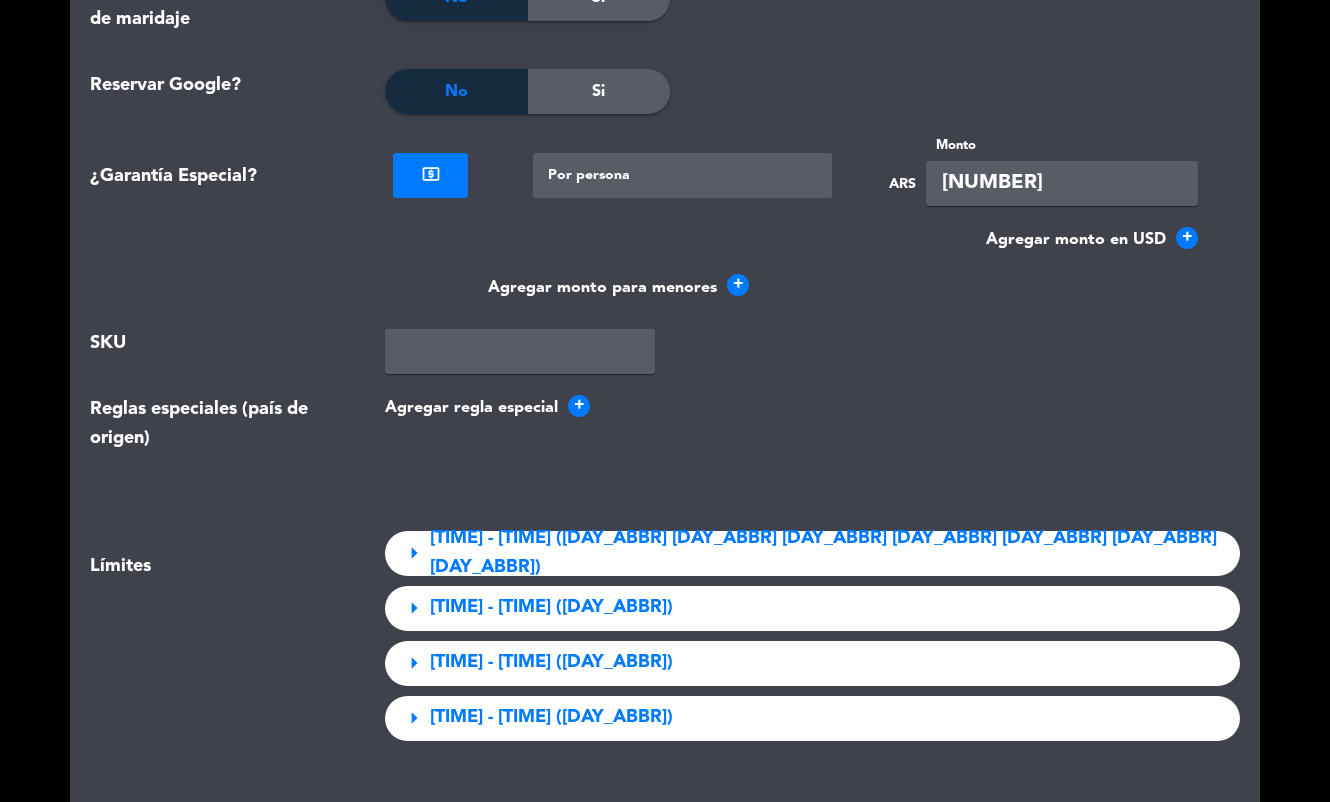scroll, scrollTop: 2079, scrollLeft: 0, axis: vertical 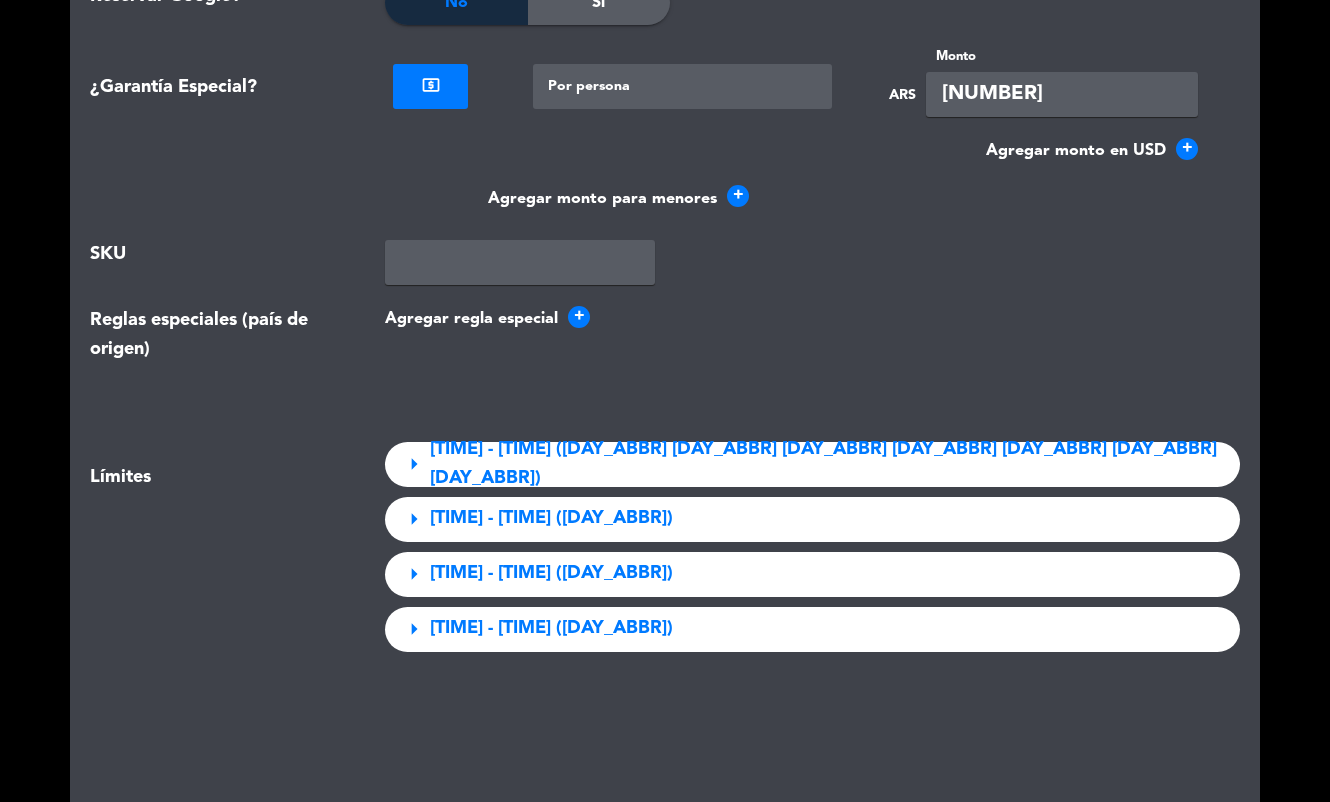 click on "[TIME] - [TIME] ([DAY_ABBR] [DAY_ABBR] [DAY_ABBR] [DAY_ABBR] [DAY_ABBR] [DAY_ABBR] [DAY_ABBR])" at bounding box center [827, 464] 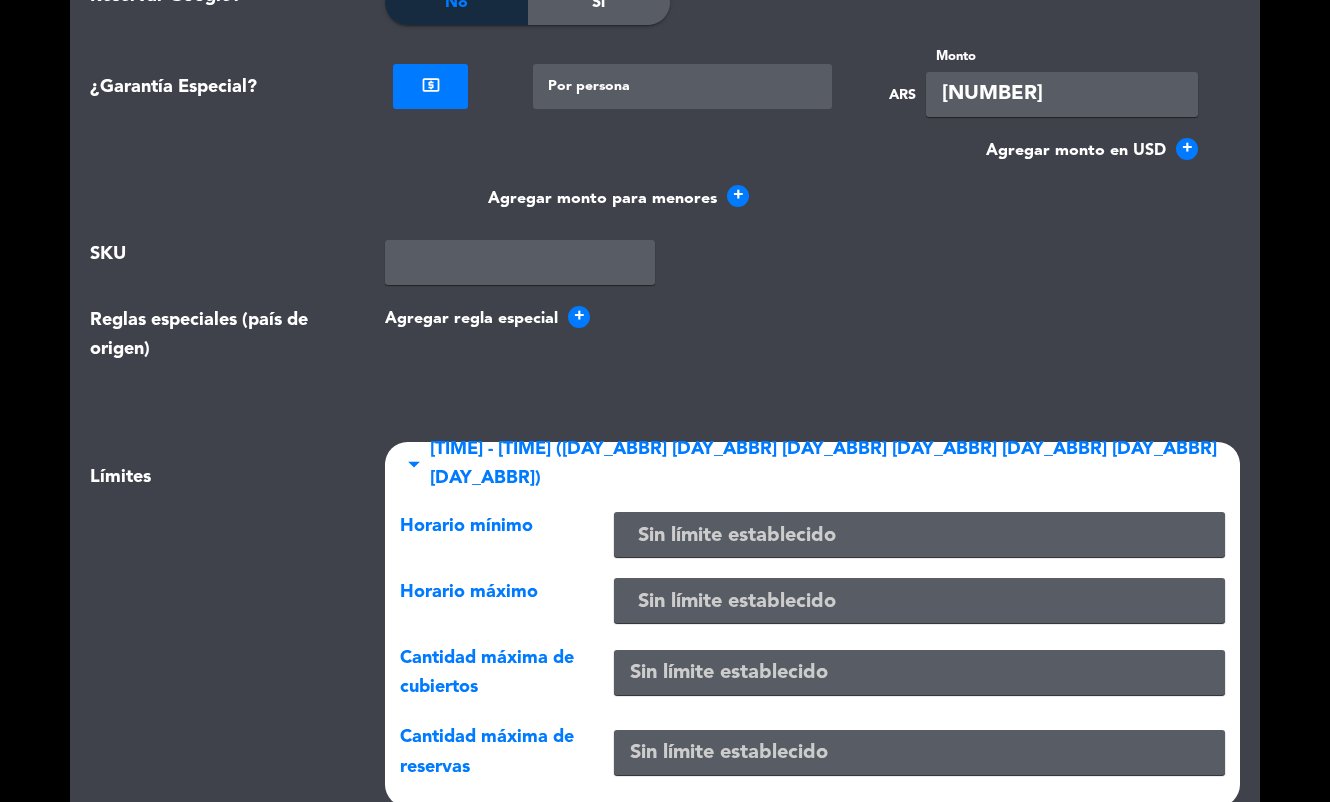click on "[TIME] - [TIME] ([DAY_ABBR] [DAY_ABBR] [DAY_ABBR] [DAY_ABBR] [DAY_ABBR] [DAY_ABBR] [DAY_ABBR])" at bounding box center [827, 464] 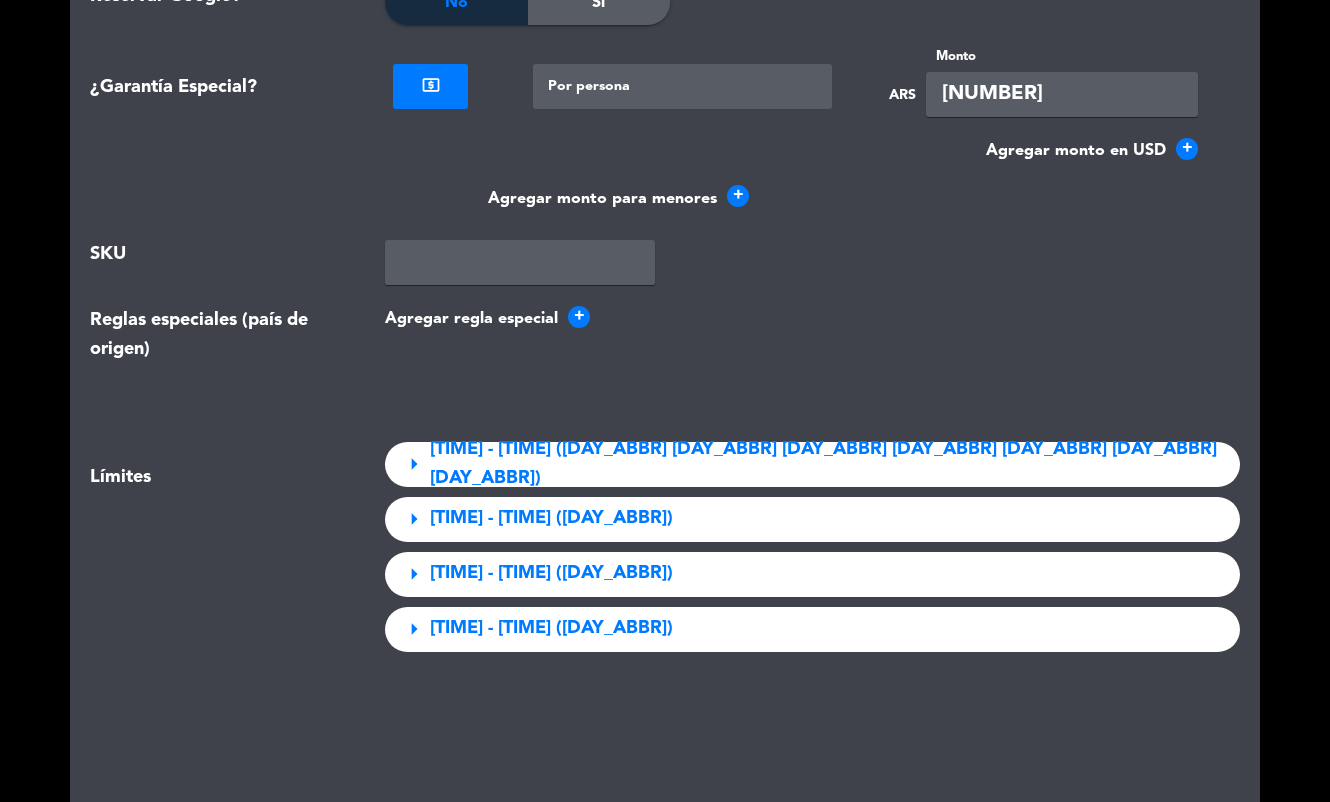click on "[TIME] - [TIME] ([DAY_ABBR])" at bounding box center (551, 518) 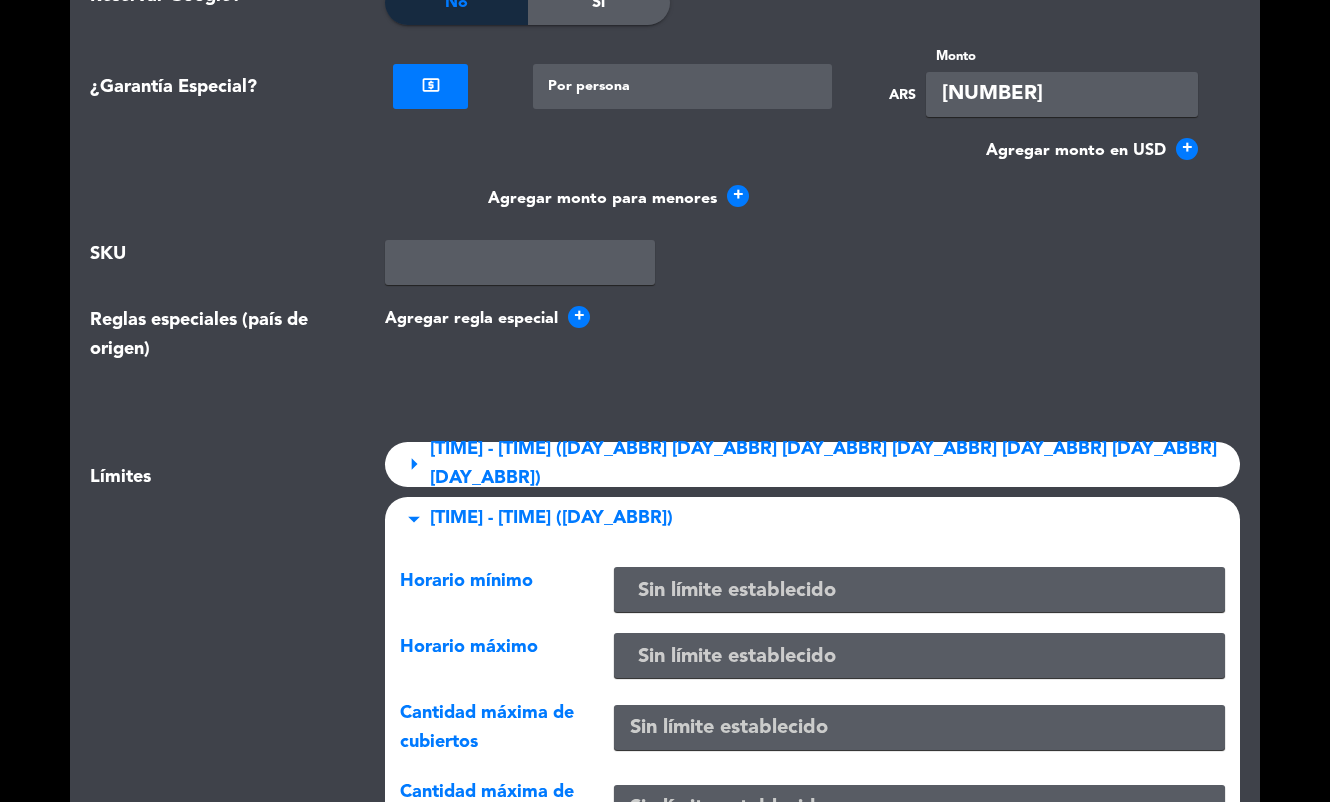 click on "[TIME] - [TIME] ([DAY_ABBR])" at bounding box center [551, 518] 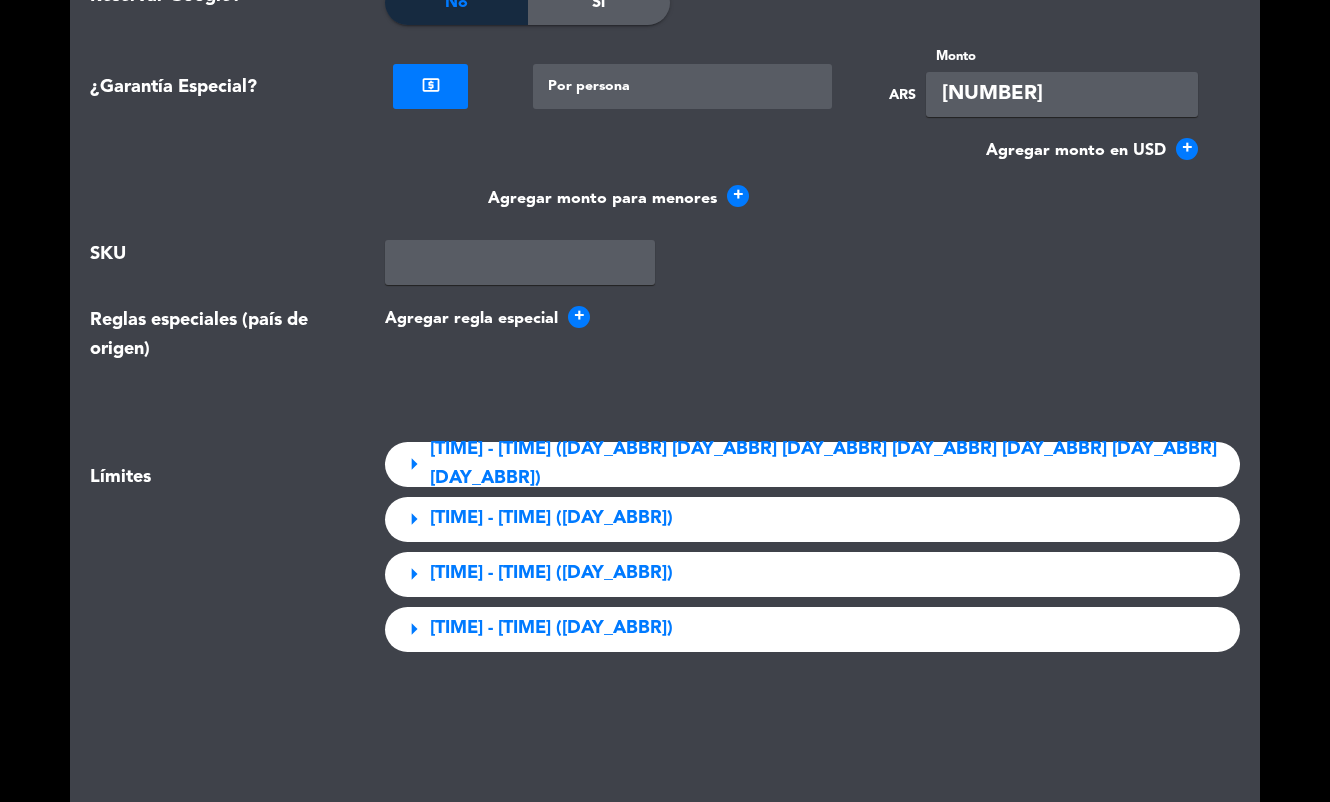 click on "[TIME] - [TIME] ([DAY_ABBR])" at bounding box center (551, 573) 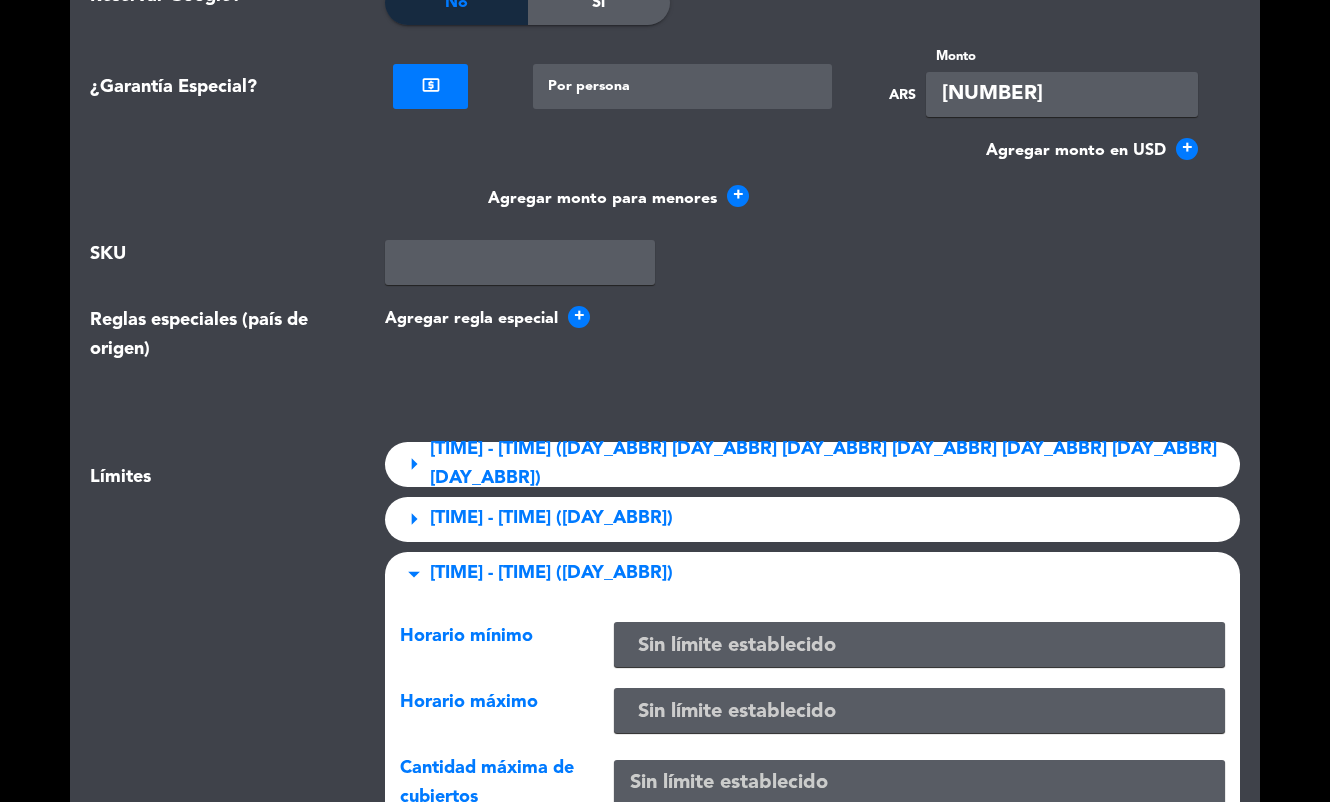 click on "[TIME] - [TIME] ([DAY_ABBR])" at bounding box center (551, 573) 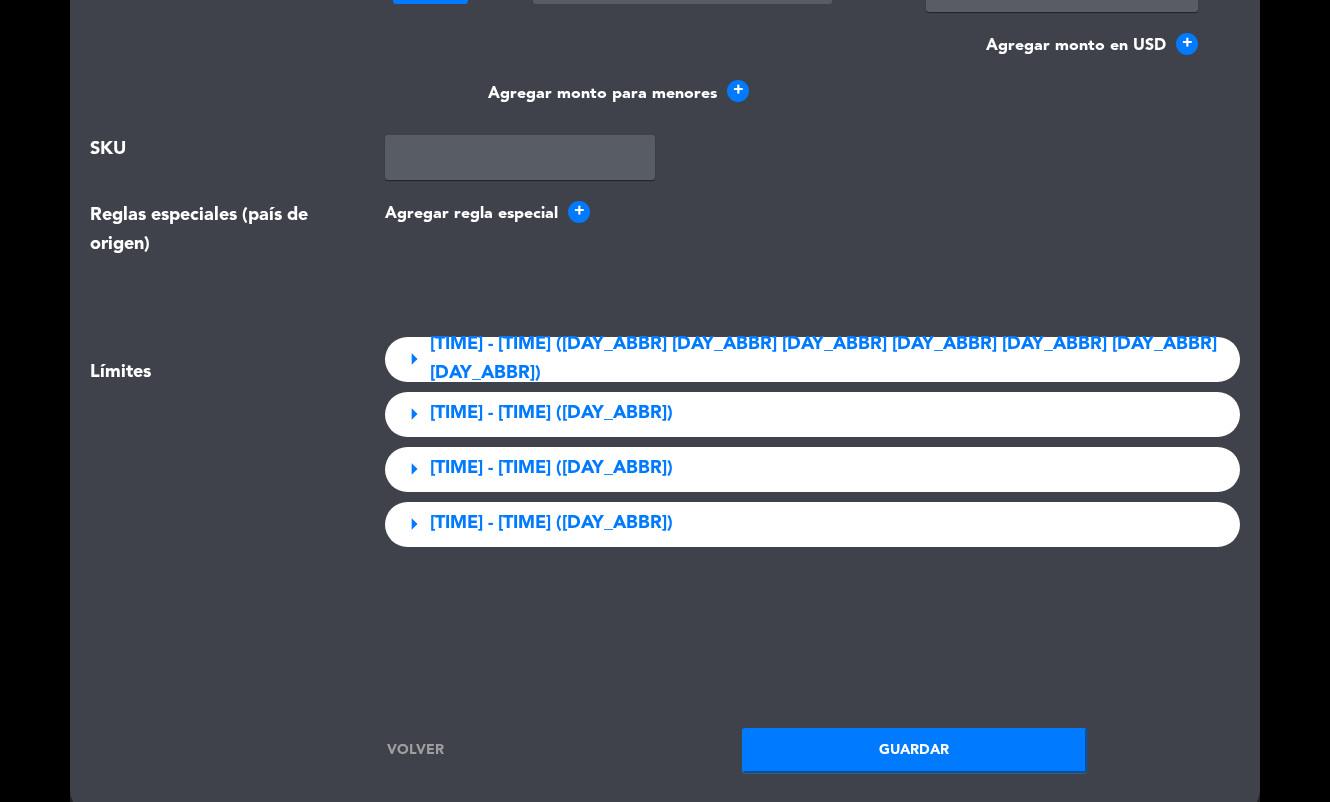 scroll, scrollTop: 2218, scrollLeft: 0, axis: vertical 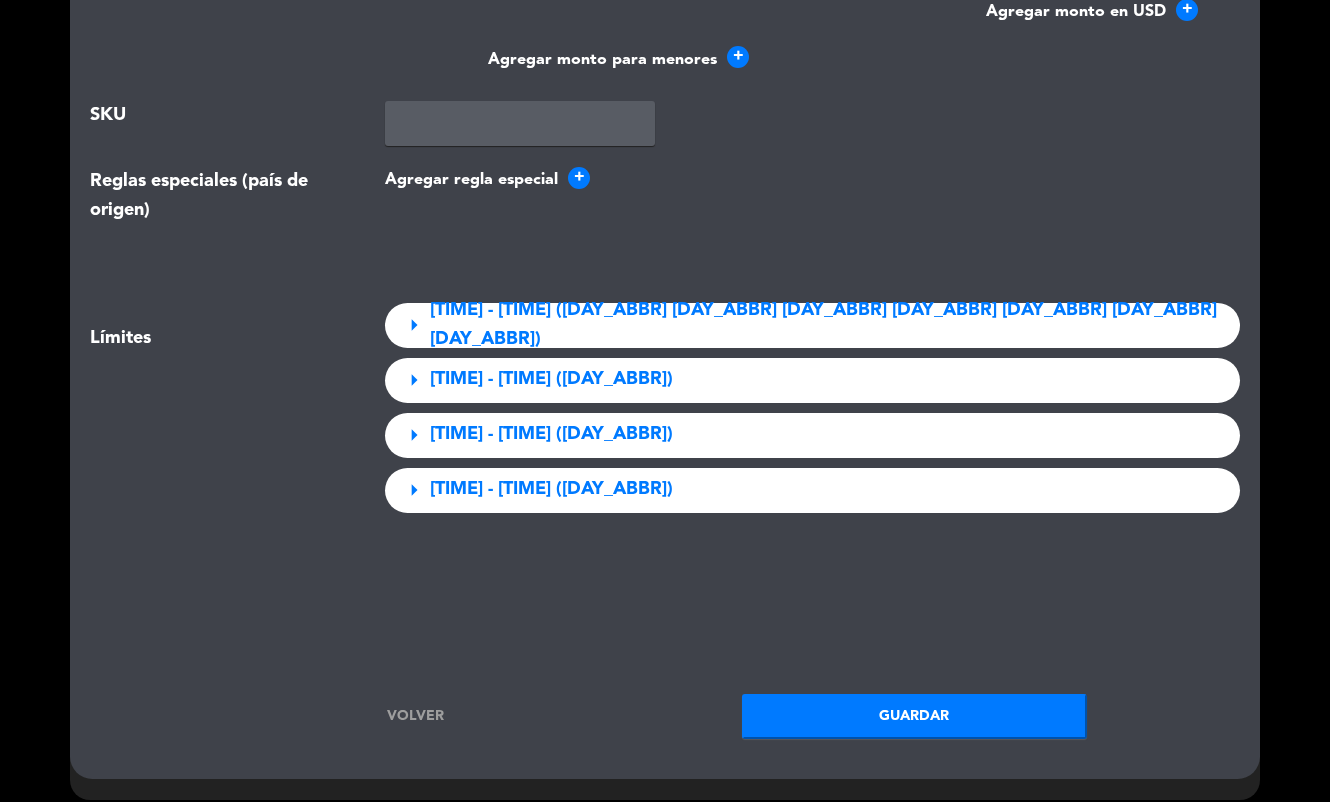click on "arrow_right  [TIME] - [TIME] ([DAY_ABBR])" at bounding box center [812, 435] 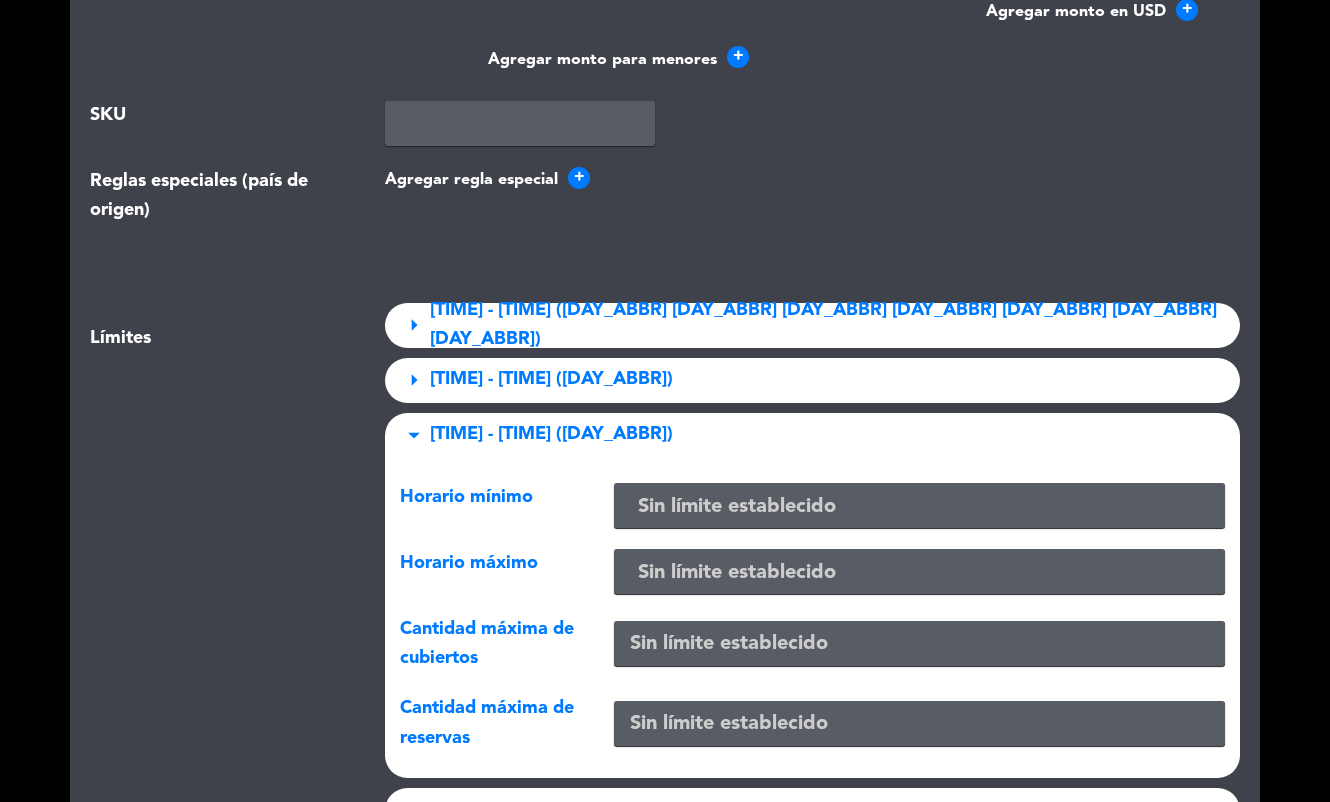 click on "[TIME] - [TIME] ([DAY])" at bounding box center (812, 435) 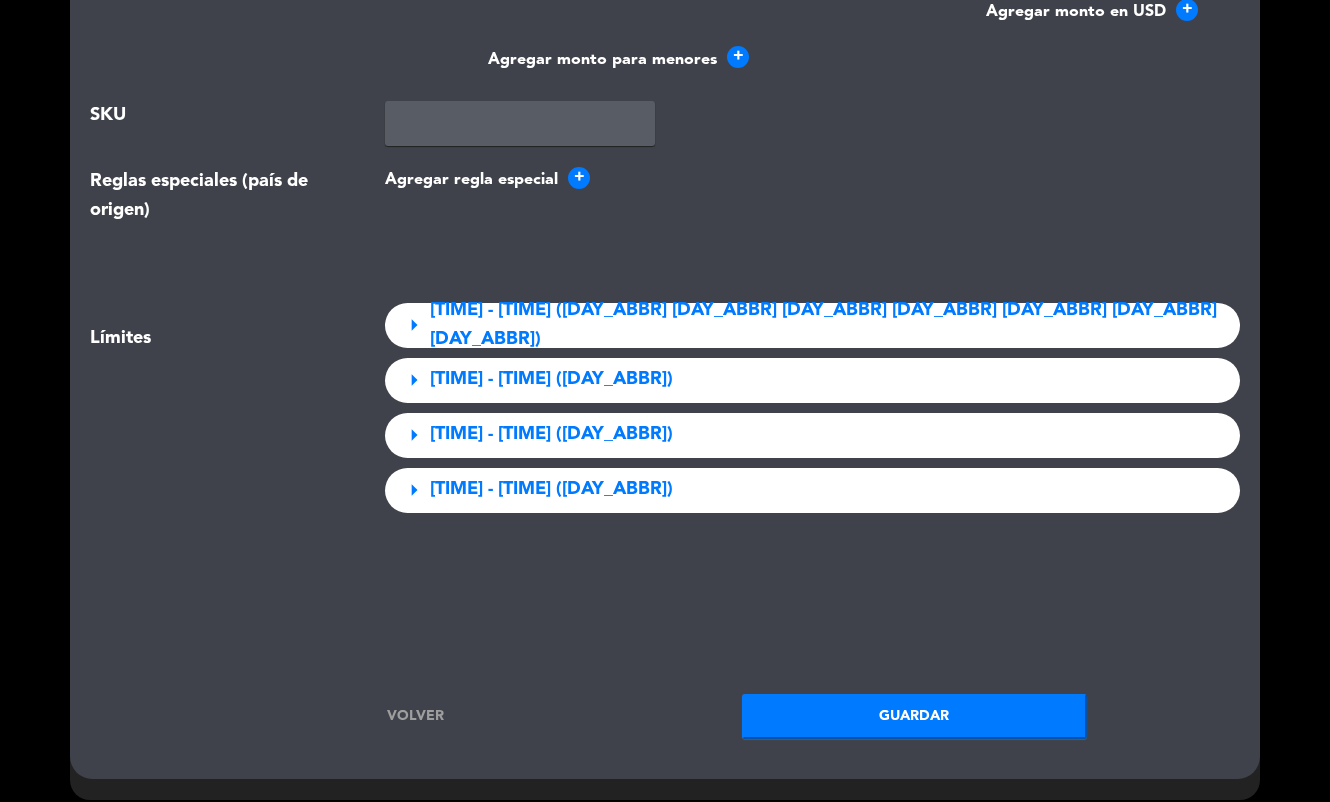 click on "arrow_right  [TIME] - [TIME] ([DAY_ABBR])" at bounding box center (812, 490) 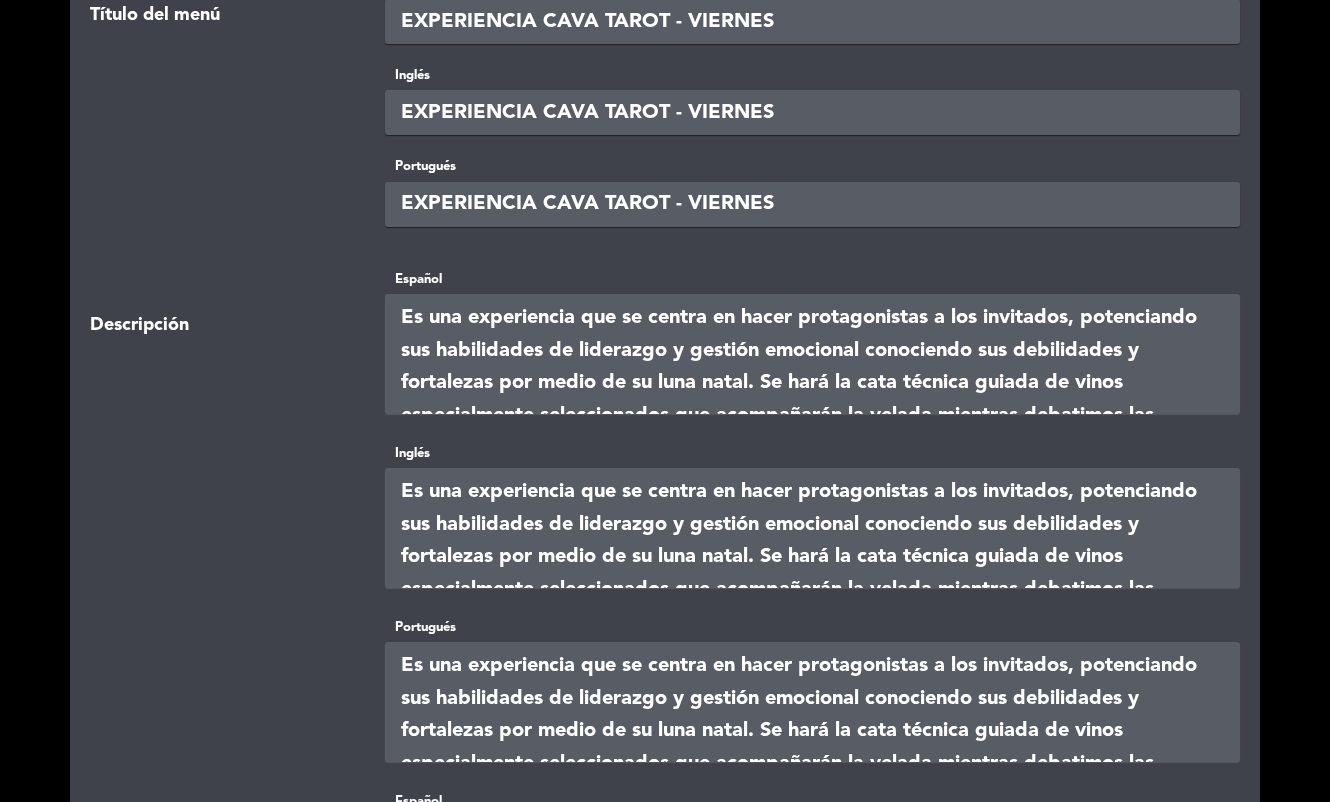 scroll, scrollTop: 0, scrollLeft: 0, axis: both 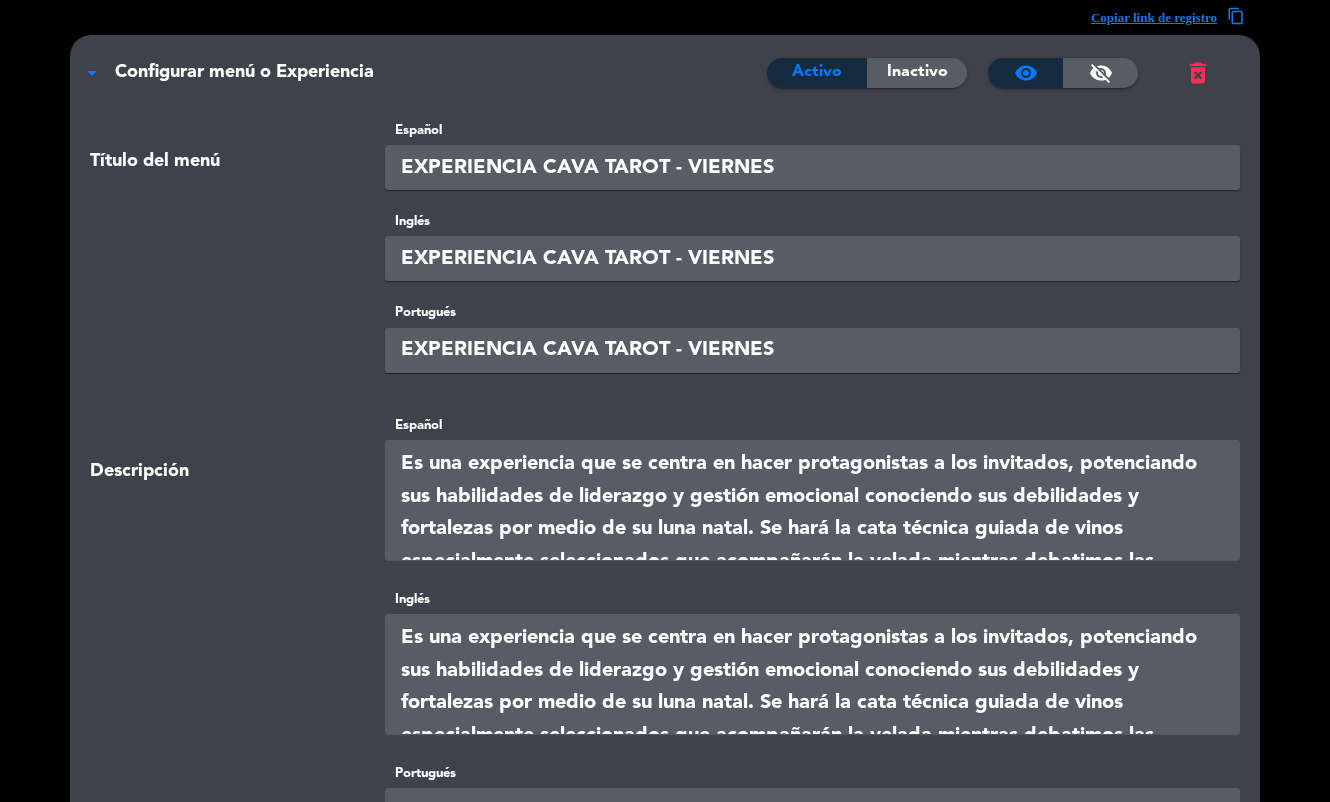 click on "[COPY] [LINK] [REGISTER] [CONFIGURE] [MENU] [EXPERIENCE] [ACTIVE] [INACTIVE] [VISIBILITY] [VISIBILITY] [DELETE] [MENU] [TITLE] [SPANISH] [EXPERIENCE] [CAVA] [TAROT] - [THURSDAY] [ENGLISH] [EXPERIENCE] [CAVA] [TAROT] - [THURSDAY] [PORTUGUESE] [EXPERIENCE] [CAVA] [TAROT] - [THURSDAY] [DESCRIPTION] [SPANISH] [ENGLISH] [PORTUGUESE] [DETAILS] [SPANISH] [ENGLISH] [PORTUGUESE] [DEFINE] [PRICE] [MODALITY] [A_LA_CARTE] [PER_PERSON] [AMOUNT] [CURRENCY] [PRICE] [AREAS] [APPLY] [SELECT] [AREA] [CAVA] [ALL] [TURNS] [APPLY] [SELECT] [TURN] [TIME] - [TIME] ([DAYS]) [TIME] - [TIME] ([DAY]) [TIME] - [TIME] ([DAY]) [DAYS] [APPLY] [LIMITED] [PREFERRED] [ACCESS] [NO] [YES] [VEGETABLE] [VERSION] [NO] [YES] [PAIRINGS] [ALLOW] [NO] [YES] [MANDATORY] [PAIRINGS] [SELECTION] [NO] [YES] [RESERVE] [GOOGLE] [NO] [YES] [SPECIAL] [GUARANTEE] [NO] [LOCAL] [ATM] [TYPE] [GUARANTEE]" 